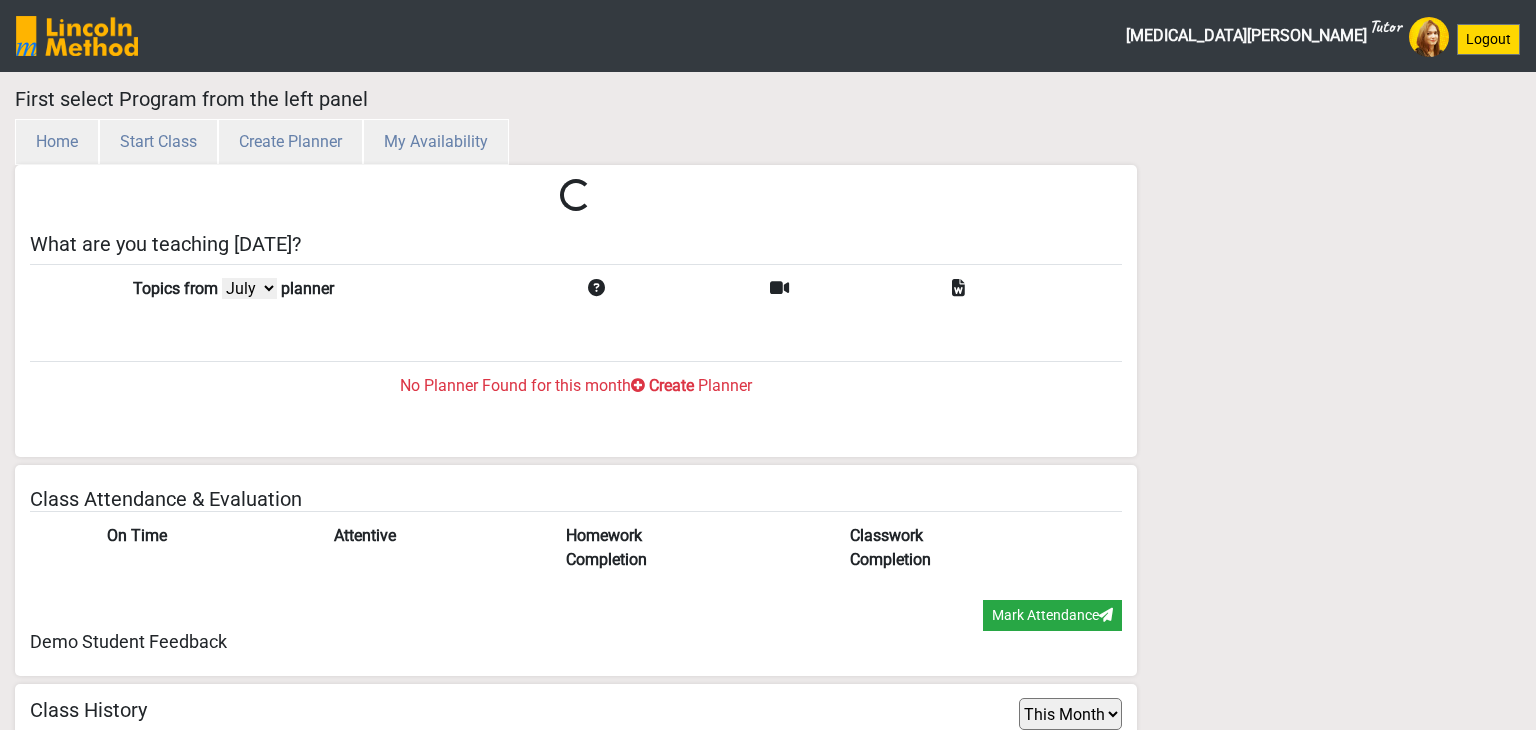 select on "month" 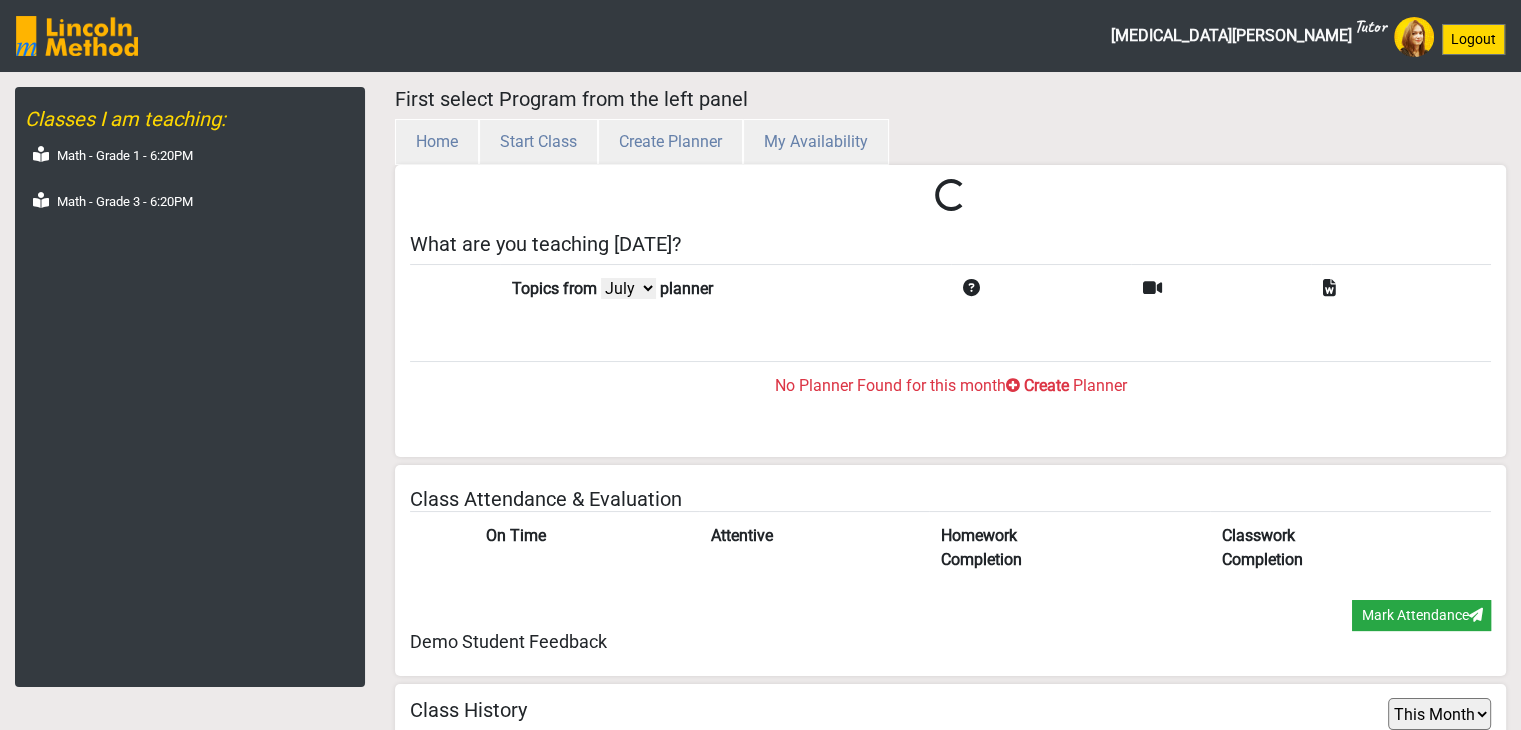 scroll, scrollTop: 65, scrollLeft: 0, axis: vertical 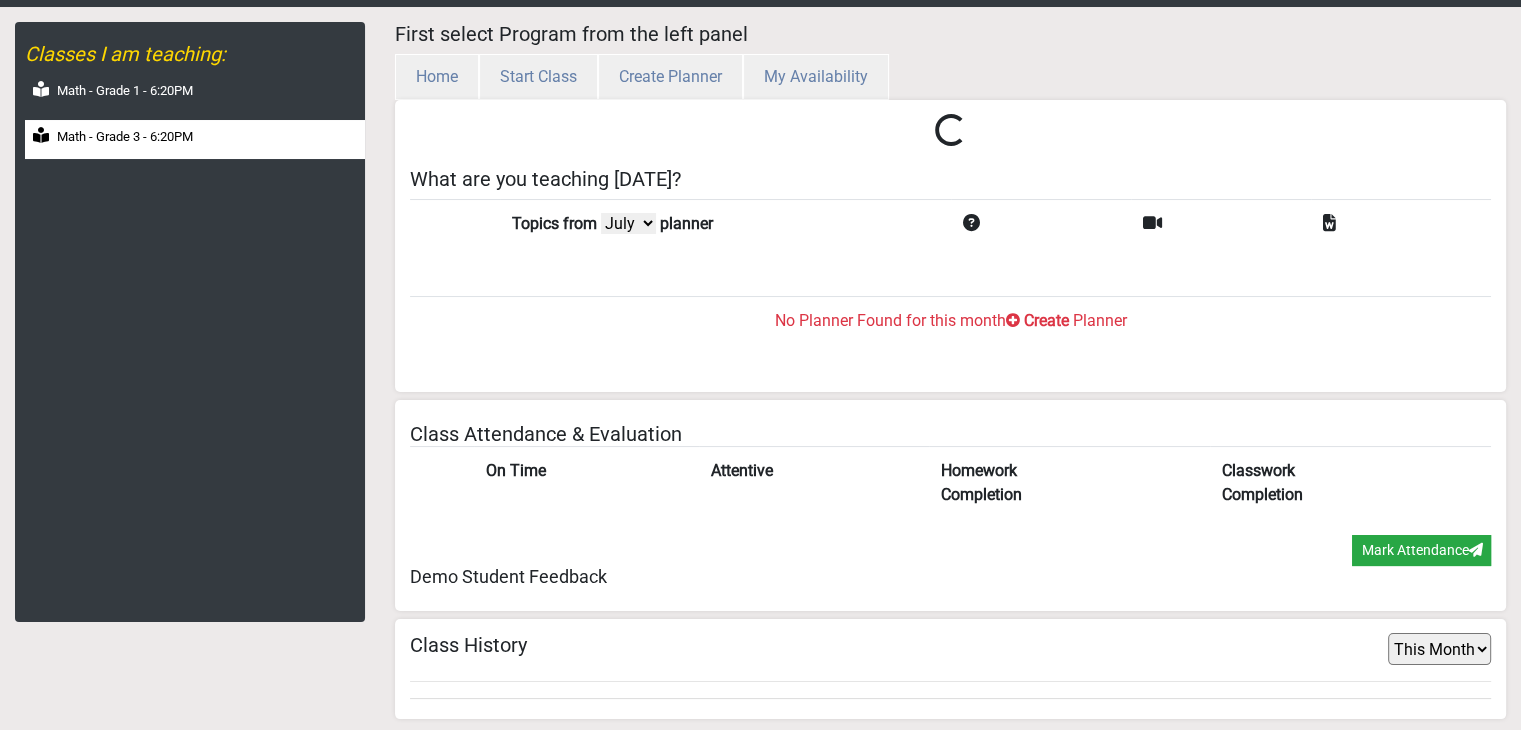 click on "Math - Grade 3 - 6:20PM" at bounding box center (195, 139) 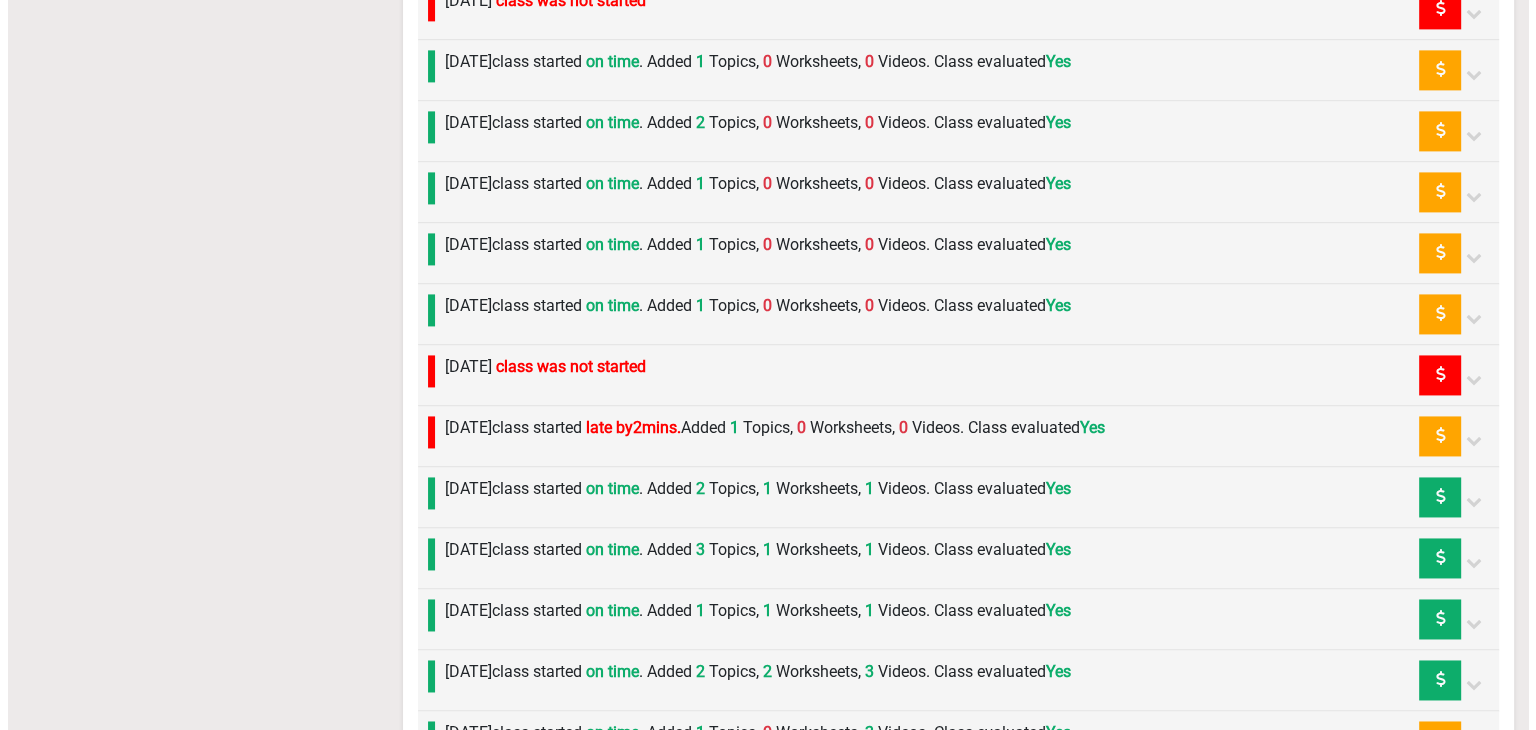 scroll, scrollTop: 3065, scrollLeft: 0, axis: vertical 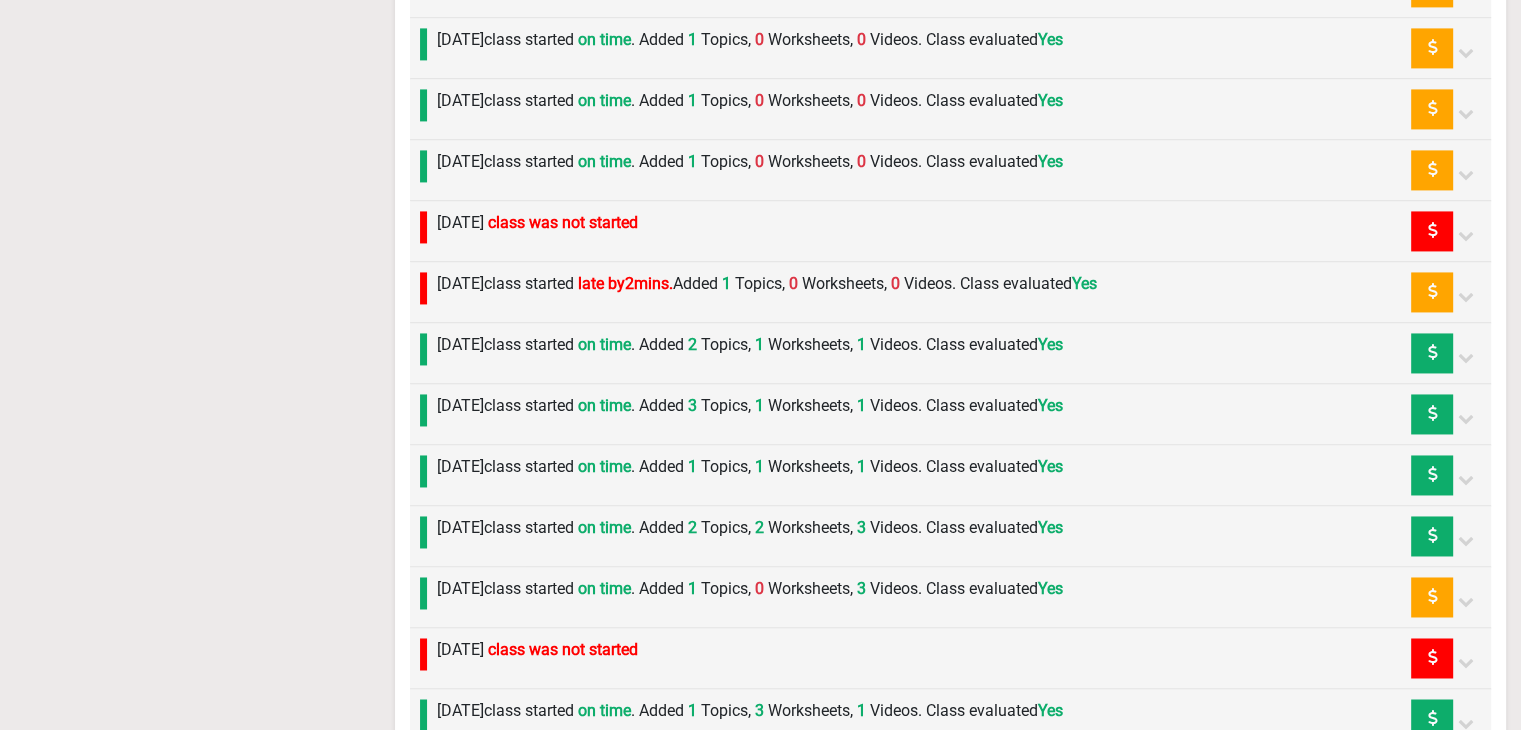 click on "Thursday 19th June  class started   on time . Added   1   Topics,   0   Worksheets,   0   Videos. Class evaluated  Yes" at bounding box center (750, 162) 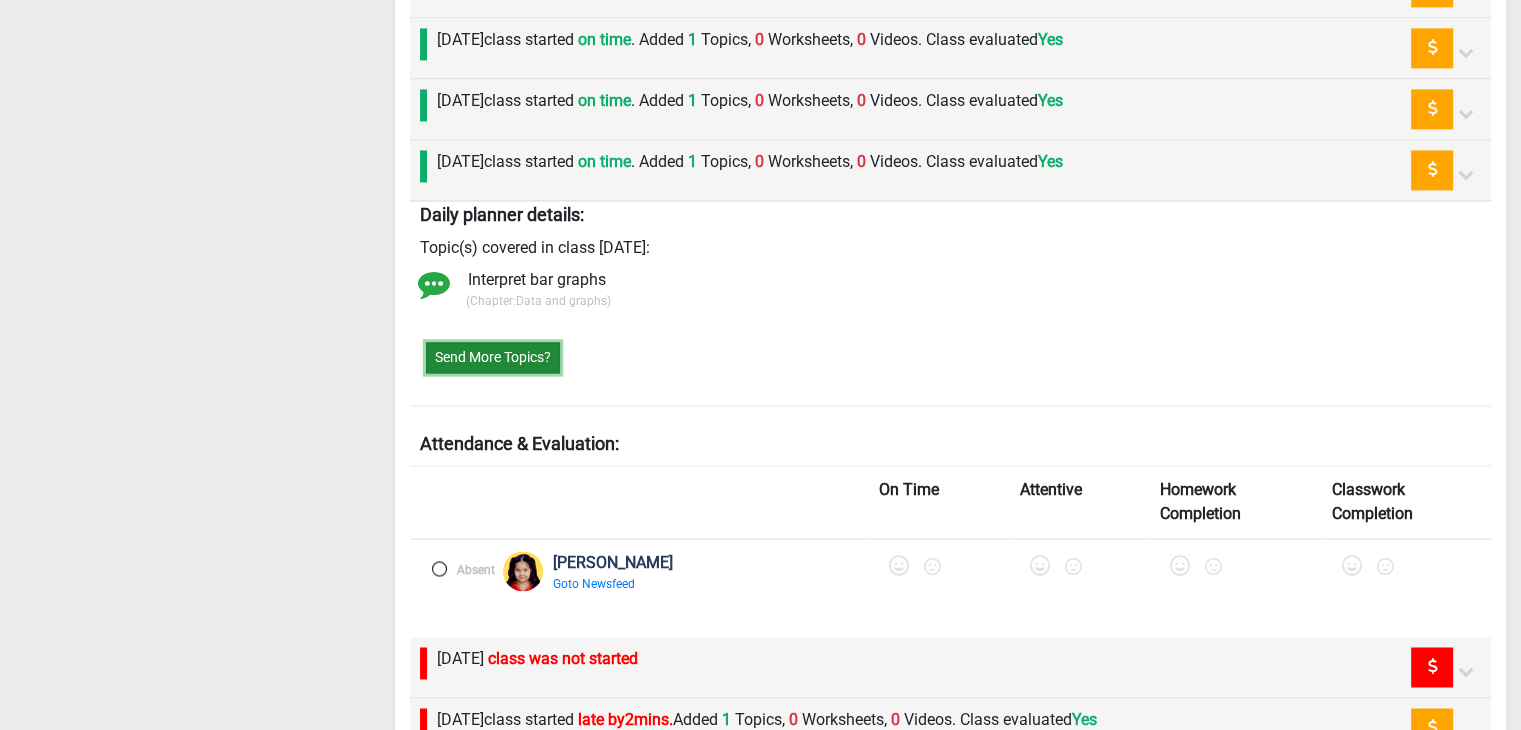 click on "Send More Topics?" at bounding box center [493, 357] 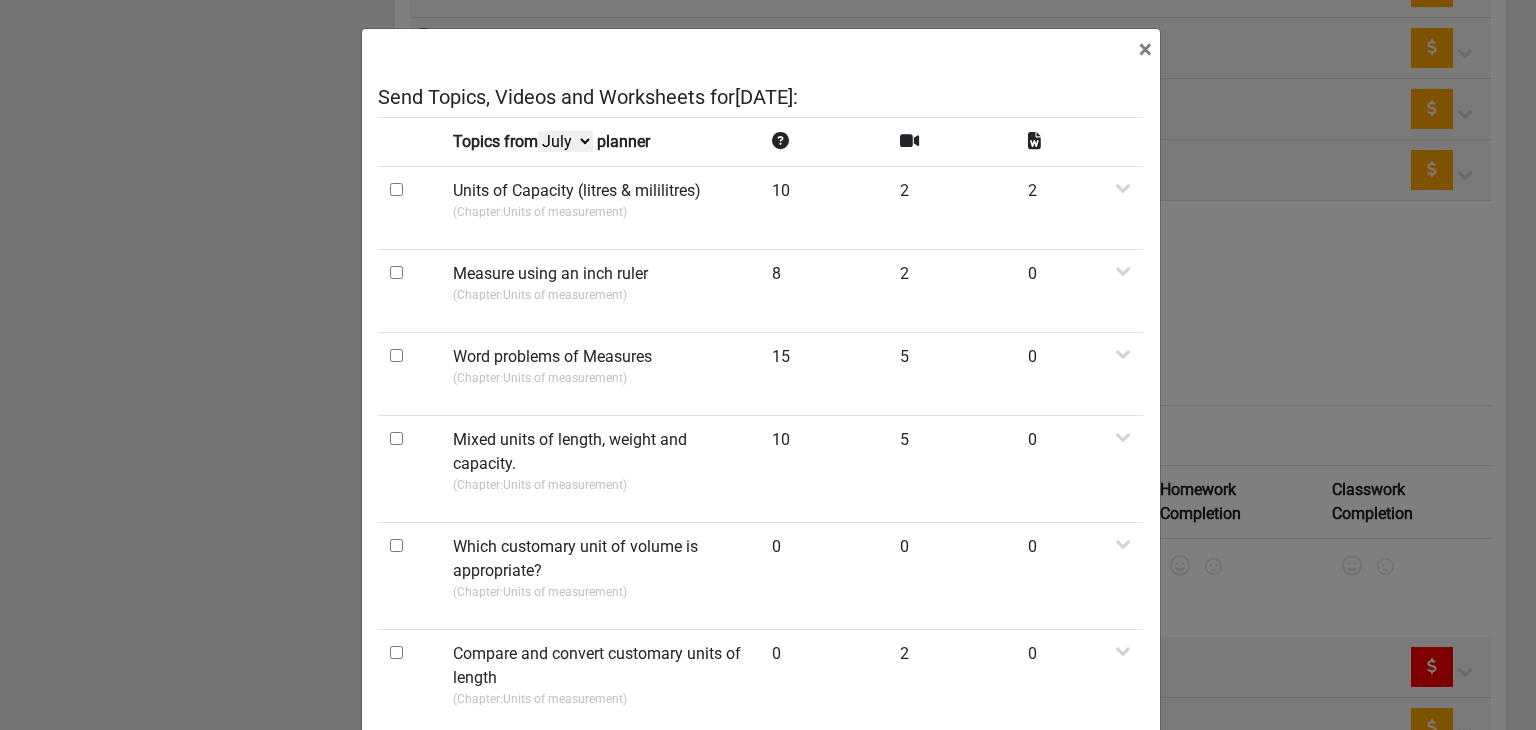 click on "July June May April" at bounding box center (565, 141) 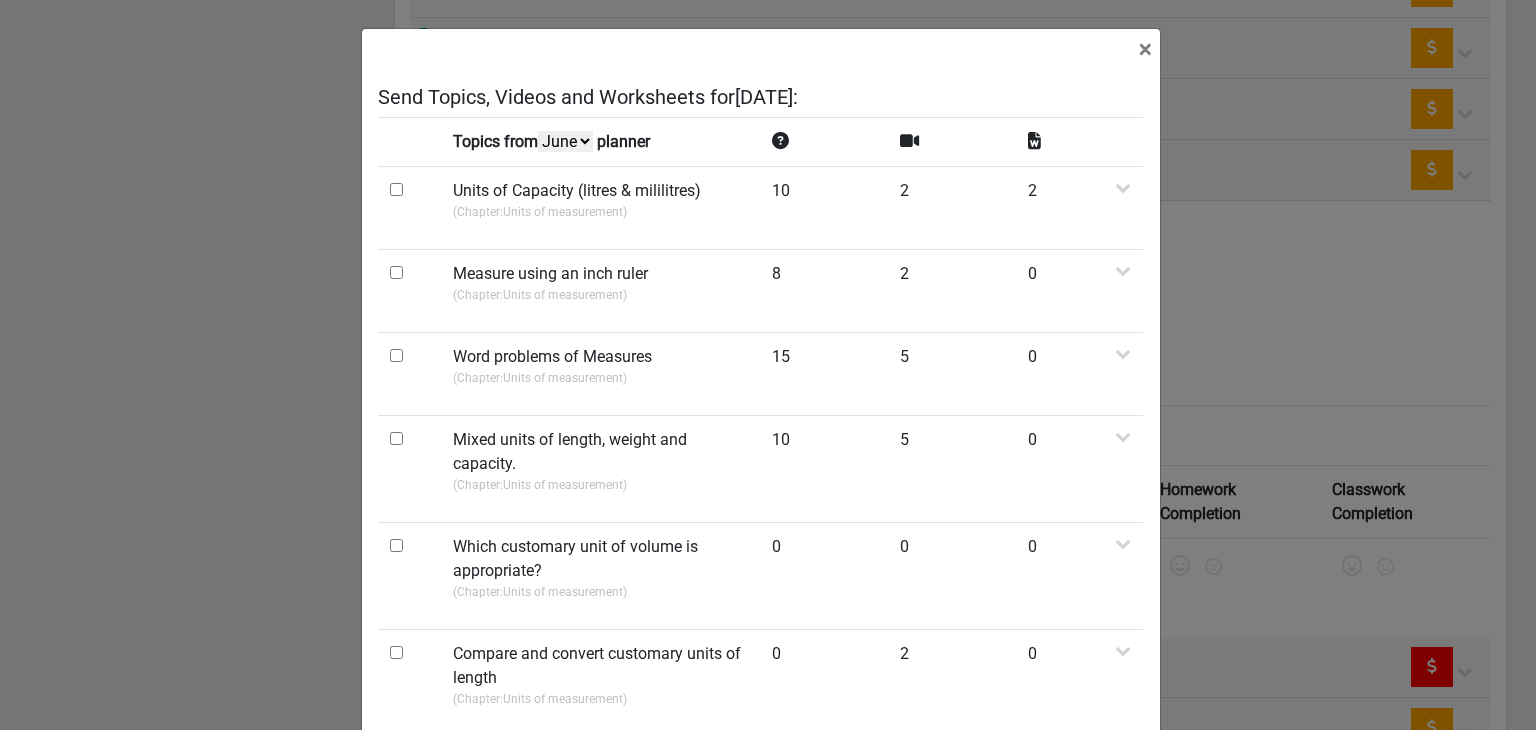 click on "July June May April" at bounding box center [565, 141] 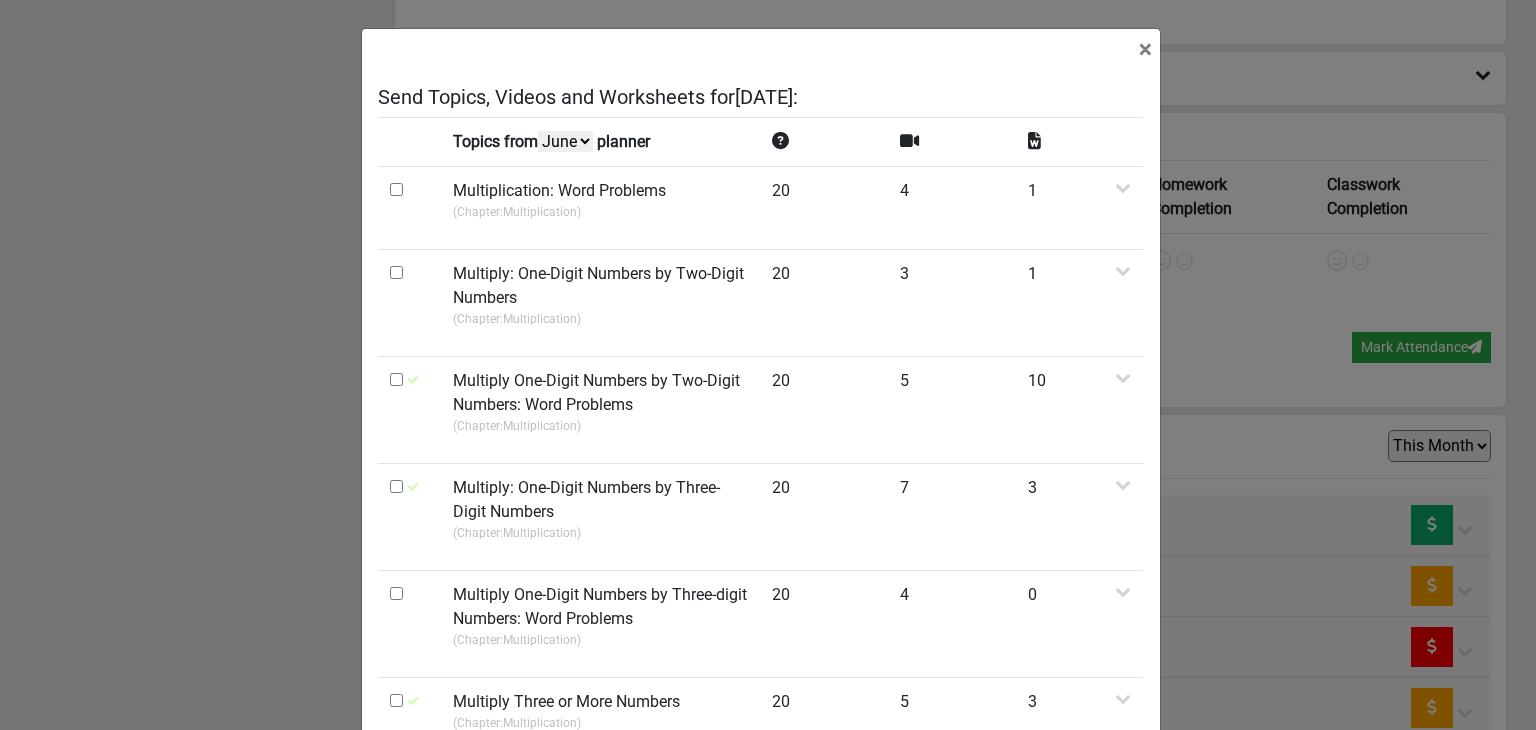 scroll, scrollTop: 3065, scrollLeft: 0, axis: vertical 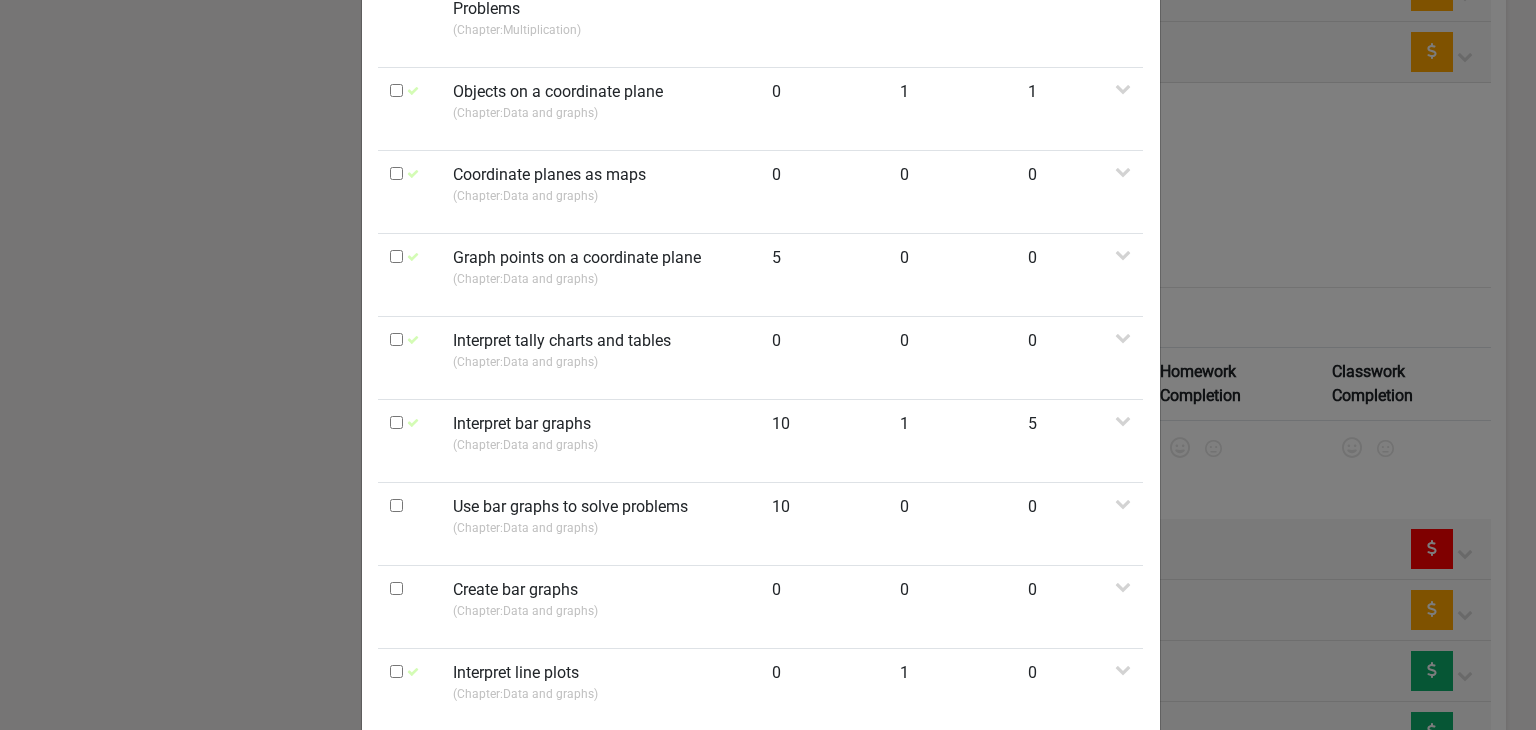 click on "× Send Topics, Videos and Worksheets for  Thursday 19th June : Topics from July June May April   planner     Multiplication: Word Problems (Chapter:  Multiplication ) 20 4   1    Share Worksheets: Multiplication Word Problems   Preview Share Videos: Multiplication word problems    Preview Multiplication word problem example 1    Preview Multiplication Word Problems p1    Preview Word Problems With Bar Models (Multiplication of Length)    Preview     Multiply: One-Digit Numbers by Two-Digit Numbers (Chapter:  Multiplication ) 20 3   1    Share Worksheets: 2 digit multiplication   Preview Share Videos: Multiply 2-digit number with 1-digit number    Preview Multiply 2-digit number by 1-digit number    Preview Multiply 2-digit number by 1-digit number    Preview     Multiply One-Digit Numbers by Two-Digit Numbers: Word Problems (Chapter:  Multiplication ) 20 5   10    Share Worksheets: equal groups   (by  Laiba Aftab ) Preview Problems worksheet 1   (by  Laiba Aftab ) Preview Problem worksheet 2   )" at bounding box center (768, 365) 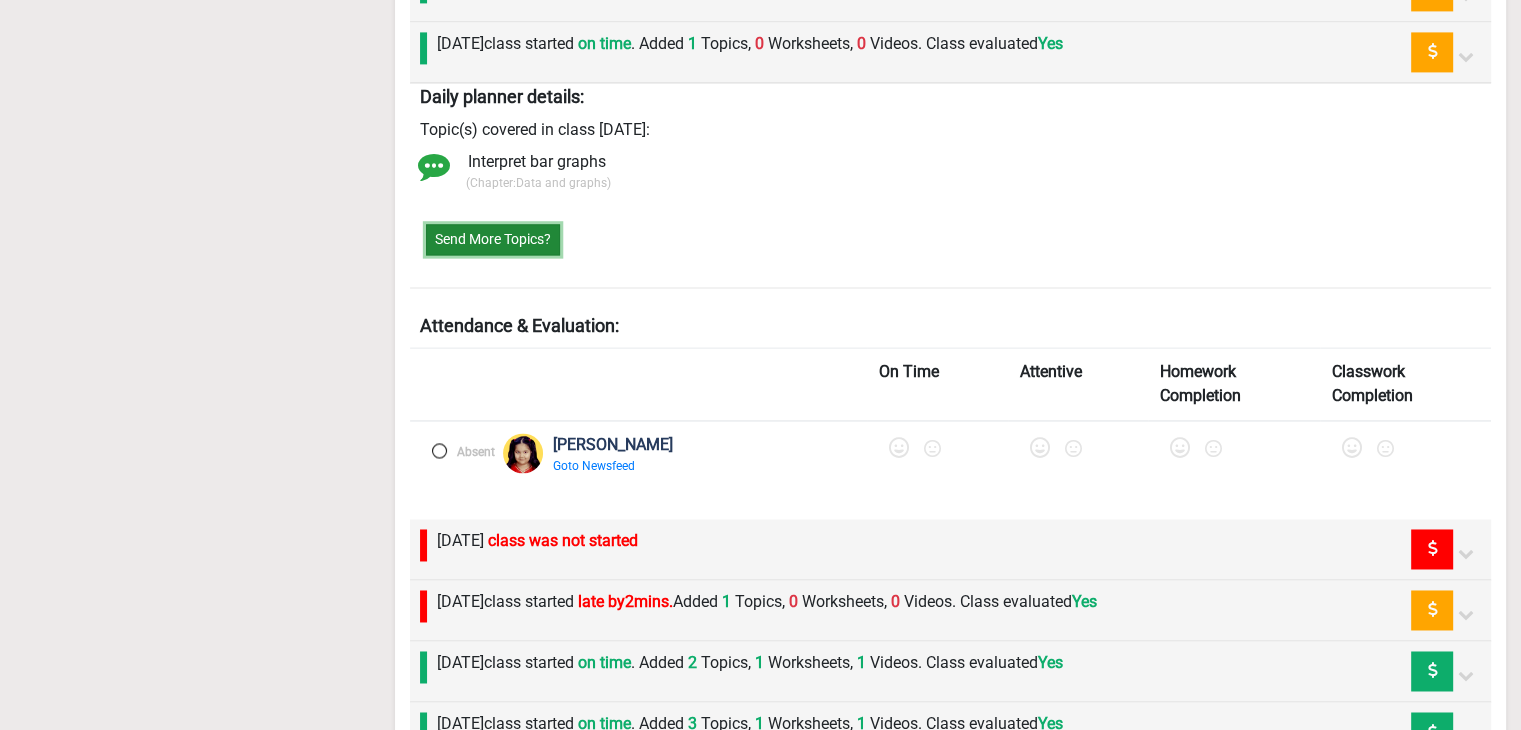 click on "Send More Topics?" at bounding box center [493, 239] 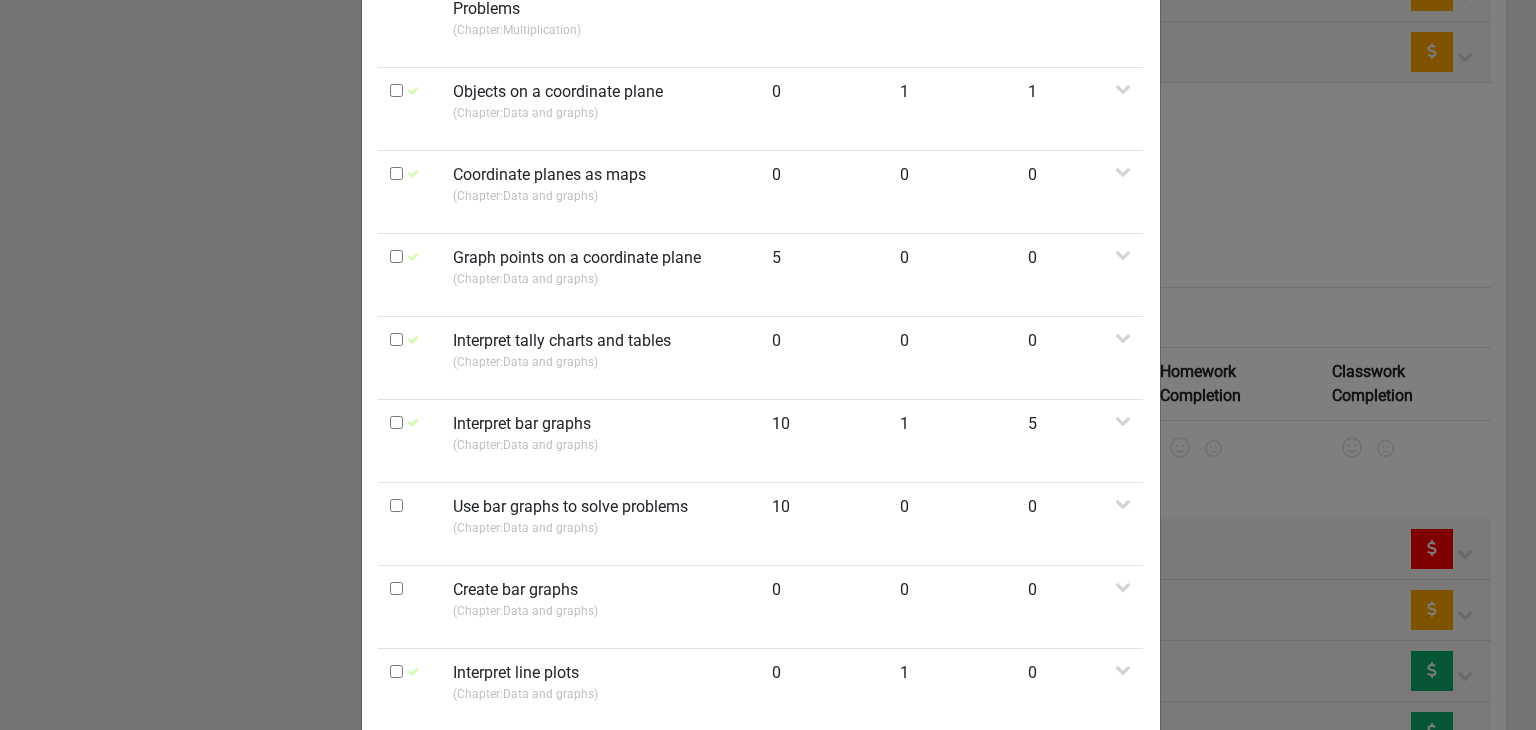 scroll, scrollTop: 0, scrollLeft: 0, axis: both 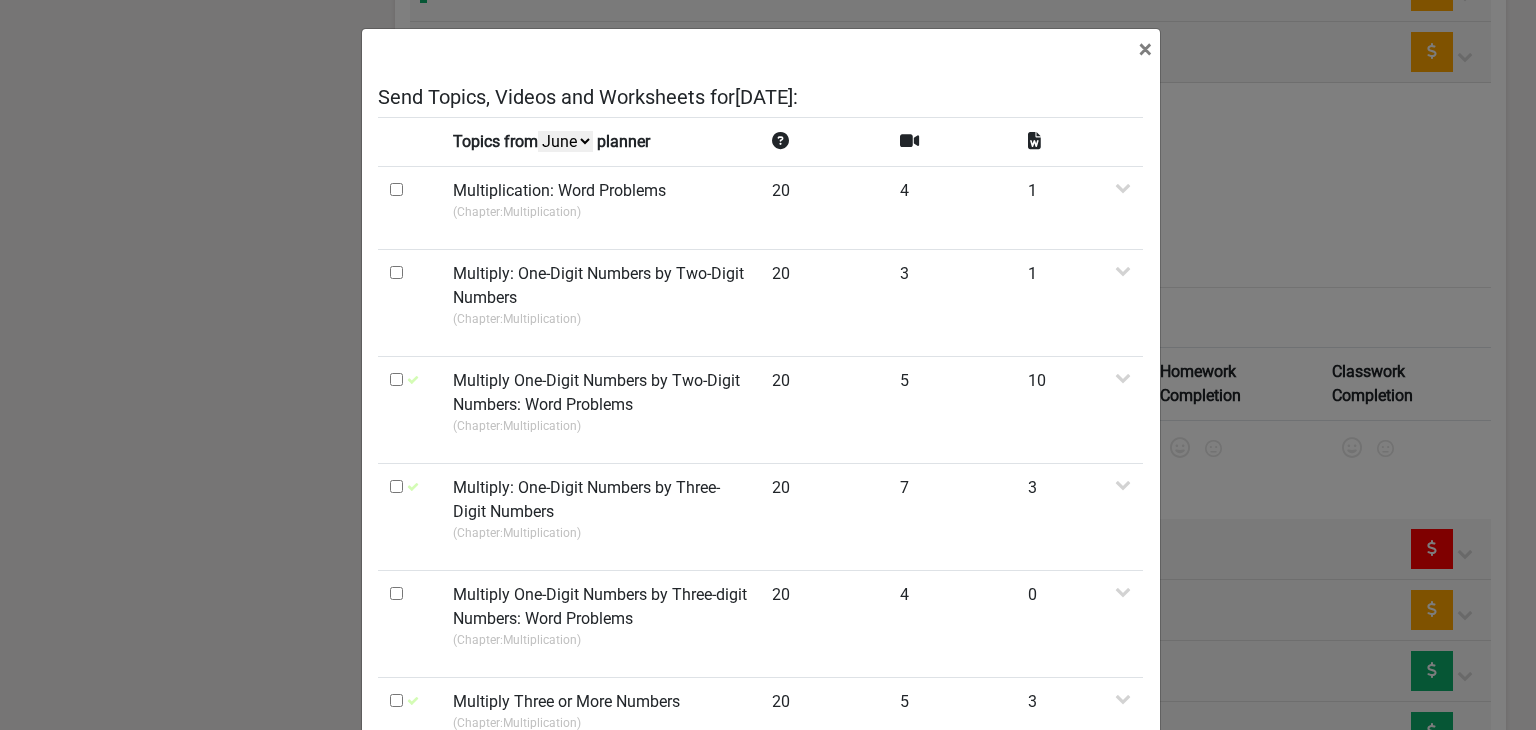drag, startPoint x: 550, startPoint y: 139, endPoint x: 556, endPoint y: 149, distance: 11.661903 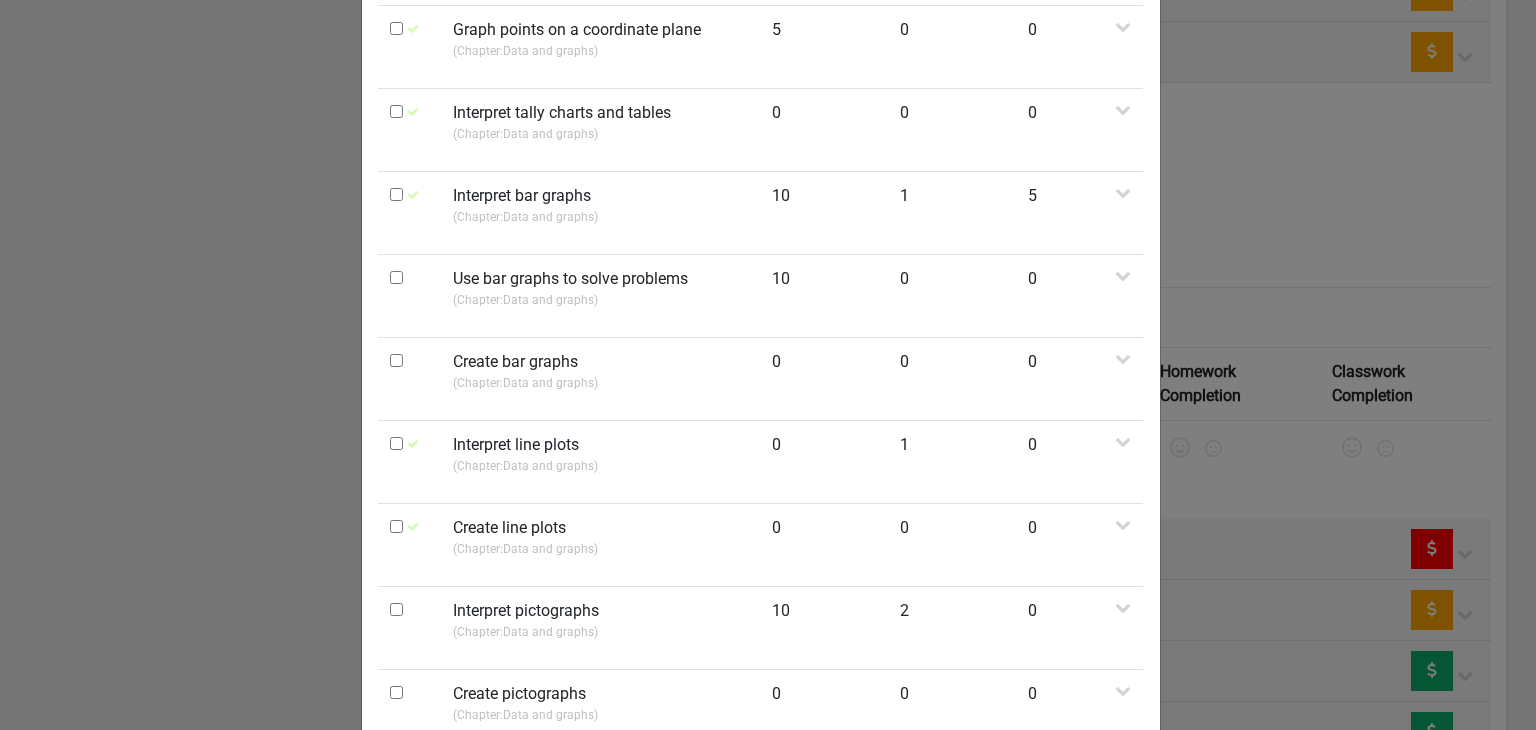 scroll, scrollTop: 1244, scrollLeft: 0, axis: vertical 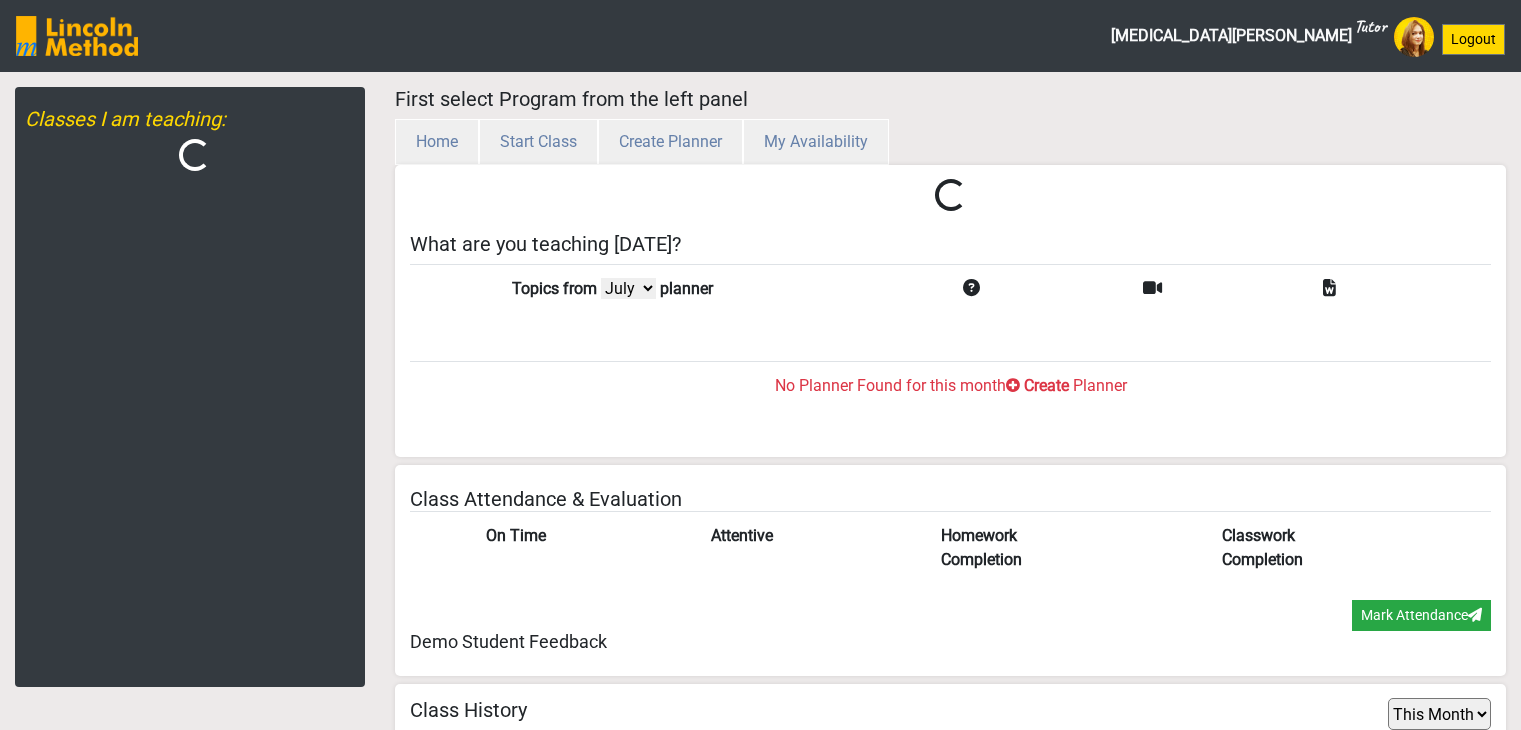 select on "month" 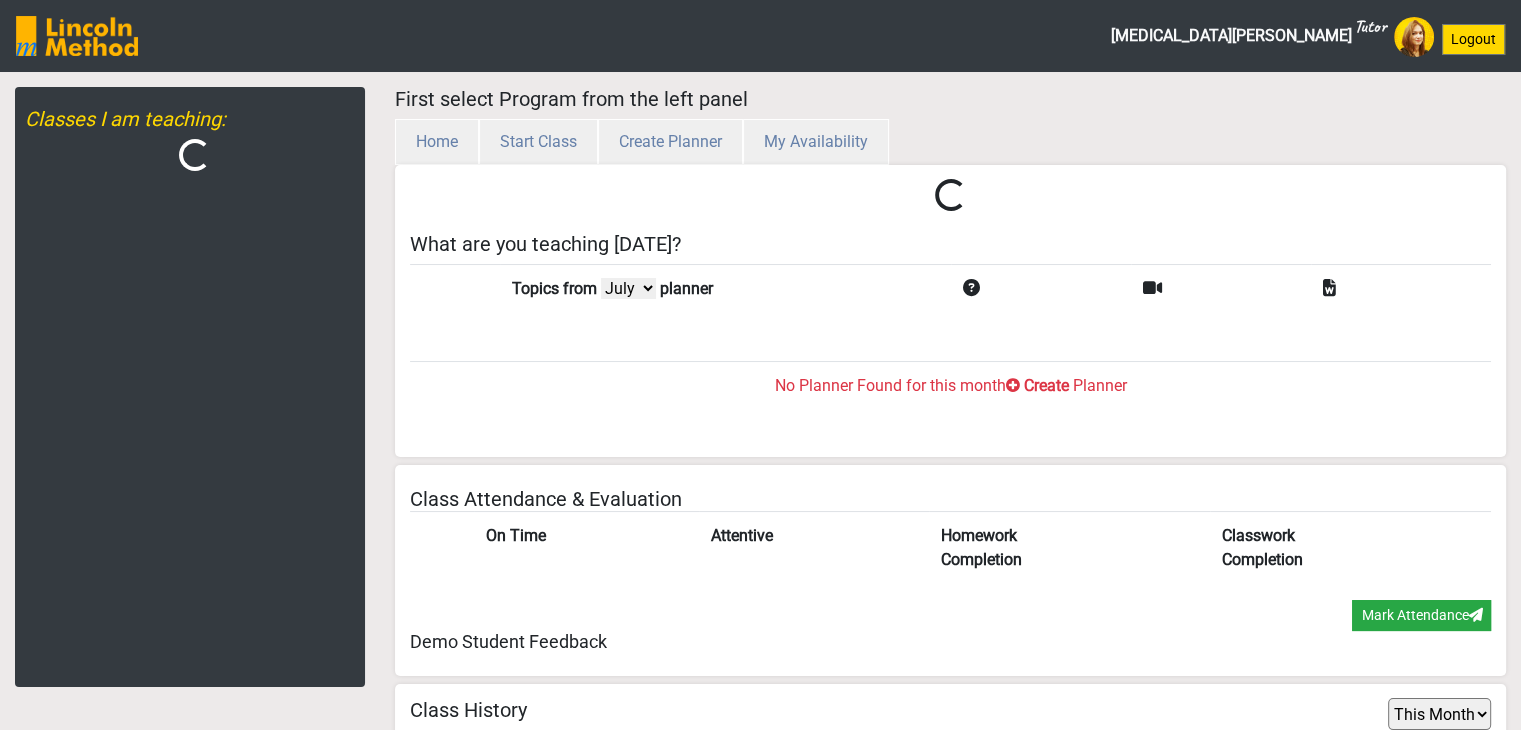 scroll, scrollTop: 65, scrollLeft: 0, axis: vertical 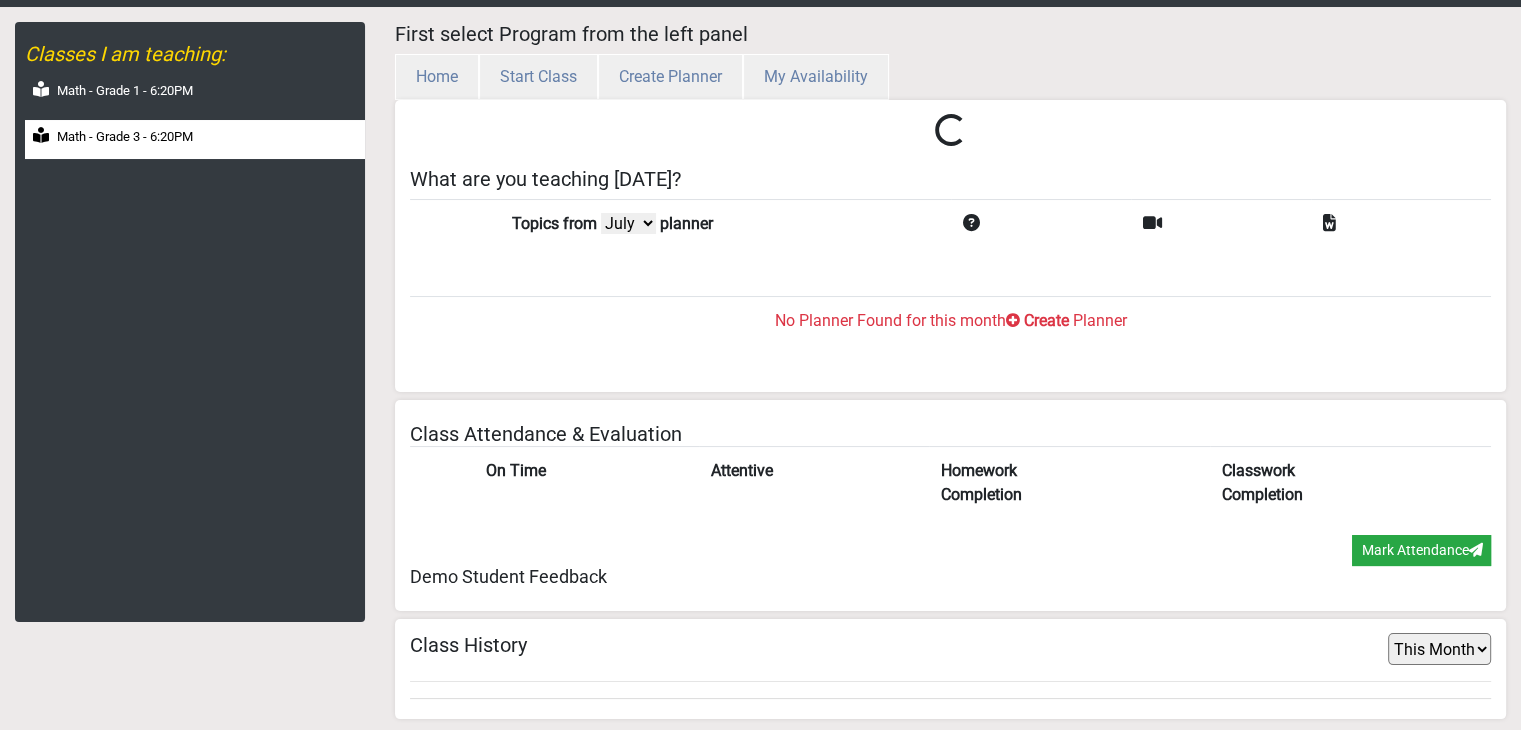 click on "Math - Grade 3 - 6:20PM" at bounding box center [195, 139] 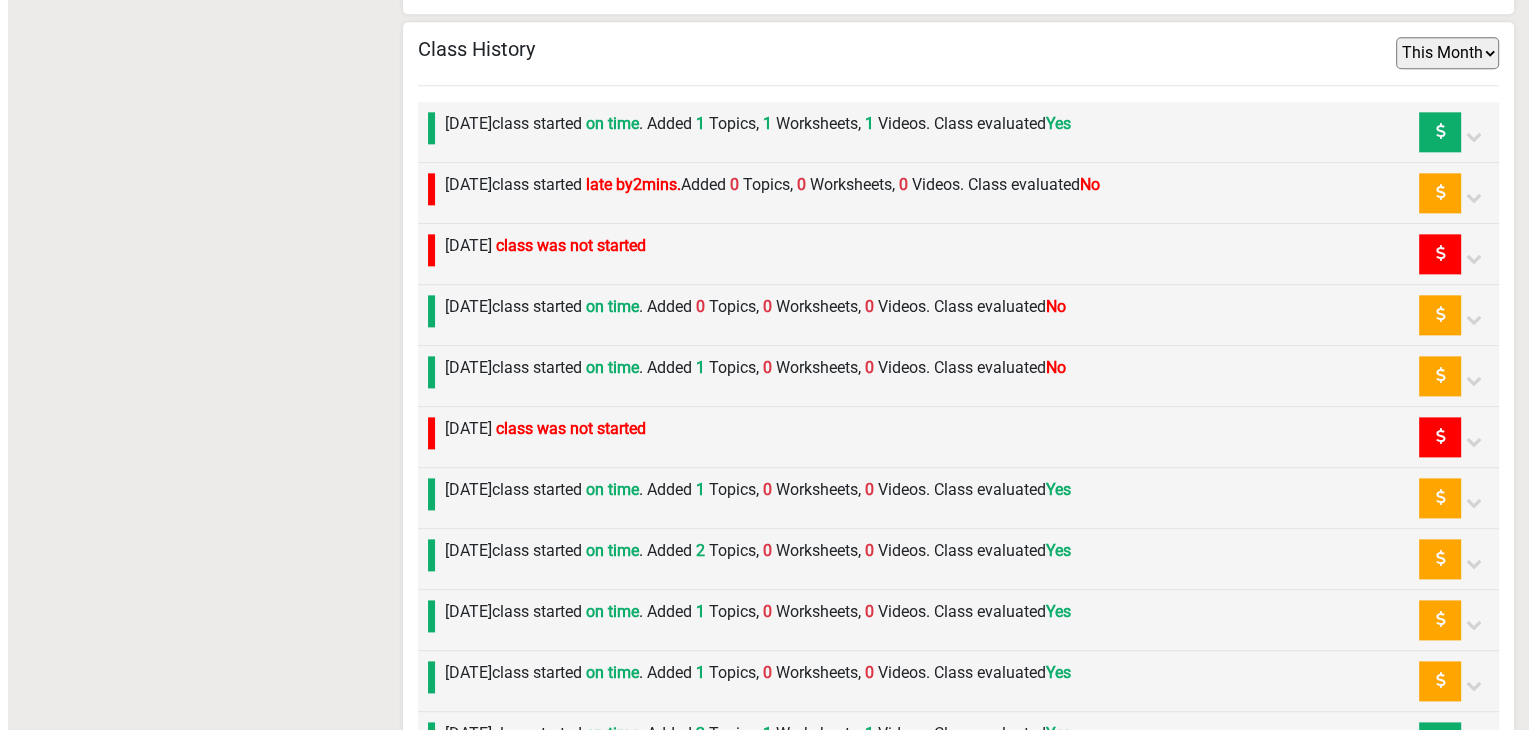 scroll, scrollTop: 2893, scrollLeft: 0, axis: vertical 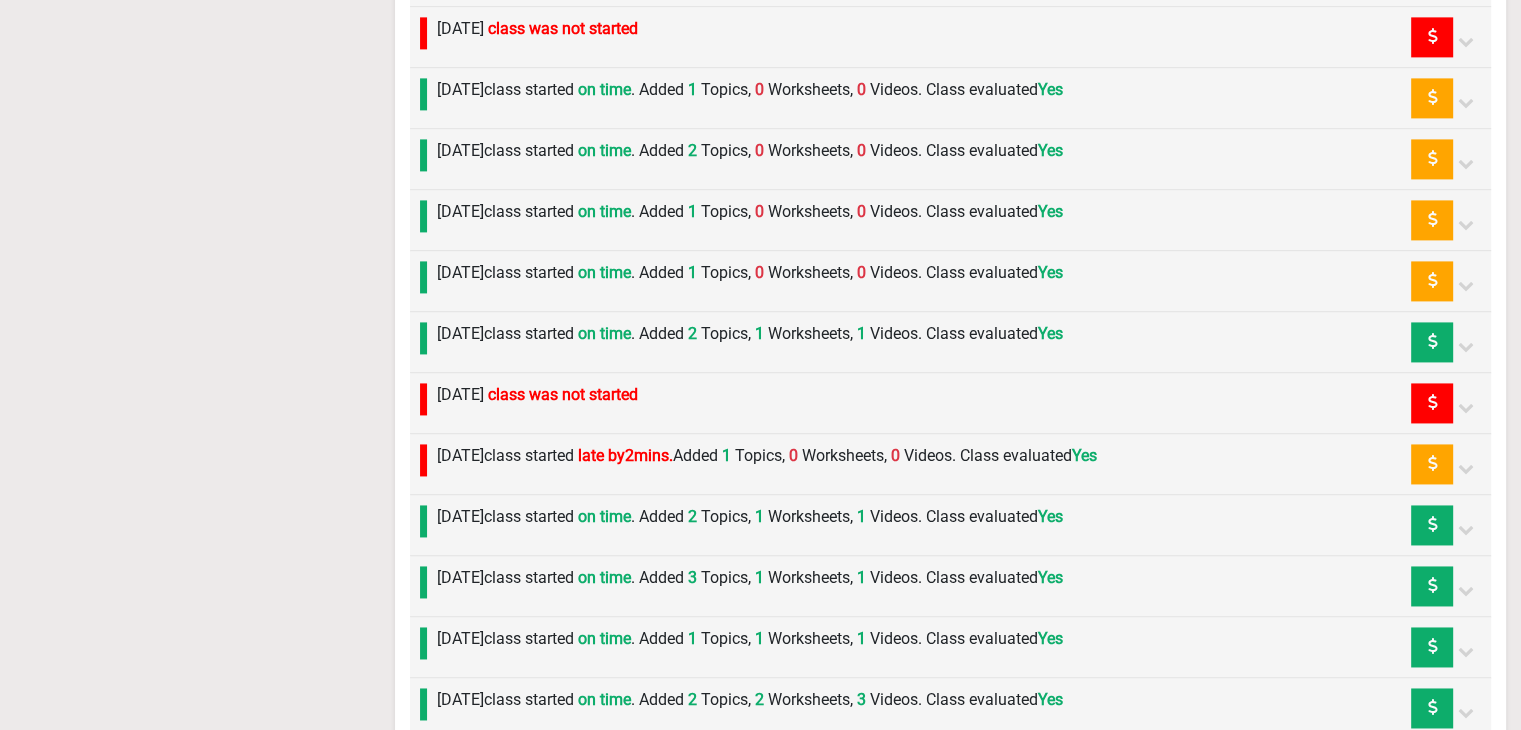 click on "[DATE]  class started   late by  2  mins.  Added   1   Topics,   0   Worksheets,   0   Videos. Class evaluated  Yes" at bounding box center [767, 456] 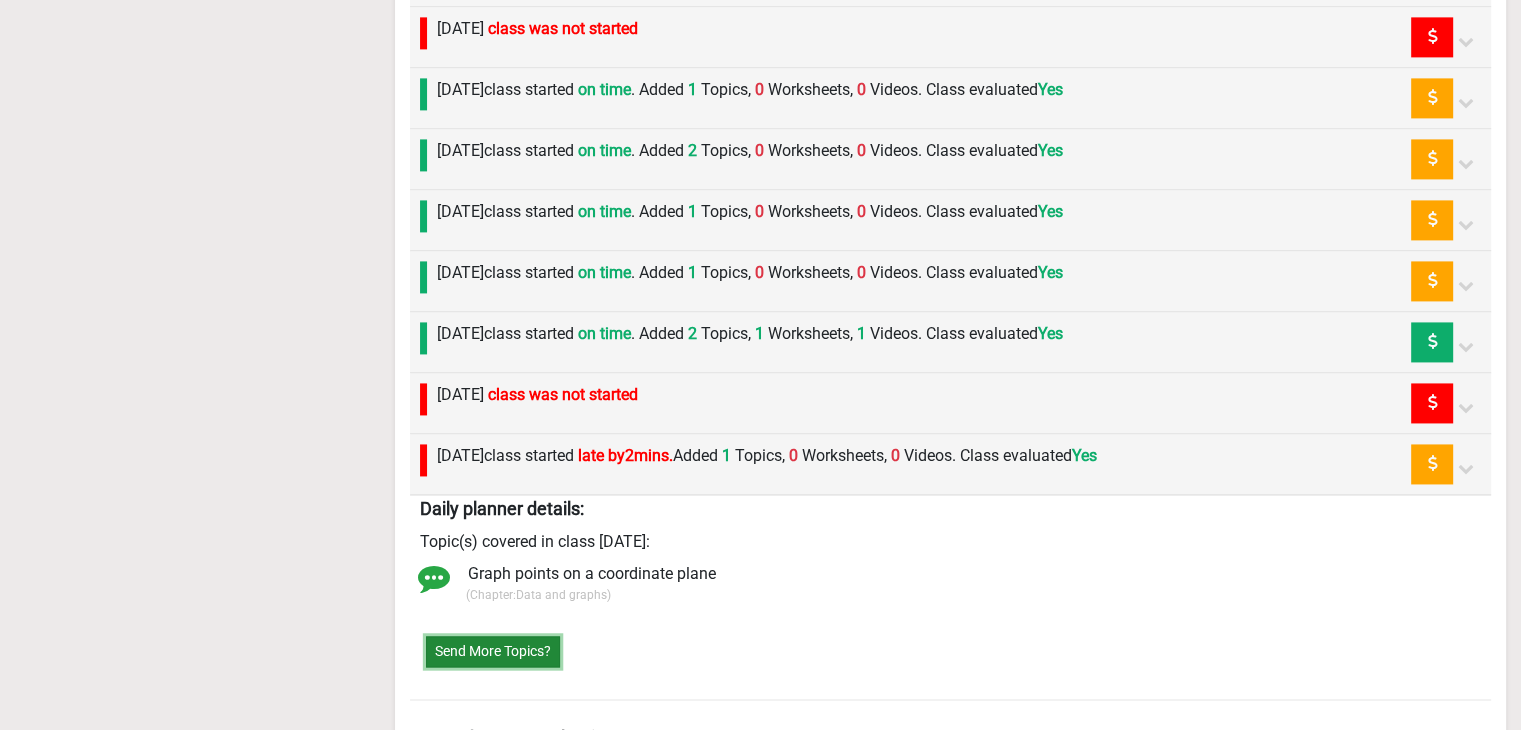 click on "Send More Topics?" at bounding box center (493, 651) 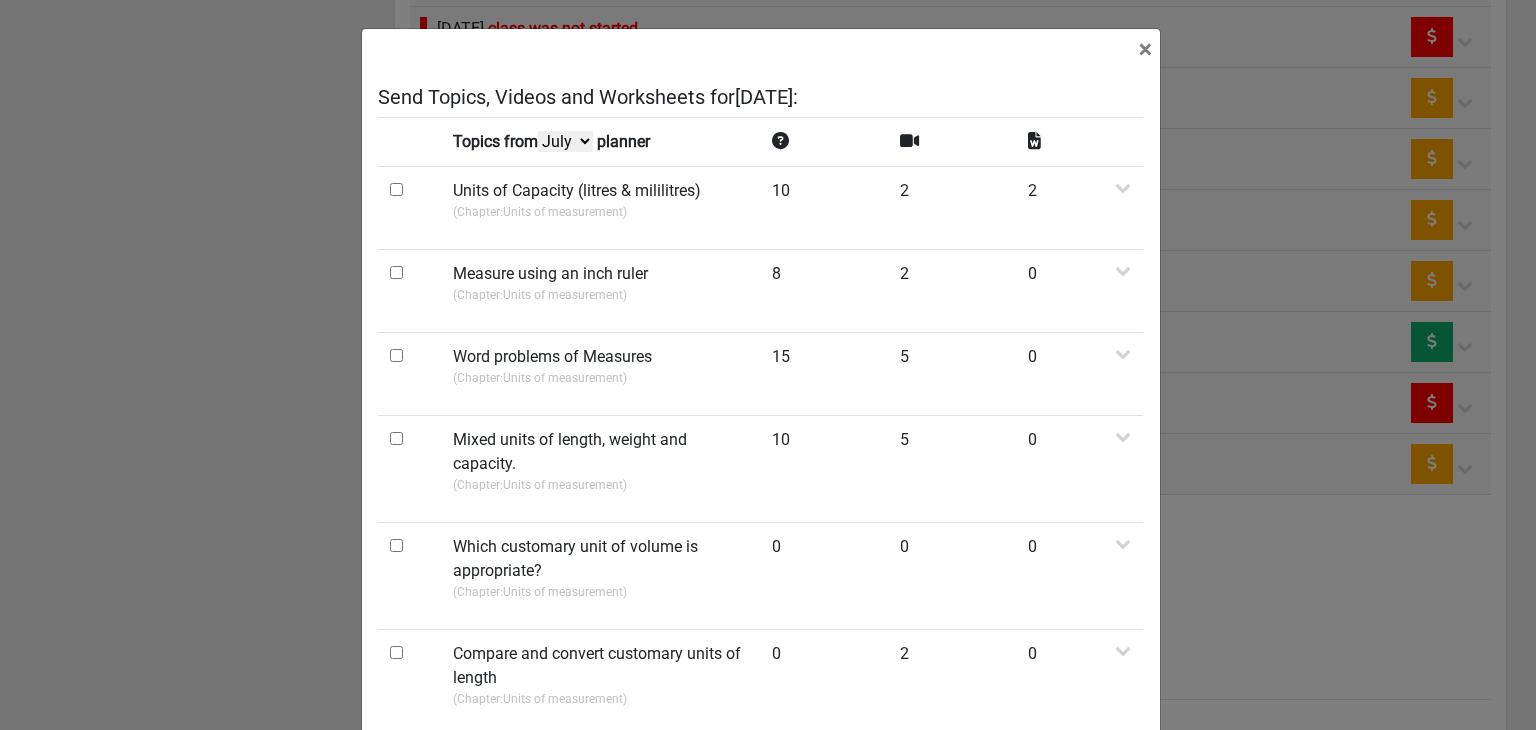 click on "July June May April" at bounding box center [565, 141] 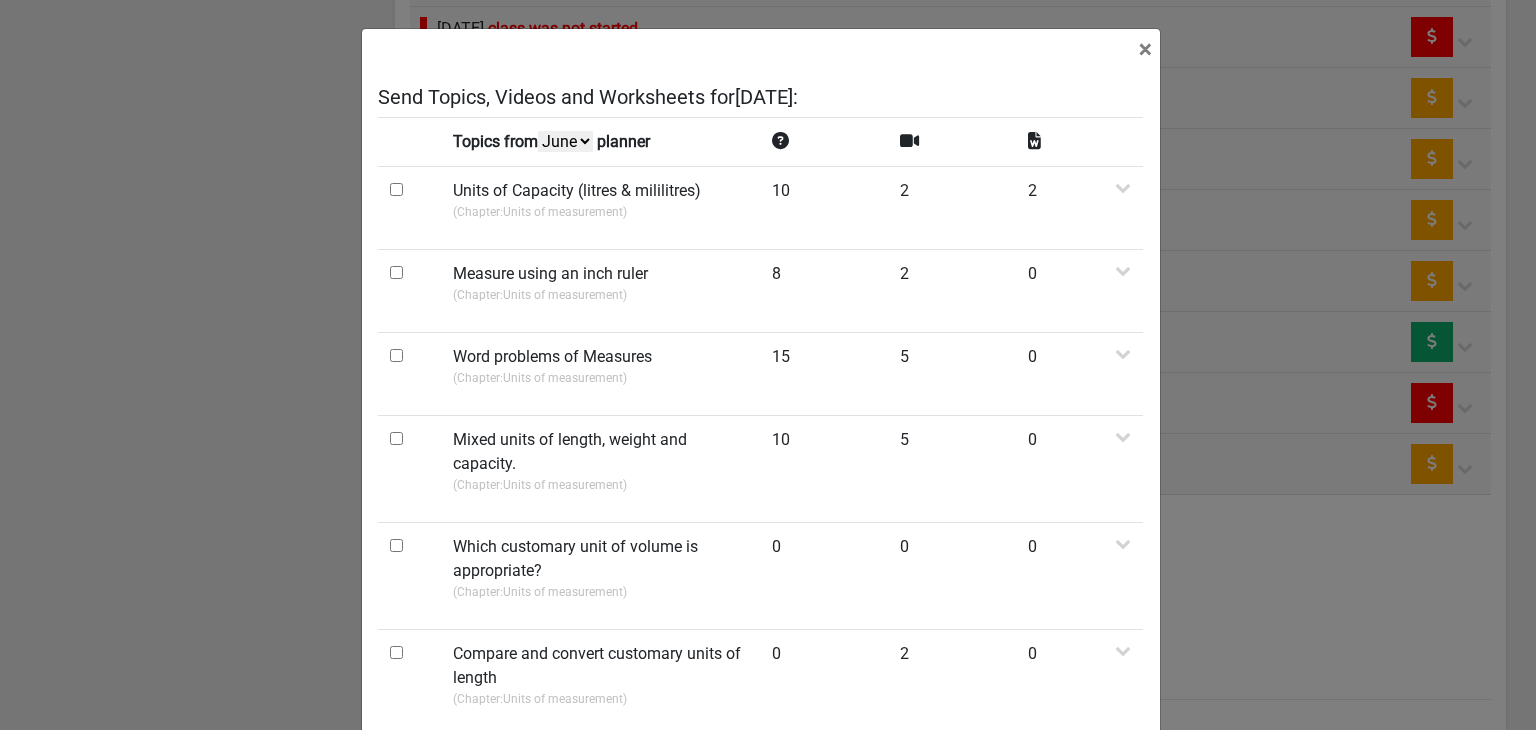 click on "July June May April" at bounding box center [565, 141] 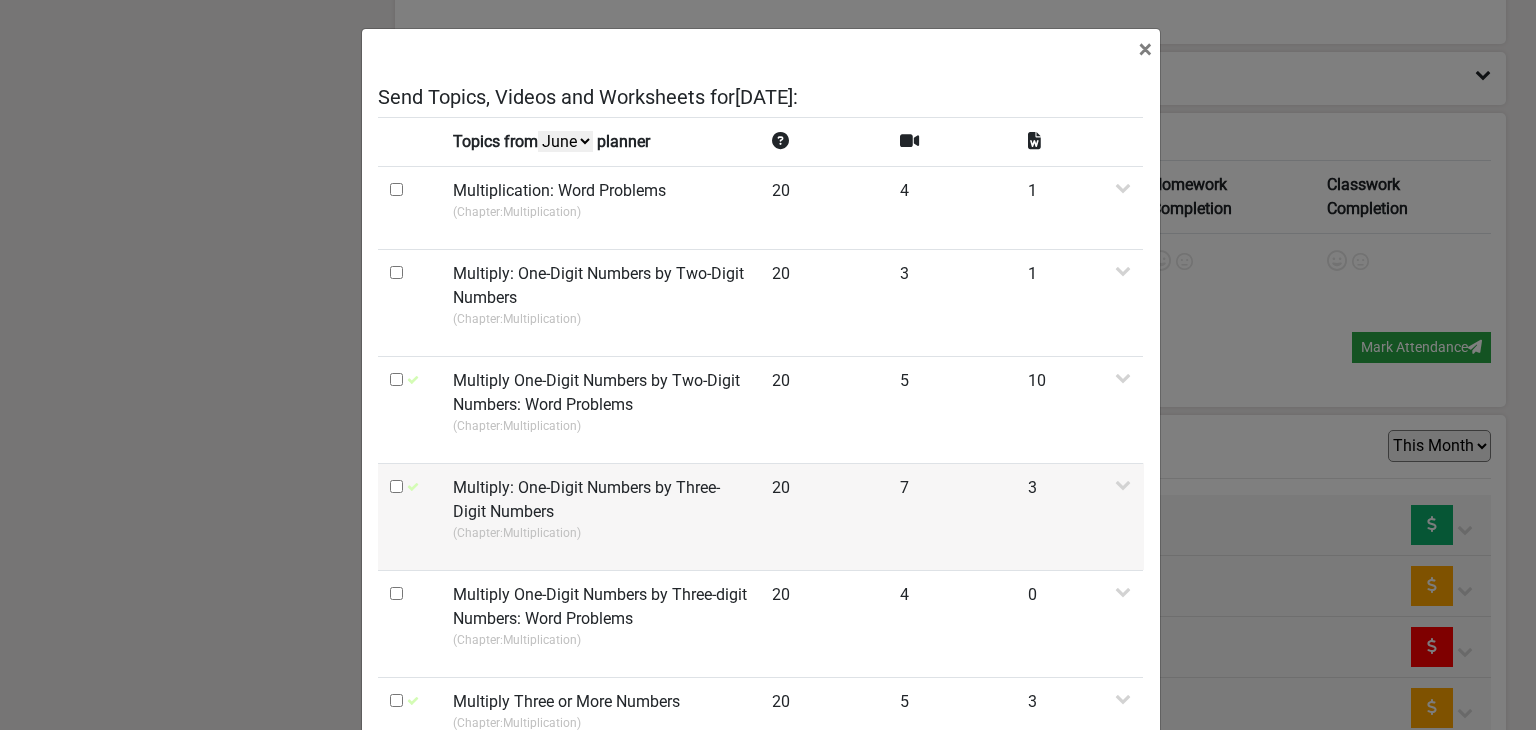 scroll, scrollTop: 2893, scrollLeft: 0, axis: vertical 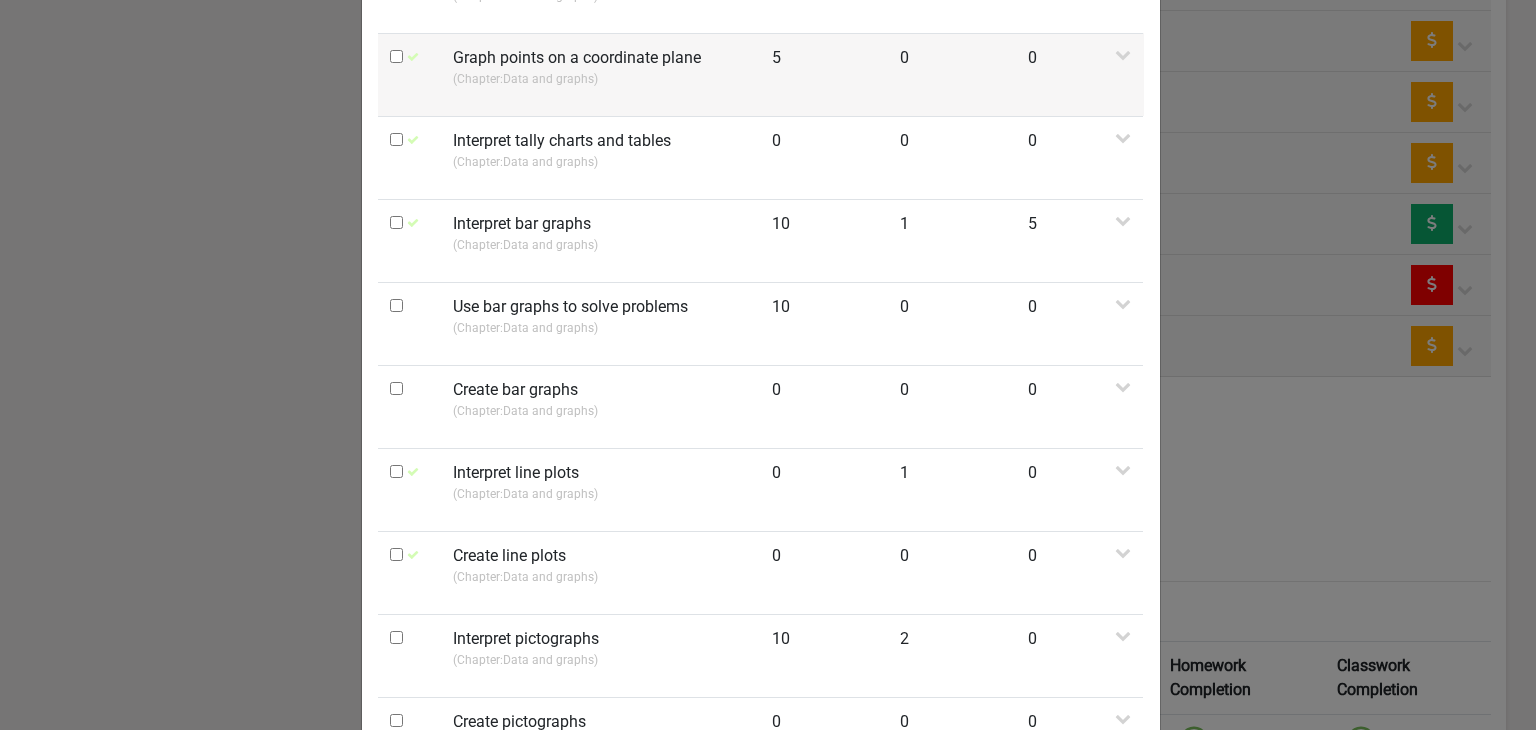 click at bounding box center [396, 56] 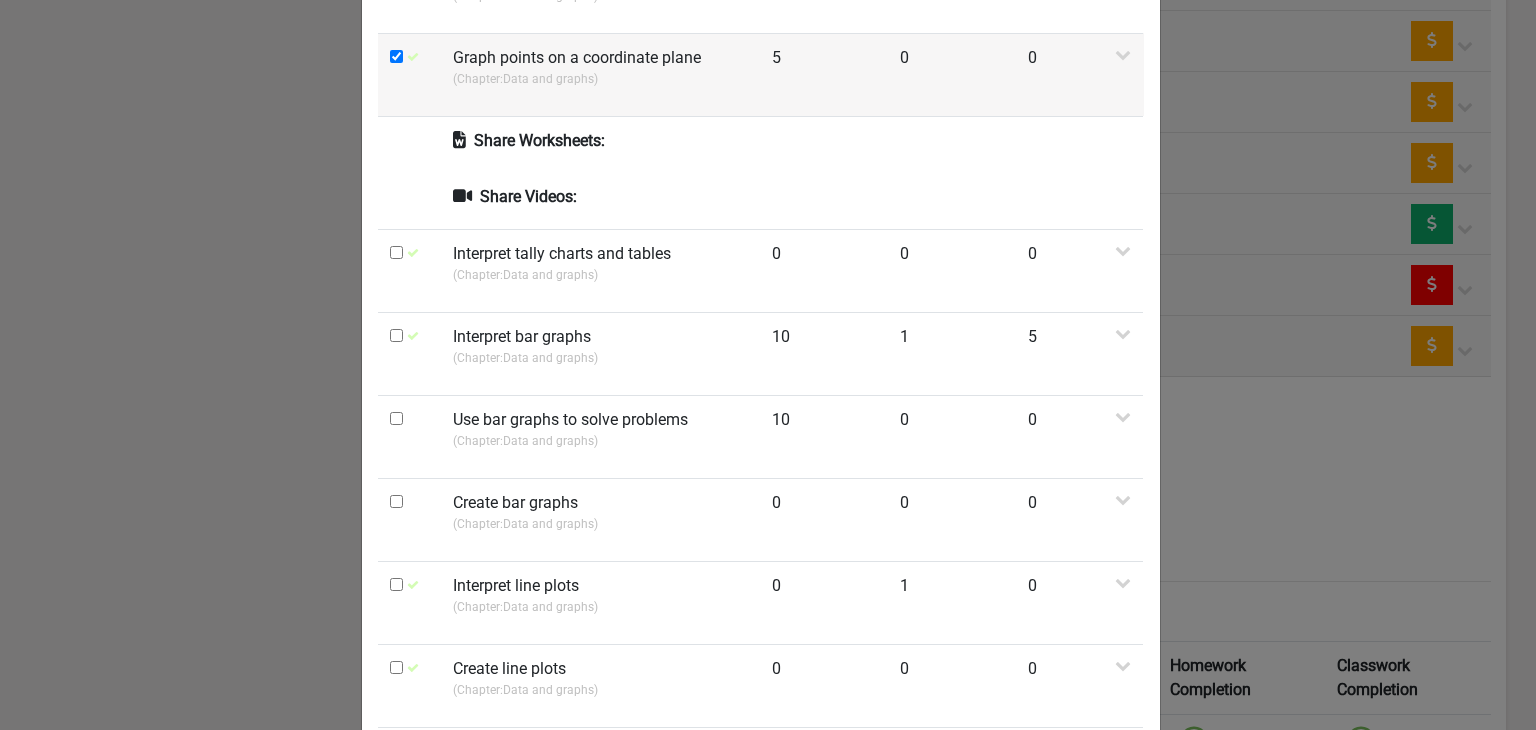 click at bounding box center [396, 56] 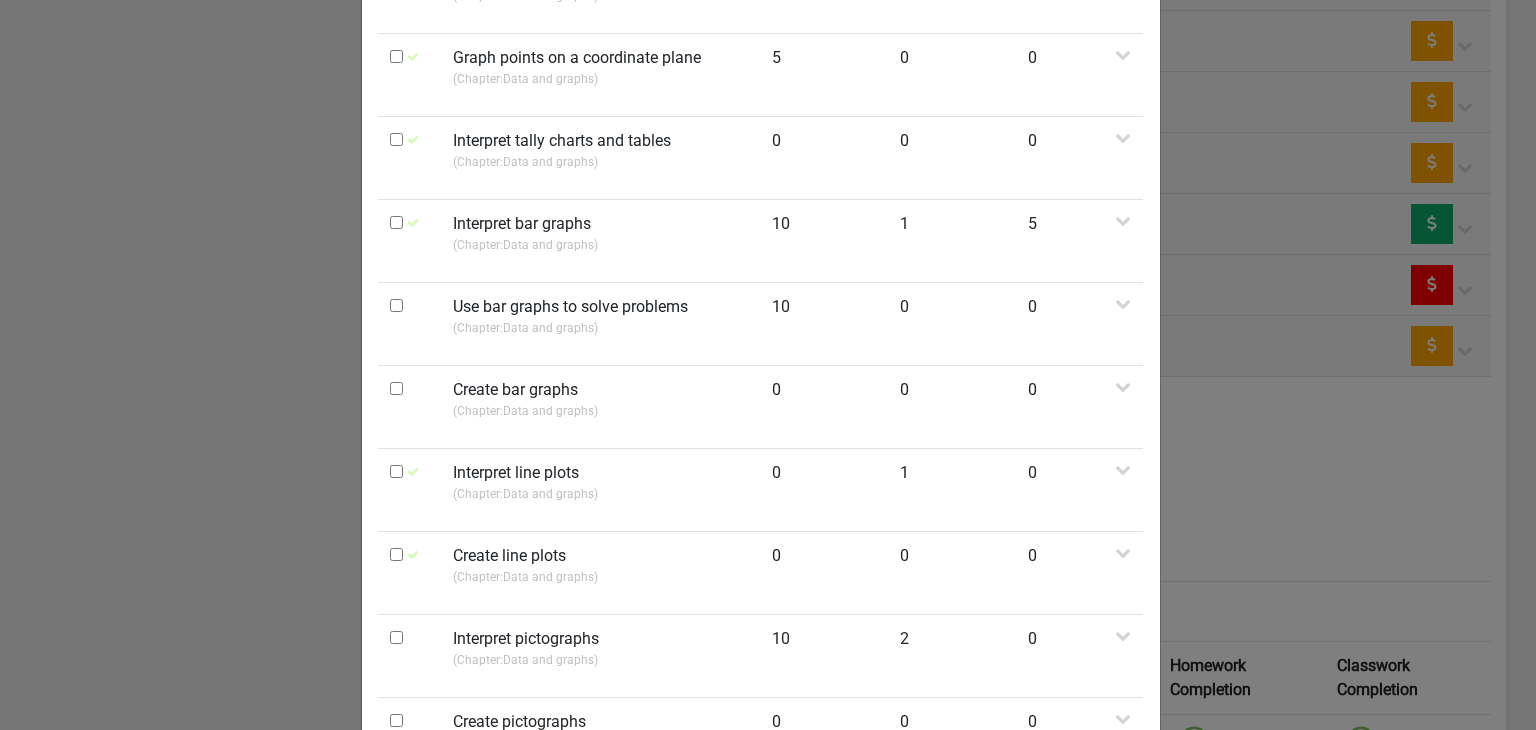click on "× Send Topics, Videos and Worksheets for  [DATE] : Topics from July June May April   planner     Multiplication: Word Problems (Chapter:  Multiplication ) 20 4   1    Share Worksheets: Multiplication Word Problems   Preview Share Videos: Multiplication word problems    Preview Multiplication word problem example 1    Preview Multiplication Word Problems p1    Preview Word Problems With Bar Models (Multiplication of Length)    Preview     Multiply: One-Digit Numbers by Two-Digit Numbers (Chapter:  Multiplication ) 20 3   1    Share Worksheets: 2 digit multiplication   Preview Share Videos: Multiply 2-digit number with 1-digit number    Preview Multiply 2-digit number by 1-digit number    Preview Multiply 2-digit number by 1-digit number    Preview     Multiply One-Digit Numbers by Two-Digit Numbers: Word Problems (Chapter:  Multiplication ) 20 5   10    Share Worksheets: equal groups   (by  Laiba Aftab ) Preview Problems worksheet 1   (by  Laiba Aftab ) Preview Problem worksheet 2   ) )" at bounding box center (768, 365) 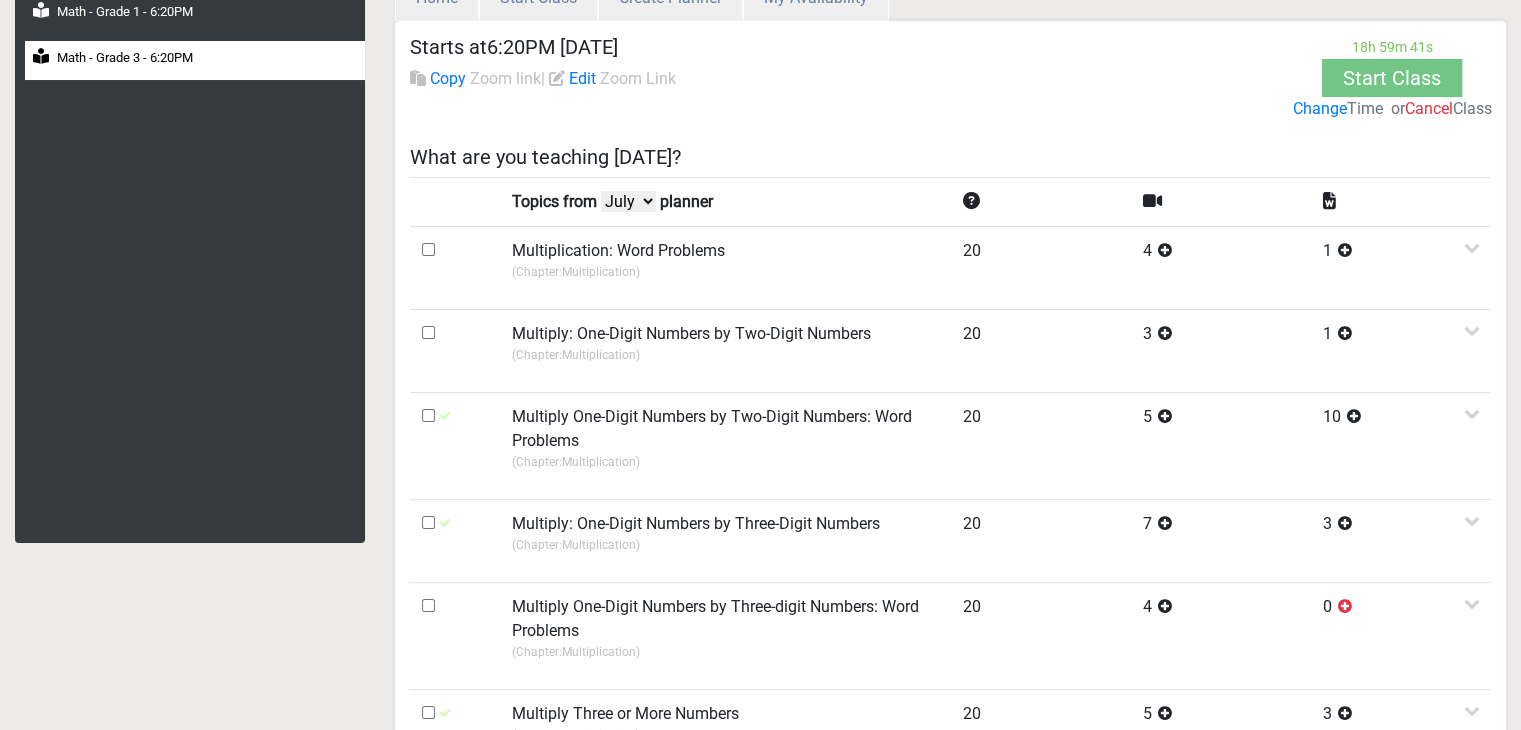 scroll, scrollTop: 93, scrollLeft: 0, axis: vertical 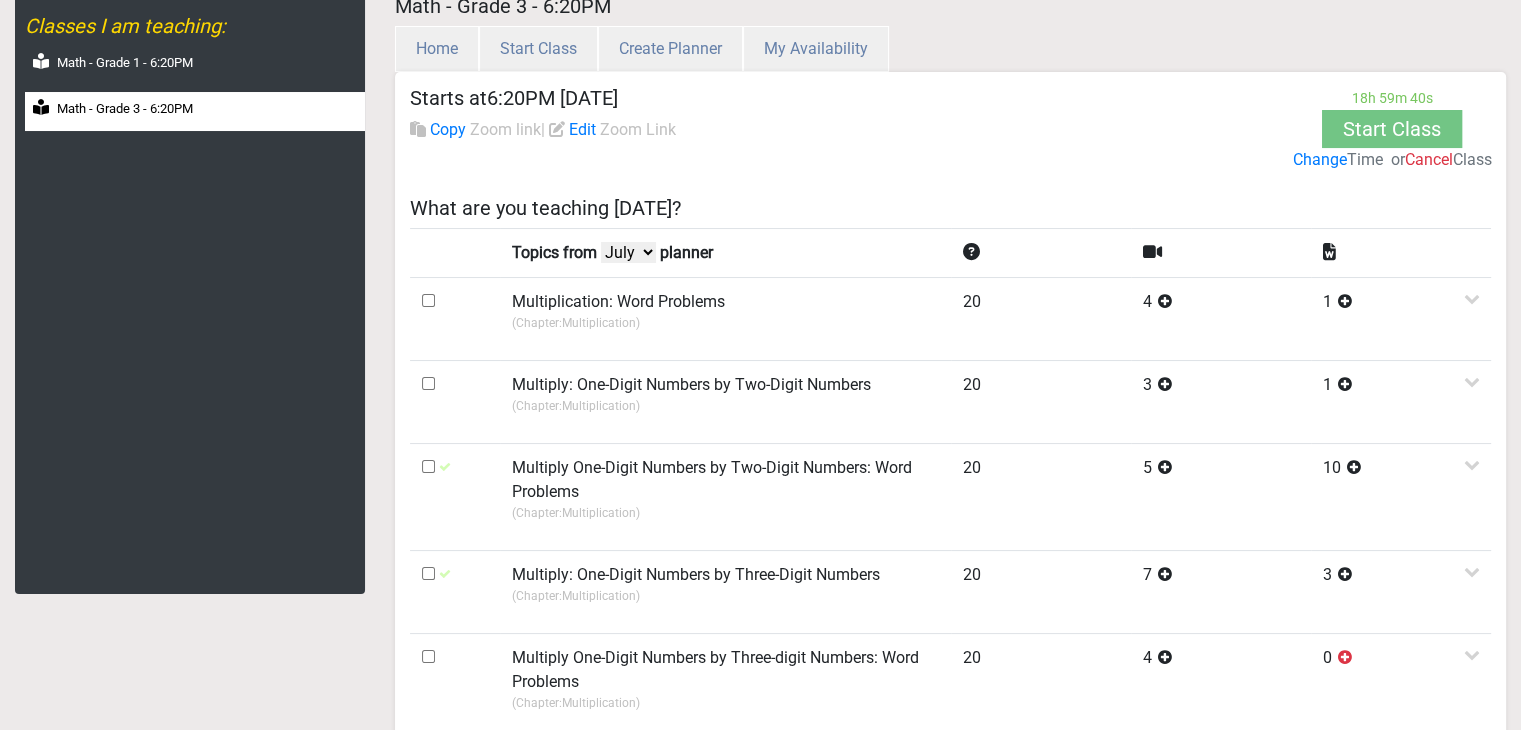 click on "July June May April" at bounding box center (628, 252) 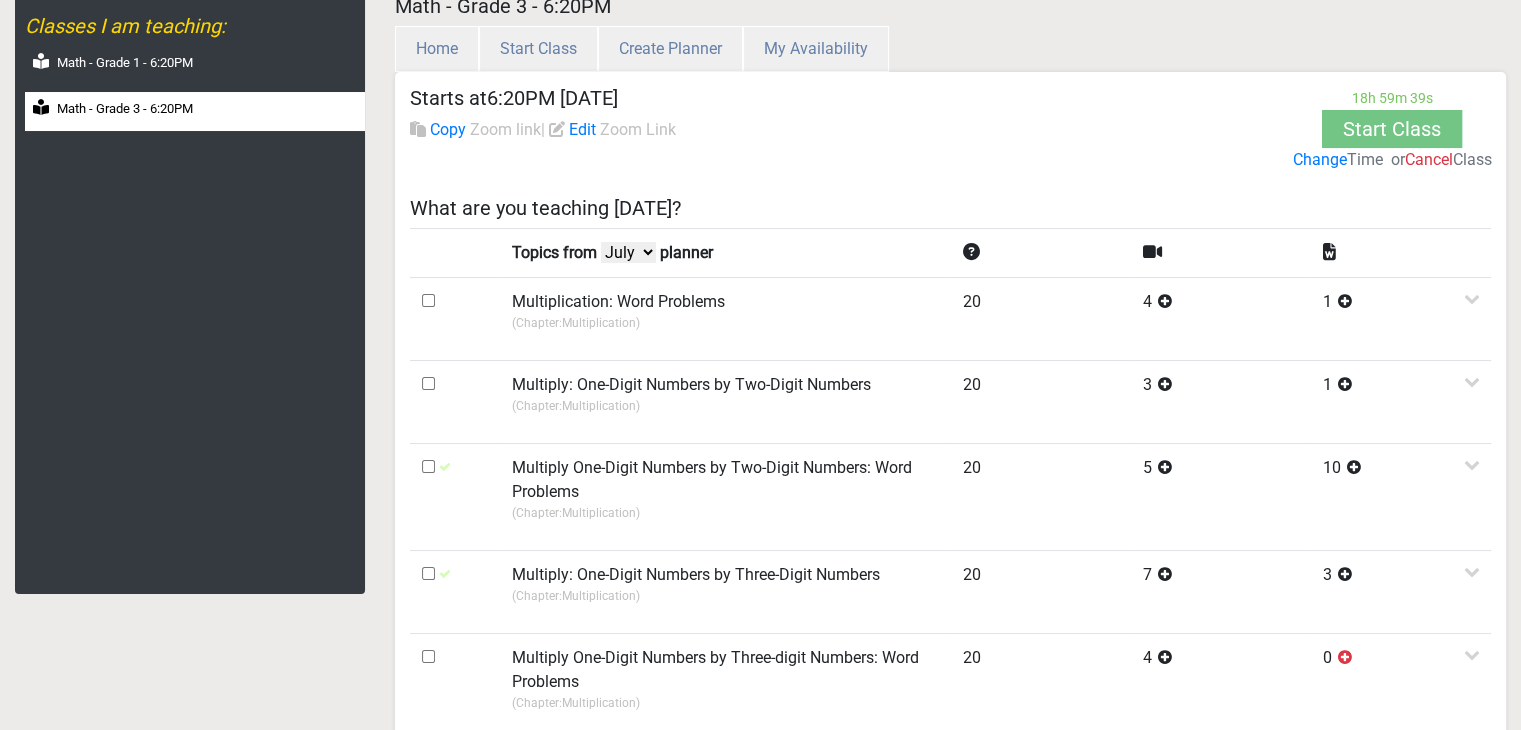 select on "June" 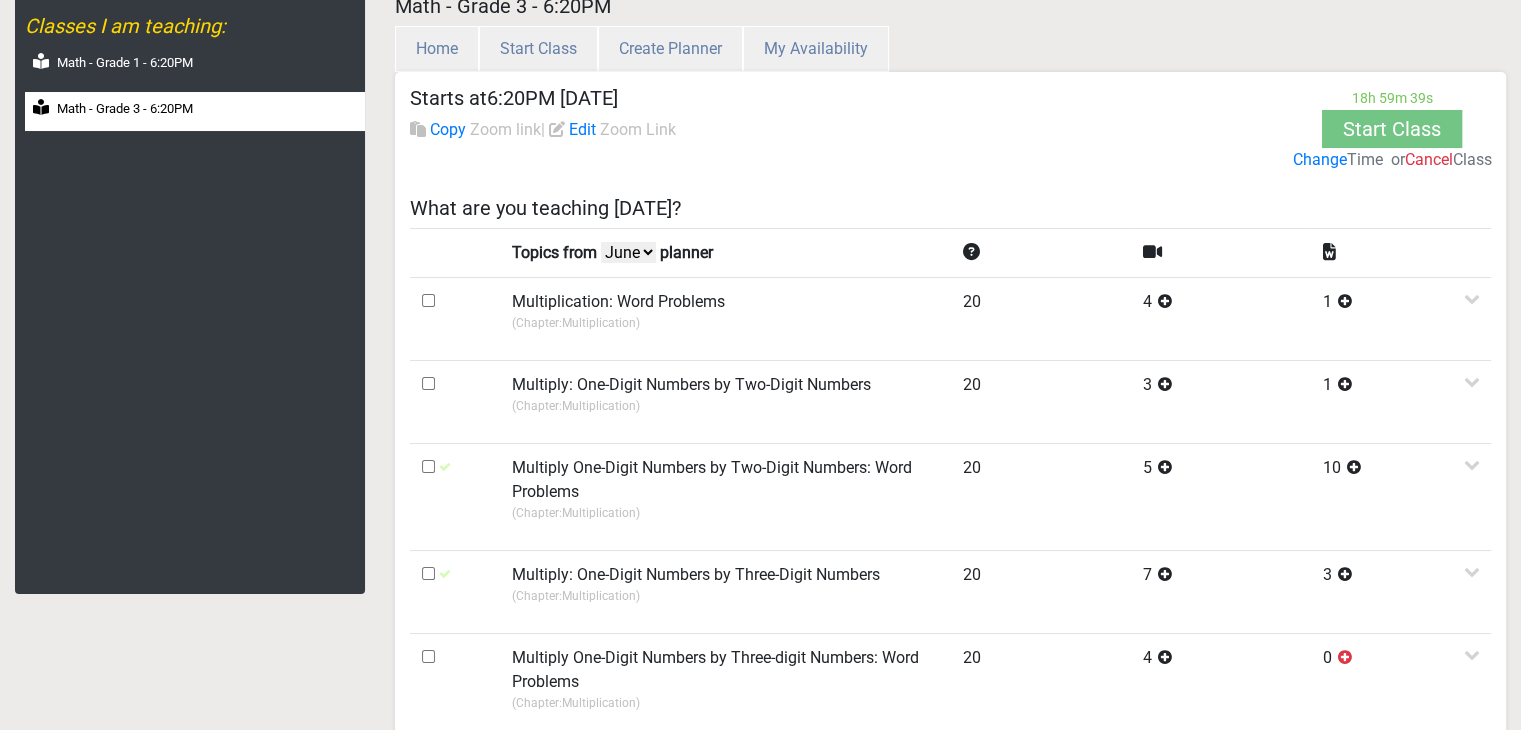 click on "July June May April" at bounding box center (628, 252) 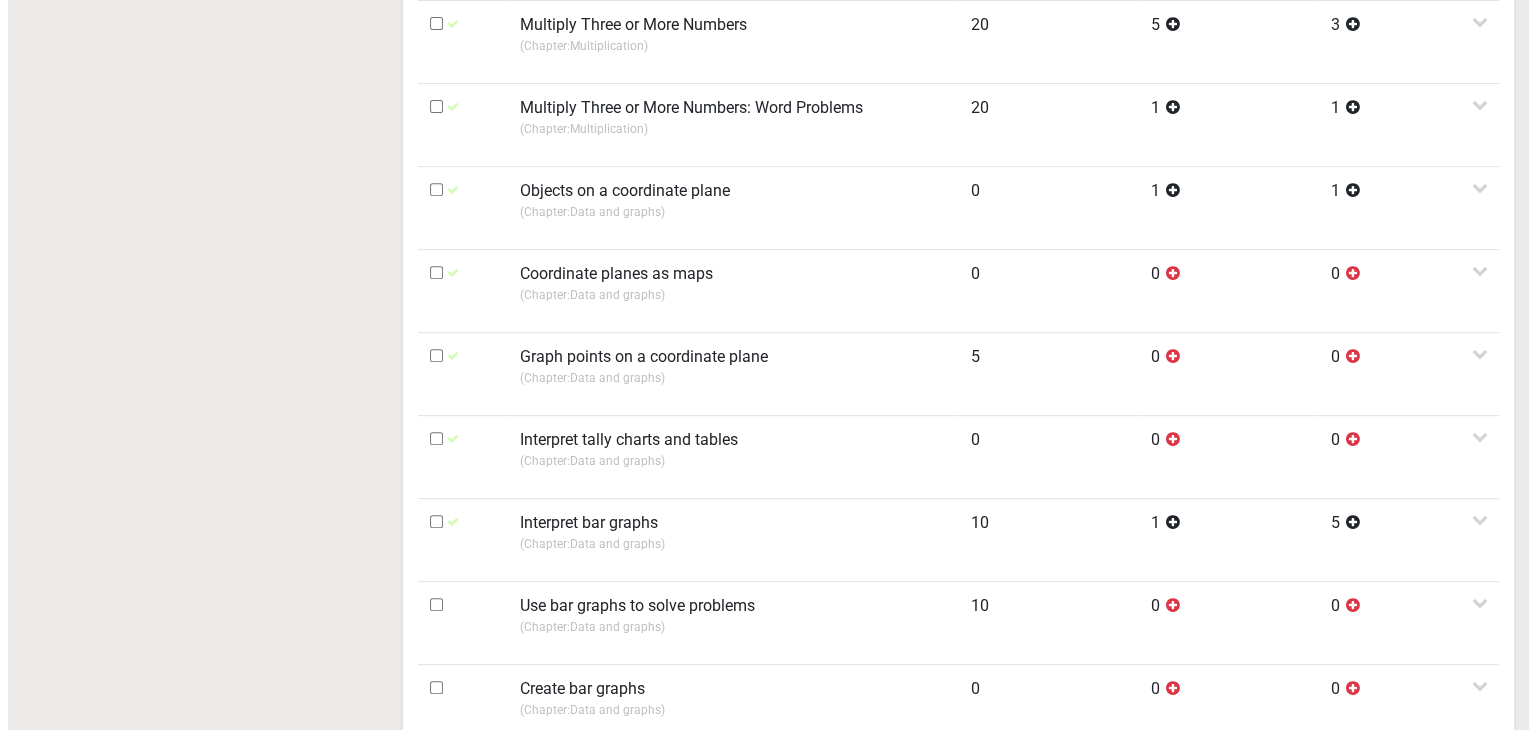 scroll, scrollTop: 893, scrollLeft: 0, axis: vertical 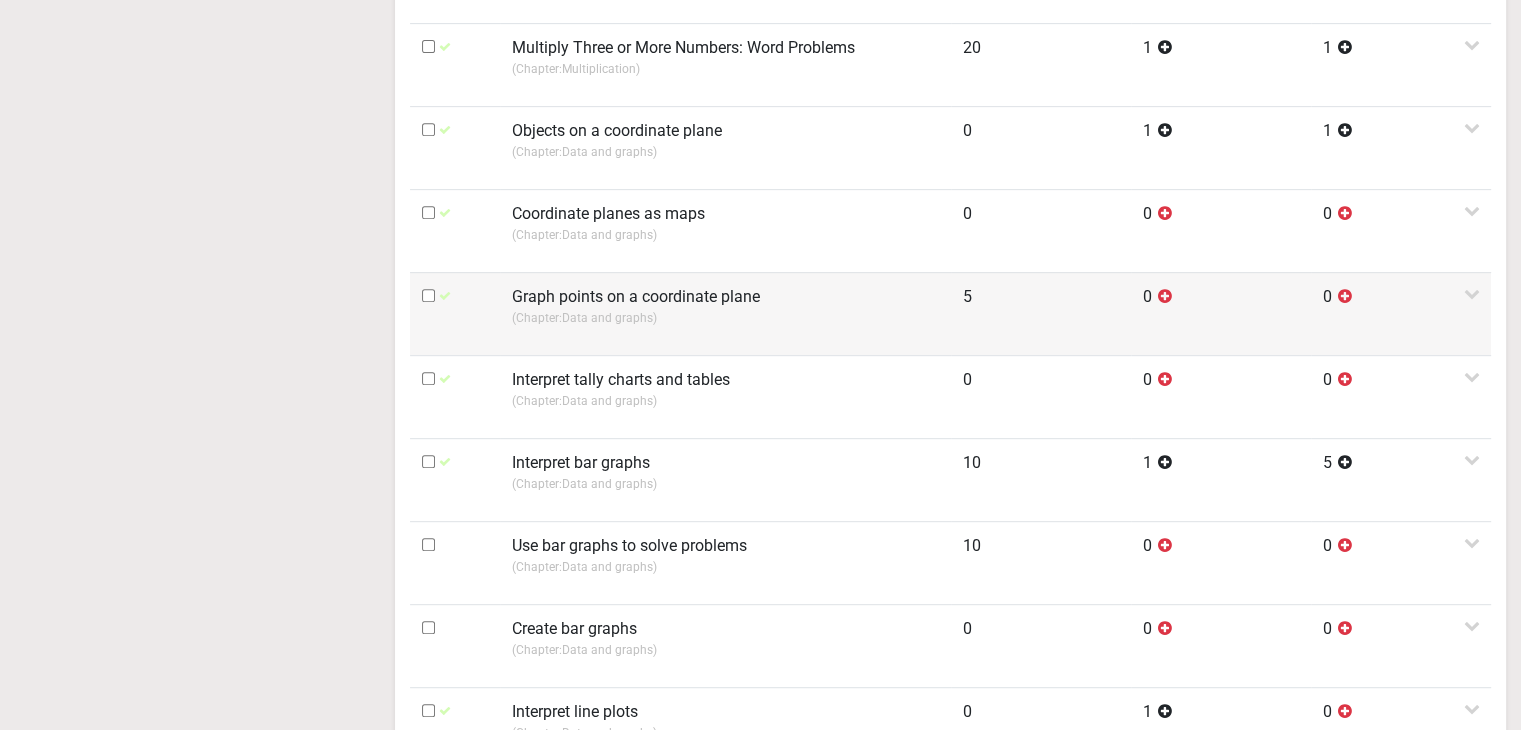 click on "(Chapter:  Data and graphs )" at bounding box center [725, 318] 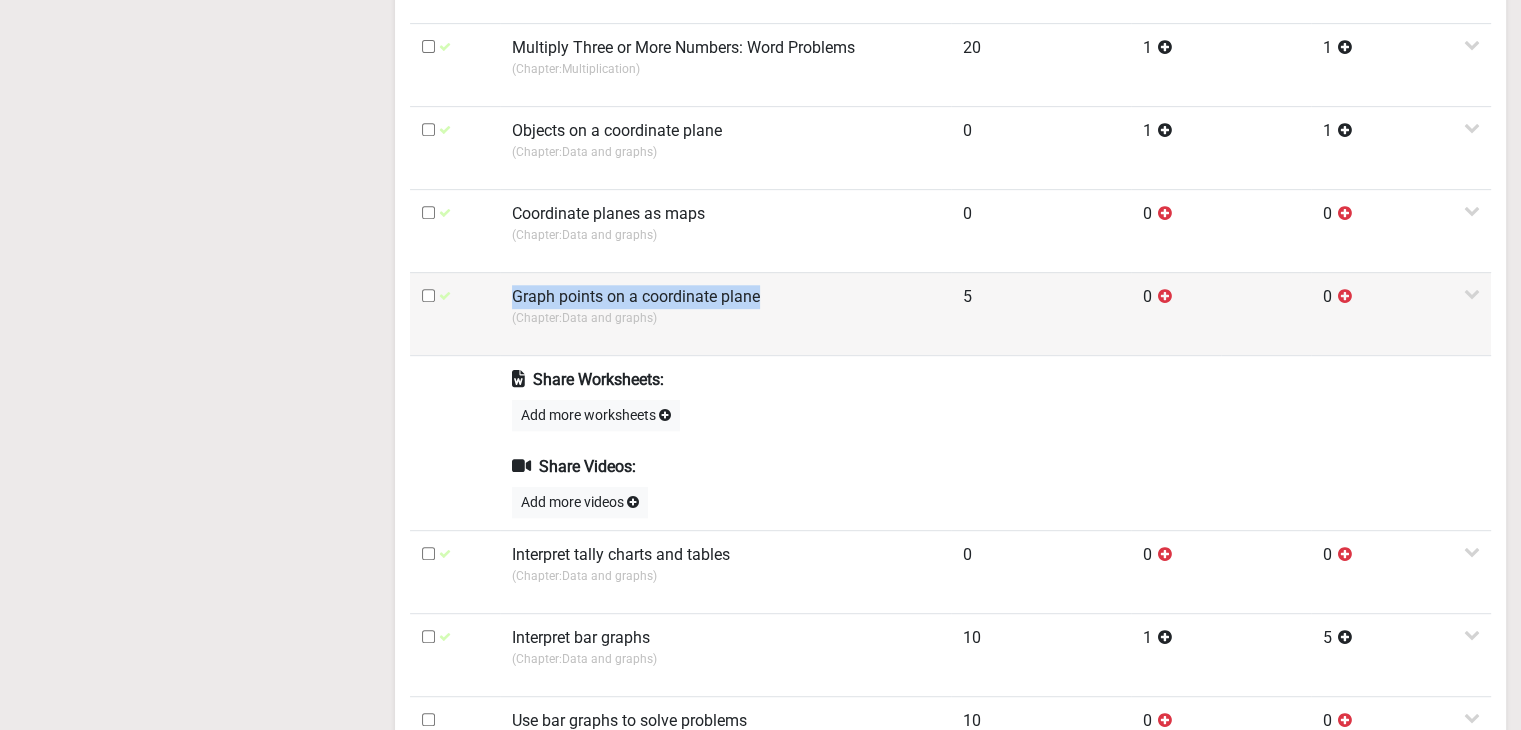 drag, startPoint x: 508, startPoint y: 296, endPoint x: 761, endPoint y: 298, distance: 253.0079 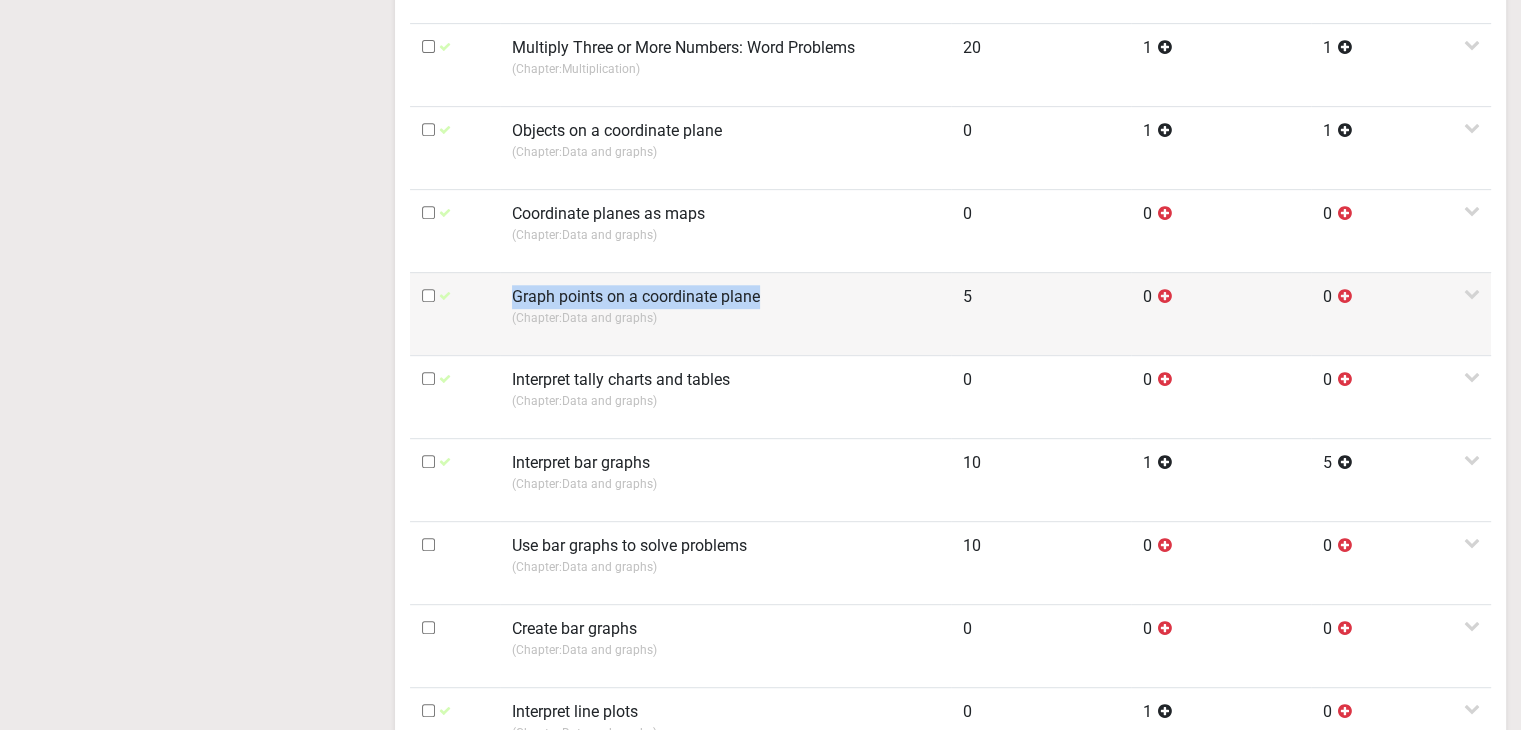 copy on "Graph points on a coordinate plane" 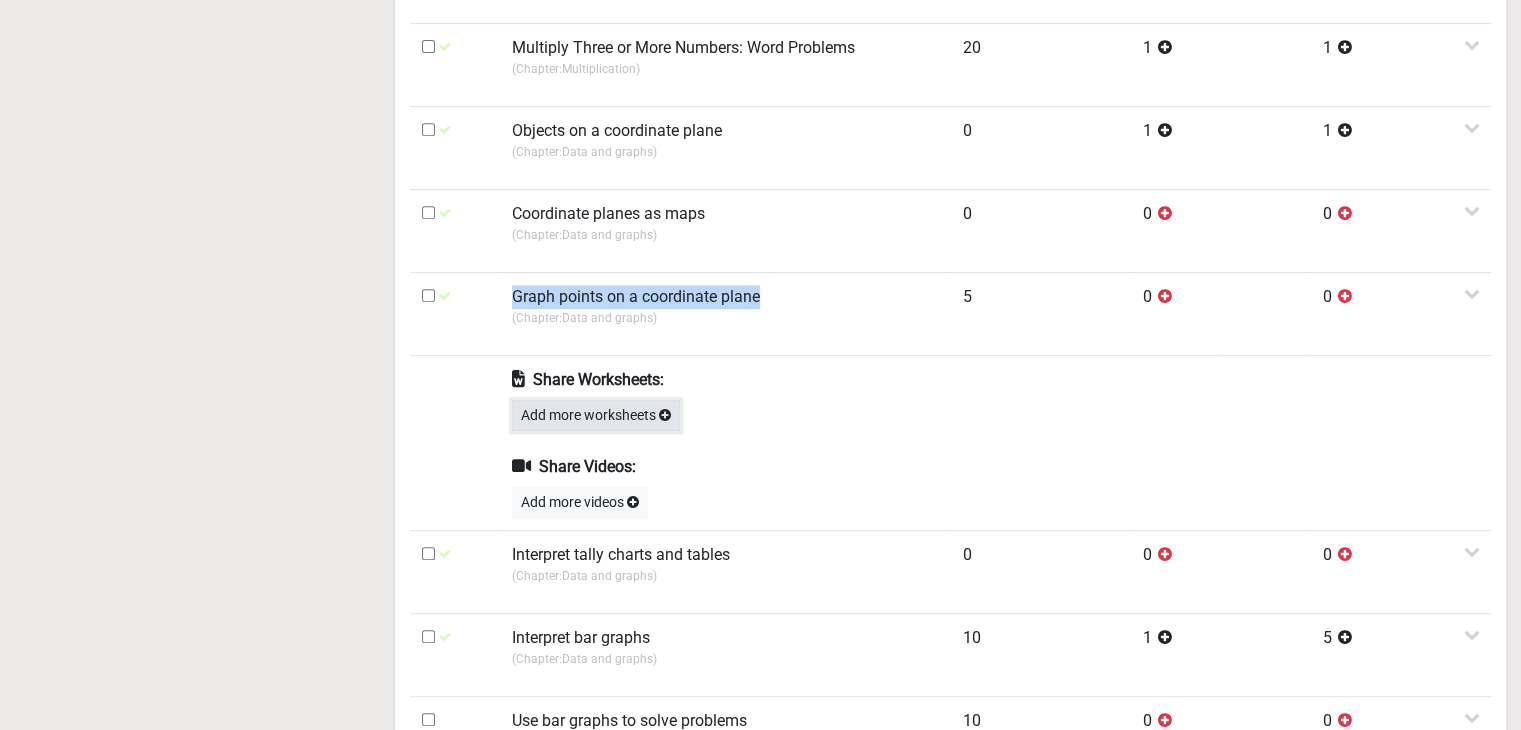 click on "Add more worksheets" at bounding box center (596, 415) 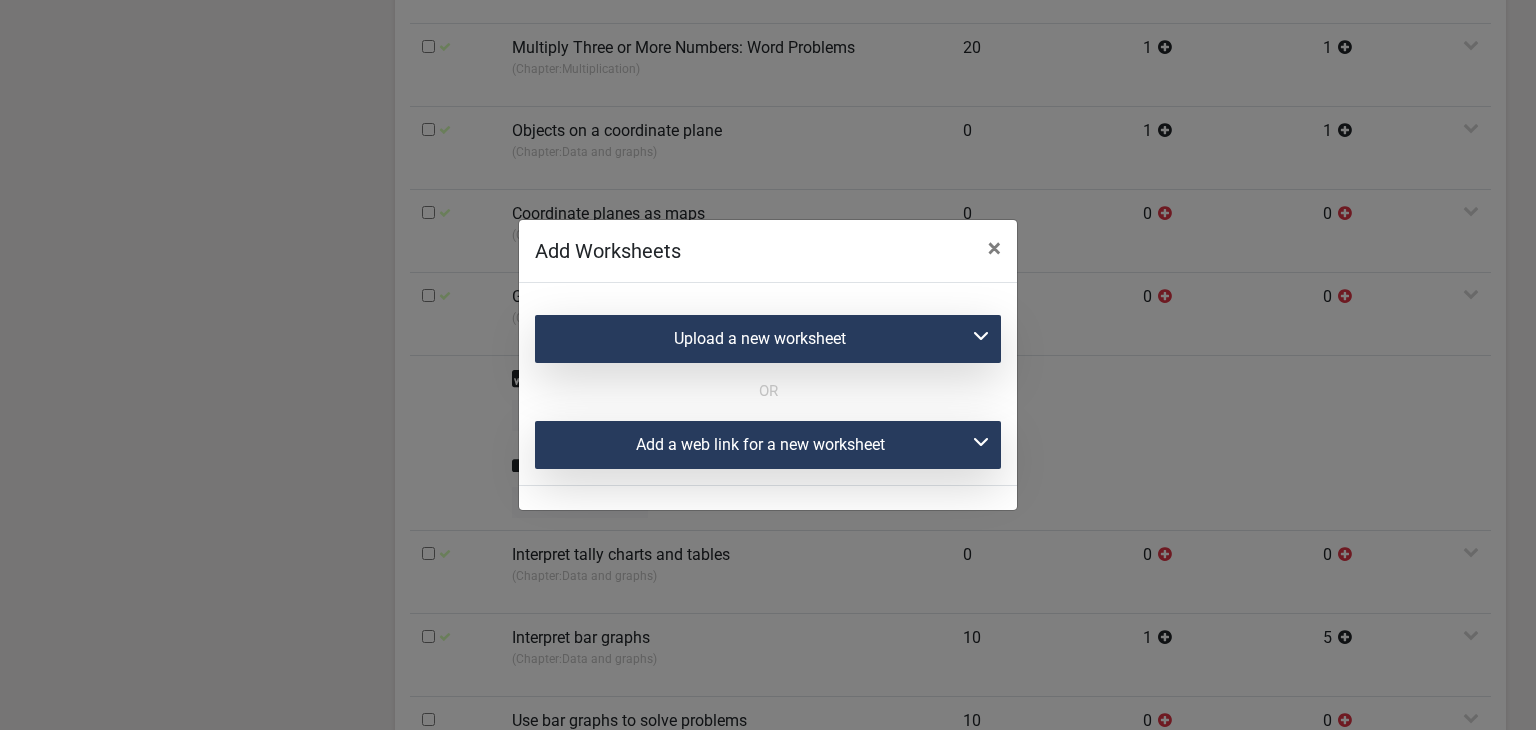 click on "Add a web link for a new worksheet" at bounding box center [768, 445] 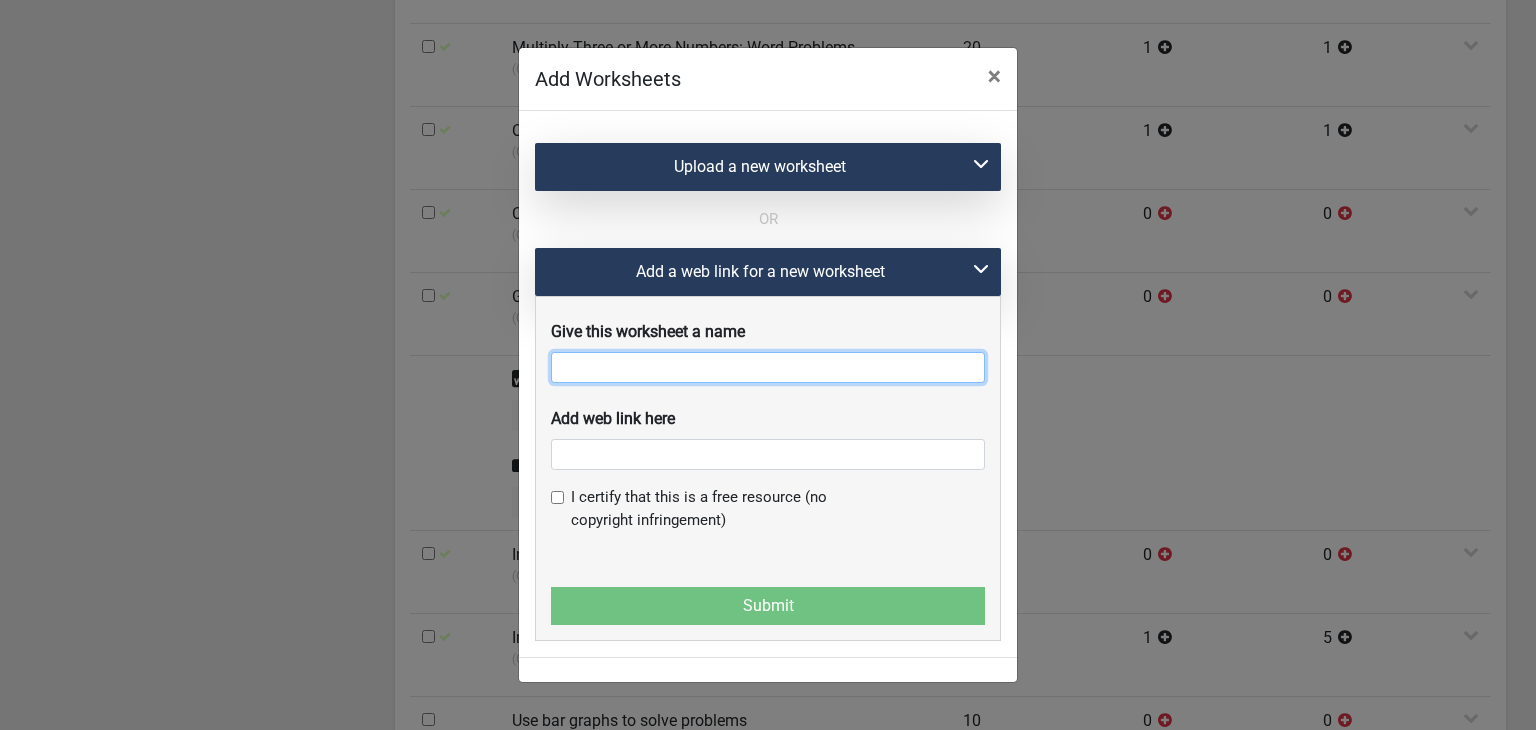 click at bounding box center [768, 367] 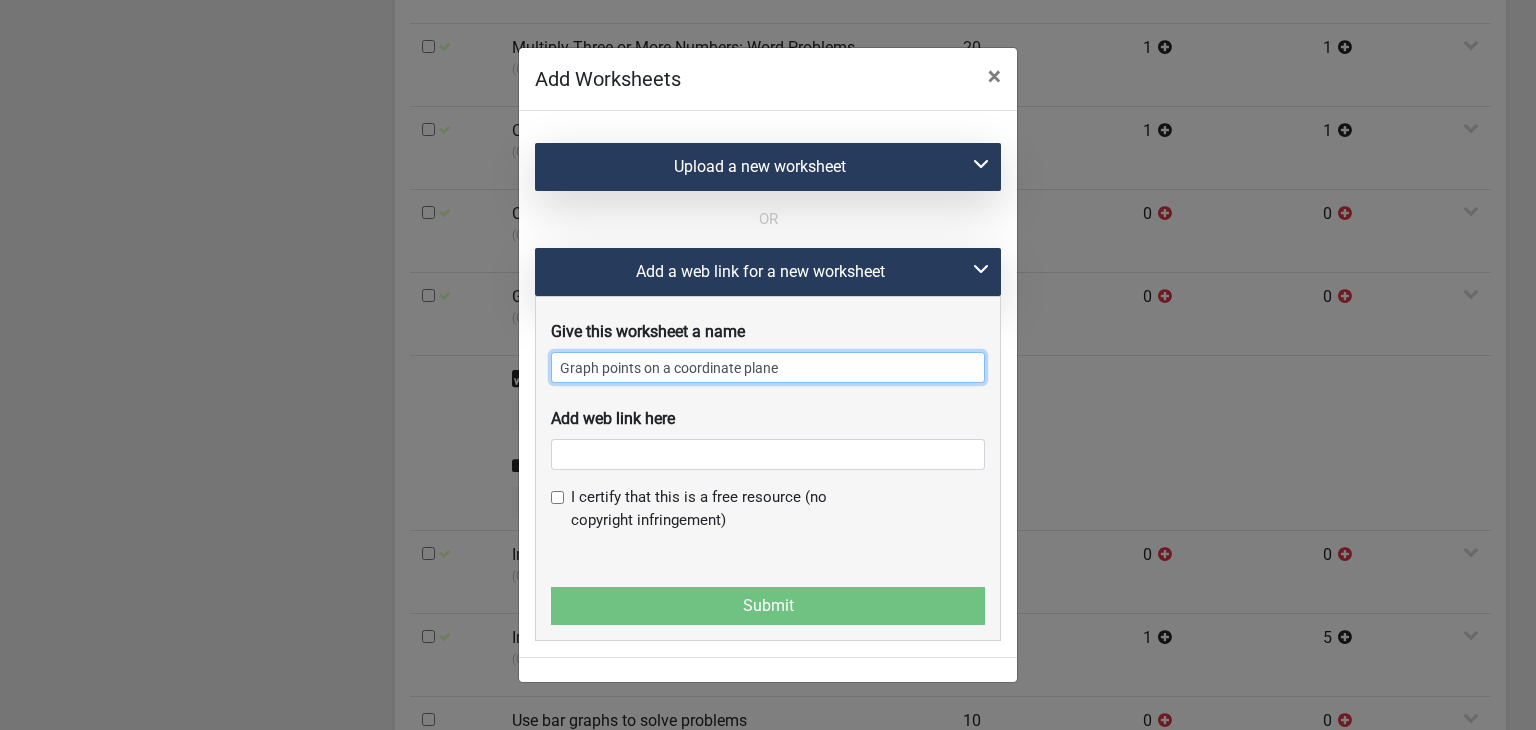 type on "Graph points on a coordinate plane" 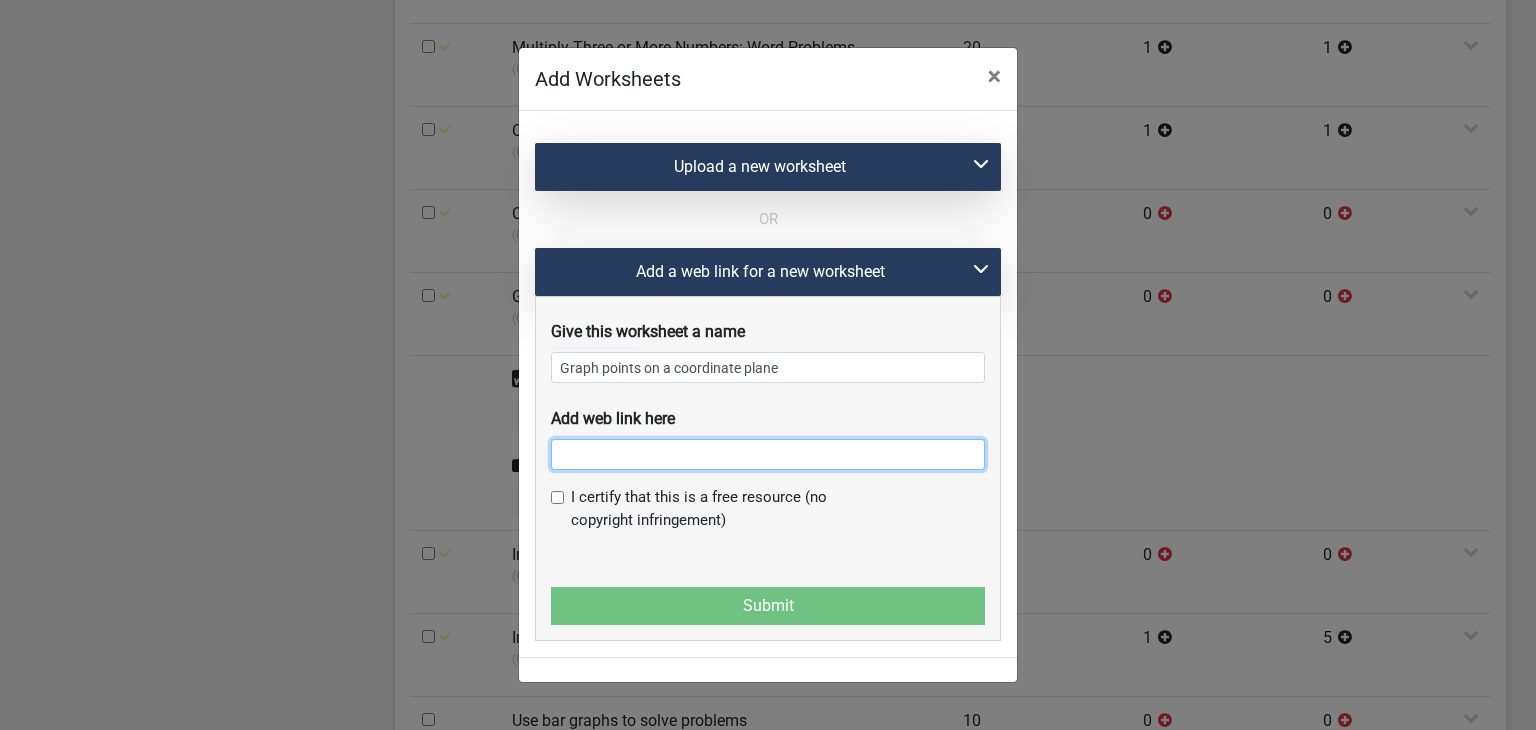 click at bounding box center (768, 454) 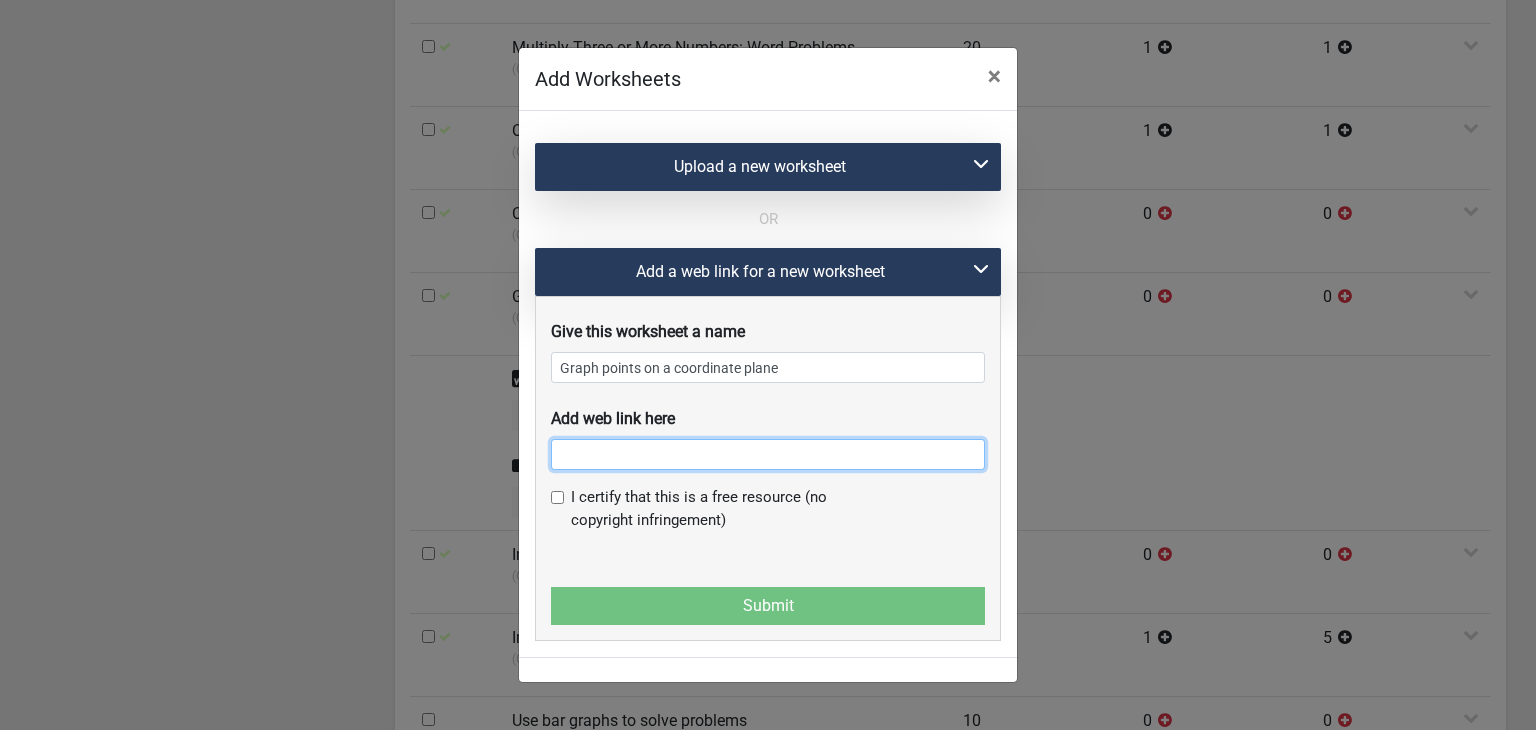 paste on "https://www.k5learning.com/worksheets/math/grade-4-coordinate-grid-message-c.pdf" 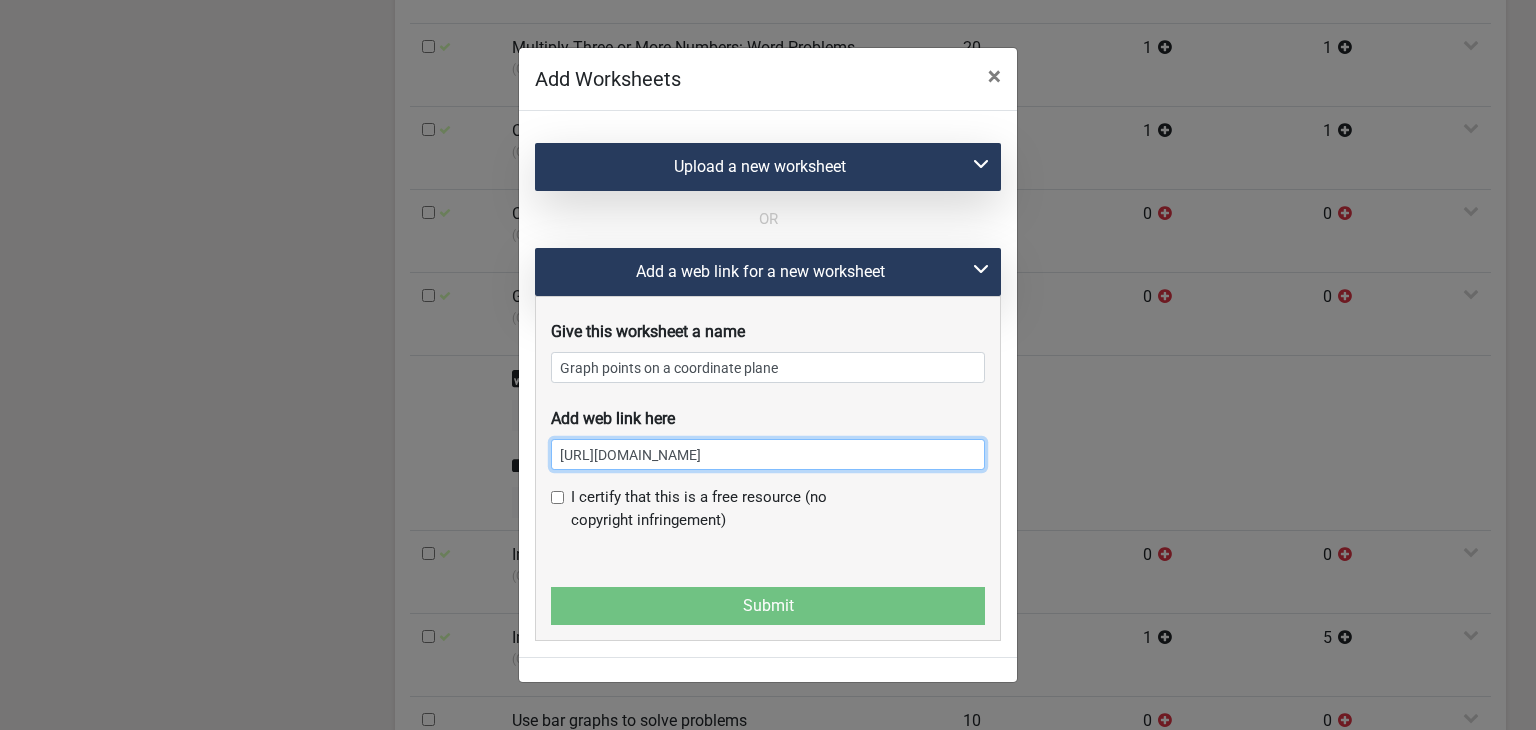 scroll, scrollTop: 0, scrollLeft: 120, axis: horizontal 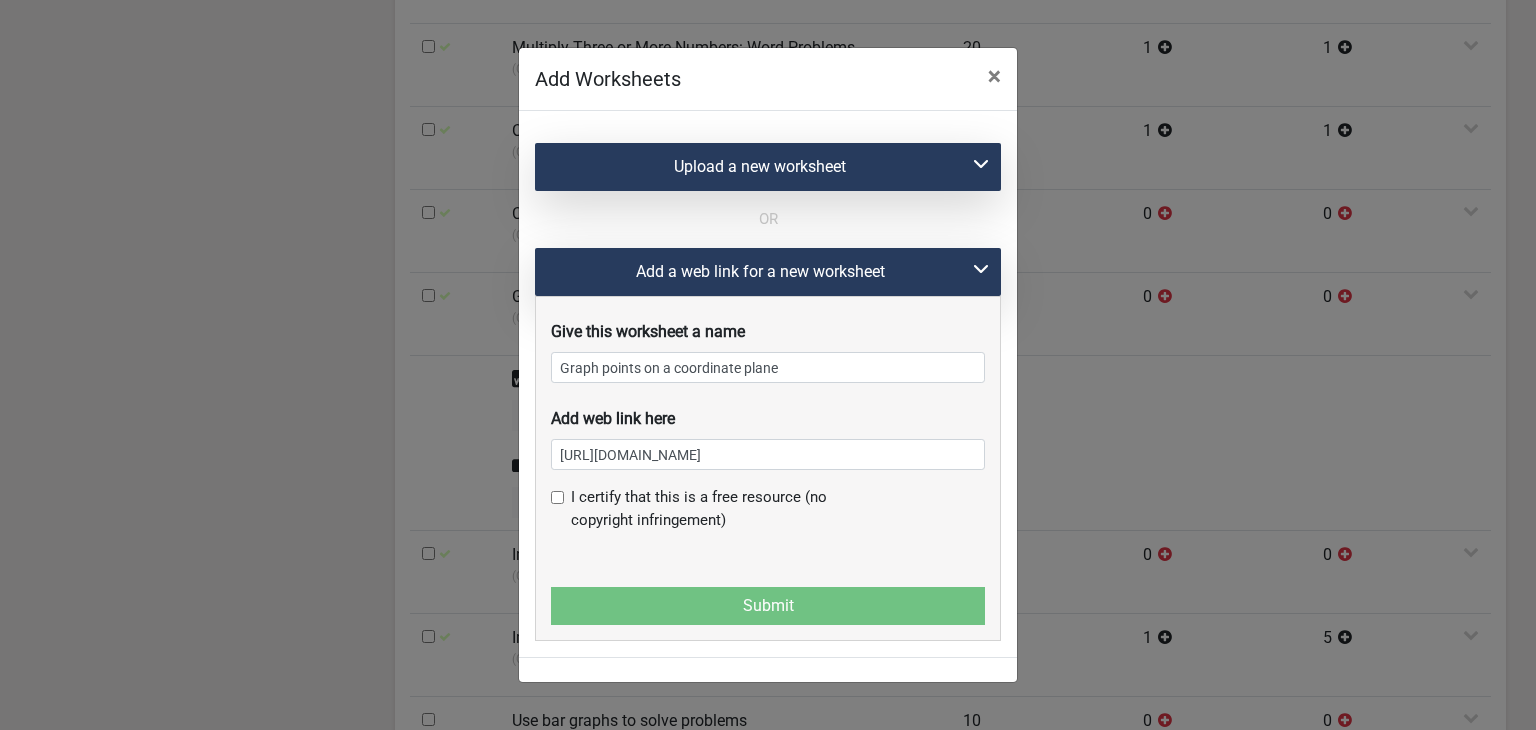 click at bounding box center (557, 497) 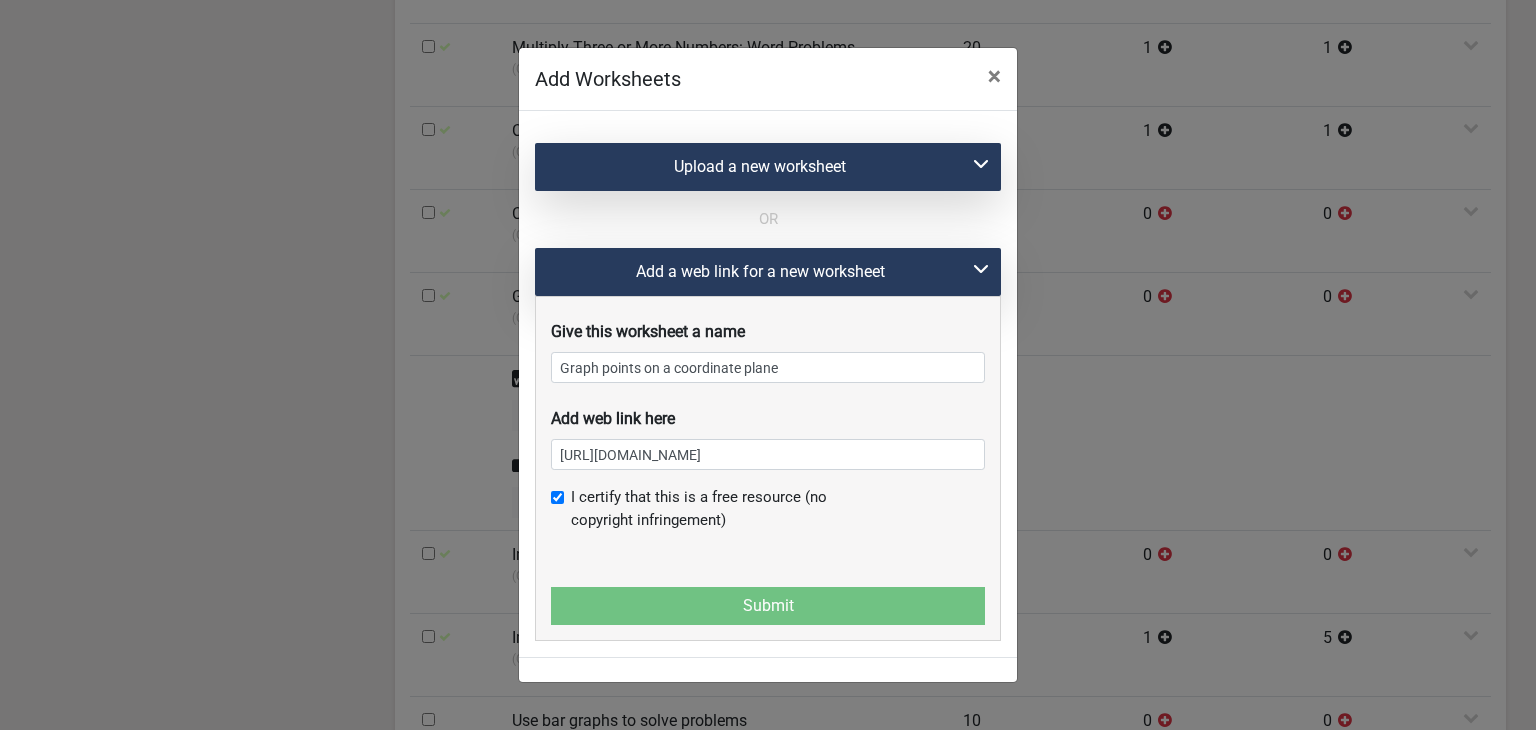 scroll, scrollTop: 0, scrollLeft: 0, axis: both 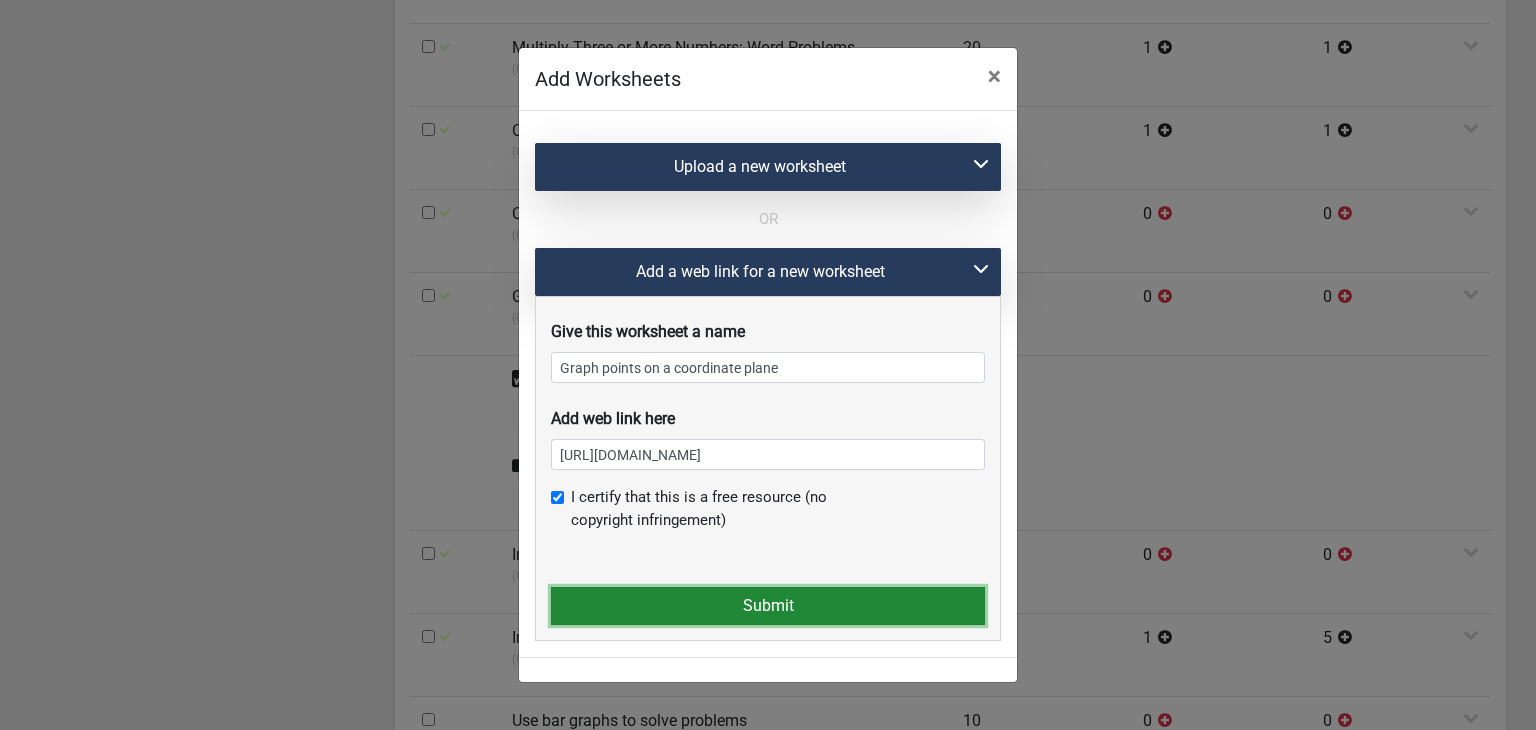 click on "Submit" at bounding box center (768, 606) 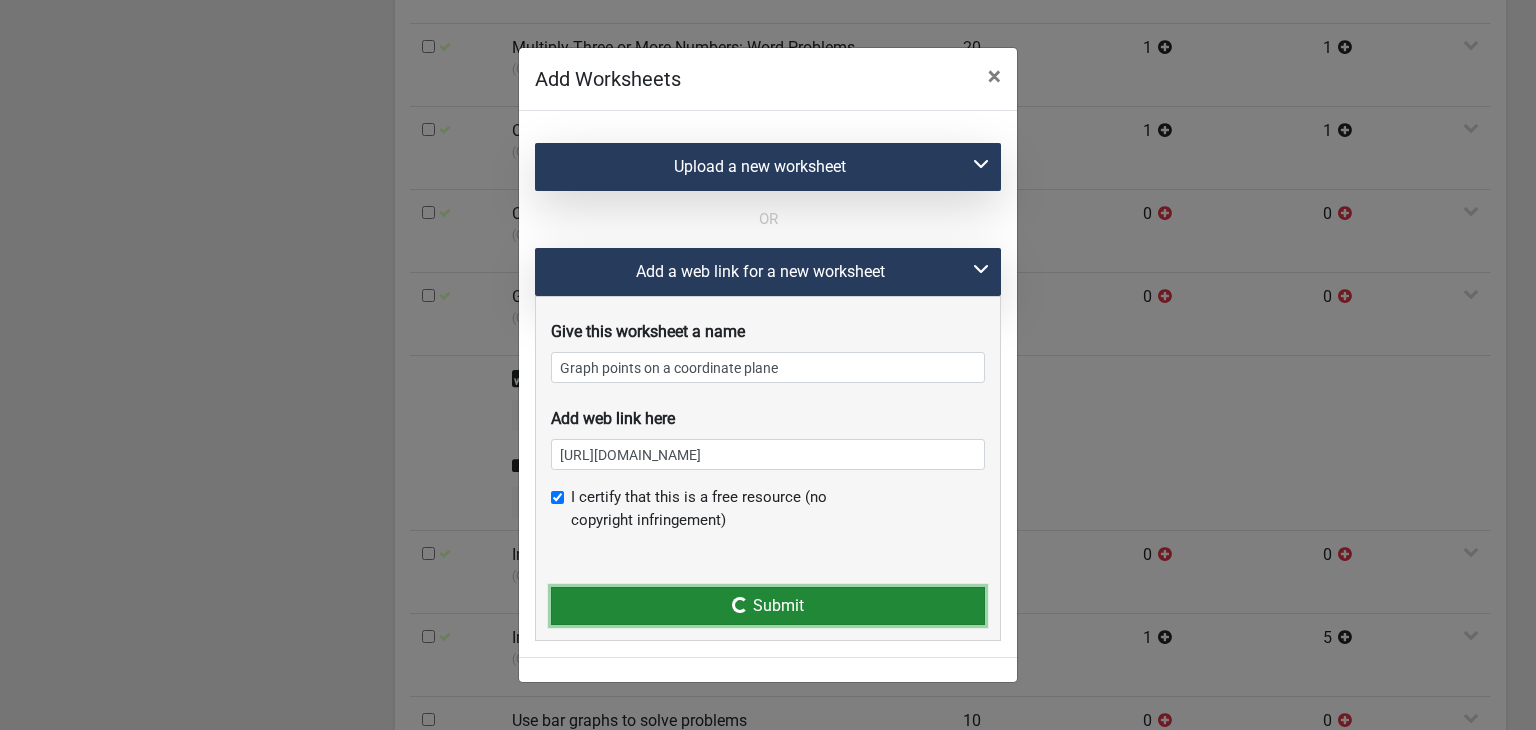 type 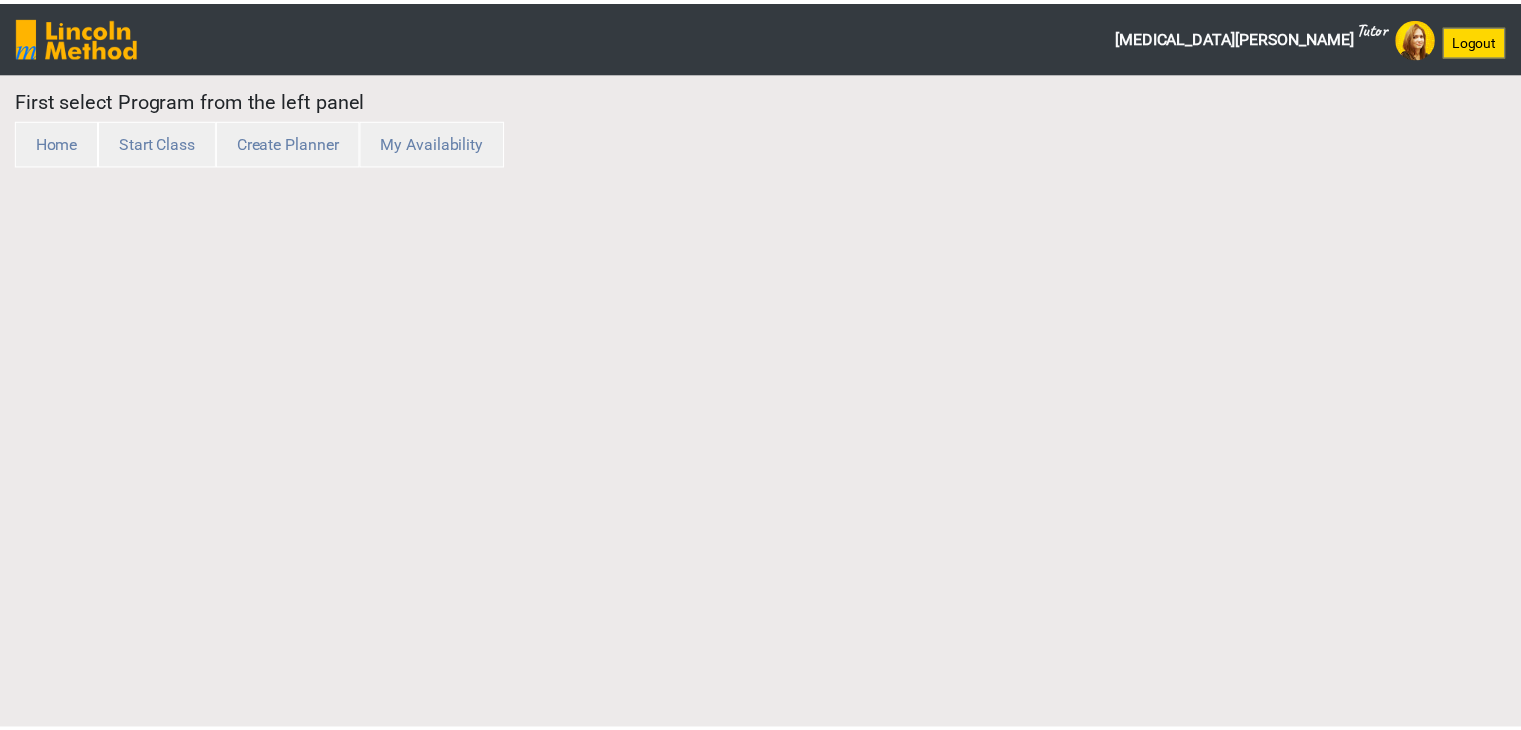 scroll, scrollTop: 0, scrollLeft: 0, axis: both 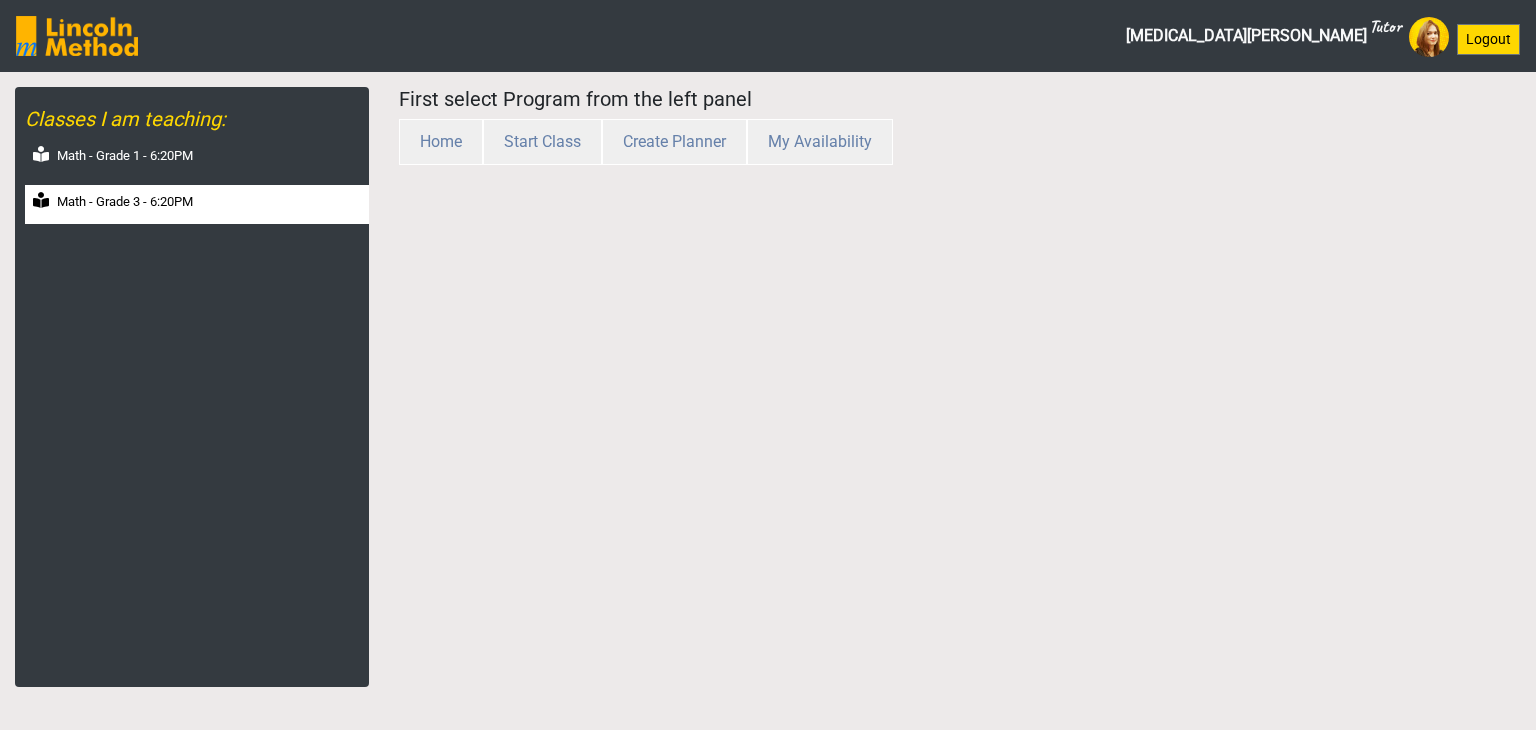 click on "Math - Grade 3 - 6:20PM" at bounding box center (125, 202) 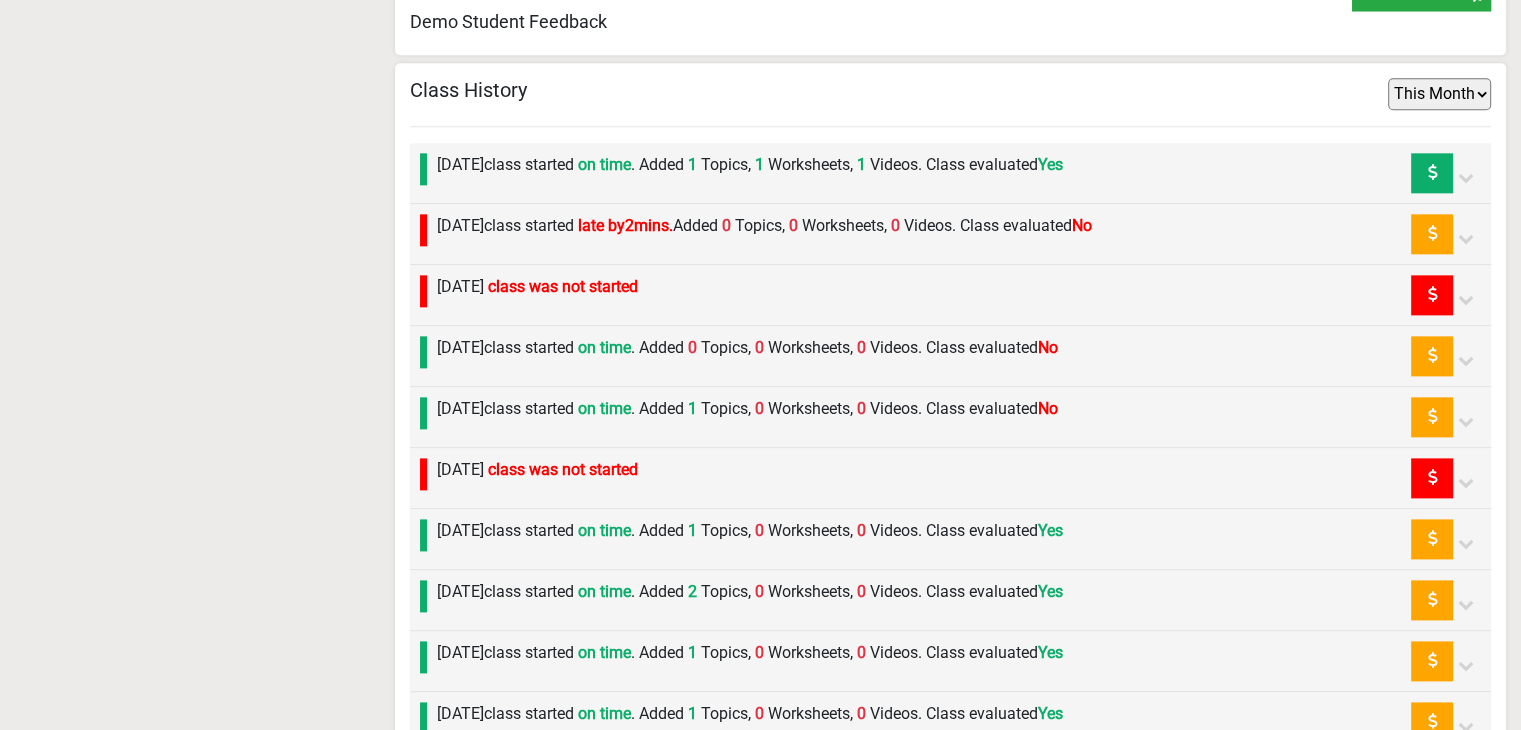 scroll, scrollTop: 2693, scrollLeft: 0, axis: vertical 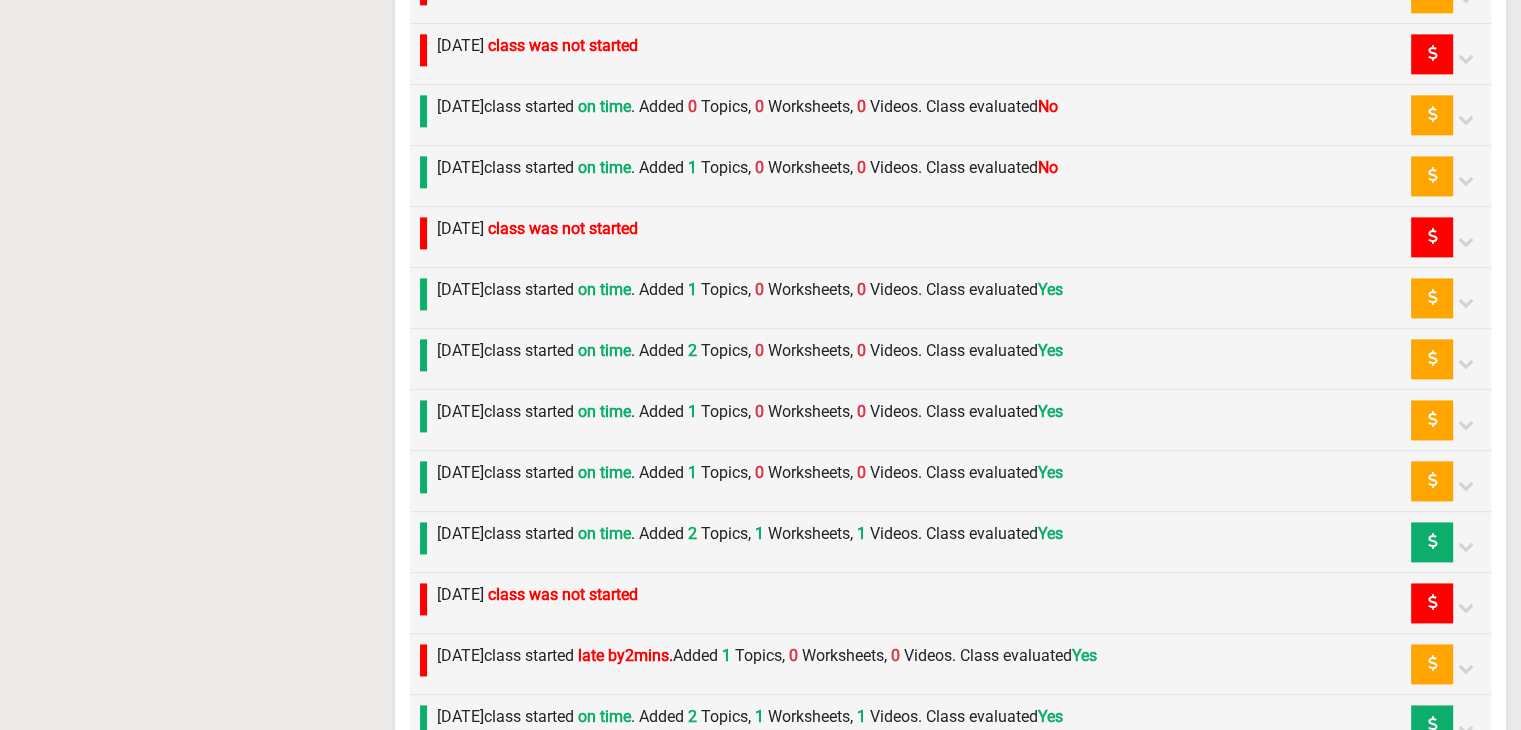 click on "on time" at bounding box center [604, 472] 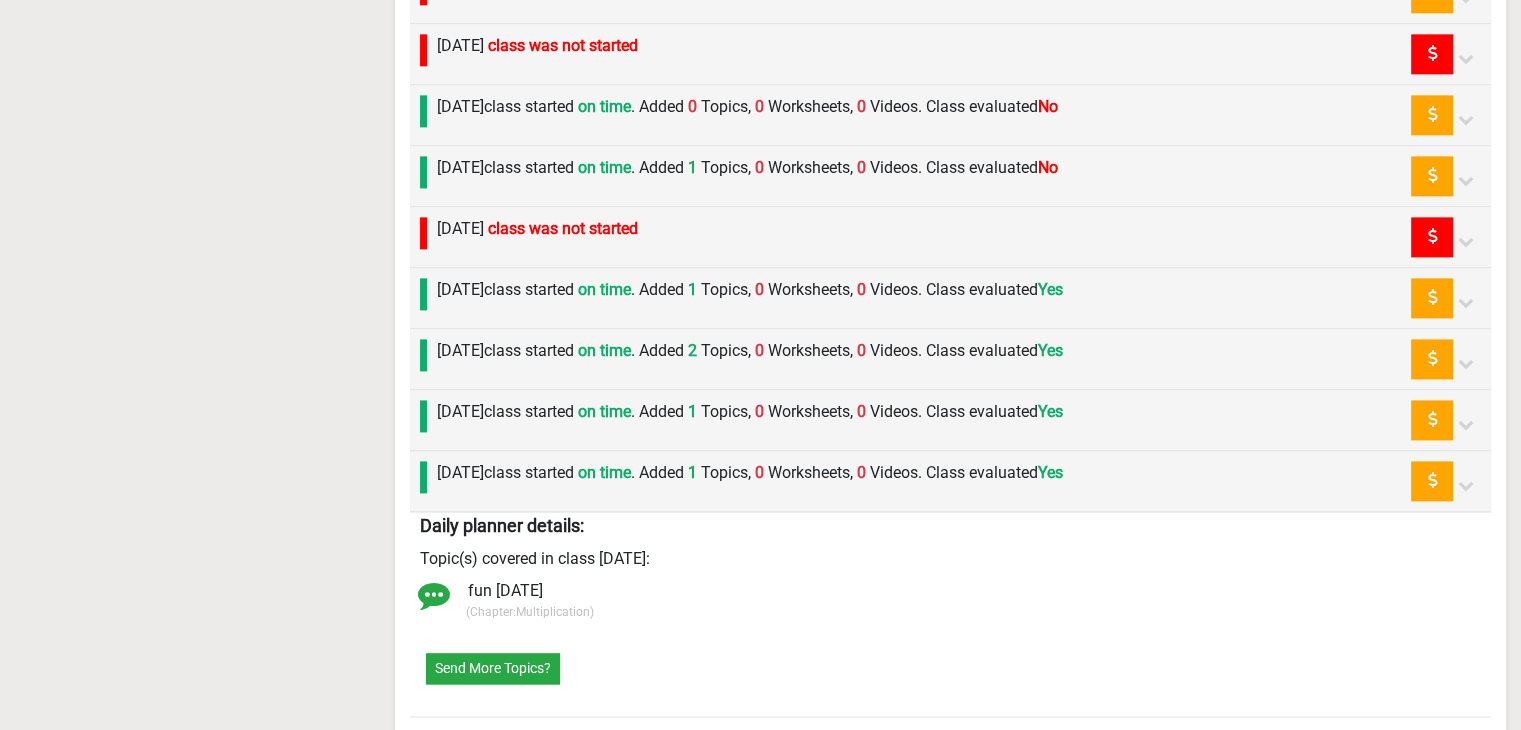 click on "Saturday 21st June  class started   on time . Added   1   Topics,   0   Worksheets,   0   Videos. Class evaluated  Yes" at bounding box center (750, 412) 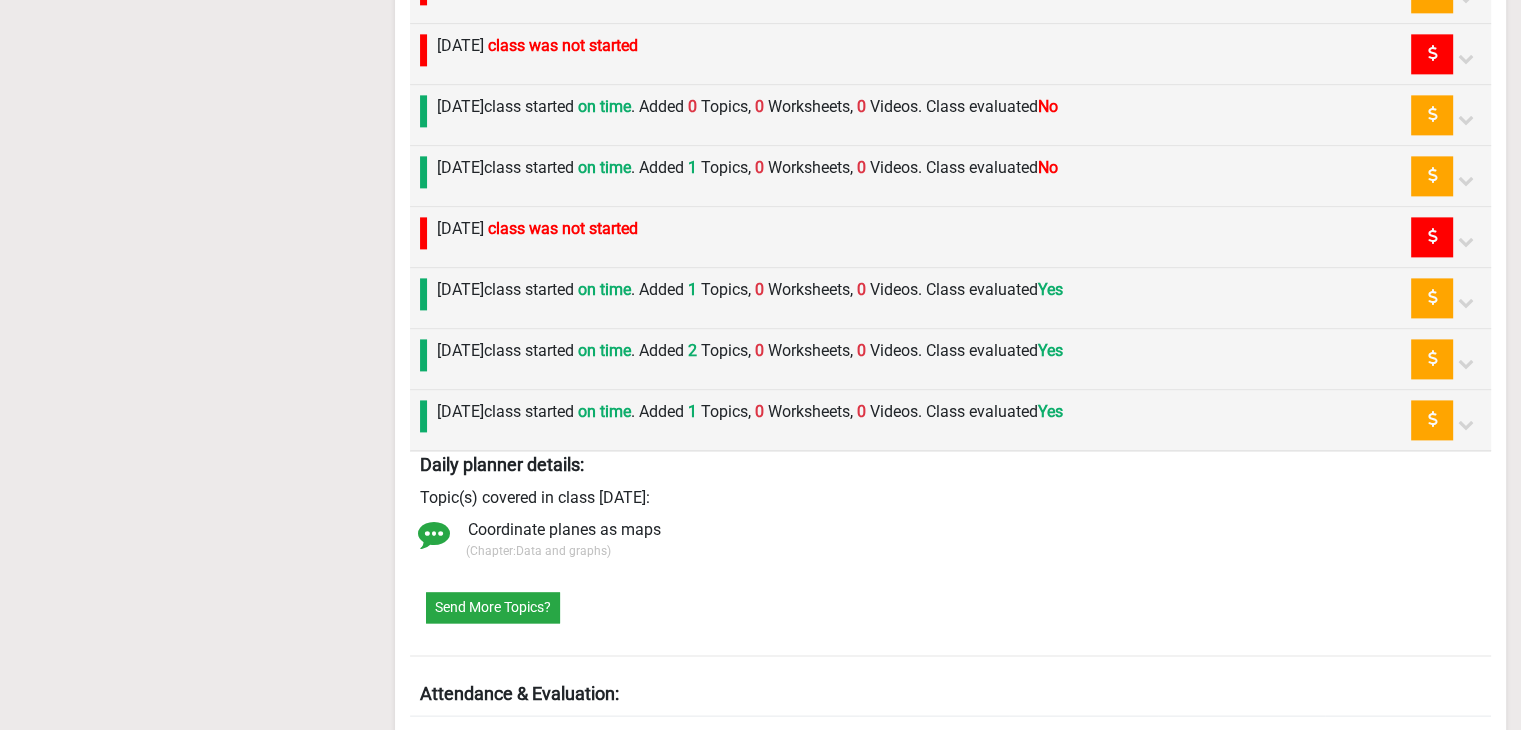 click on "Saturday 21st June  class started   on time . Added   1   Topics,   0   Worksheets,   0   Videos. Class evaluated  Yes" at bounding box center [750, 412] 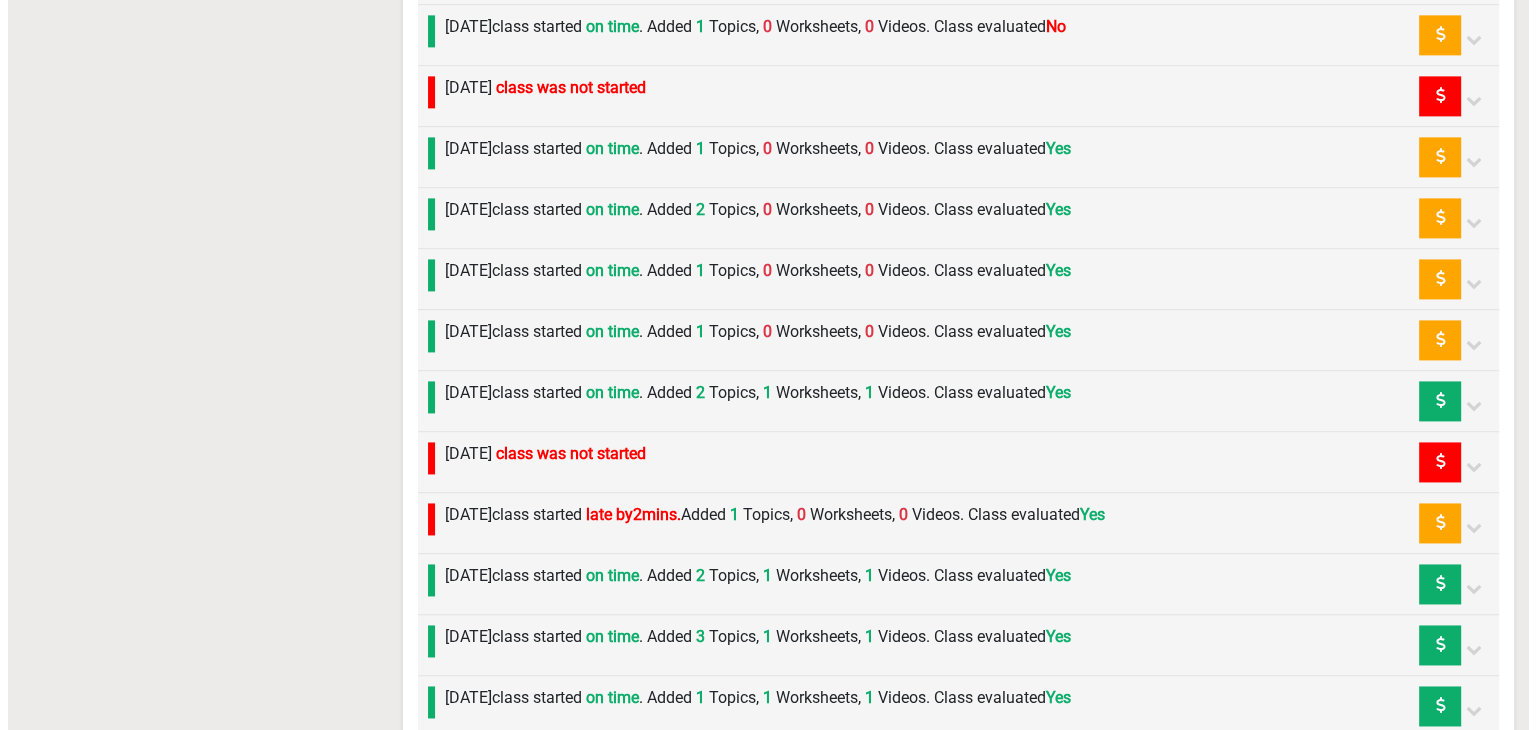 scroll, scrollTop: 2893, scrollLeft: 0, axis: vertical 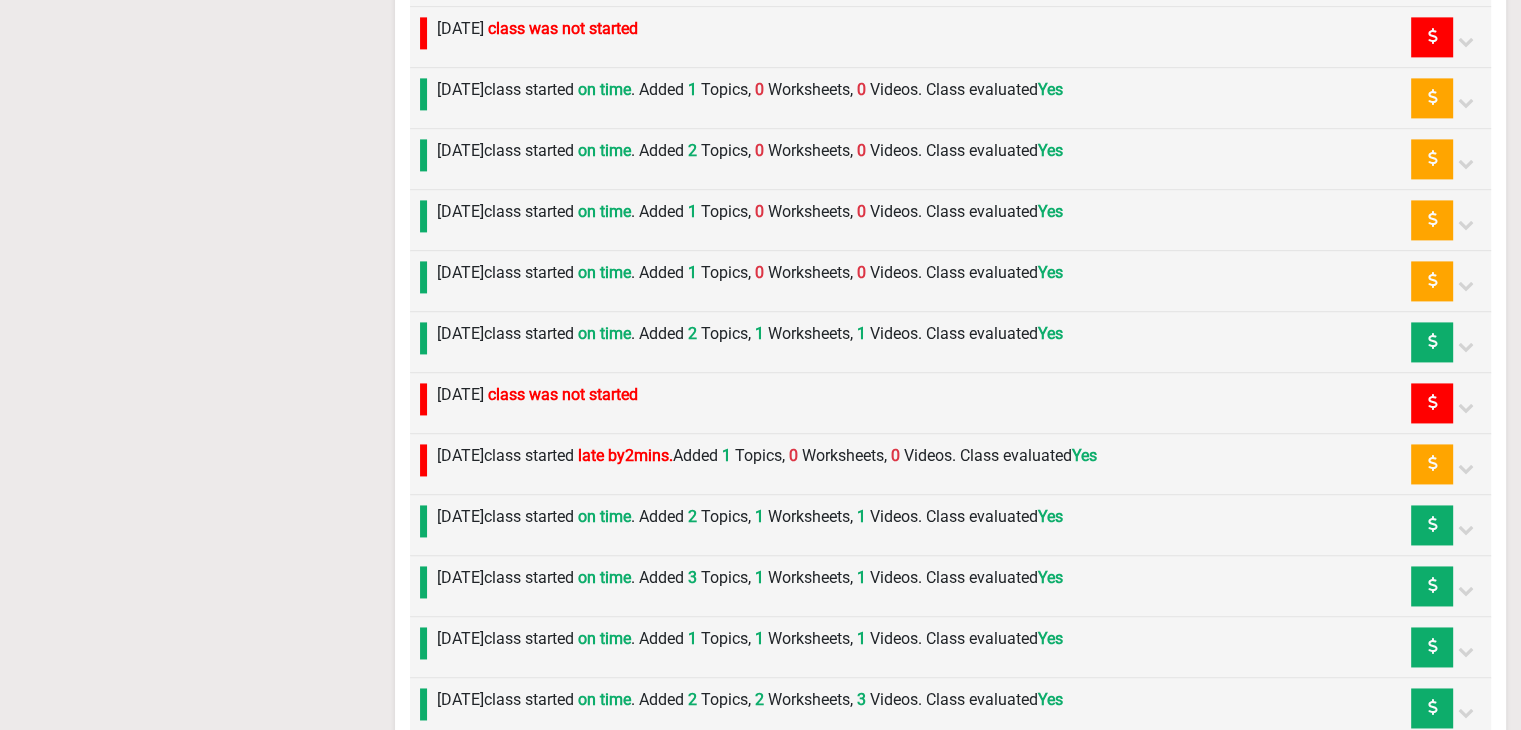 click on "[DATE]  class started   late by  2  mins.  Added   1   Topics,   0   Worksheets,   0   Videos. Class evaluated  Yes" at bounding box center (767, 456) 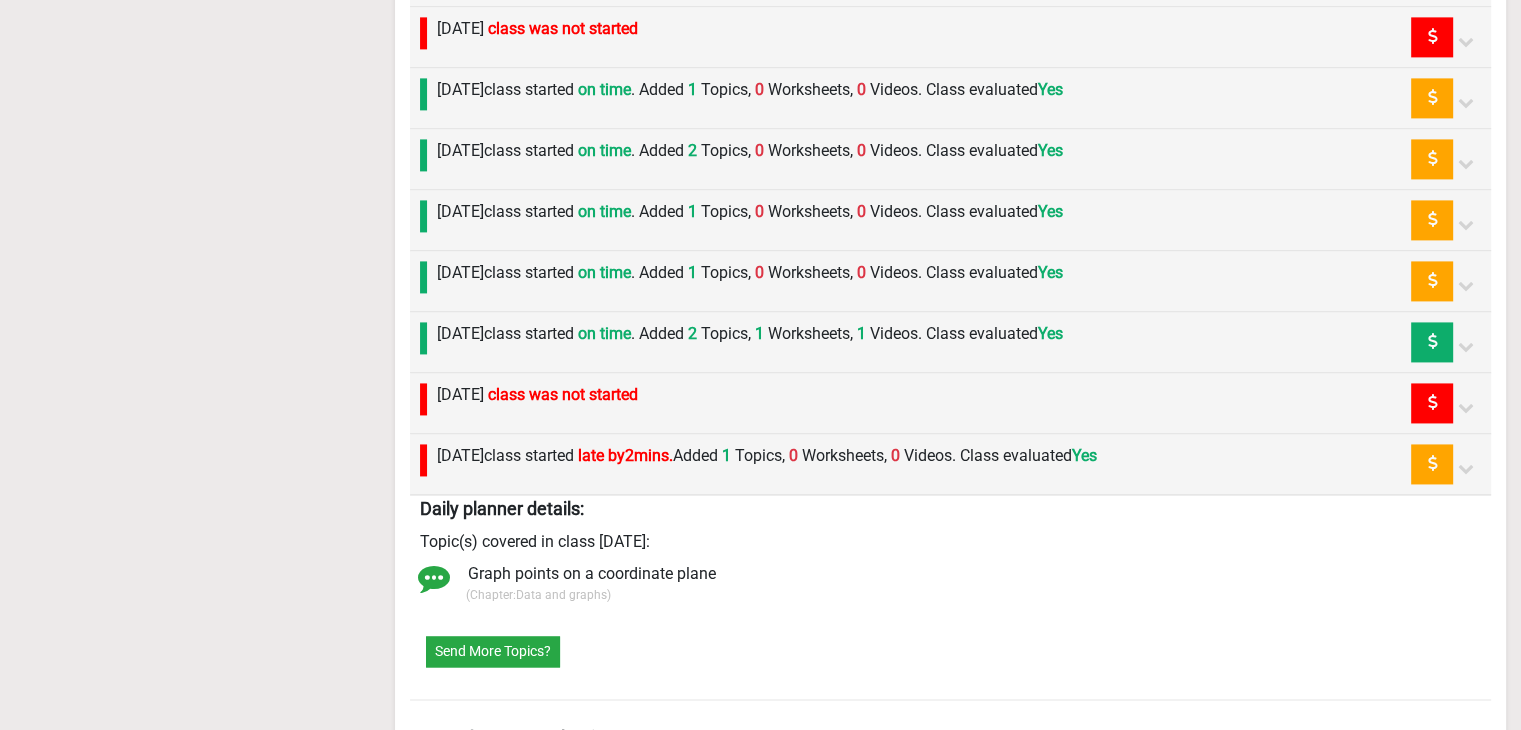click on "[DATE]  class started   late by  2  mins.  Added   1   Topics,   0   Worksheets,   0   Videos. Class evaluated  Yes" at bounding box center (767, 456) 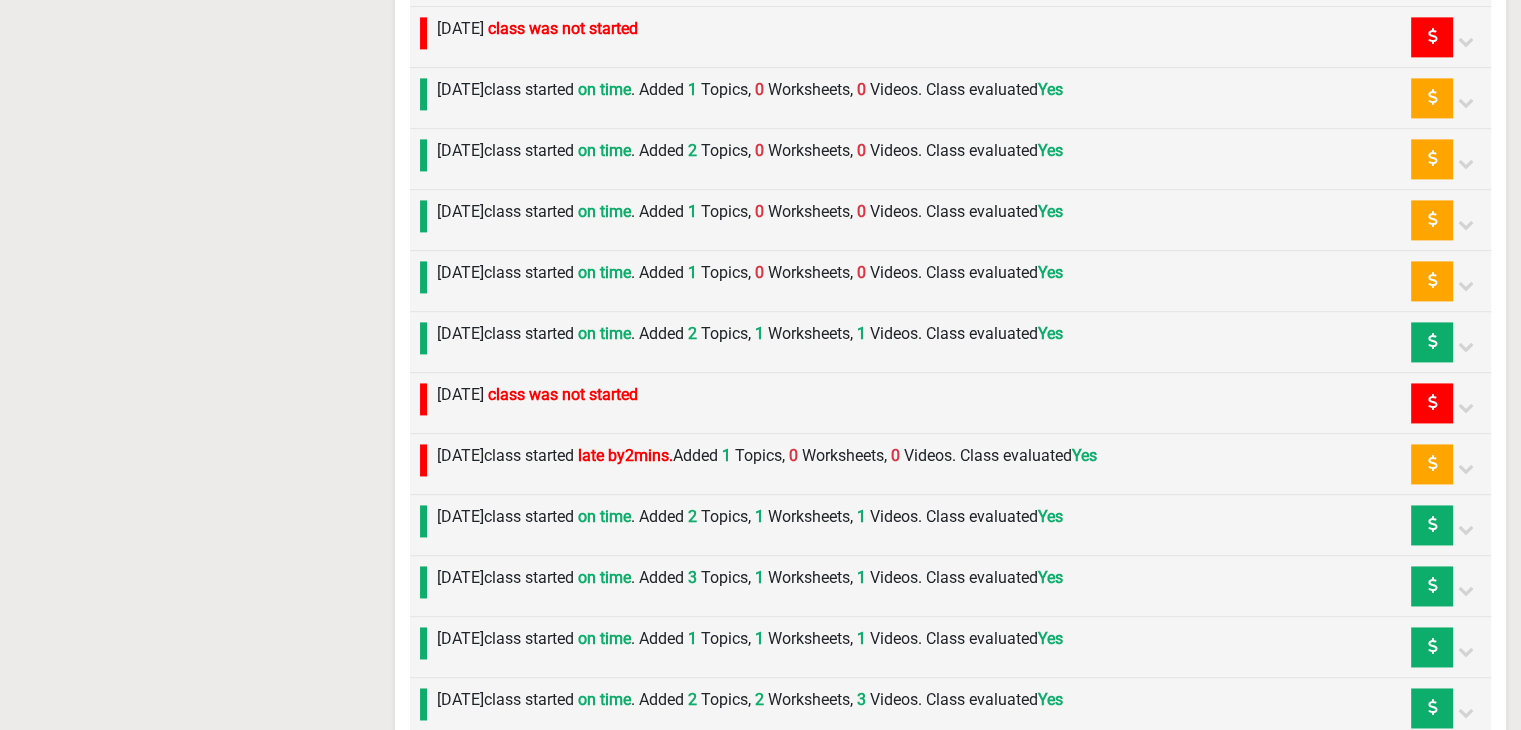 click on "Friday 20th June  class started   on time . Added   1   Topics,   0   Worksheets,   0   Videos. Class evaluated  Yes" at bounding box center [745, 281] 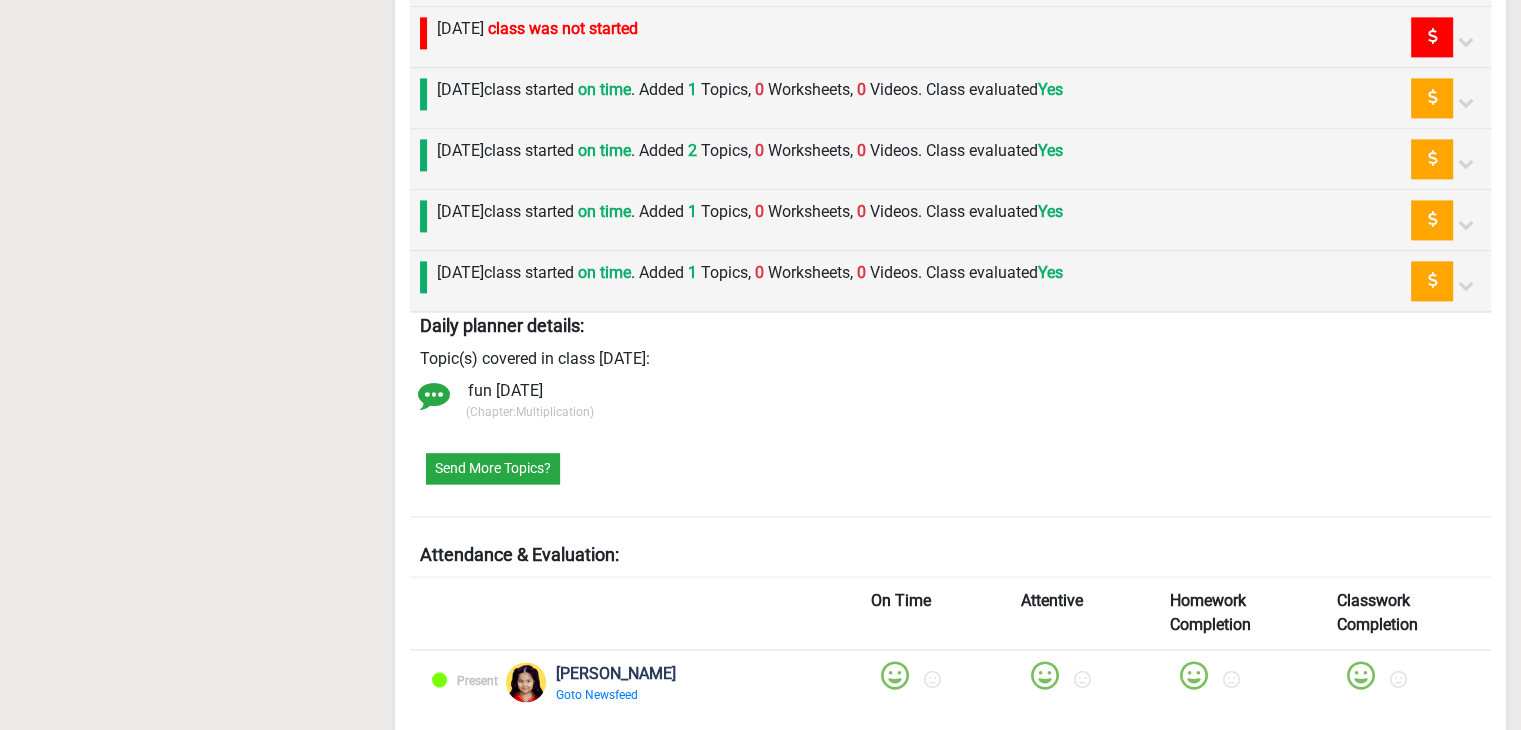 click on "Friday 20th June  class started   on time . Added   1   Topics,   0   Worksheets,   0   Videos. Class evaluated  Yes" at bounding box center [745, 281] 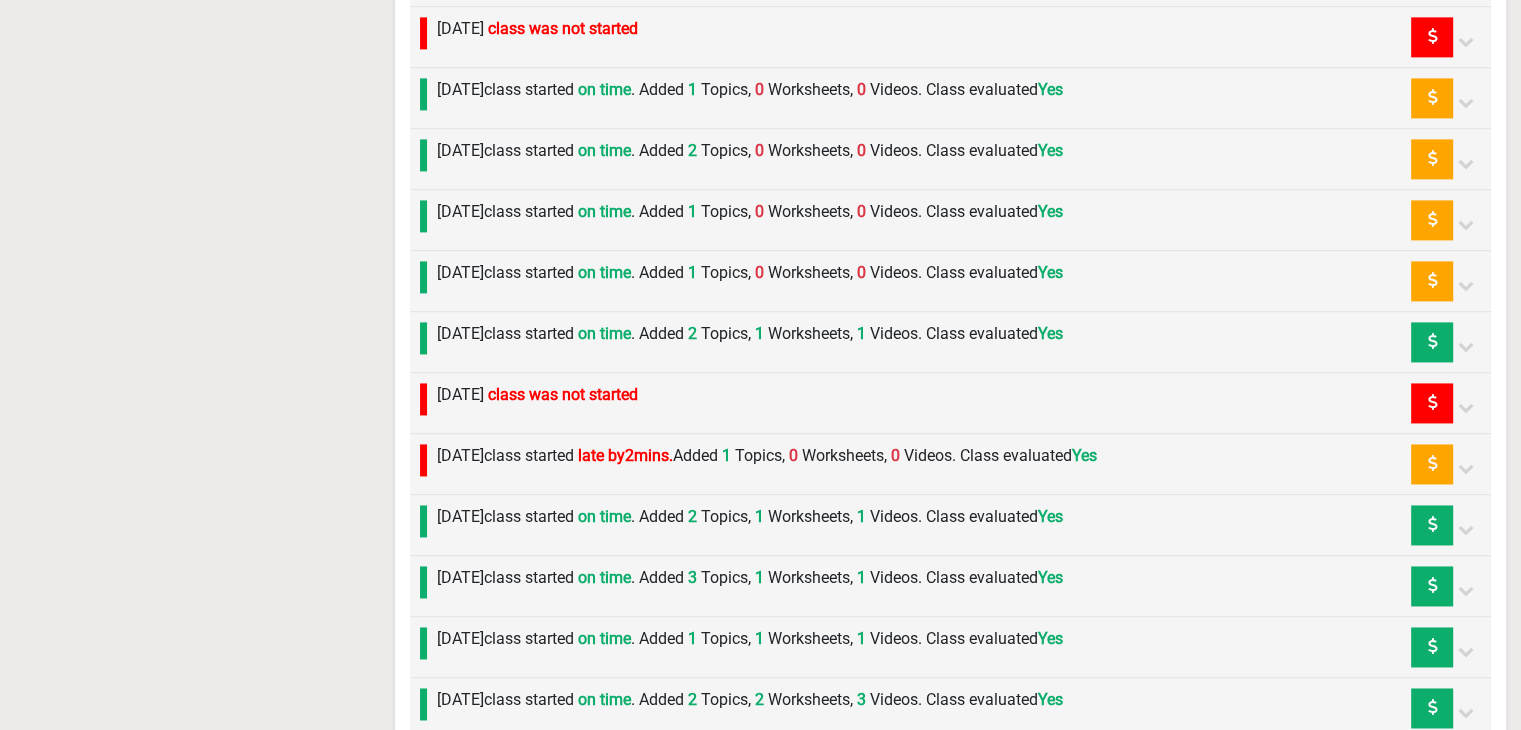 click on "Friday 20th June  class started   on time . Added   1   Topics,   0   Worksheets,   0   Videos. Class evaluated  Yes" at bounding box center (745, 281) 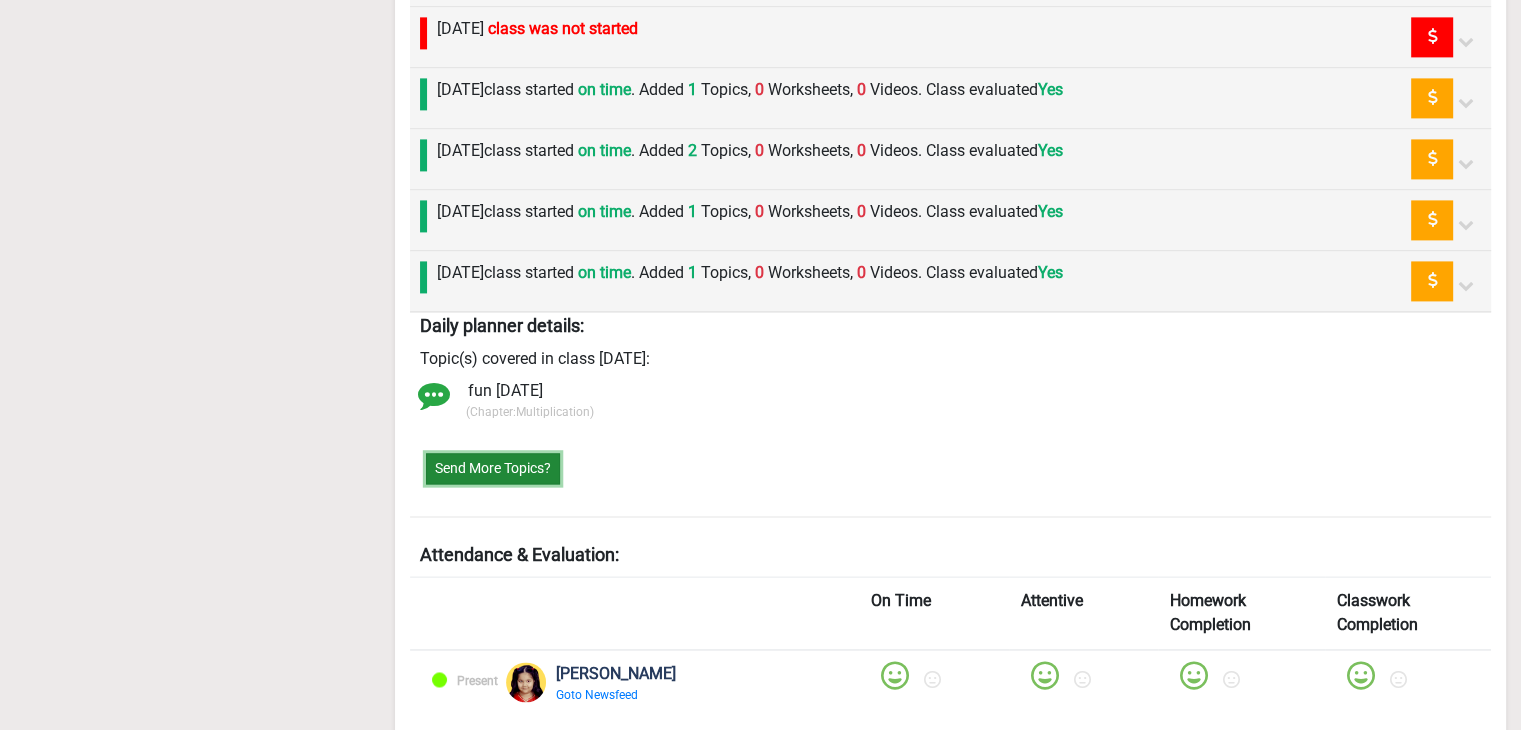 click on "Send More Topics?" at bounding box center (493, 468) 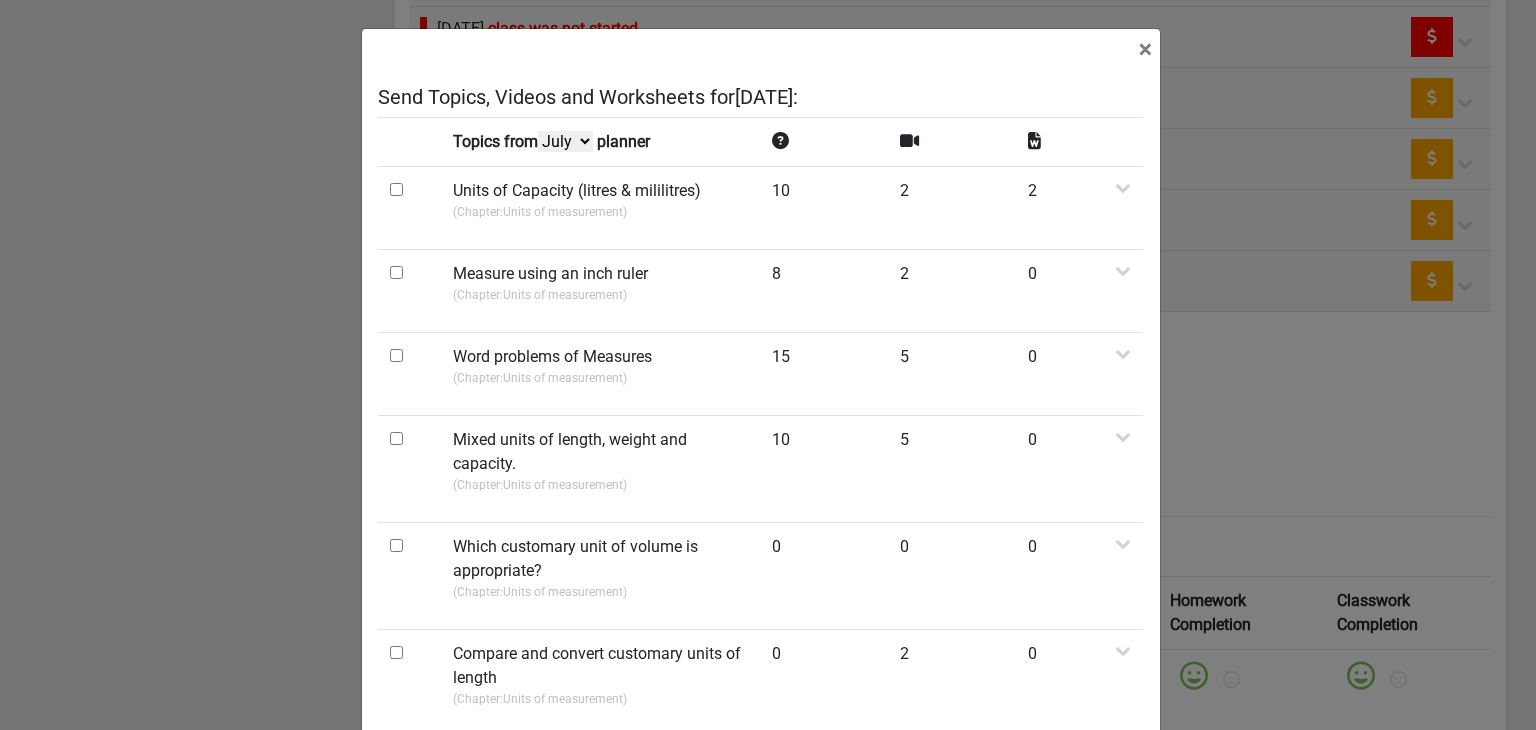 click on "July June May April" at bounding box center (565, 141) 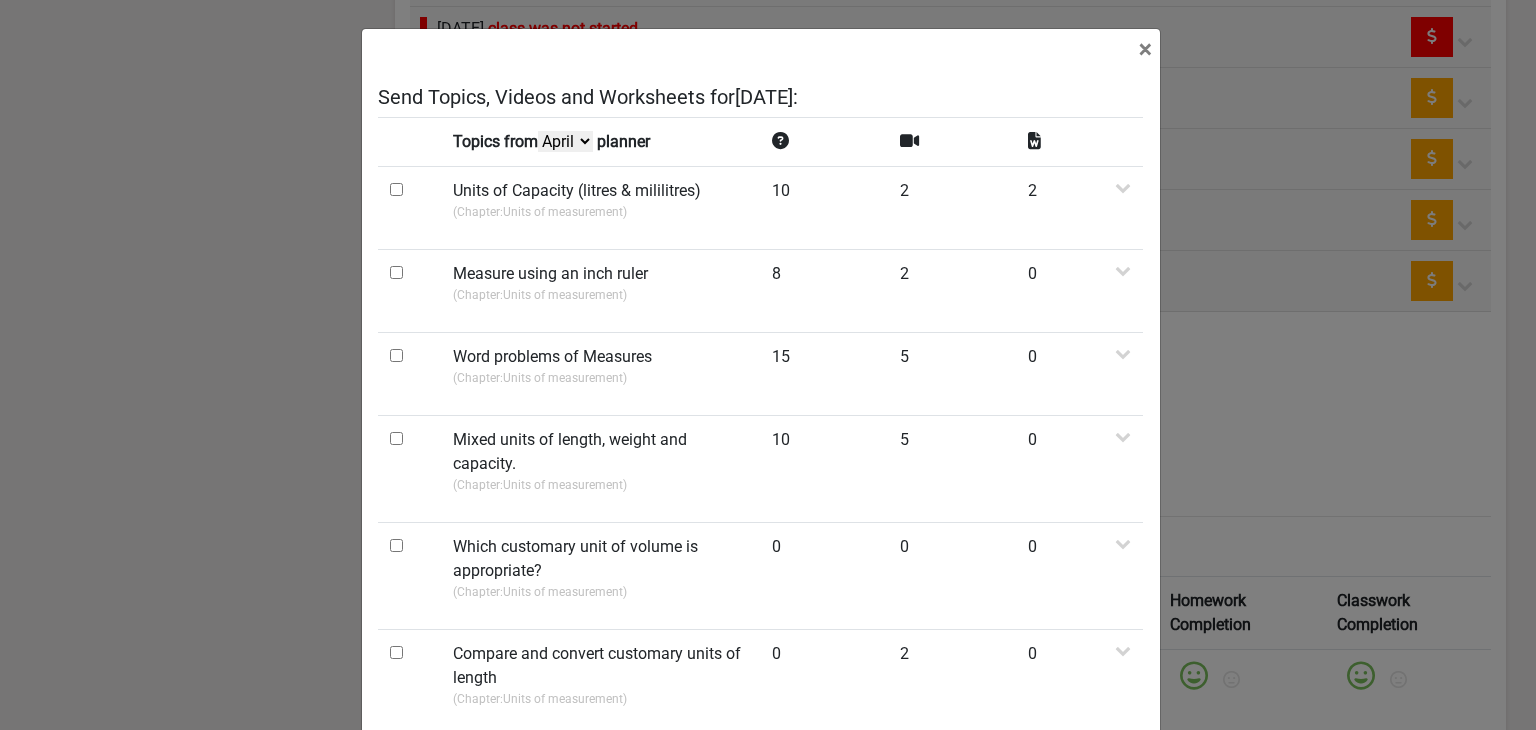 click on "July June May April" at bounding box center (565, 141) 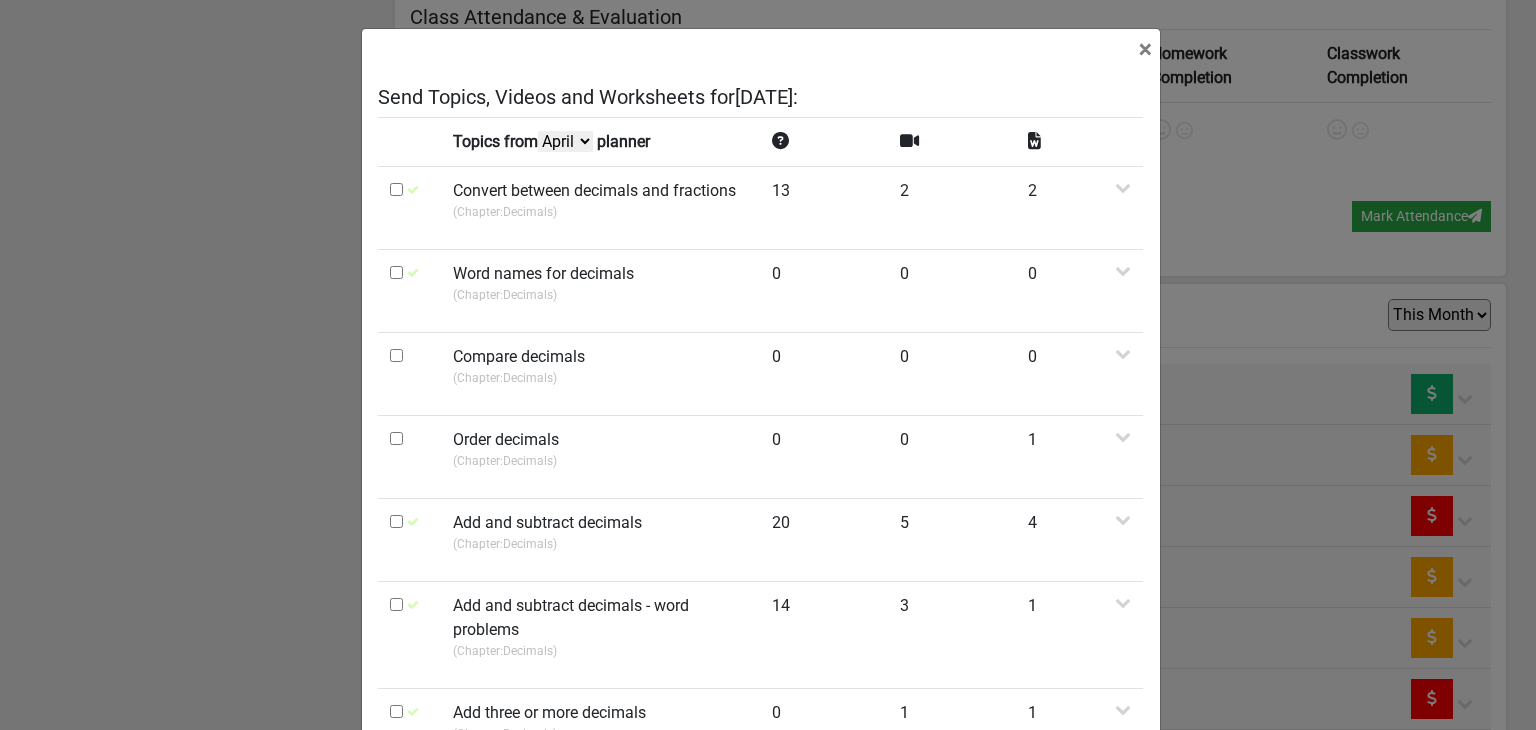 scroll, scrollTop: 2893, scrollLeft: 0, axis: vertical 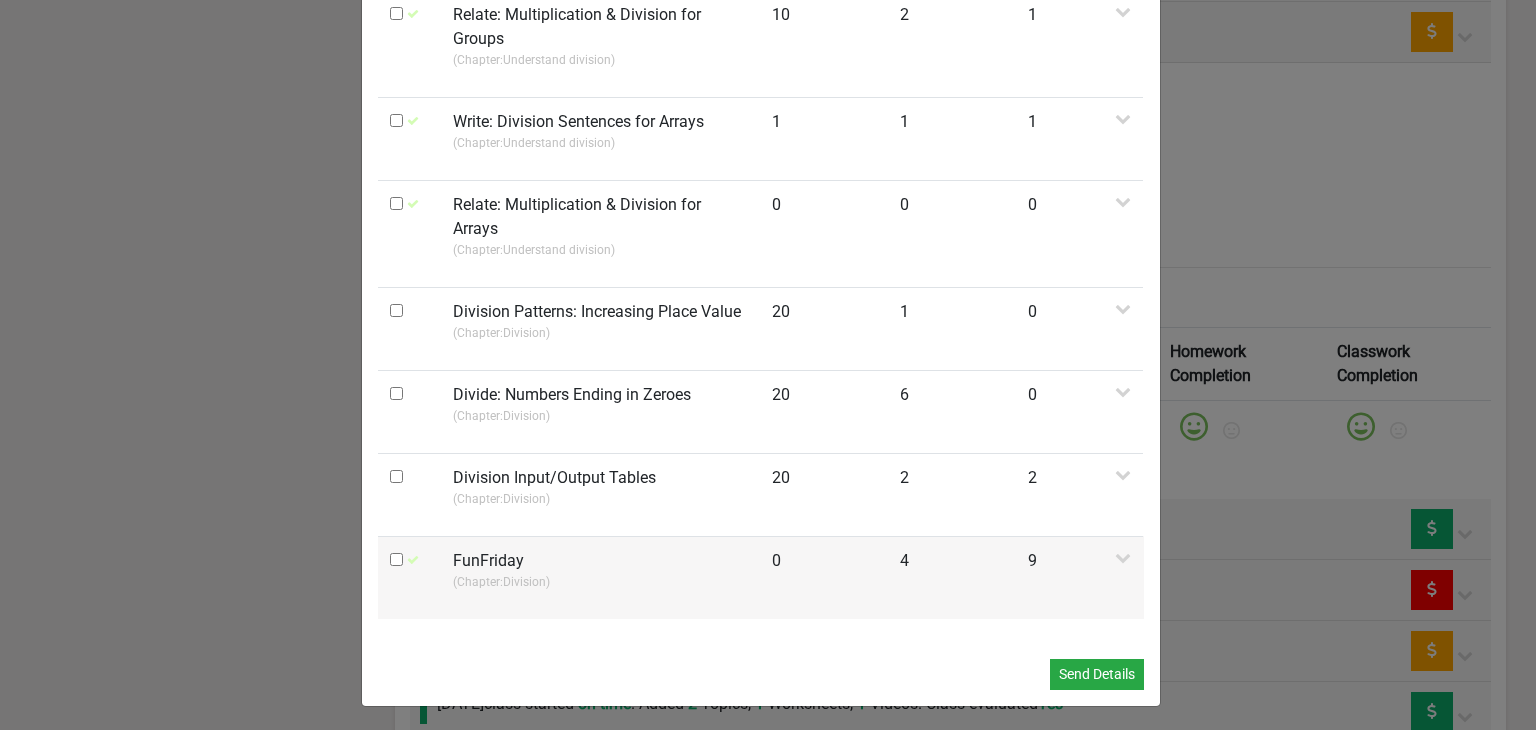click at bounding box center (396, 559) 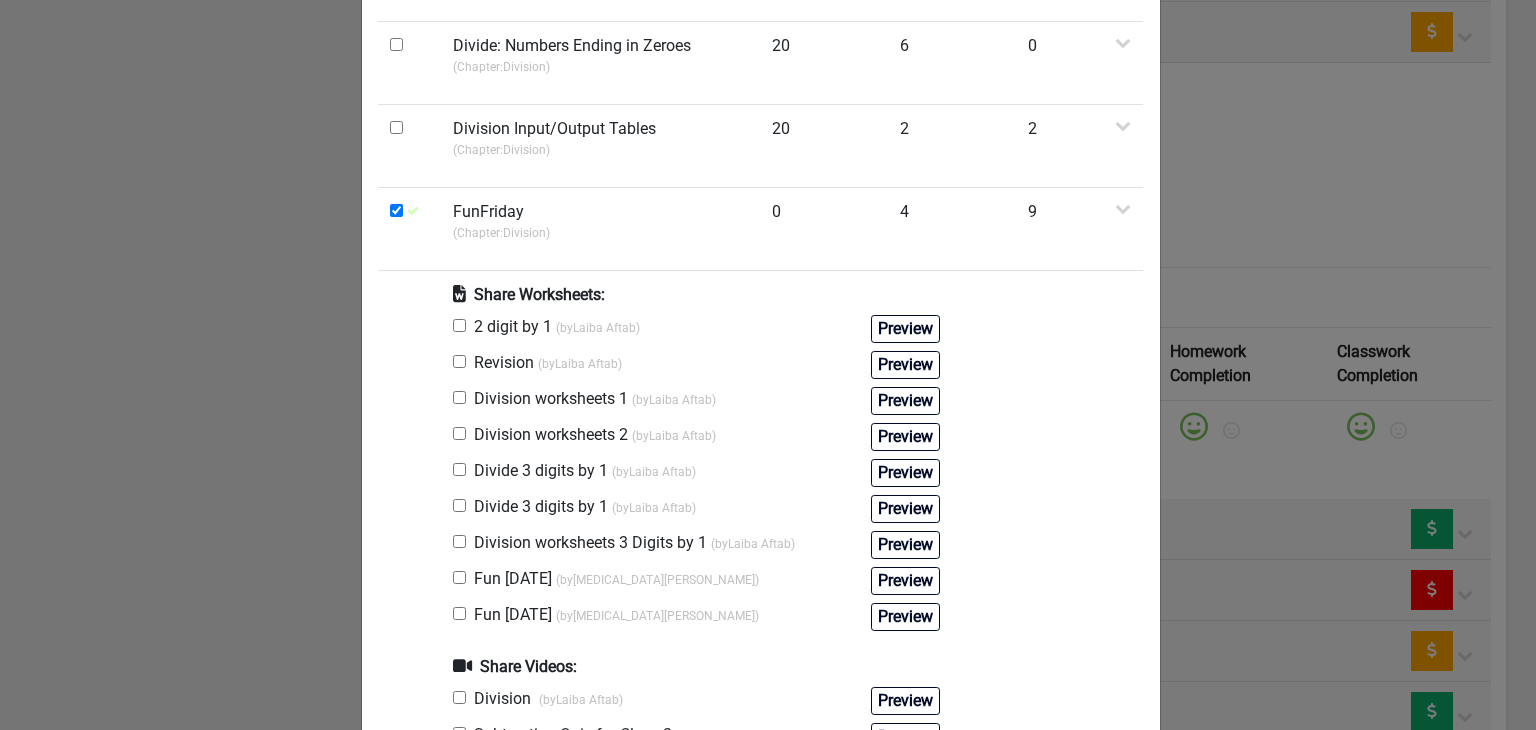 scroll, scrollTop: 1681, scrollLeft: 0, axis: vertical 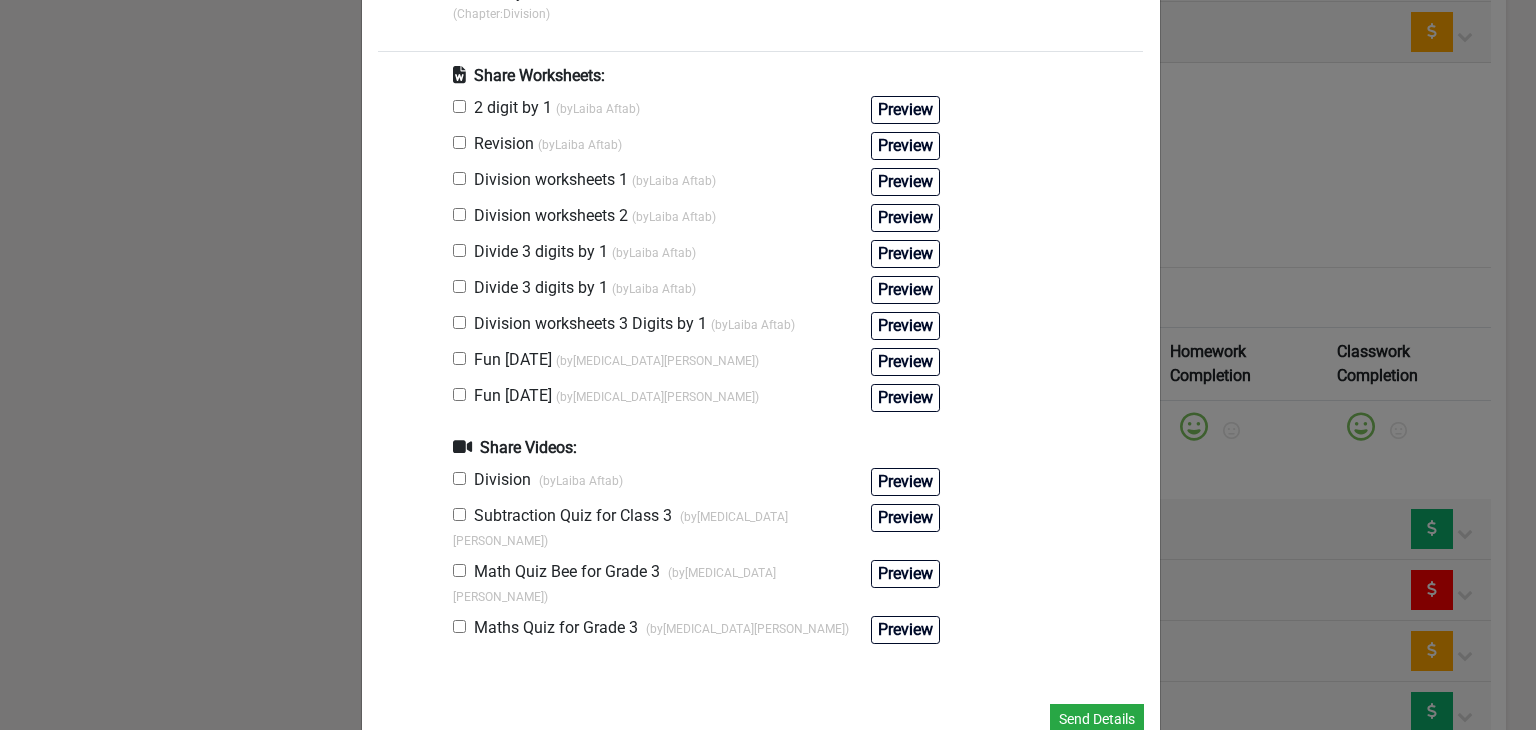 click at bounding box center (459, 358) 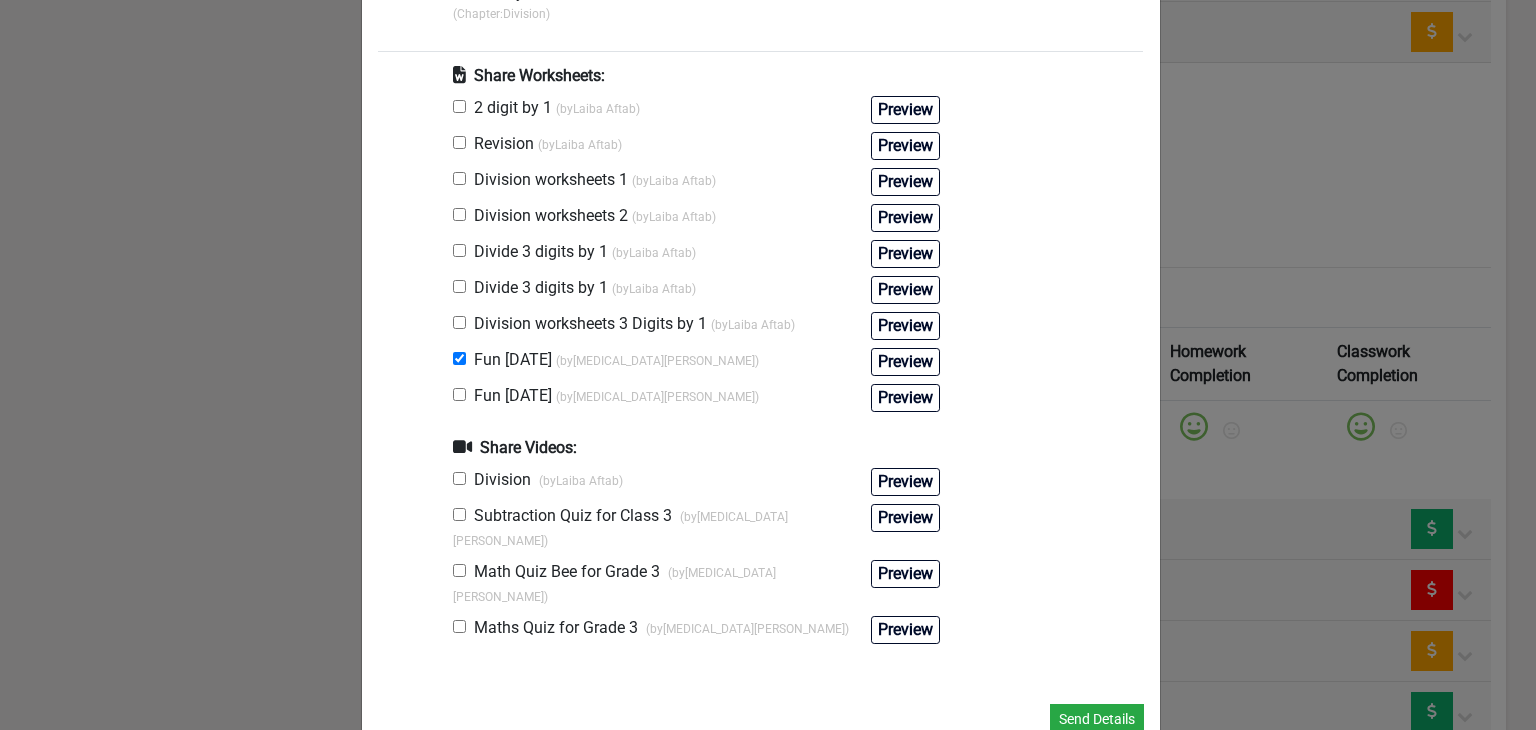 click at bounding box center (459, 570) 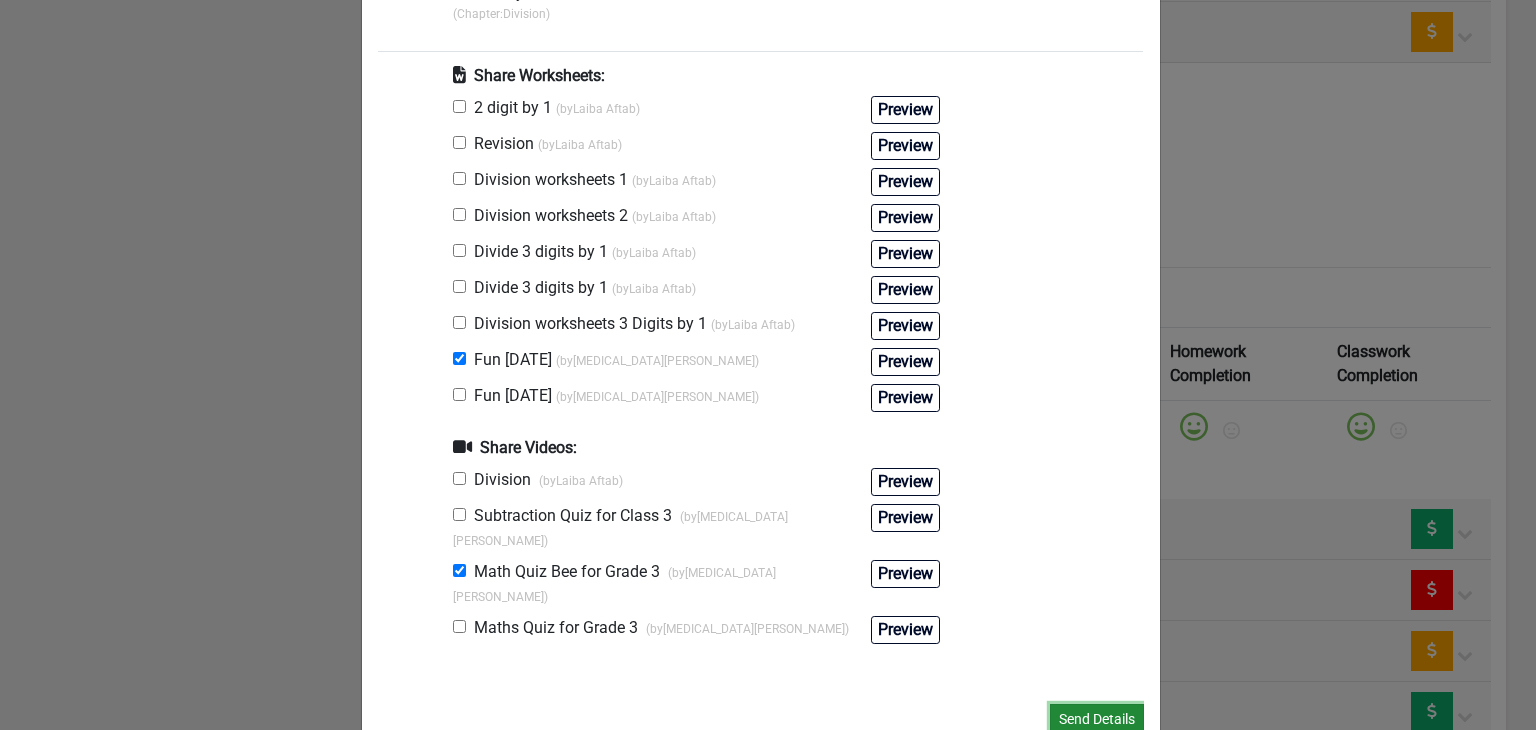 click on "Send Details" at bounding box center (1097, 719) 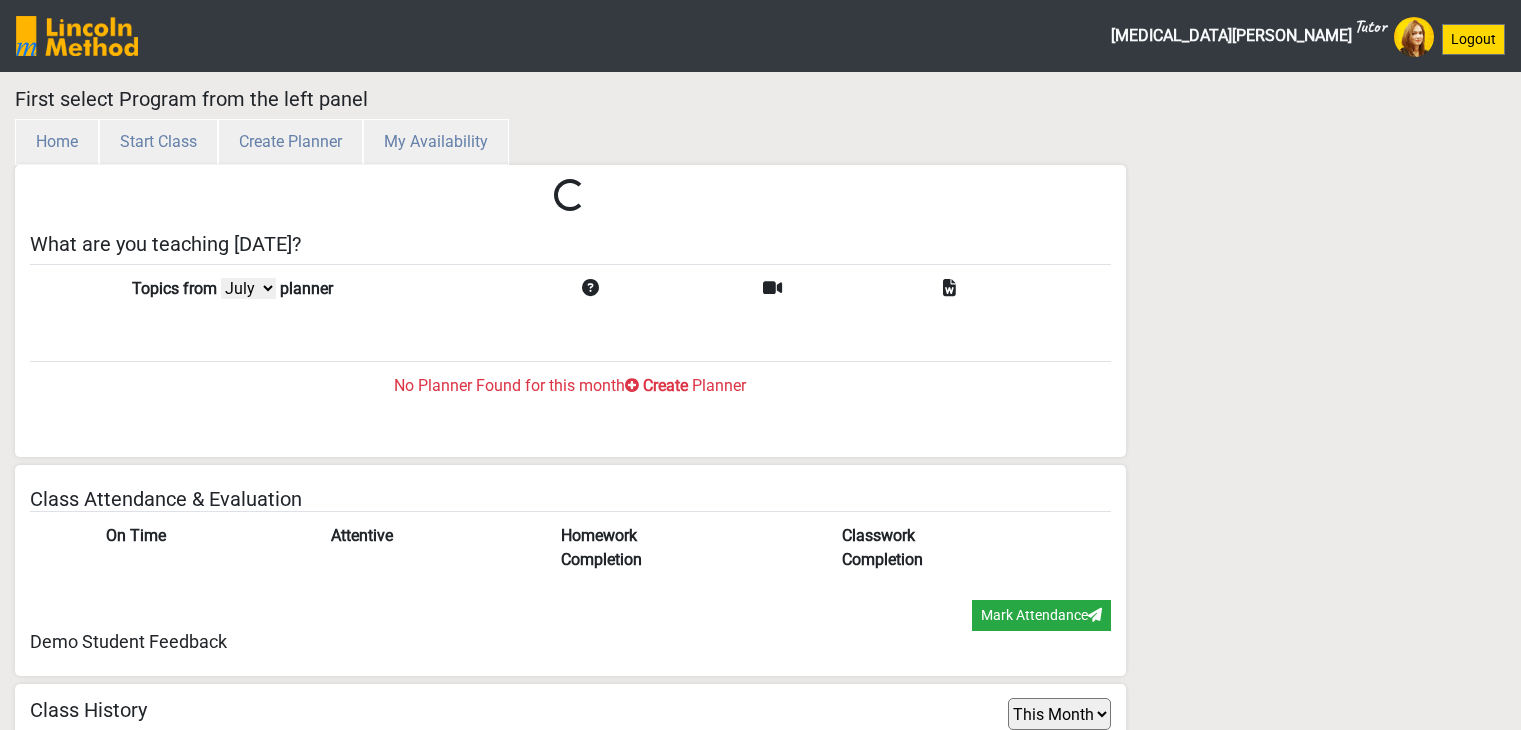 select on "month" 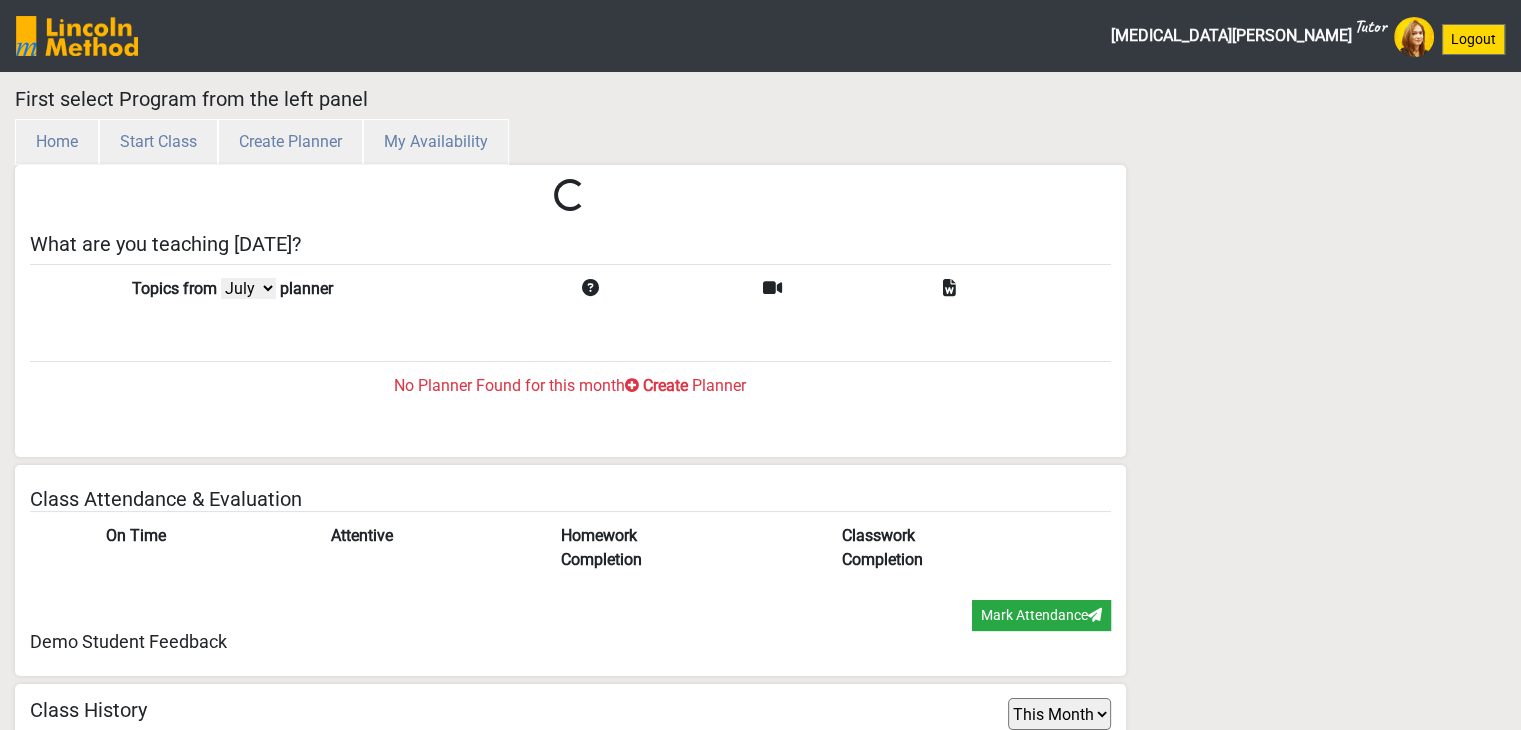scroll, scrollTop: 65, scrollLeft: 0, axis: vertical 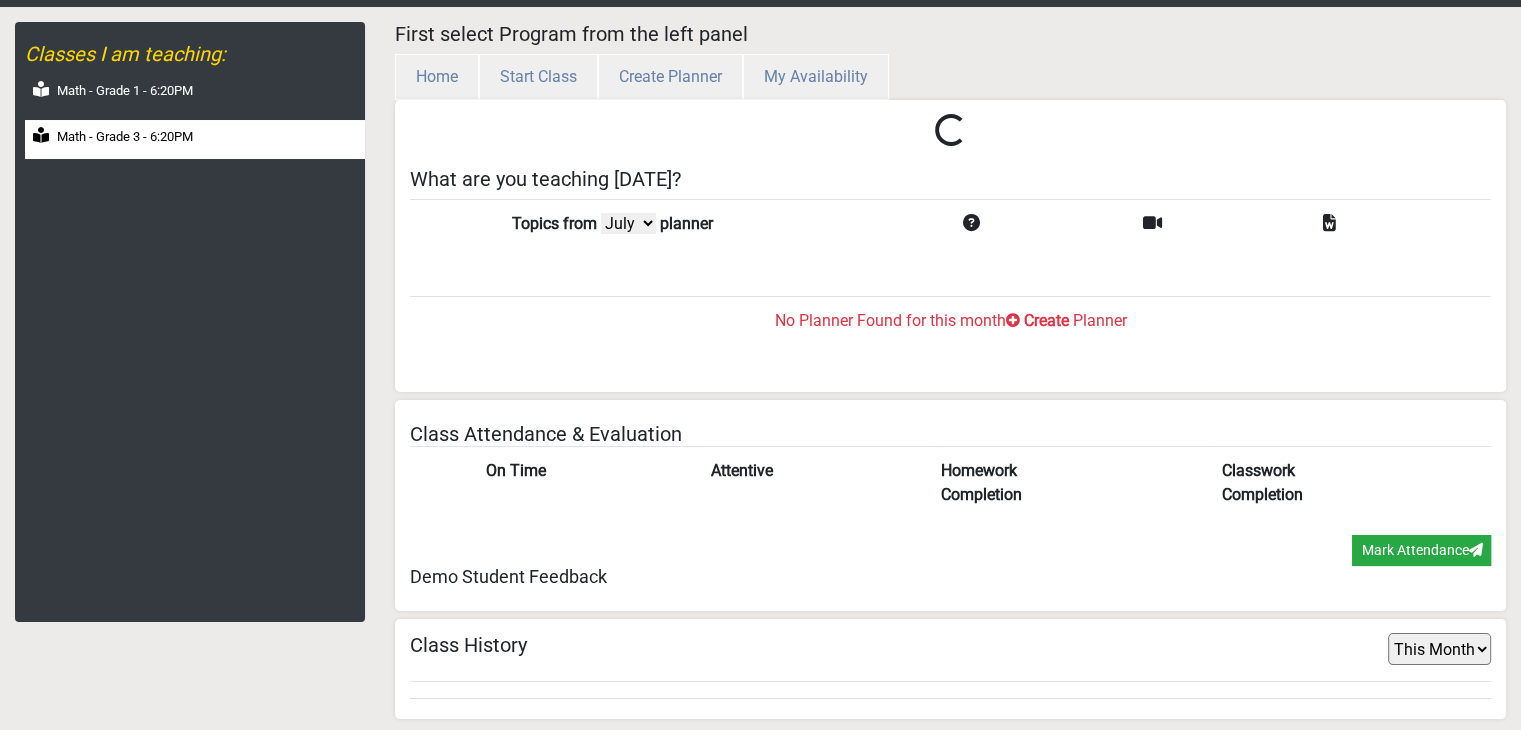 click on "Math - Grade 3 - 6:20PM" at bounding box center [125, 137] 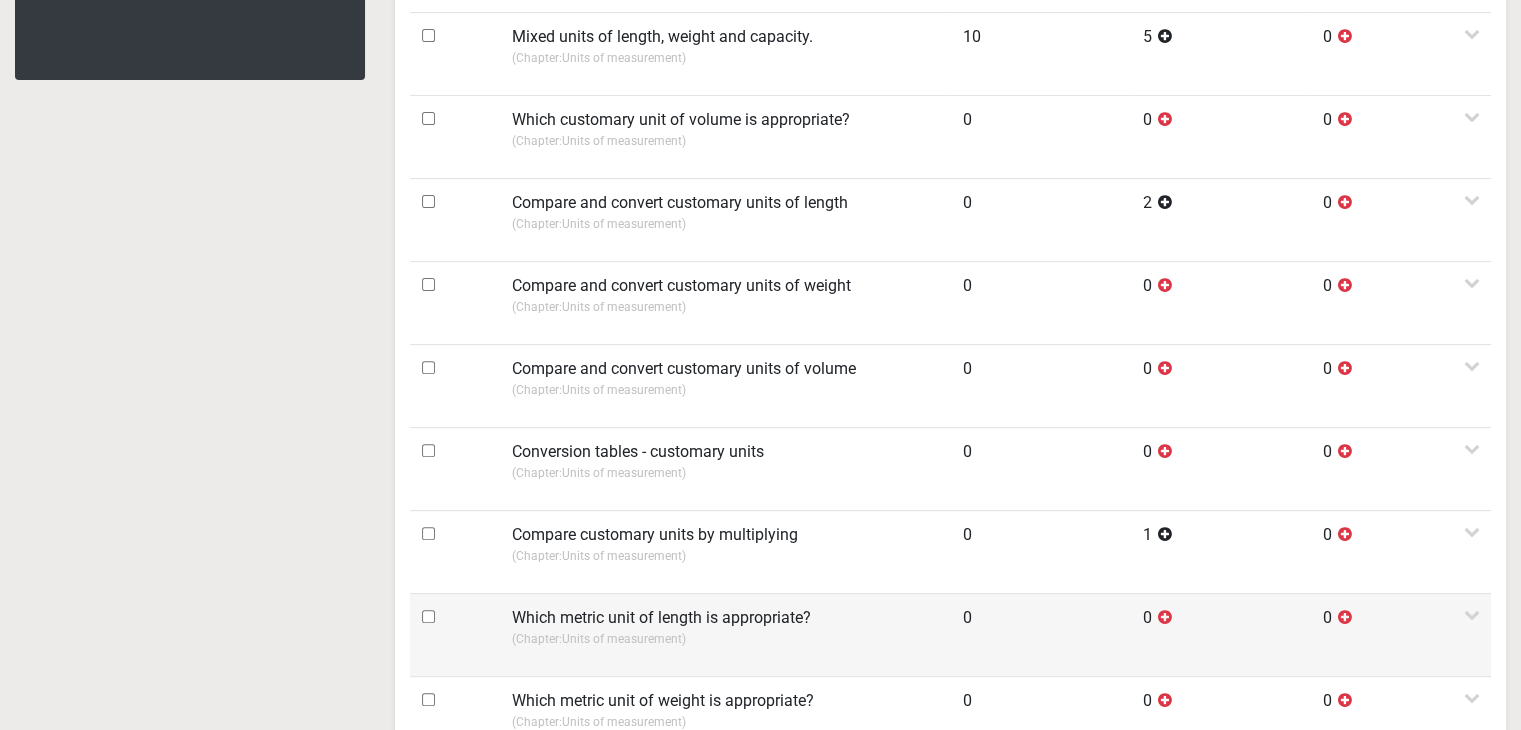 scroll, scrollTop: 65, scrollLeft: 0, axis: vertical 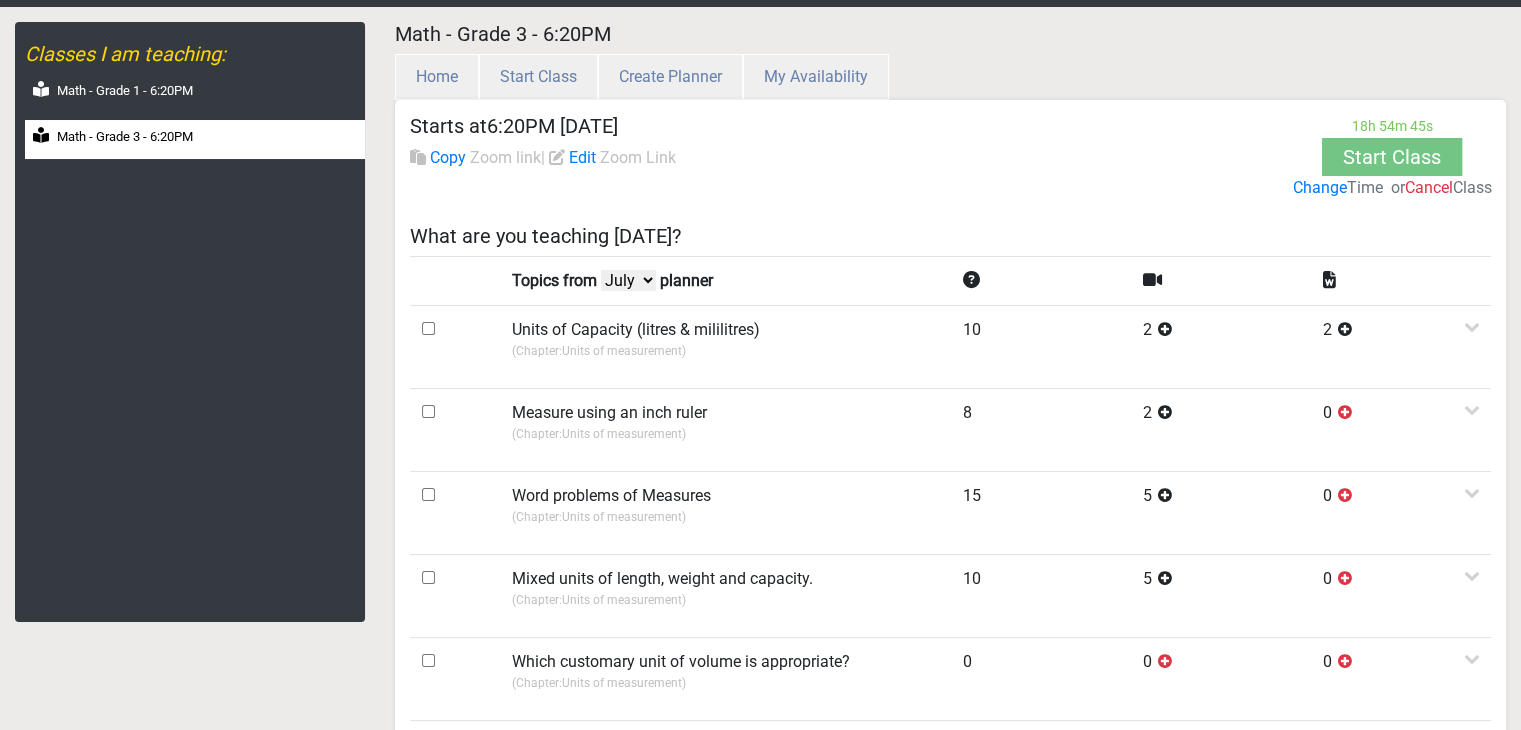 click on "July June May April" at bounding box center [628, 280] 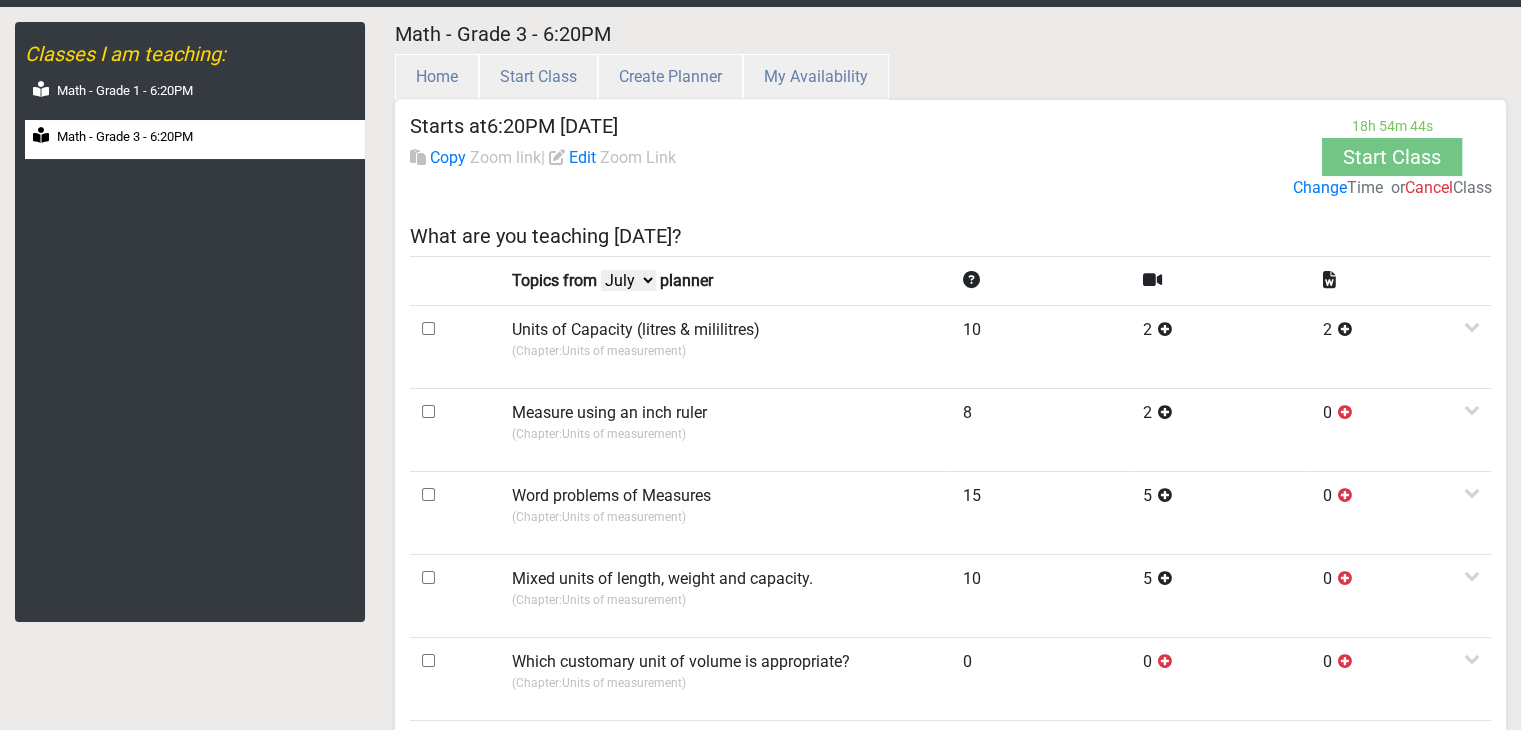 click on "July June May April" at bounding box center (628, 280) 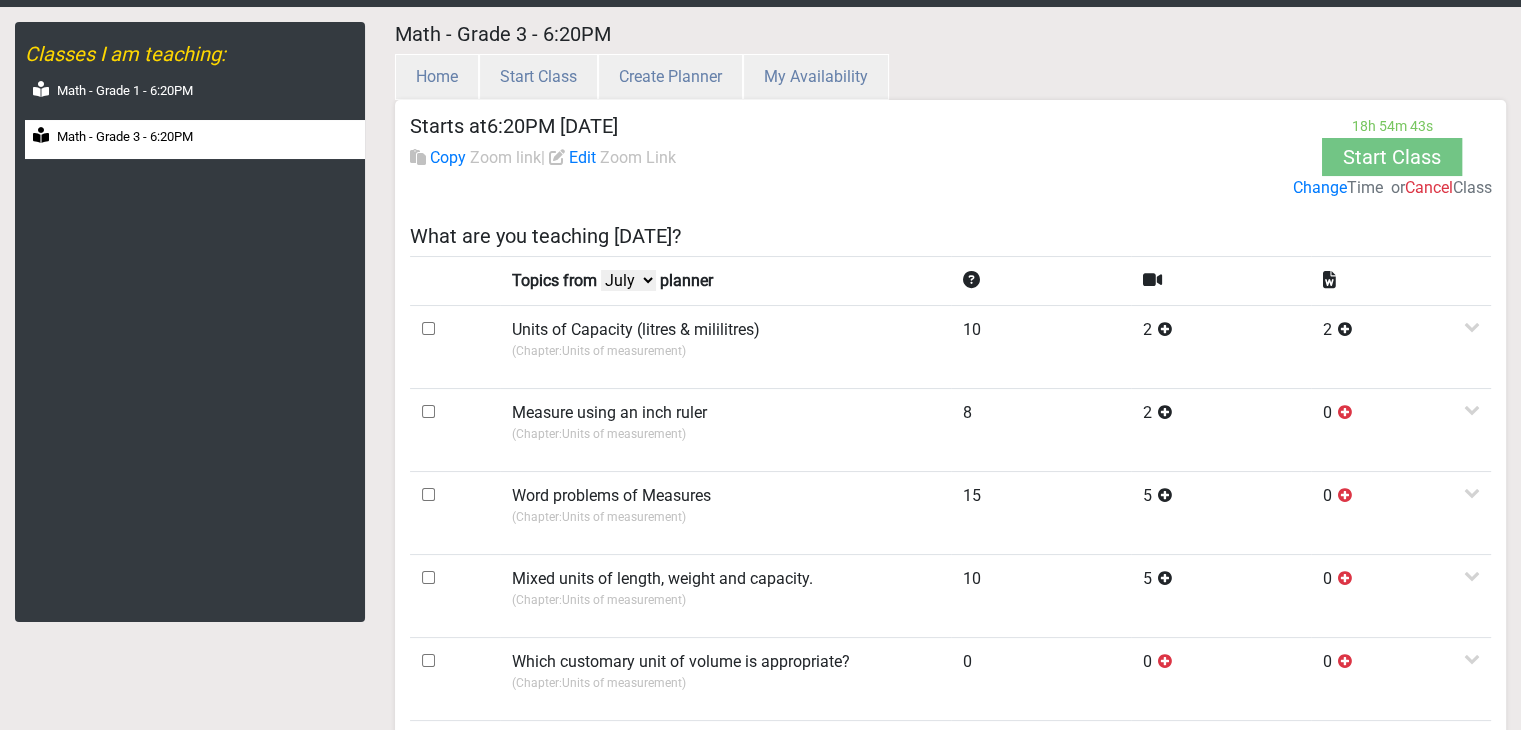select on "June" 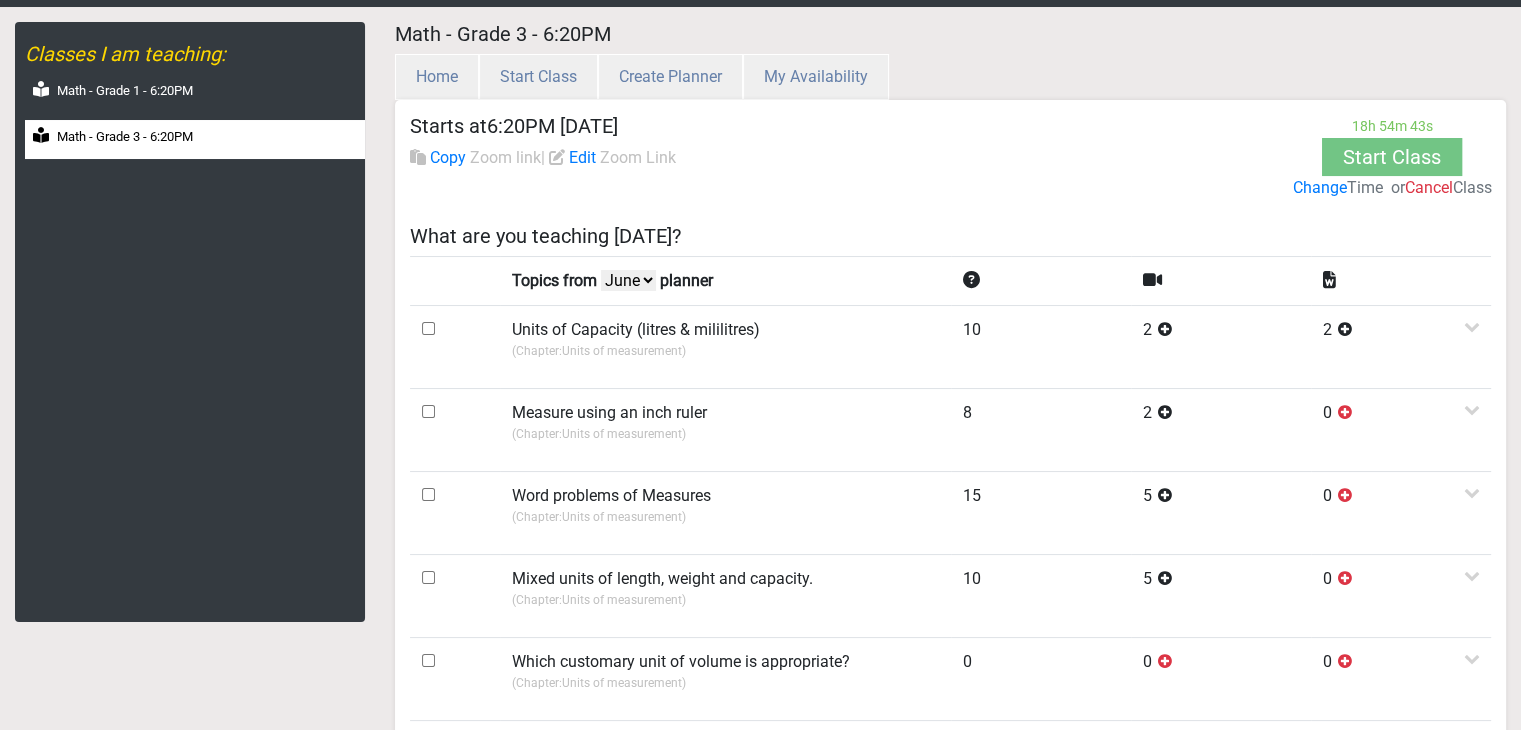 click on "July June May April" at bounding box center (628, 280) 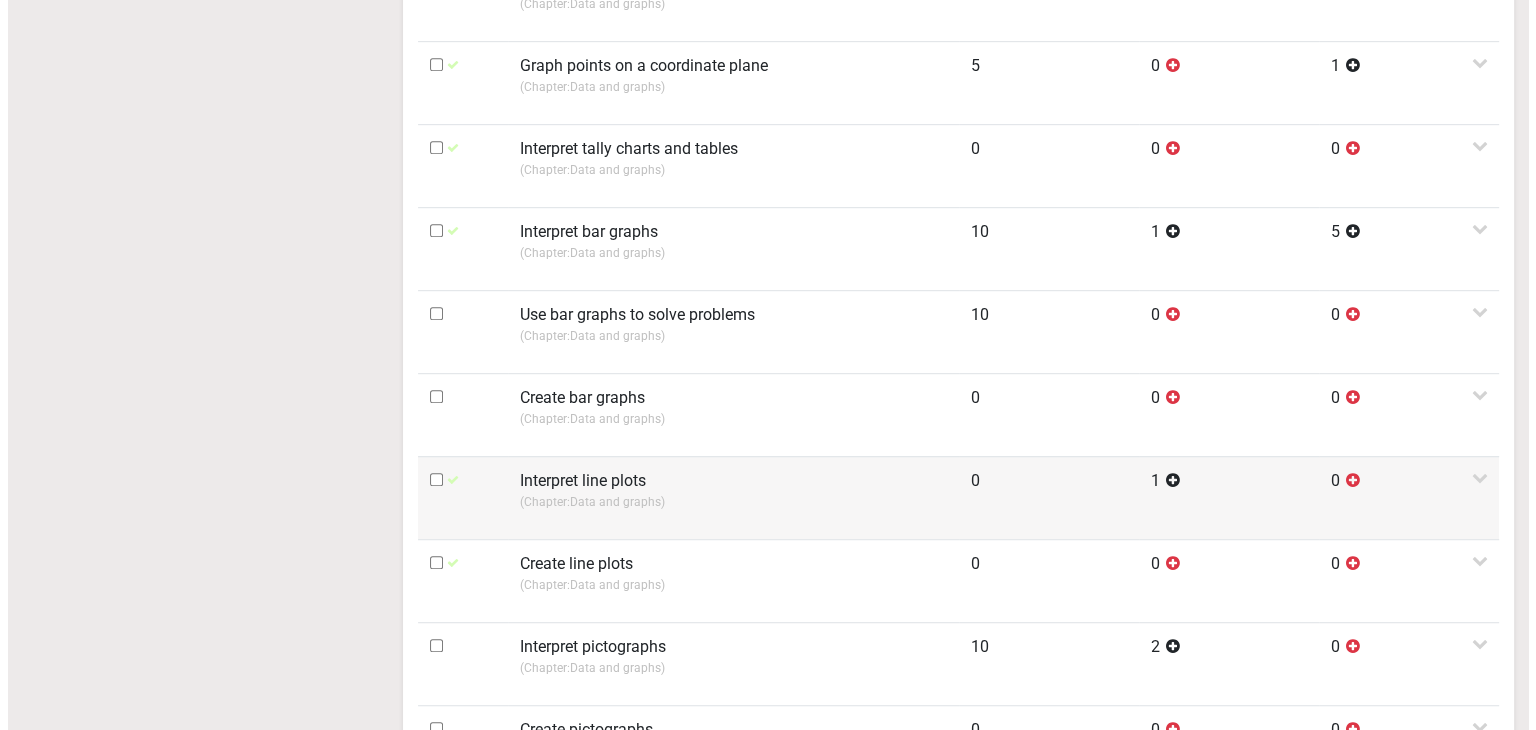 scroll, scrollTop: 1065, scrollLeft: 0, axis: vertical 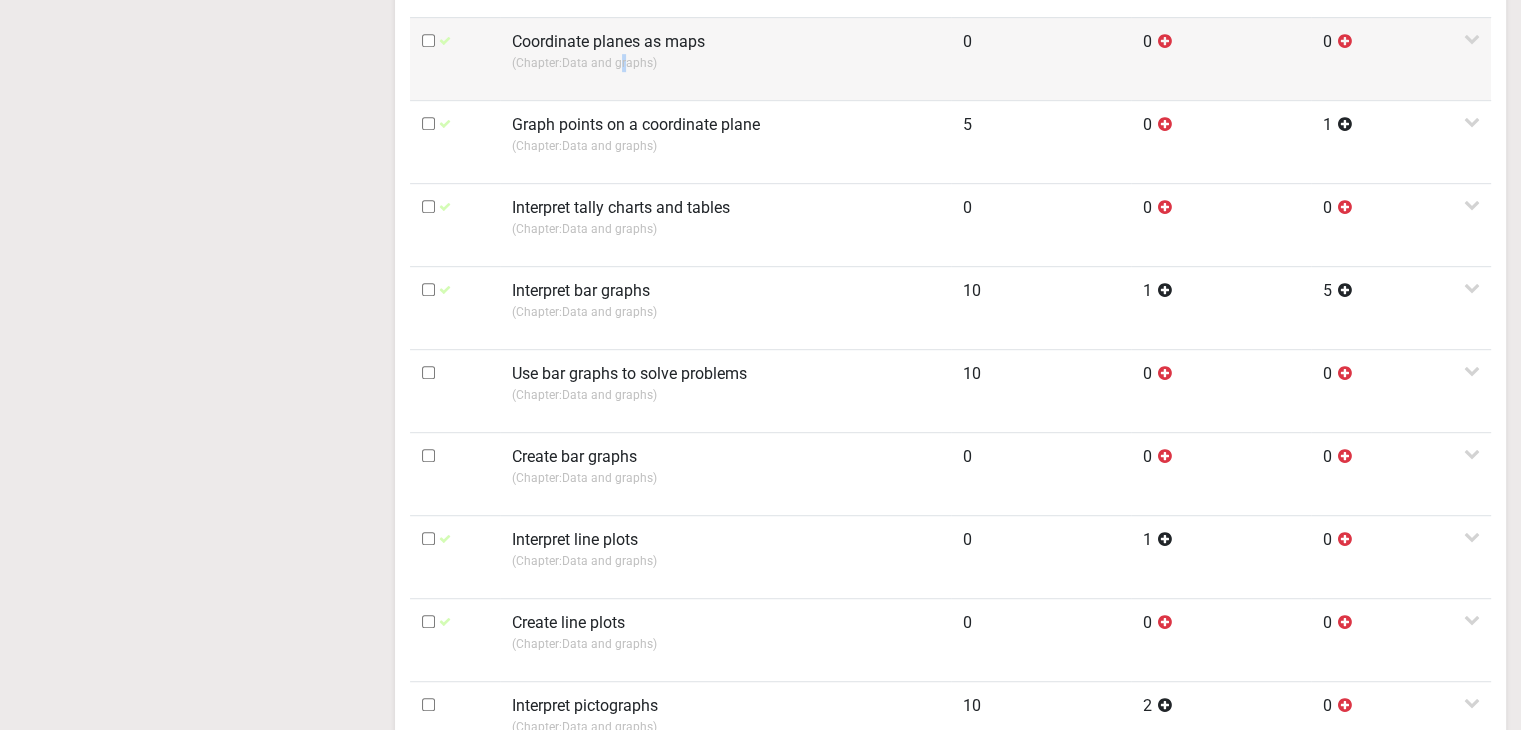 click on "Coordinate planes as maps (Chapter:  Data and graphs )" at bounding box center [725, 58] 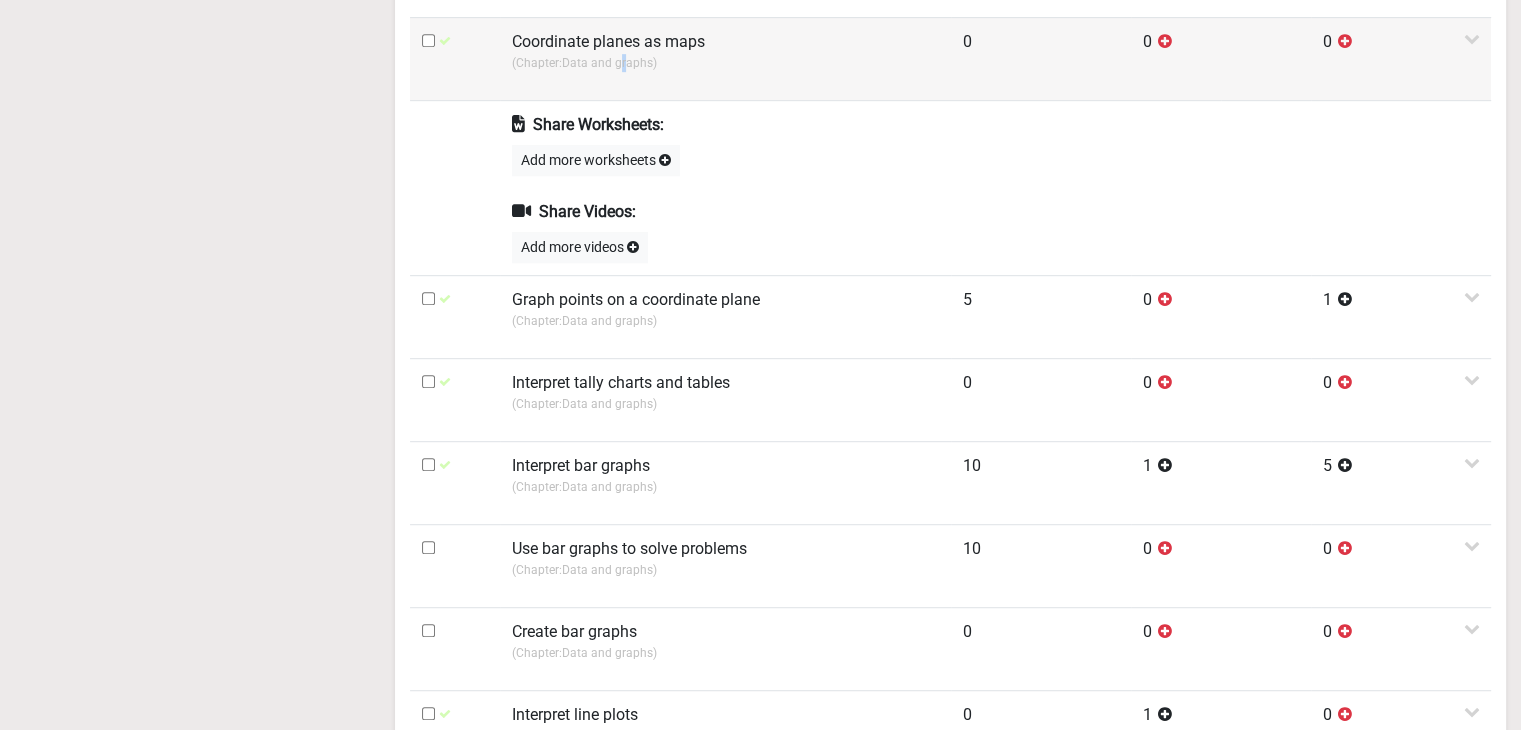 click on "Coordinate planes as maps (Chapter:  Data and graphs )" at bounding box center (725, 58) 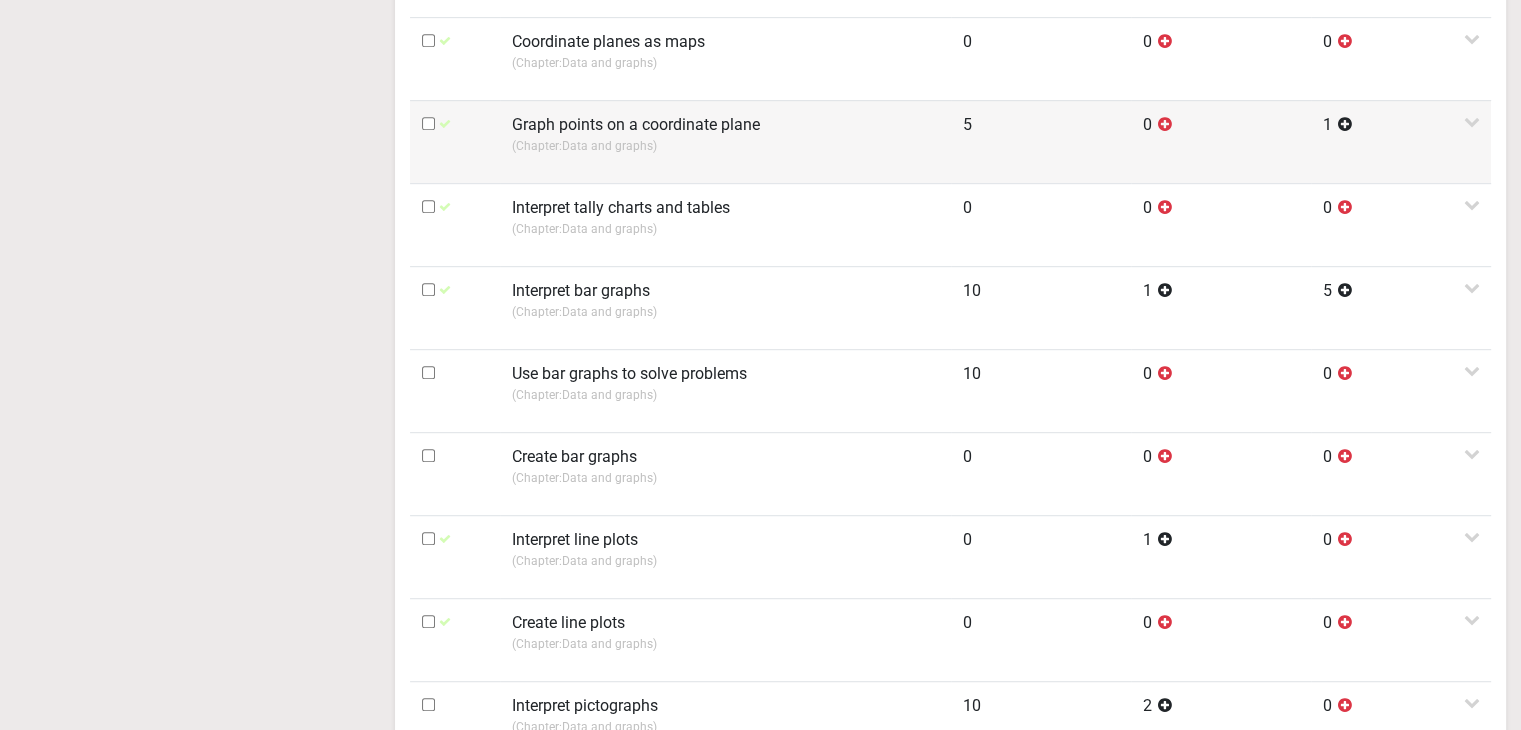 click on "(Chapter:  Data and graphs )" at bounding box center (725, 146) 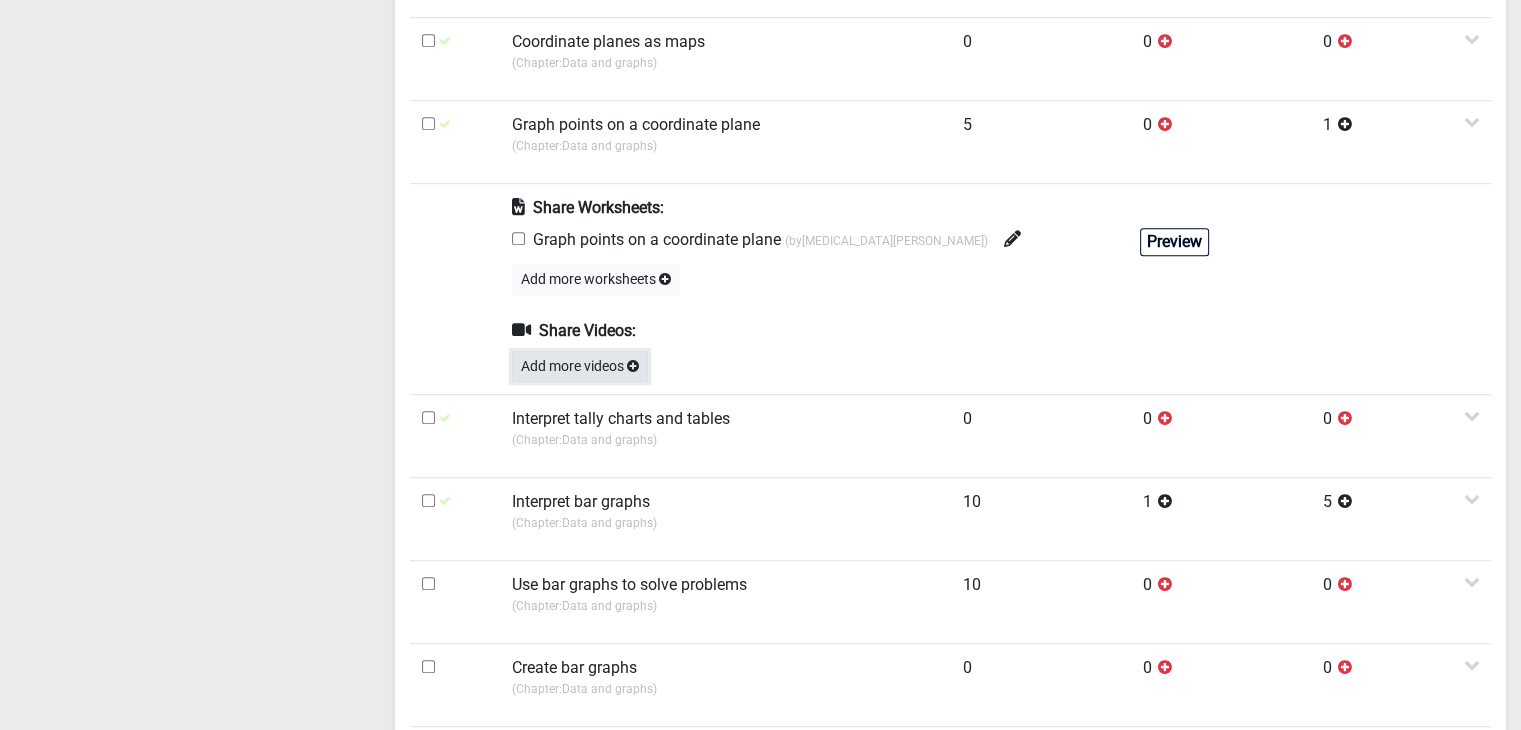 click on "Add more videos" at bounding box center (580, 366) 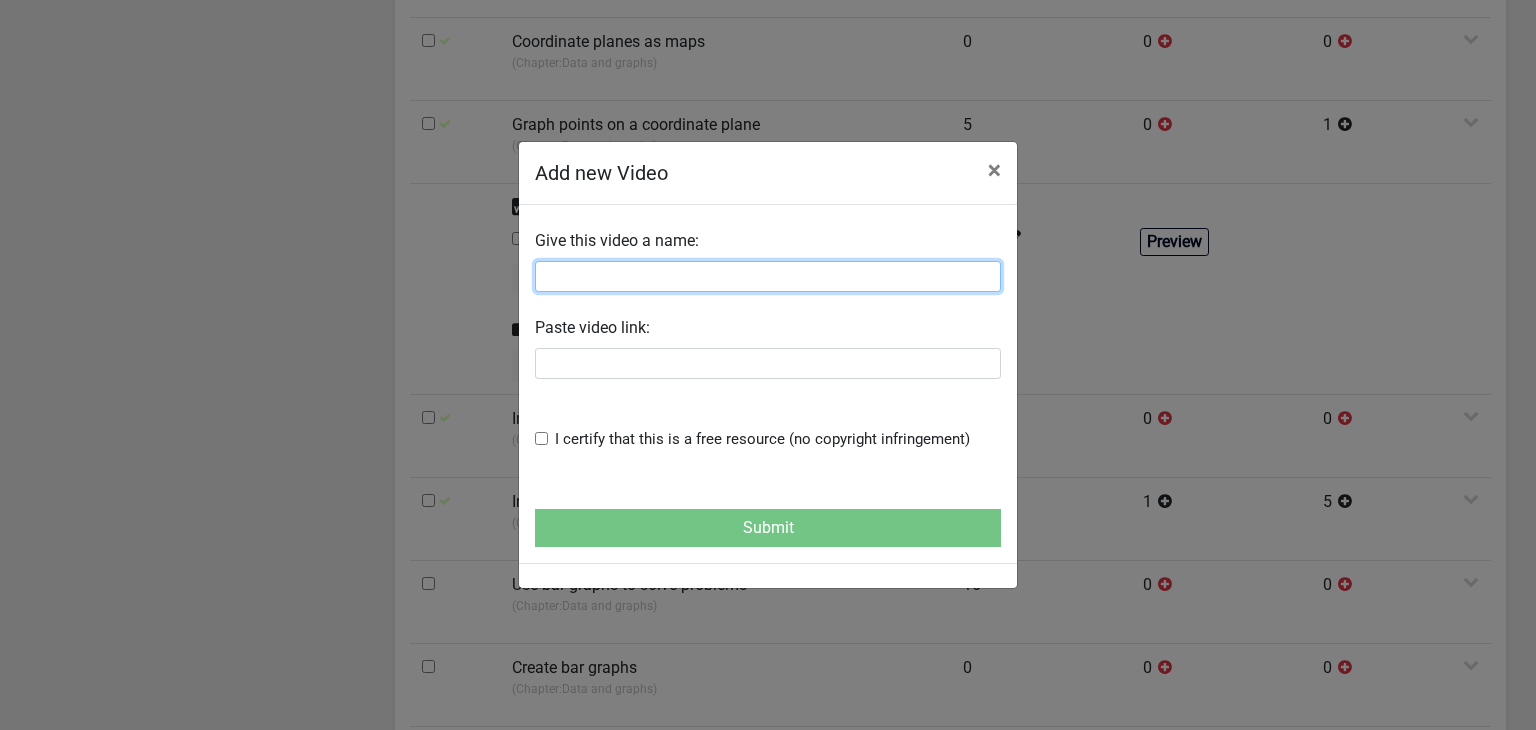 click at bounding box center (768, 276) 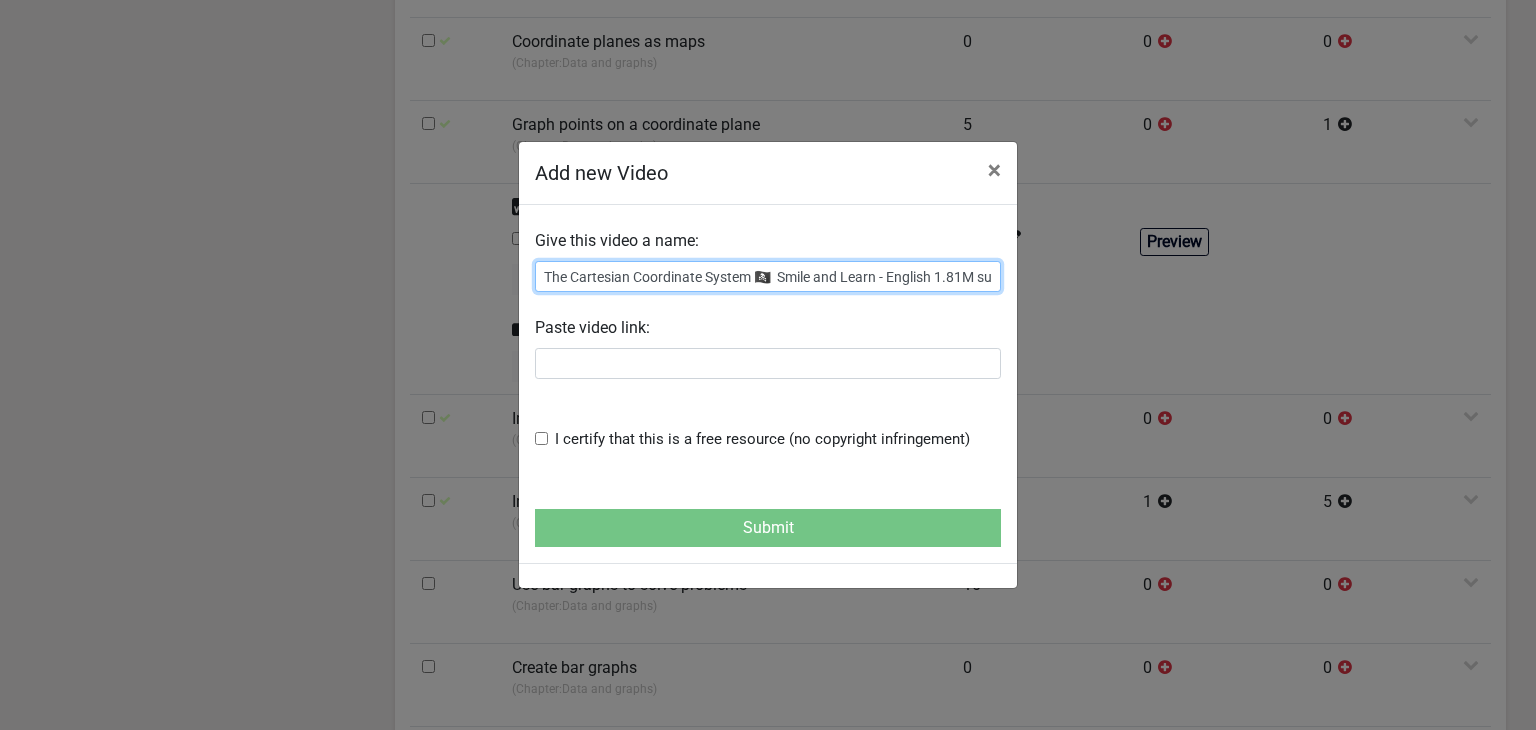 scroll, scrollTop: 0, scrollLeft: 127, axis: horizontal 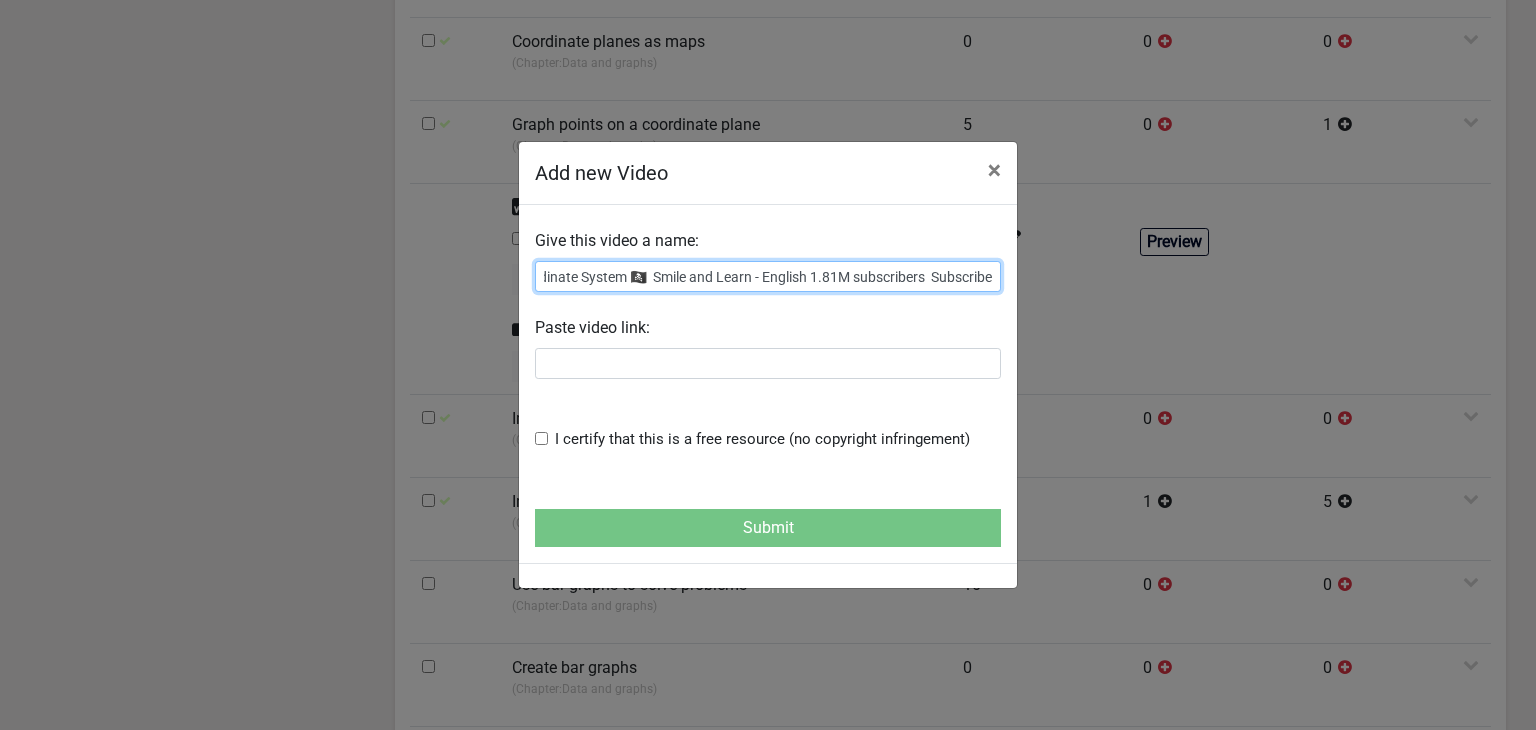 click on "The Cartesian Coordinate System 🏴‍☠️  Smile and Learn - English 1.81M subscribers  Subscribe" at bounding box center [768, 276] 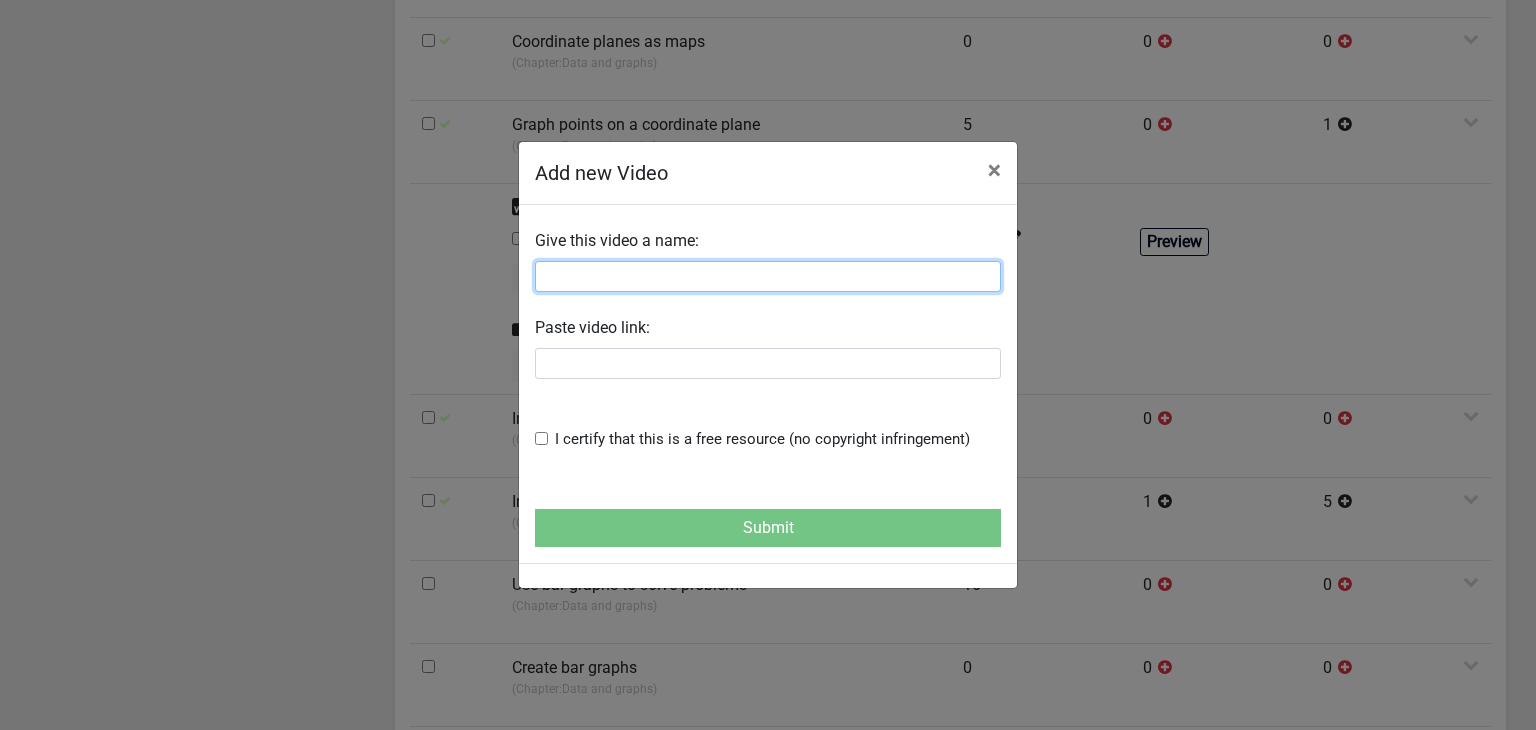 scroll, scrollTop: 0, scrollLeft: 0, axis: both 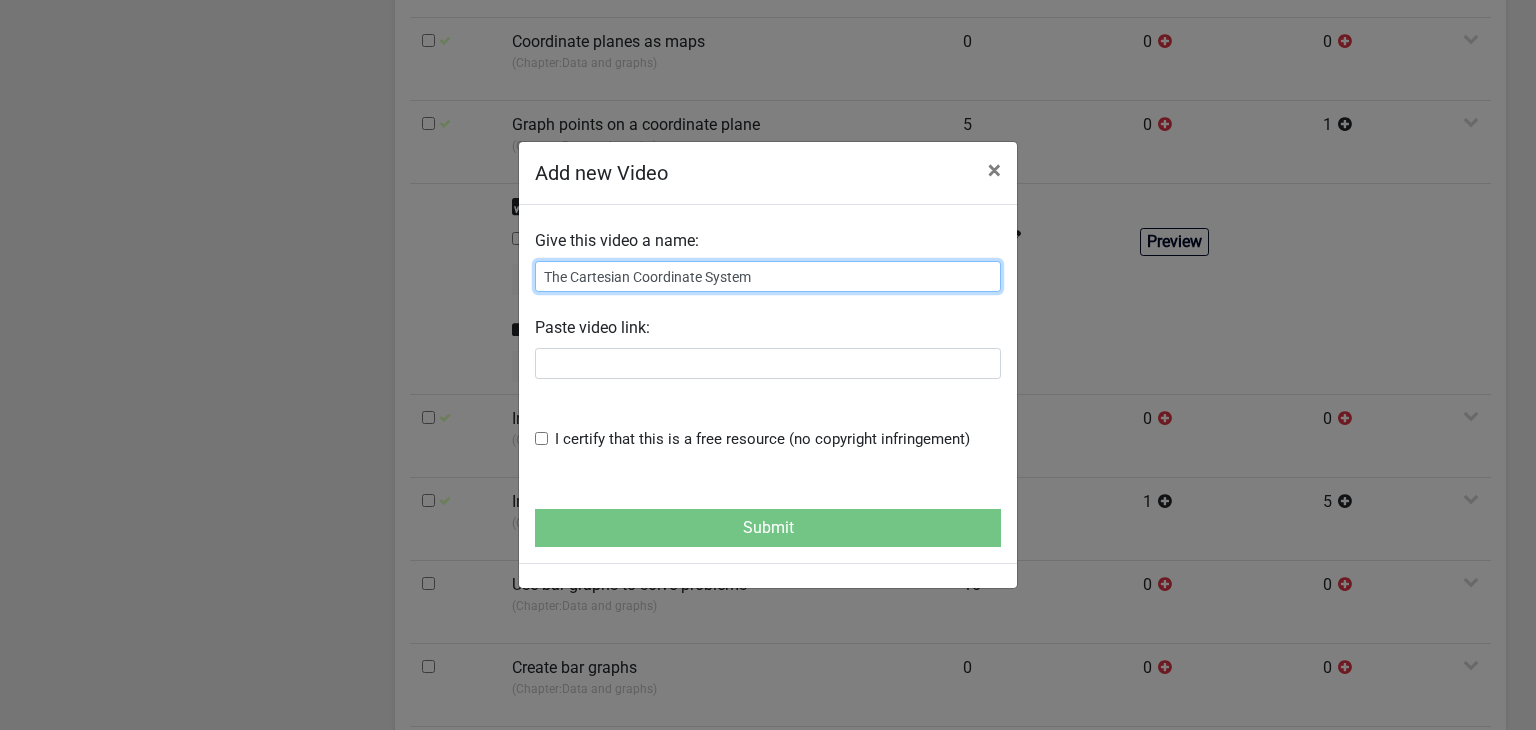 type on "The Cartesian Coordinate System" 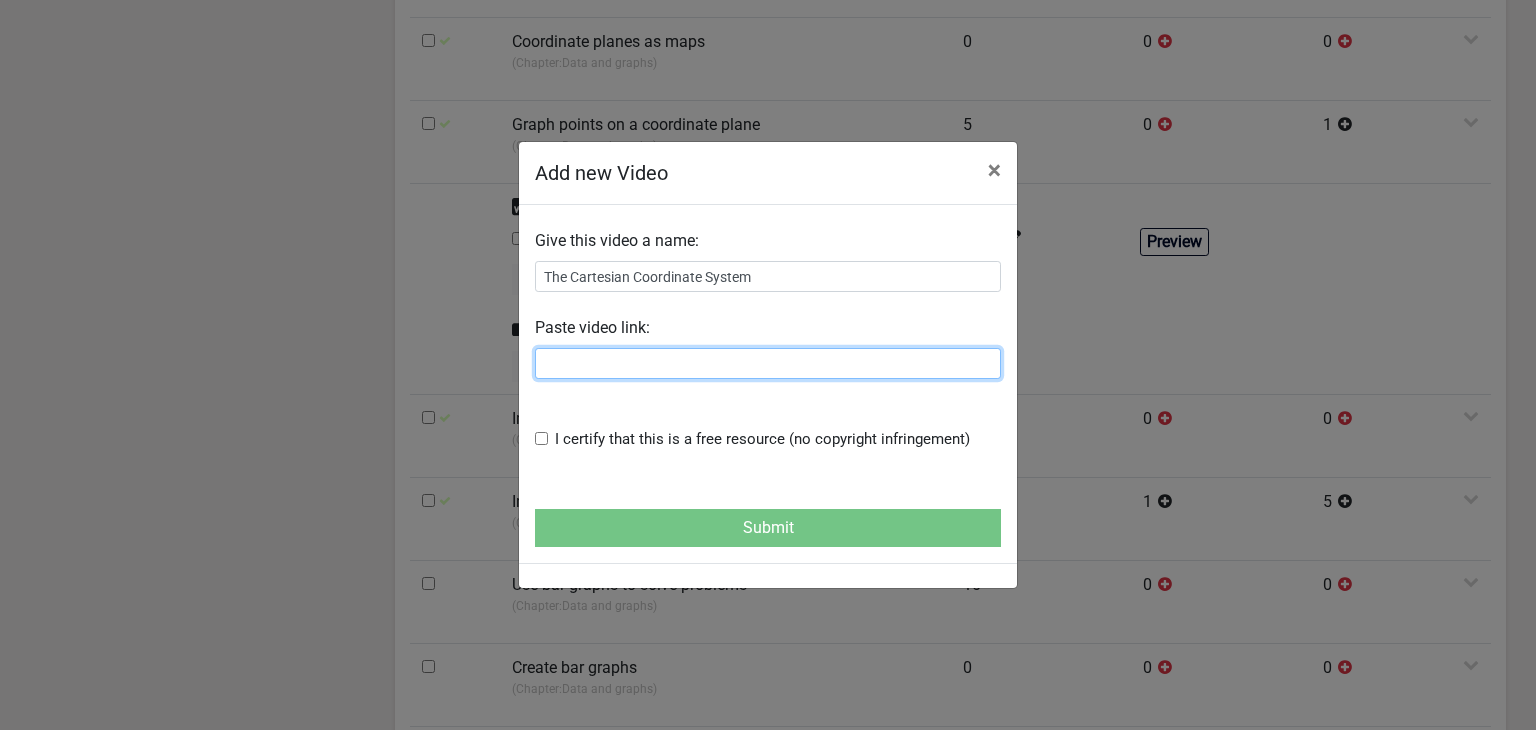 click at bounding box center (768, 363) 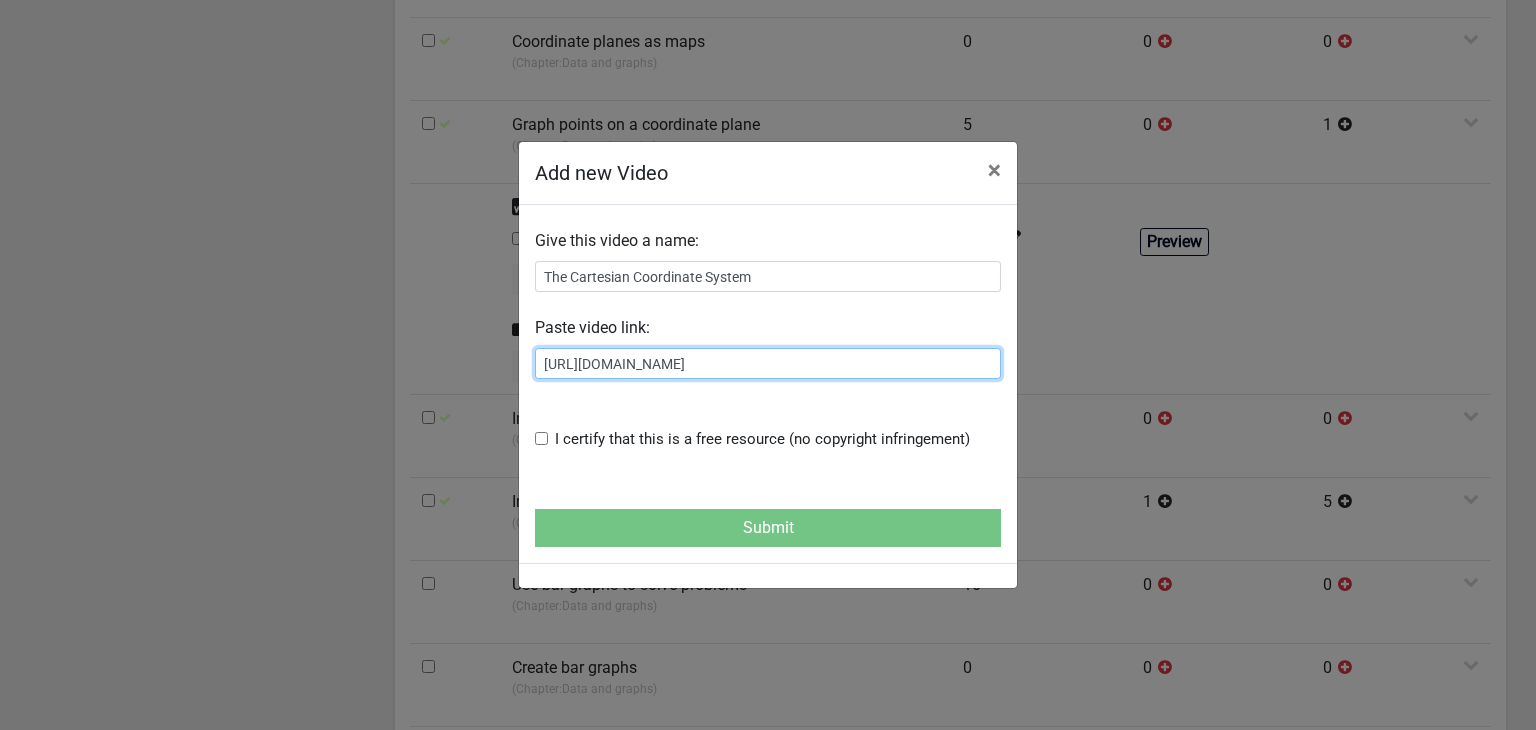 type on "https://www.youtube.com/watch?v=n9AOxmq2prM" 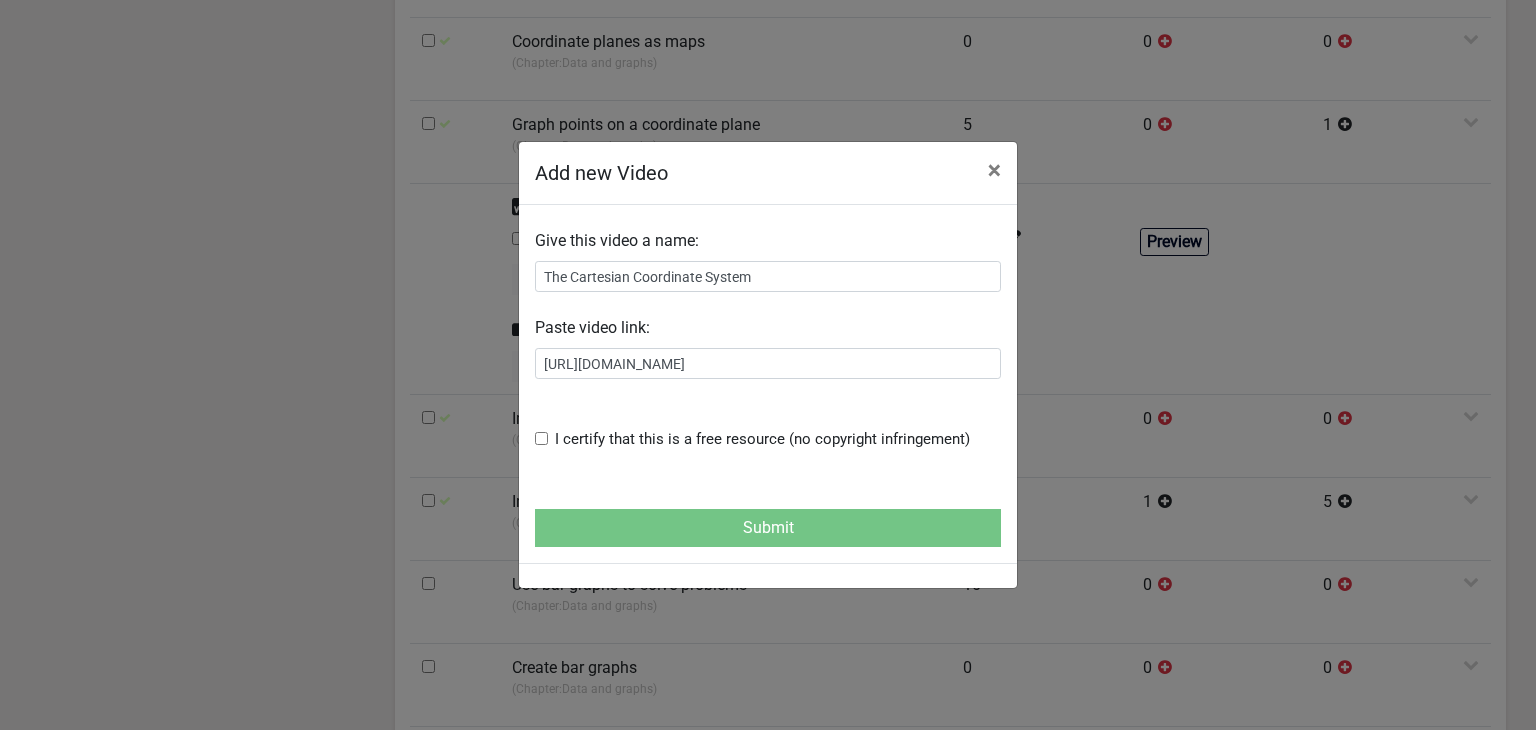 click at bounding box center [541, 438] 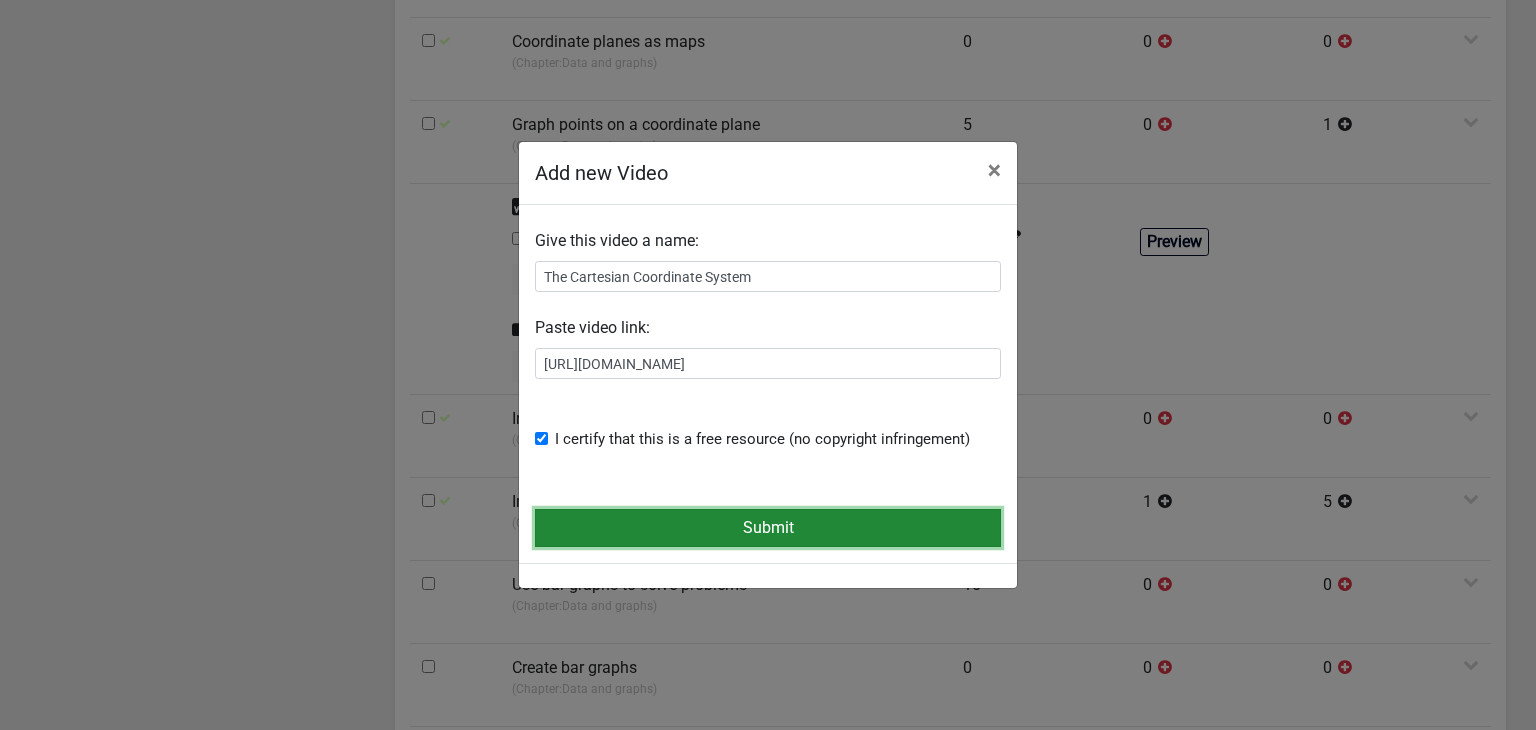 click on "Submit" at bounding box center [768, 528] 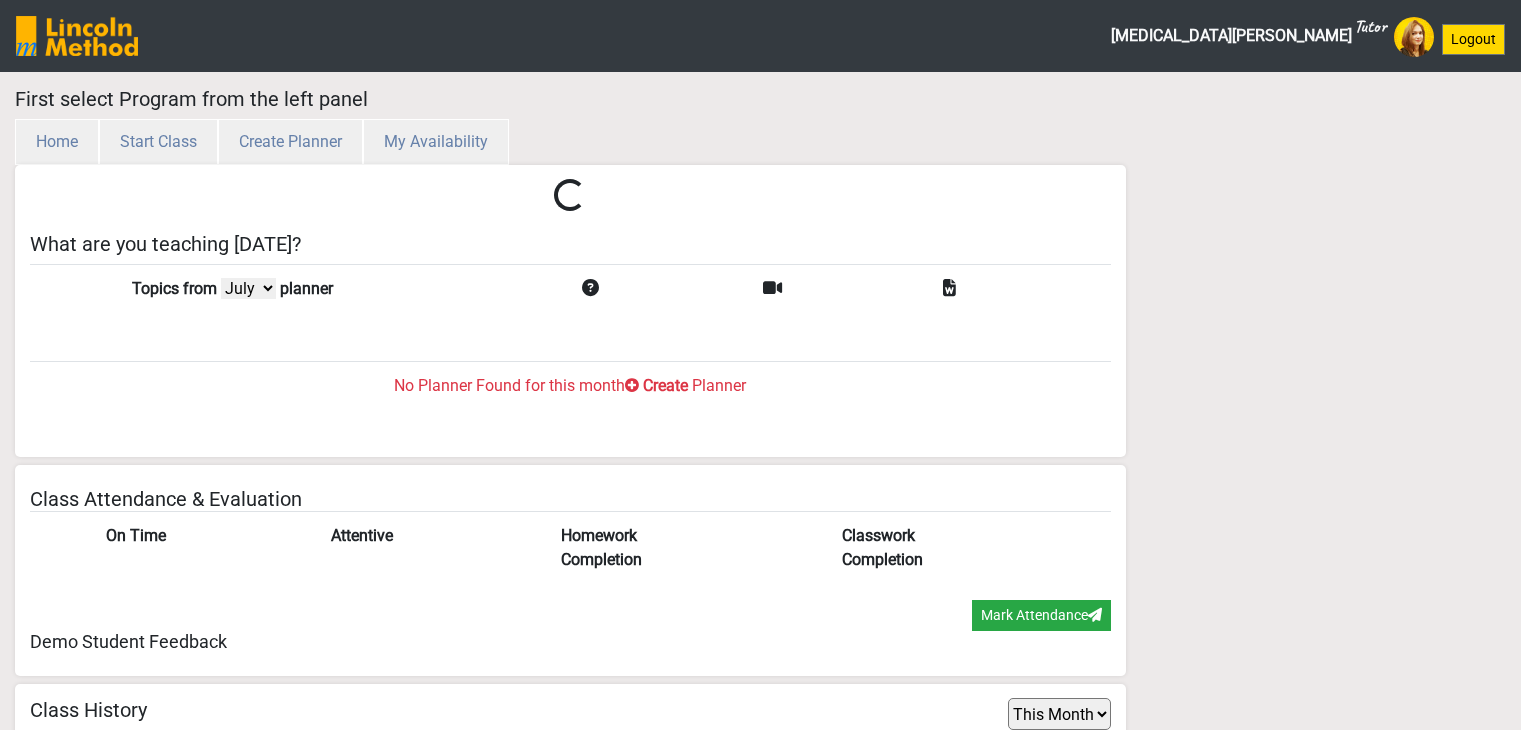 select on "month" 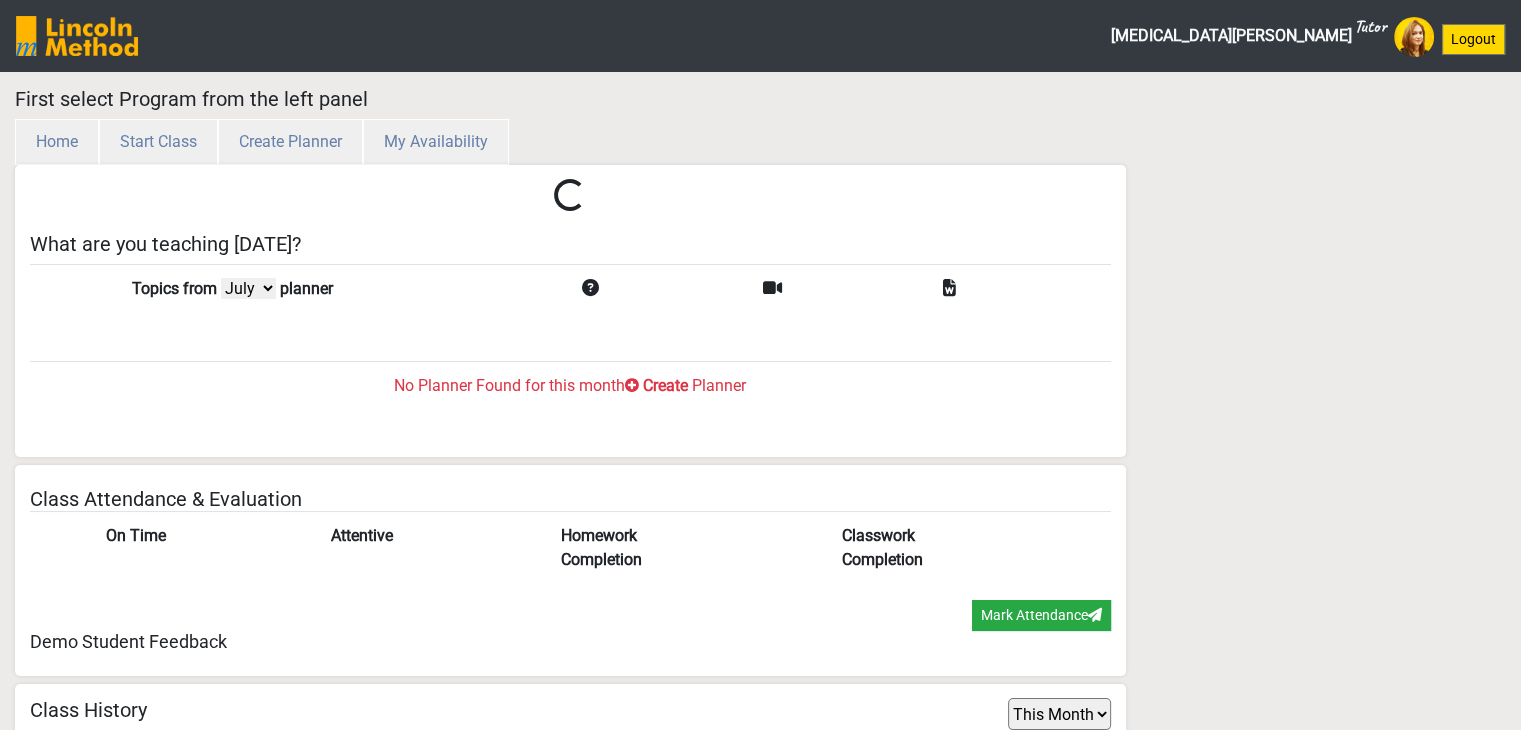scroll, scrollTop: 65, scrollLeft: 0, axis: vertical 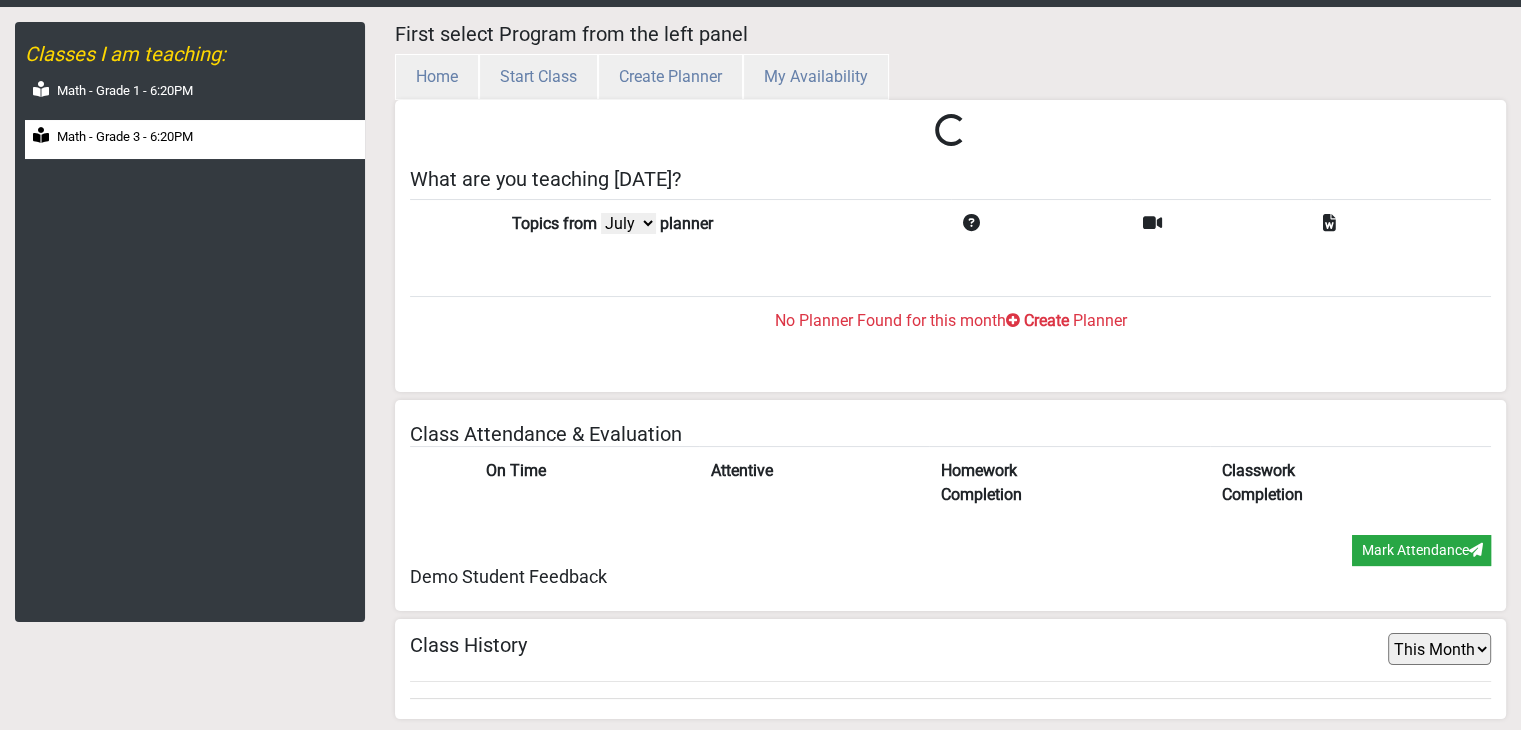 click on "Math - Grade 3 - 6:20PM" at bounding box center (125, 137) 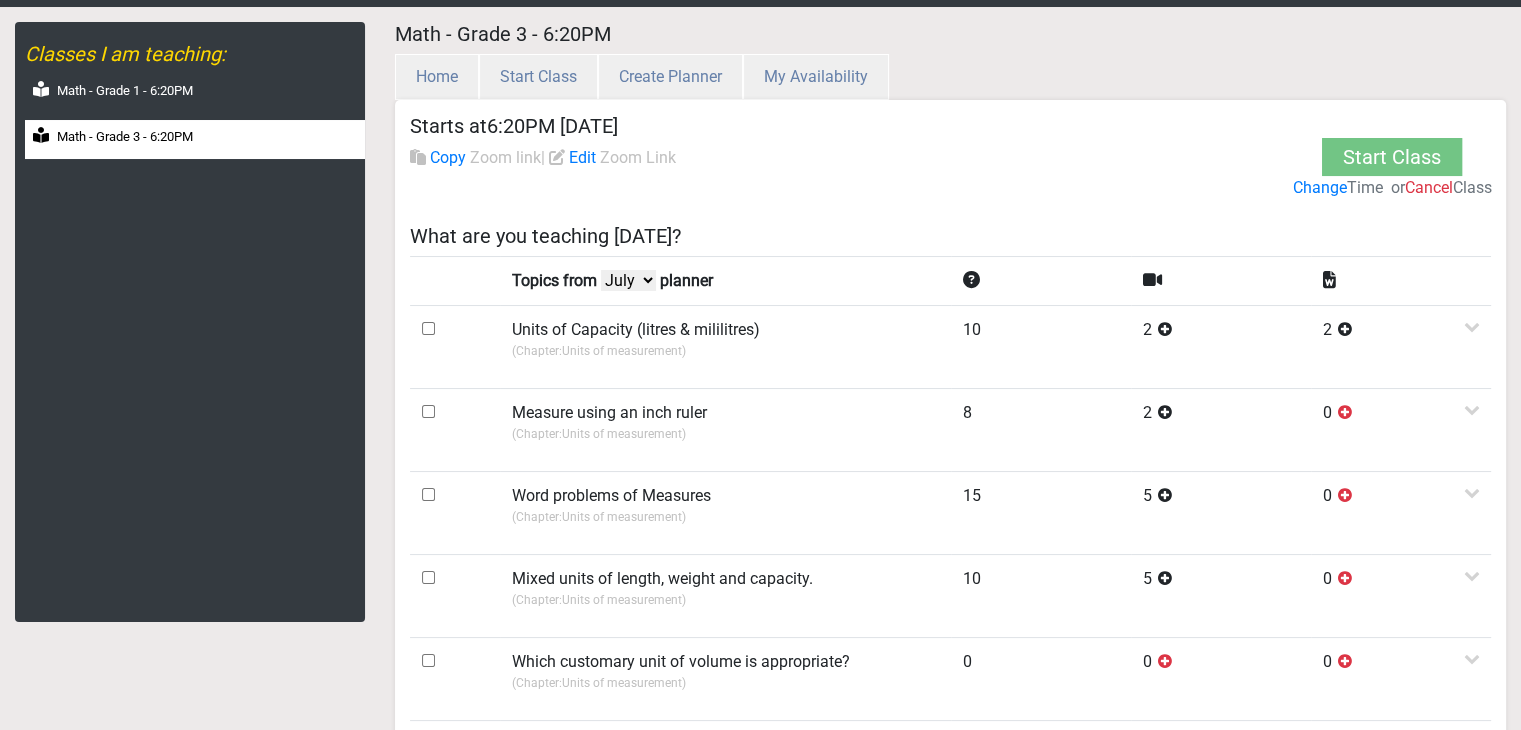 click on "July June May April" at bounding box center (628, 280) 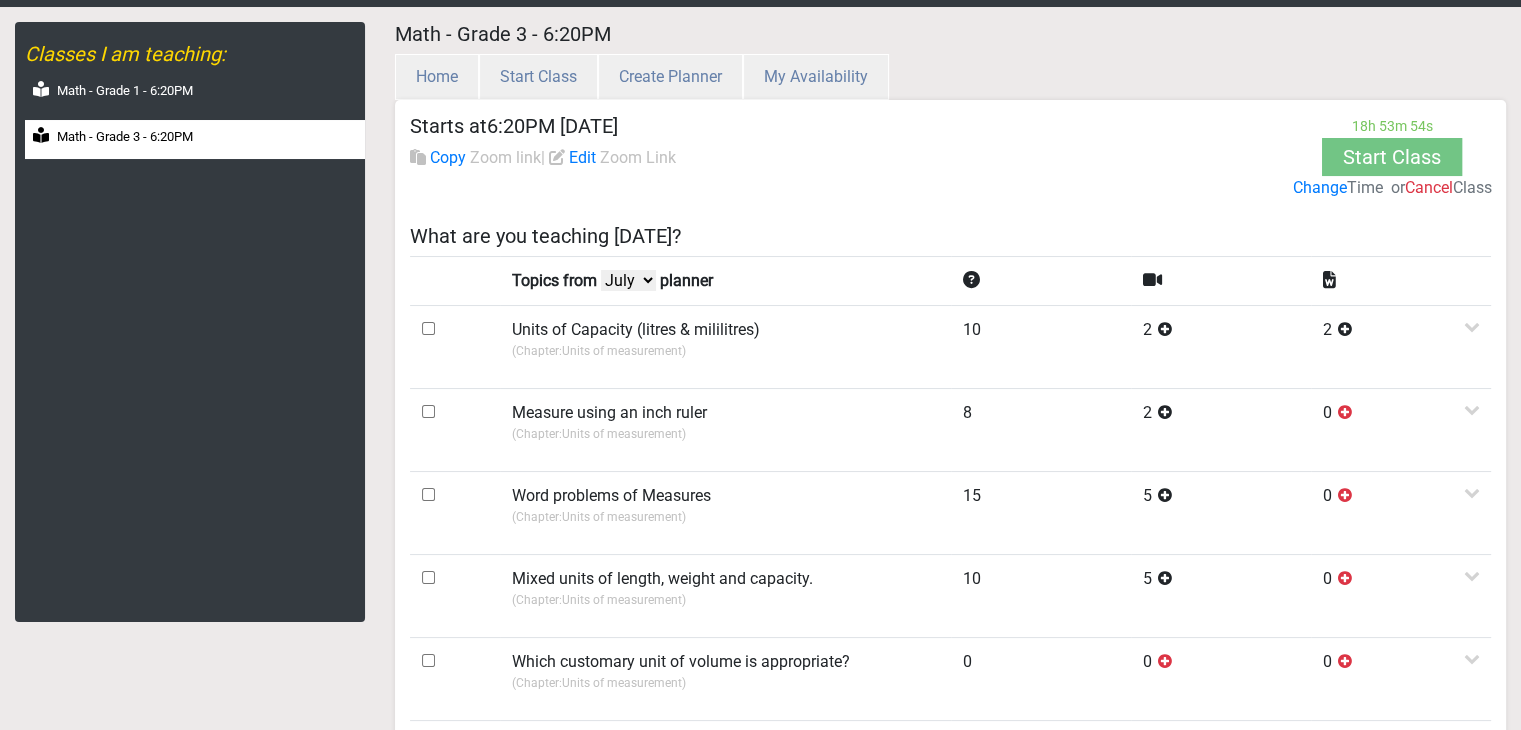 select on "June" 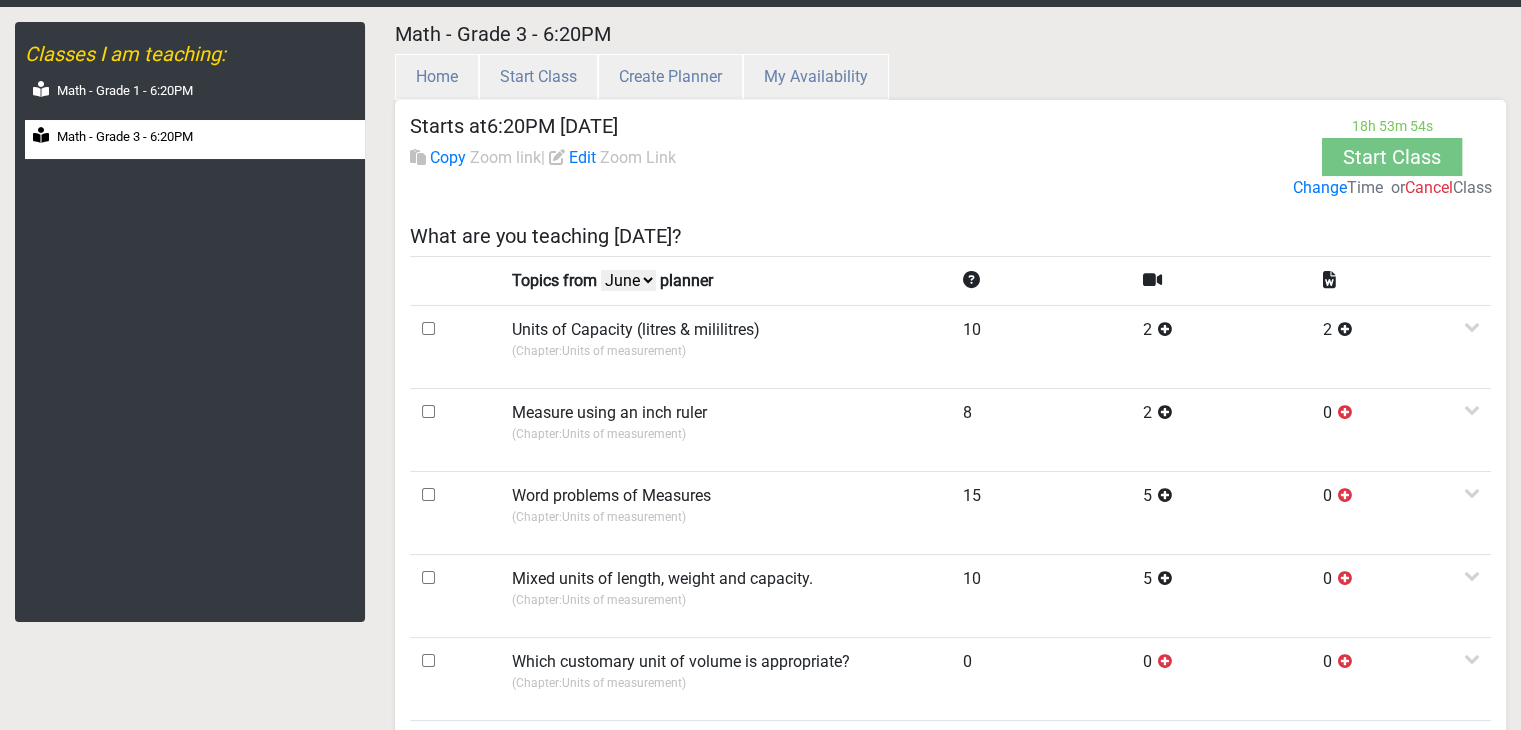 click on "July June May April" at bounding box center (628, 280) 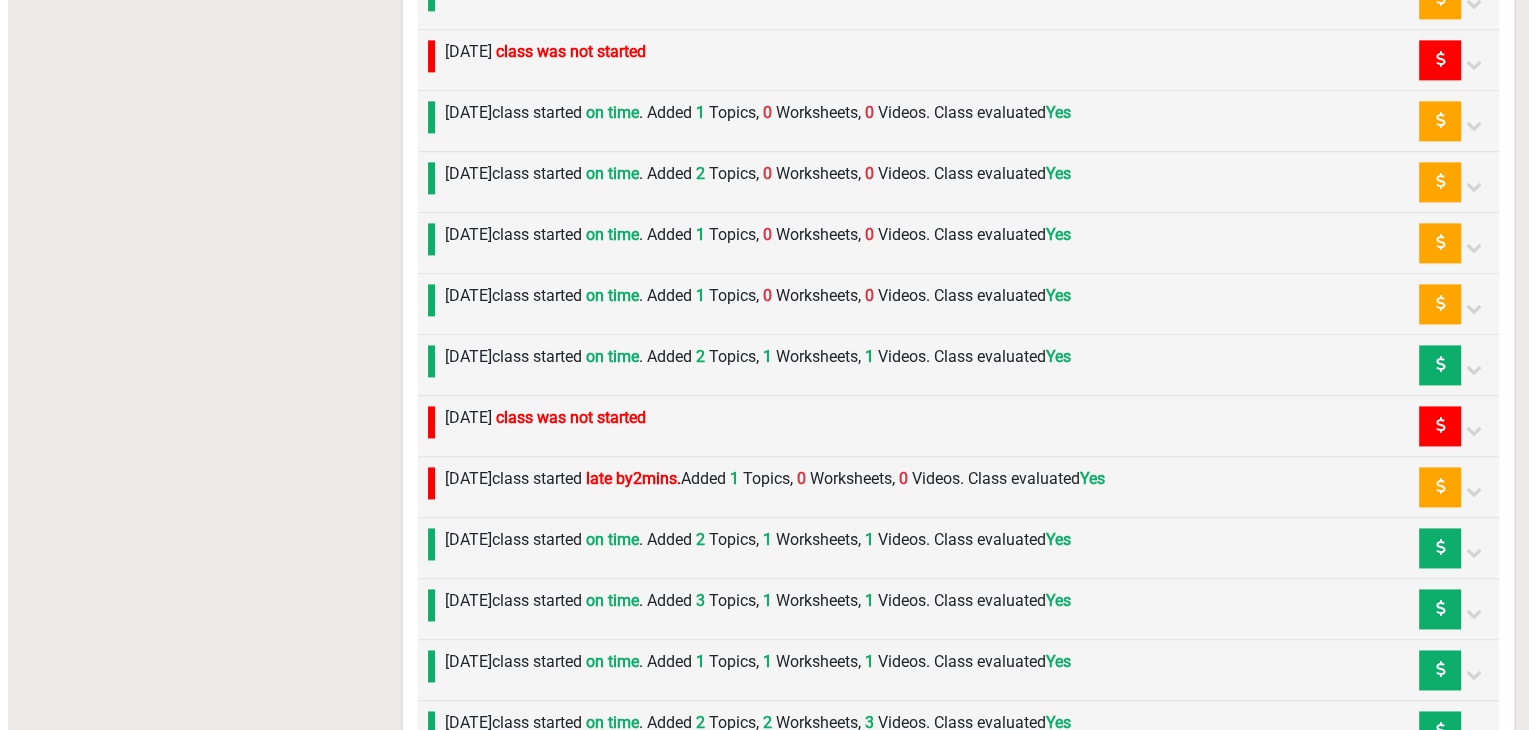 scroll, scrollTop: 2865, scrollLeft: 0, axis: vertical 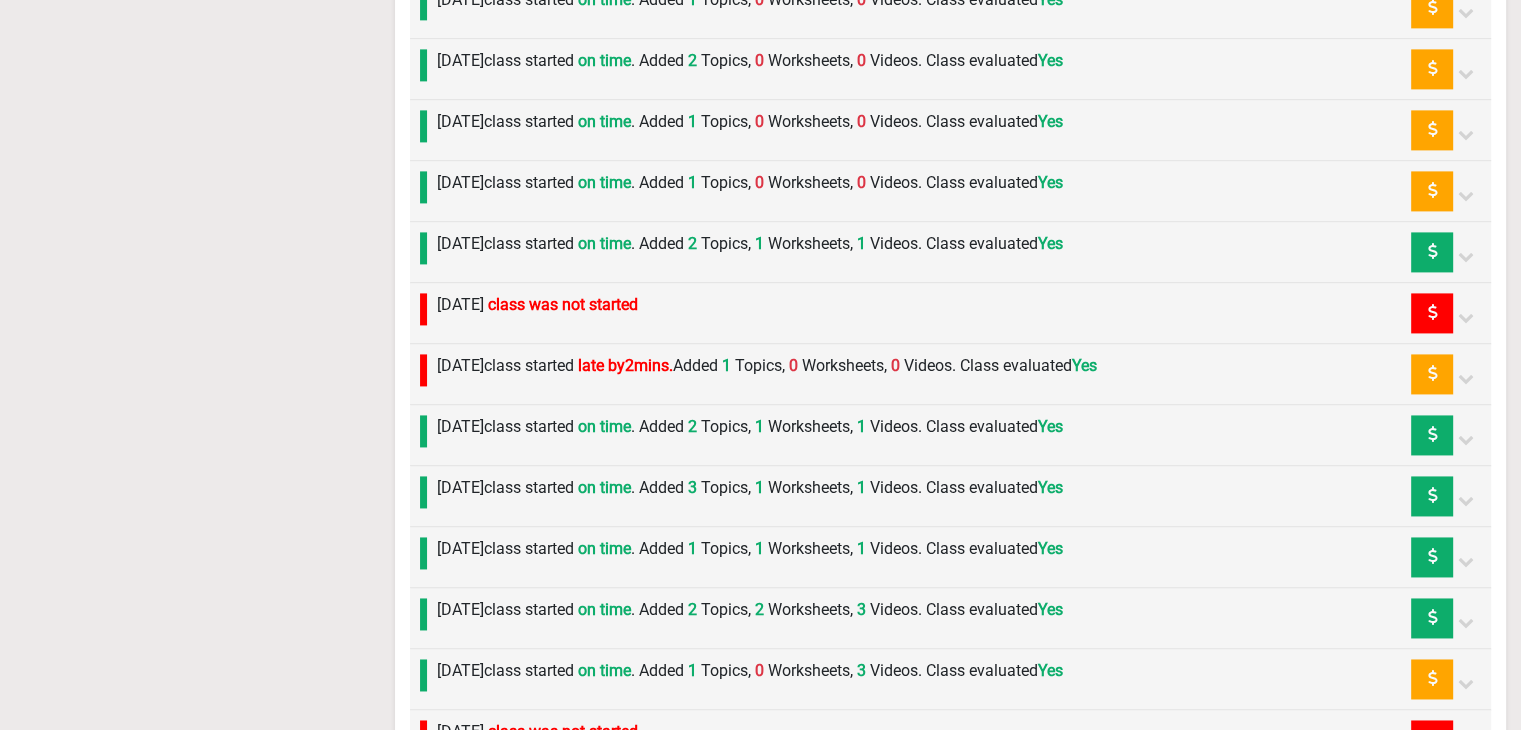 click on "[DATE]  class started   late by  2  mins.  Added   1   Topics,   0   Worksheets,   0   Videos. Class evaluated  Yes" at bounding box center (762, 374) 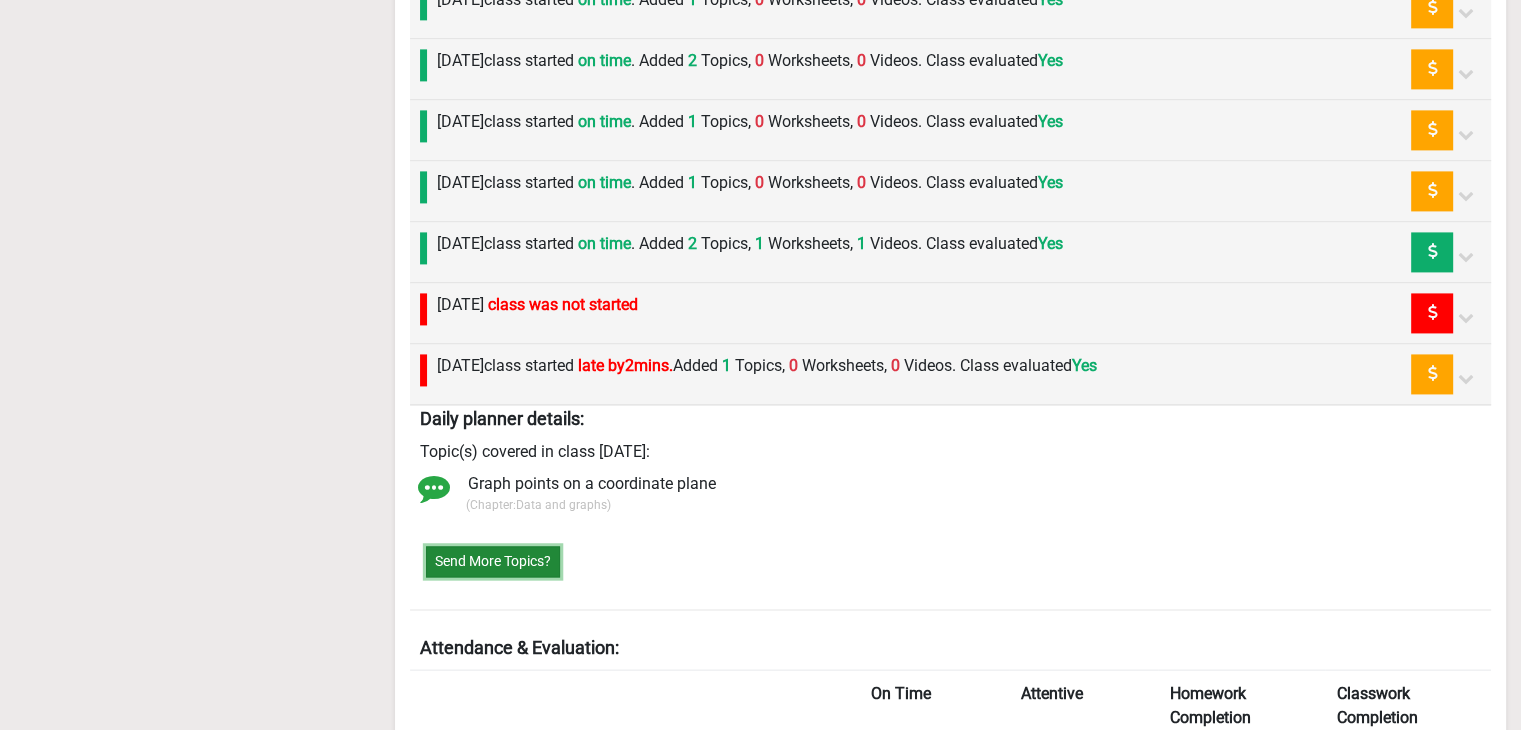 click on "Send More Topics?" at bounding box center (493, 561) 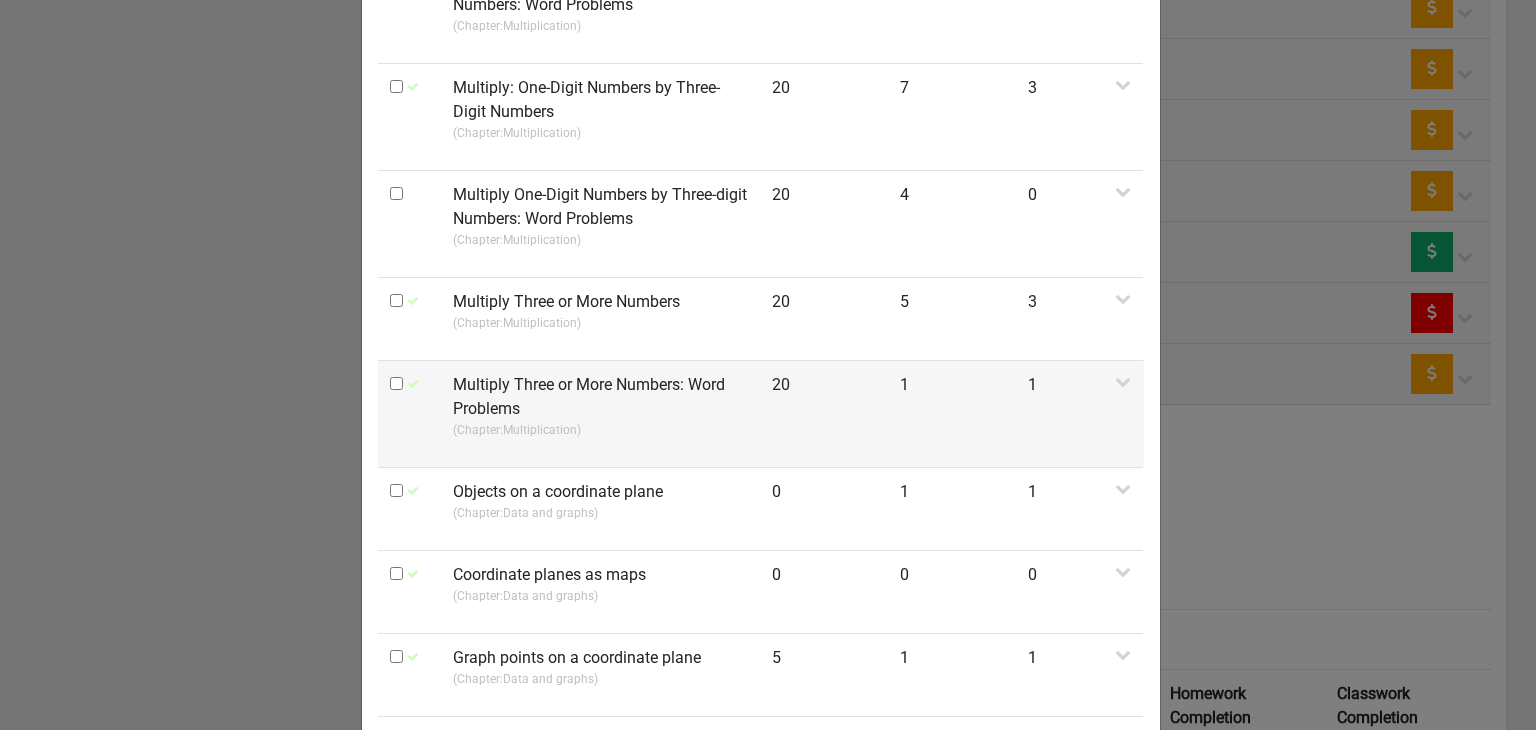 scroll, scrollTop: 0, scrollLeft: 0, axis: both 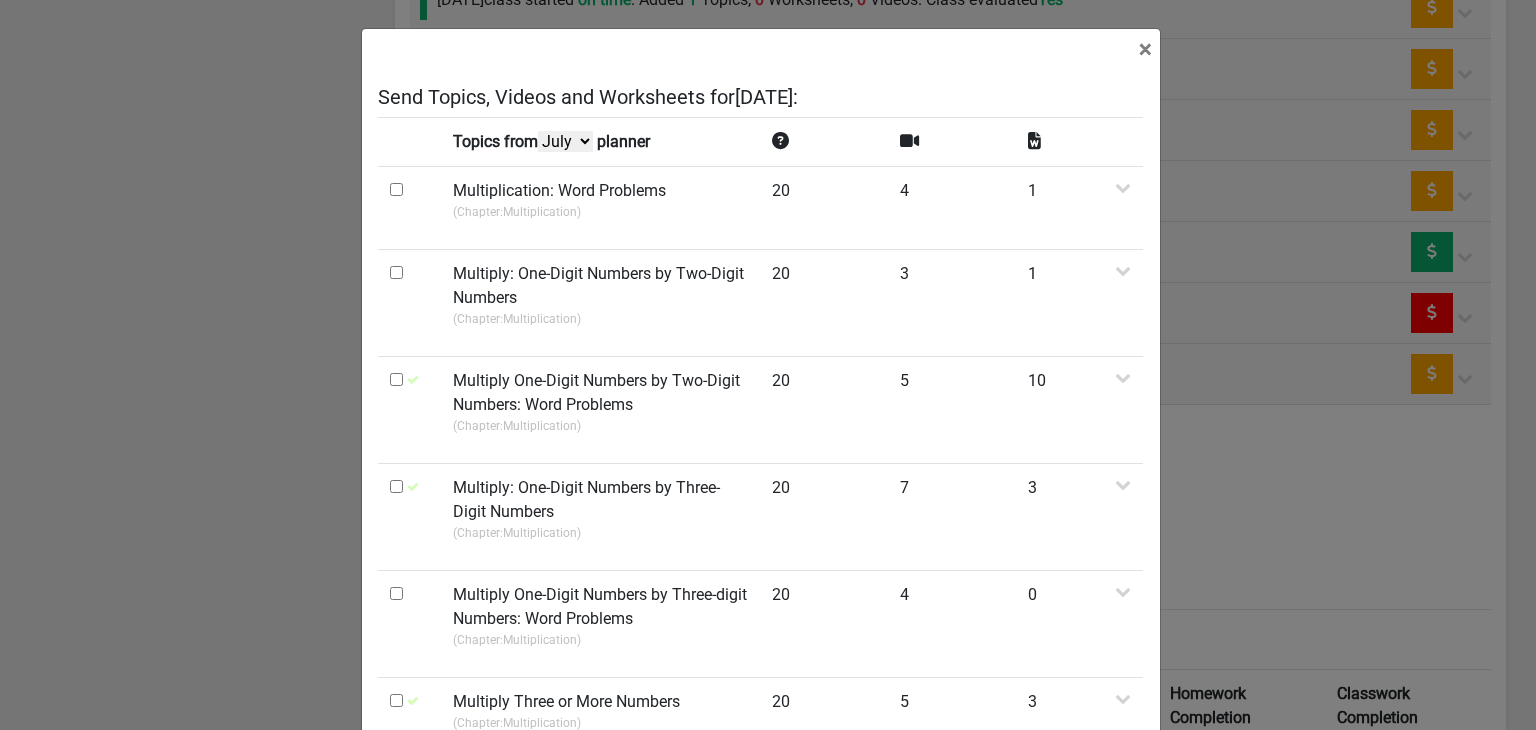 click on "July June May April" at bounding box center (565, 141) 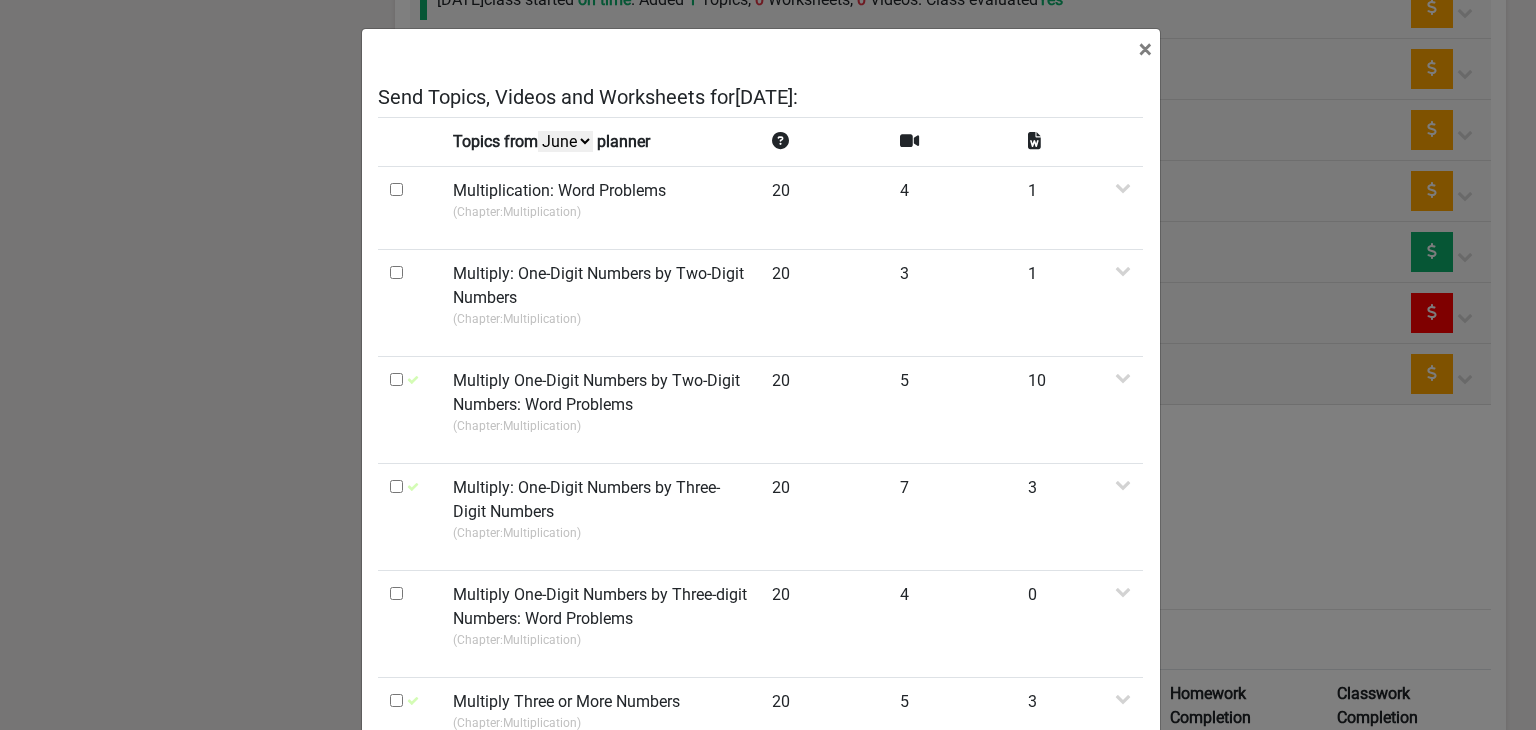 click on "July June May April" at bounding box center [565, 141] 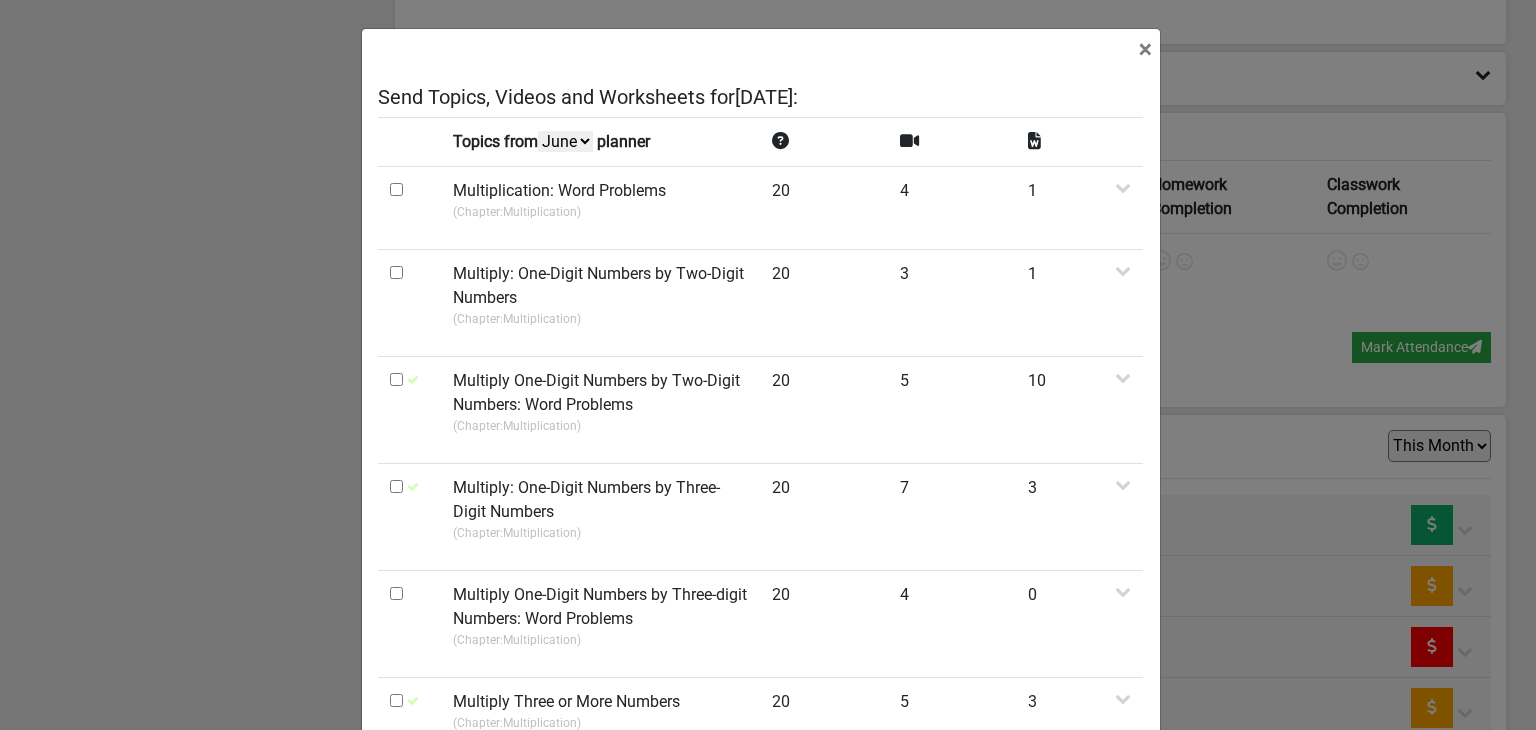 scroll, scrollTop: 2865, scrollLeft: 0, axis: vertical 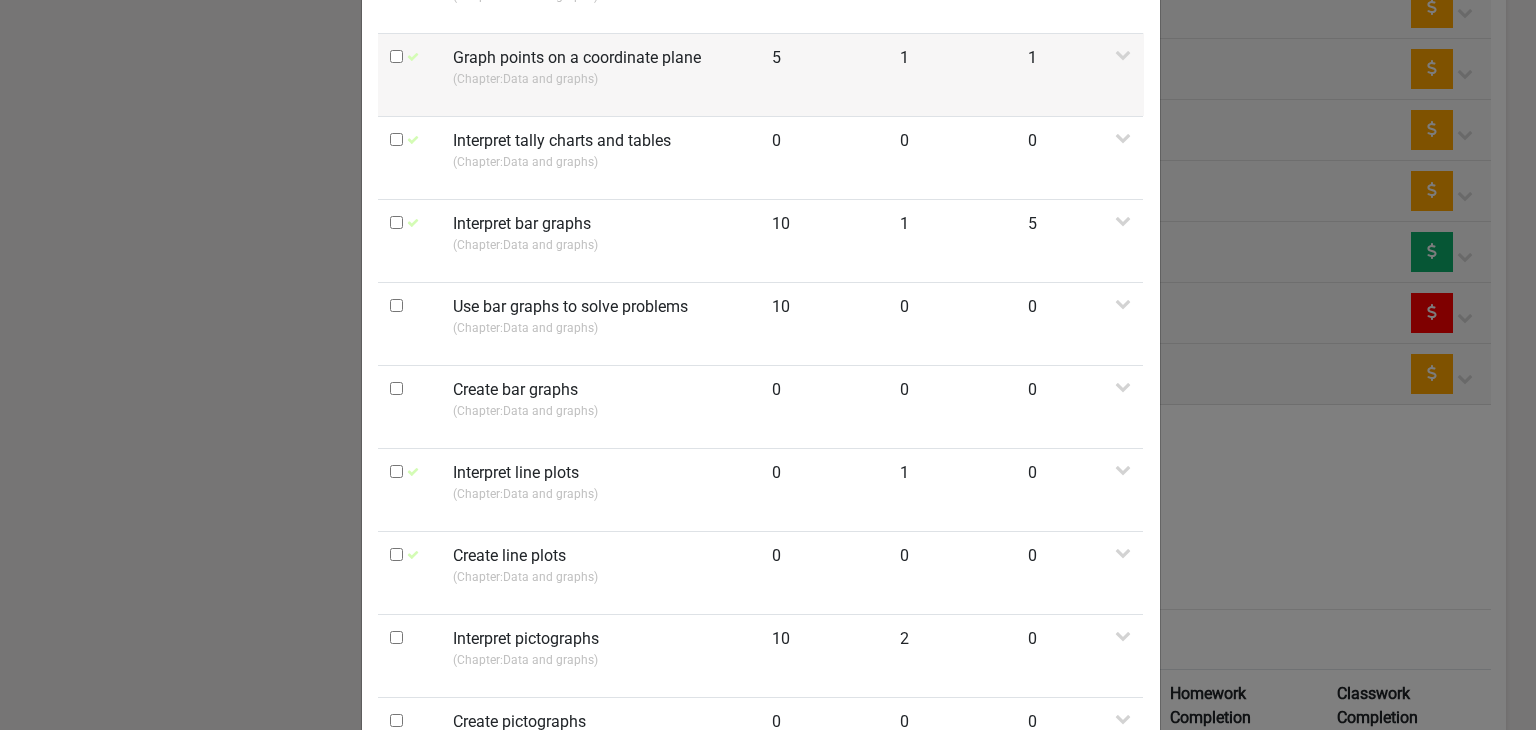 click at bounding box center (396, 56) 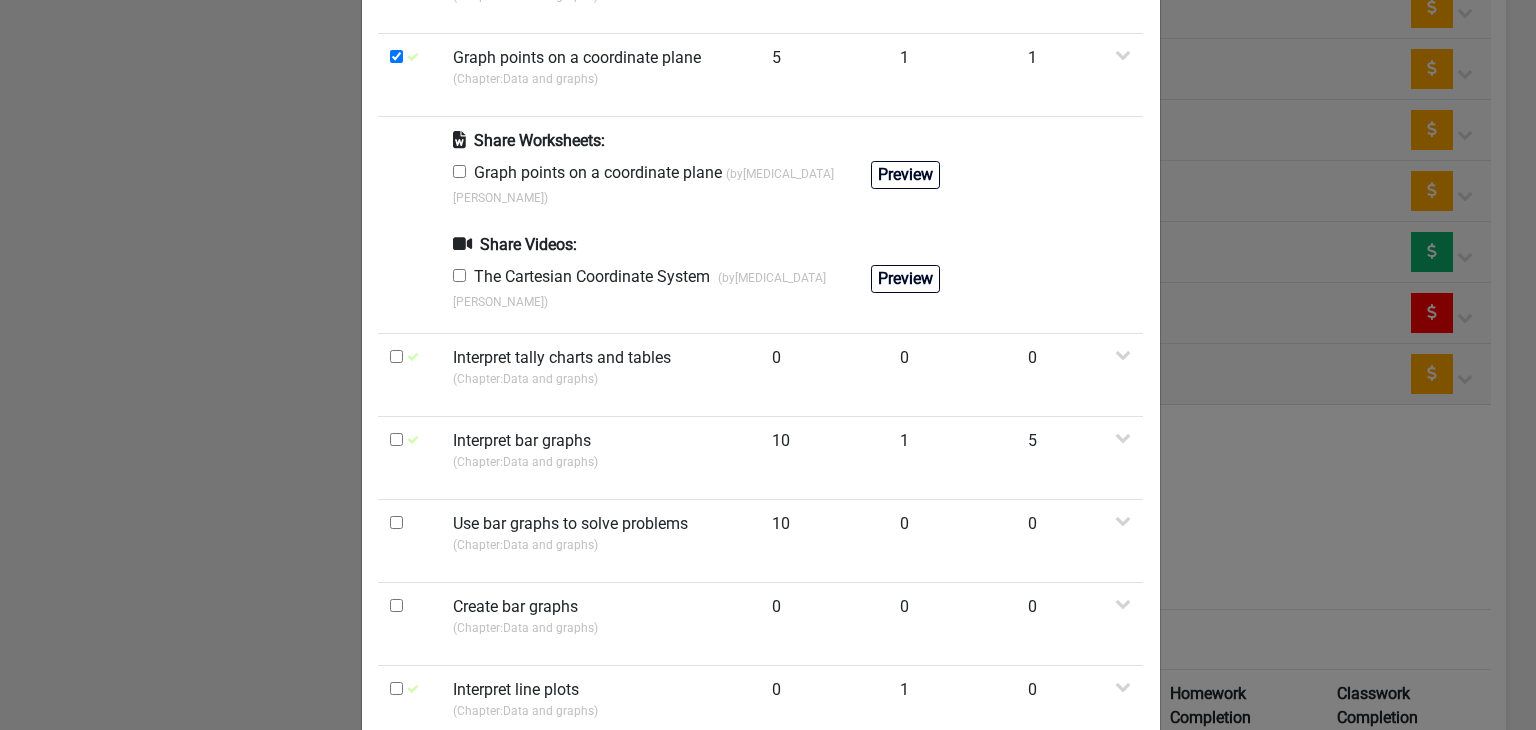 click at bounding box center [459, 171] 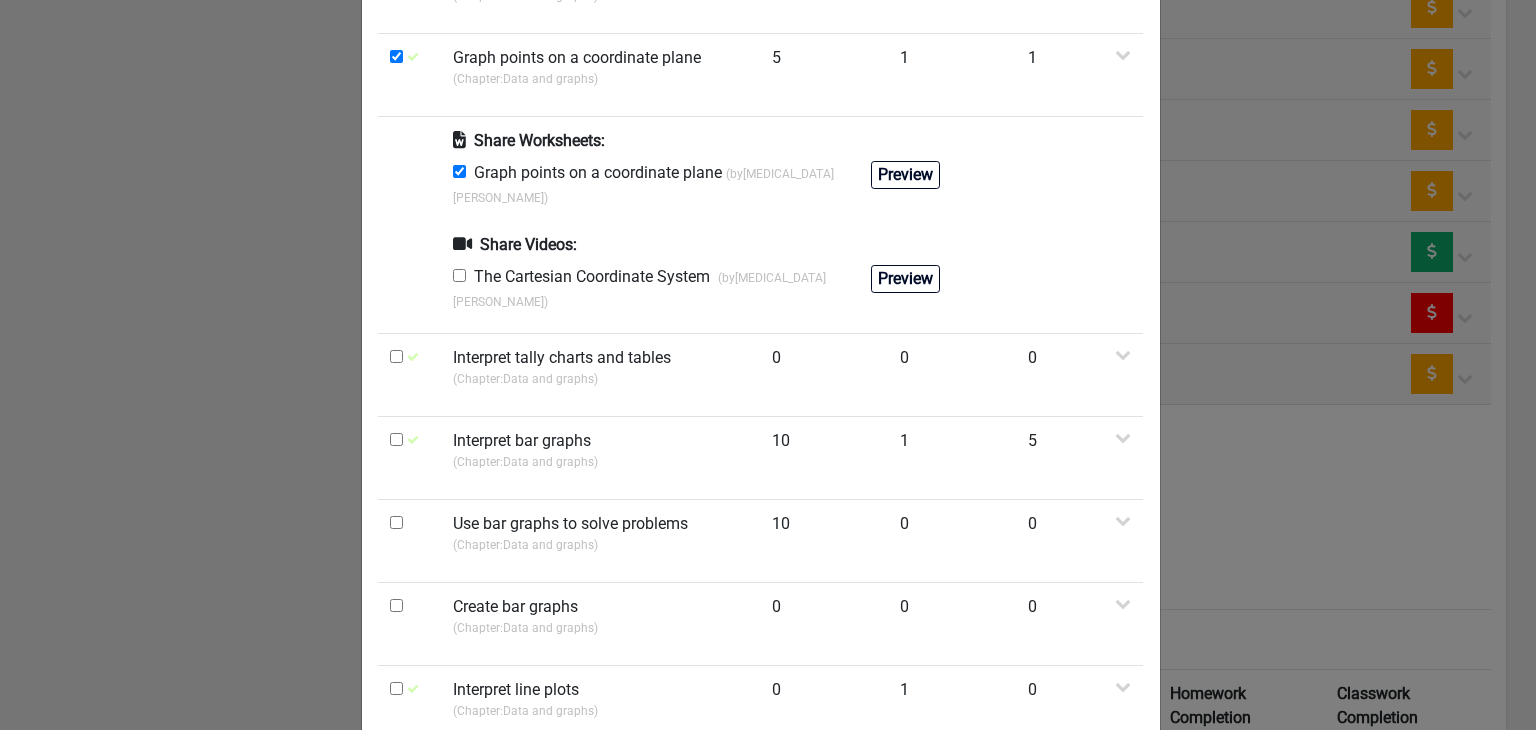 click at bounding box center (459, 275) 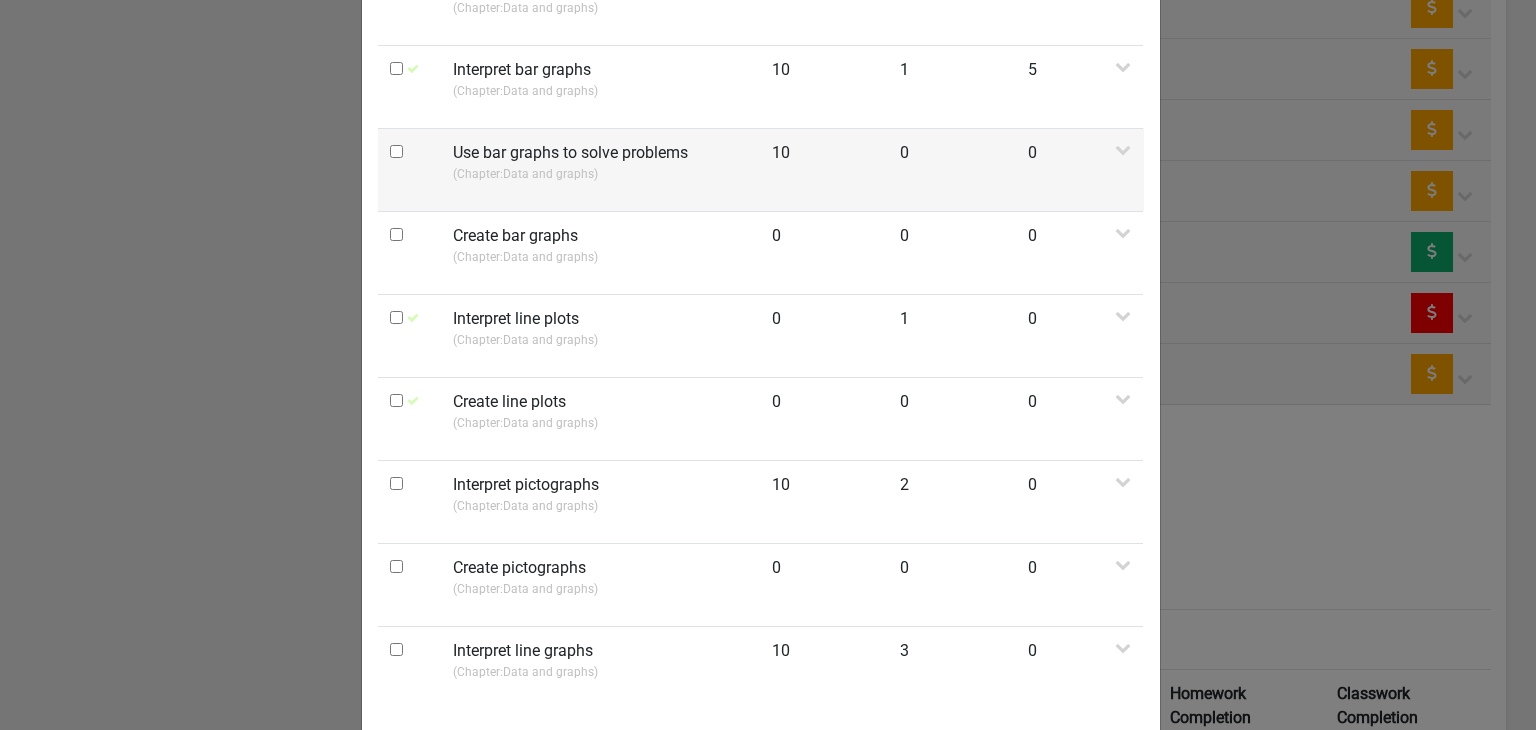 scroll, scrollTop: 1420, scrollLeft: 0, axis: vertical 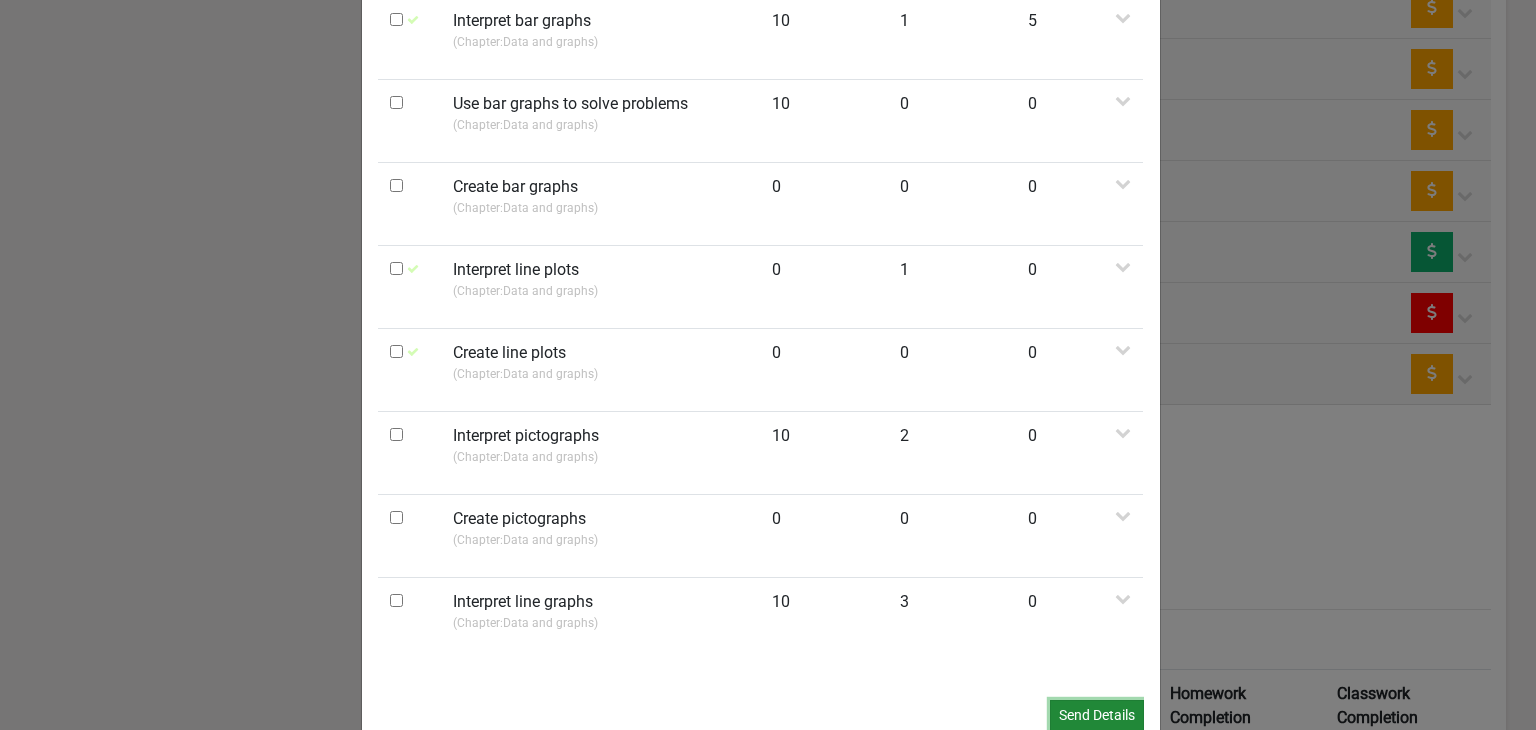 click on "Send Details" at bounding box center [1097, 715] 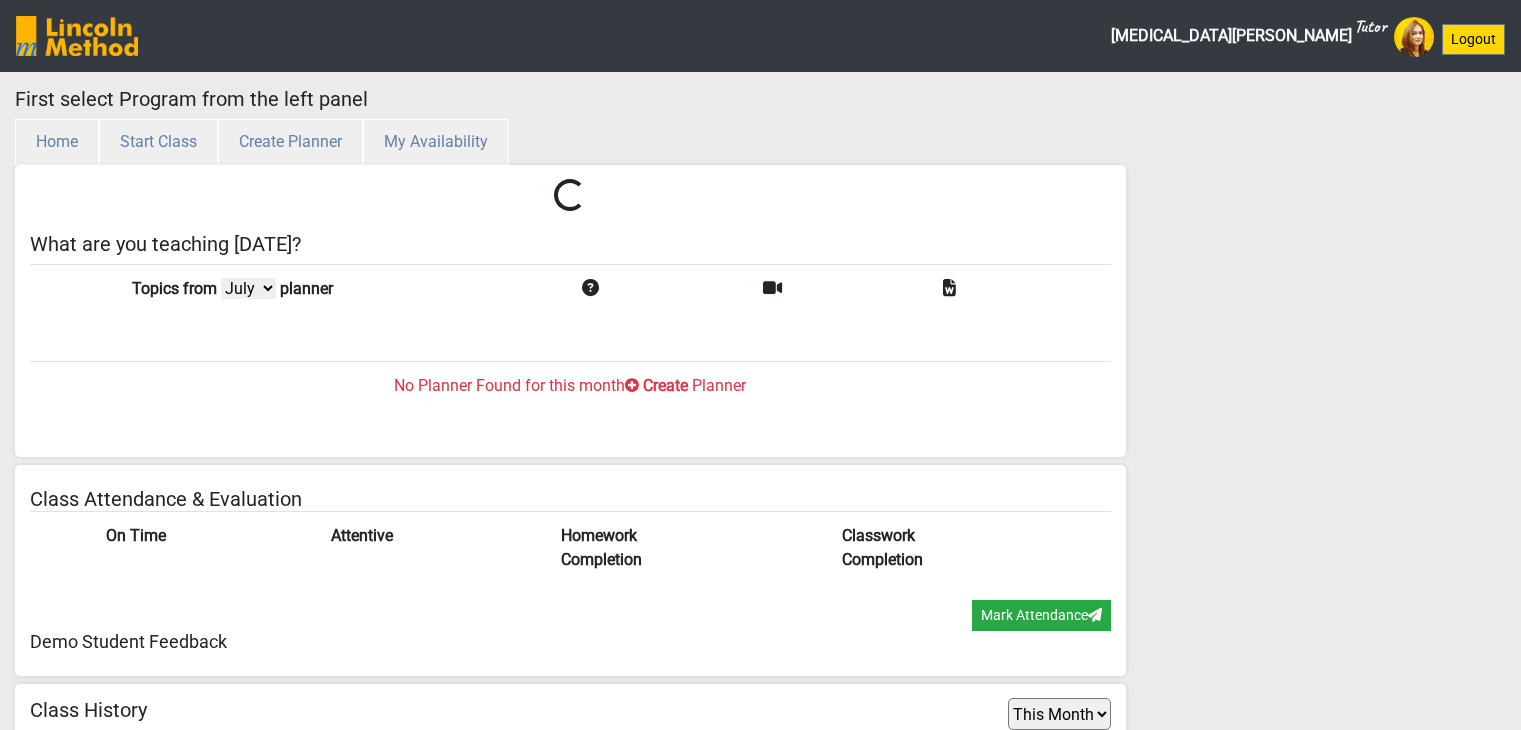 select on "month" 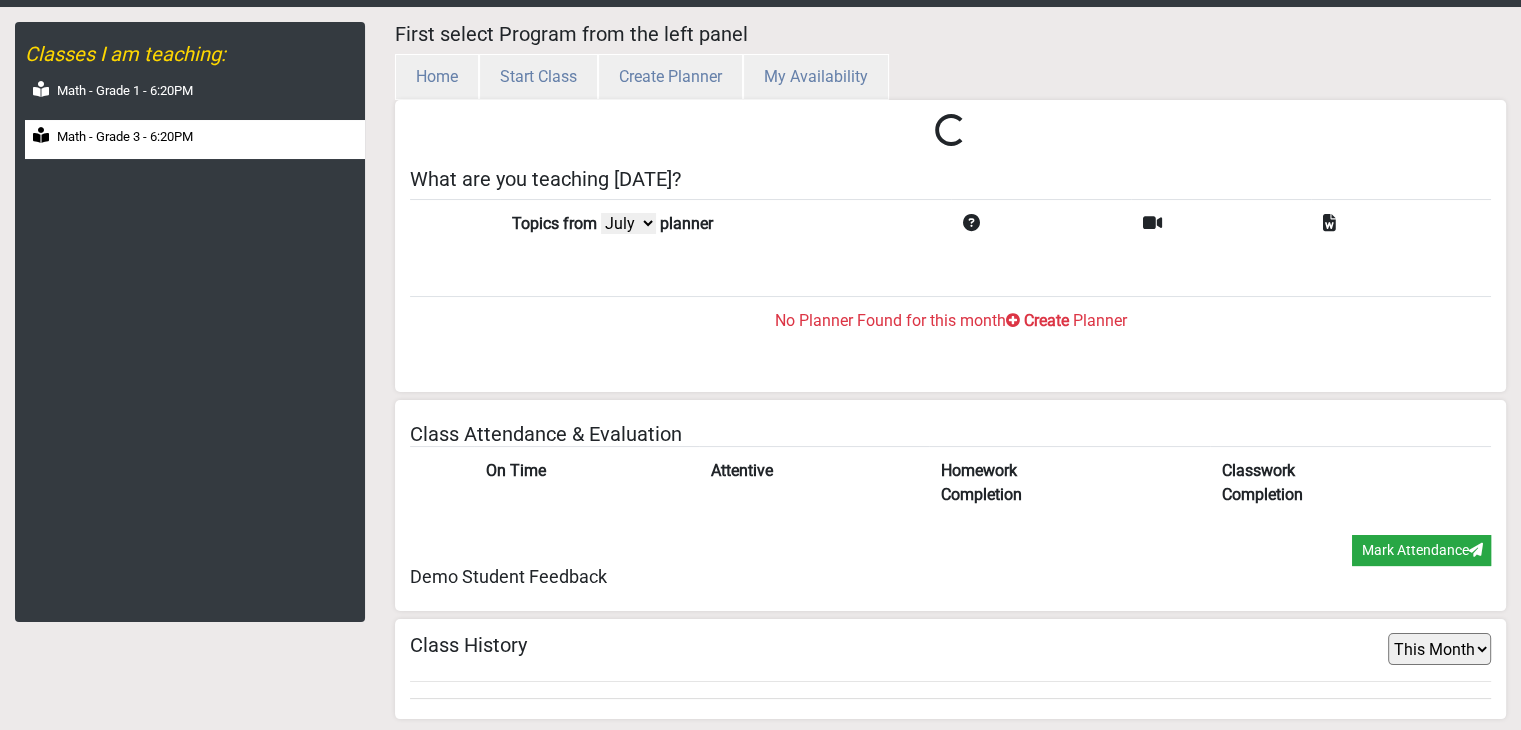 click on "Math - Grade 3 - 6:20PM" at bounding box center [195, 139] 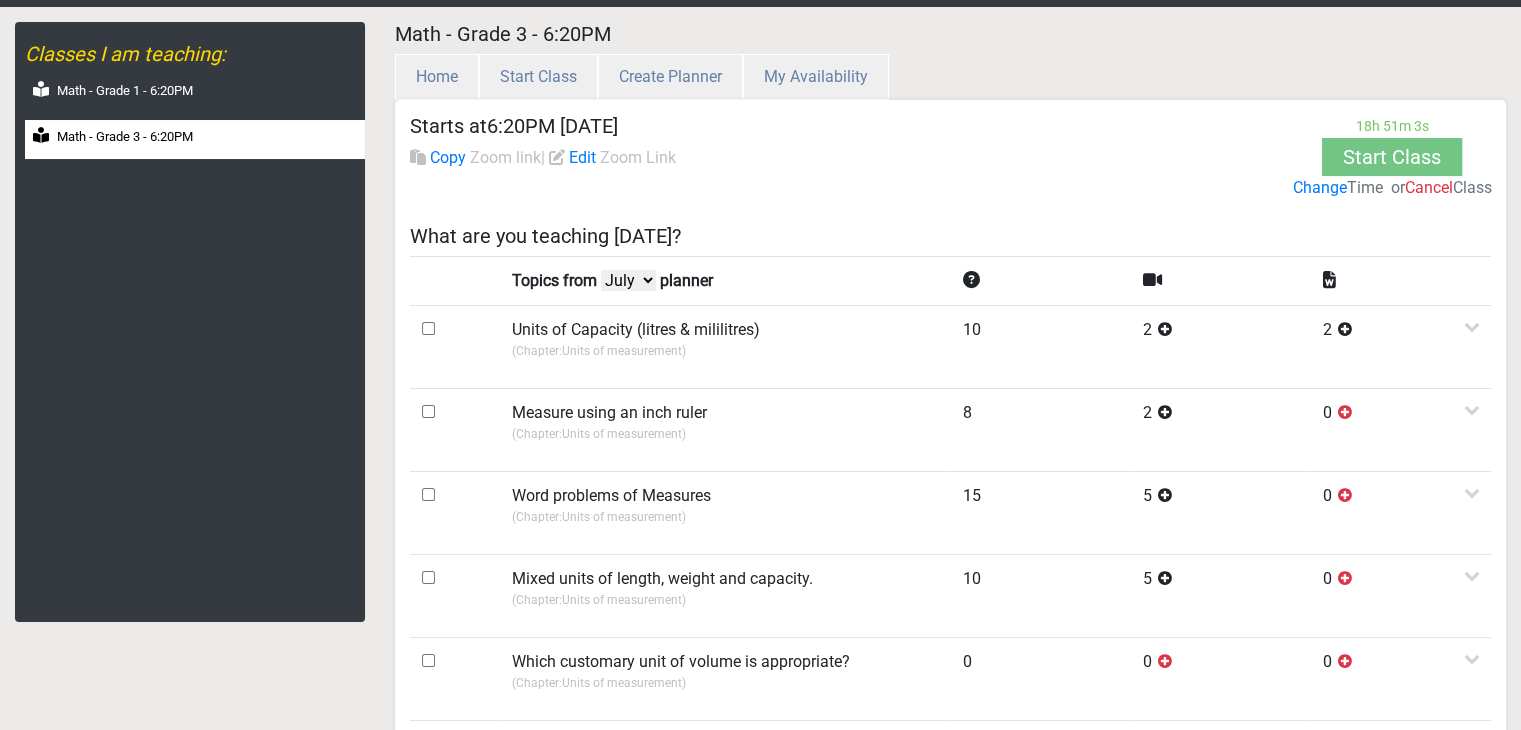 click on "July June May April" at bounding box center [628, 280] 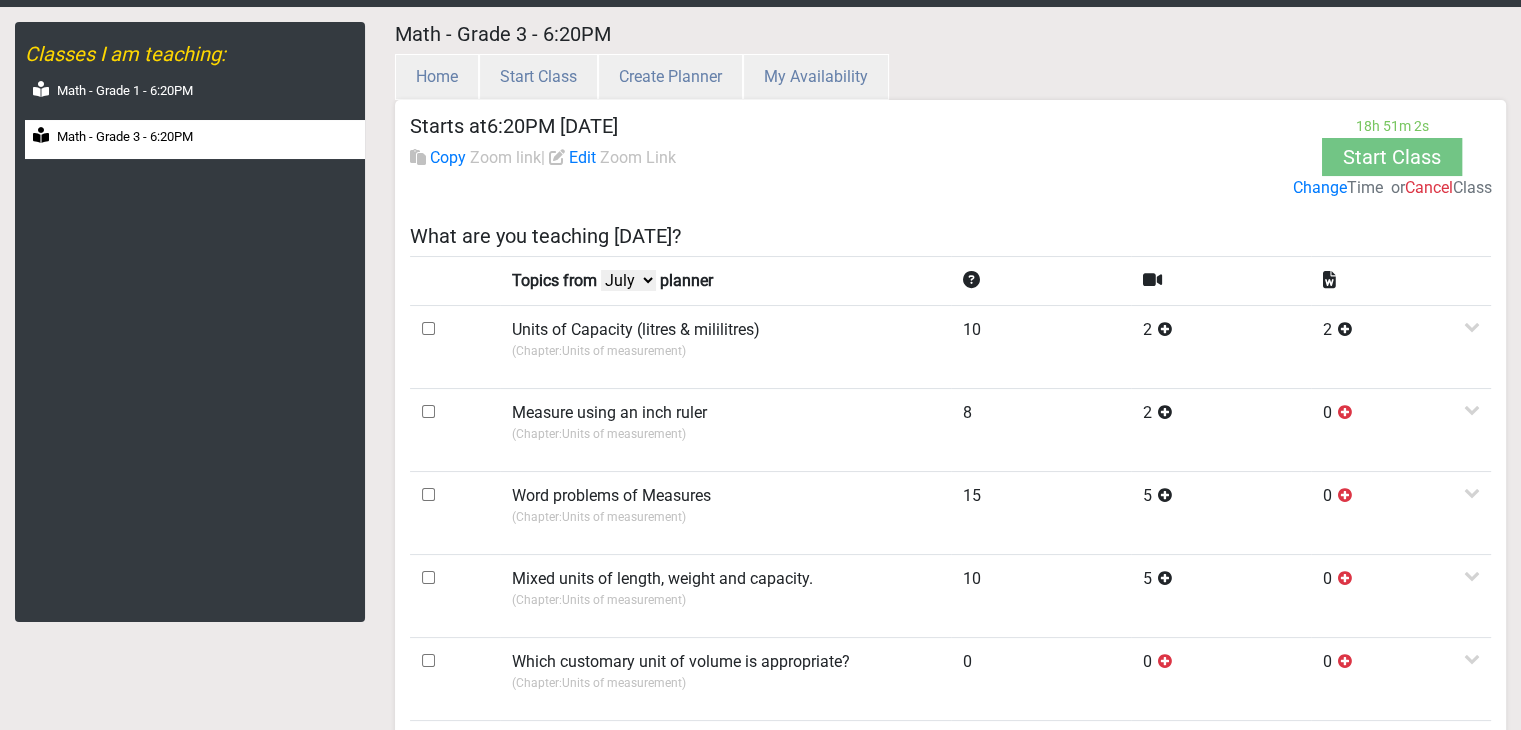 select on "June" 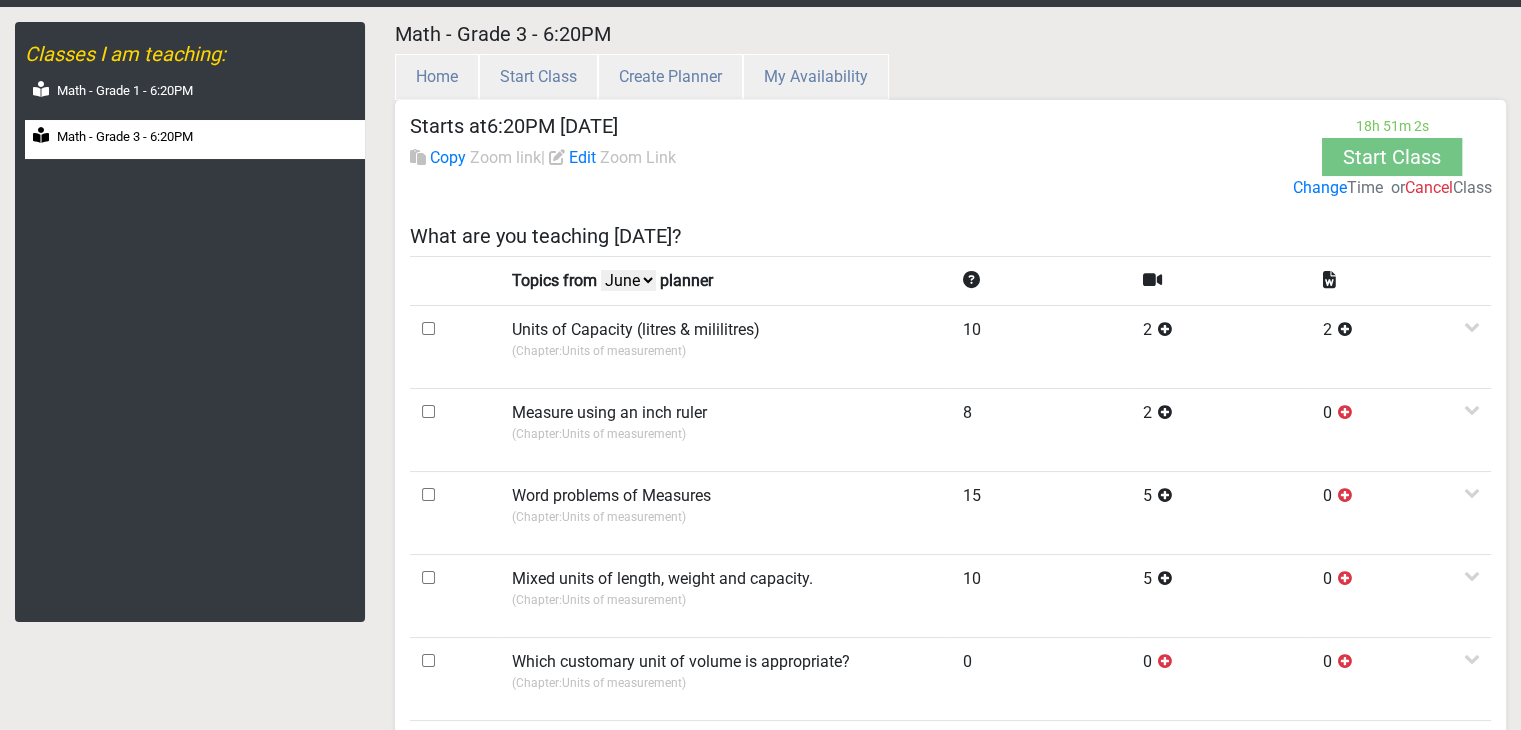 click on "July June May April" at bounding box center (628, 280) 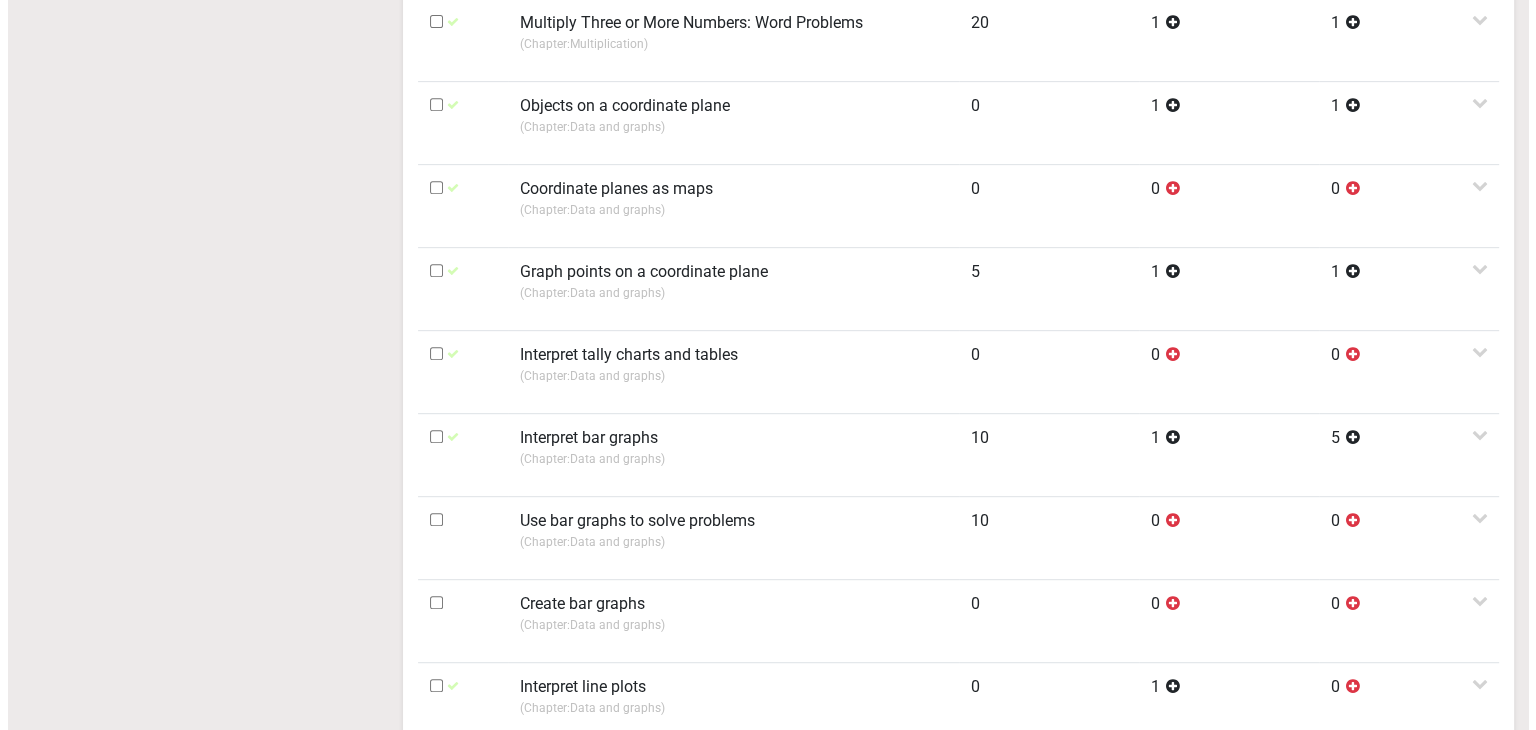 scroll, scrollTop: 1065, scrollLeft: 0, axis: vertical 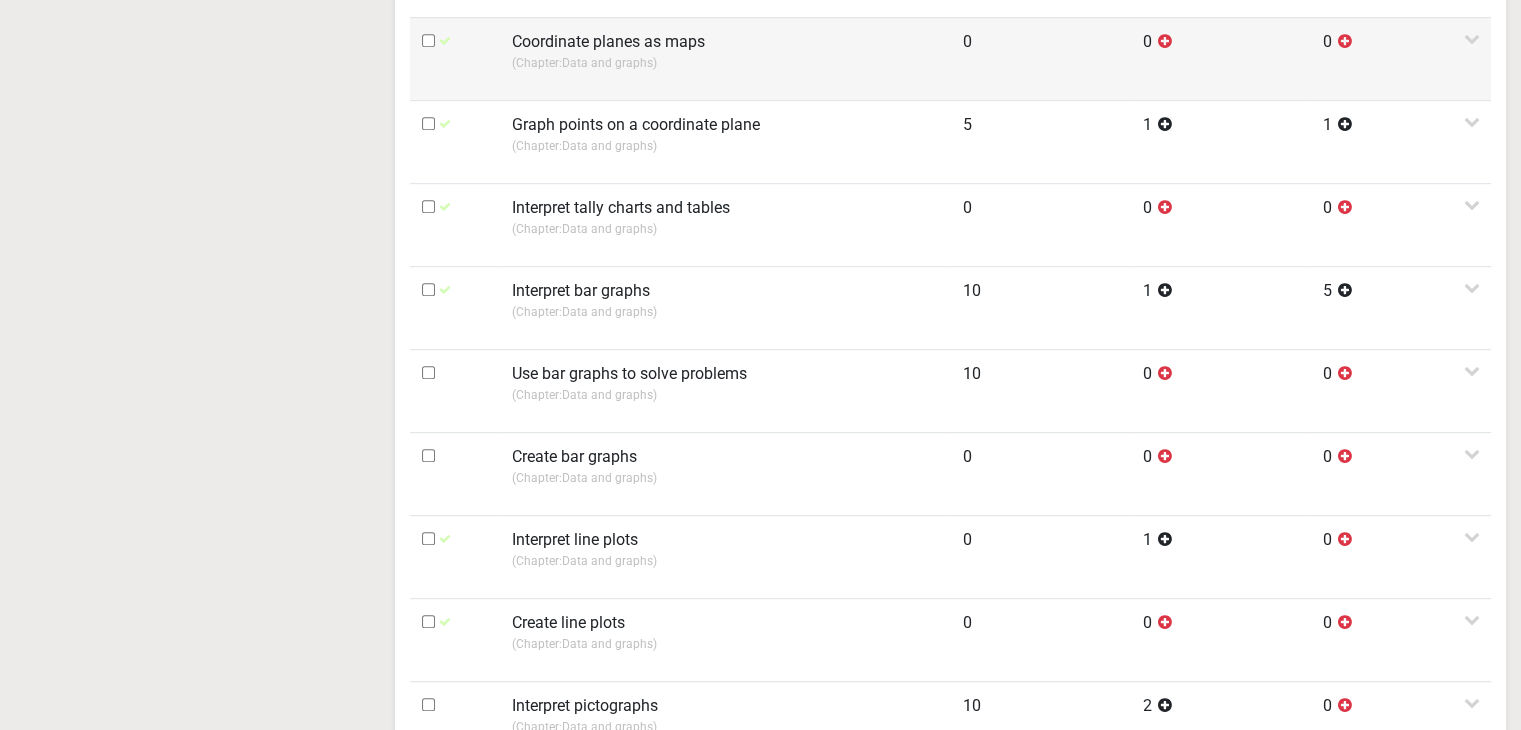click on "Coordinate planes as maps (Chapter:  Data and graphs )" at bounding box center [725, 58] 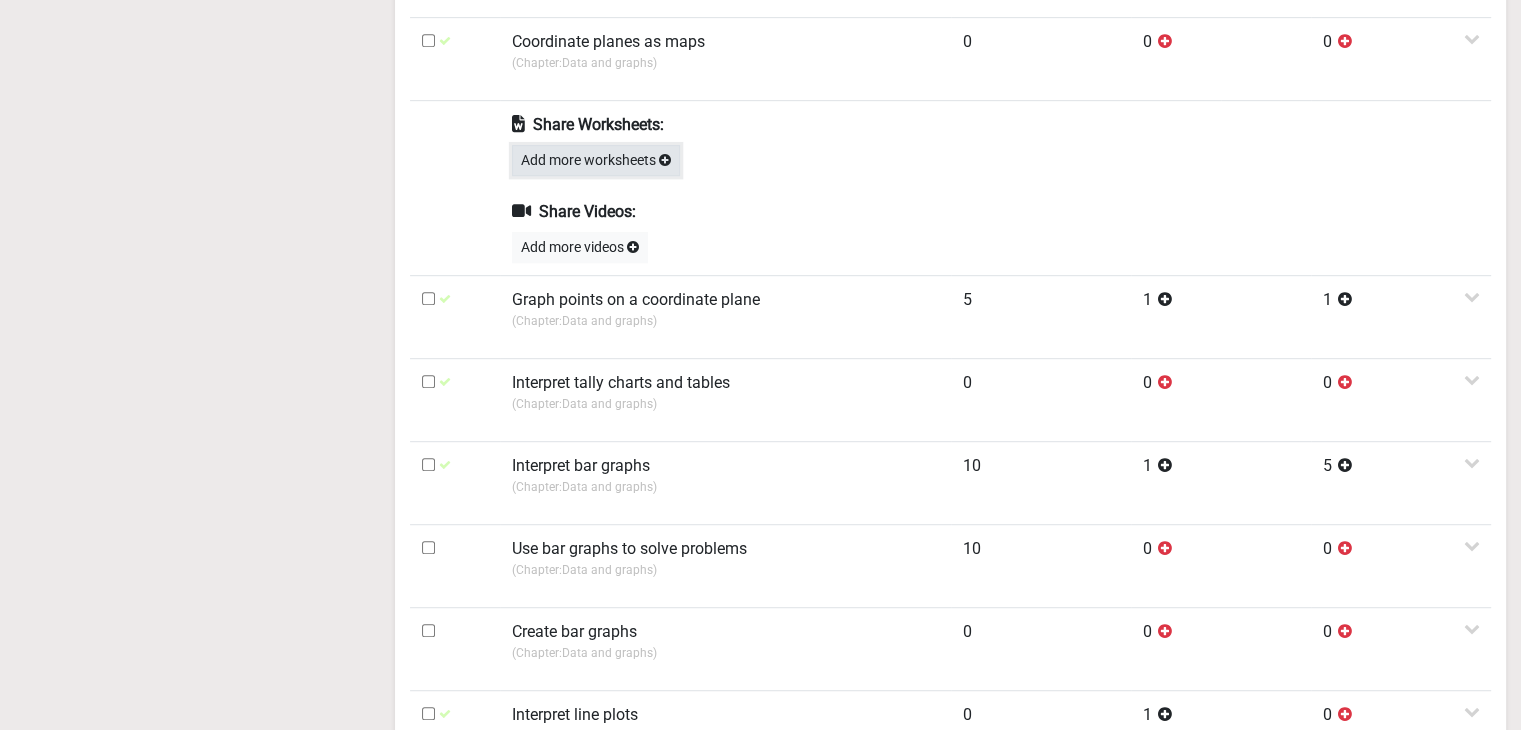 click on "Add more worksheets" at bounding box center (596, 160) 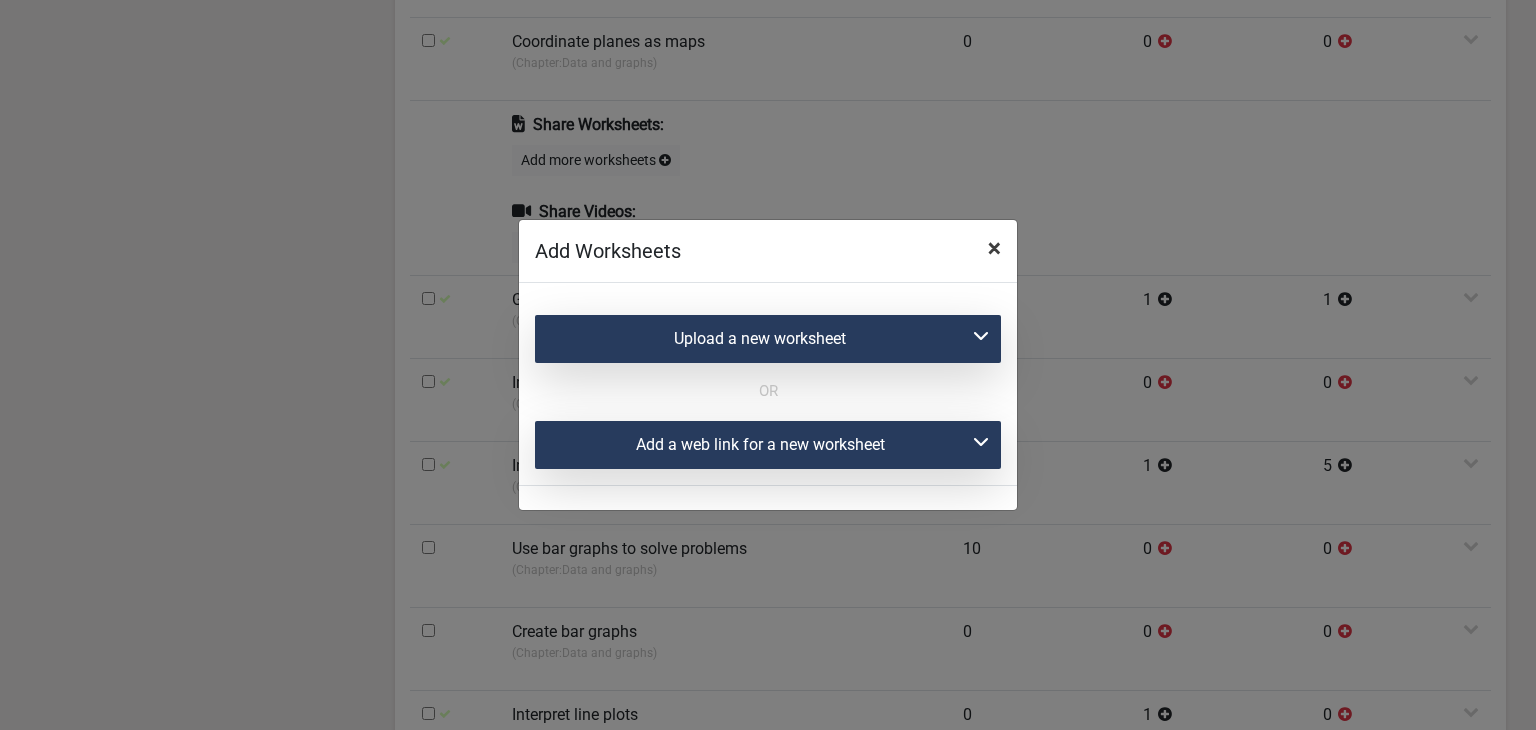 click on "×" at bounding box center [994, 248] 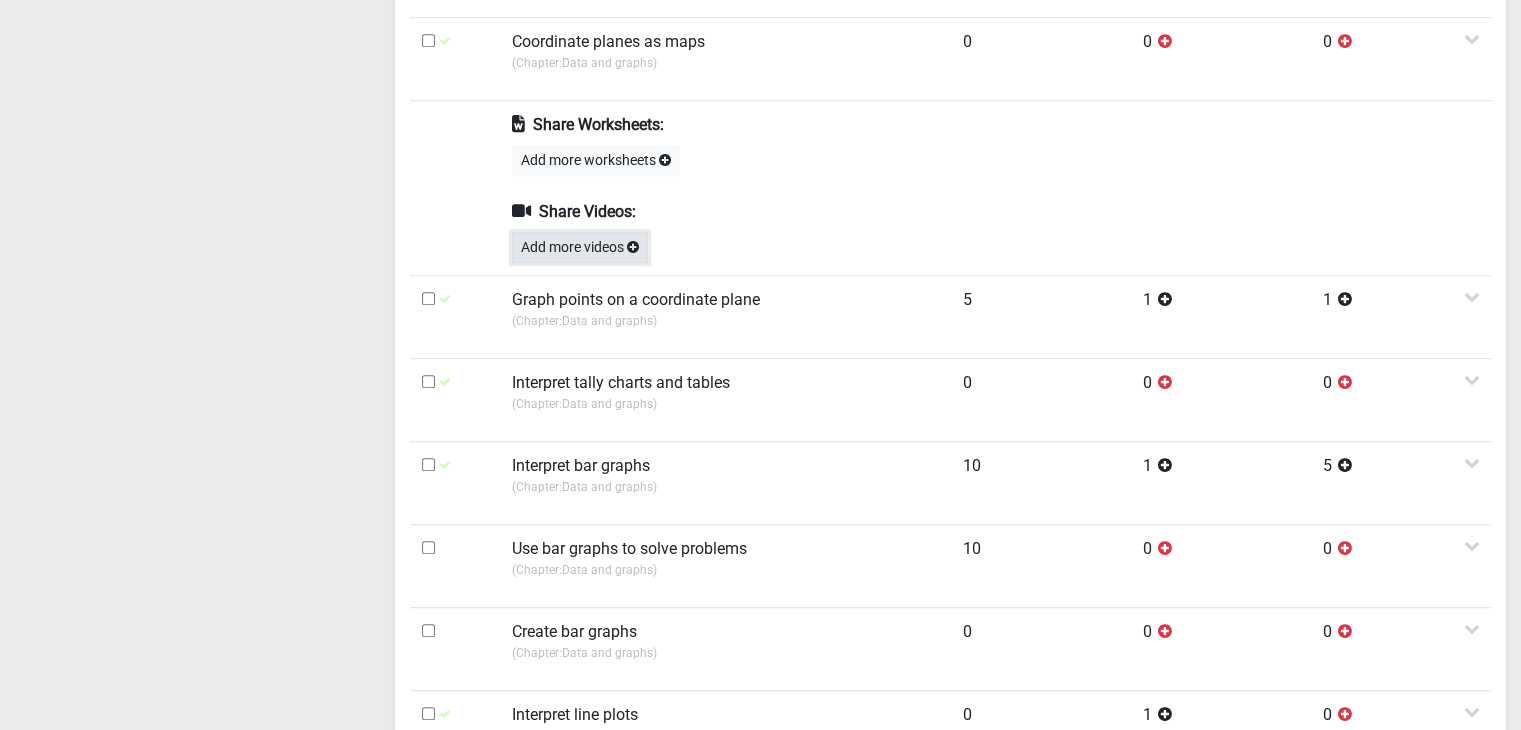 click on "Add more videos" at bounding box center [580, 247] 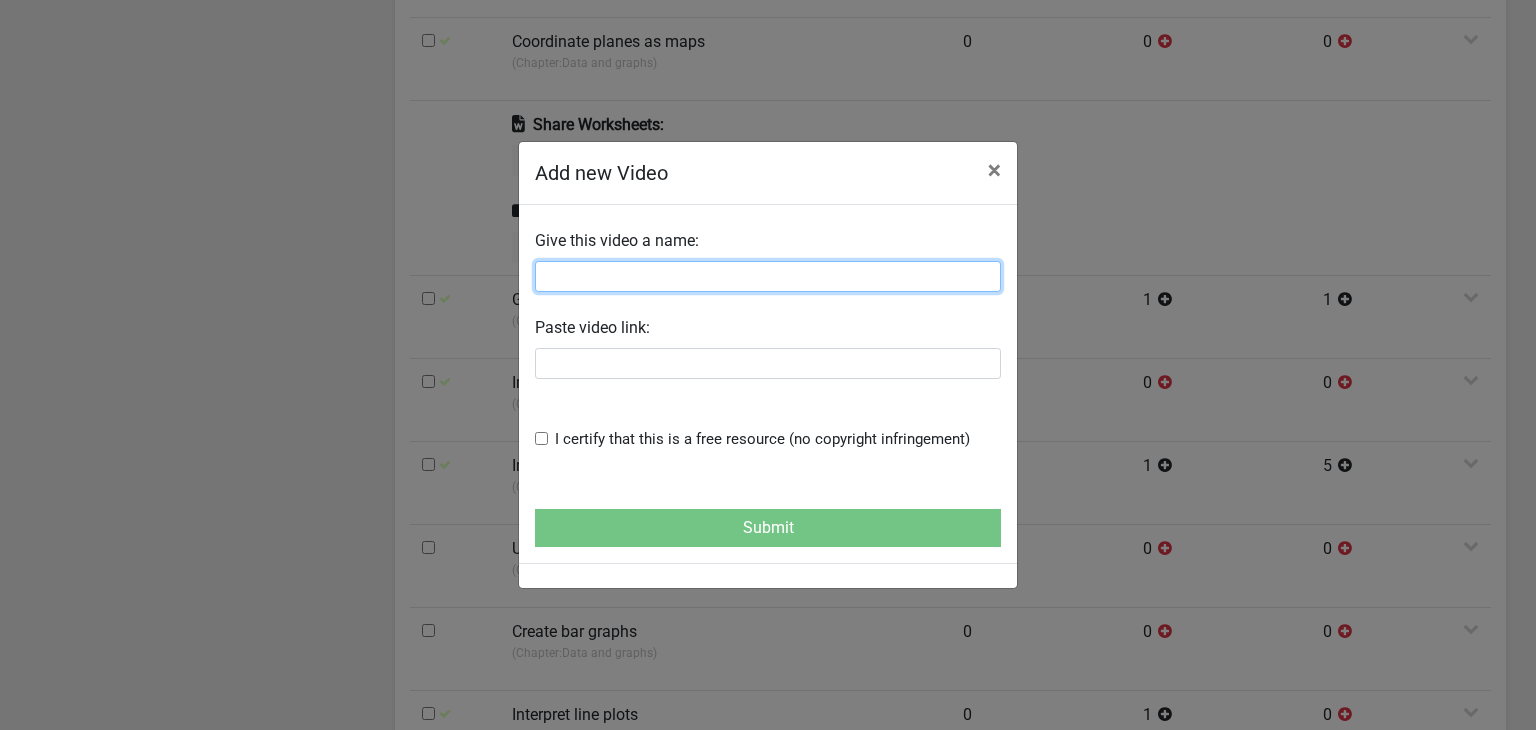 click at bounding box center (768, 276) 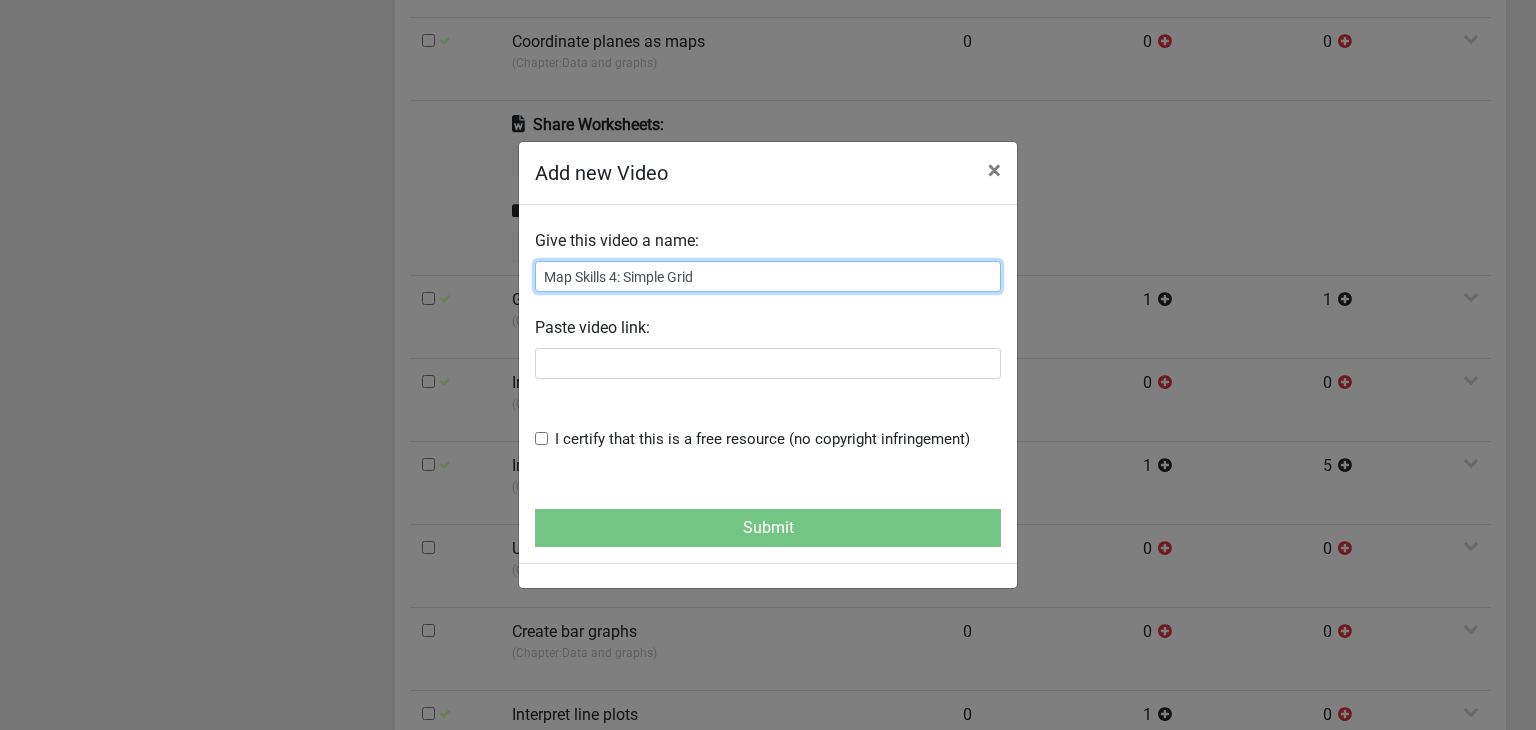 type on "Map Skills 4: Simple Grid" 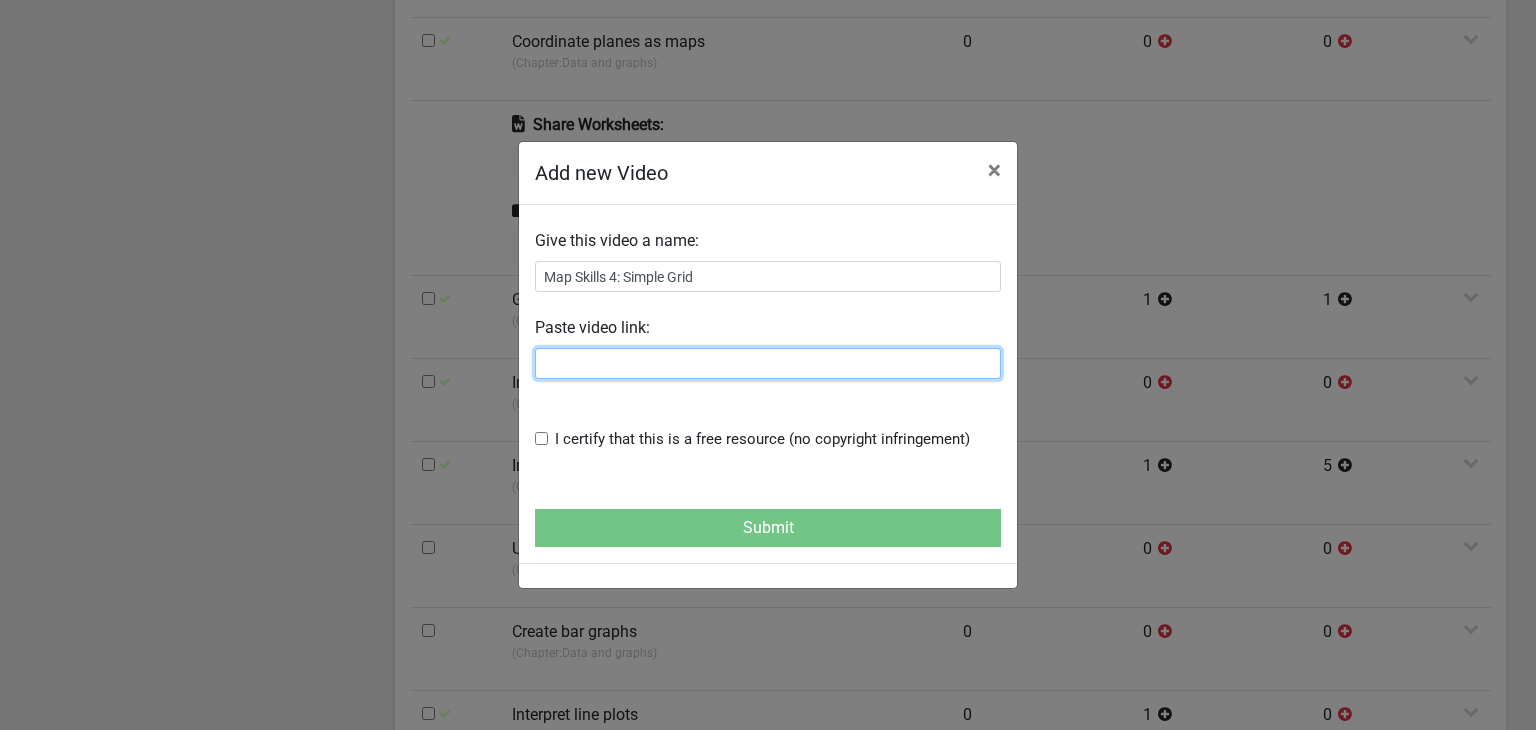 click at bounding box center (768, 363) 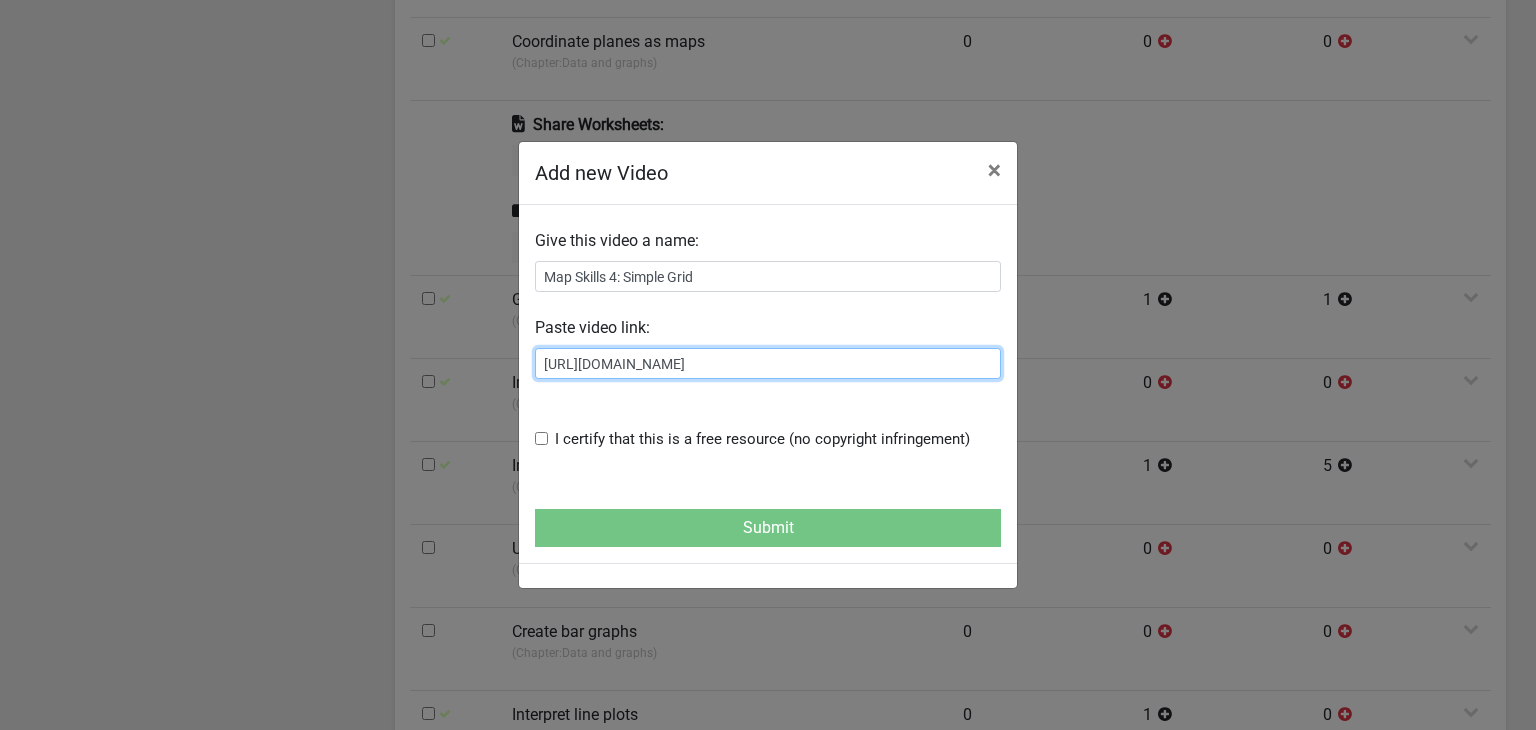 type on "https://www.youtube.com/watch?v=xR0Tq8Rkg6c" 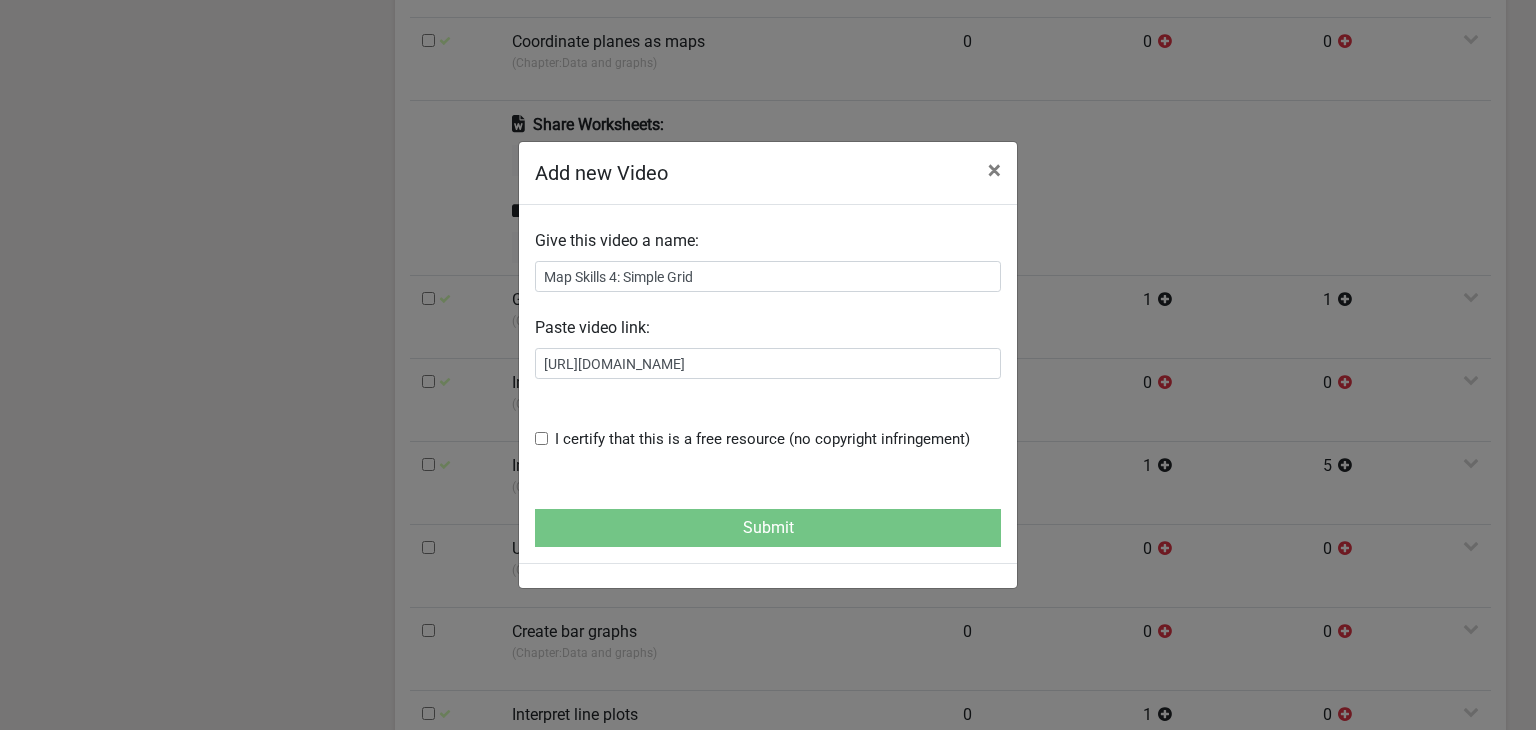 click at bounding box center [541, 438] 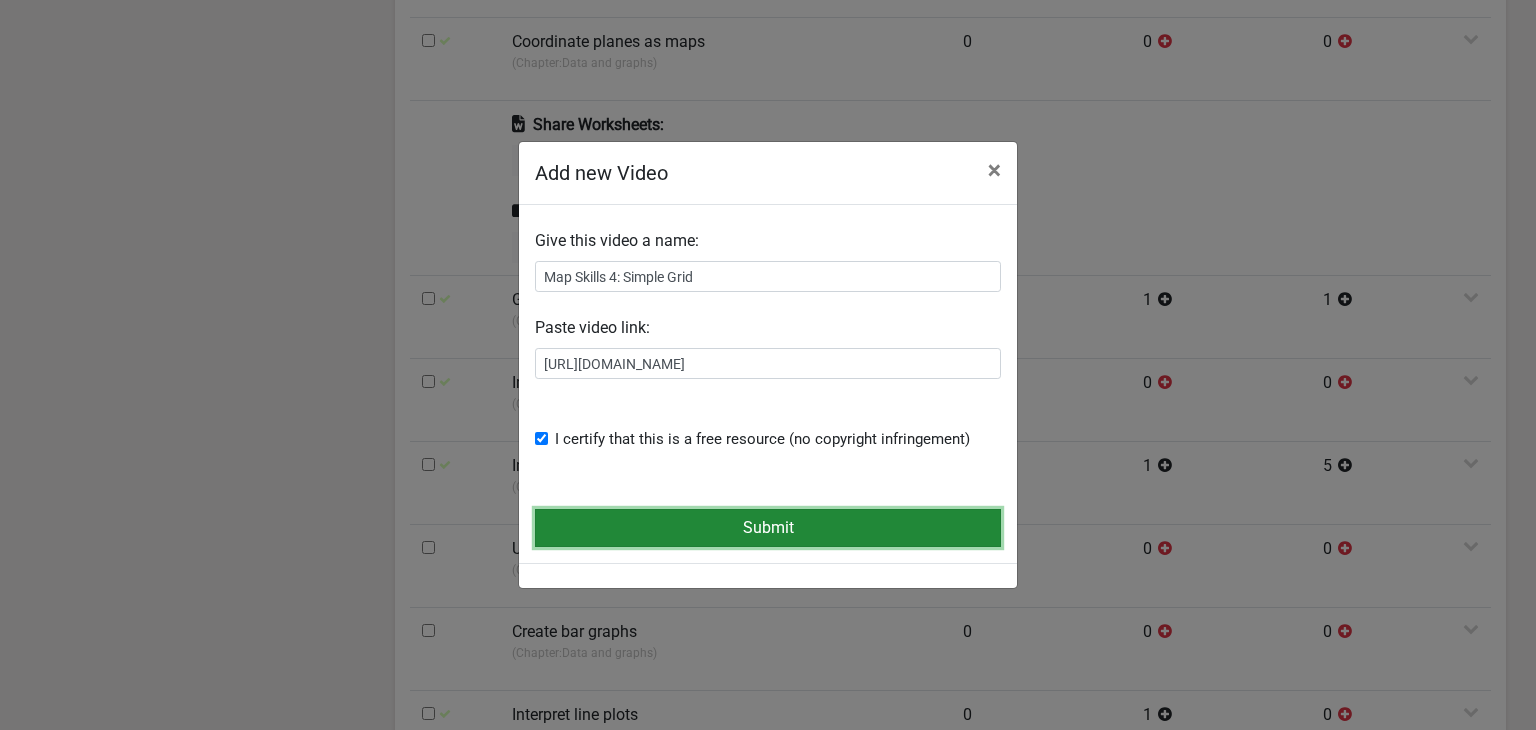 click on "Submit" at bounding box center (768, 528) 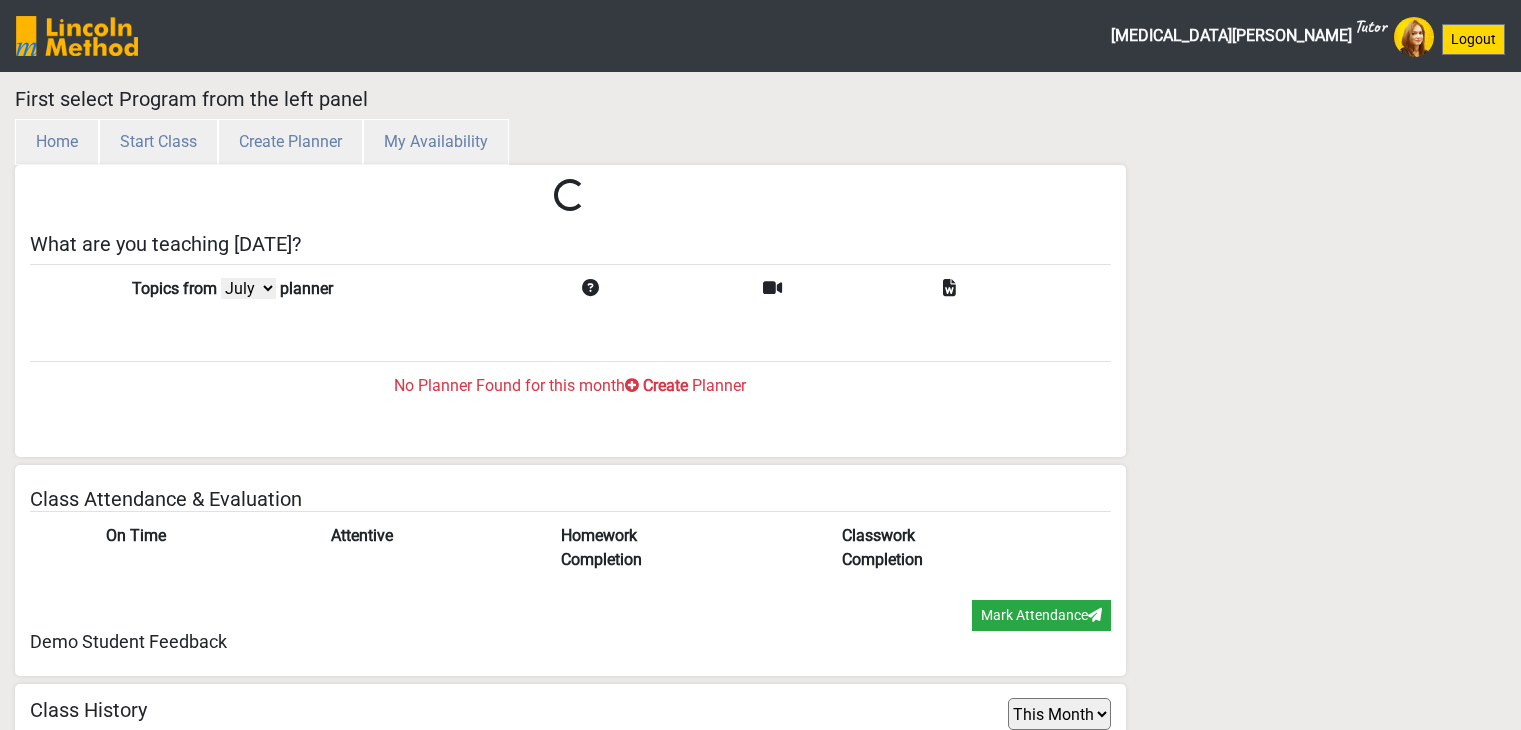 select on "month" 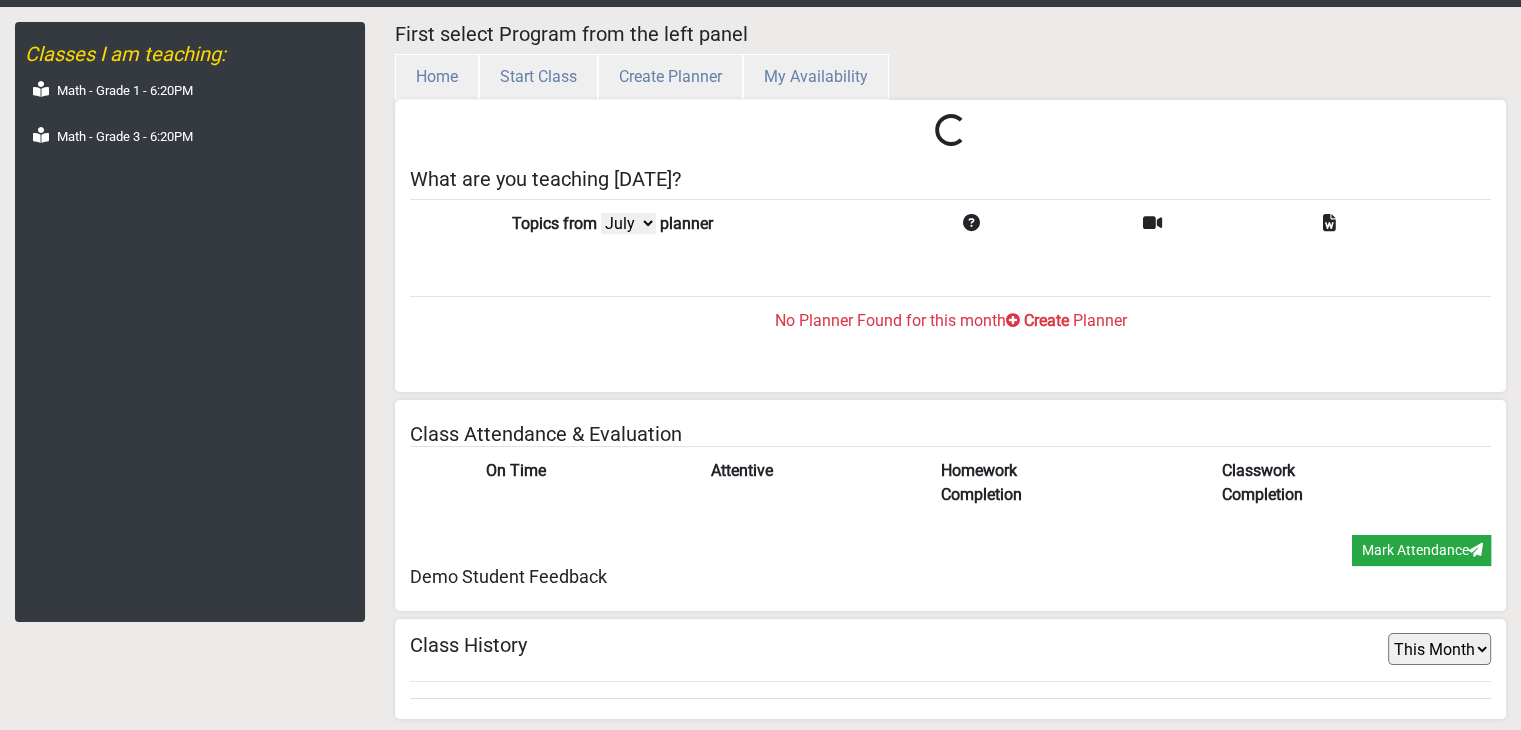 click on "Classes I am teaching: Math - Grade 1 - 6:20PM Math - Grade 3 - 6:20PM" at bounding box center [190, 322] 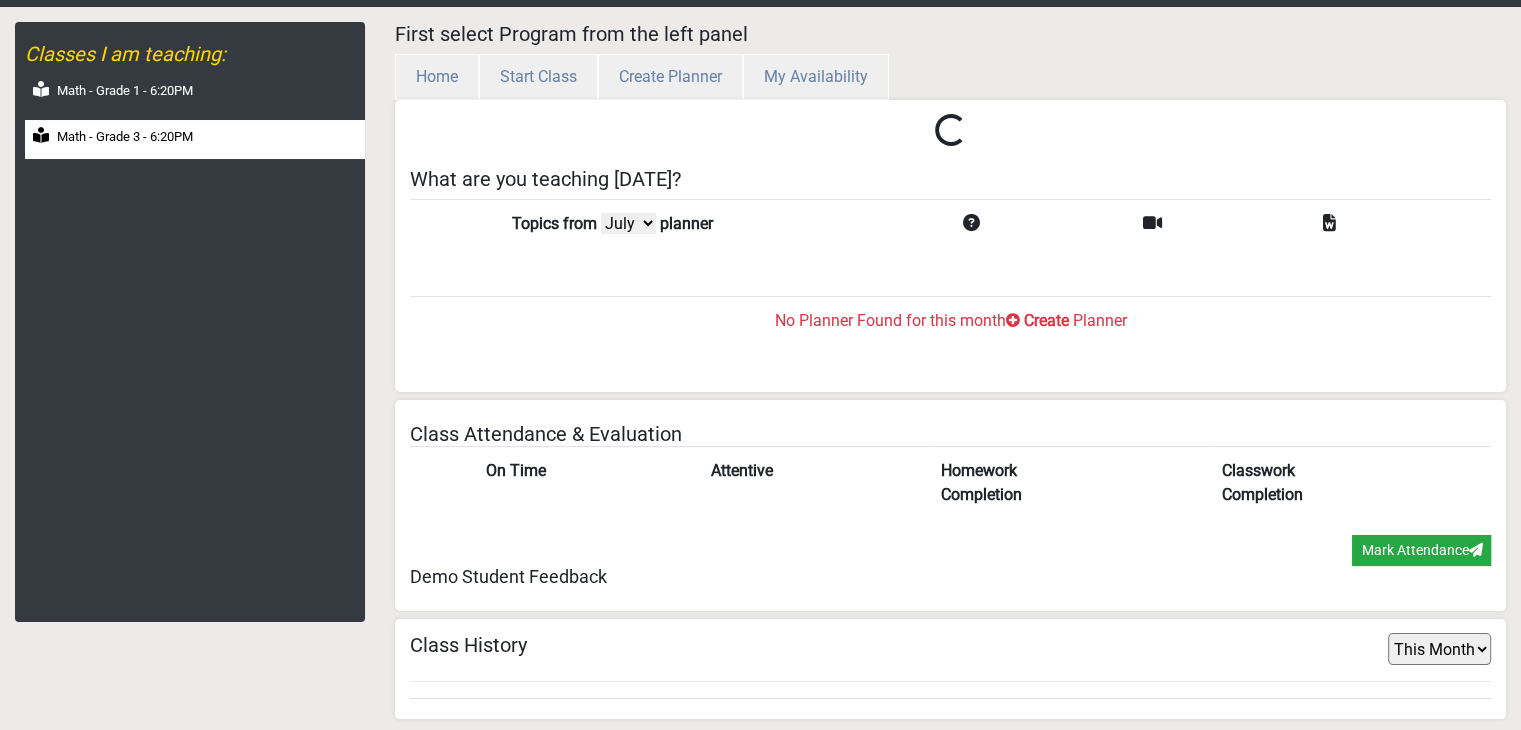 click on "Math - Grade 3 - 6:20PM" at bounding box center (195, 139) 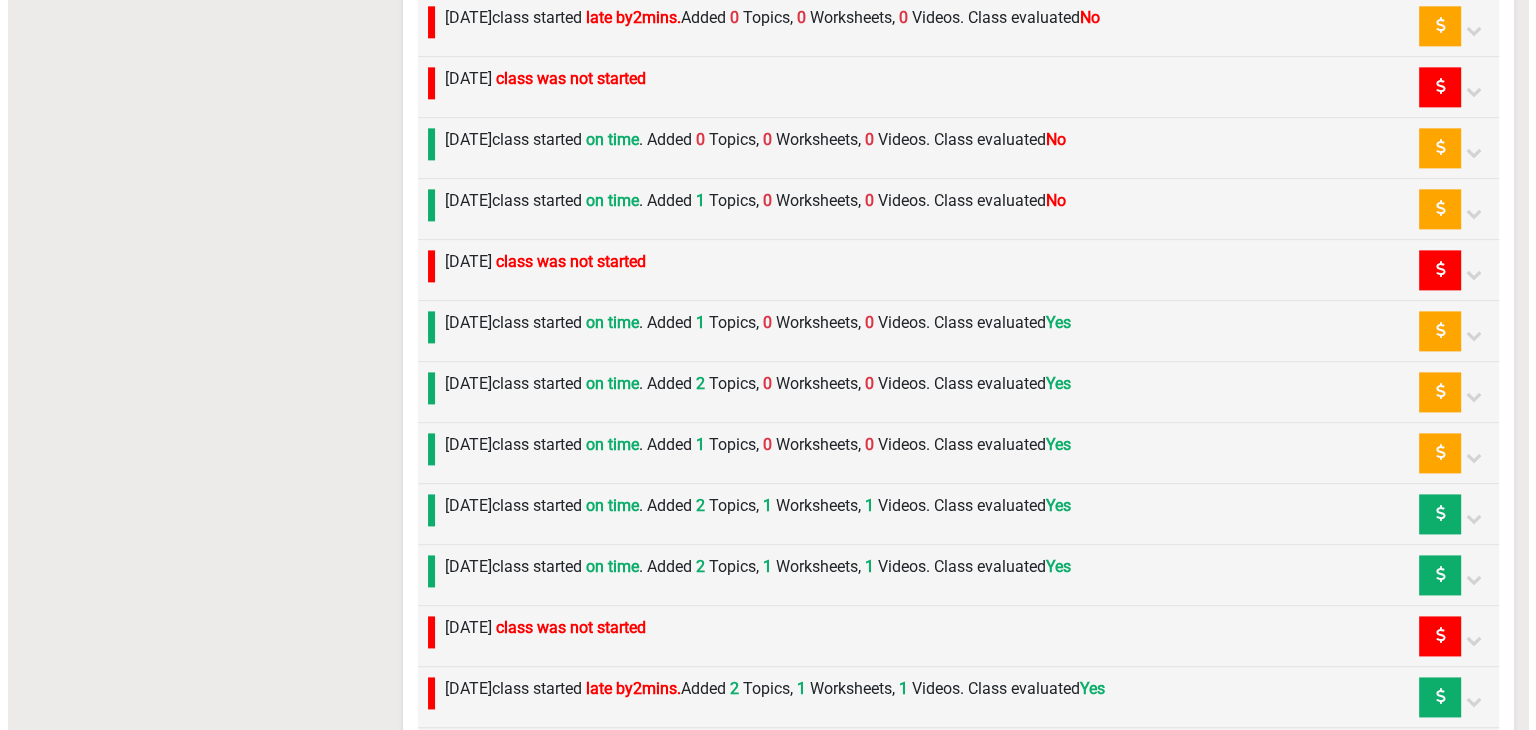 scroll, scrollTop: 2693, scrollLeft: 0, axis: vertical 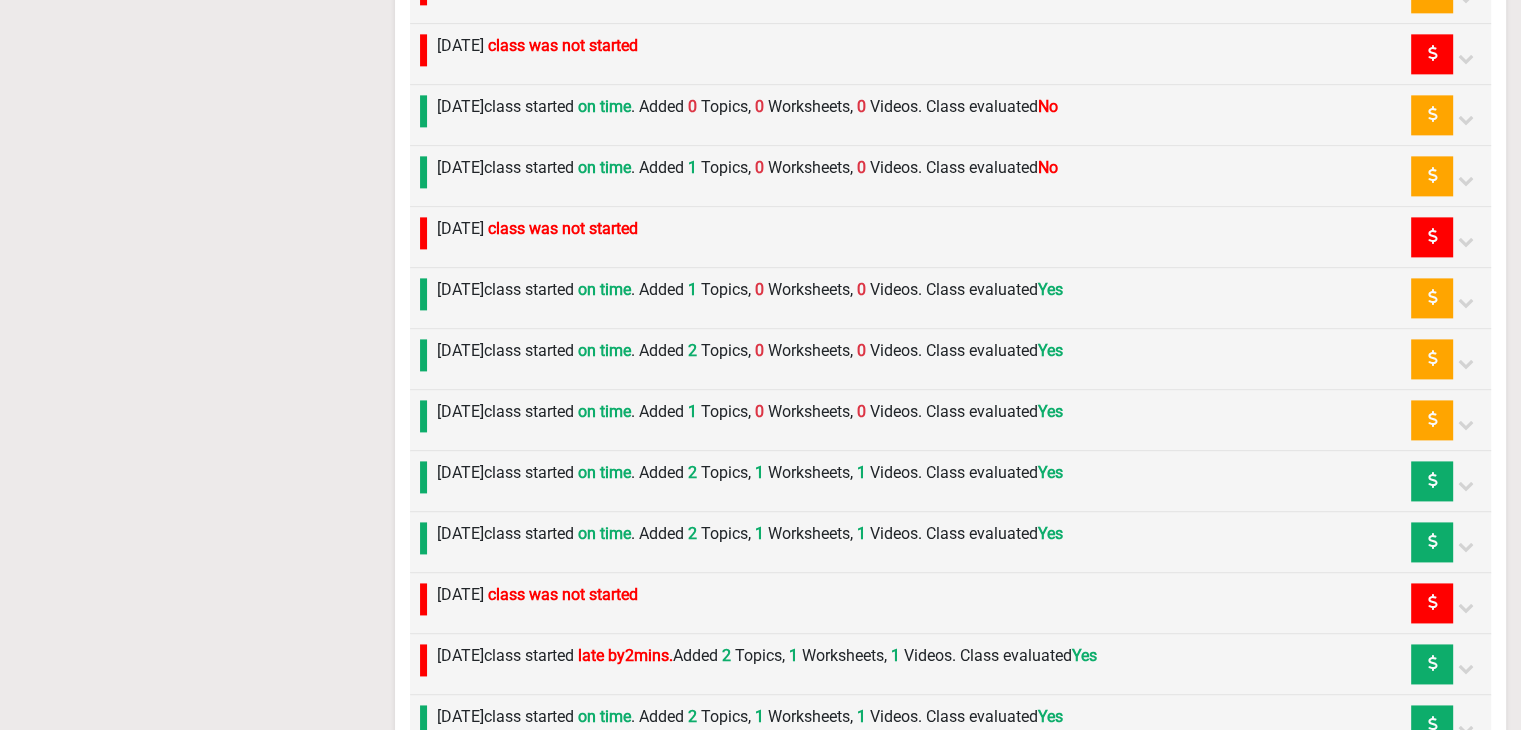 click on "[DATE]  class started   on time . Added   1   Topics,   0   Worksheets,   0   Videos. Class evaluated  Yes" at bounding box center (750, 412) 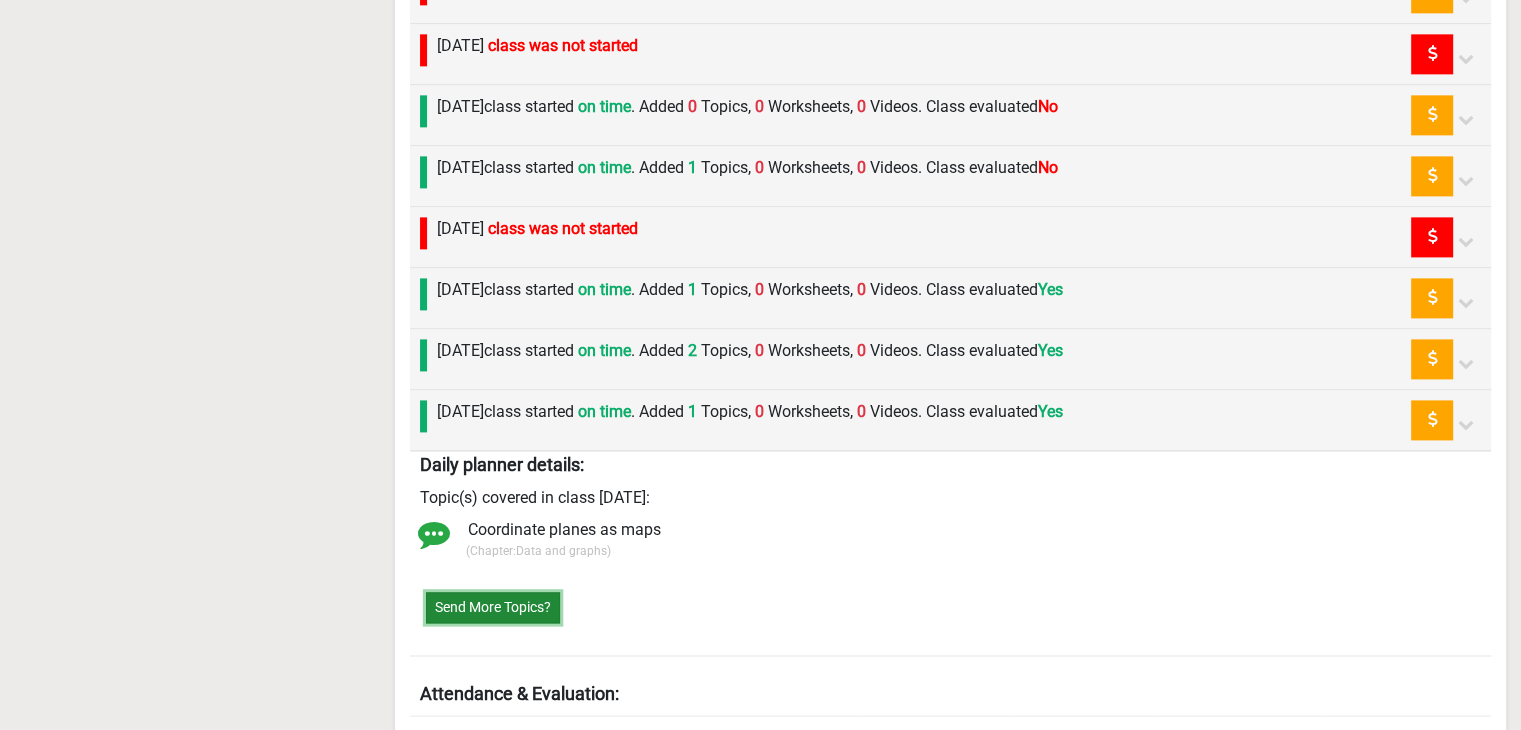 click on "Send More Topics?" at bounding box center [493, 607] 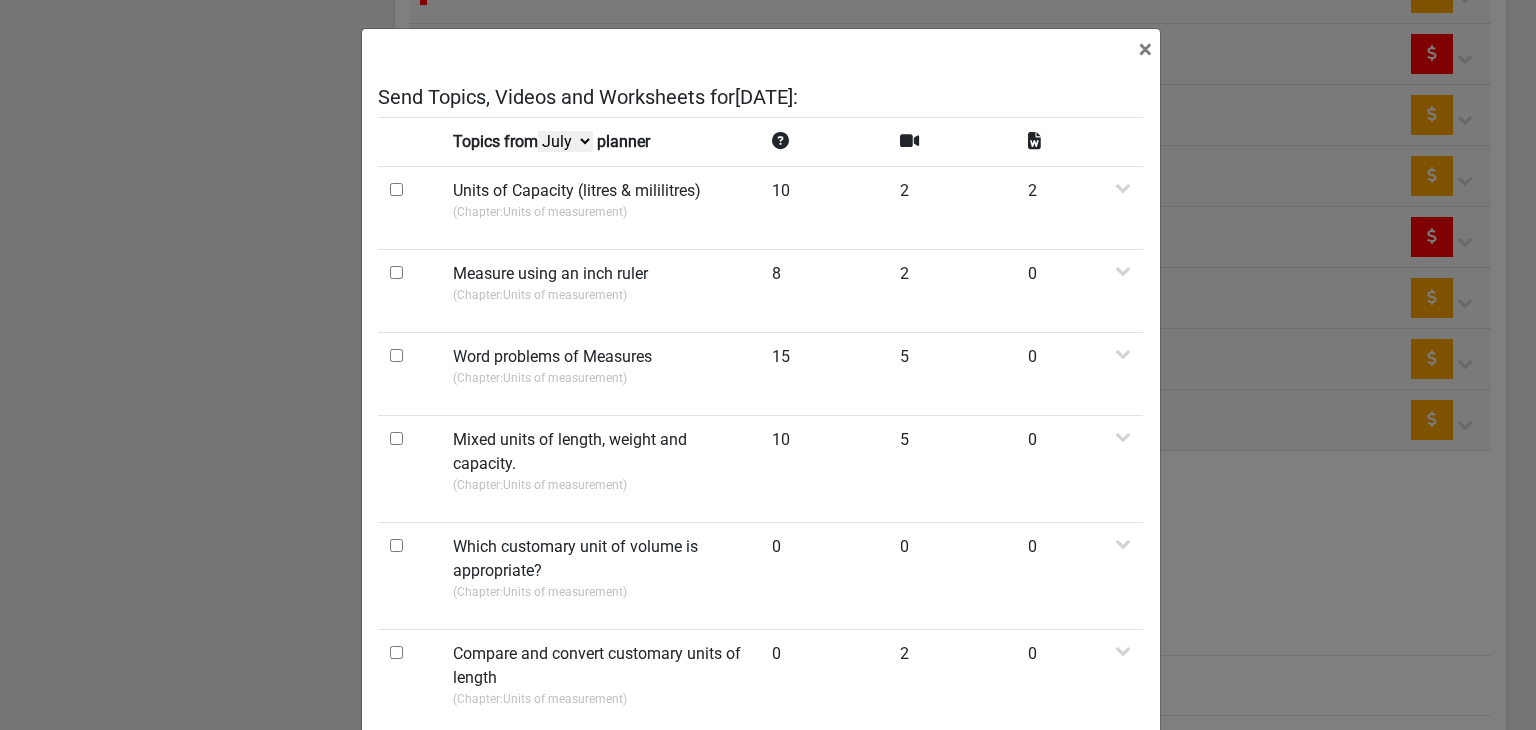 click on "July June May April" at bounding box center [565, 141] 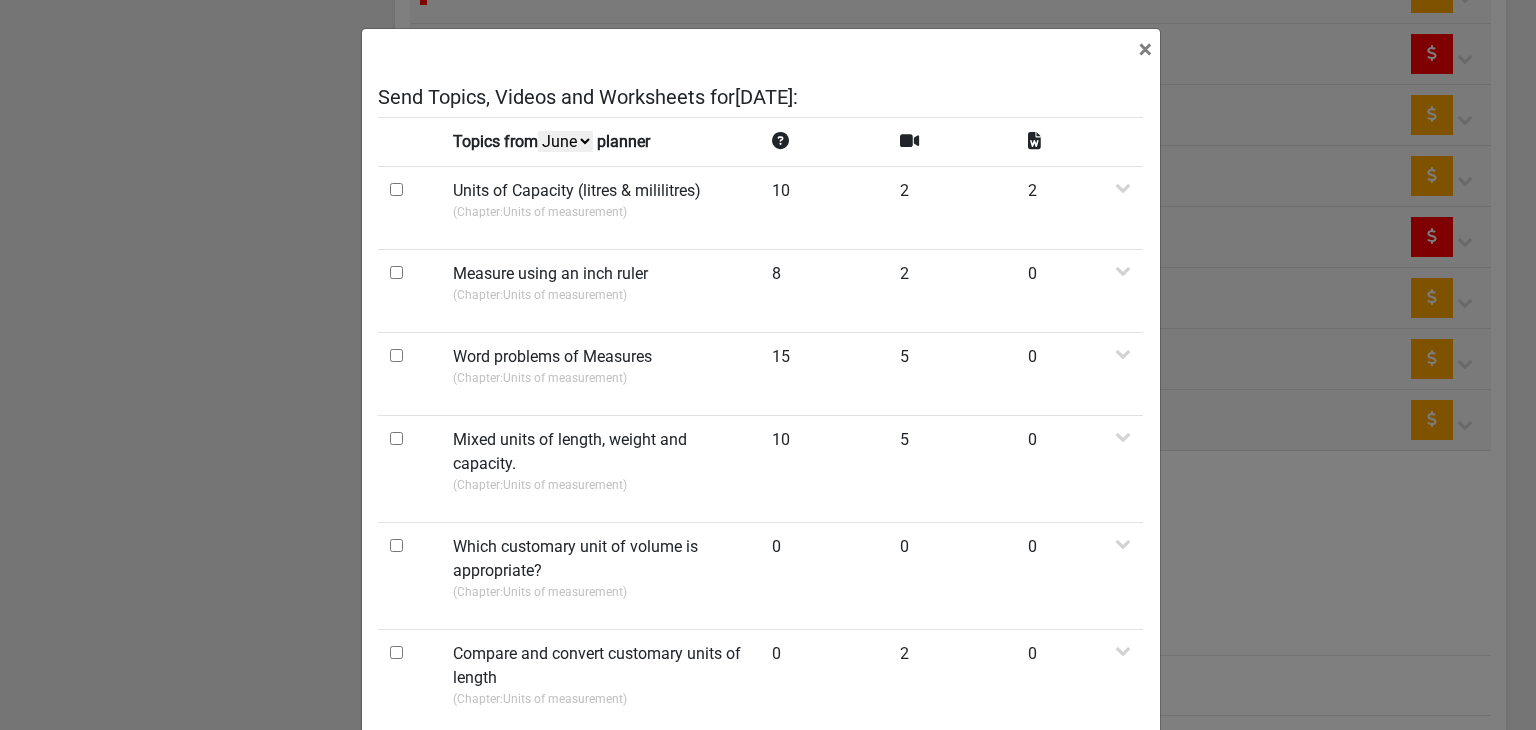 click on "July June May April" at bounding box center (565, 141) 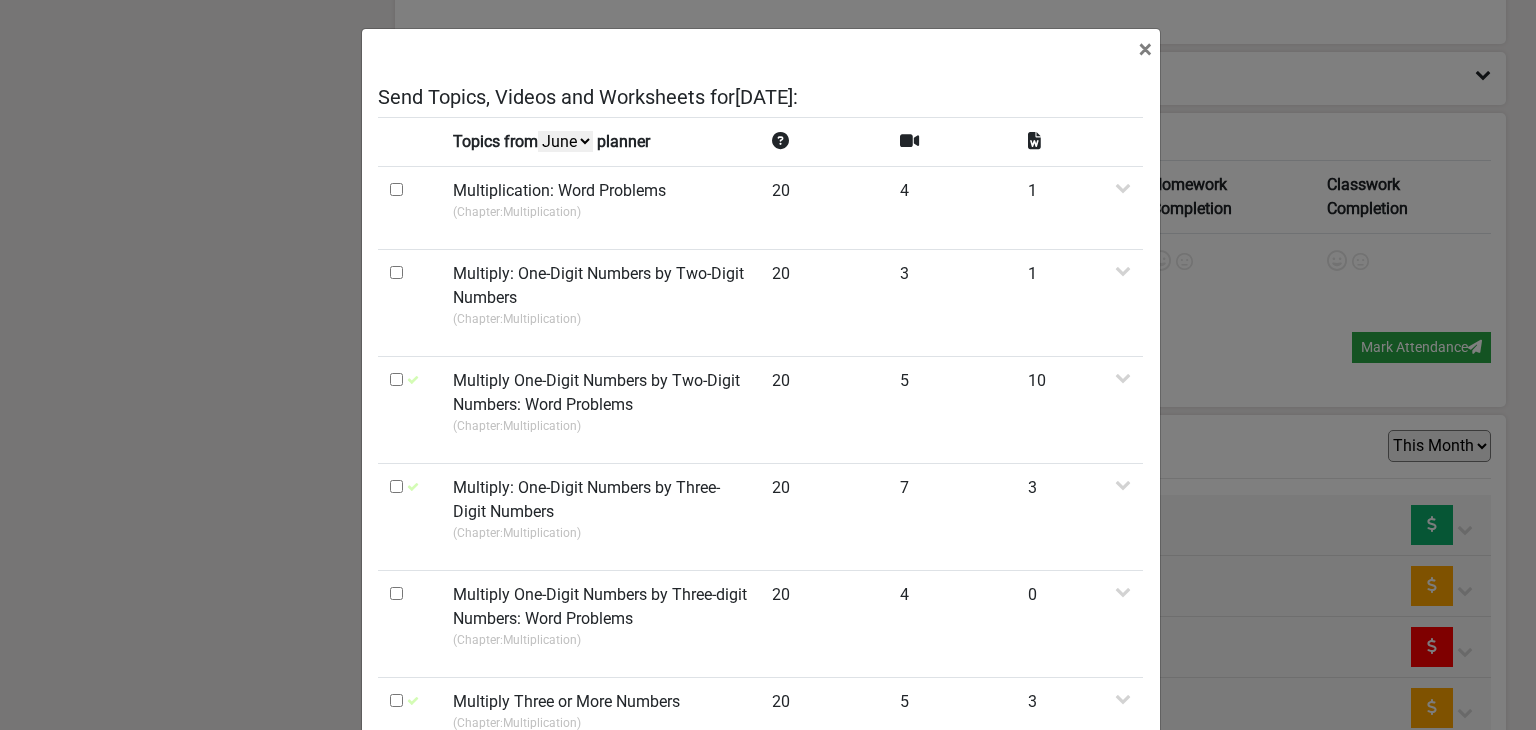 scroll, scrollTop: 2693, scrollLeft: 0, axis: vertical 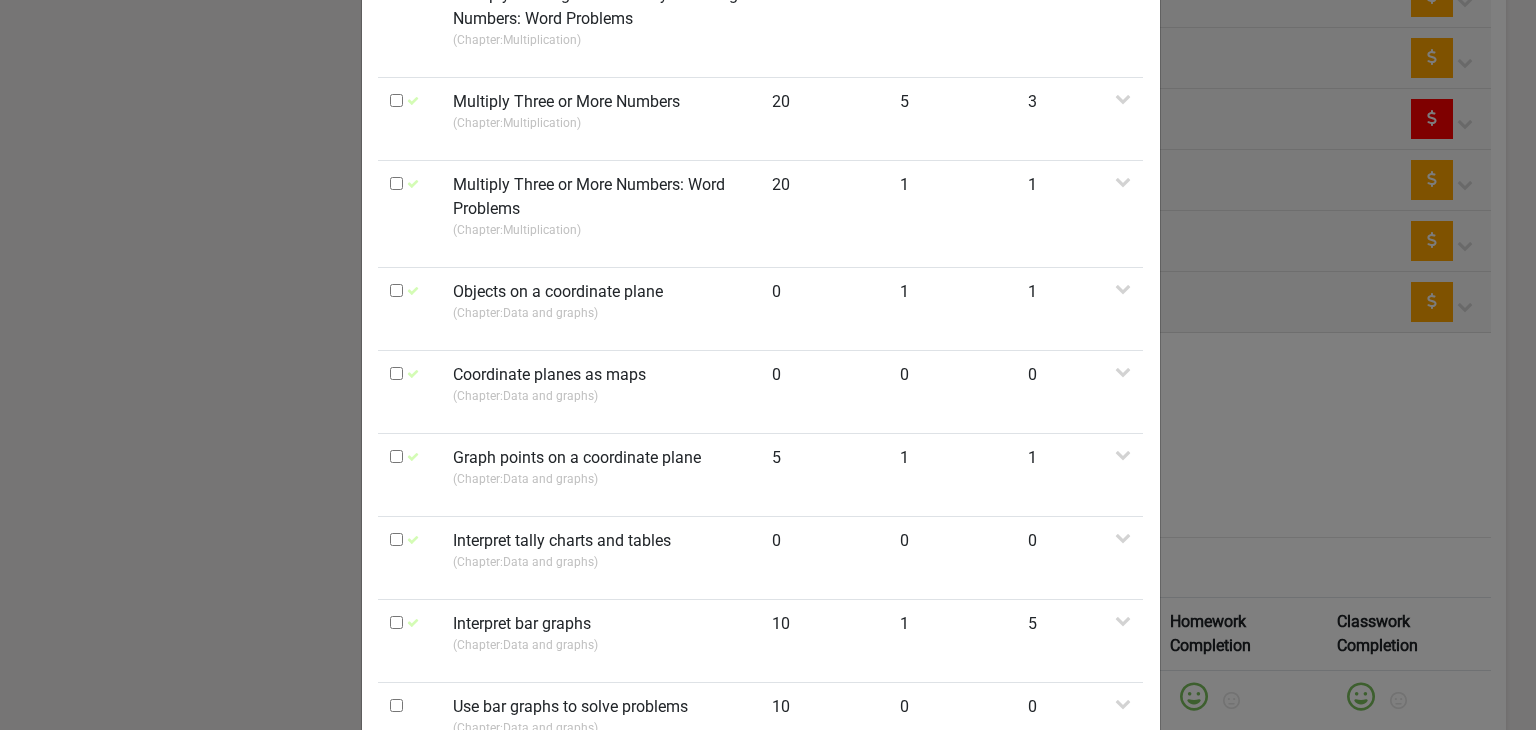 click on "× Send Topics, Videos and Worksheets for  Saturday 21st June : Topics from July June May April   planner     Multiplication: Word Problems (Chapter:  Multiplication ) 20 4   1    Share Worksheets: Multiplication Word Problems   Preview Share Videos: Multiplication word problems    Preview Multiplication word problem example 1    Preview Multiplication Word Problems p1    Preview Word Problems With Bar Models (Multiplication of Length)    Preview     Multiply: One-Digit Numbers by Two-Digit Numbers (Chapter:  Multiplication ) 20 3   1    Share Worksheets: 2 digit multiplication   Preview Share Videos: Multiply 2-digit number with 1-digit number    Preview Multiply 2-digit number by 1-digit number    Preview Multiply 2-digit number by 1-digit number    Preview     Multiply One-Digit Numbers by Two-Digit Numbers: Word Problems (Chapter:  Multiplication ) 20 5   10    Share Worksheets: equal groups   (by  Laiba Aftab ) Preview Problems worksheet 1   (by  Laiba Aftab ) Preview Problem worksheet 2   )" at bounding box center (768, 365) 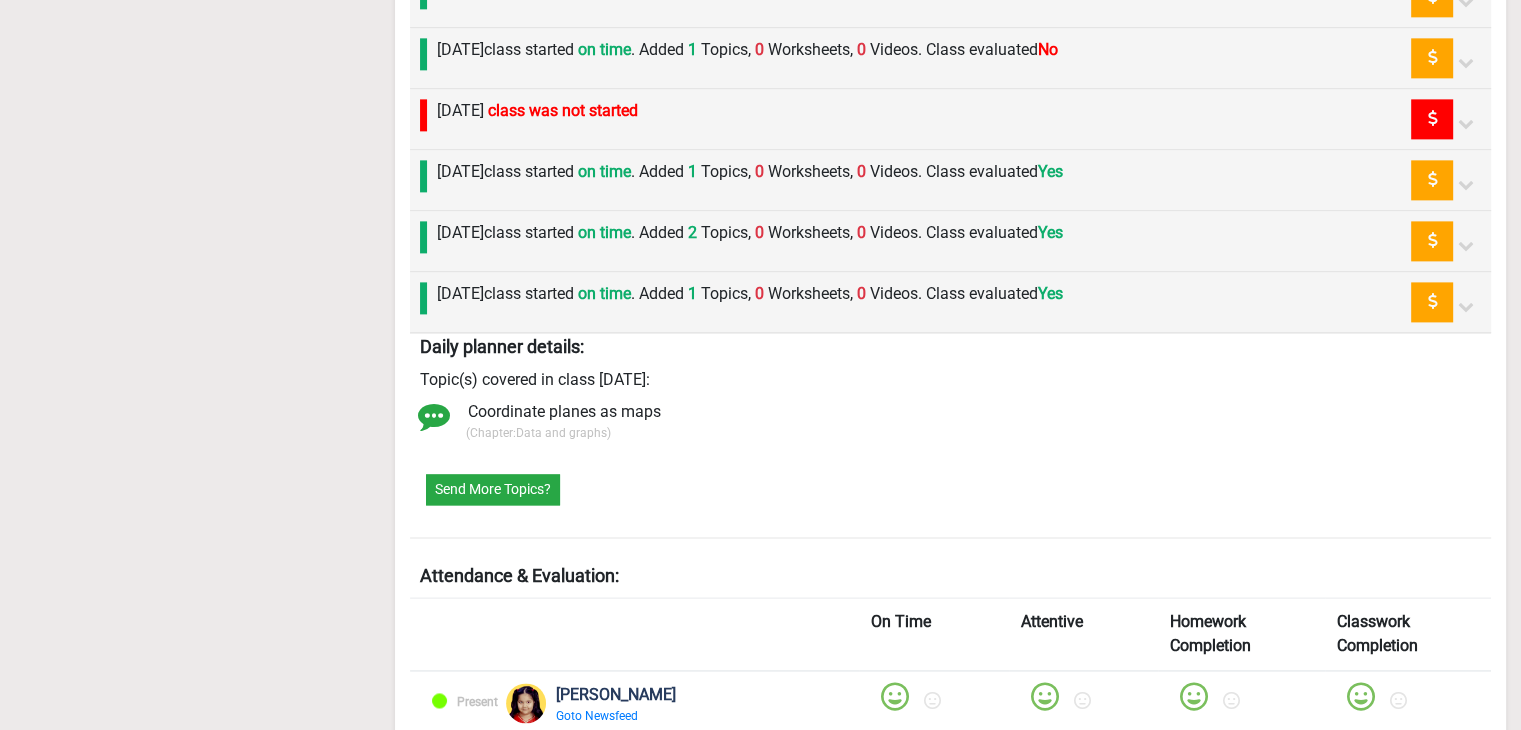 click on "Send More Topics?" at bounding box center [951, 489] 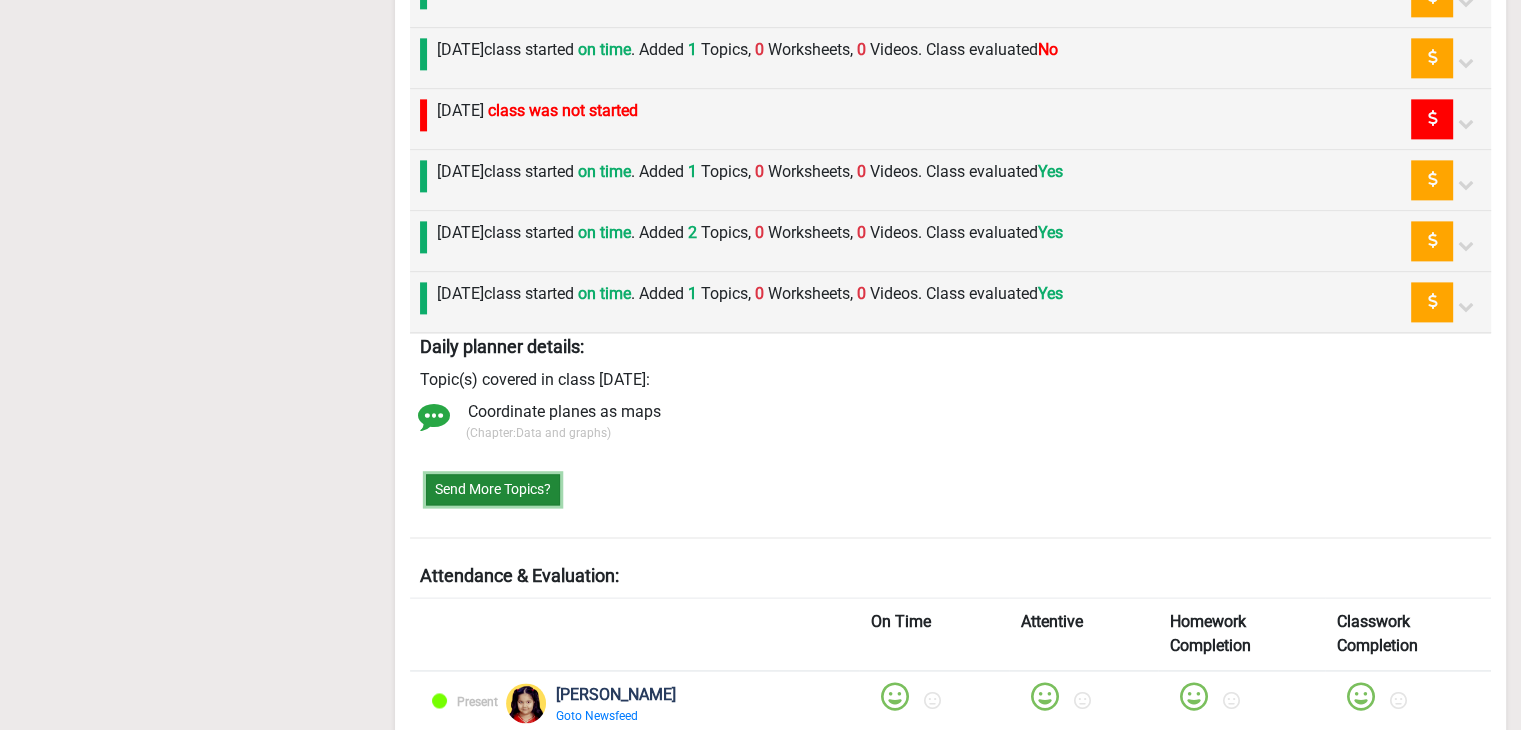 click on "Send More Topics?" at bounding box center (493, 489) 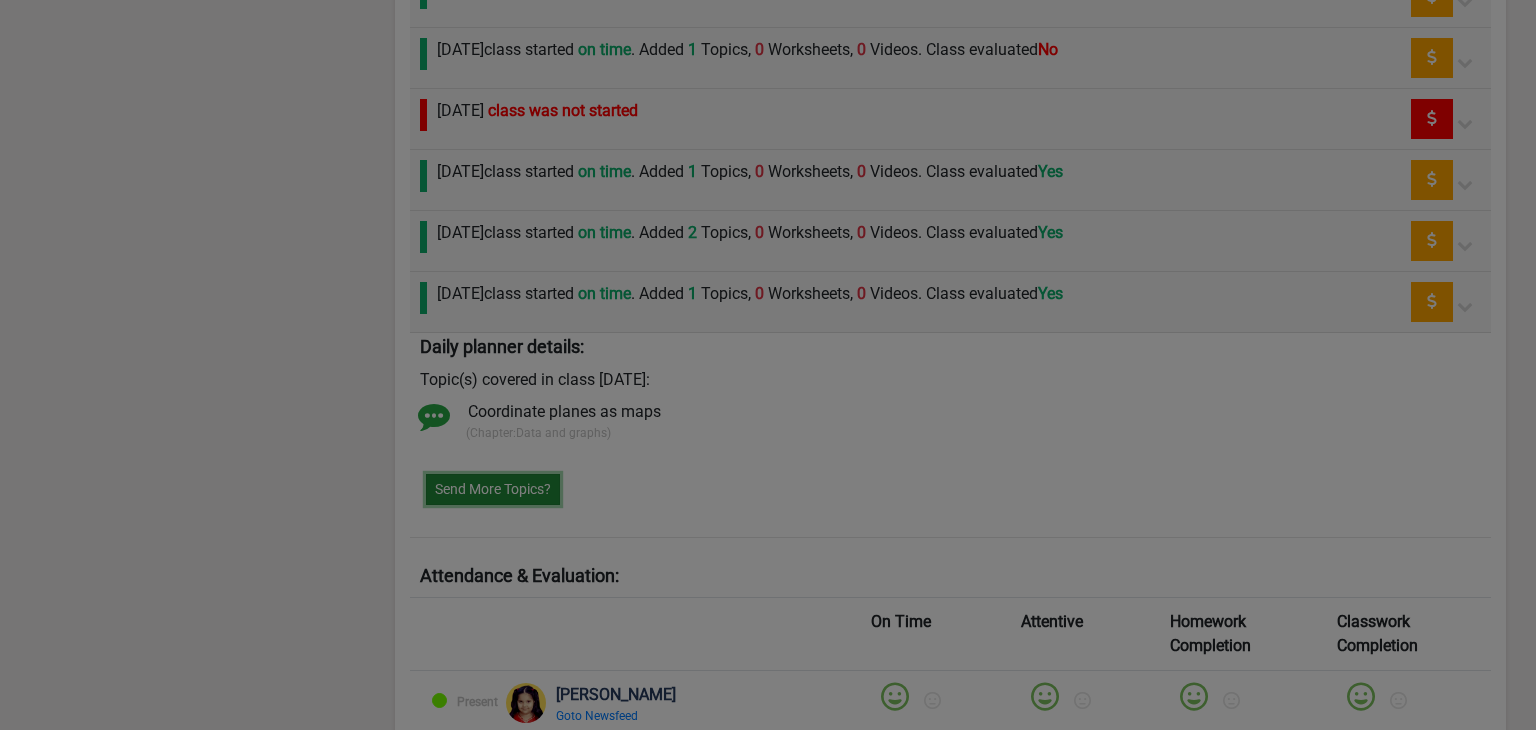 scroll, scrollTop: 0, scrollLeft: 0, axis: both 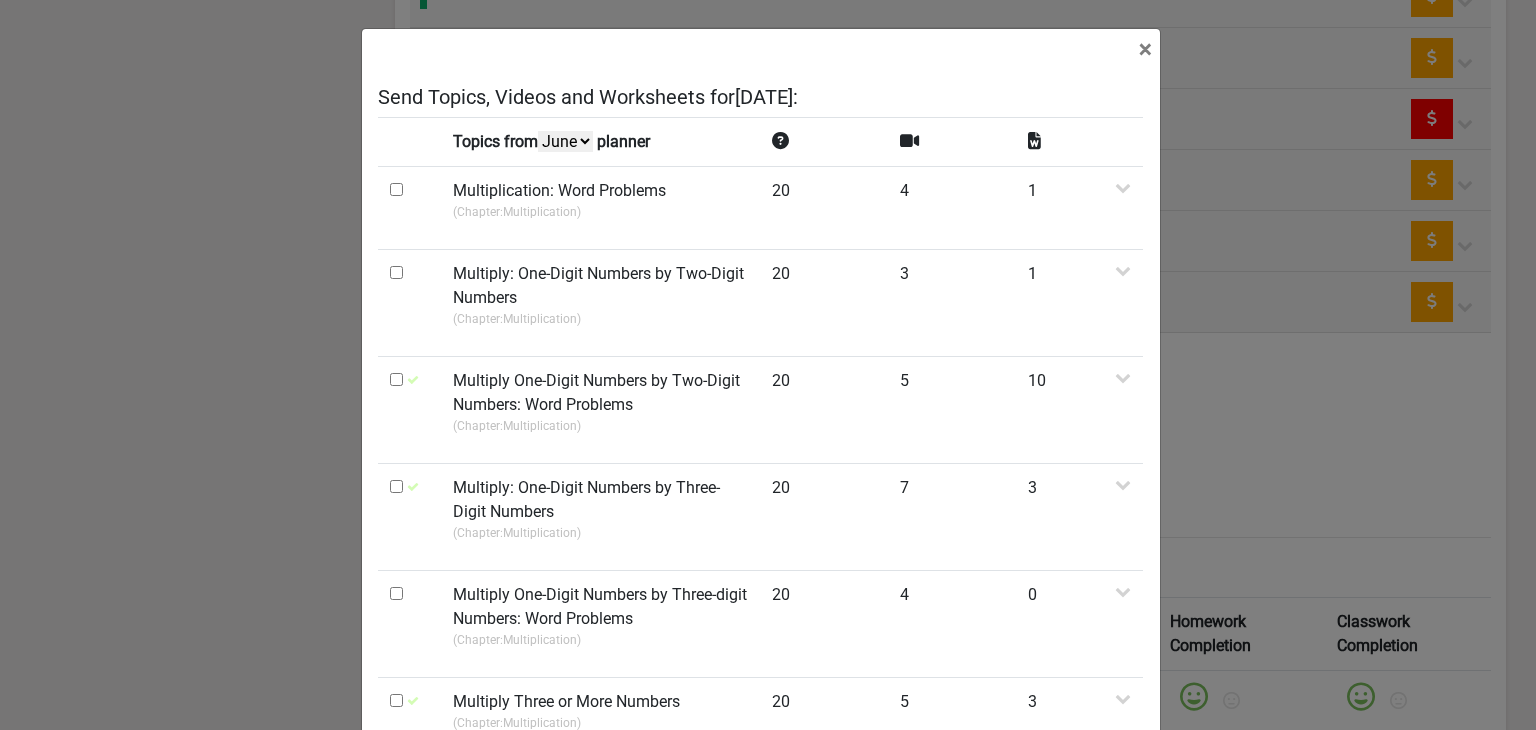 click on "July June May April" at bounding box center [565, 141] 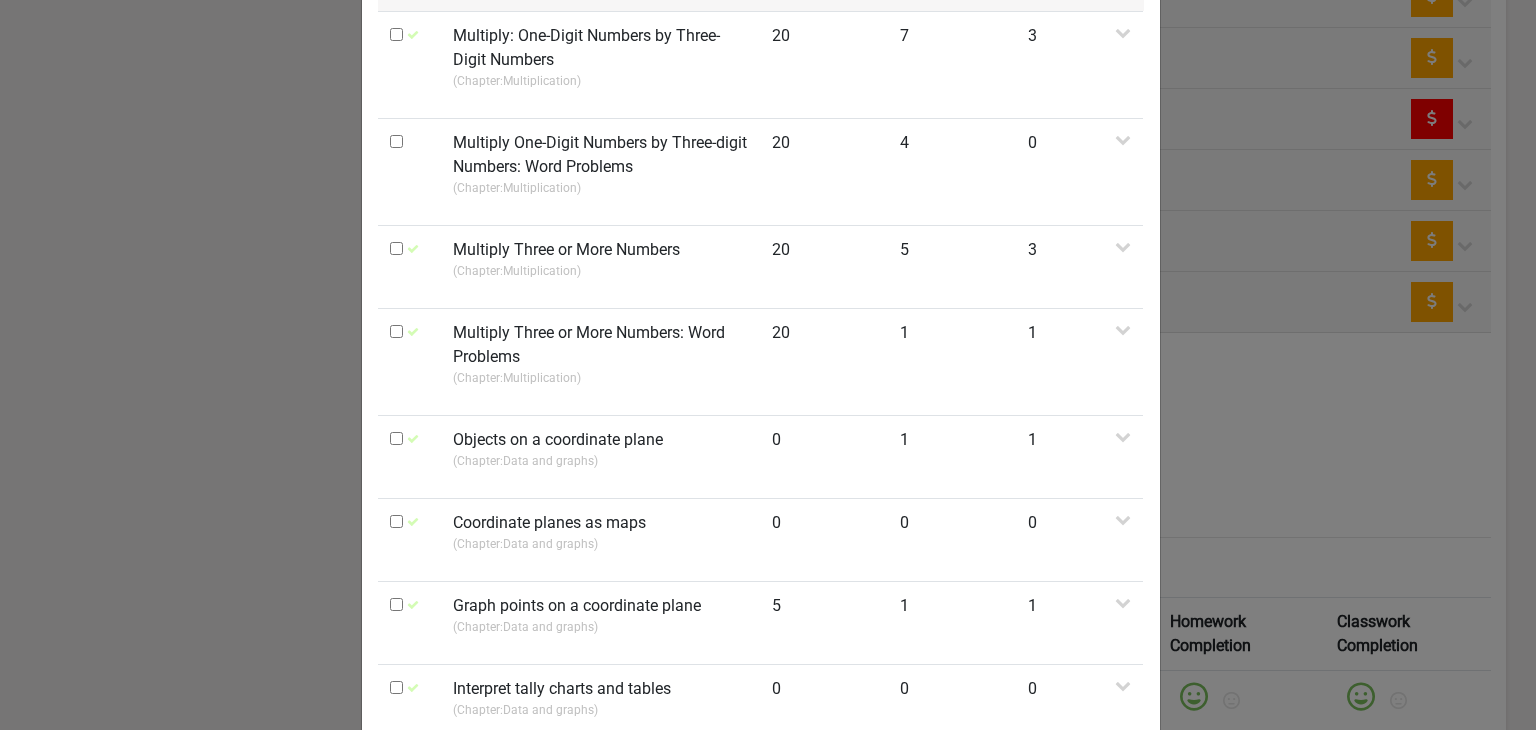scroll, scrollTop: 600, scrollLeft: 0, axis: vertical 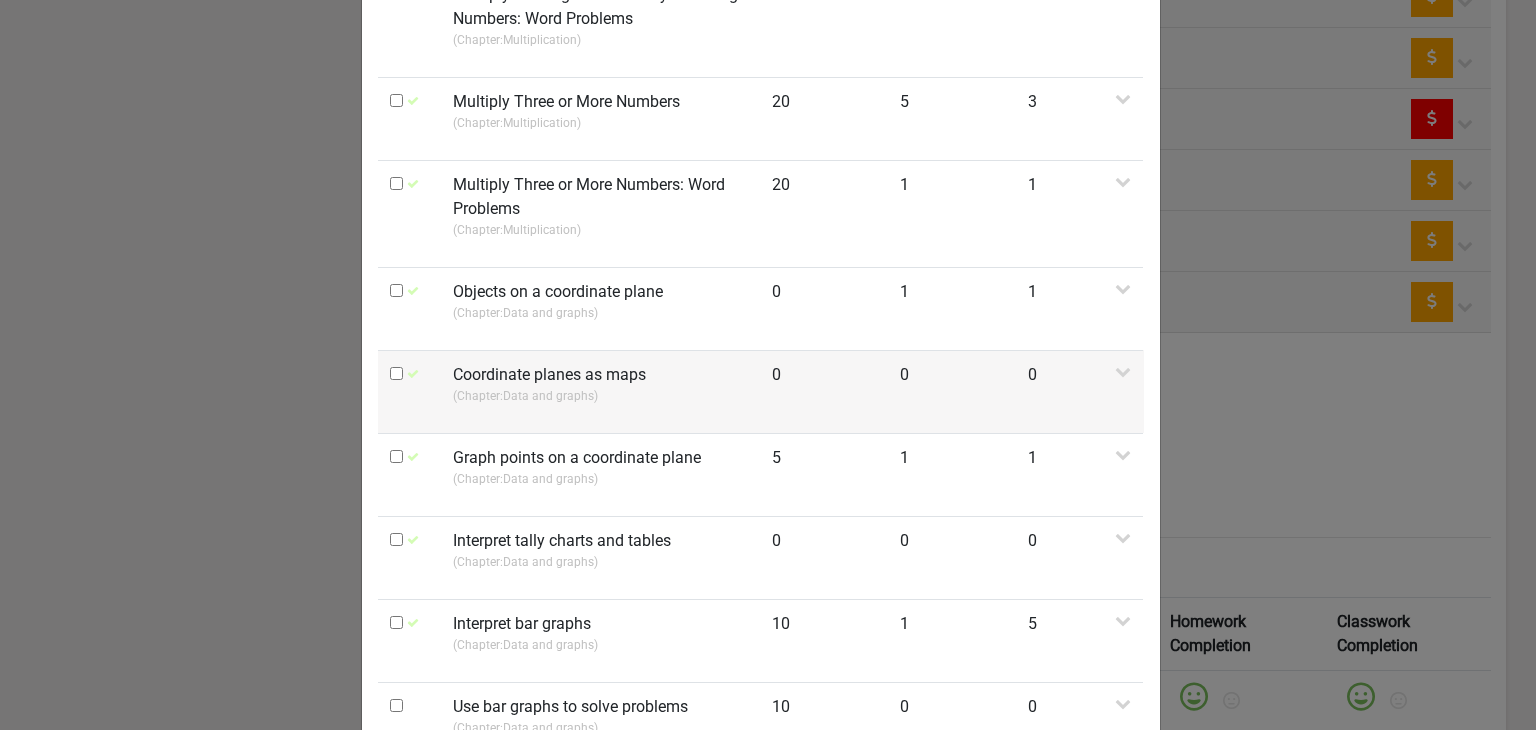click at bounding box center [396, 373] 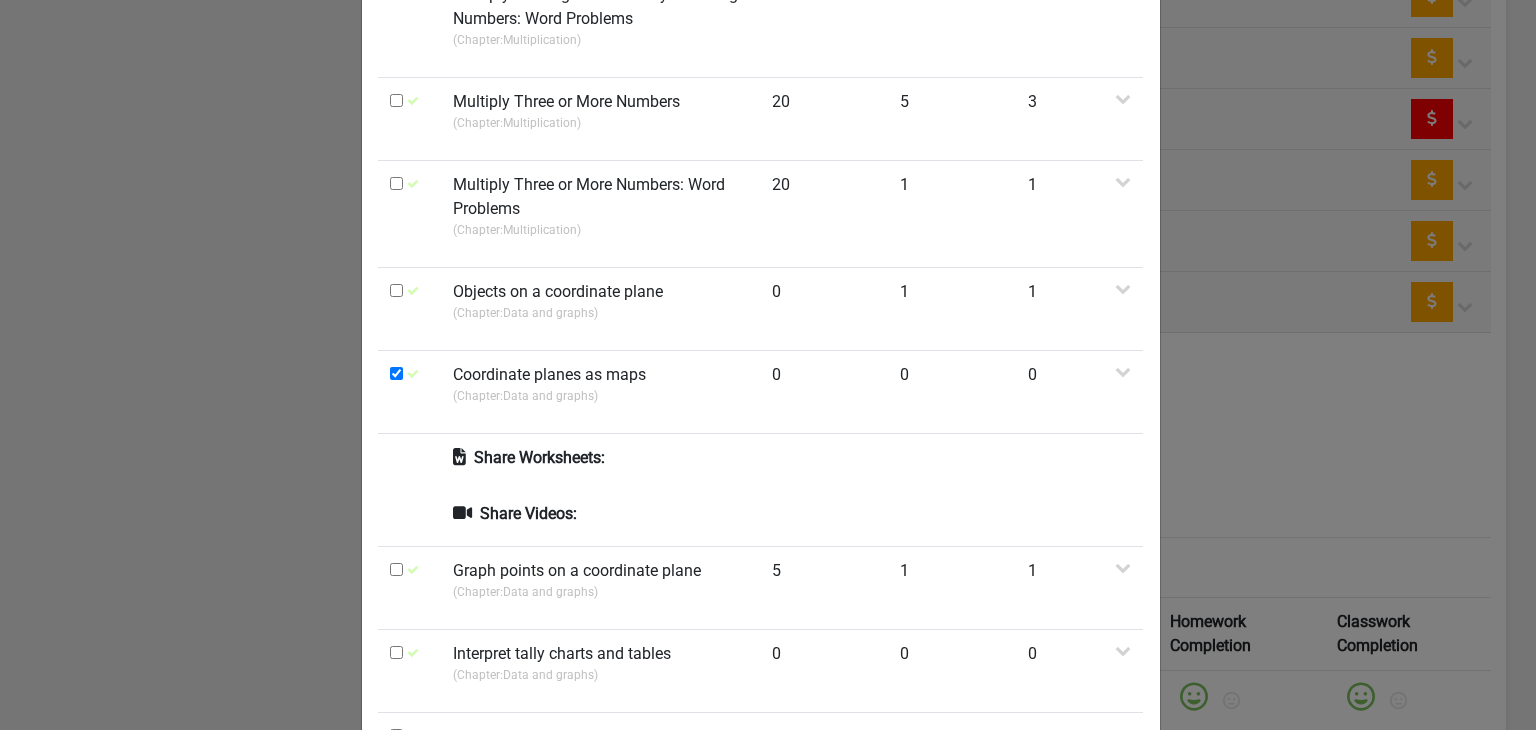 click on "× Send Topics, Videos and Worksheets for  [DATE] : Topics from July June May April   planner     Multiplication: Word Problems (Chapter:  Multiplication ) 20 4   1    Share Worksheets: Multiplication Word Problems   Preview Share Videos: Multiplication word problems    Preview Multiplication word problem example 1    Preview Multiplication Word Problems p1    Preview Word Problems With Bar Models (Multiplication of Length)    Preview     Multiply: One-Digit Numbers by Two-Digit Numbers (Chapter:  Multiplication ) 20 3   1    Share Worksheets: 2 digit multiplication   Preview Share Videos: Multiply 2-digit number with 1-digit number    Preview Multiply 2-digit number by 1-digit number    Preview Multiply 2-digit number by 1-digit number    Preview     Multiply One-Digit Numbers by Two-Digit Numbers: Word Problems (Chapter:  Multiplication ) 20 5   10    Share Worksheets: equal groups   (by  Laiba Aftab ) Preview Problems worksheet 1   (by  [PERSON_NAME] ) Preview Problem worksheet 2   )" at bounding box center (768, 365) 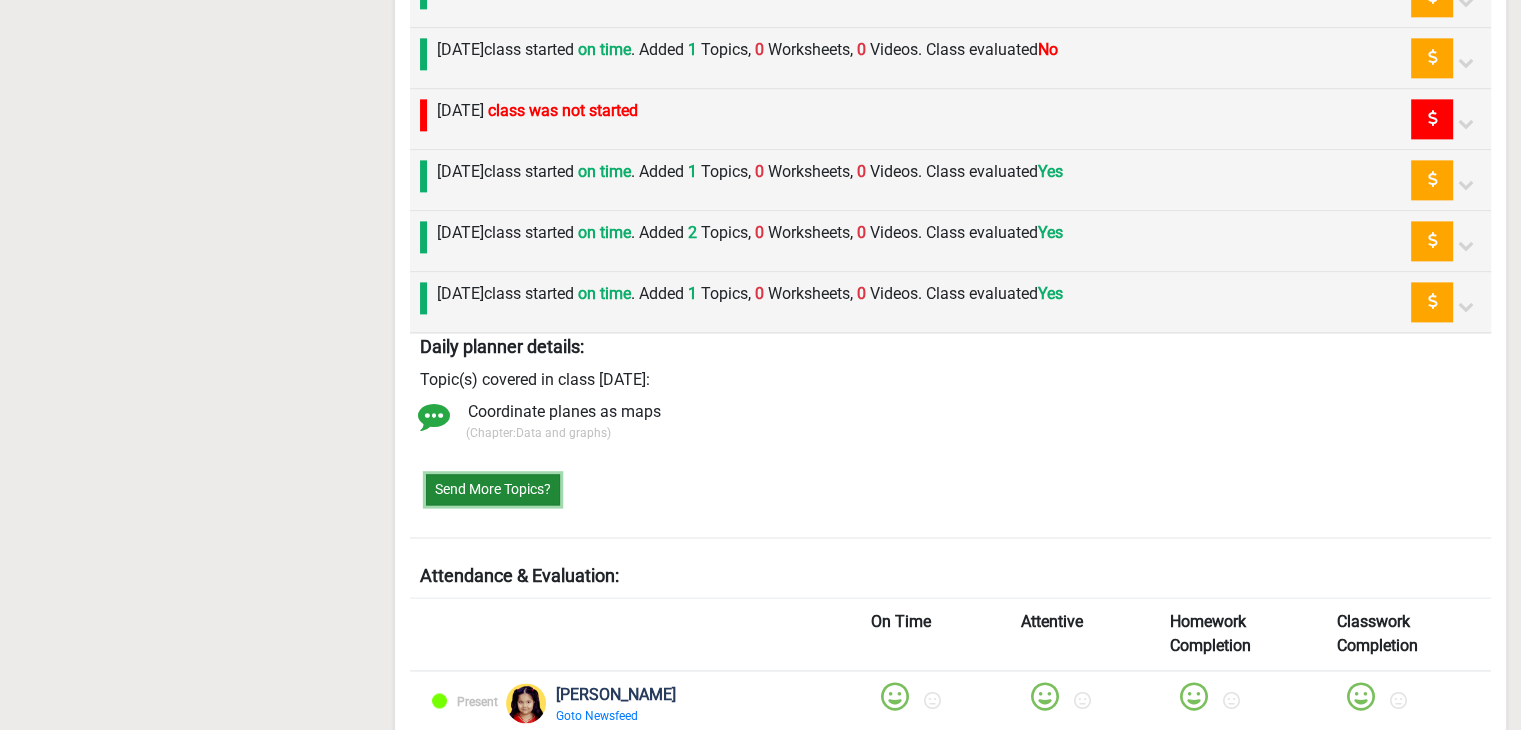 click on "Send More Topics?" at bounding box center [493, 489] 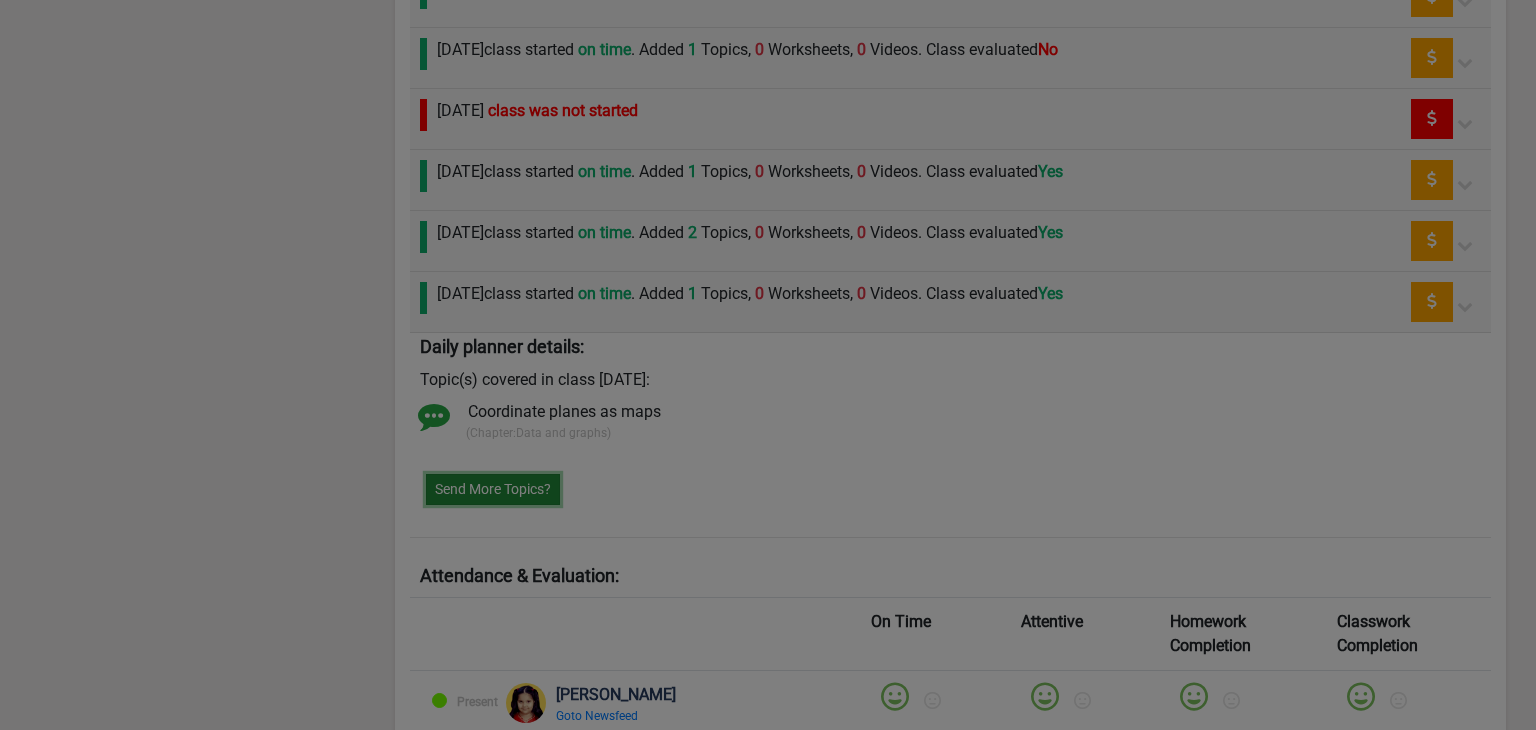 scroll, scrollTop: 0, scrollLeft: 0, axis: both 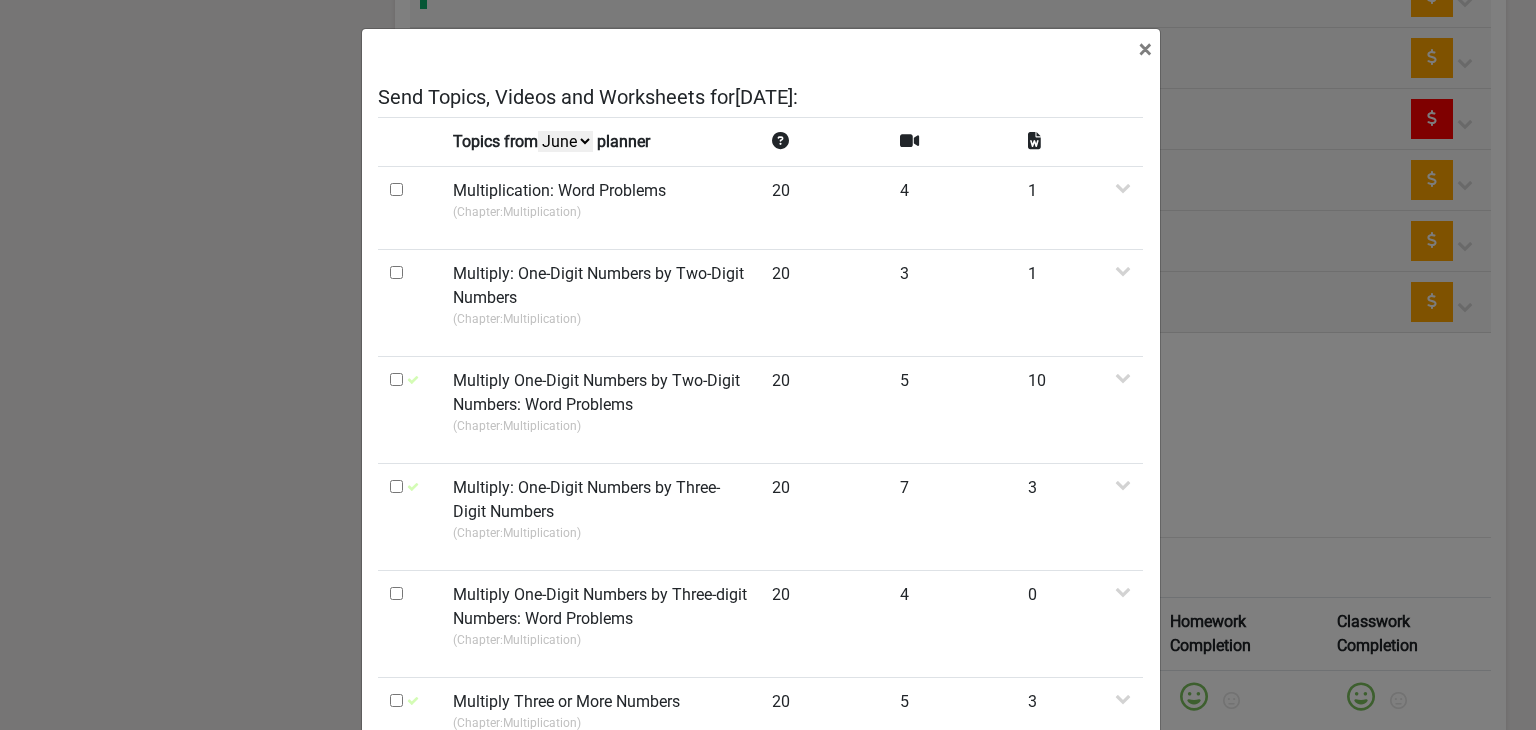 click on "July June May April" at bounding box center [565, 141] 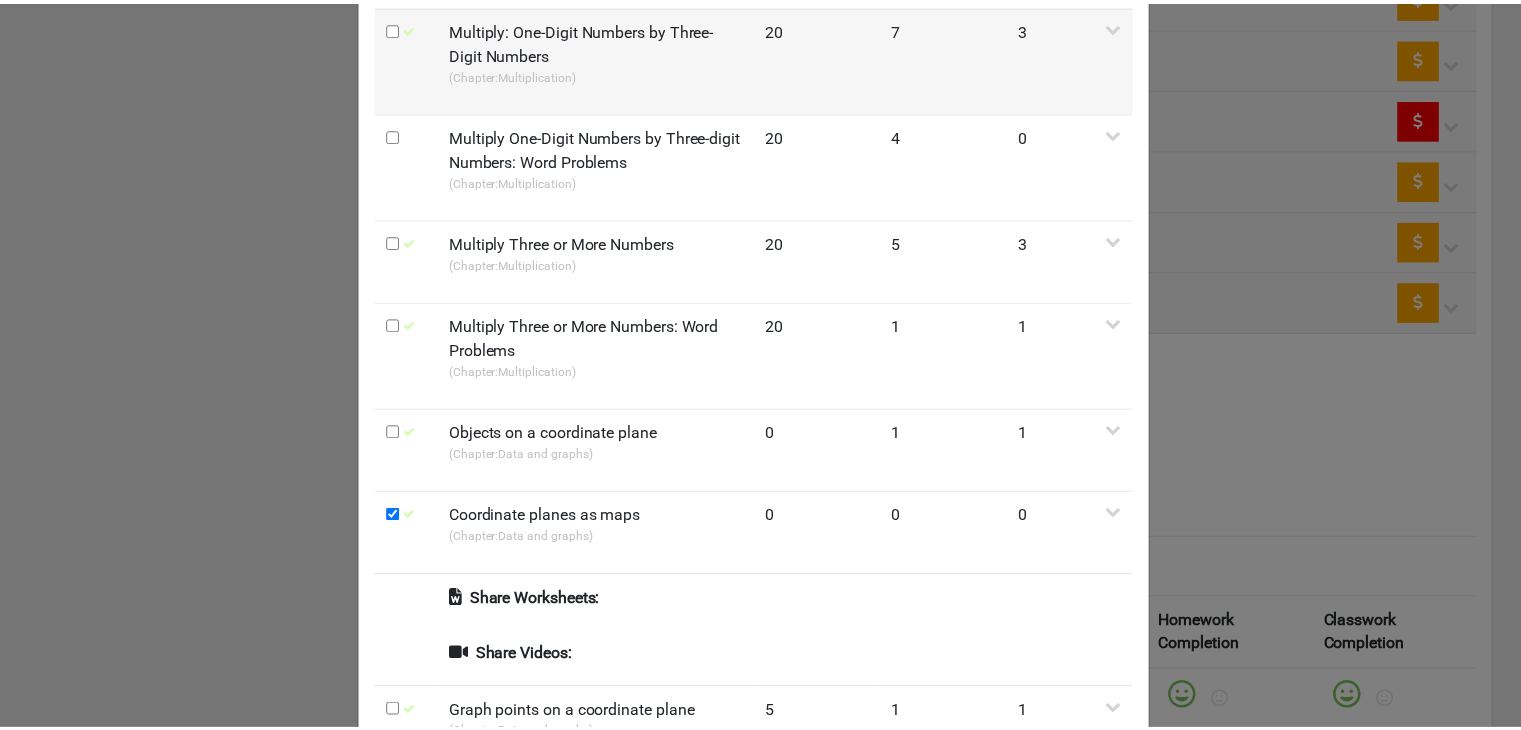 scroll, scrollTop: 600, scrollLeft: 0, axis: vertical 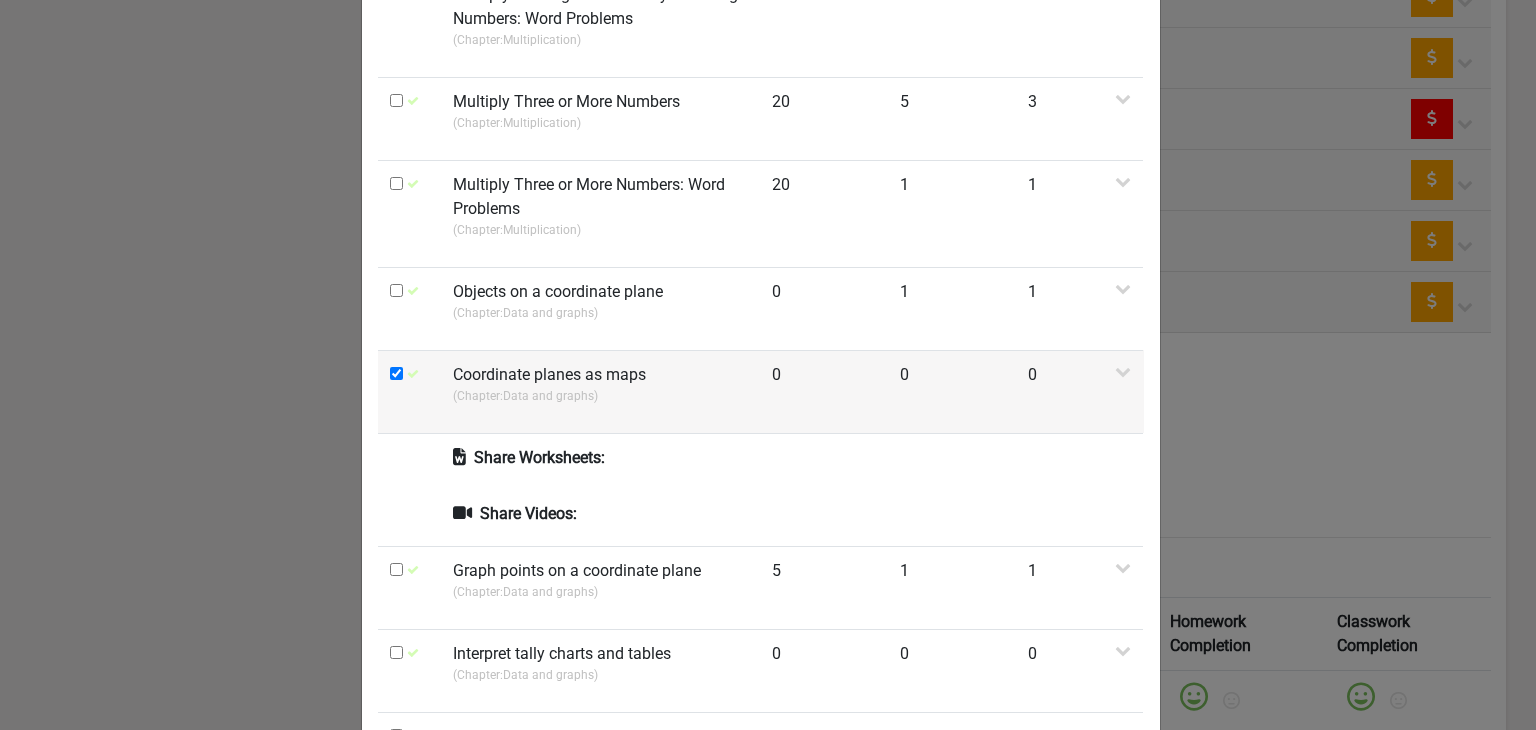 click at bounding box center [396, 373] 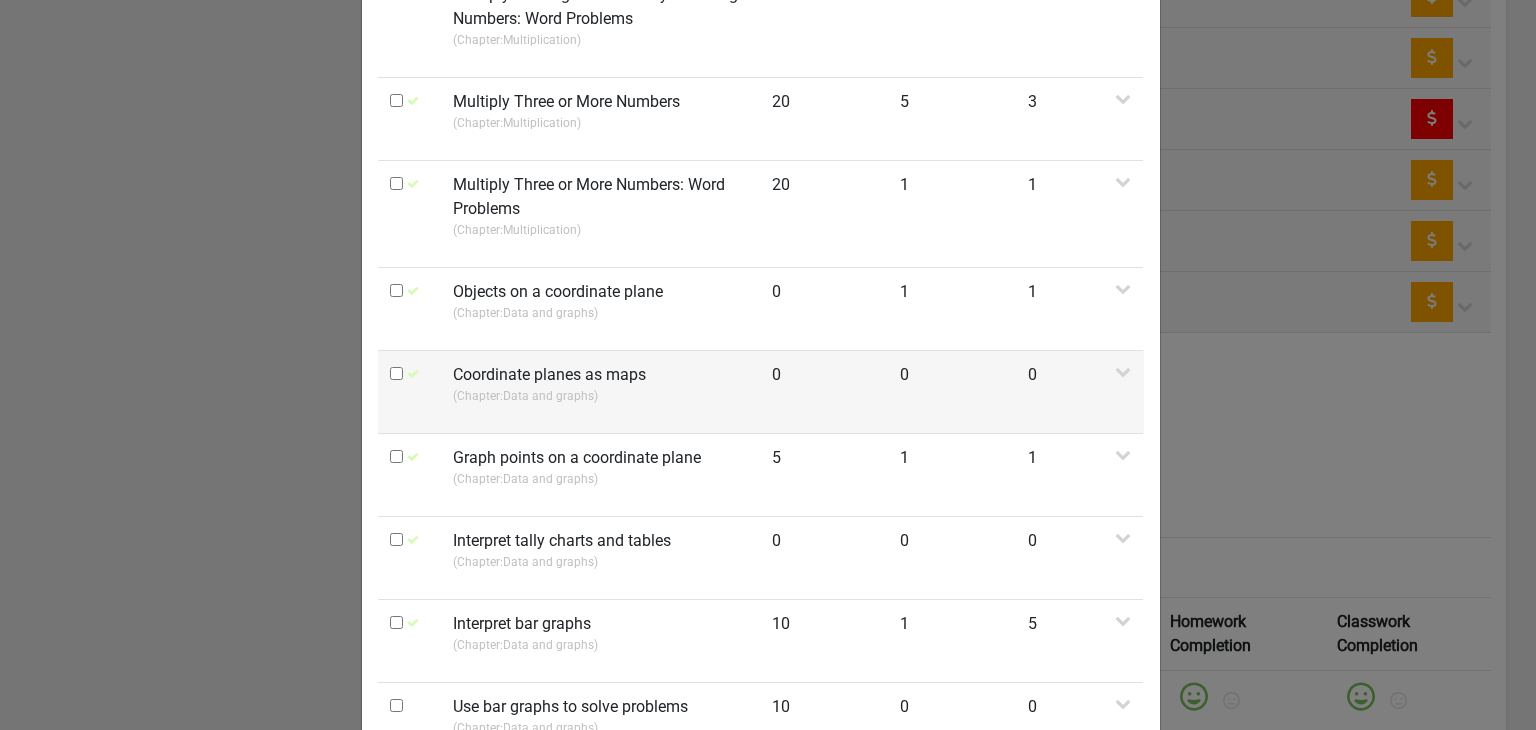 click at bounding box center [396, 373] 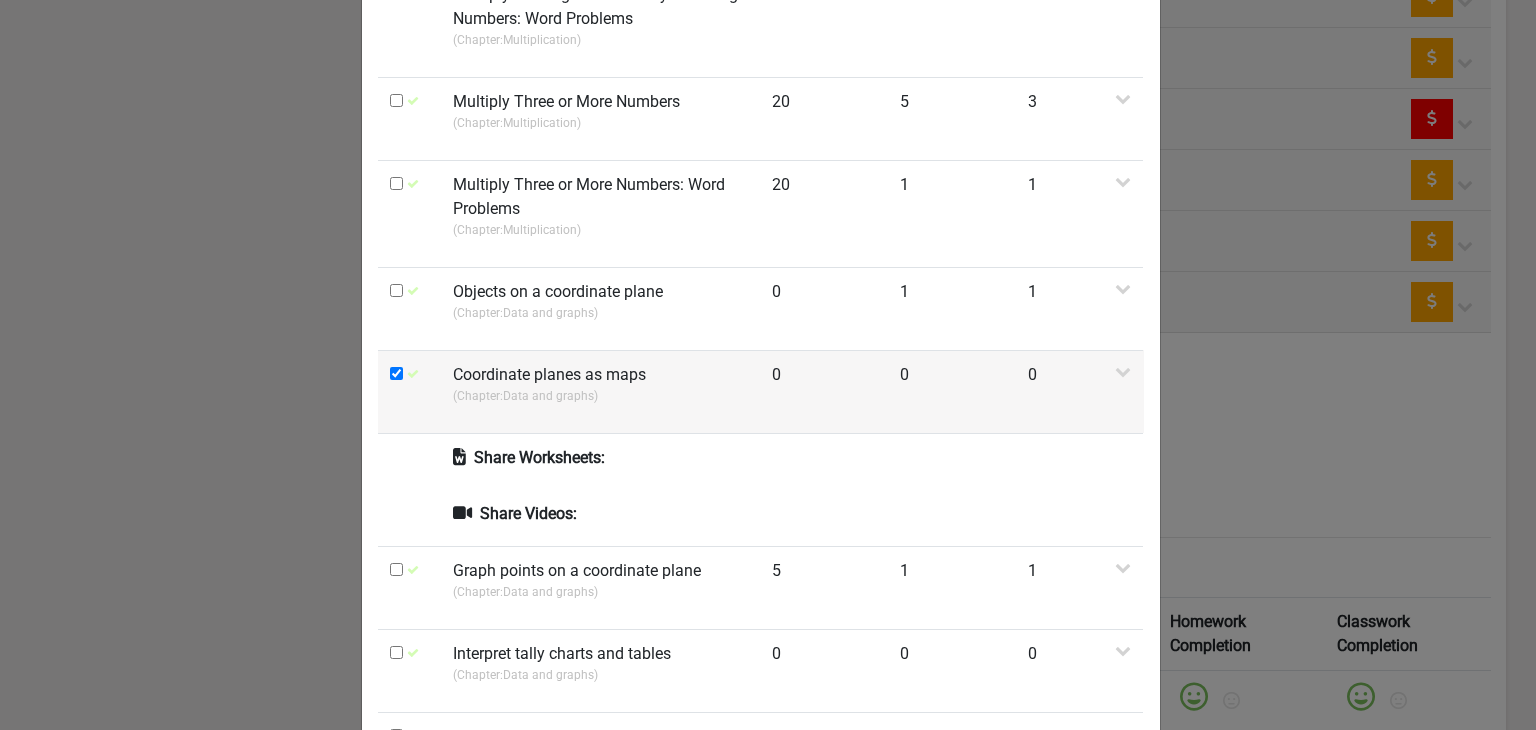 click at bounding box center (396, 373) 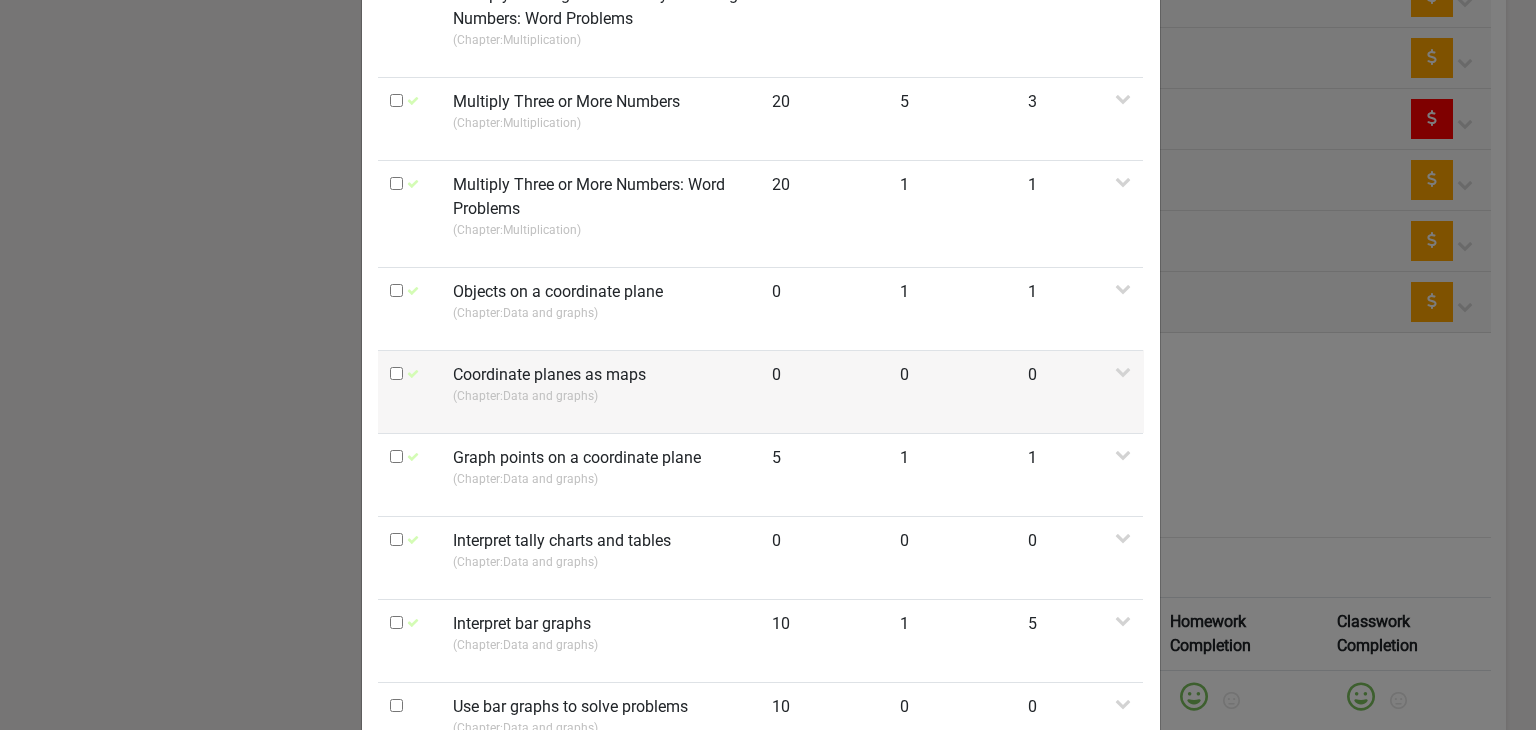 click at bounding box center (396, 373) 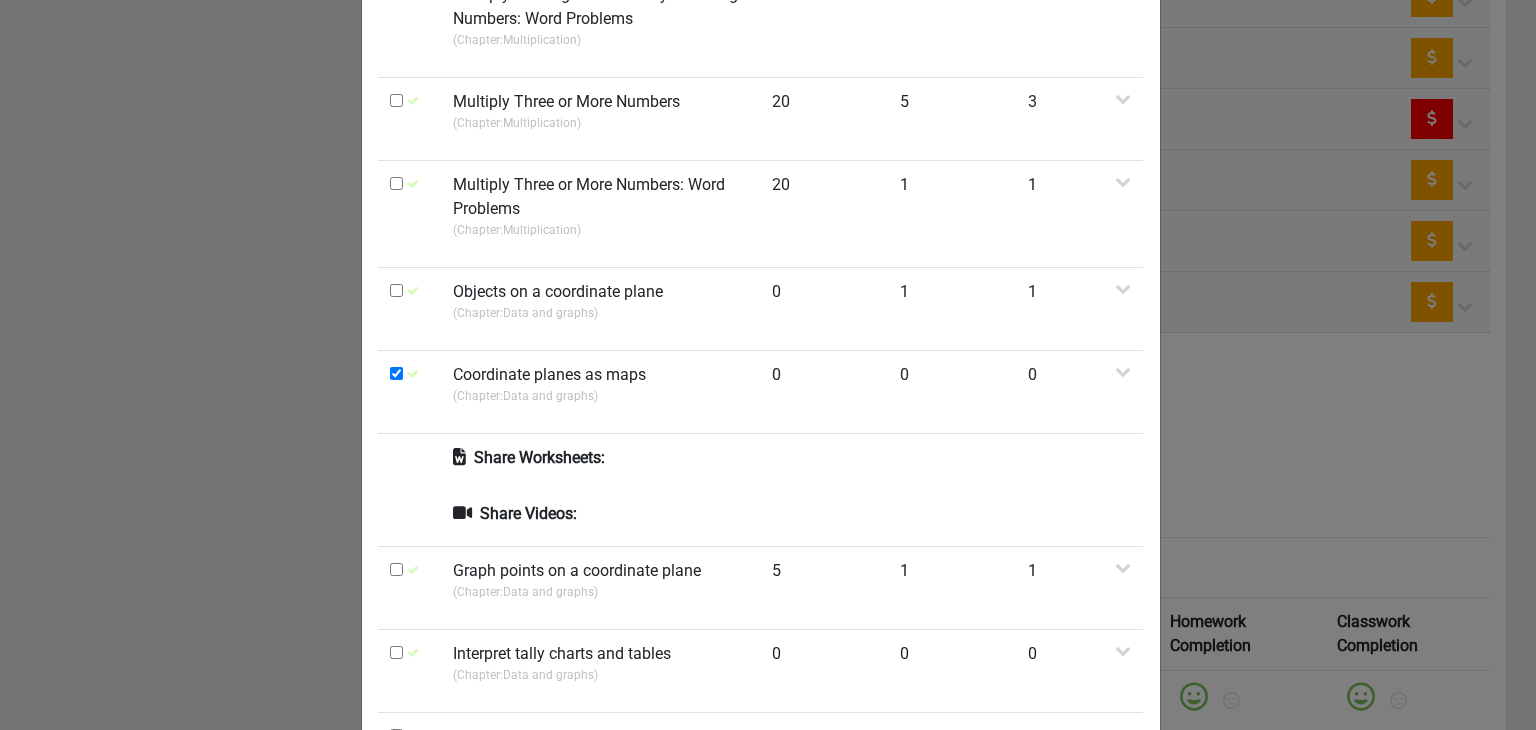 click on "× Send Topics, Videos and Worksheets for  [DATE] : Topics from July June May April   planner     Multiplication: Word Problems (Chapter:  Multiplication ) 20 4   1    Share Worksheets: Multiplication Word Problems   Preview Share Videos: Multiplication word problems    Preview Multiplication word problem example 1    Preview Multiplication Word Problems p1    Preview Word Problems With Bar Models (Multiplication of Length)    Preview     Multiply: One-Digit Numbers by Two-Digit Numbers (Chapter:  Multiplication ) 20 3   1    Share Worksheets: 2 digit multiplication   Preview Share Videos: Multiply 2-digit number with 1-digit number    Preview Multiply 2-digit number by 1-digit number    Preview Multiply 2-digit number by 1-digit number    Preview     Multiply One-Digit Numbers by Two-Digit Numbers: Word Problems (Chapter:  Multiplication ) 20 5   10    Share Worksheets: equal groups   (by  Laiba Aftab ) Preview Problems worksheet 1   (by  [PERSON_NAME] ) Preview Problem worksheet 2   )" at bounding box center [768, 365] 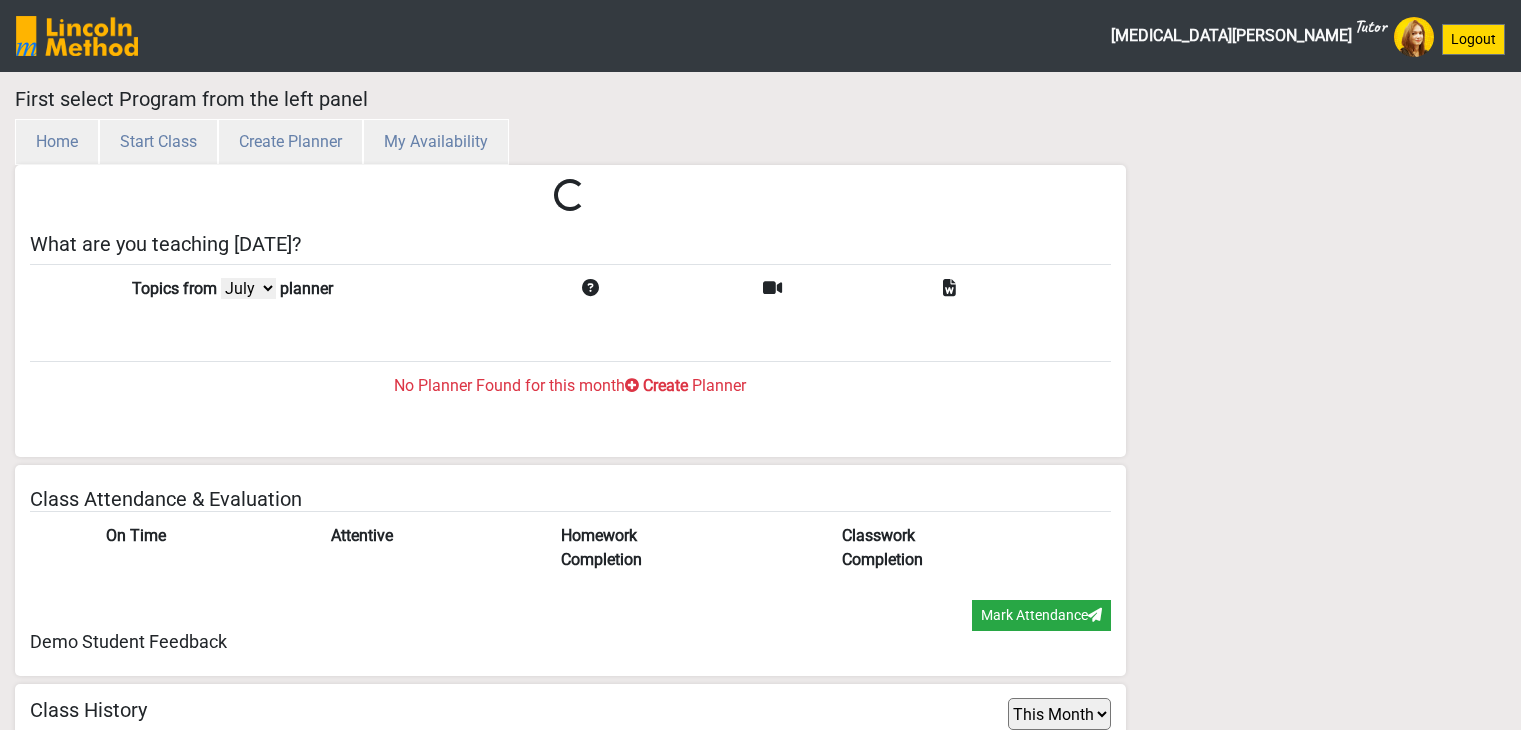 select on "month" 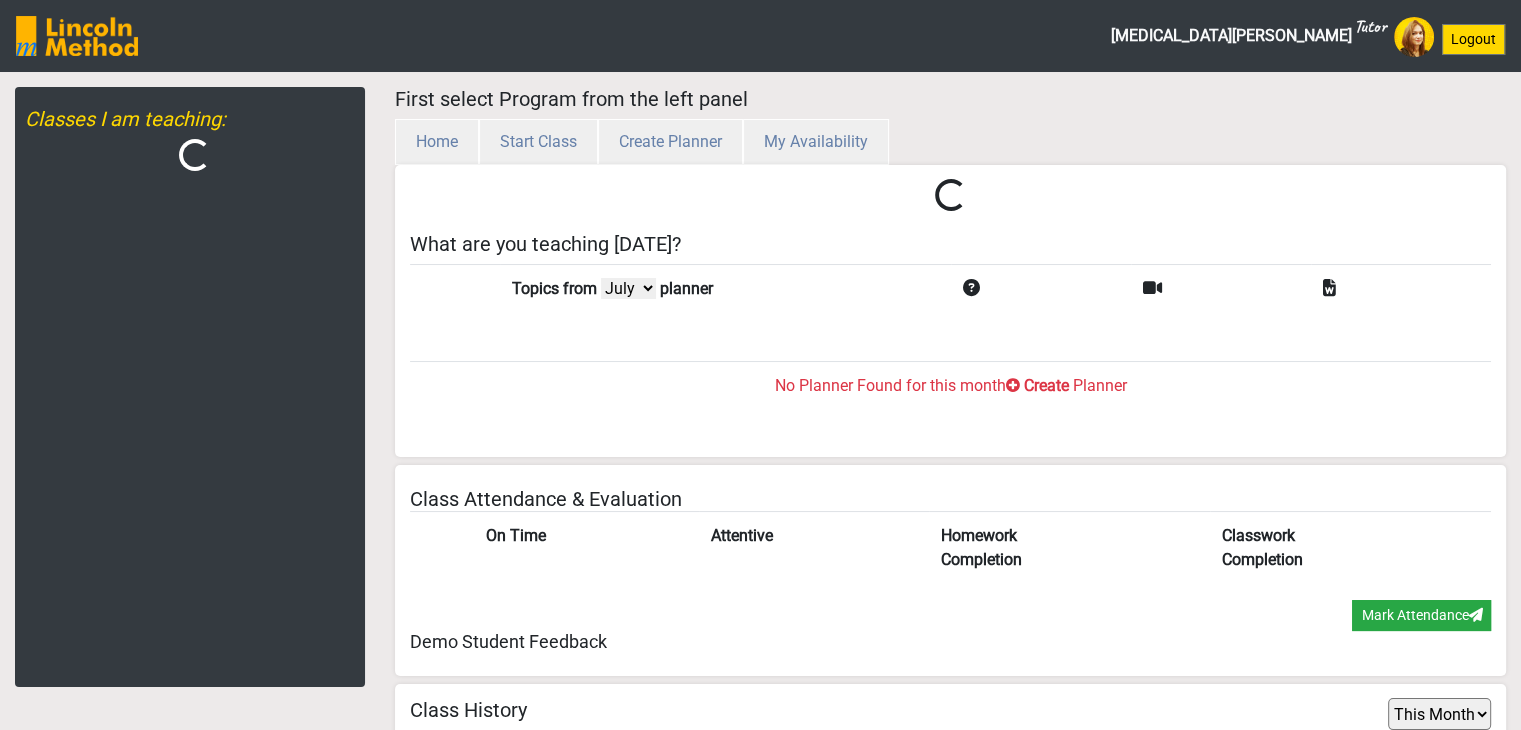 scroll, scrollTop: 65, scrollLeft: 0, axis: vertical 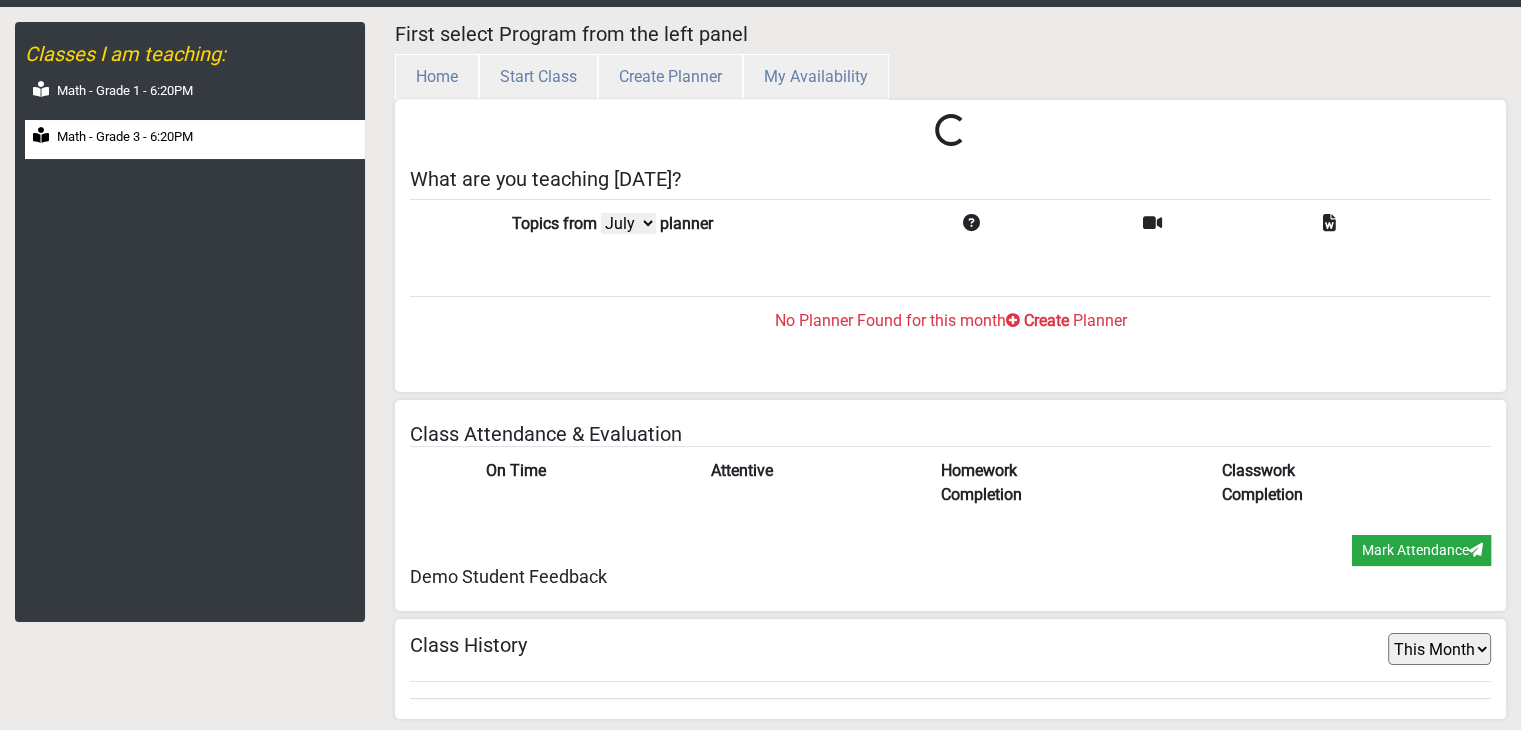 click on "Math - Grade 3 - 6:20PM" at bounding box center [195, 139] 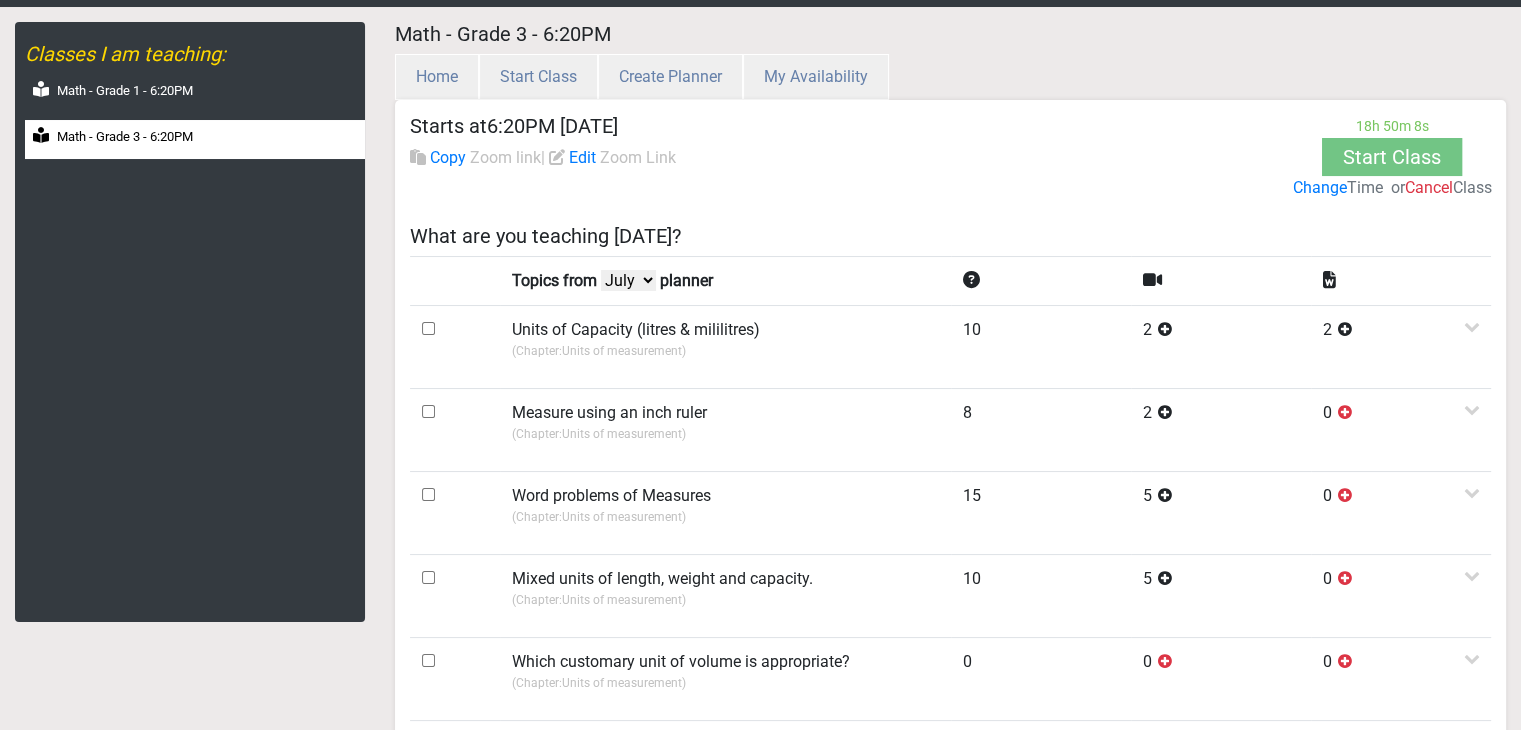 click on "July June May April" at bounding box center (628, 280) 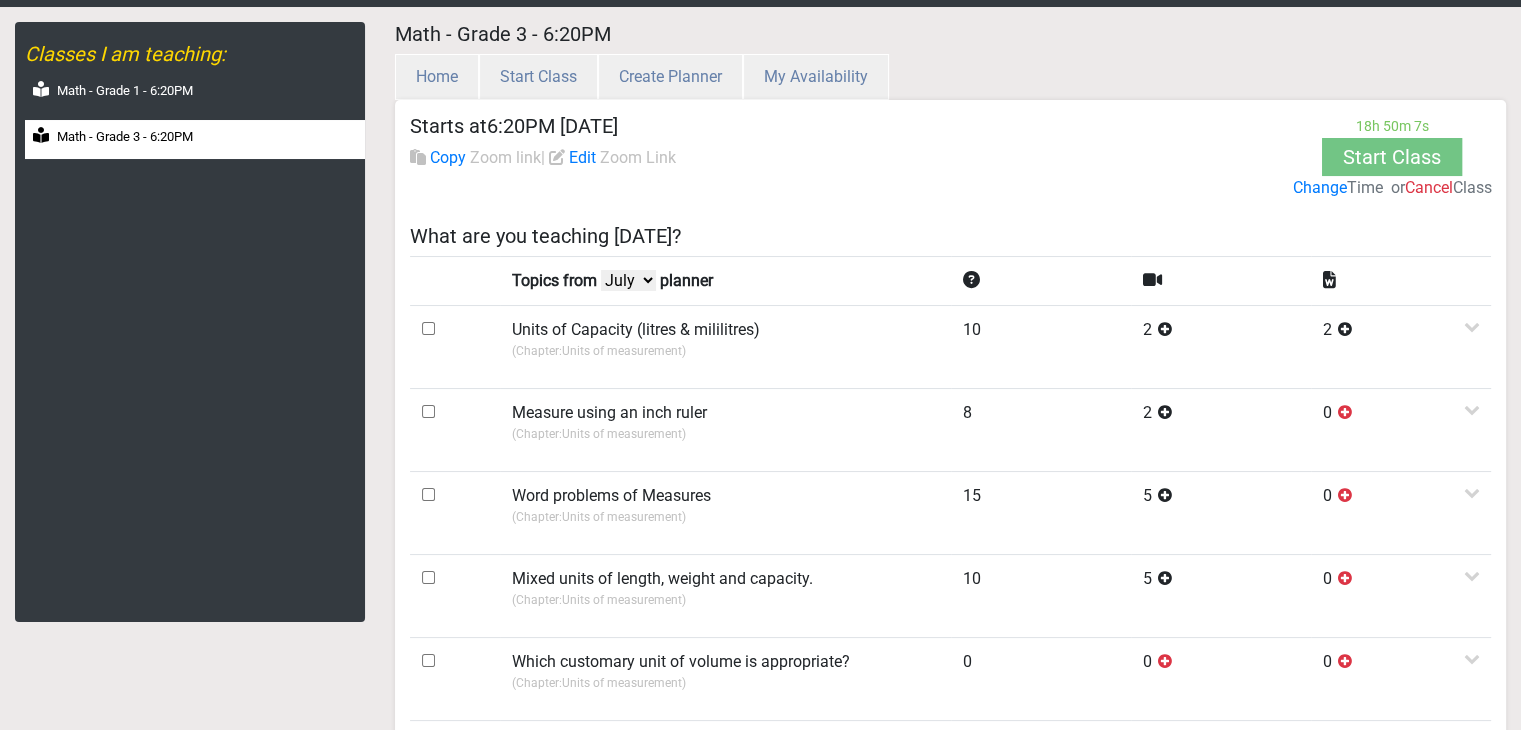select on "June" 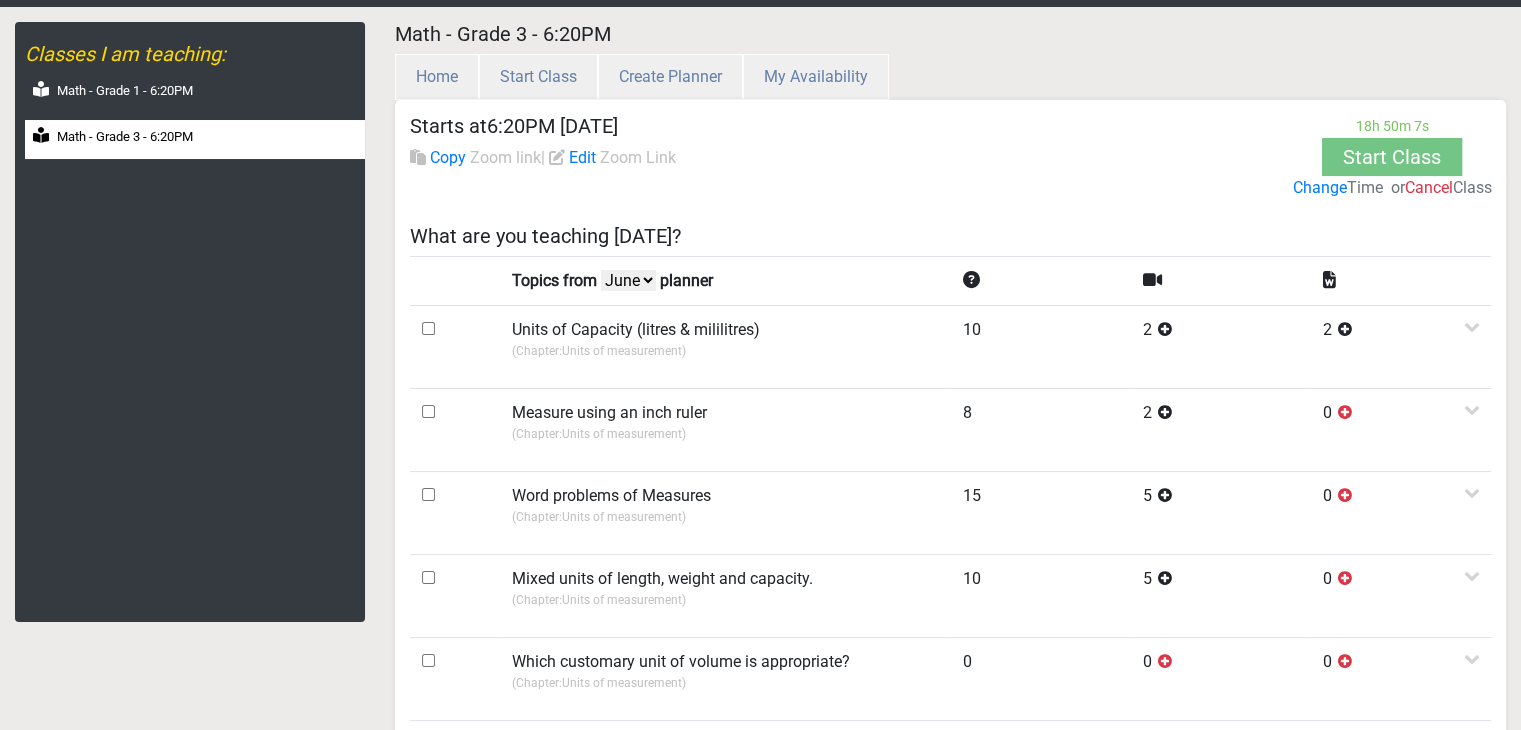 click on "July June May April" at bounding box center (628, 280) 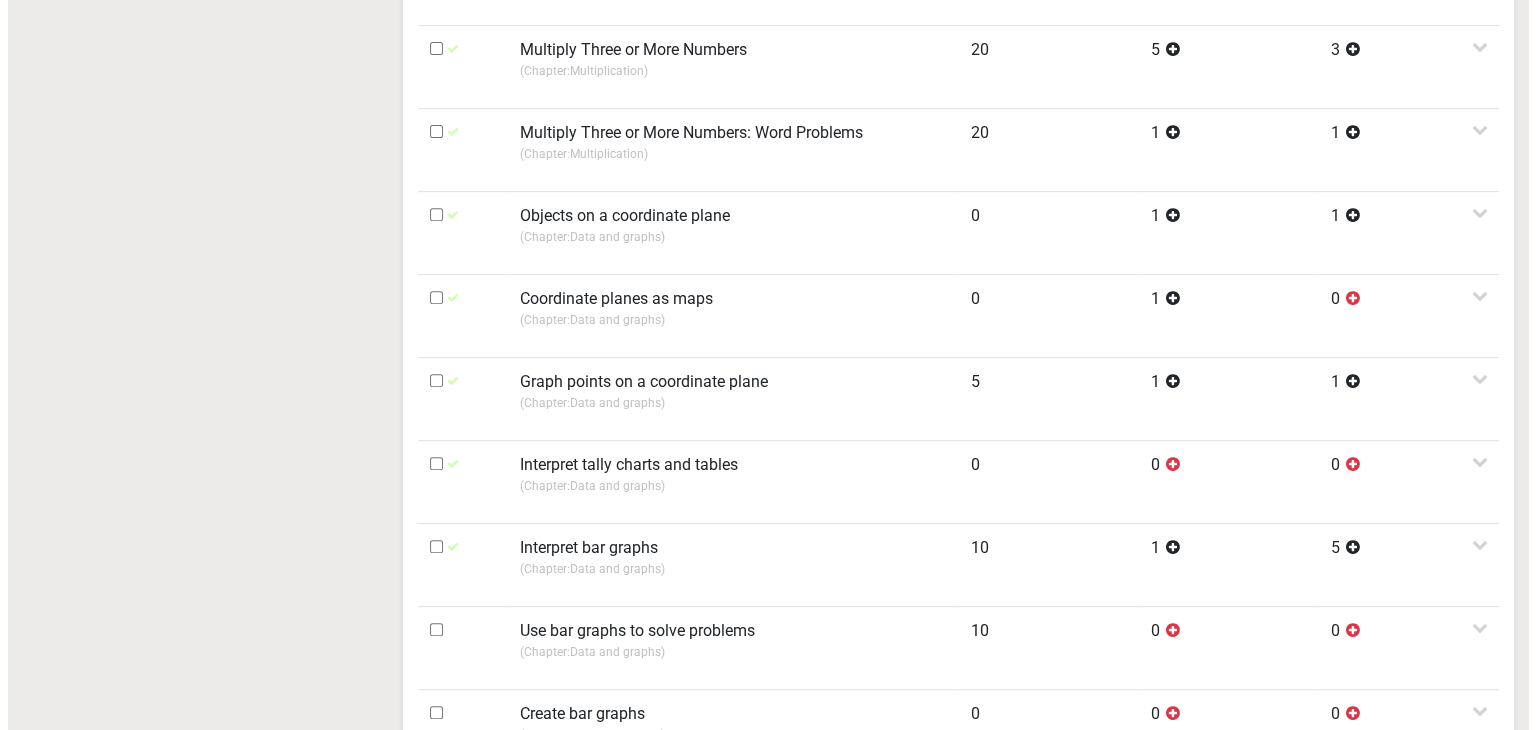 scroll, scrollTop: 865, scrollLeft: 0, axis: vertical 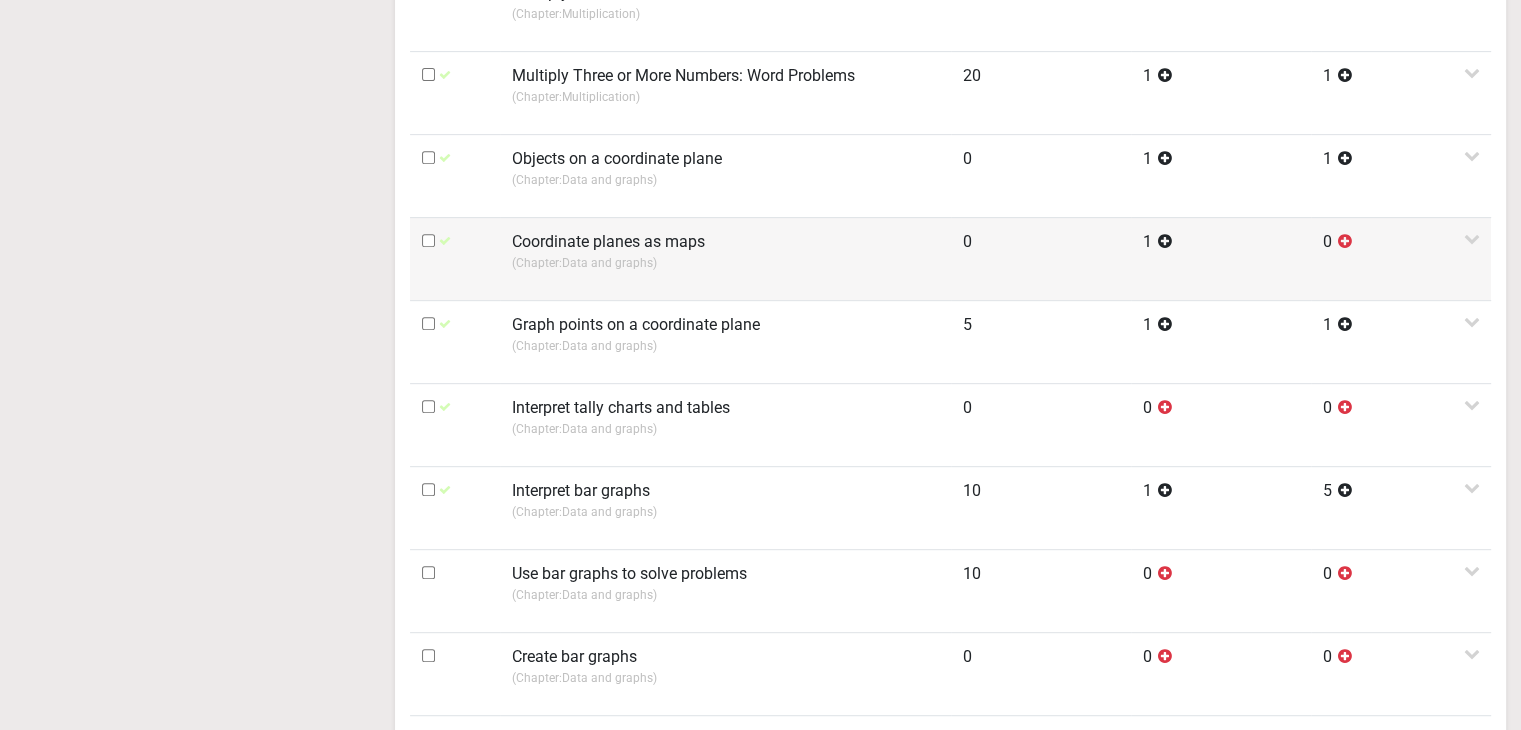 click on "Coordinate planes as maps" at bounding box center [608, 242] 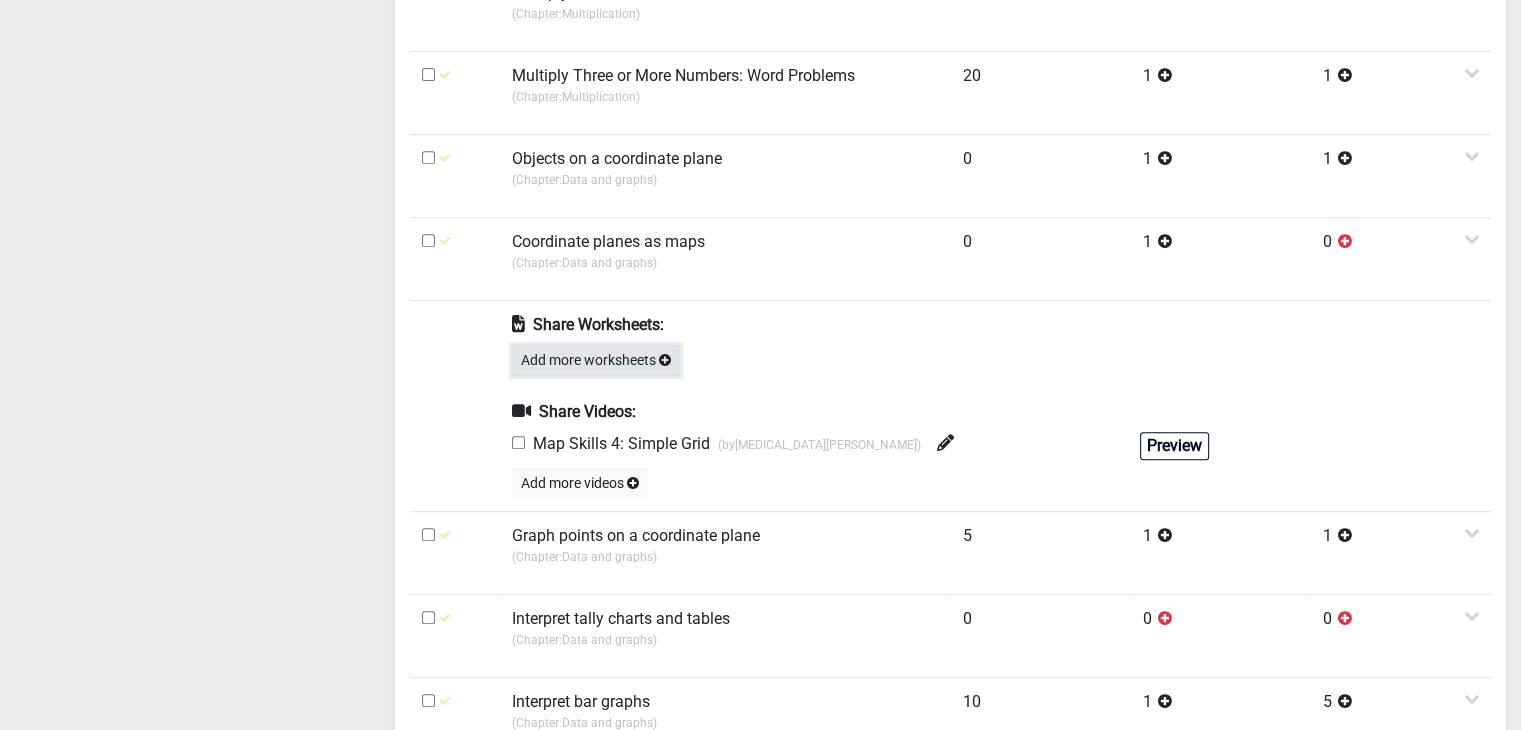 click on "Add more worksheets" at bounding box center [596, 360] 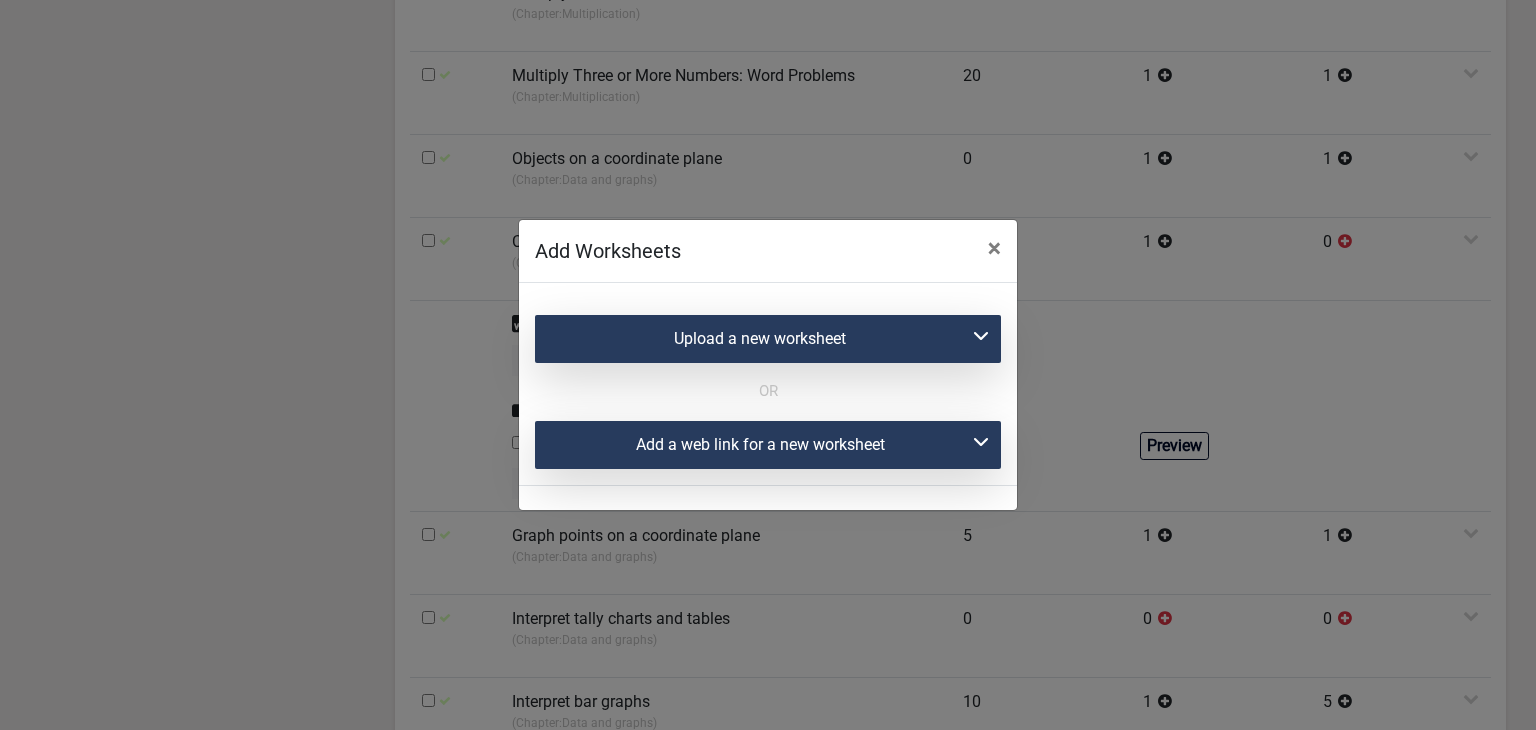 click on "Add a web link for a new worksheet" at bounding box center (768, 445) 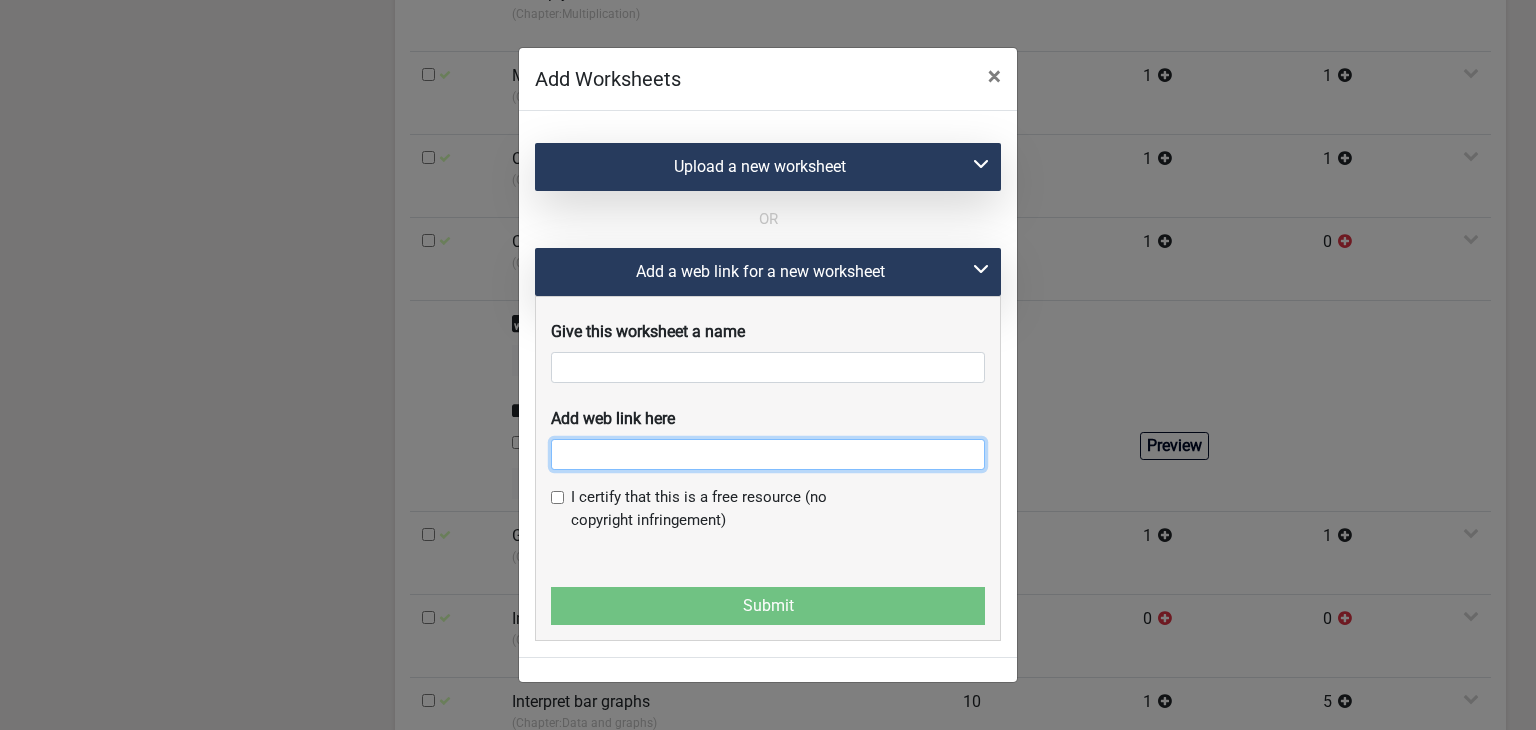 click at bounding box center [768, 454] 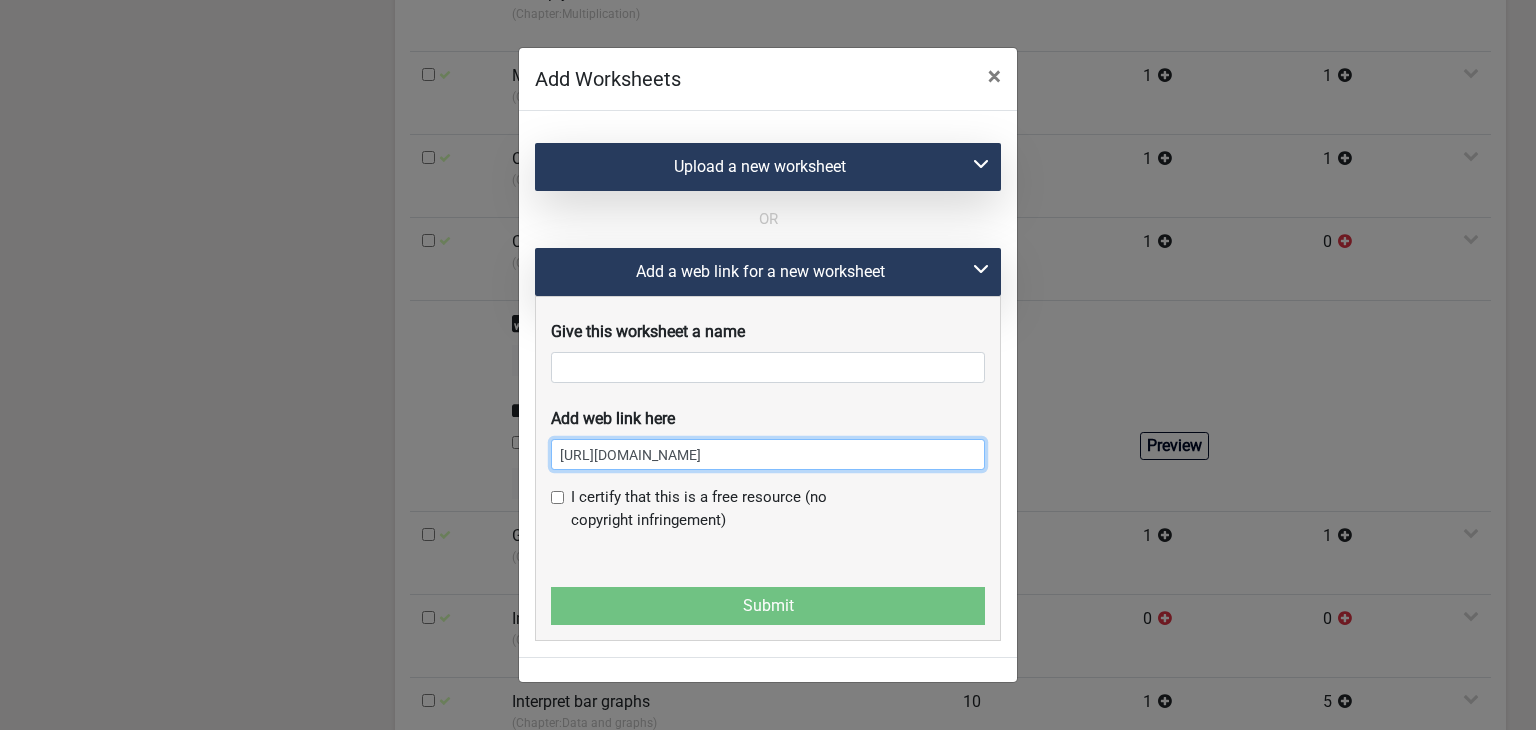 scroll, scrollTop: 0, scrollLeft: 168, axis: horizontal 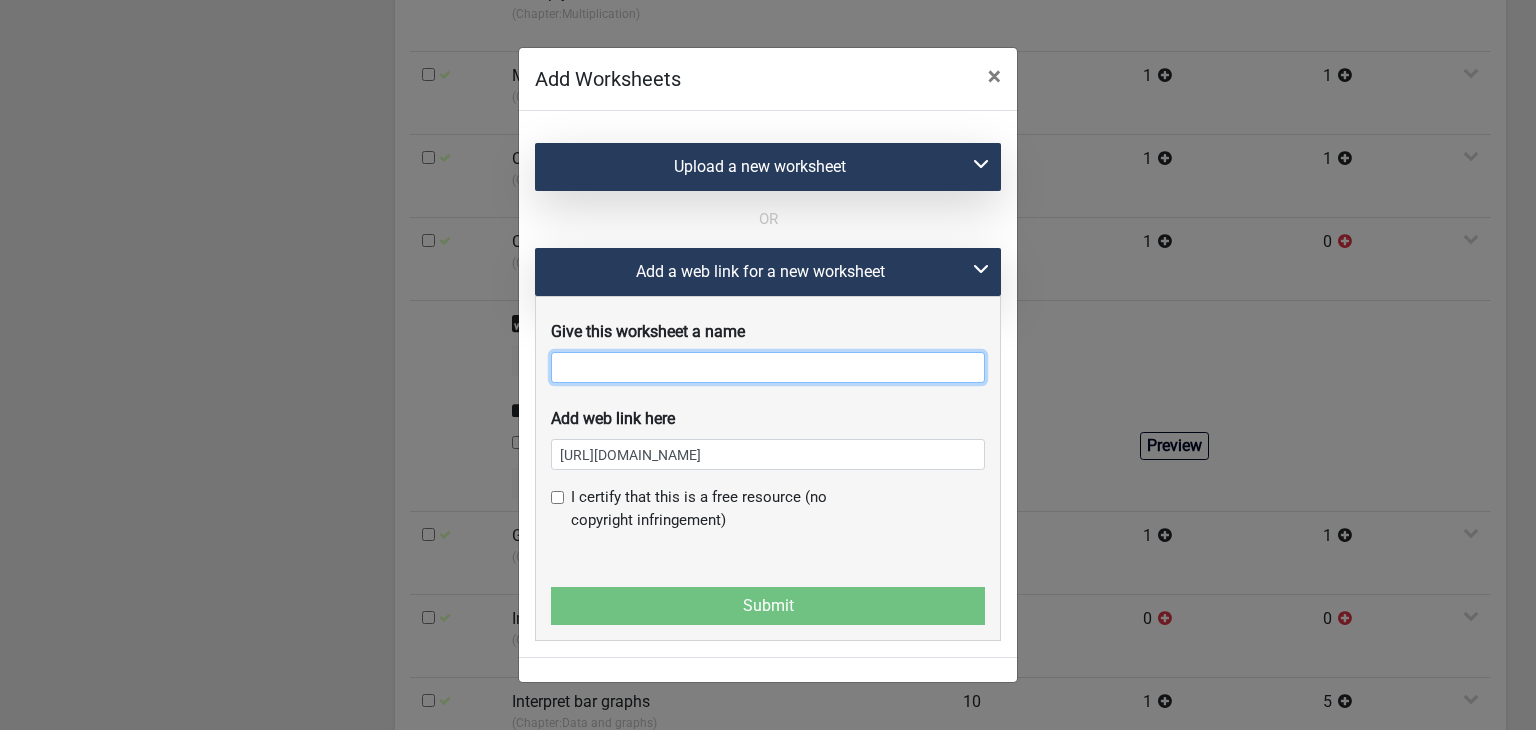 click at bounding box center [768, 367] 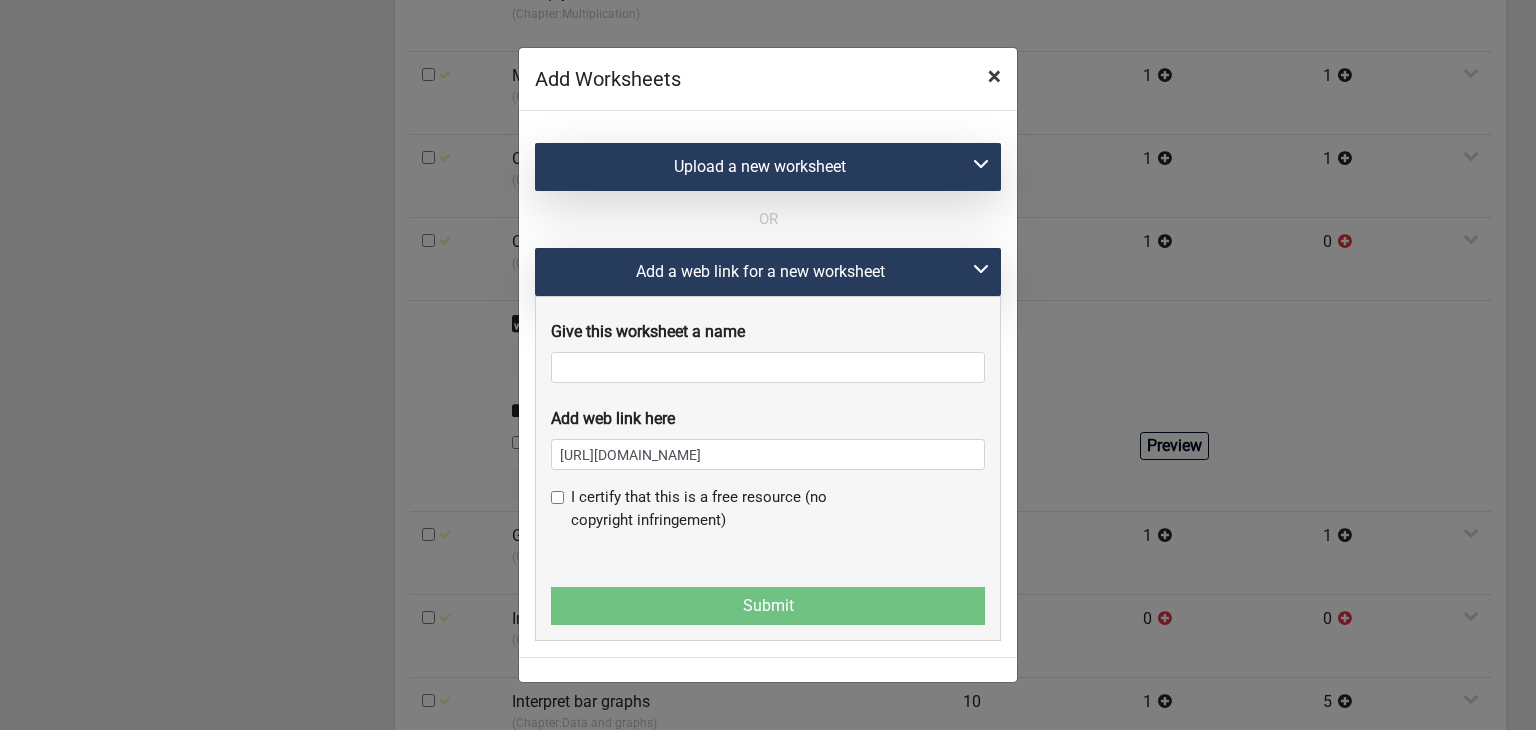 click on "×" at bounding box center [994, 76] 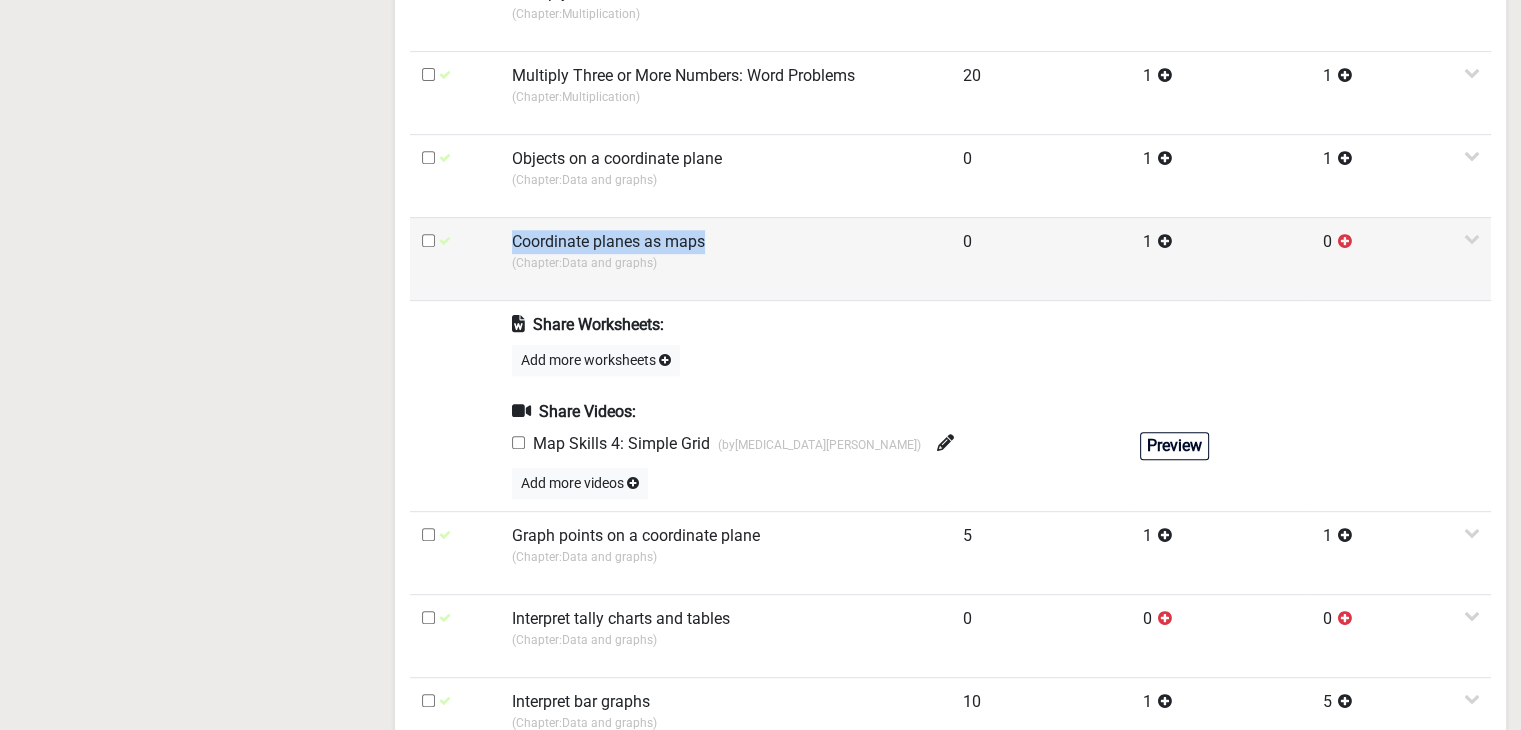 drag, startPoint x: 511, startPoint y: 239, endPoint x: 699, endPoint y: 248, distance: 188.2153 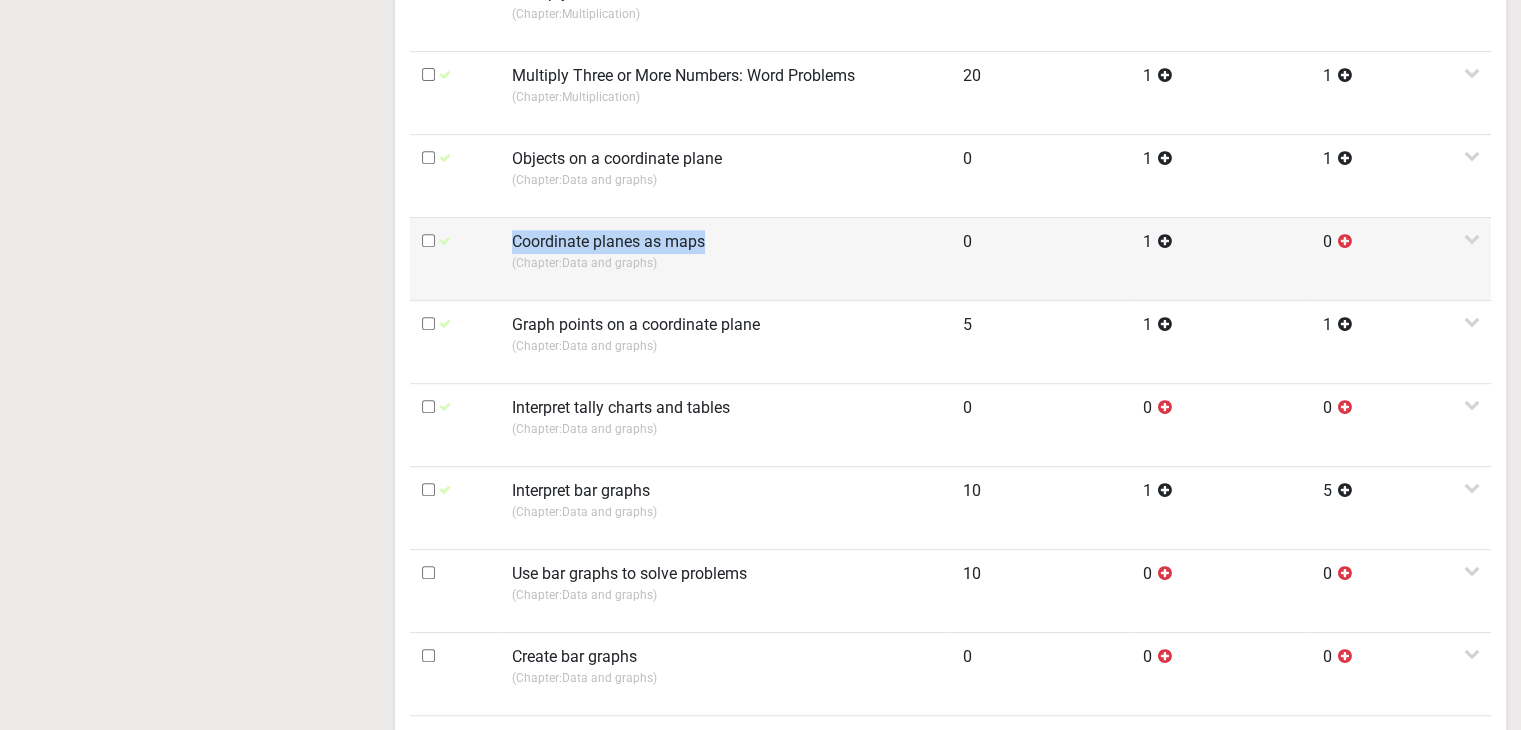 copy on "Coordinate planes as maps" 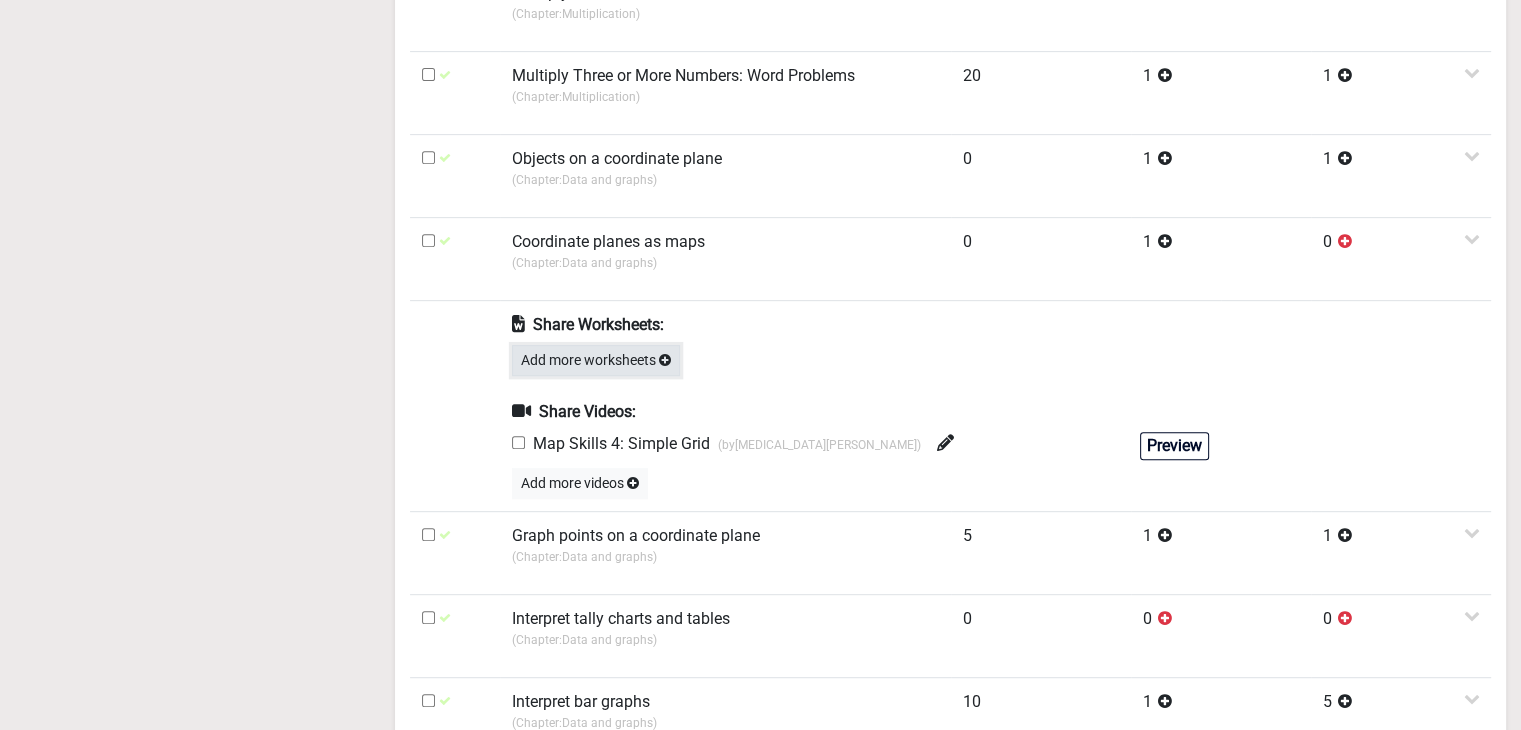 click on "Add more worksheets" at bounding box center (596, 360) 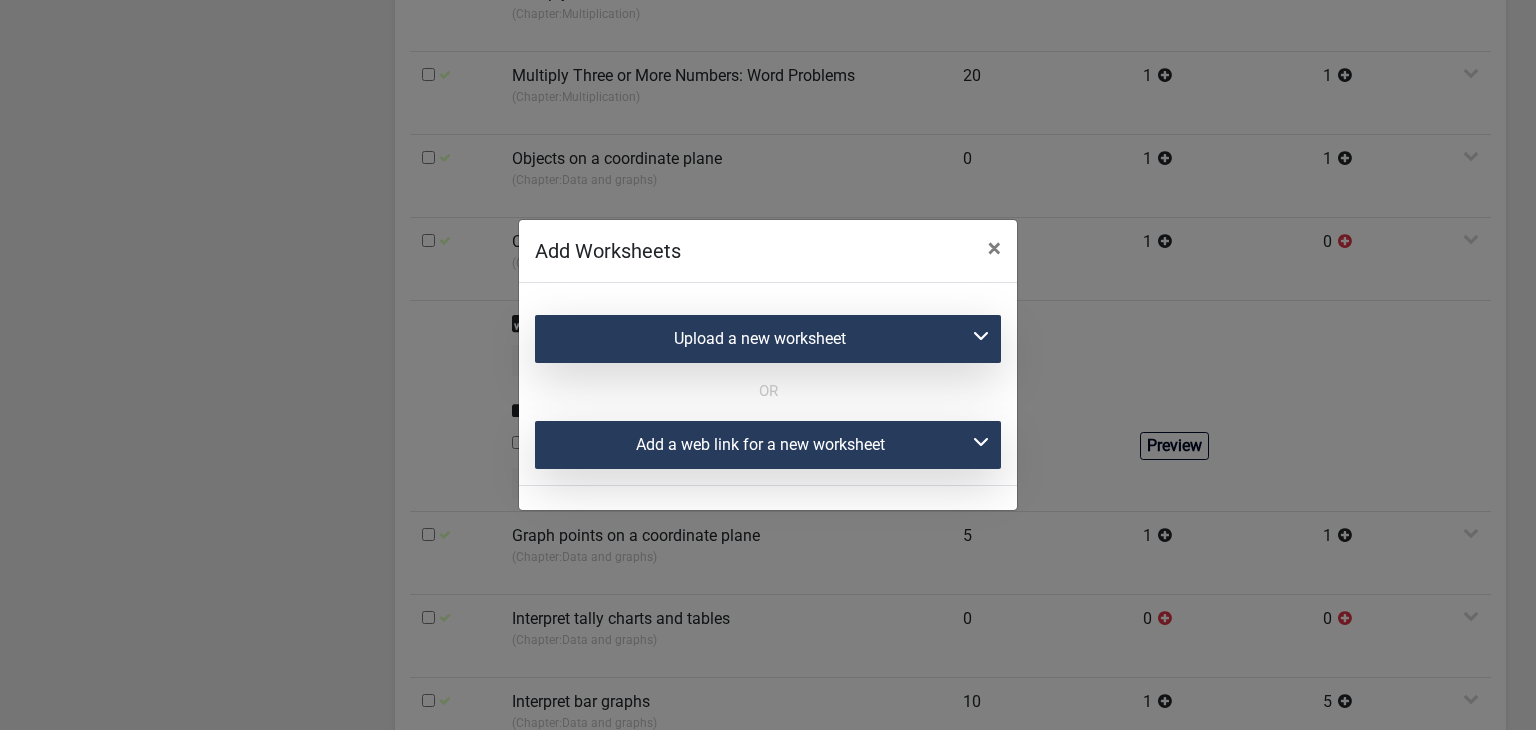 click on "Upload a new worksheet  Give this worksheet a name Drag 'n' drop file here, or click to select files This content was created by someone else This content was created by me Submit   OR Add a web link for a new worksheet   Give this worksheet a name Add web link here https://www.twinkl.com.tw/resource/t2-m-2244-map-coordinates-differentiated-activity-sheets I certify that this is a free resource (no copyright infringement) Submit" 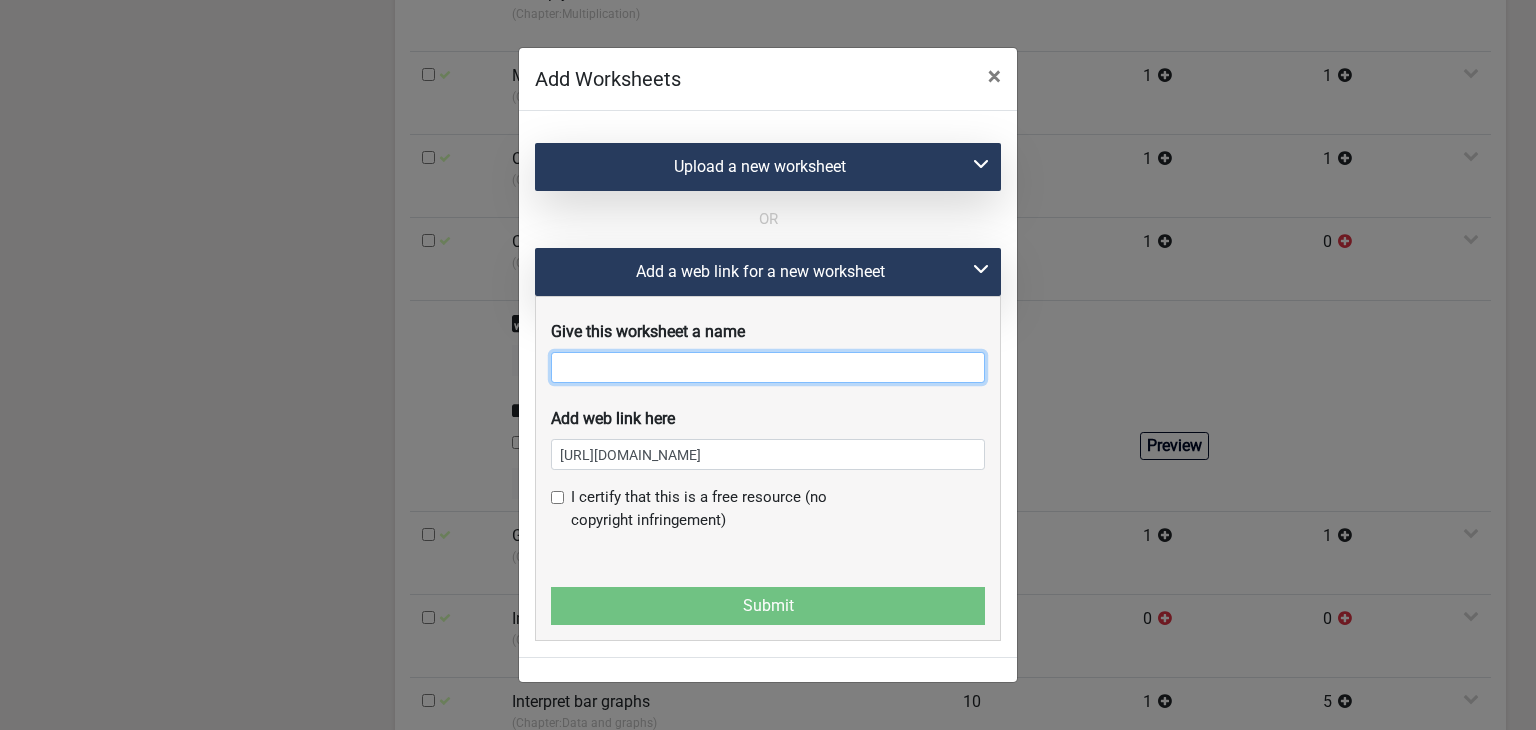 click at bounding box center [768, 367] 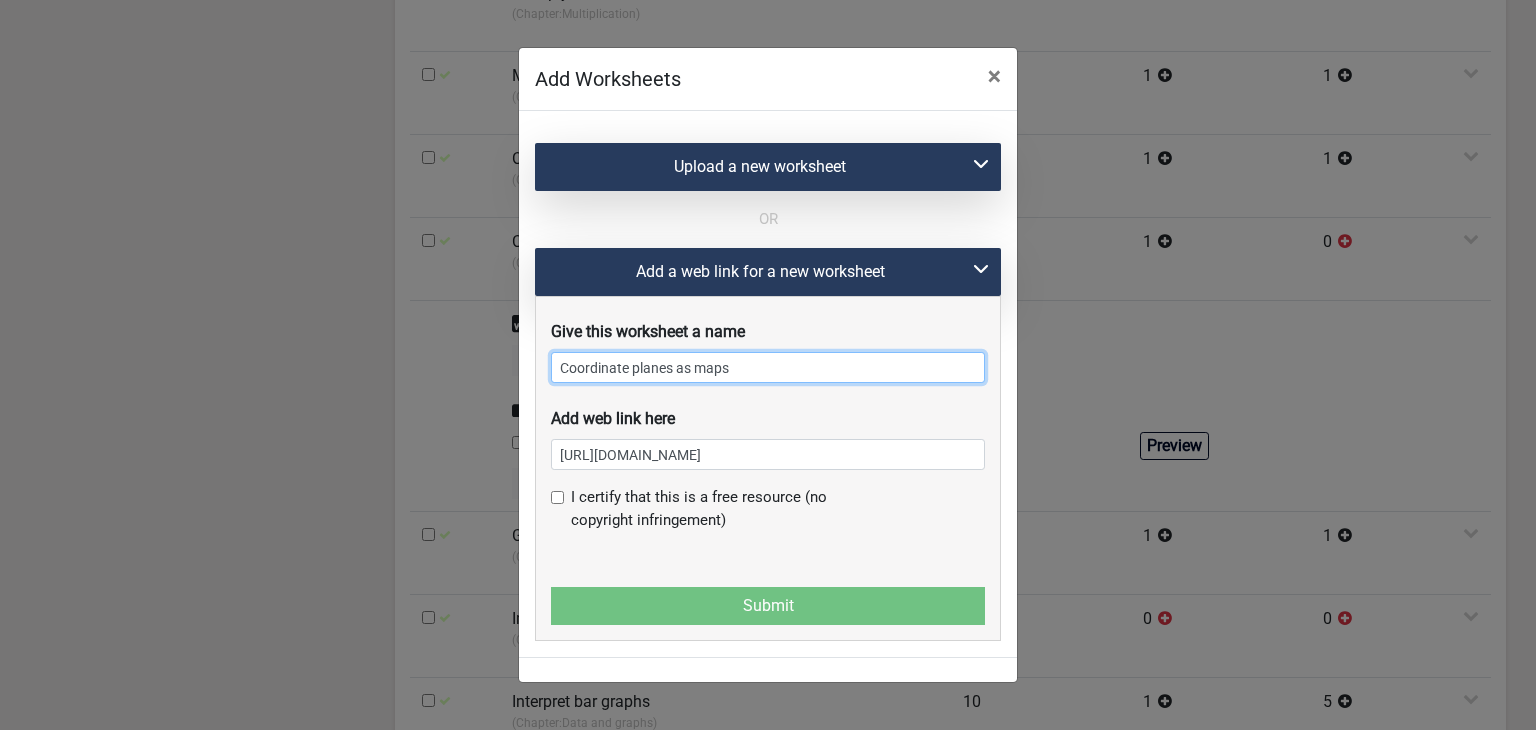 type on "Coordinate planes as maps" 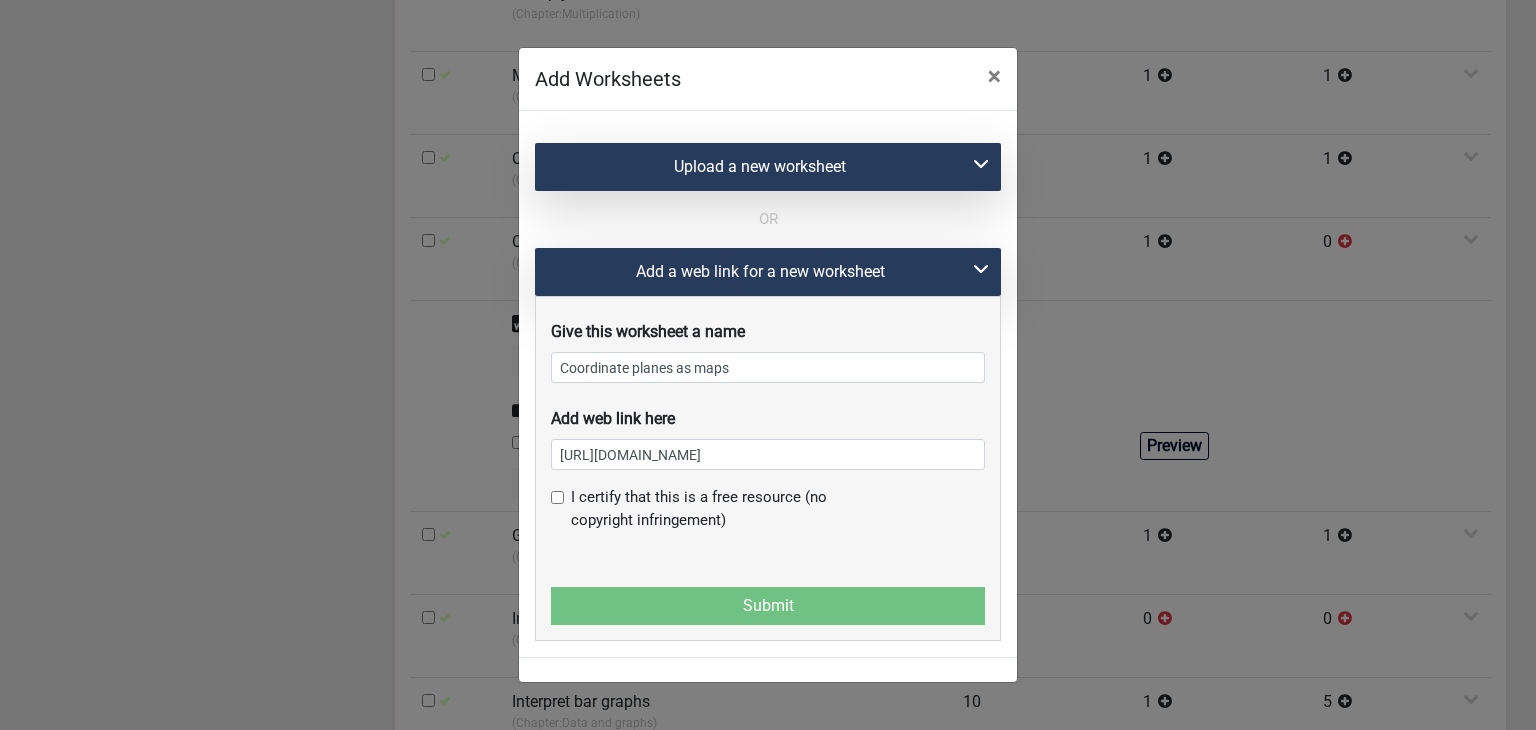 click at bounding box center (557, 497) 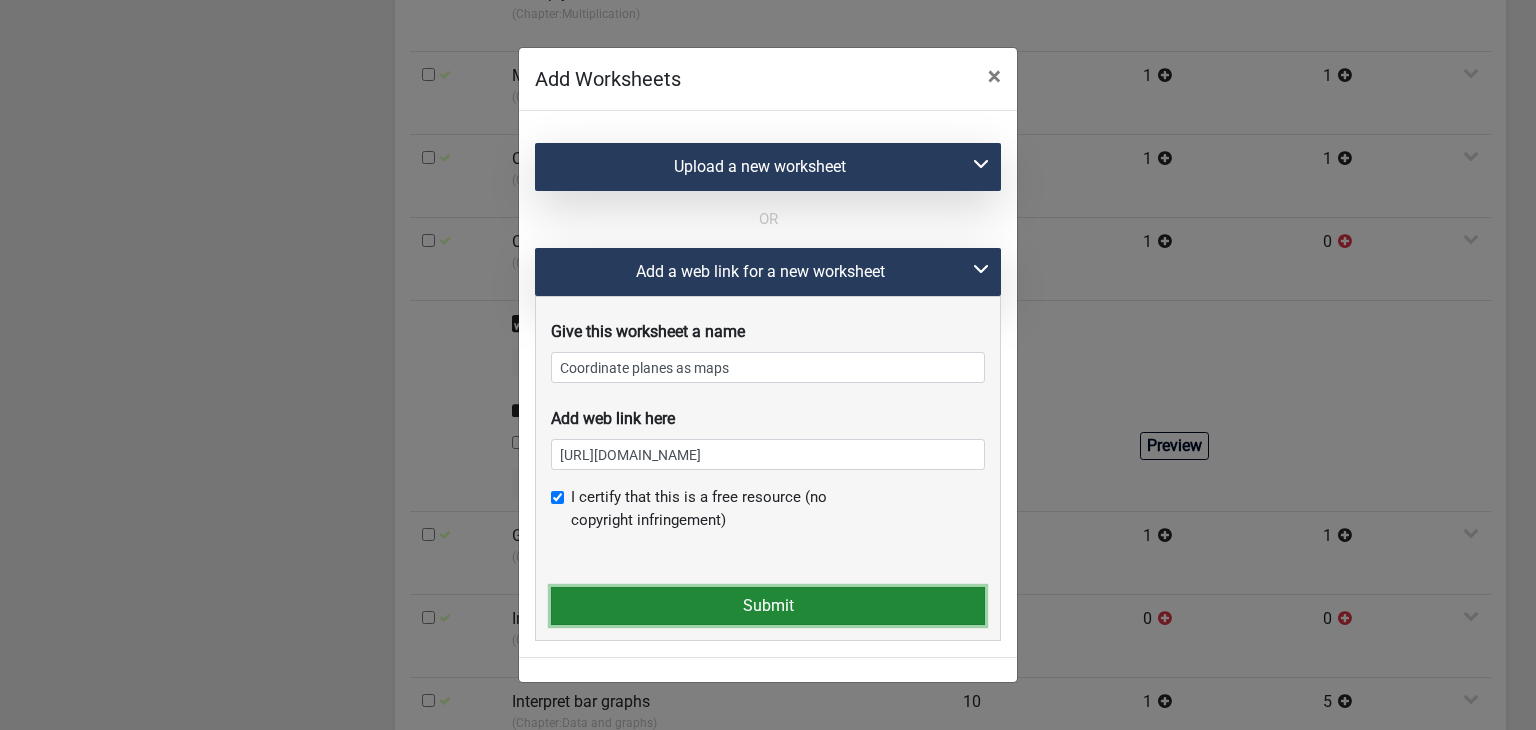 click on "Submit" at bounding box center (768, 606) 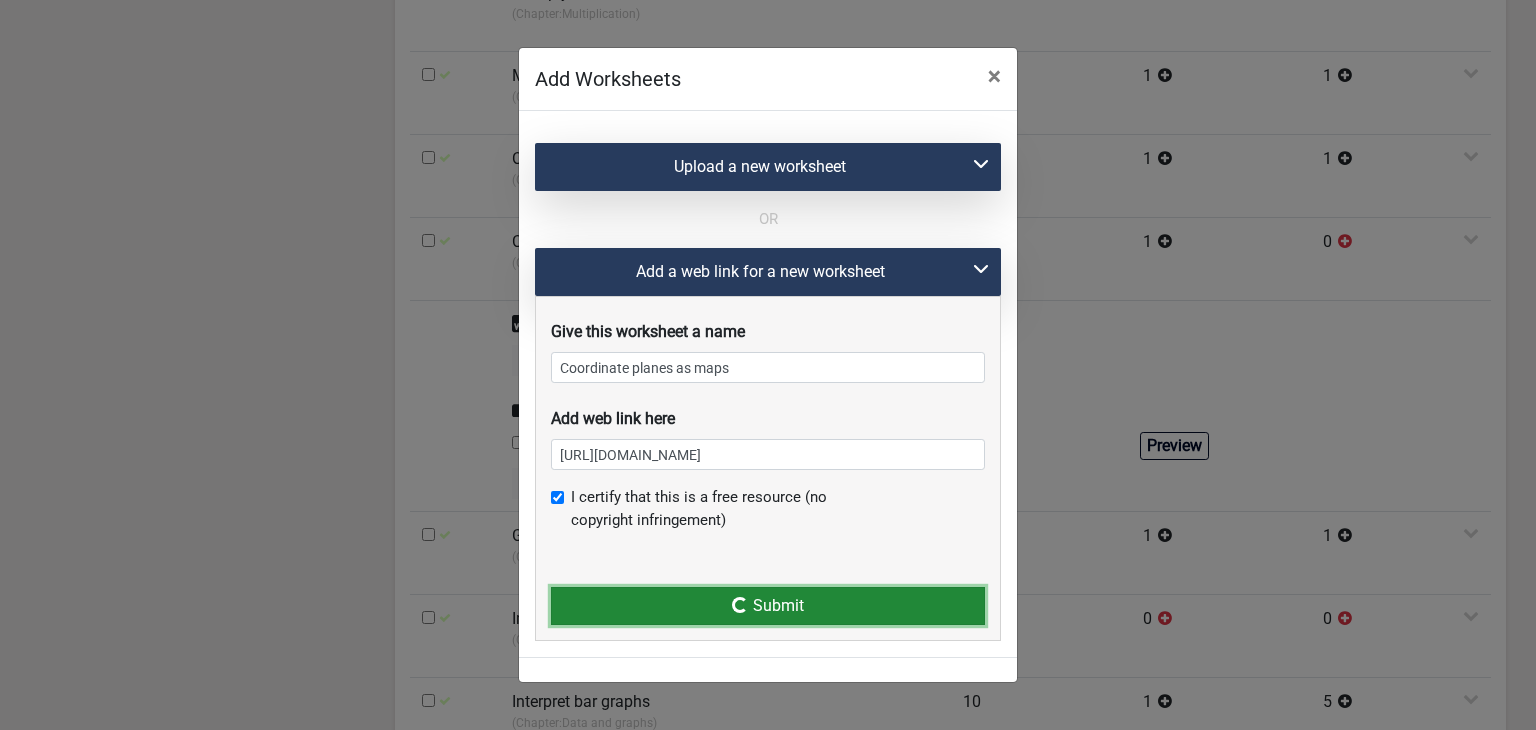 type 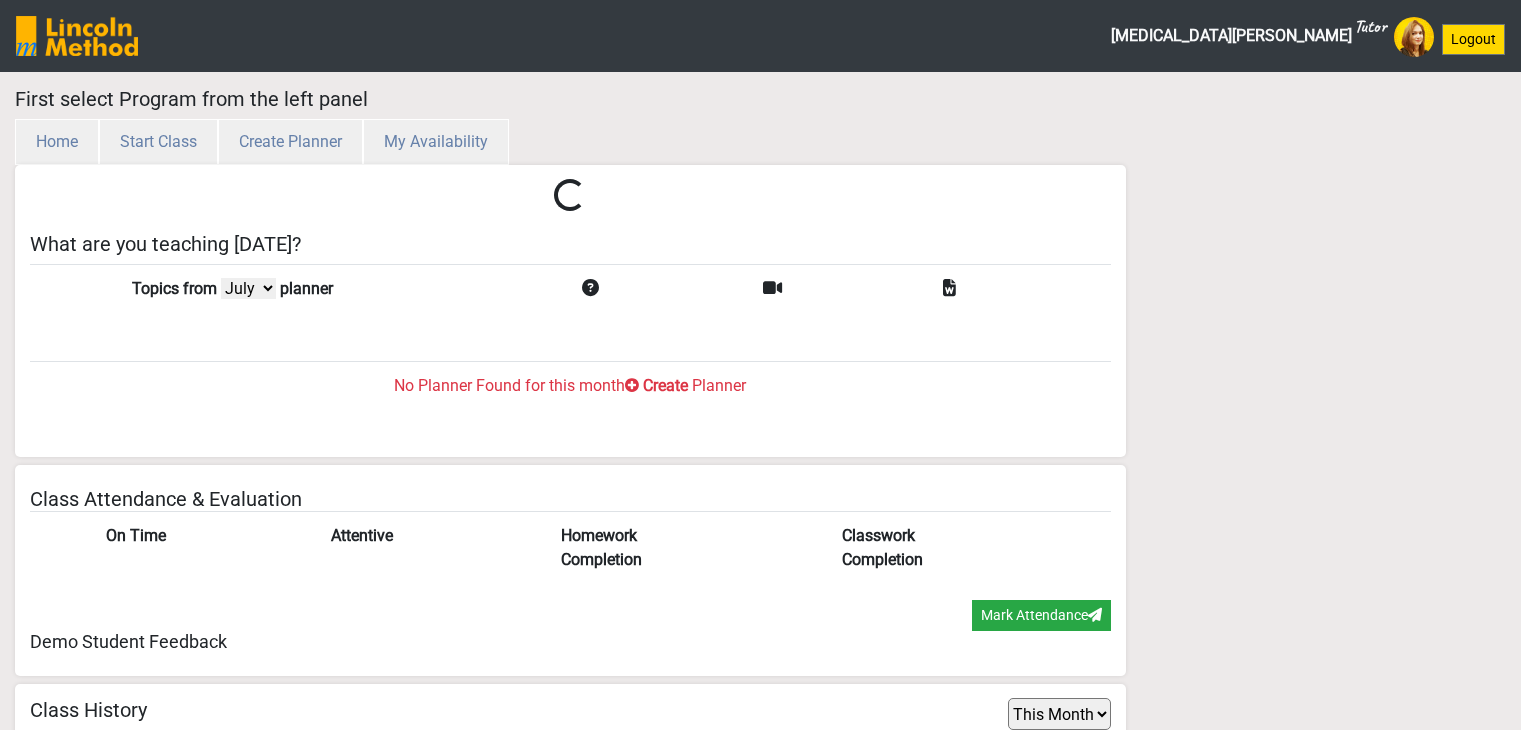 select on "month" 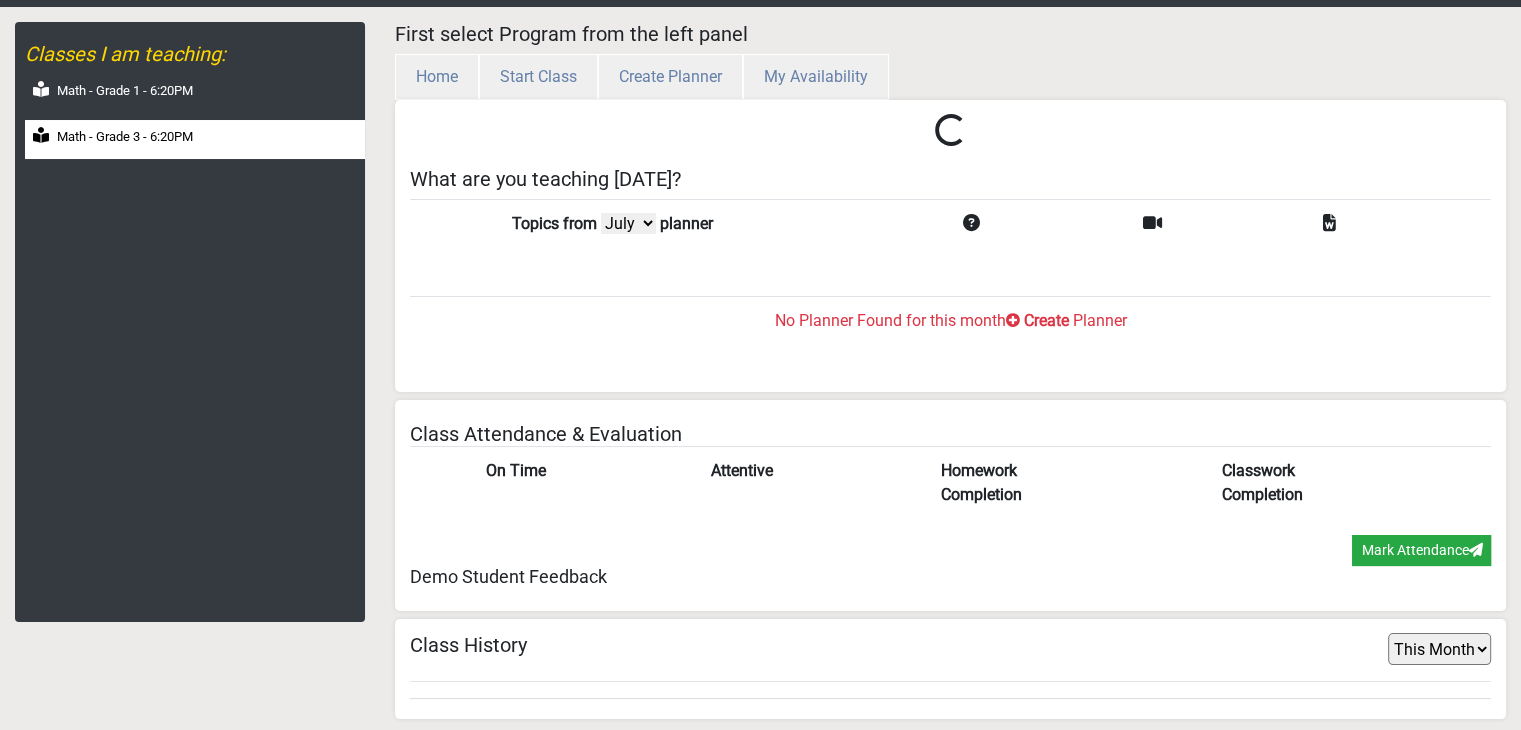 click on "Math - Grade 3 - 6:20PM" at bounding box center (195, 139) 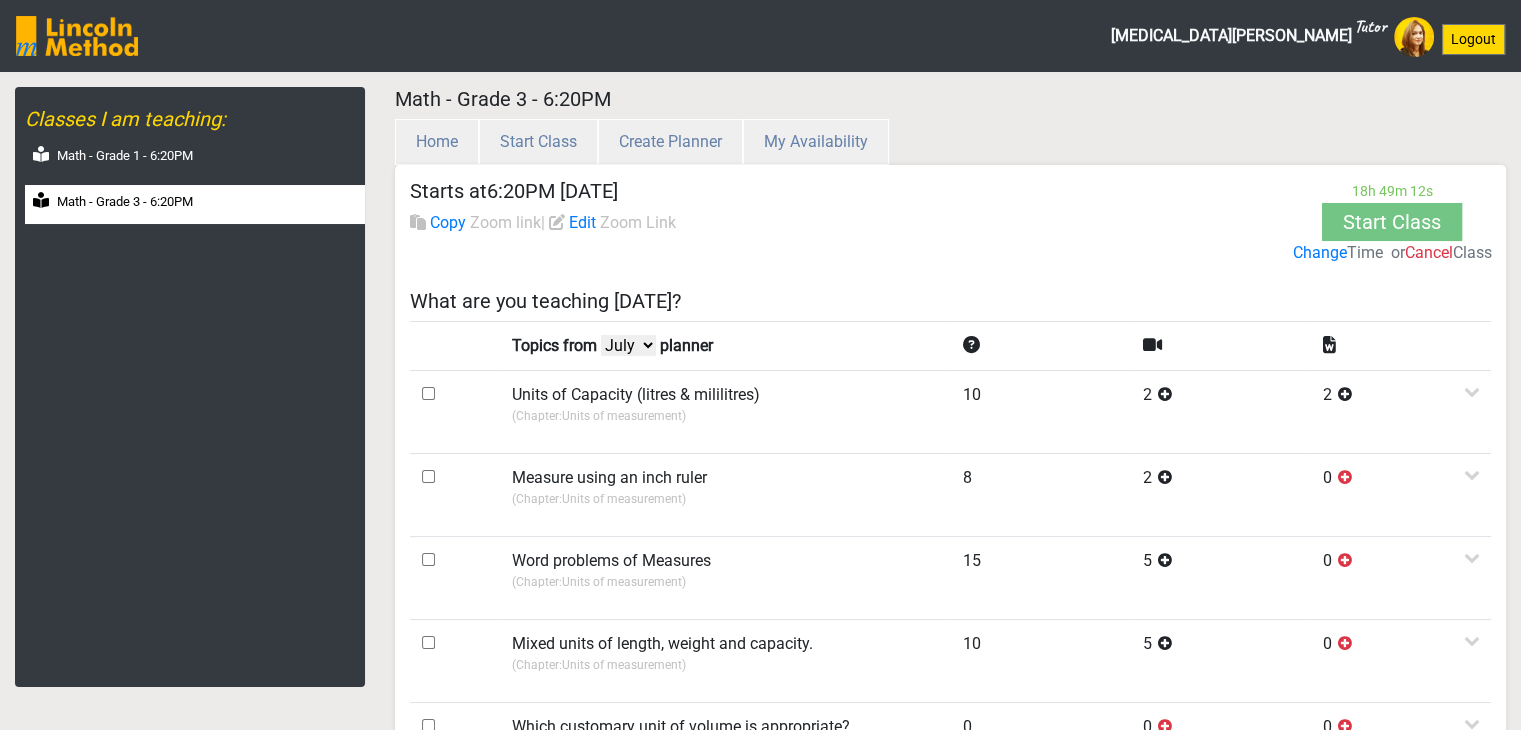 scroll, scrollTop: 0, scrollLeft: 0, axis: both 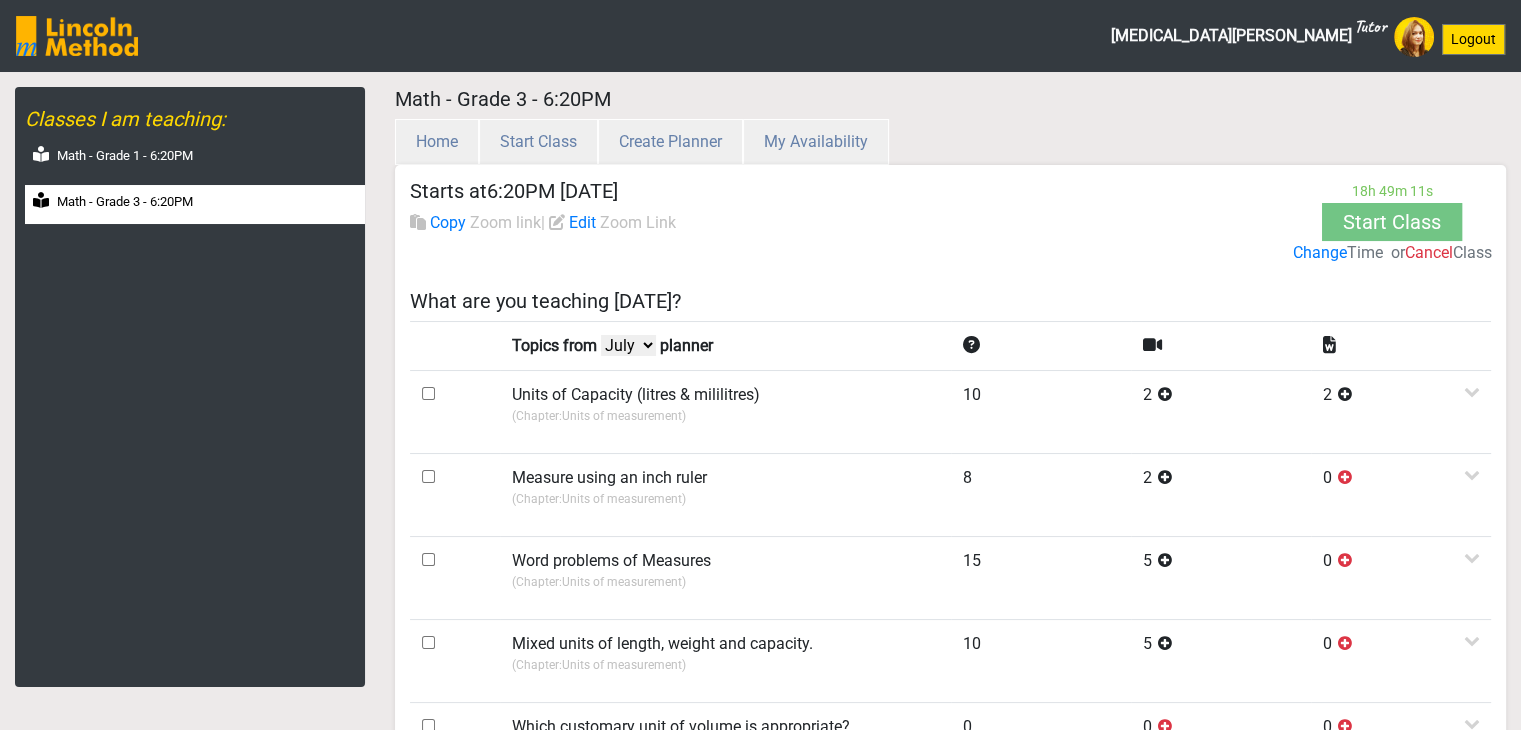 select on "June" 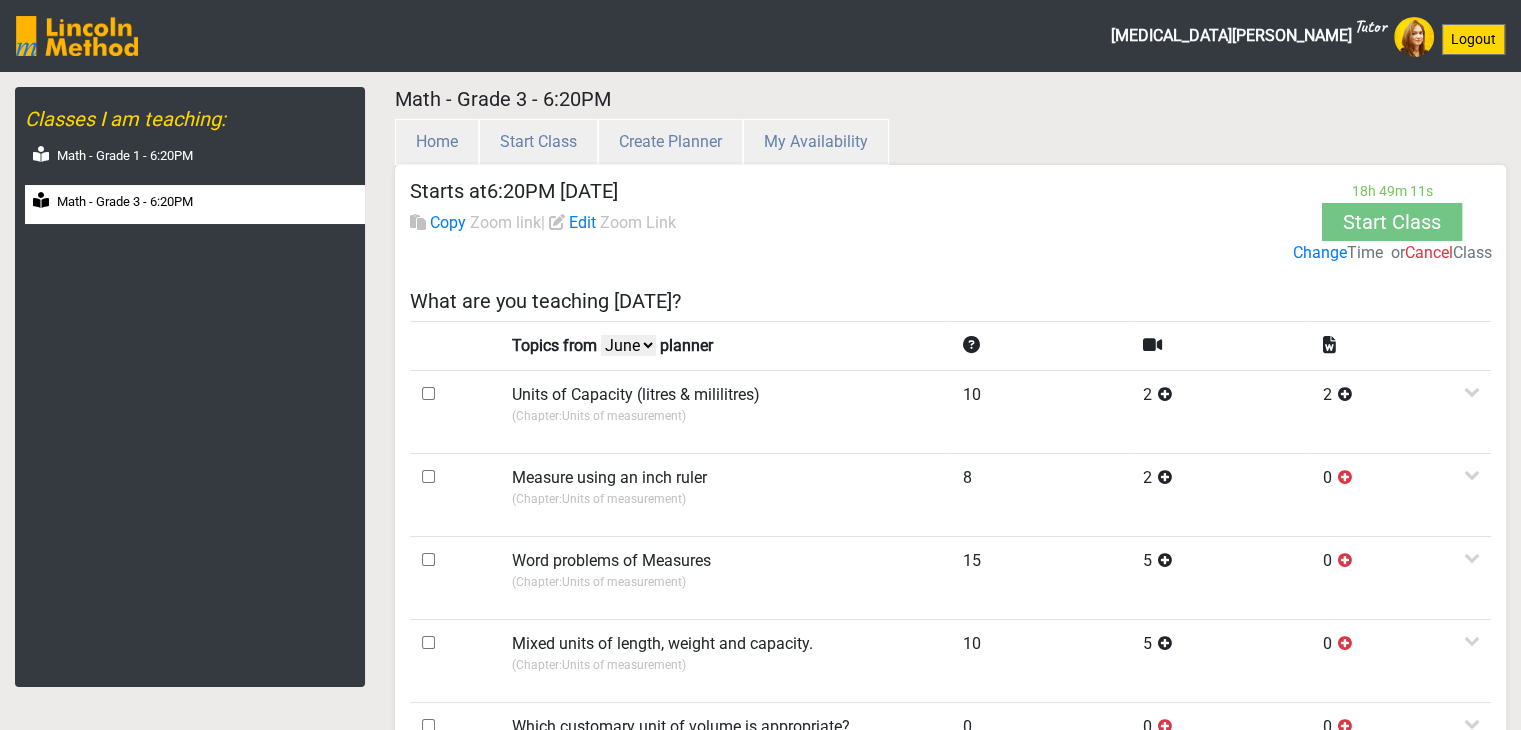click on "July June May April" at bounding box center (628, 345) 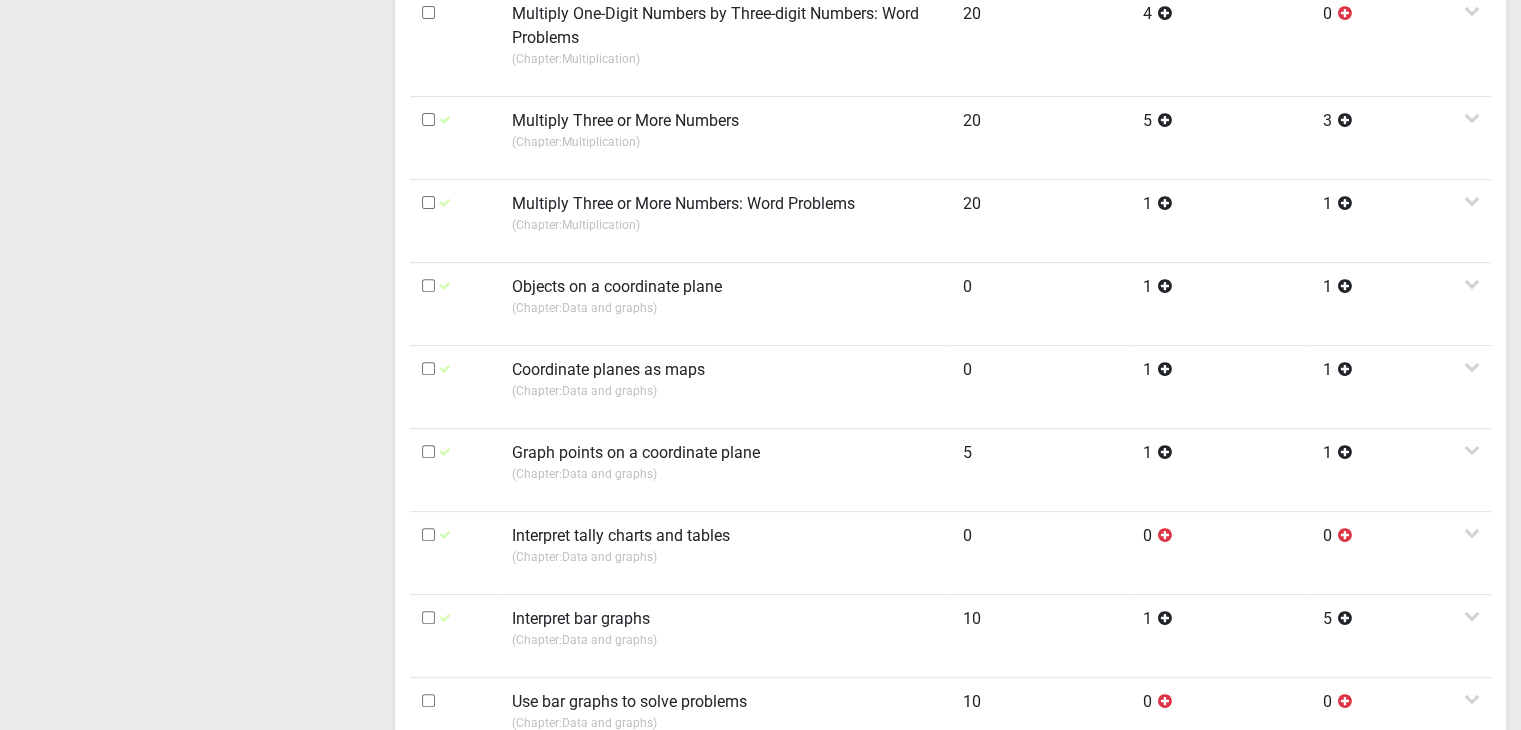 scroll, scrollTop: 800, scrollLeft: 0, axis: vertical 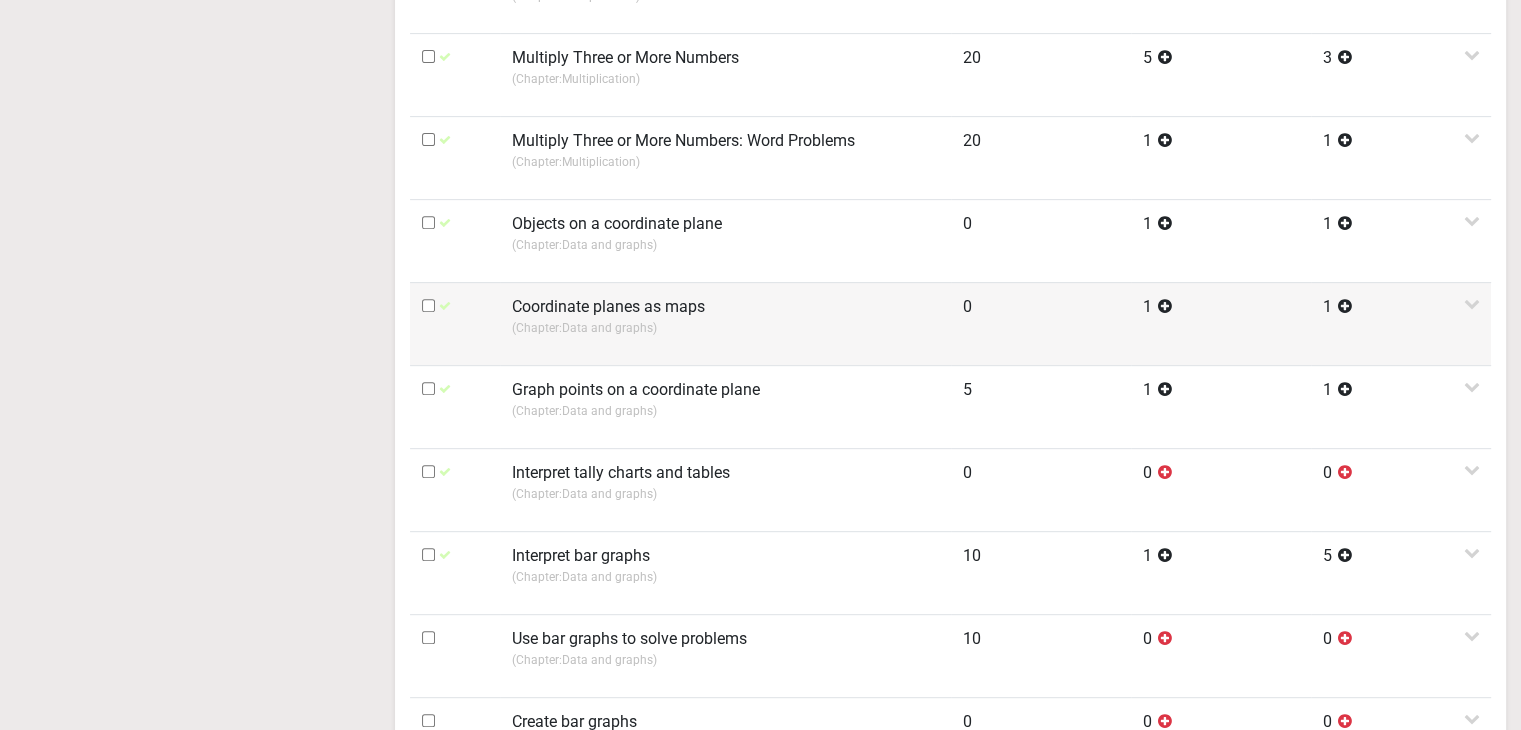 click on "Coordinate planes as maps" at bounding box center (608, 307) 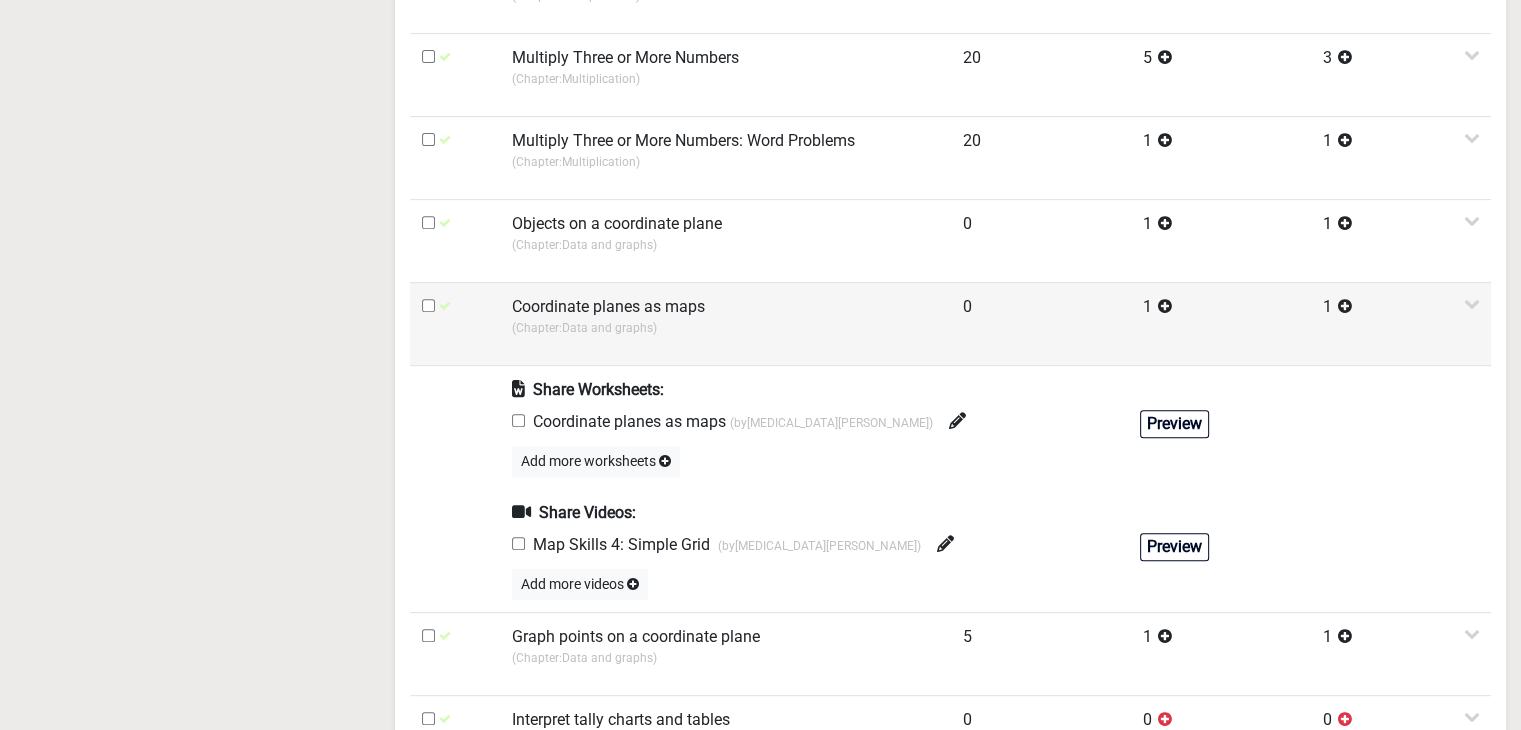 click at bounding box center [428, 305] 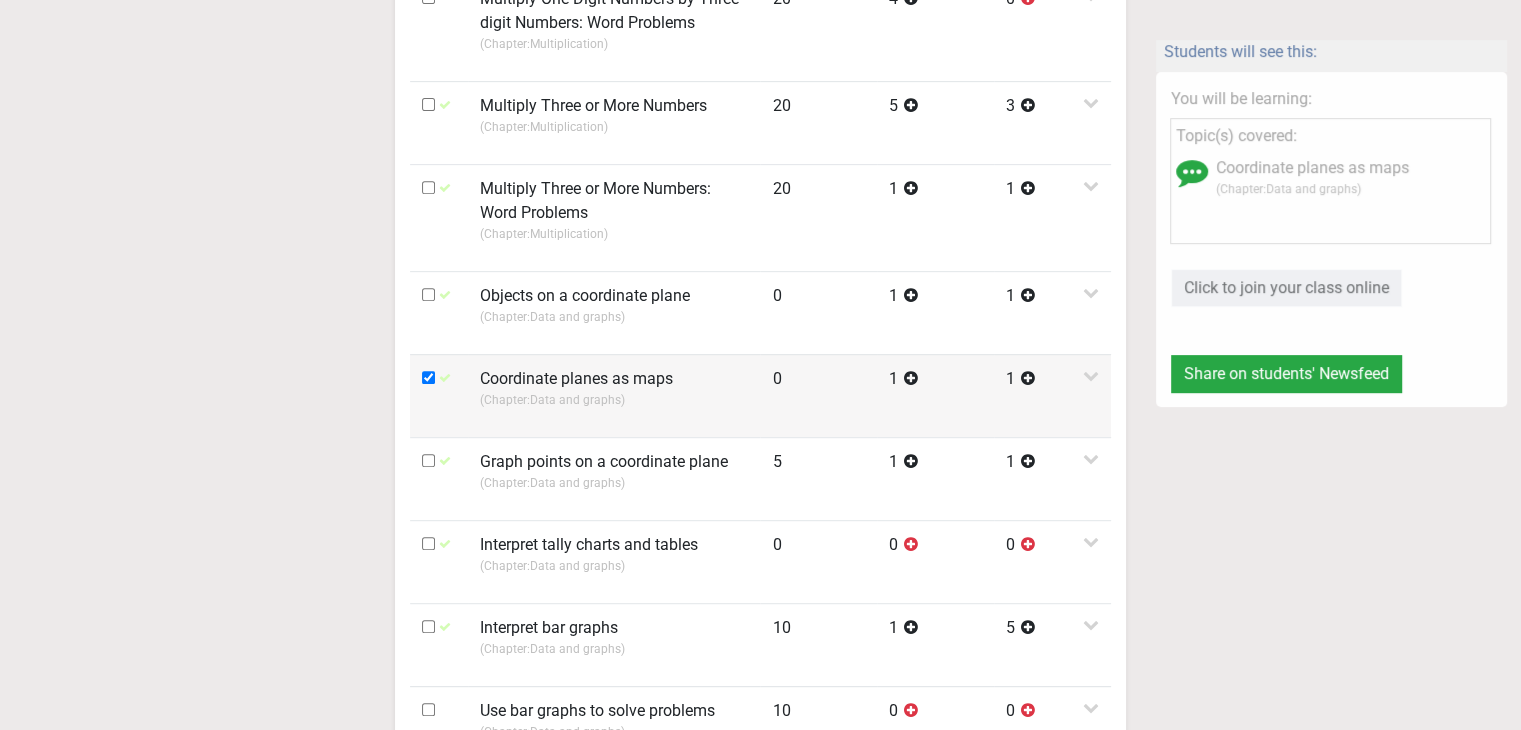 click on "(Chapter:  Data and graphs )" at bounding box center (614, 400) 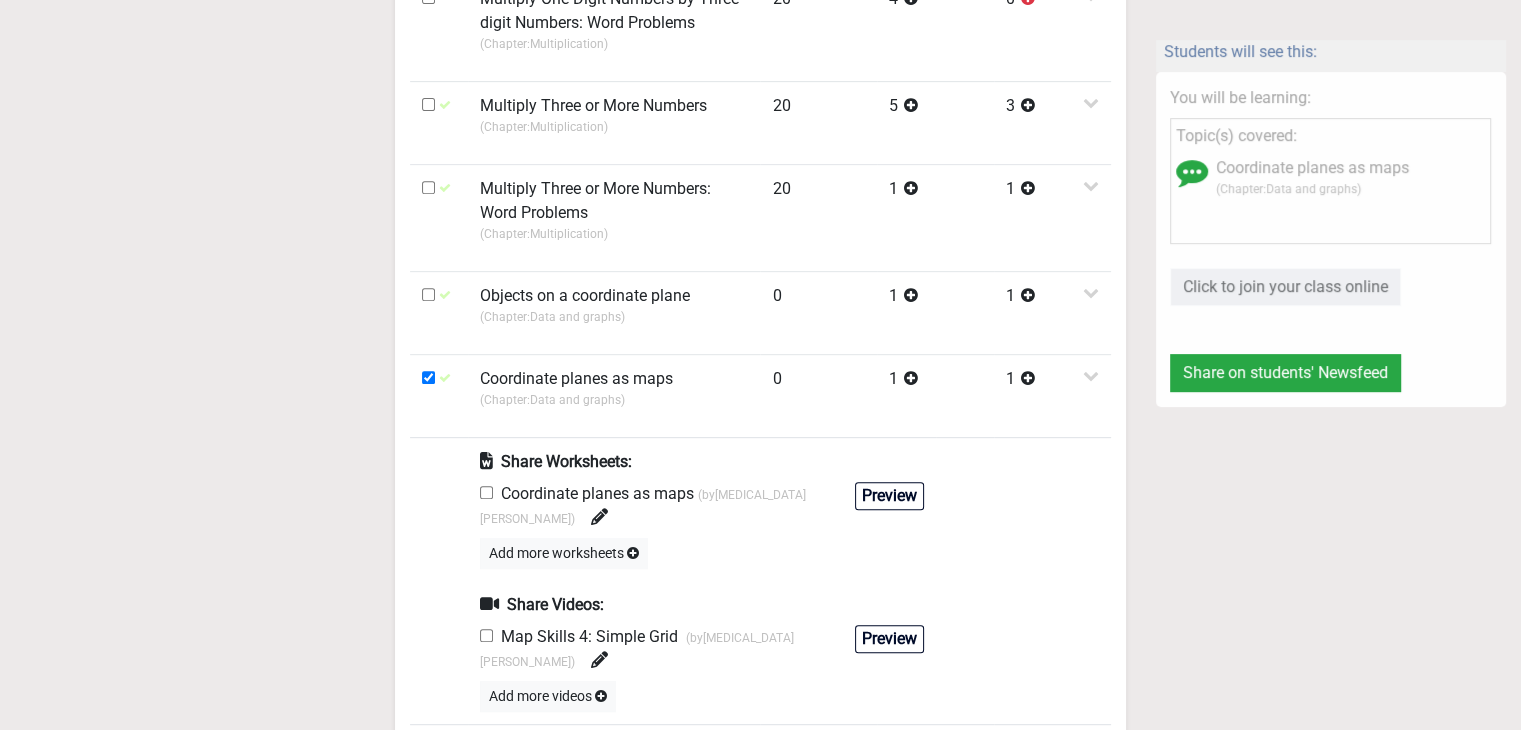 click at bounding box center (486, 492) 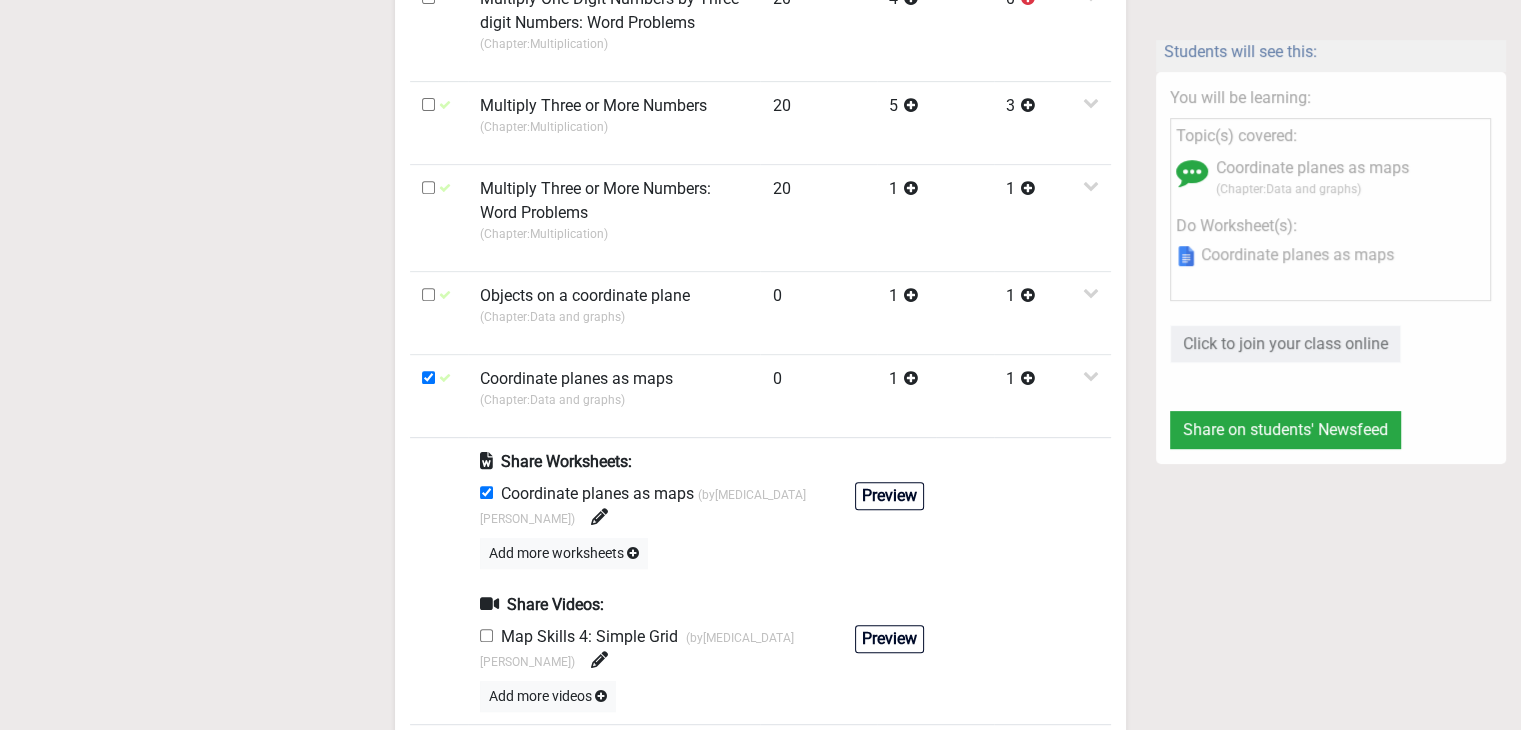 click at bounding box center (486, 635) 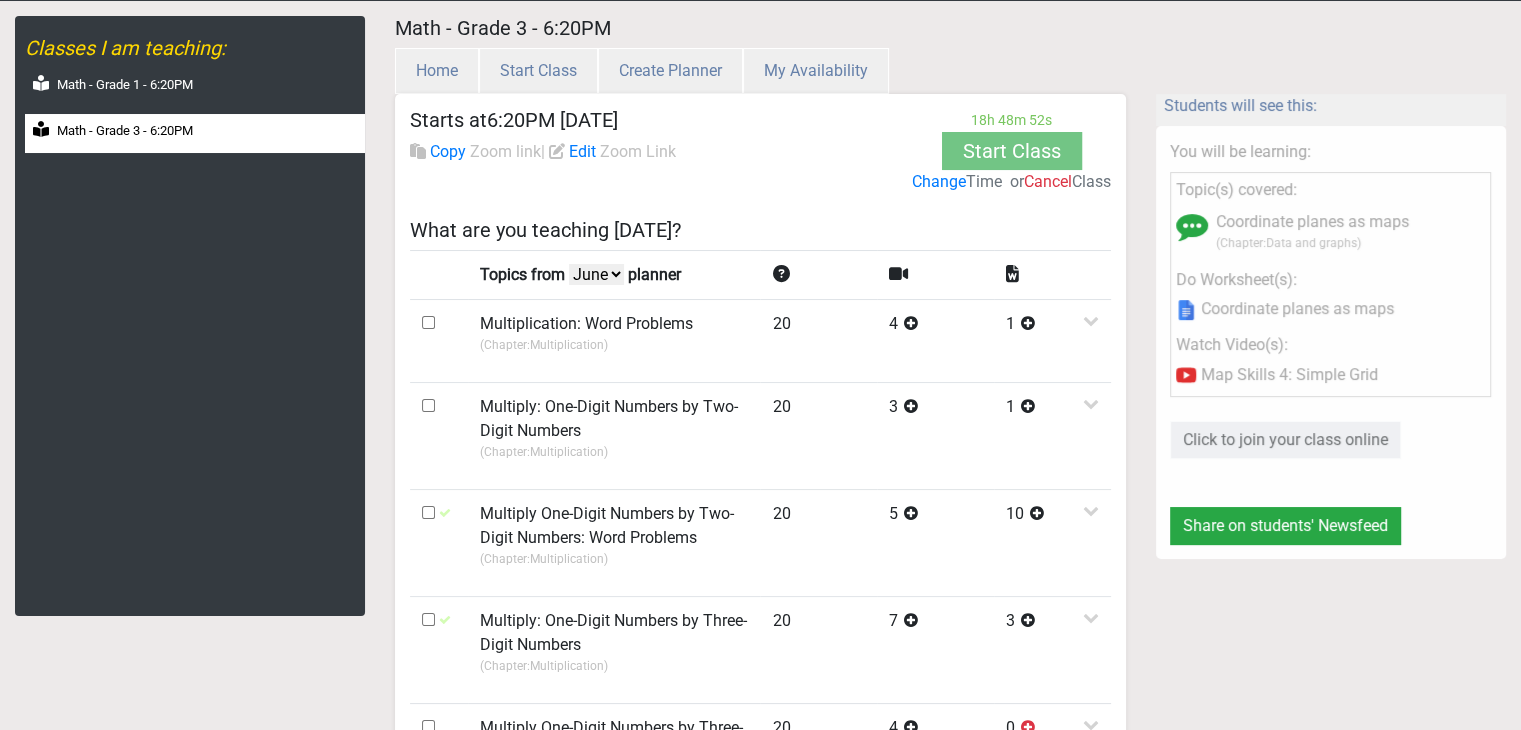 scroll, scrollTop: 0, scrollLeft: 0, axis: both 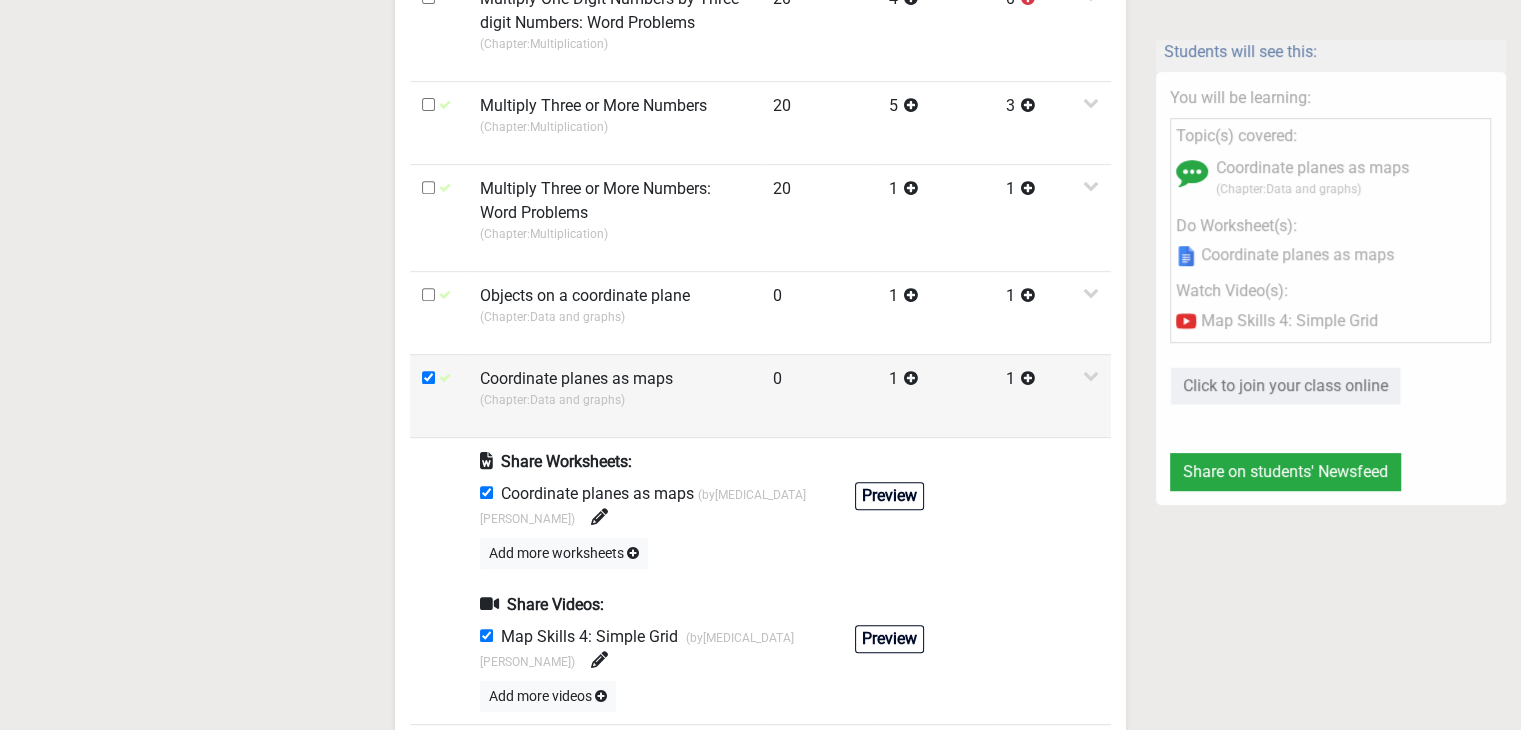 click at bounding box center [428, 377] 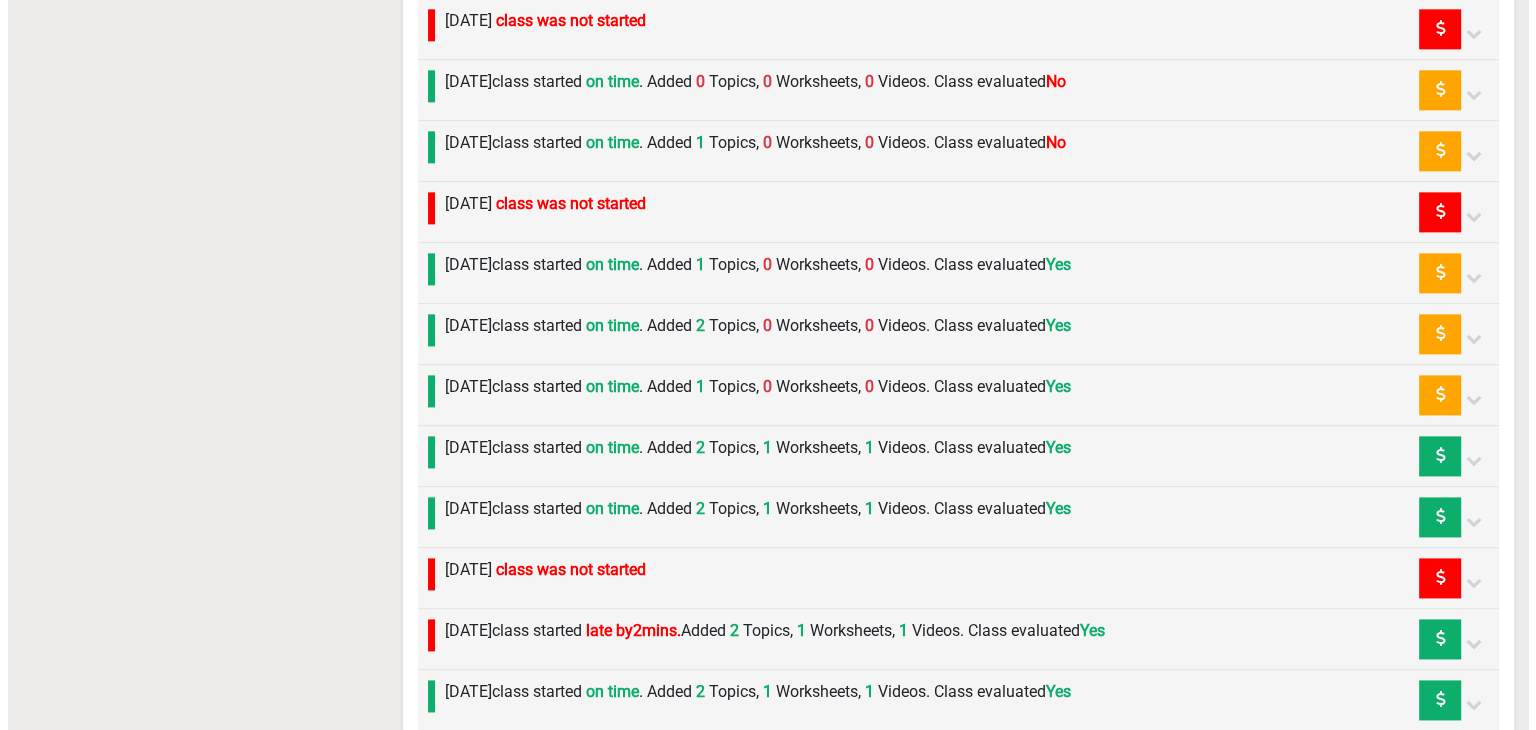 scroll, scrollTop: 2800, scrollLeft: 0, axis: vertical 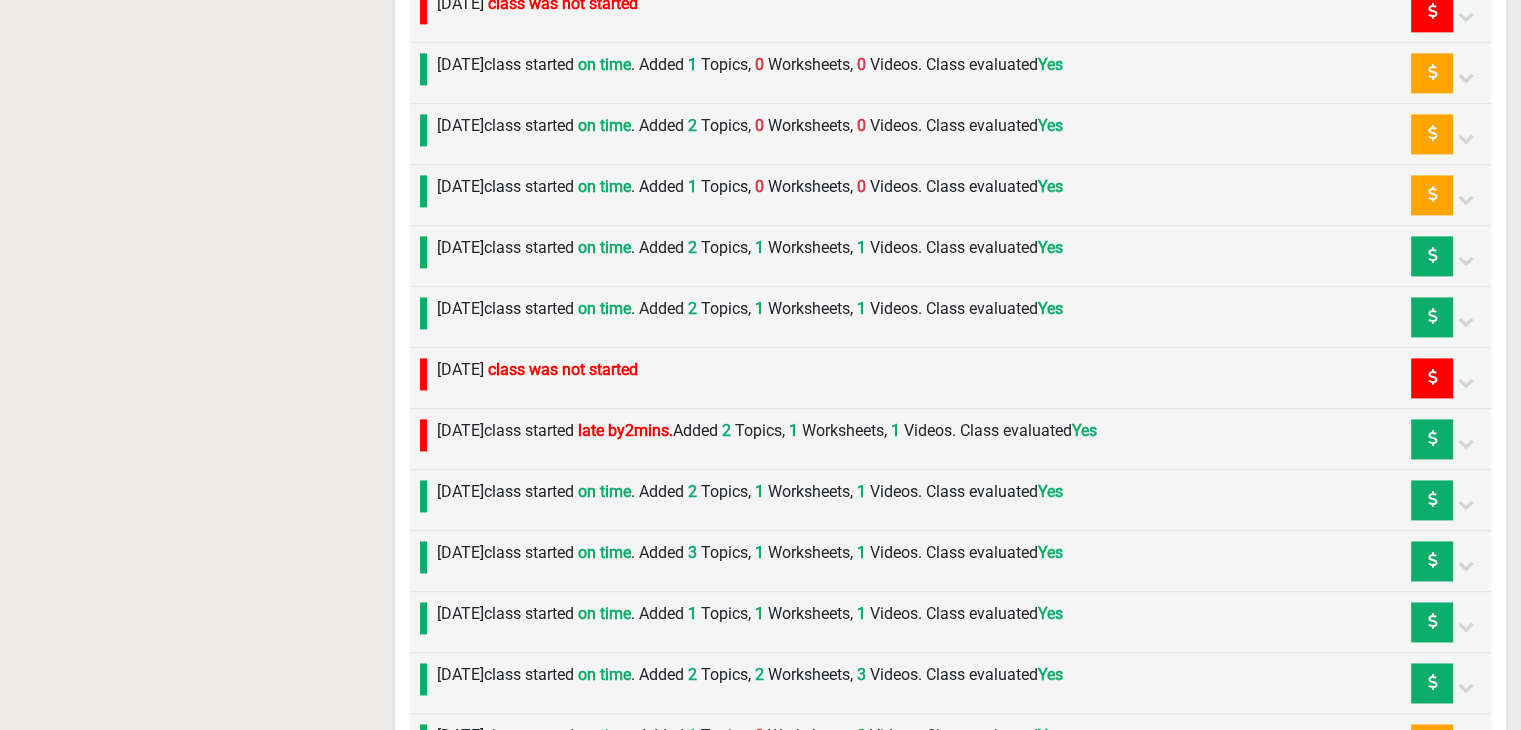 click on "[DATE]  class started   on time . Added   1   Topics,   0   Worksheets,   0   Videos. Class evaluated  Yes" at bounding box center [745, 195] 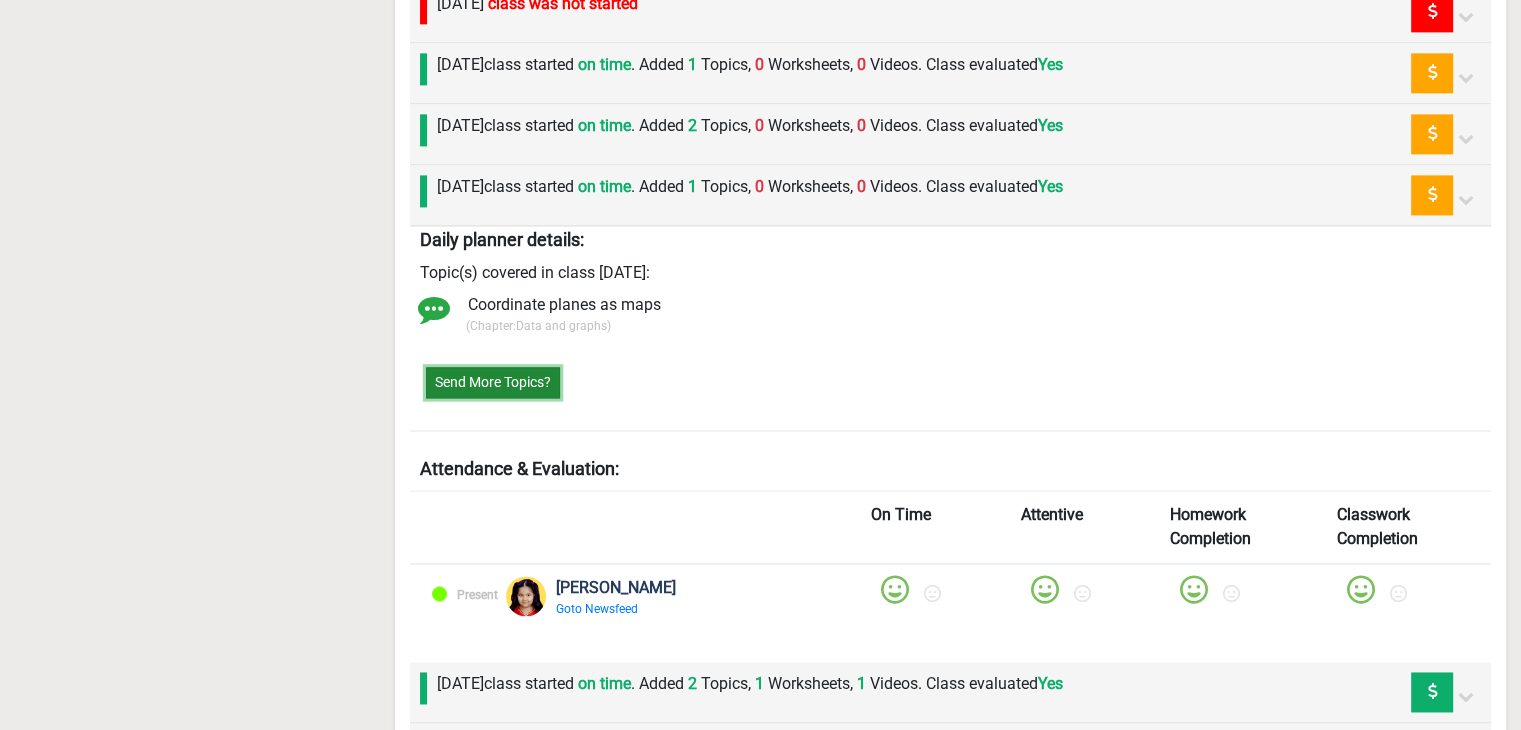 click on "Send More Topics?" at bounding box center (493, 382) 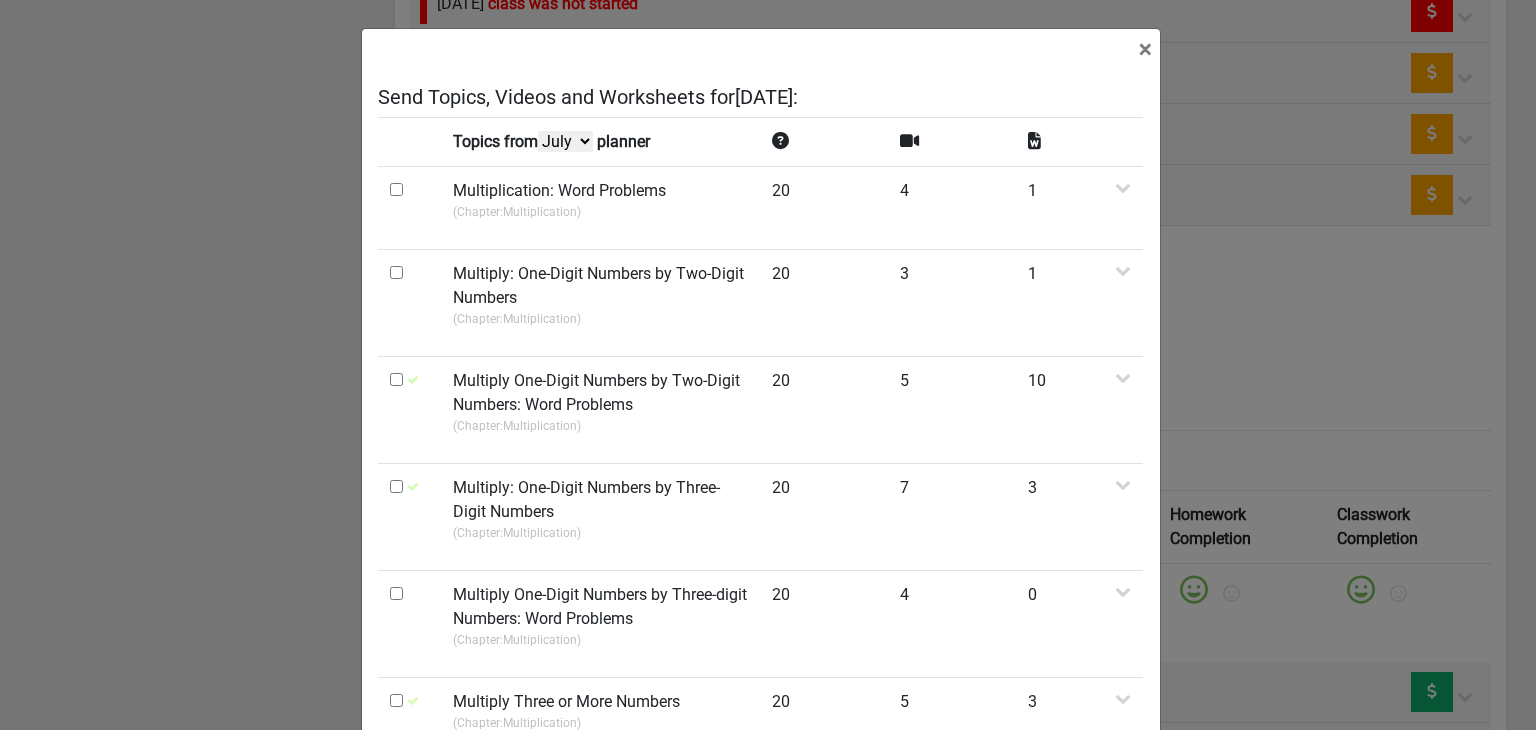 click on "July June May April" at bounding box center [565, 141] 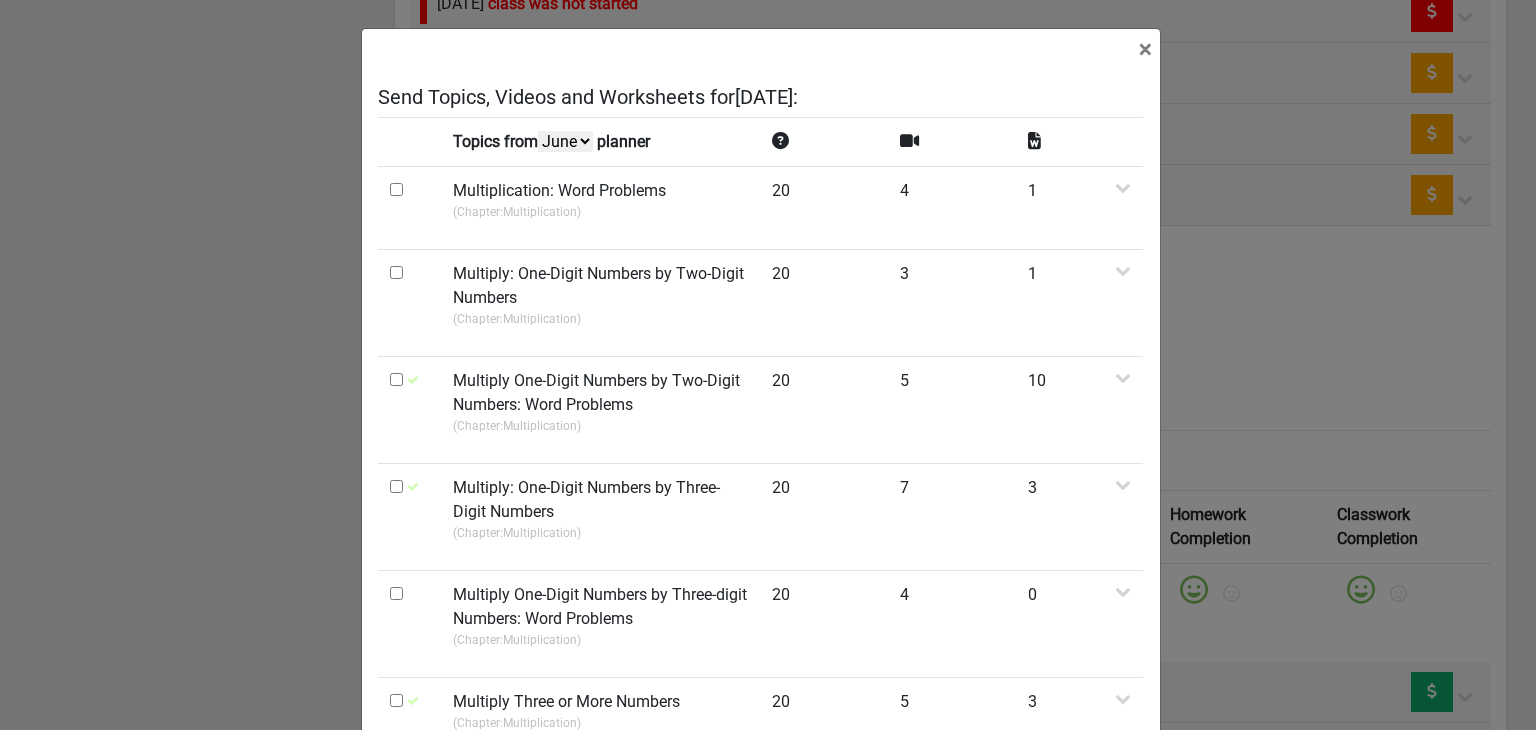 click on "July June May April" at bounding box center (565, 141) 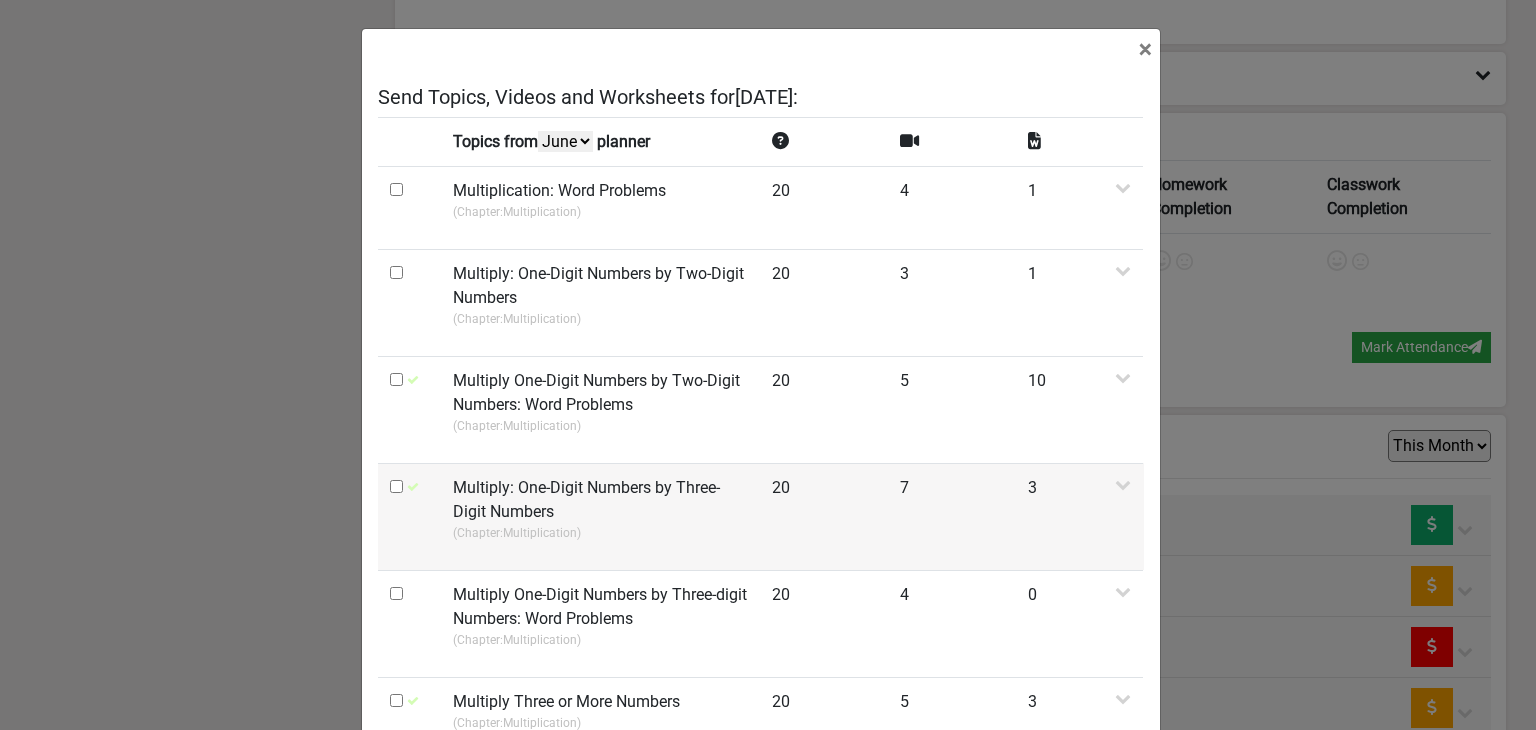 scroll, scrollTop: 2800, scrollLeft: 0, axis: vertical 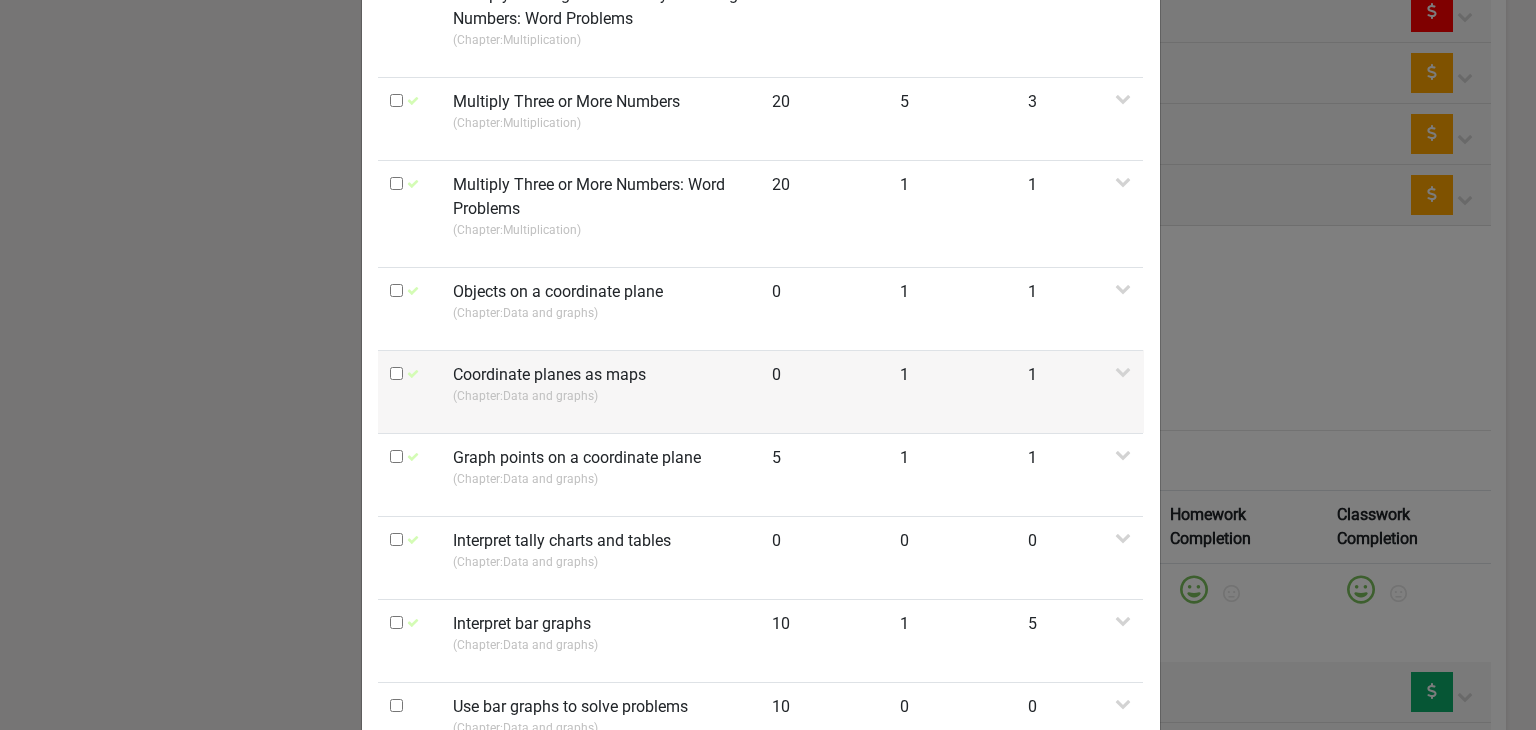 click at bounding box center [396, 373] 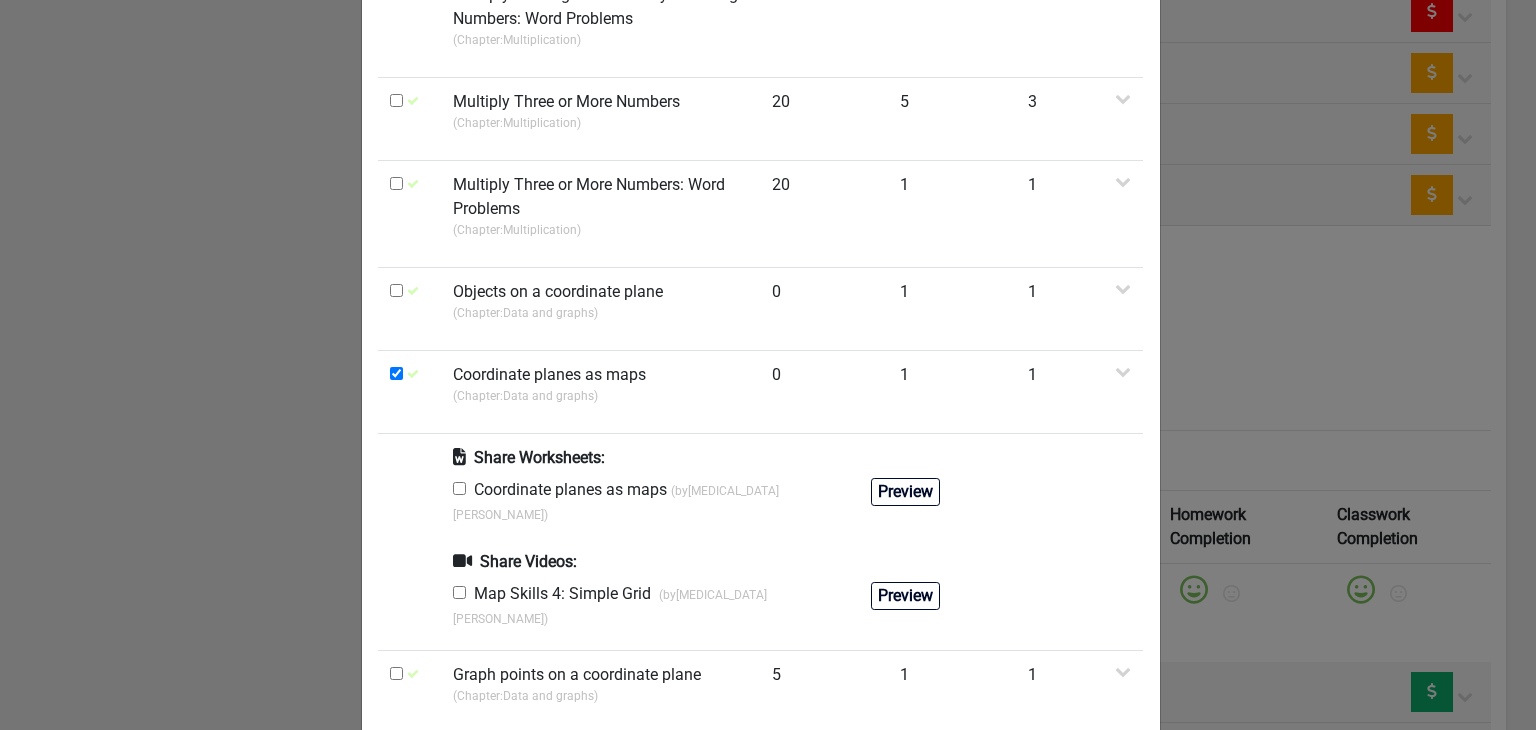 click at bounding box center (459, 488) 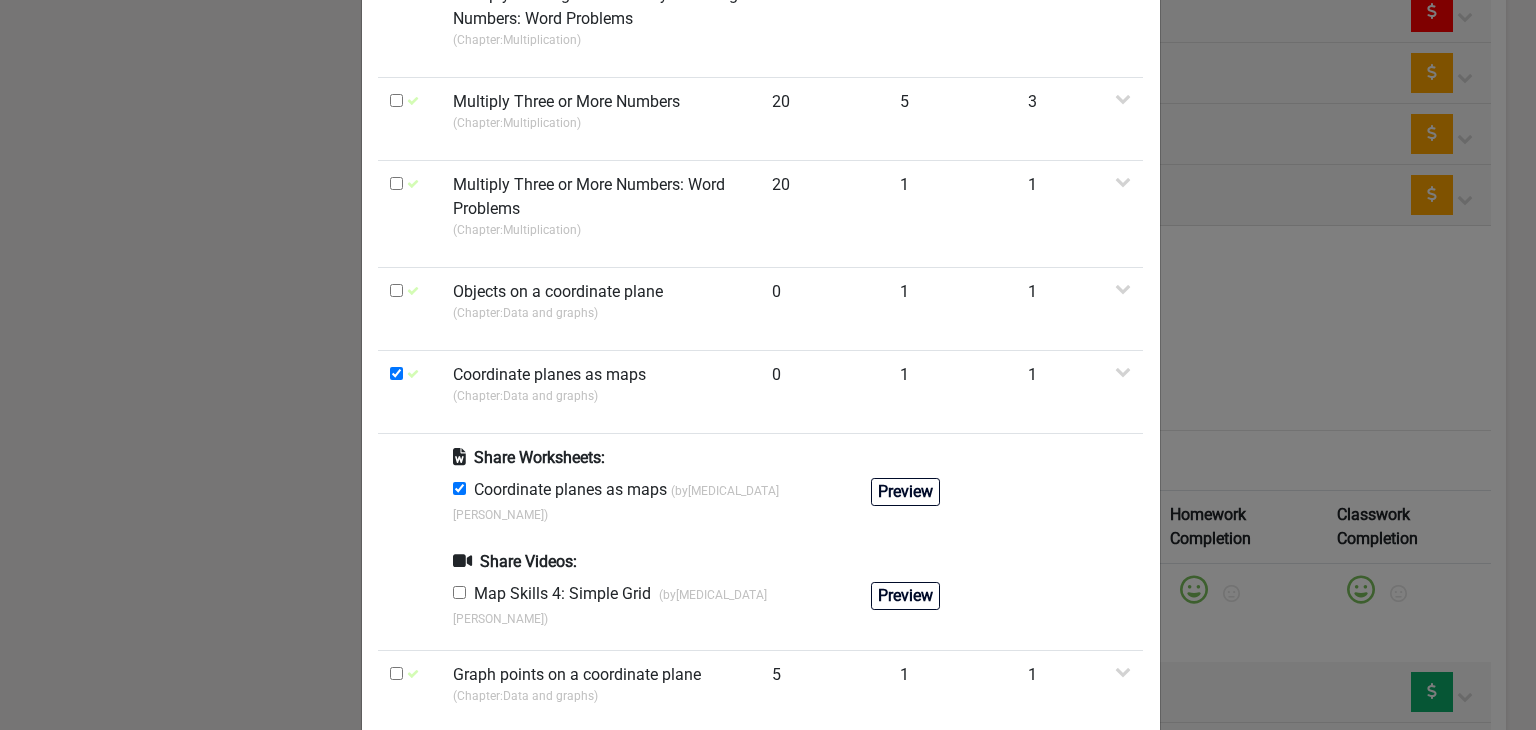 click at bounding box center (459, 592) 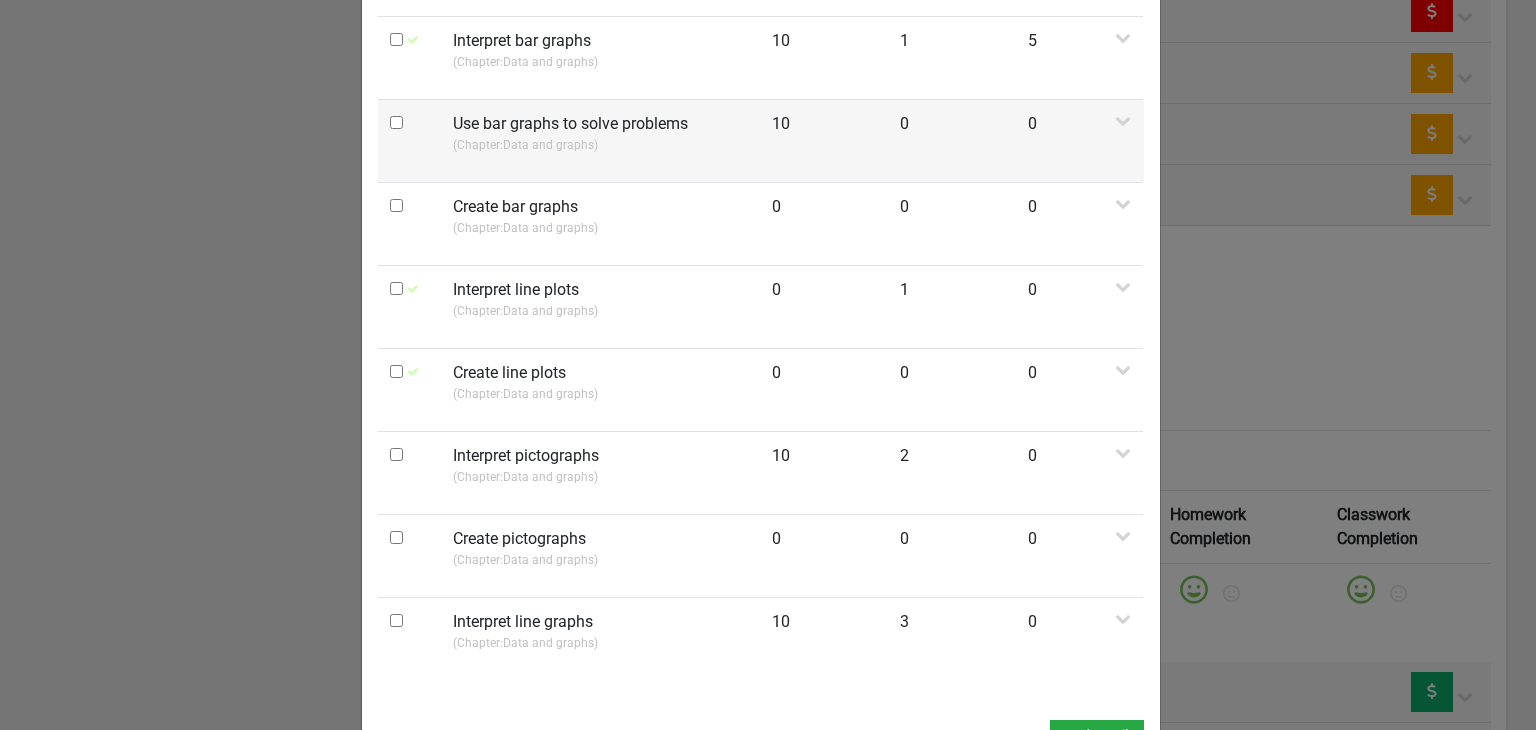 scroll, scrollTop: 1420, scrollLeft: 0, axis: vertical 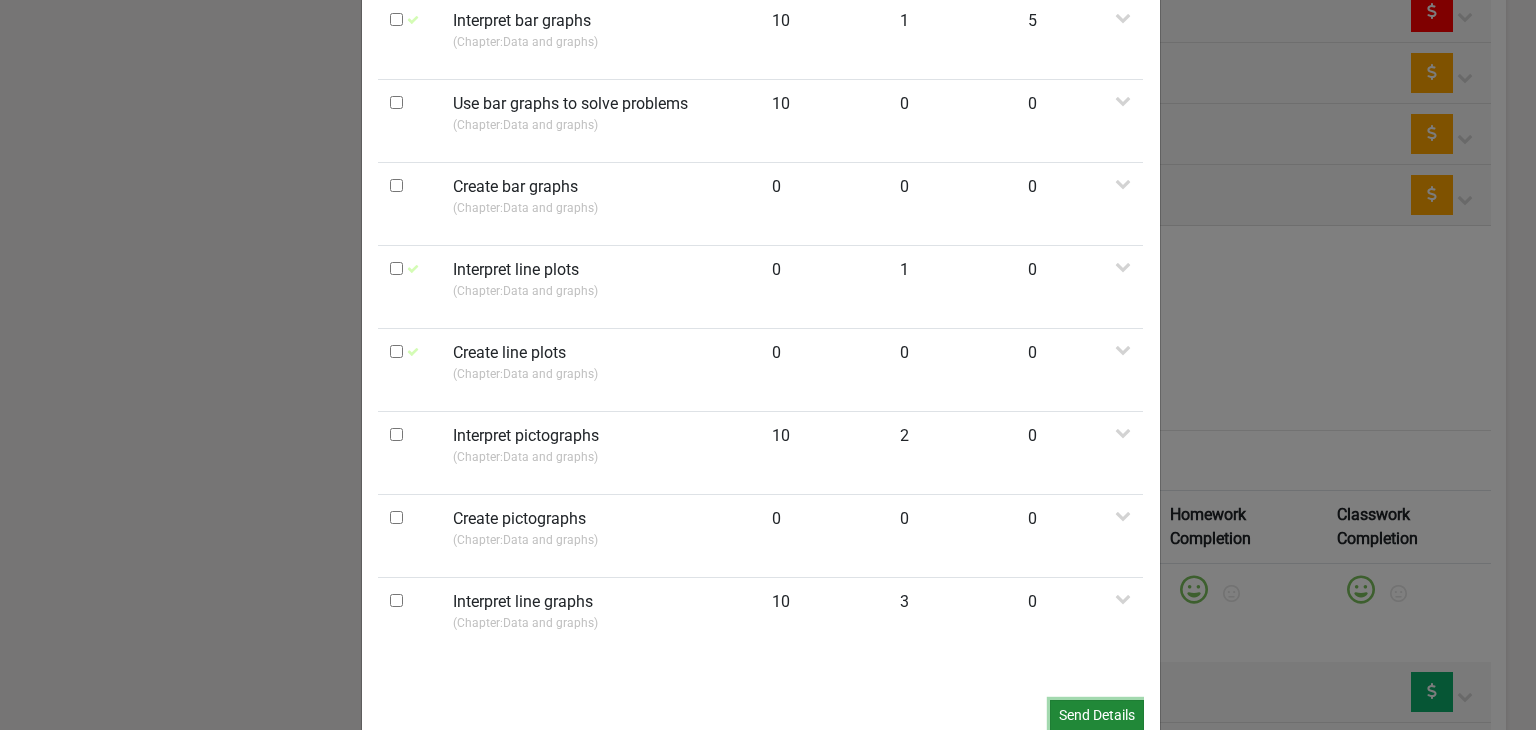 click on "Send Details" at bounding box center (1097, 715) 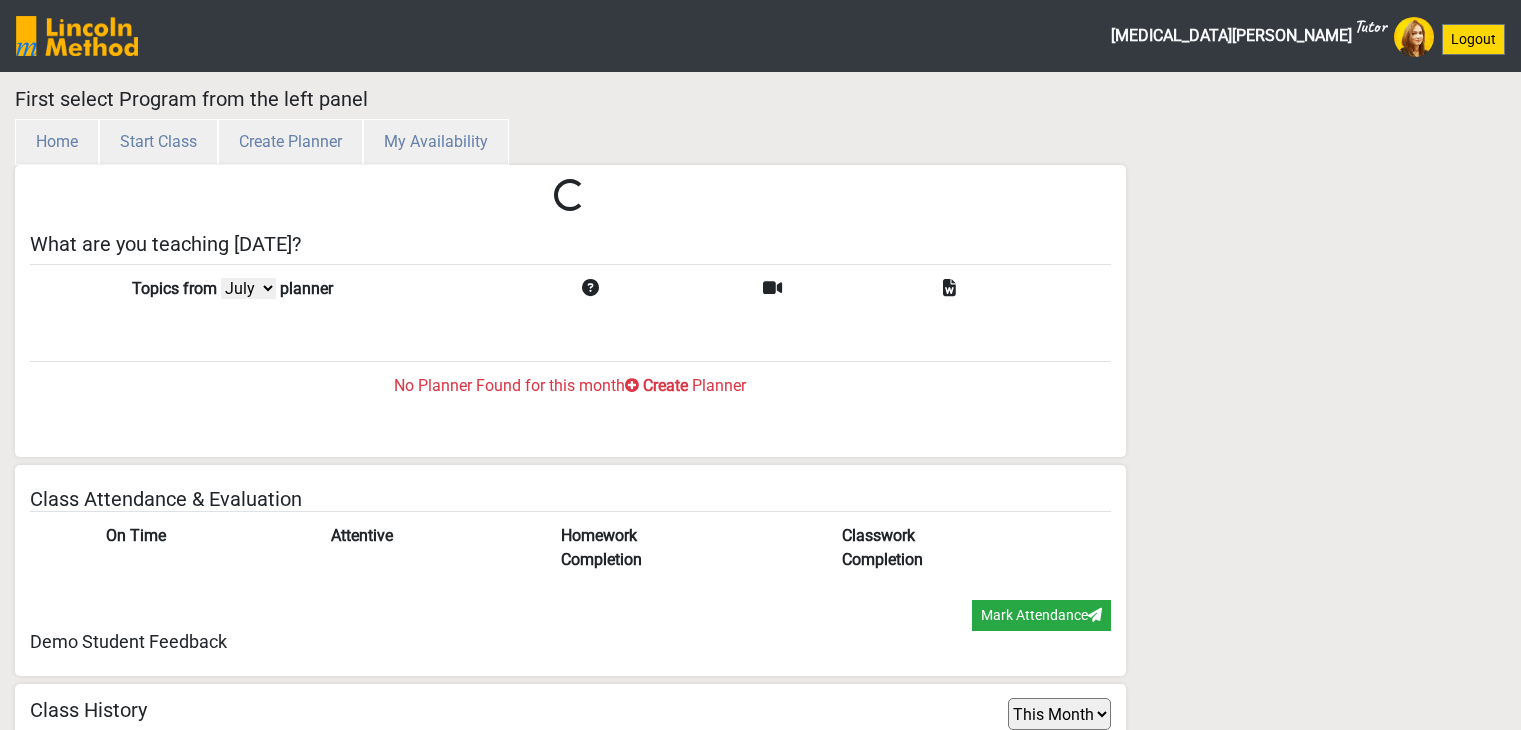 select on "month" 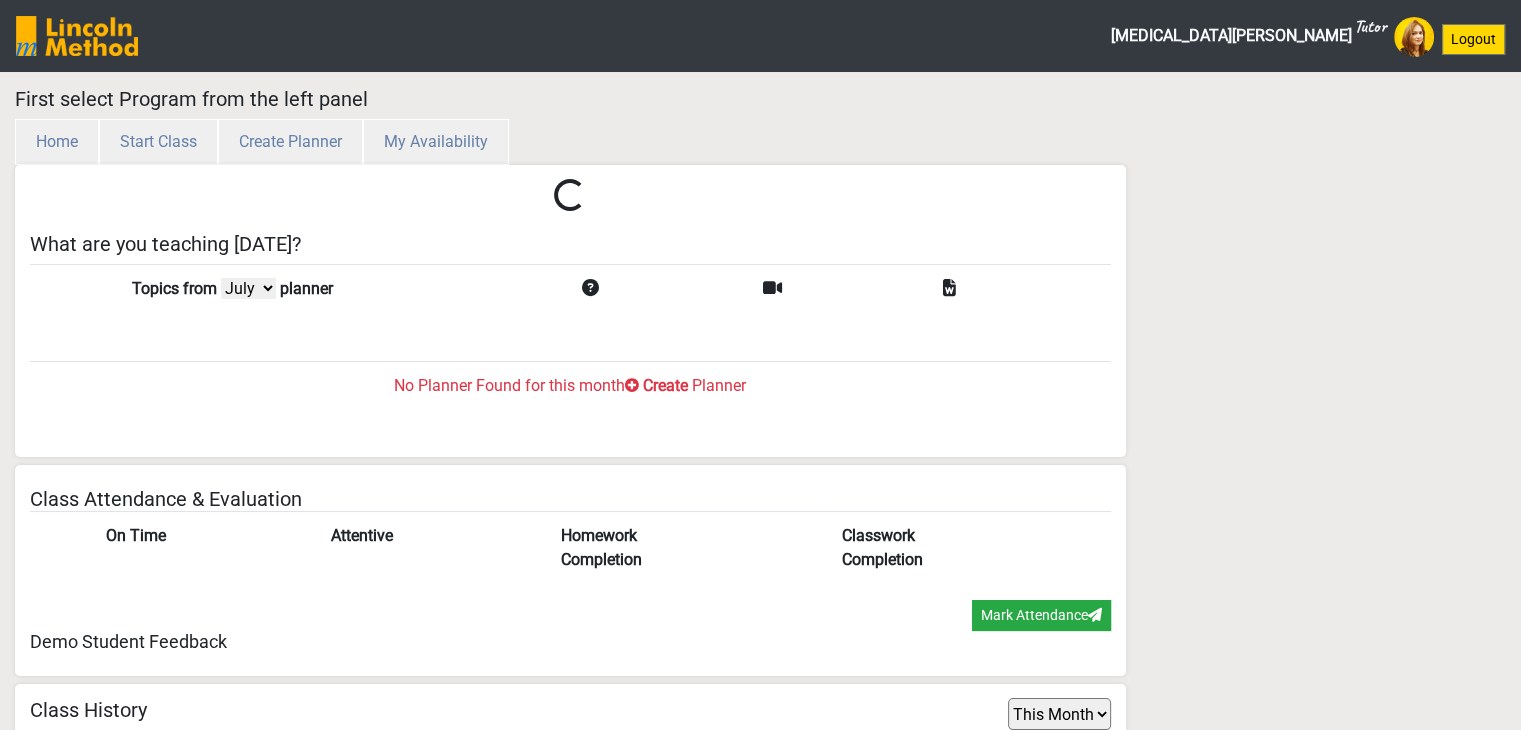 scroll, scrollTop: 65, scrollLeft: 0, axis: vertical 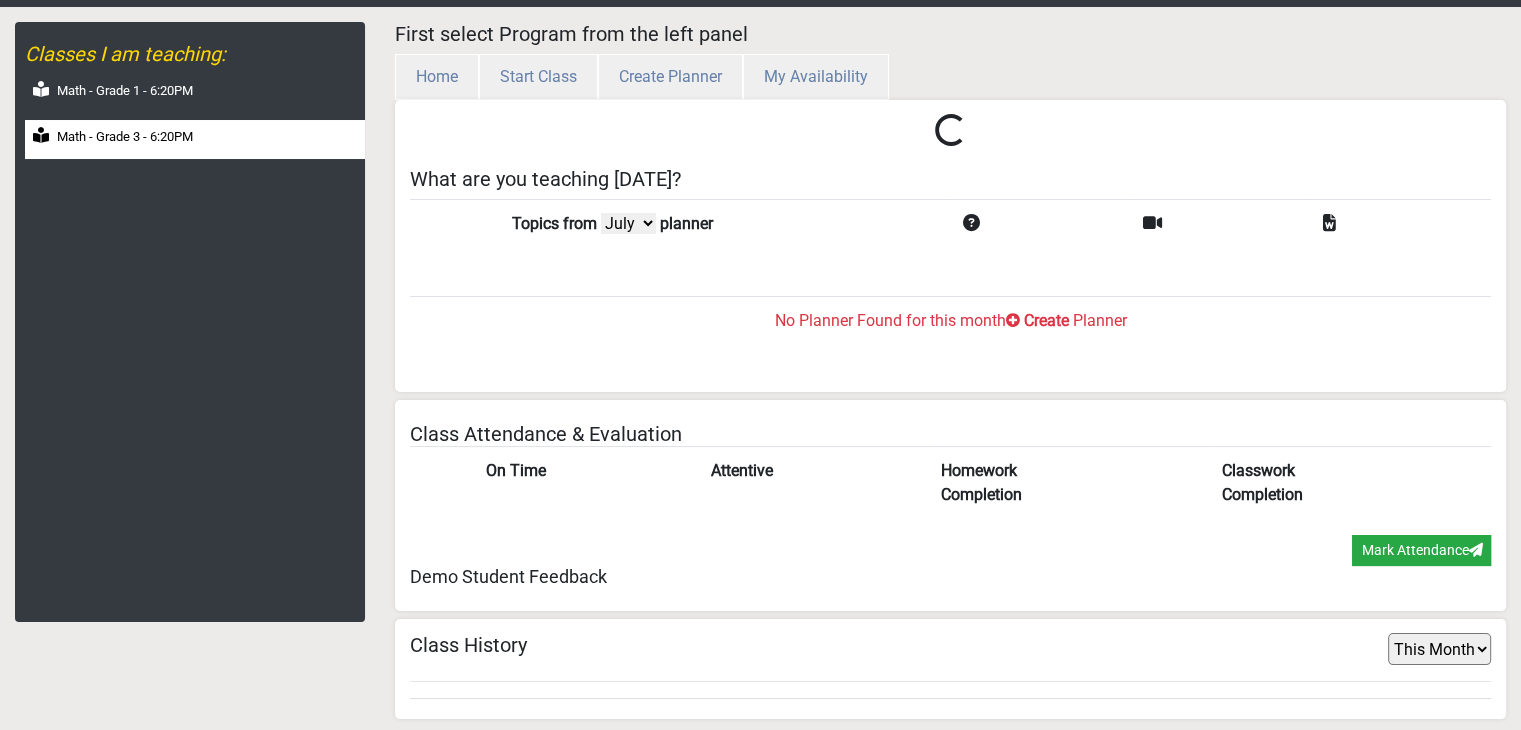 click on "Math - Grade 3 - 6:20PM" at bounding box center (125, 137) 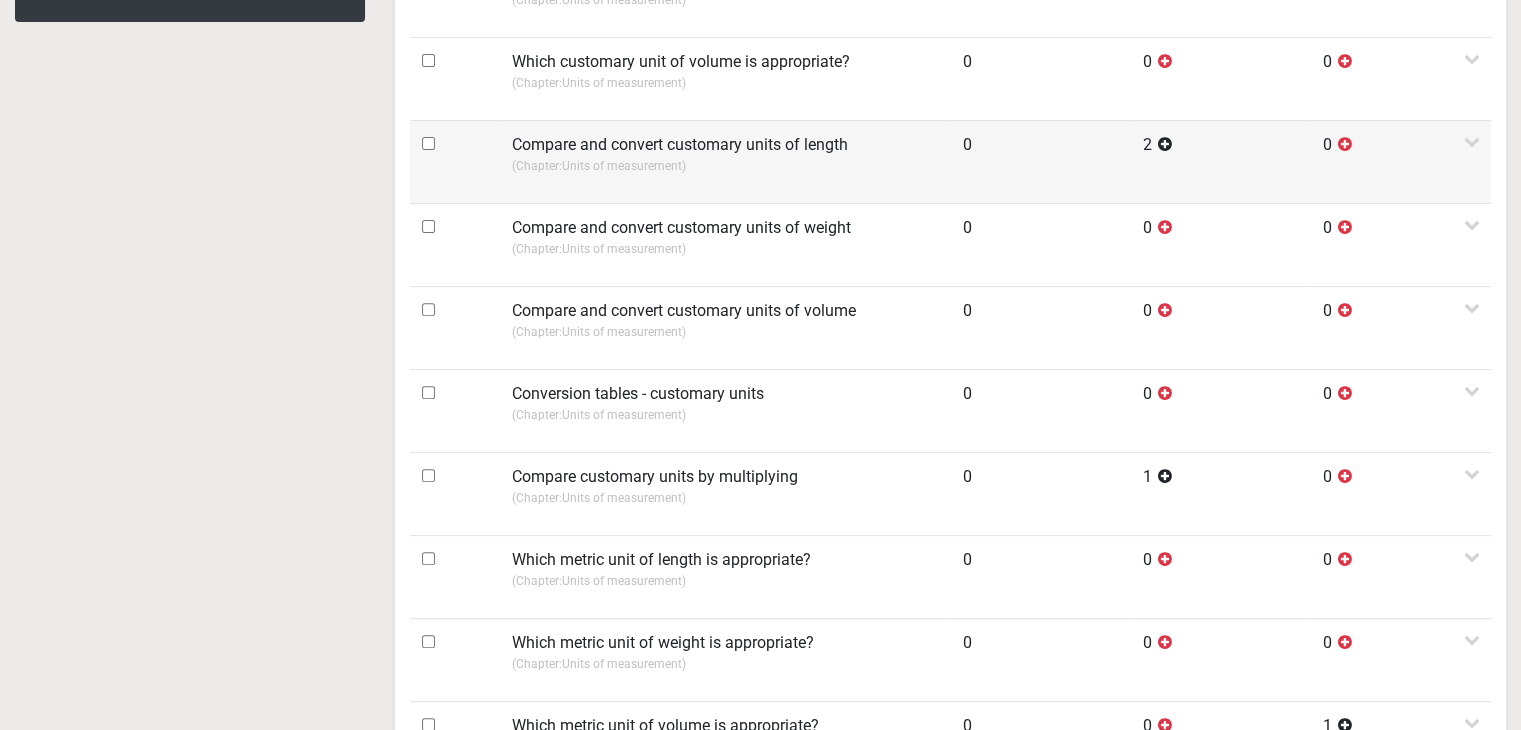 scroll, scrollTop: 0, scrollLeft: 0, axis: both 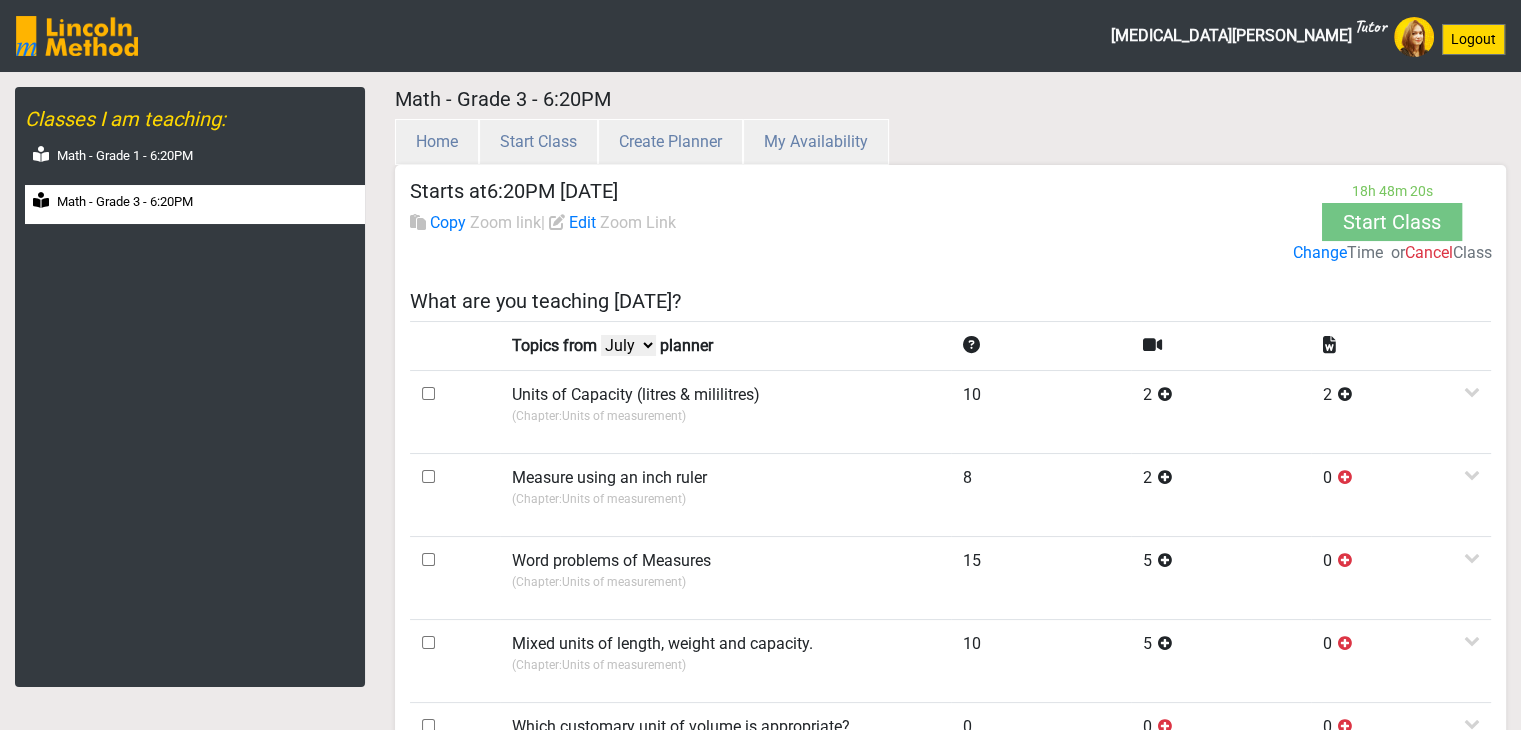 click on "July June May April" at bounding box center (628, 345) 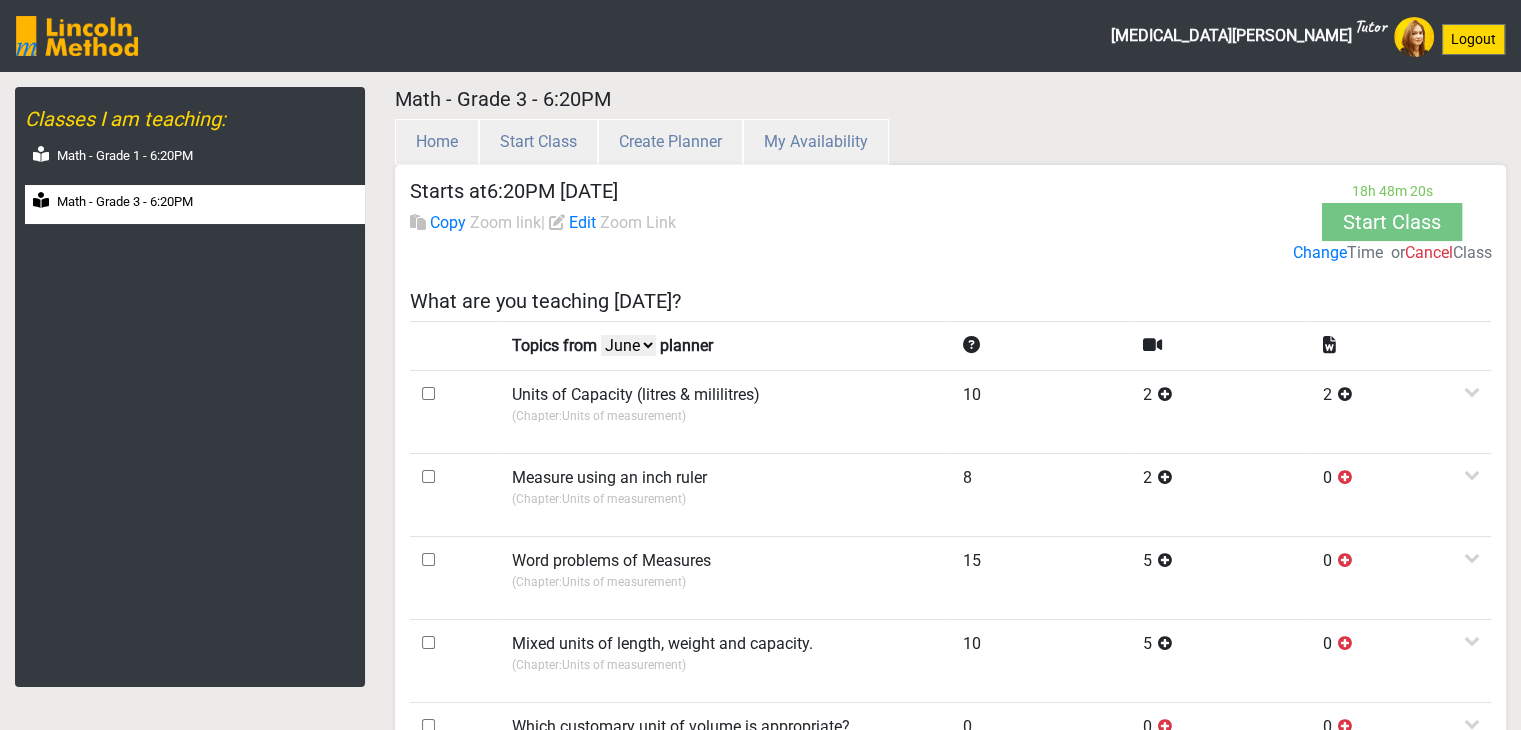 click on "July June May April" at bounding box center [628, 345] 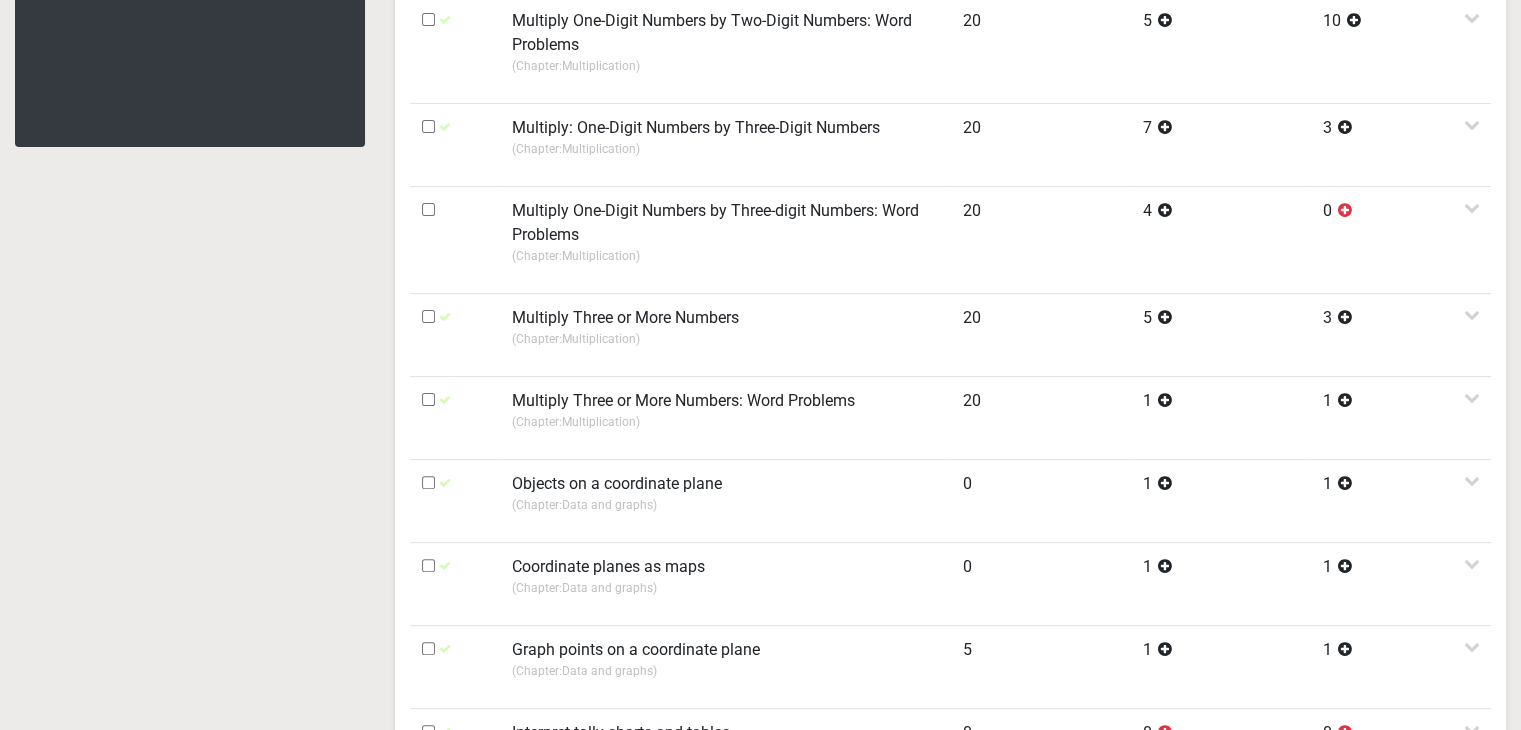 scroll, scrollTop: 600, scrollLeft: 0, axis: vertical 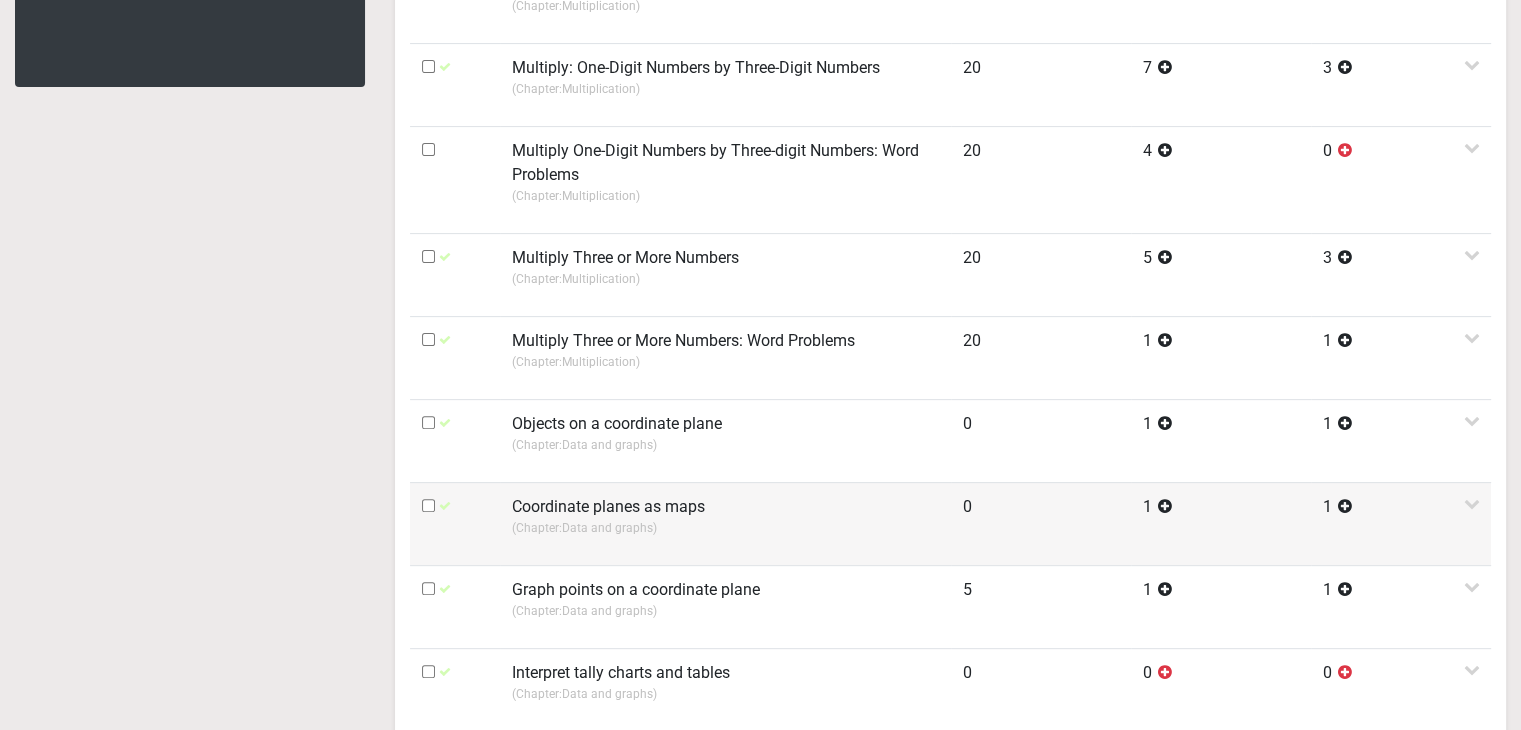 click at bounding box center [428, 505] 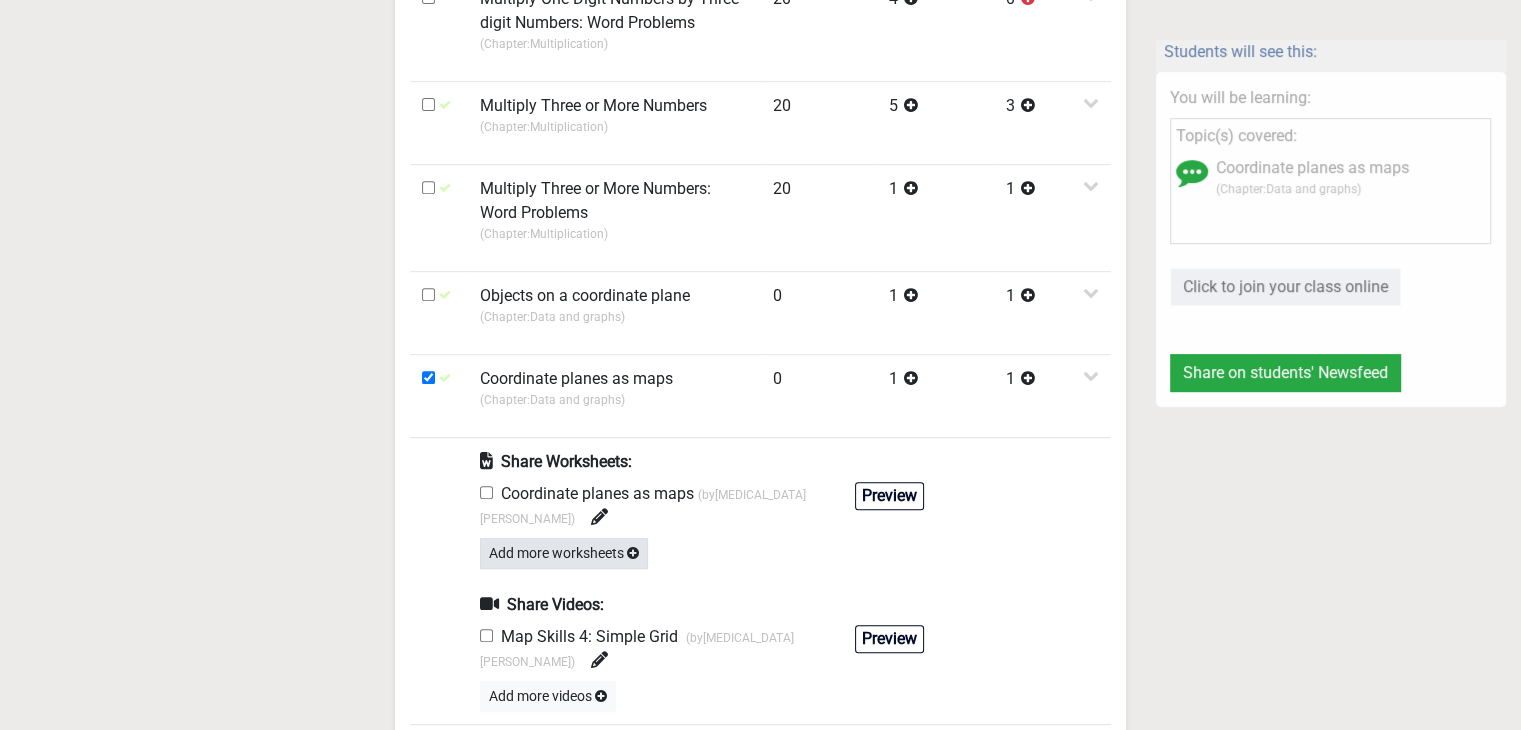 scroll, scrollTop: 1000, scrollLeft: 0, axis: vertical 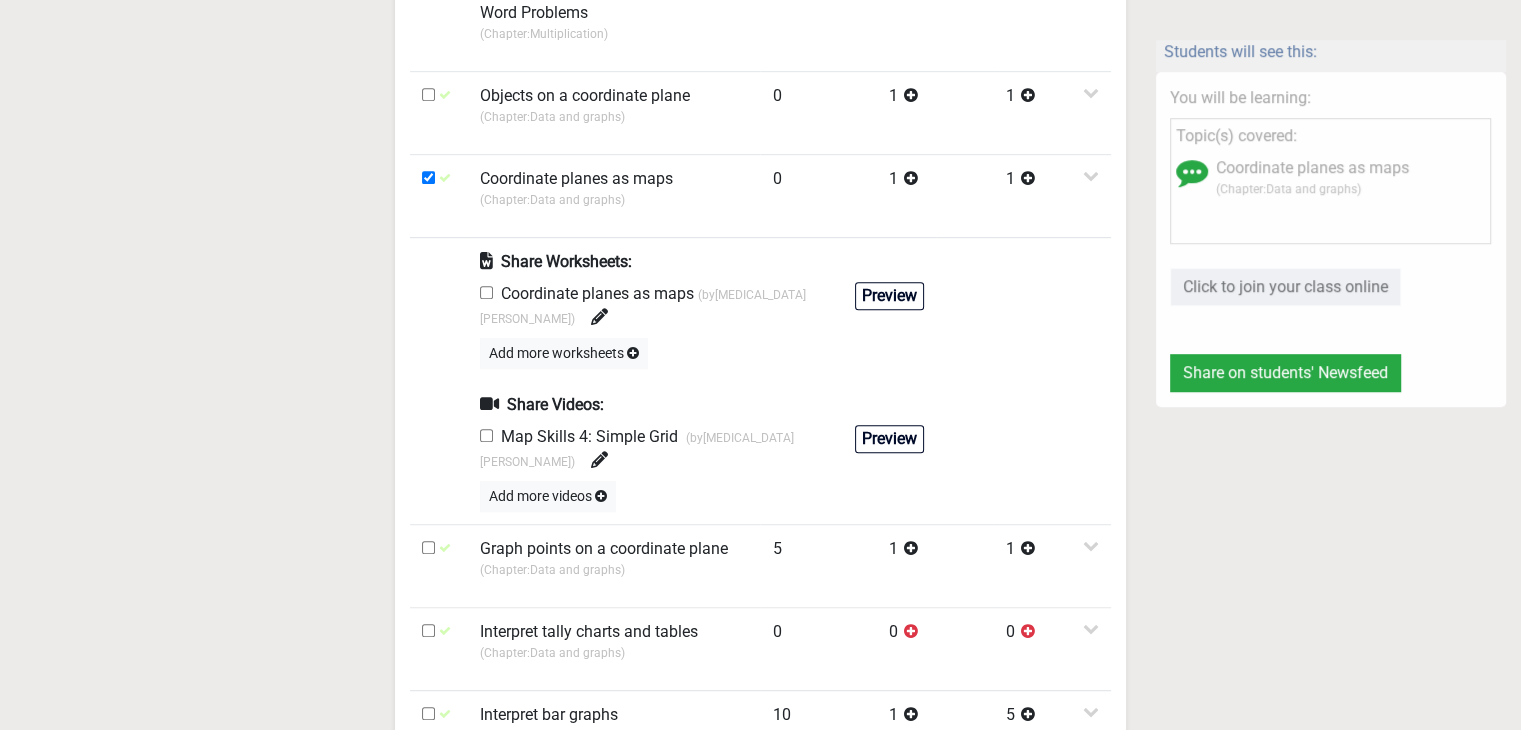 click at bounding box center [486, 292] 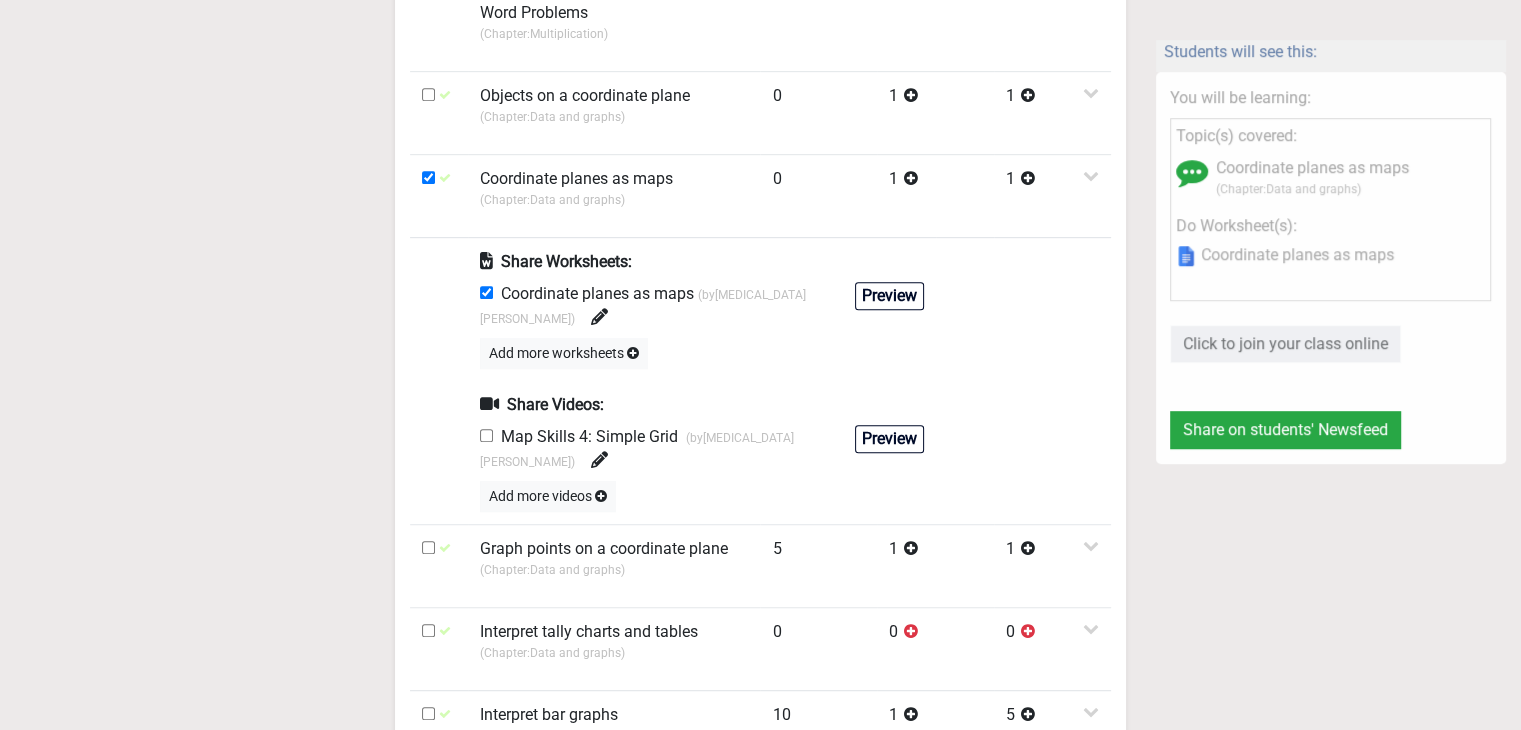 click at bounding box center (486, 435) 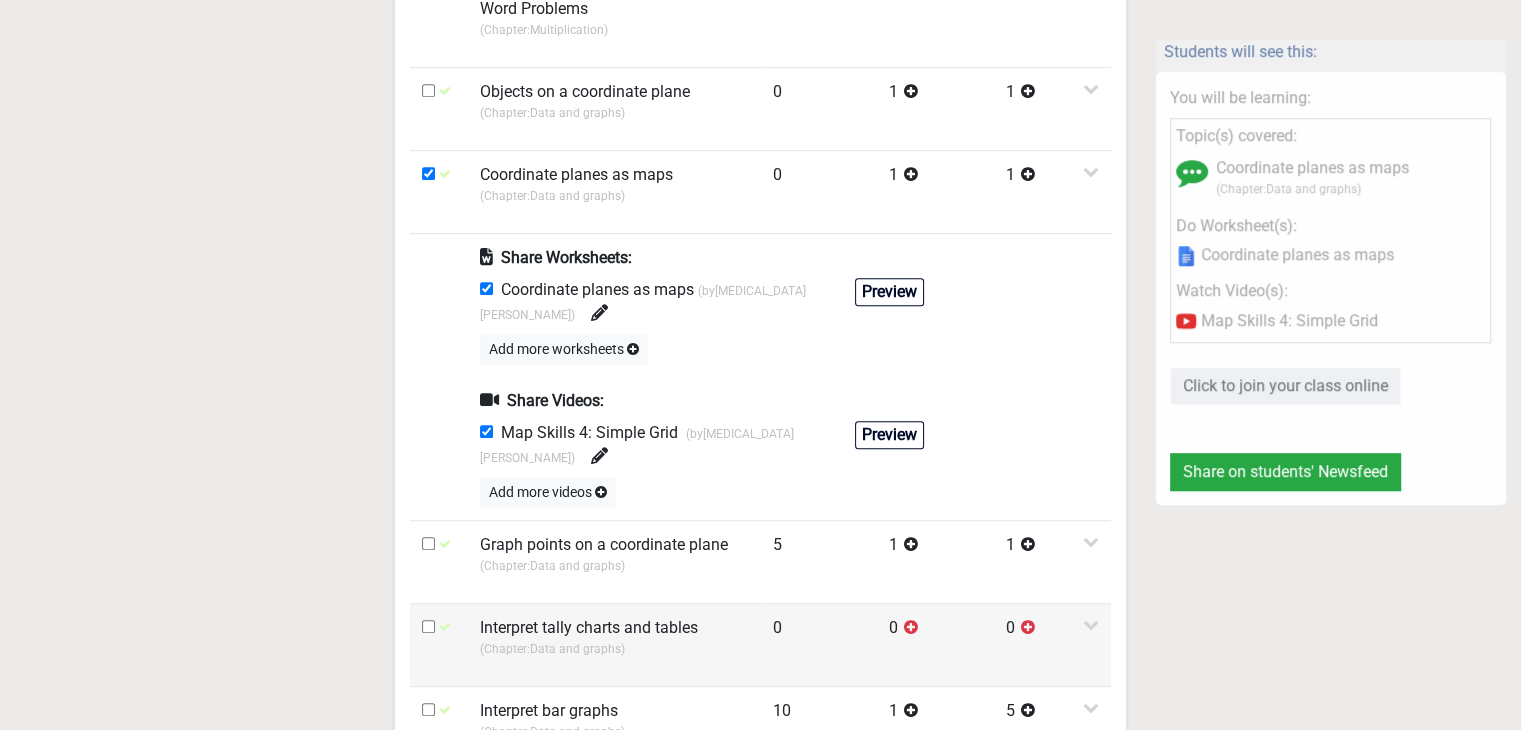 scroll, scrollTop: 1000, scrollLeft: 0, axis: vertical 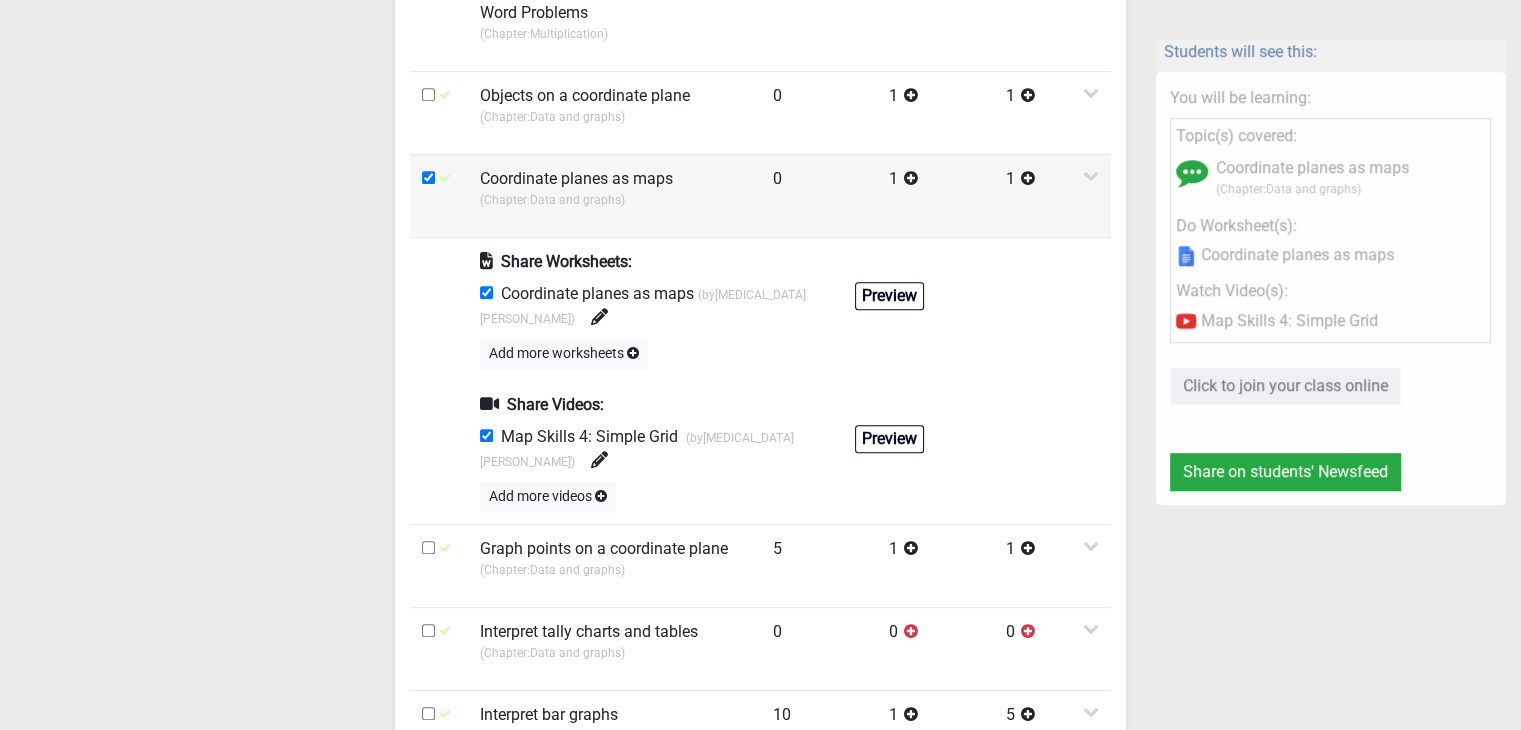click at bounding box center (428, 177) 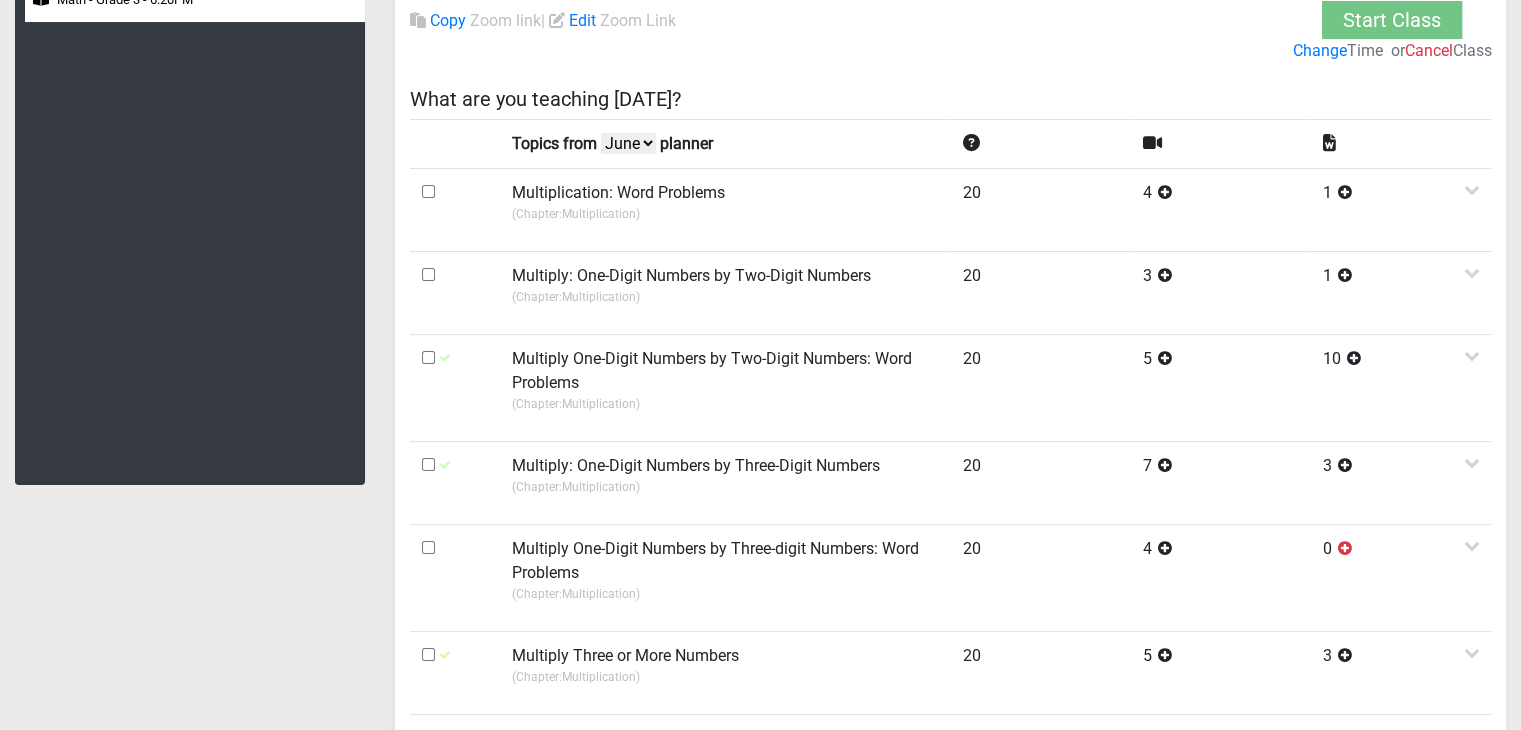 scroll, scrollTop: 200, scrollLeft: 0, axis: vertical 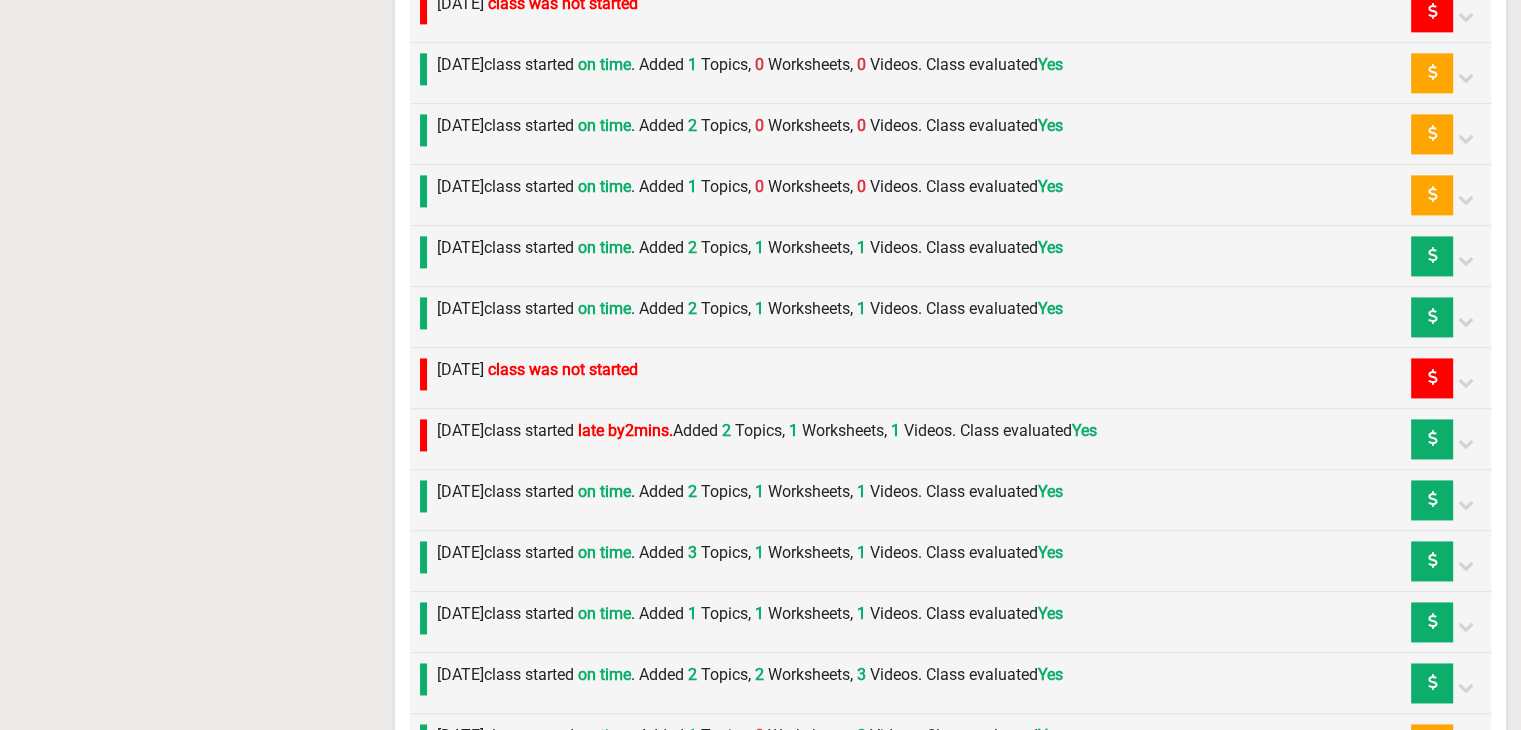 click on "[DATE]  class started   on time . Added   1   Topics,   0   Worksheets,   0   Videos. Class evaluated  Yes" at bounding box center (750, 187) 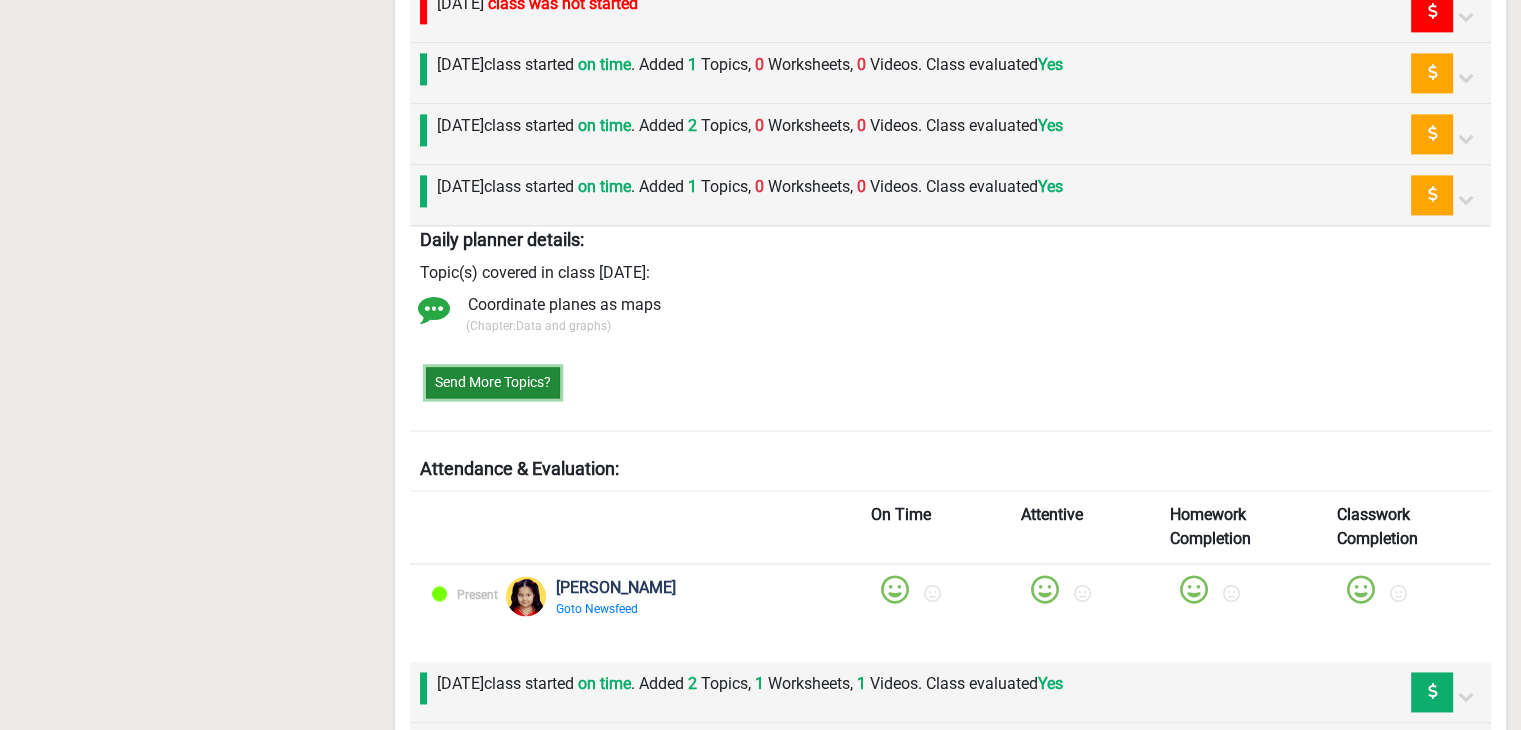 click on "Send More Topics?" at bounding box center [493, 382] 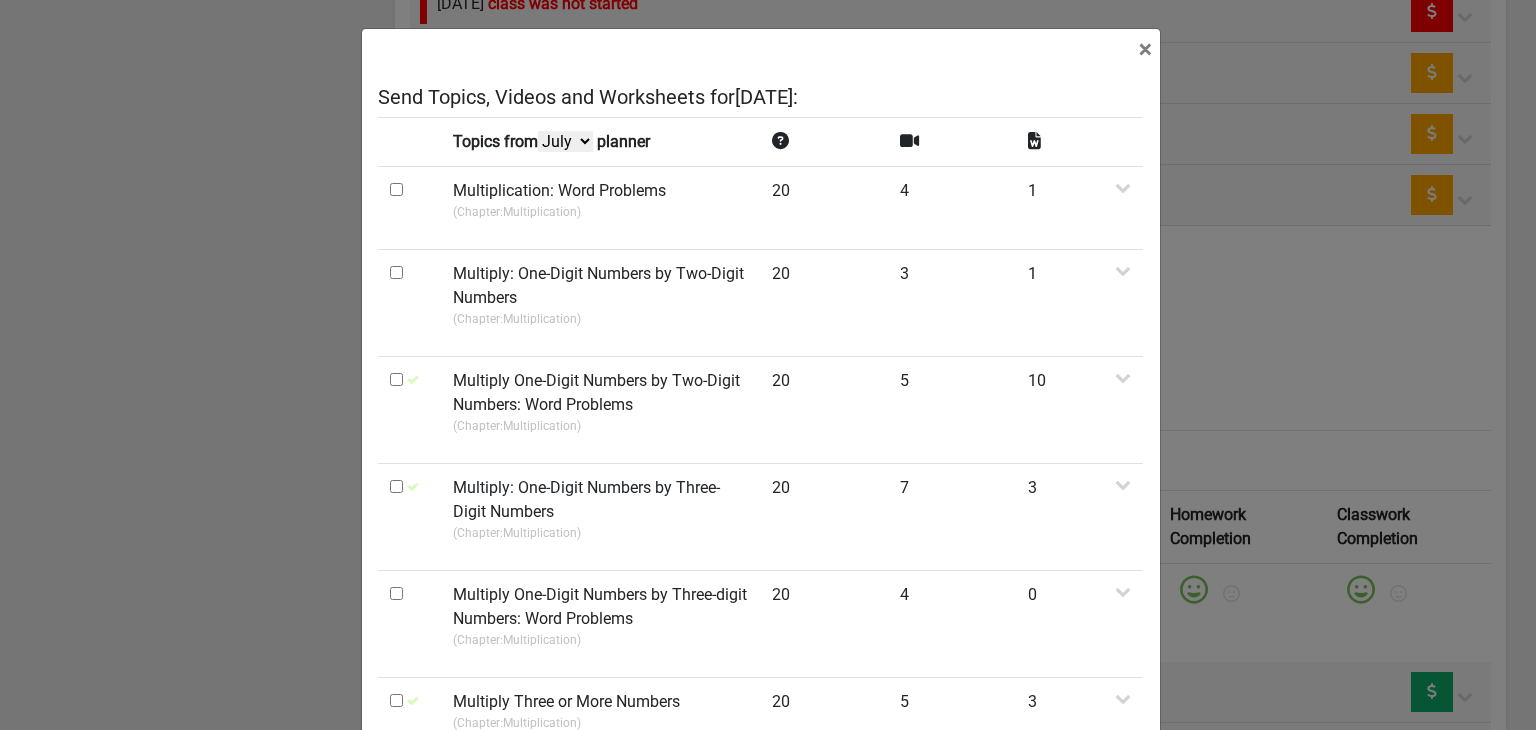 click on "July June May April" at bounding box center [565, 141] 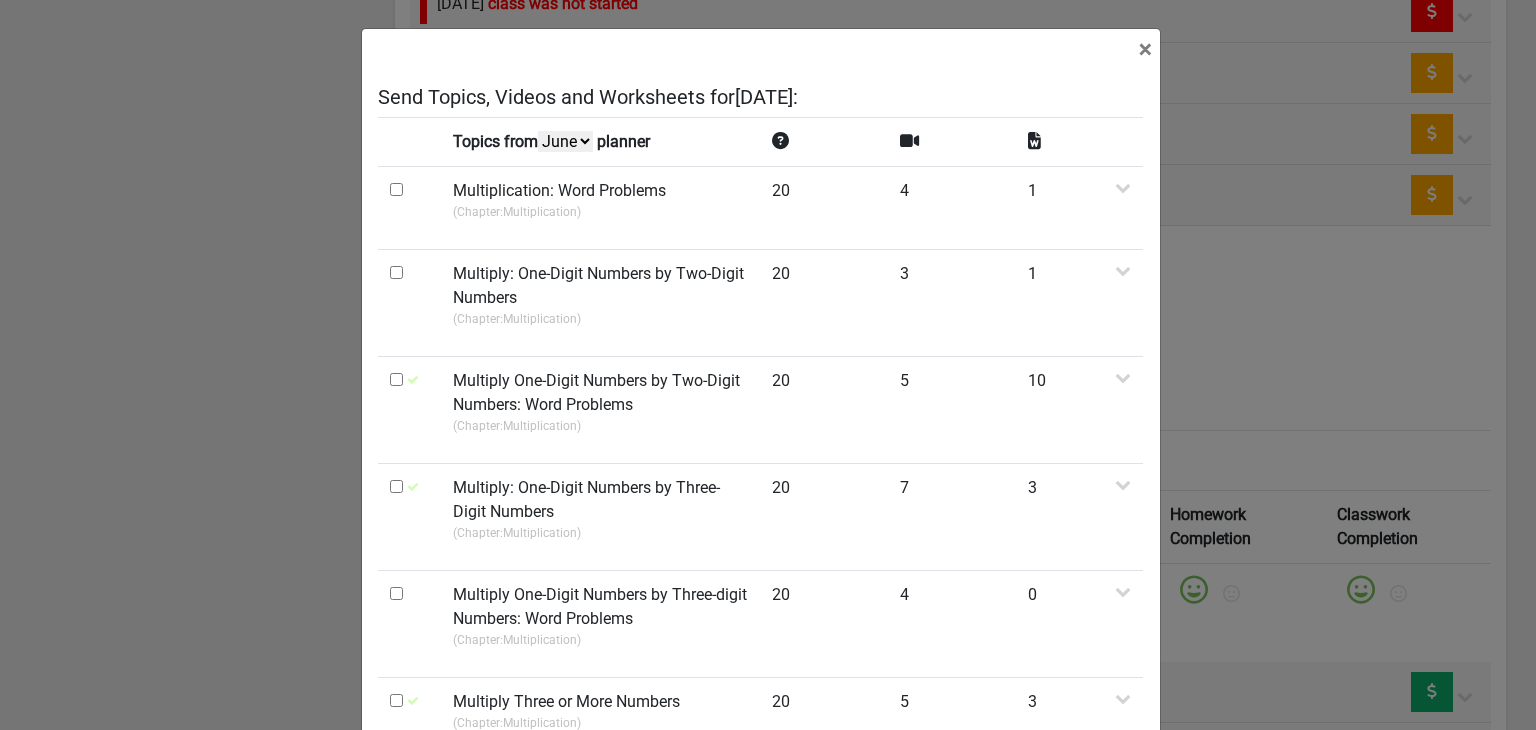 click on "July June May April" at bounding box center (565, 141) 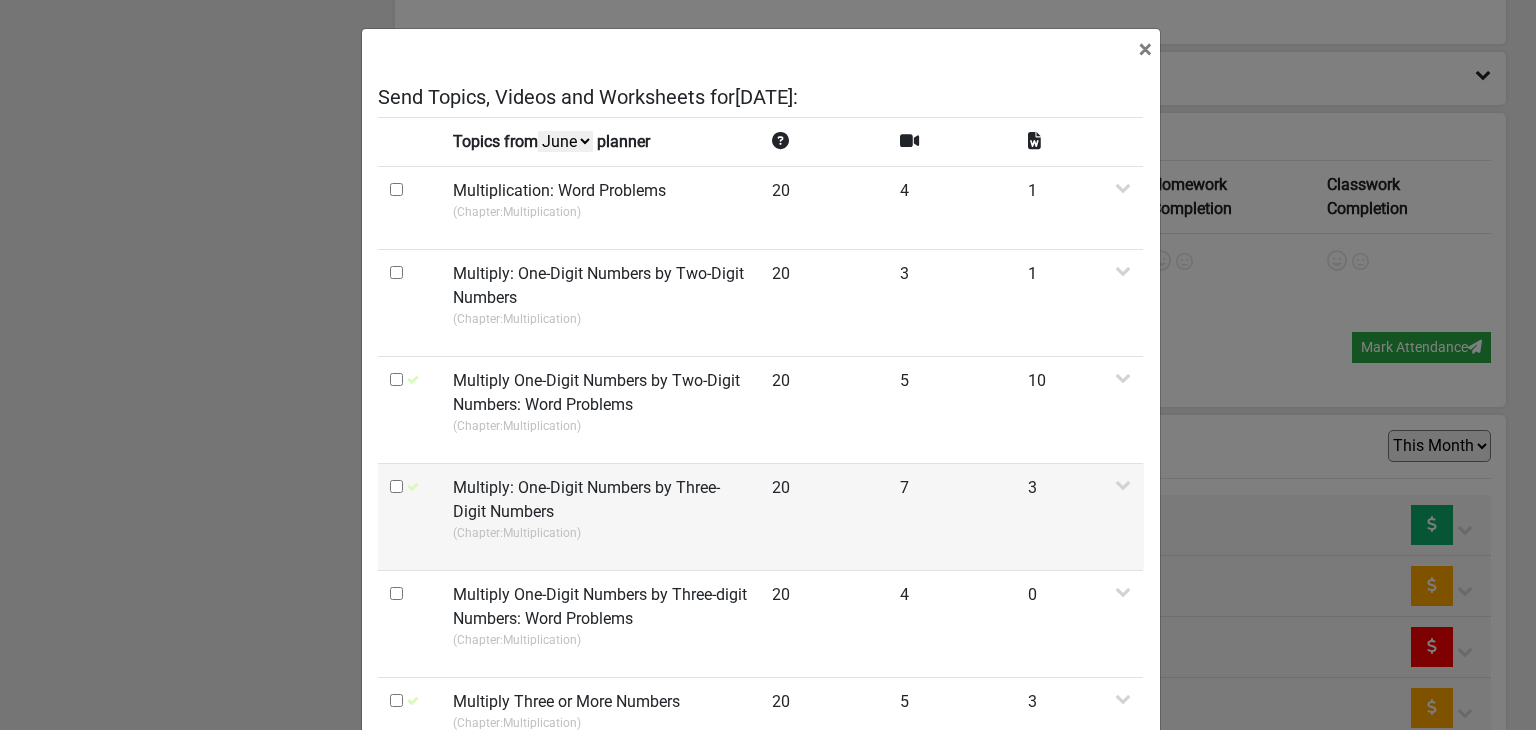scroll, scrollTop: 2800, scrollLeft: 0, axis: vertical 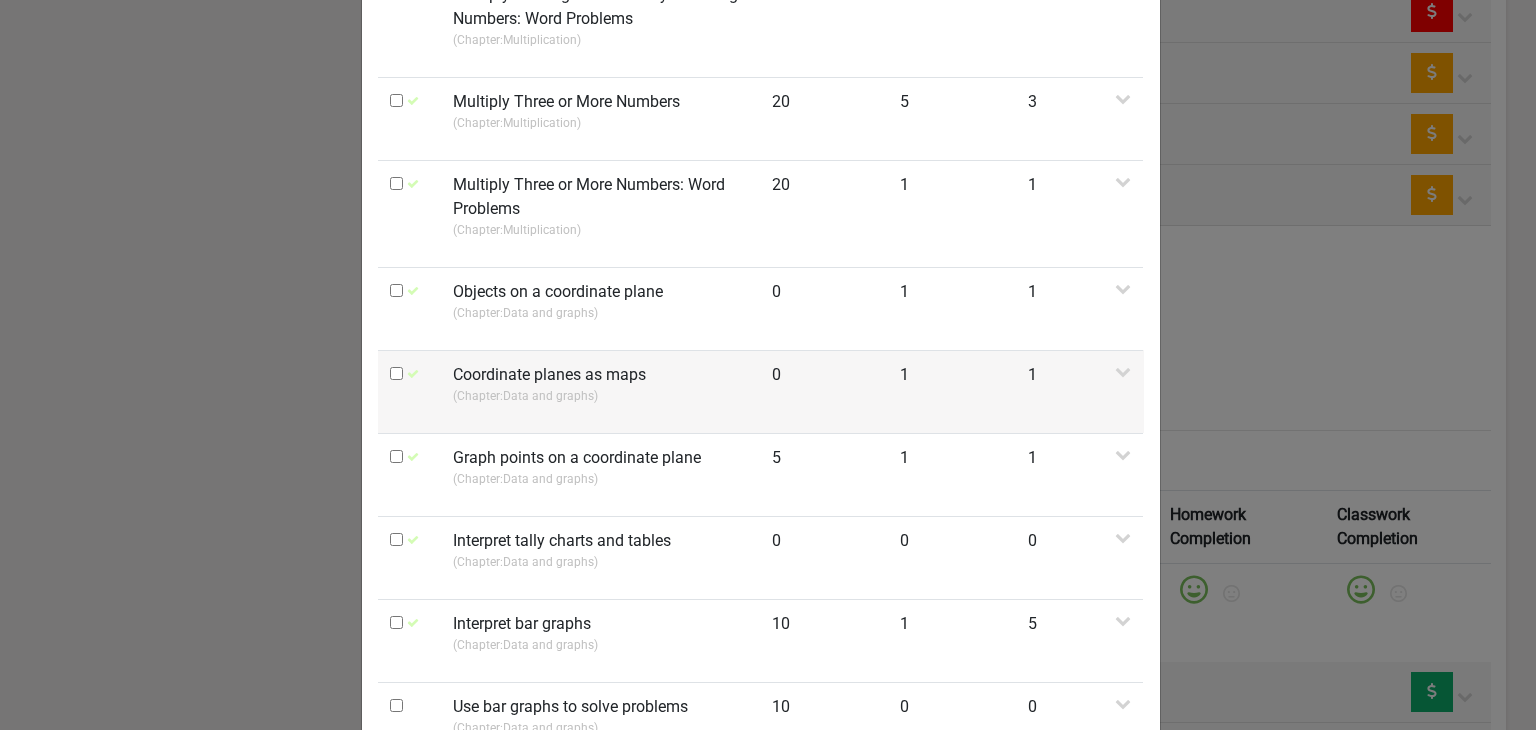 click at bounding box center (396, 373) 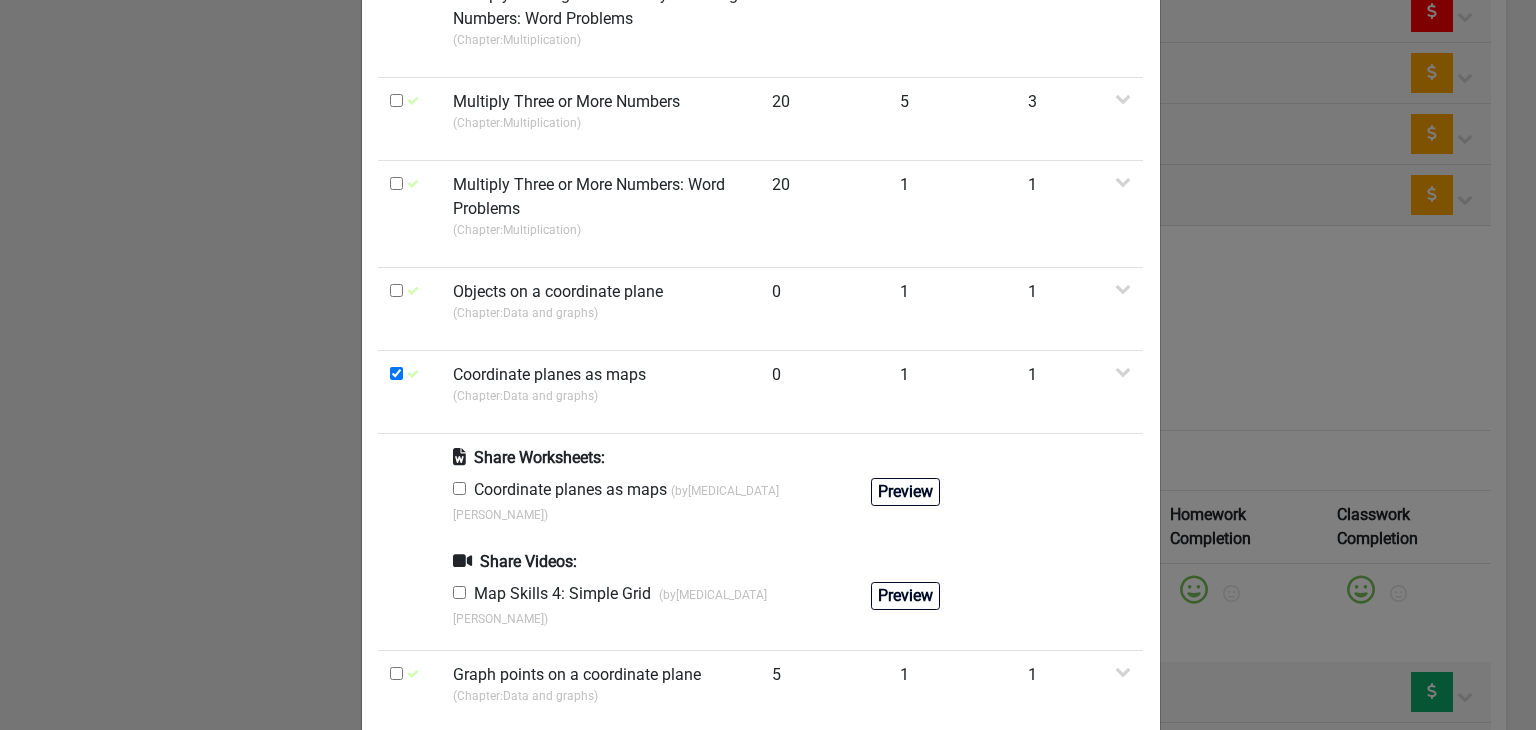 click at bounding box center [459, 488] 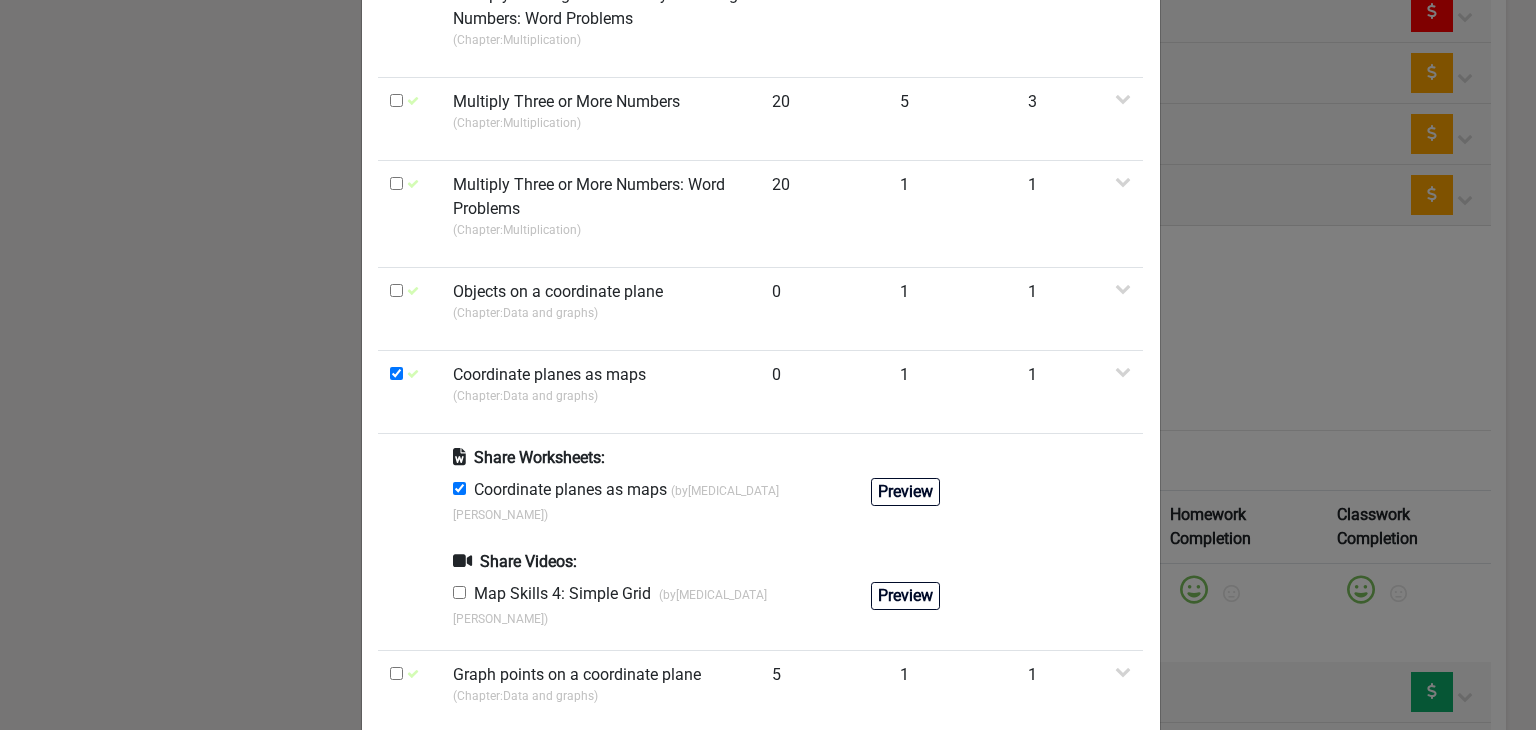 click at bounding box center (459, 592) 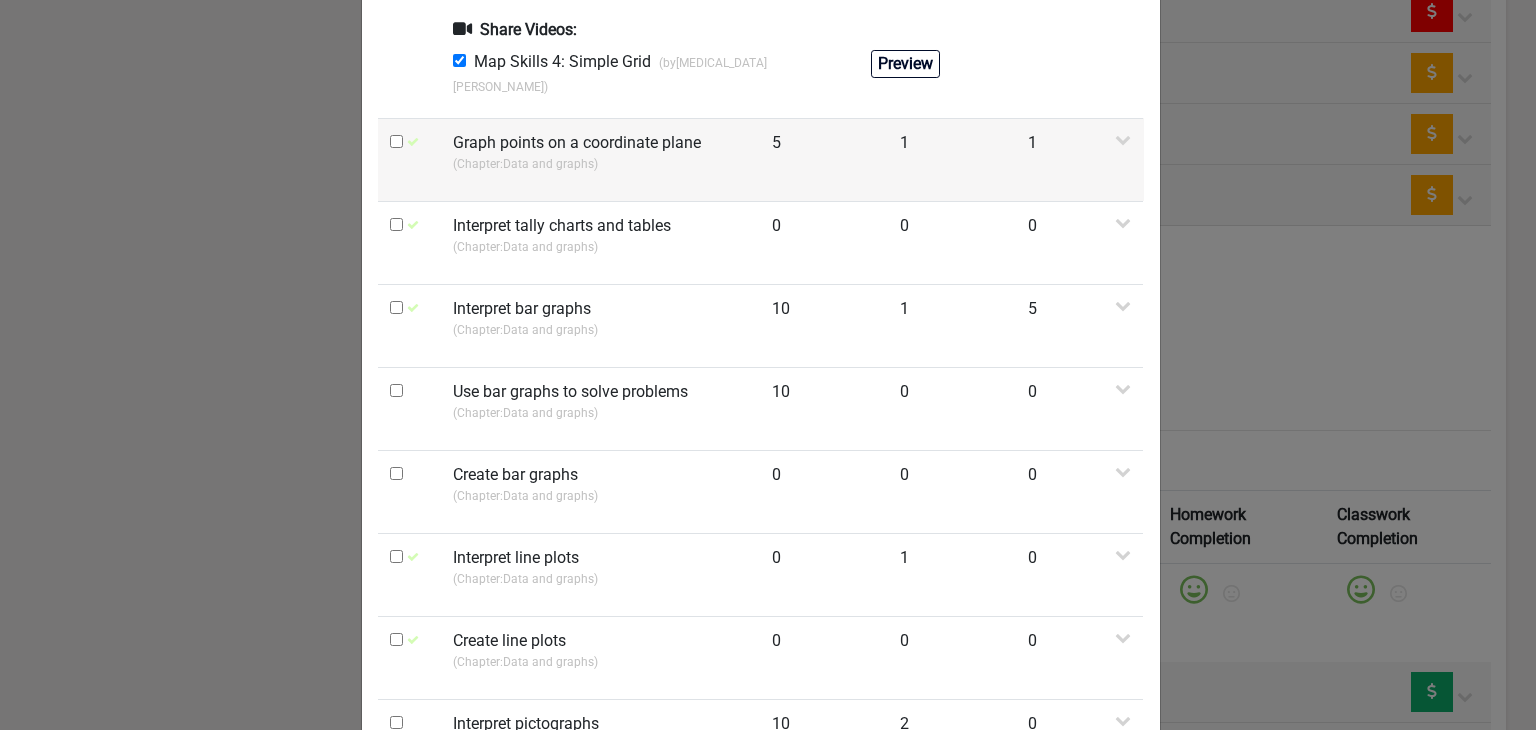 scroll, scrollTop: 1420, scrollLeft: 0, axis: vertical 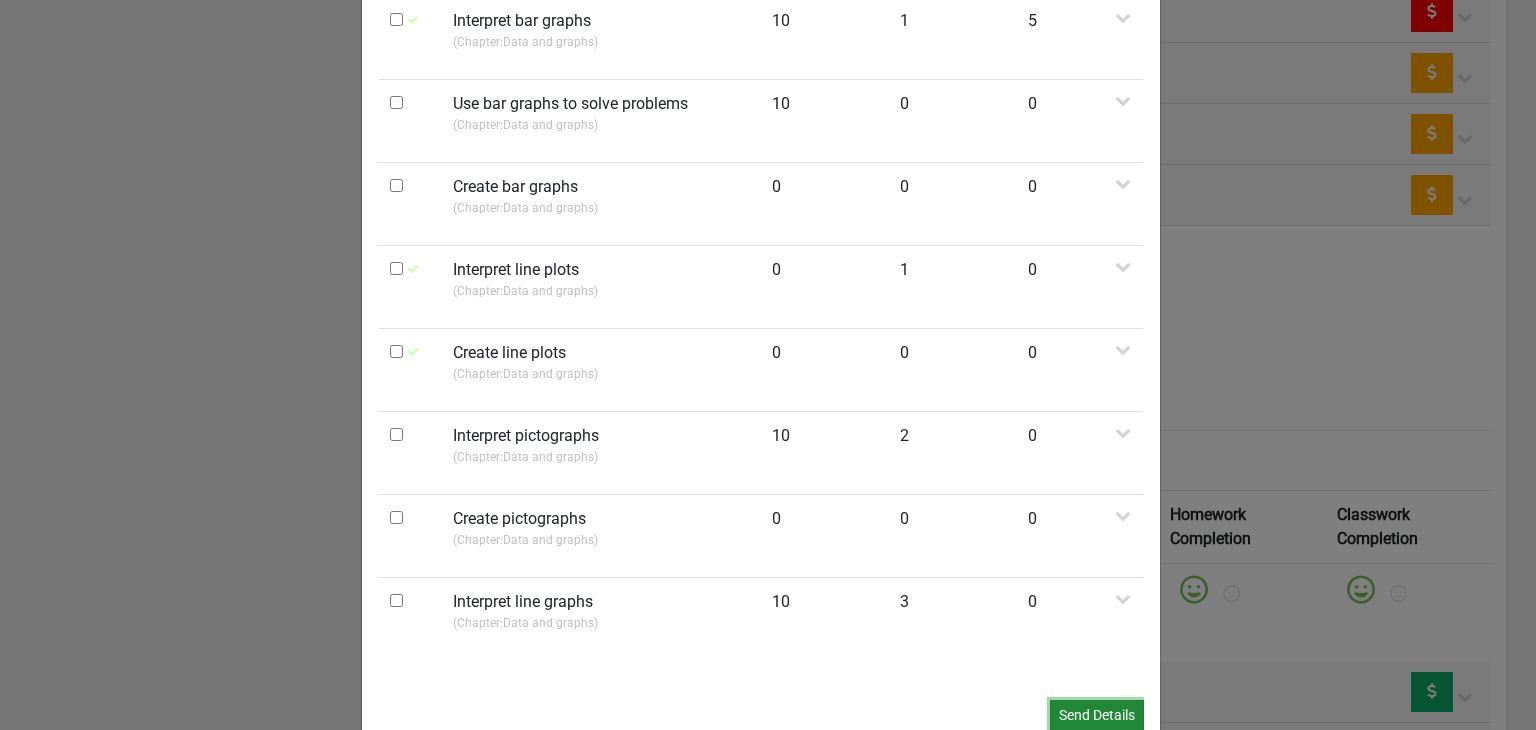 click on "Send Details" at bounding box center [1097, 715] 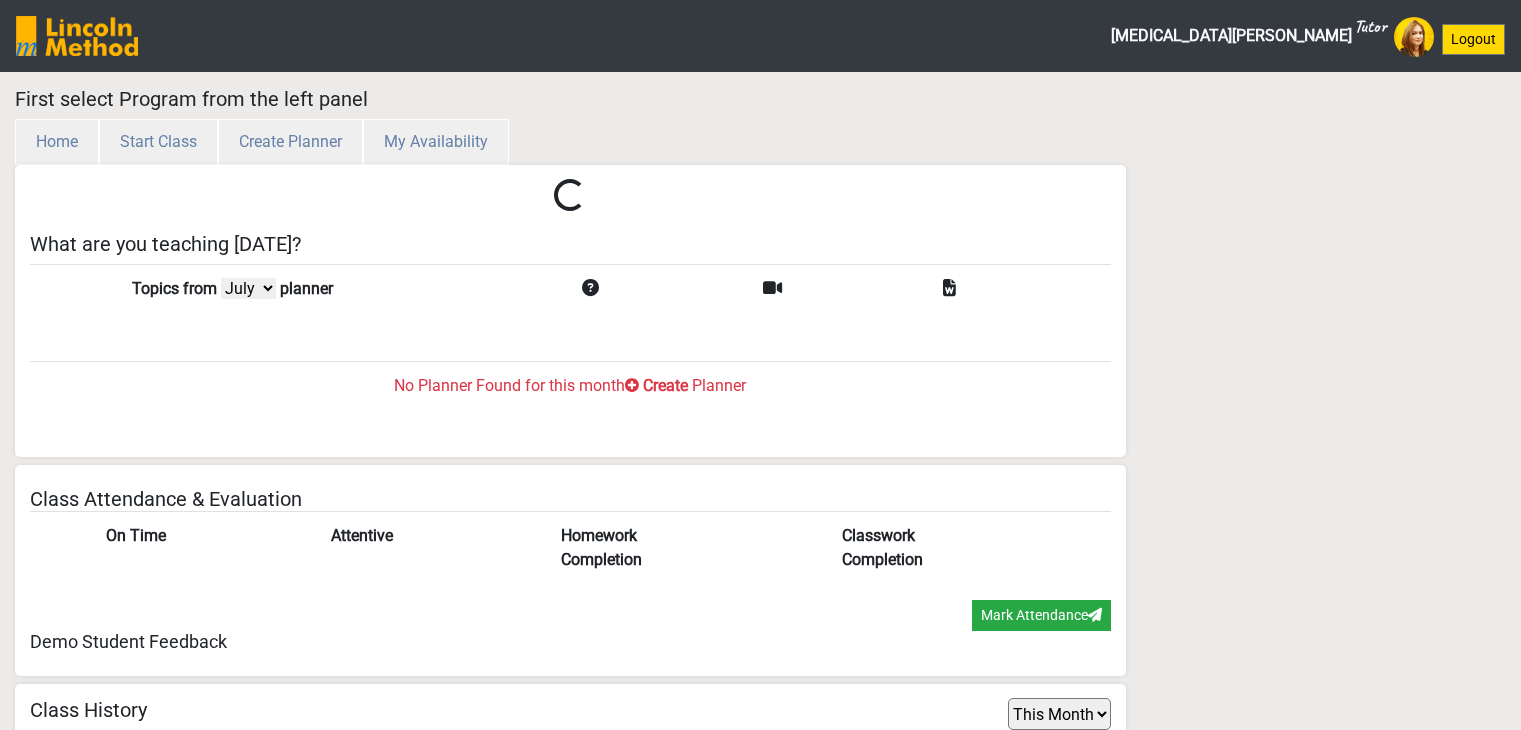 select on "month" 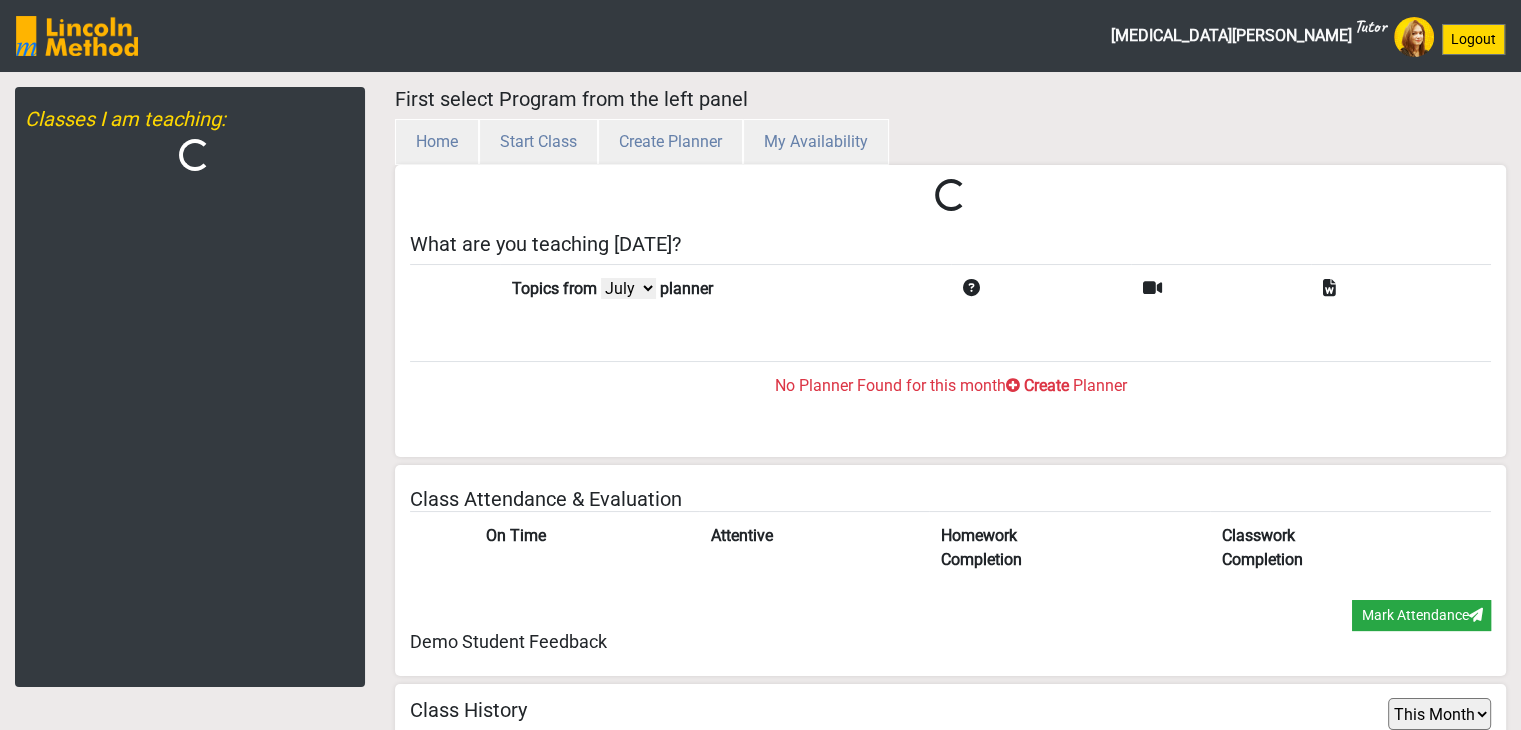 scroll, scrollTop: 65, scrollLeft: 0, axis: vertical 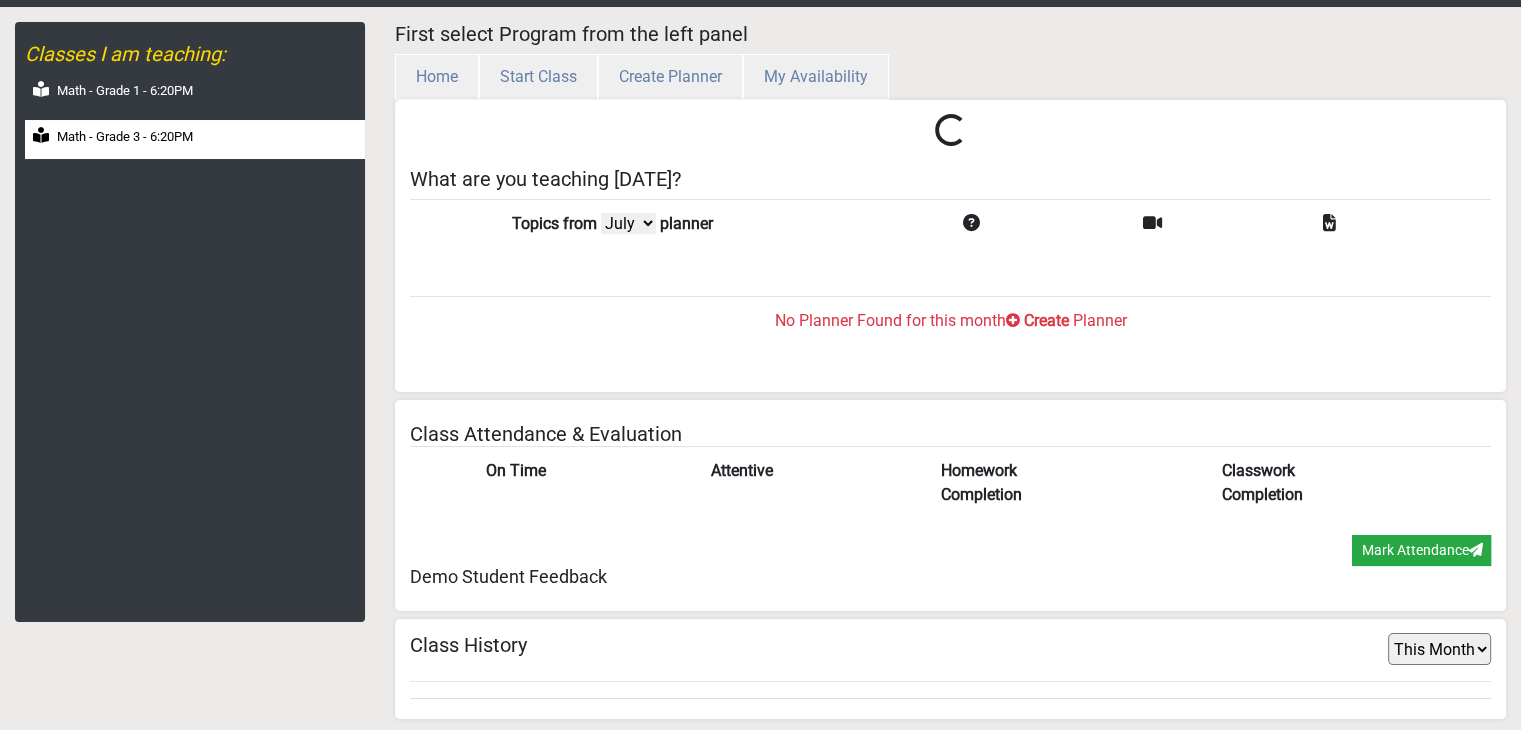 click on "Math - Grade 3 - 6:20PM" at bounding box center [125, 137] 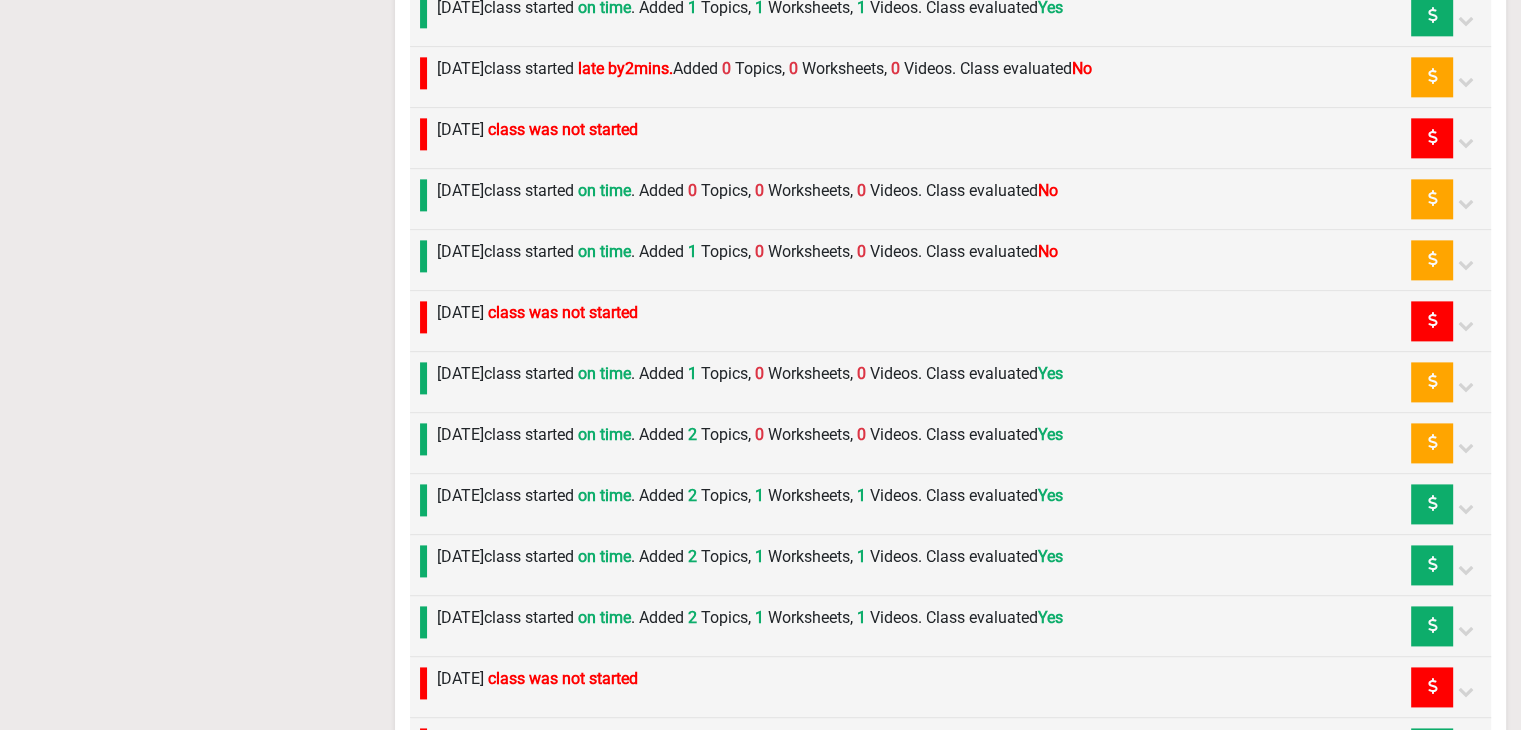scroll, scrollTop: 2665, scrollLeft: 0, axis: vertical 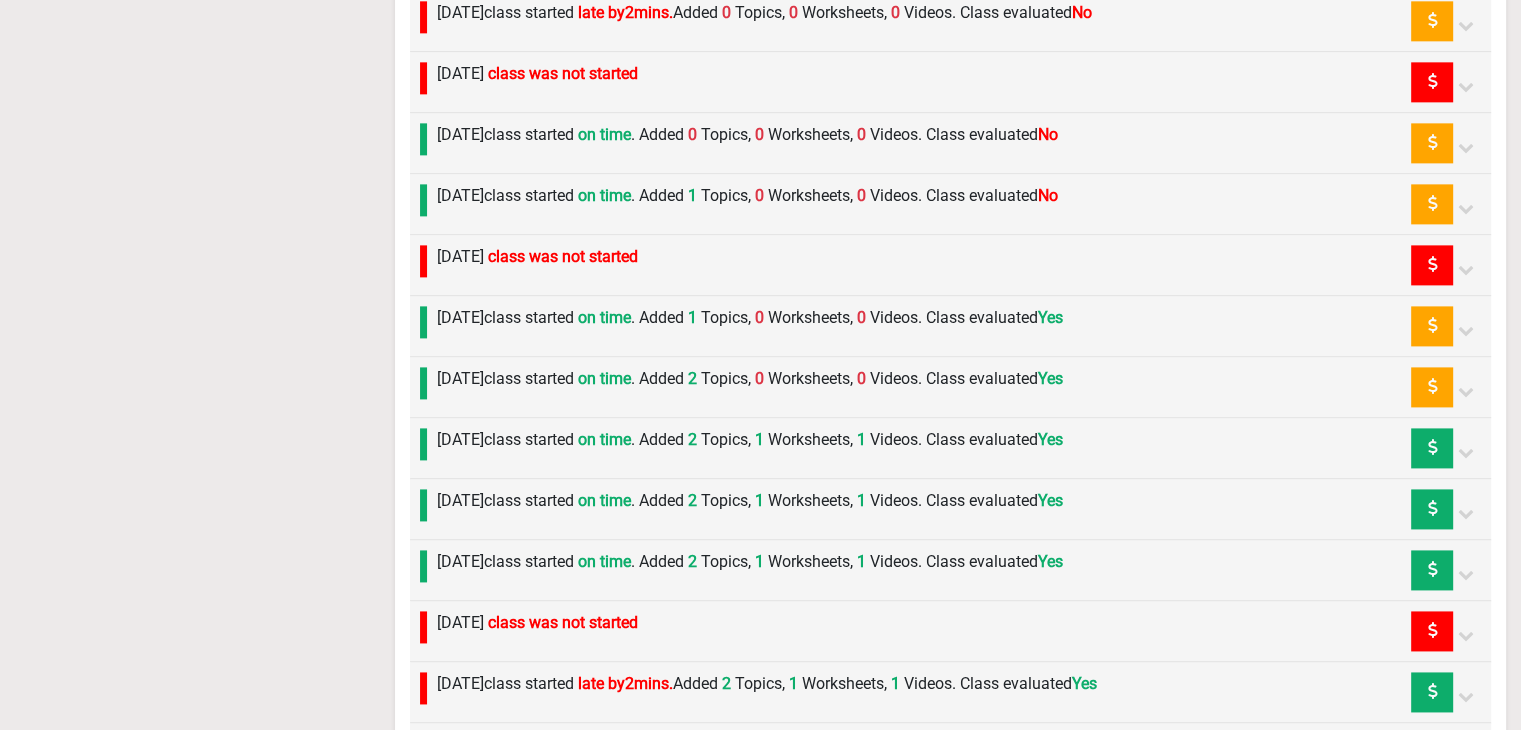 click on "[DATE]  class started   on time . Added   2   Topics,   0   Worksheets,   0   Videos. Class evaluated  Yes" at bounding box center [750, 379] 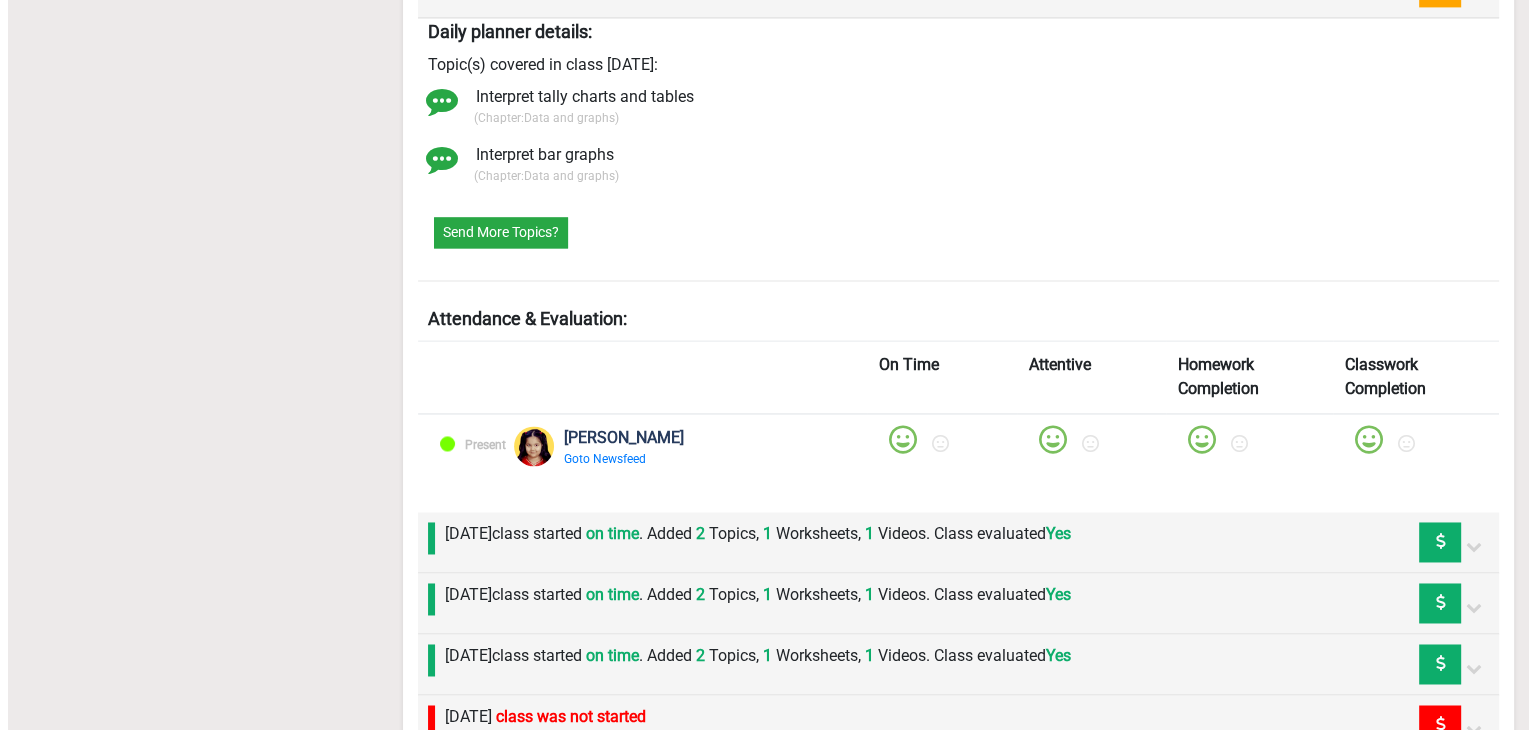 scroll, scrollTop: 2865, scrollLeft: 0, axis: vertical 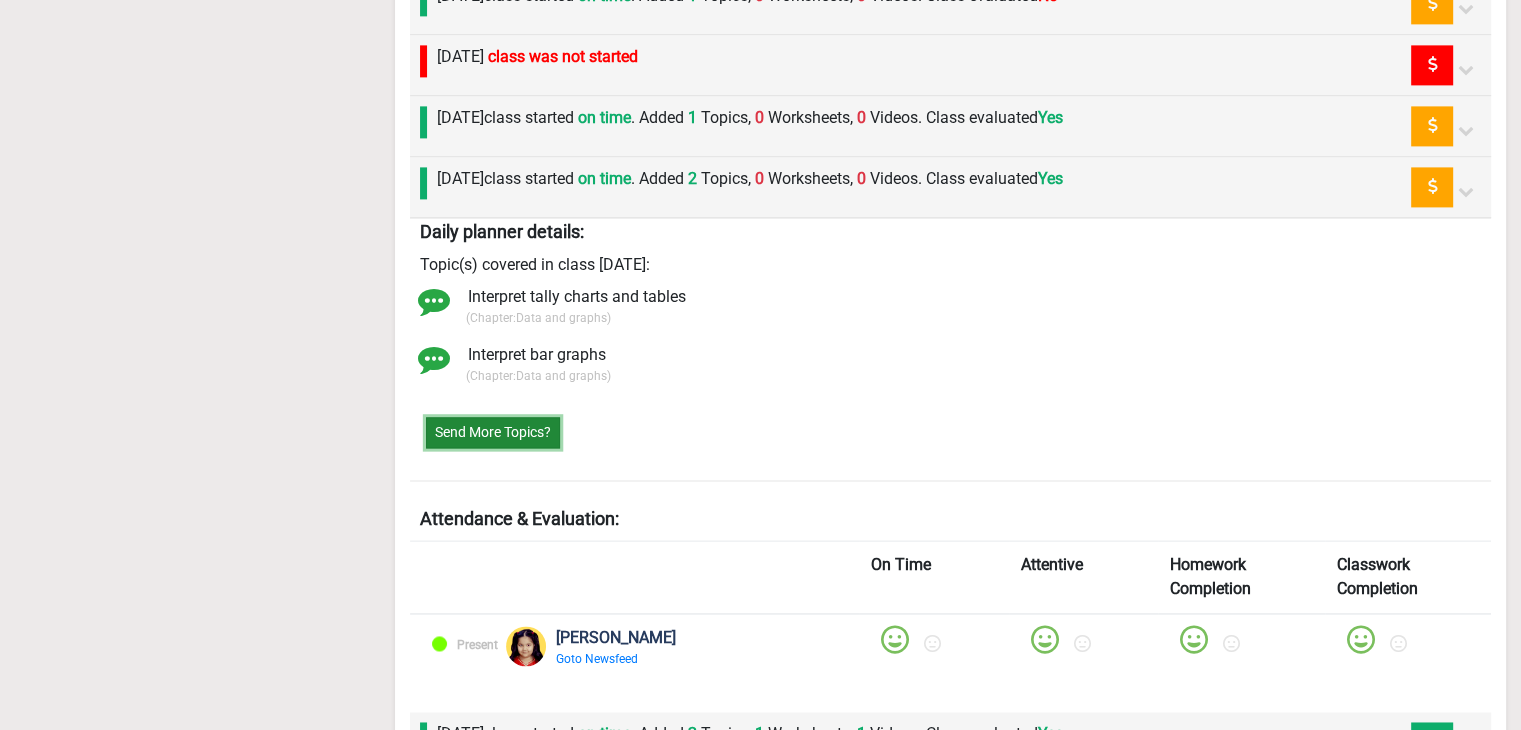 click on "Send More Topics?" at bounding box center (493, 432) 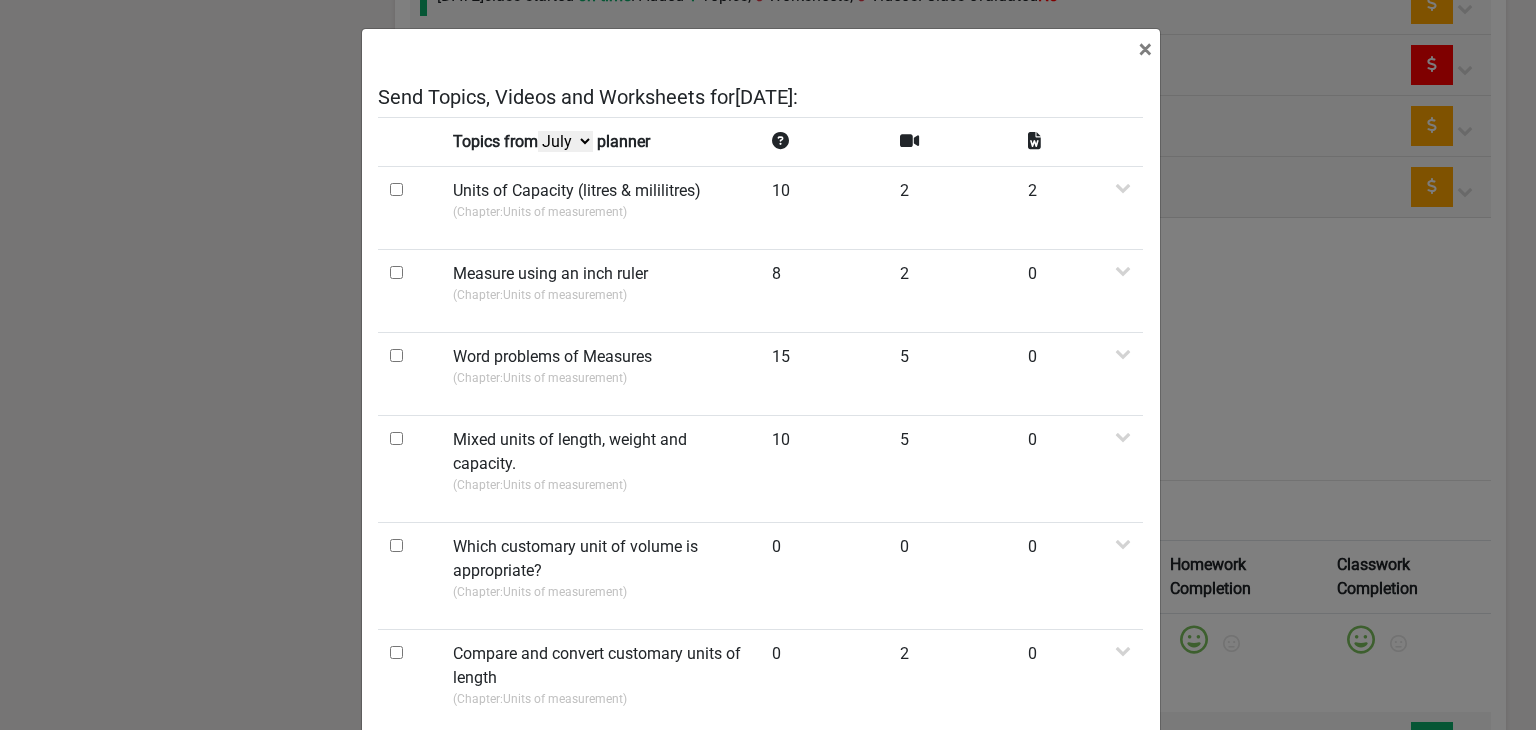click on "July June May April" at bounding box center [565, 141] 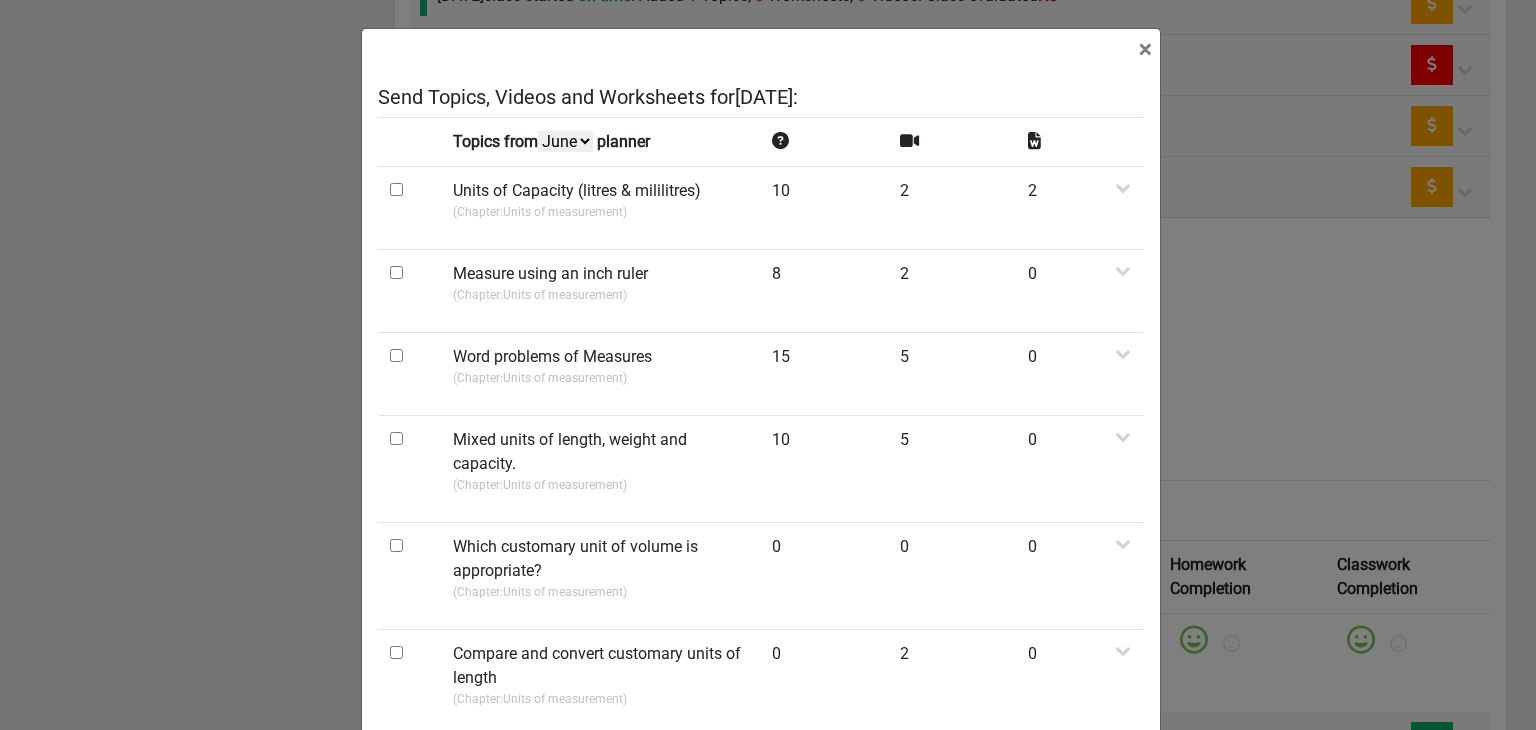 click on "July June May April" at bounding box center [565, 141] 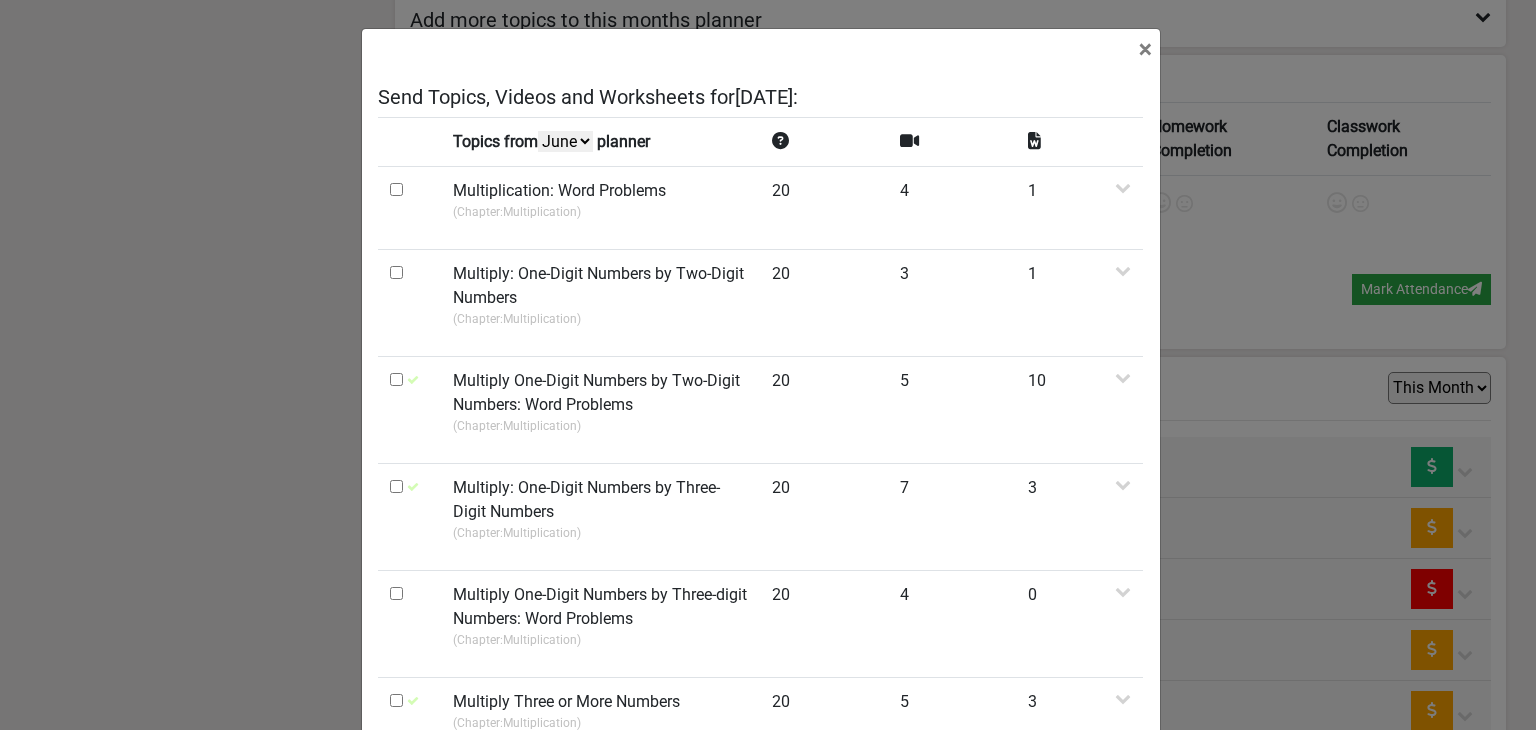 scroll, scrollTop: 2865, scrollLeft: 0, axis: vertical 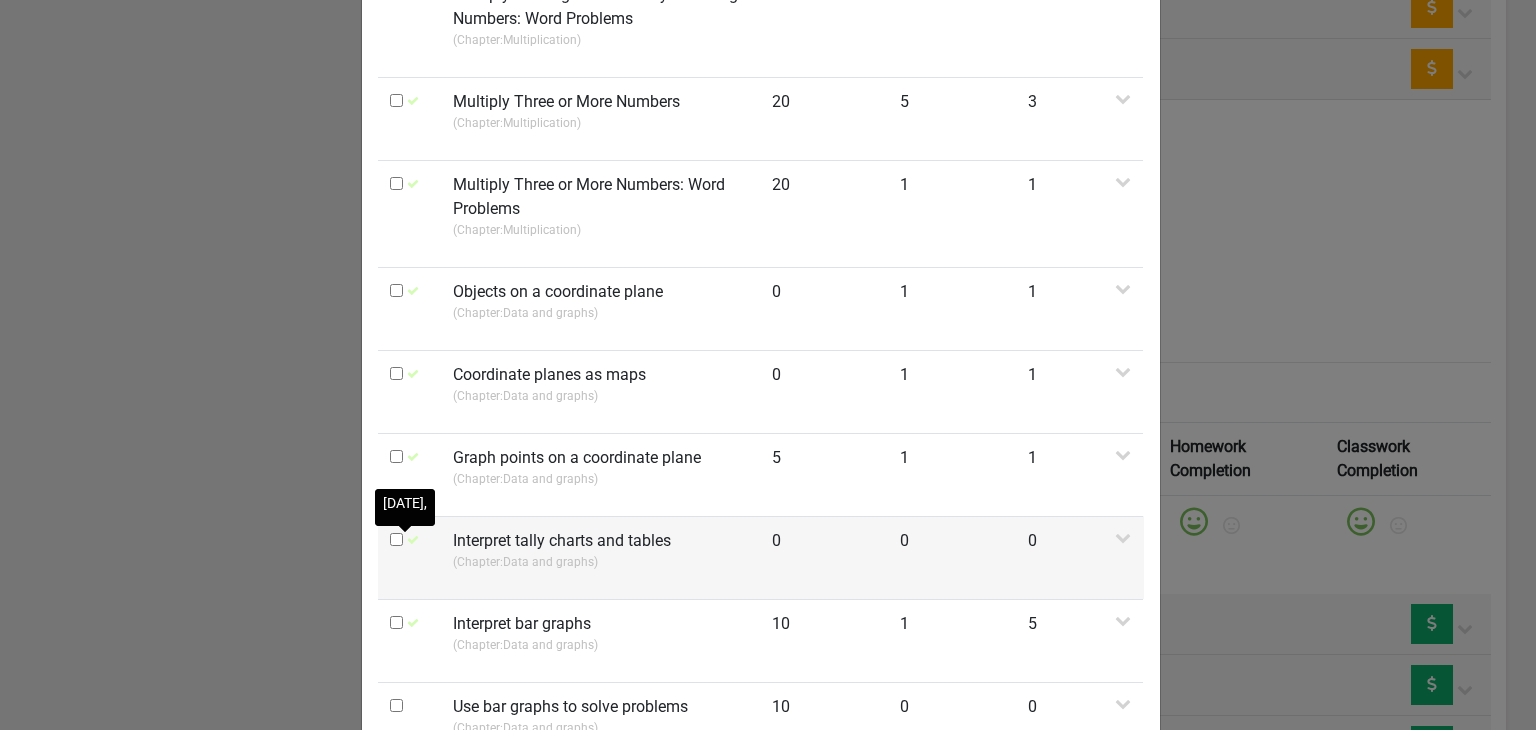 click at bounding box center (413, 540) 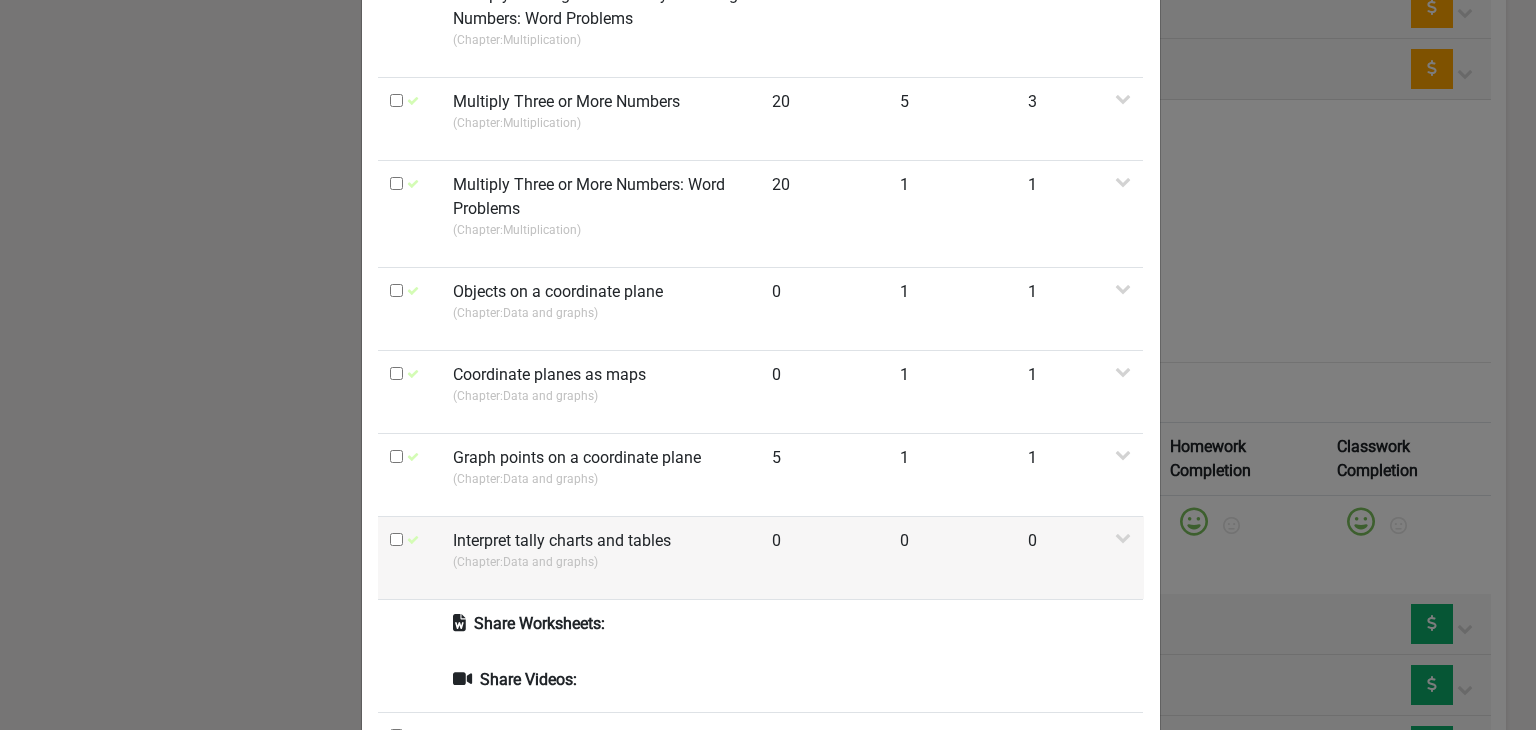 click at bounding box center [410, 557] 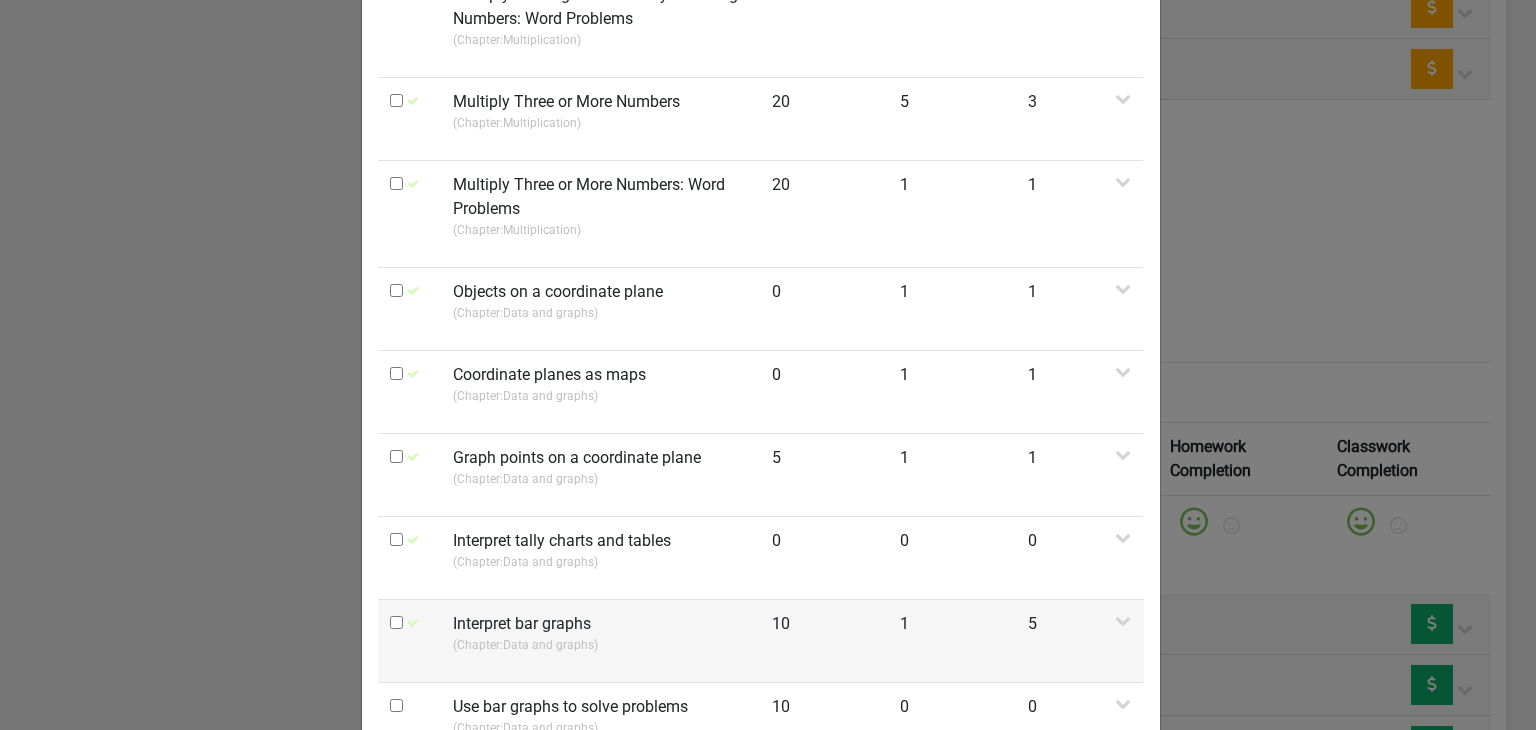 click on "Interpret bar graphs (Chapter:  Data and graphs )" at bounding box center [600, 640] 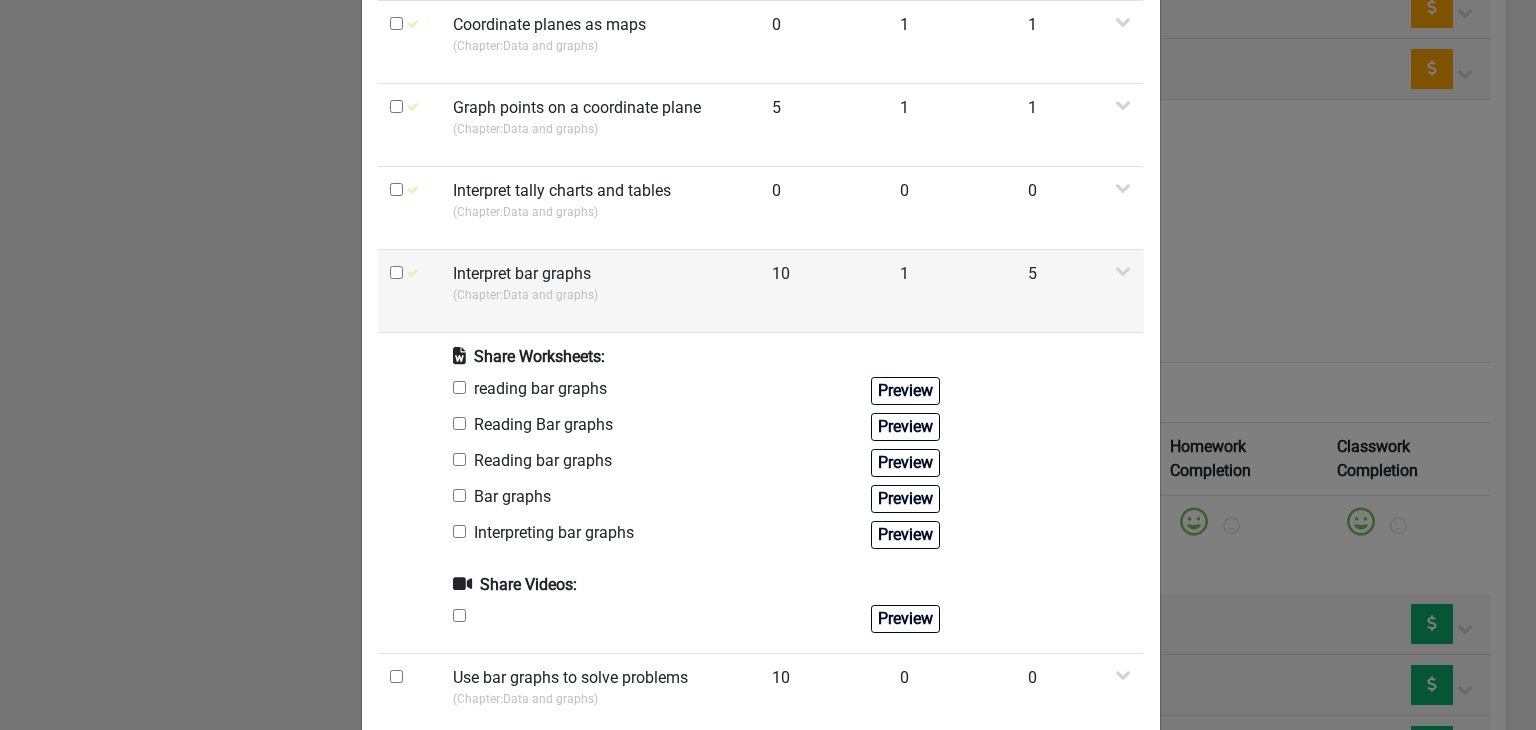 scroll, scrollTop: 1000, scrollLeft: 0, axis: vertical 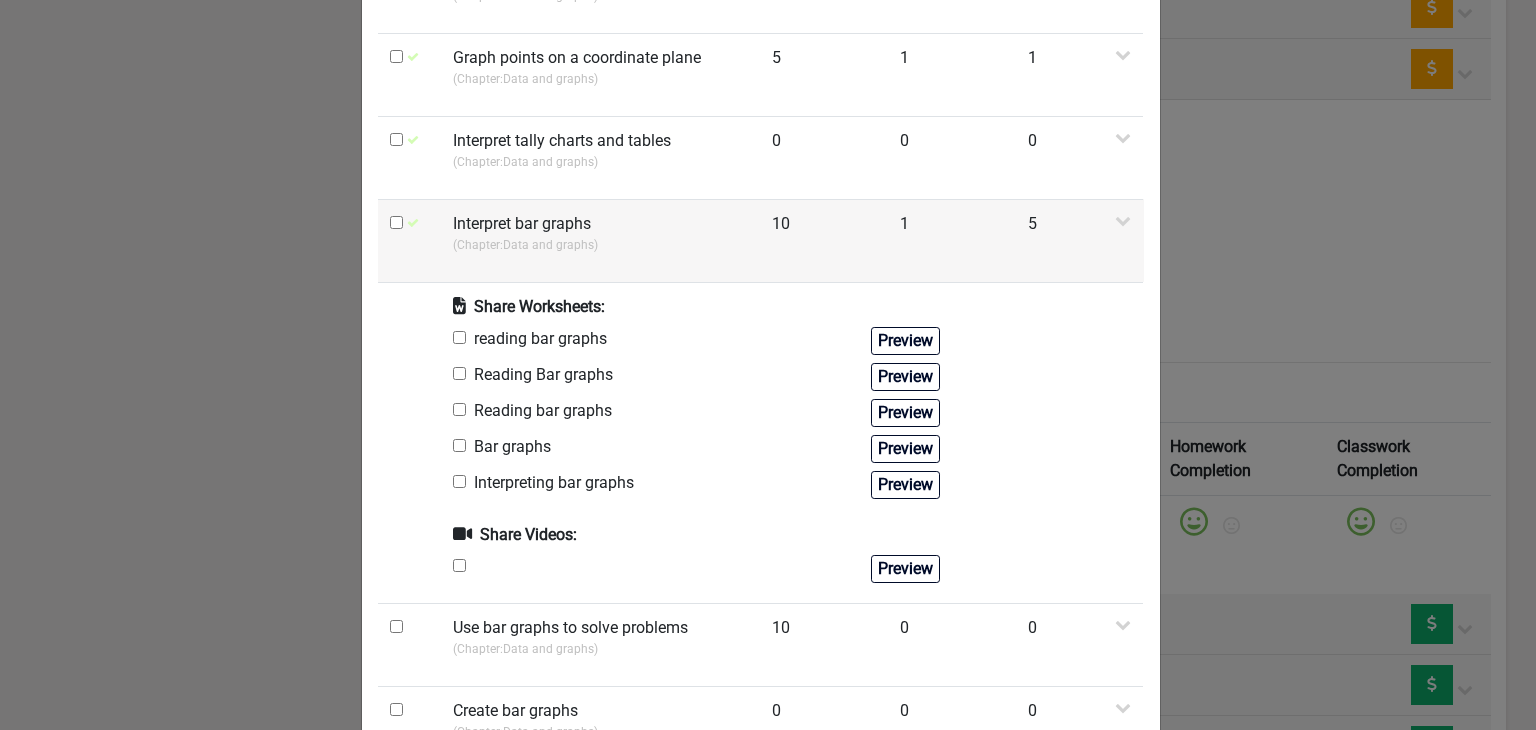click at bounding box center [396, 222] 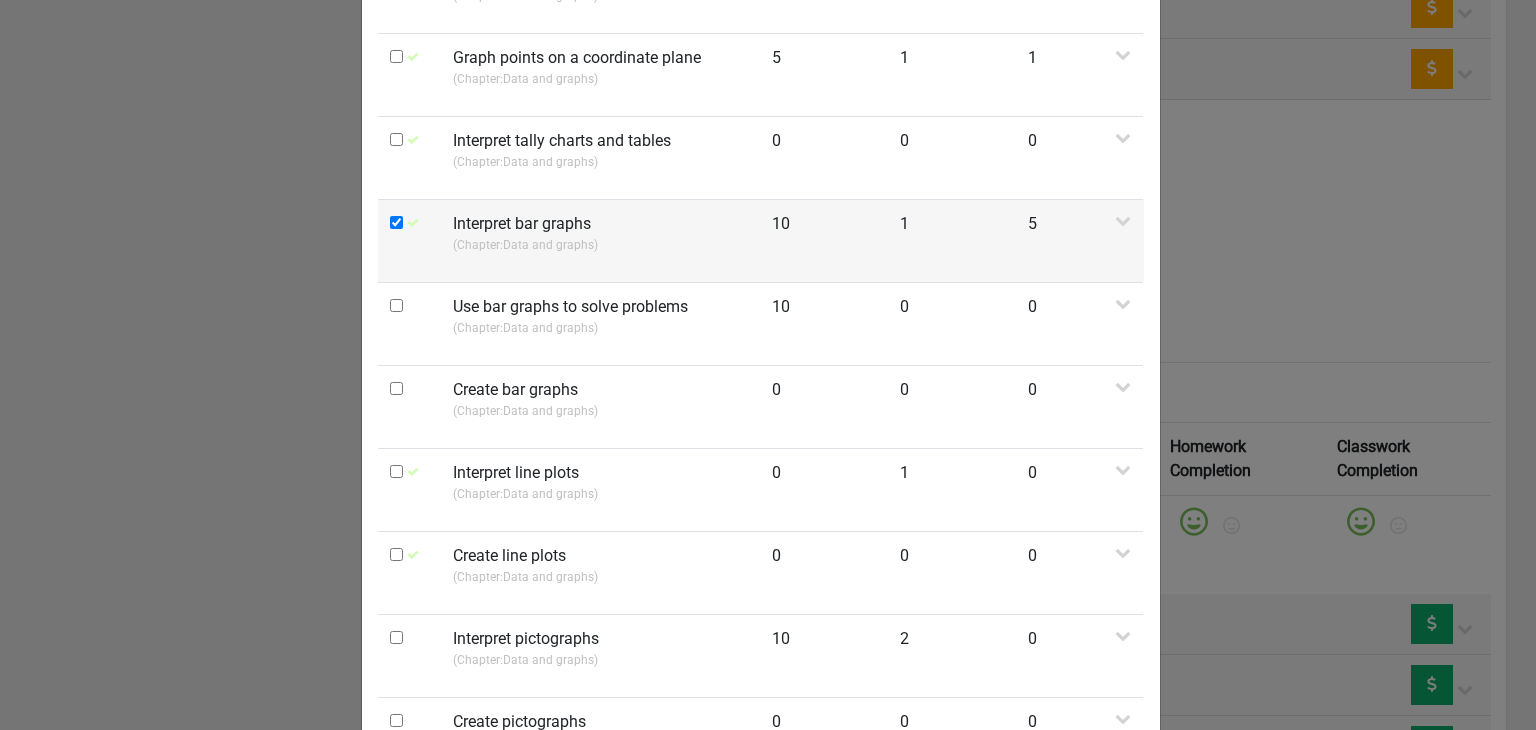 click on "(Chapter:  Data and graphs )" at bounding box center [600, 245] 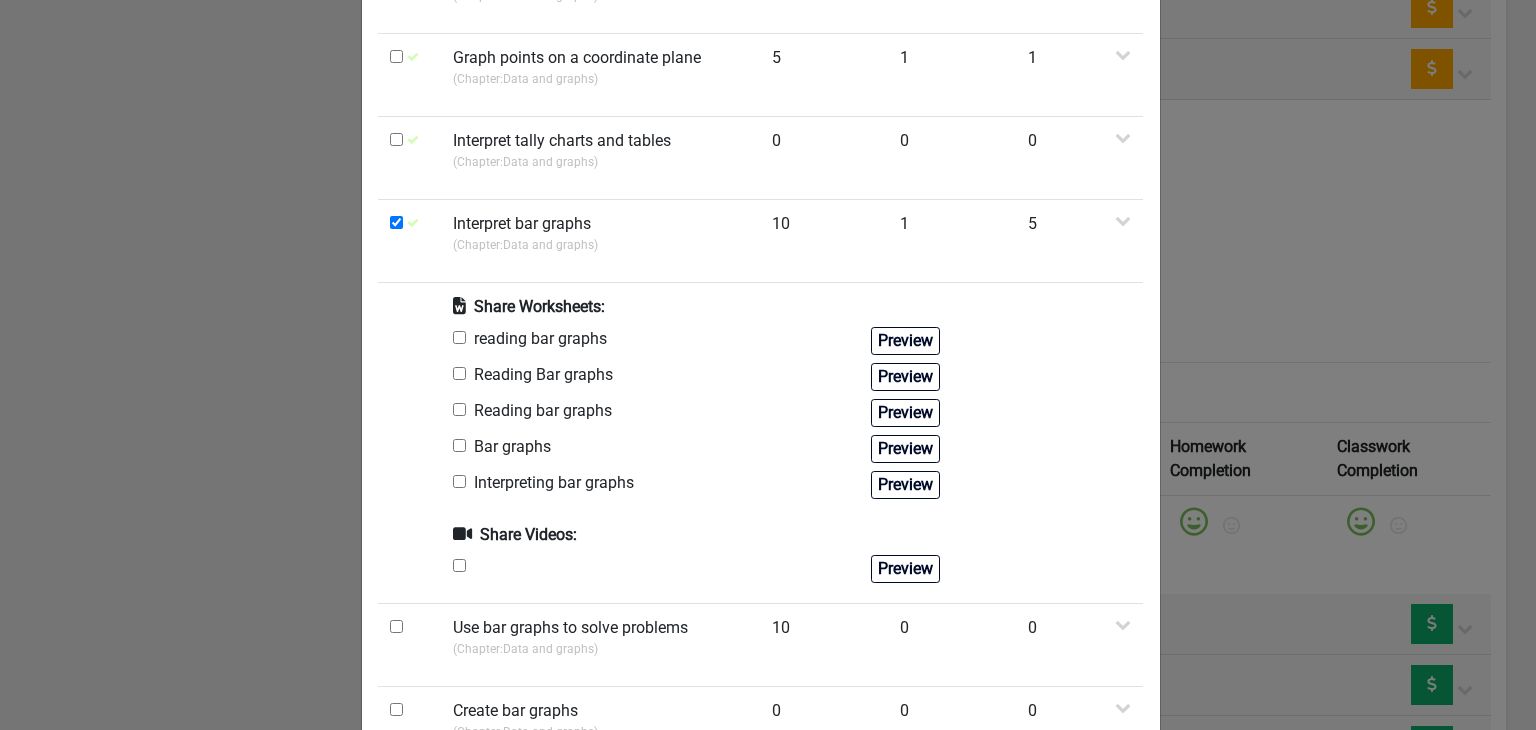 click at bounding box center (459, 337) 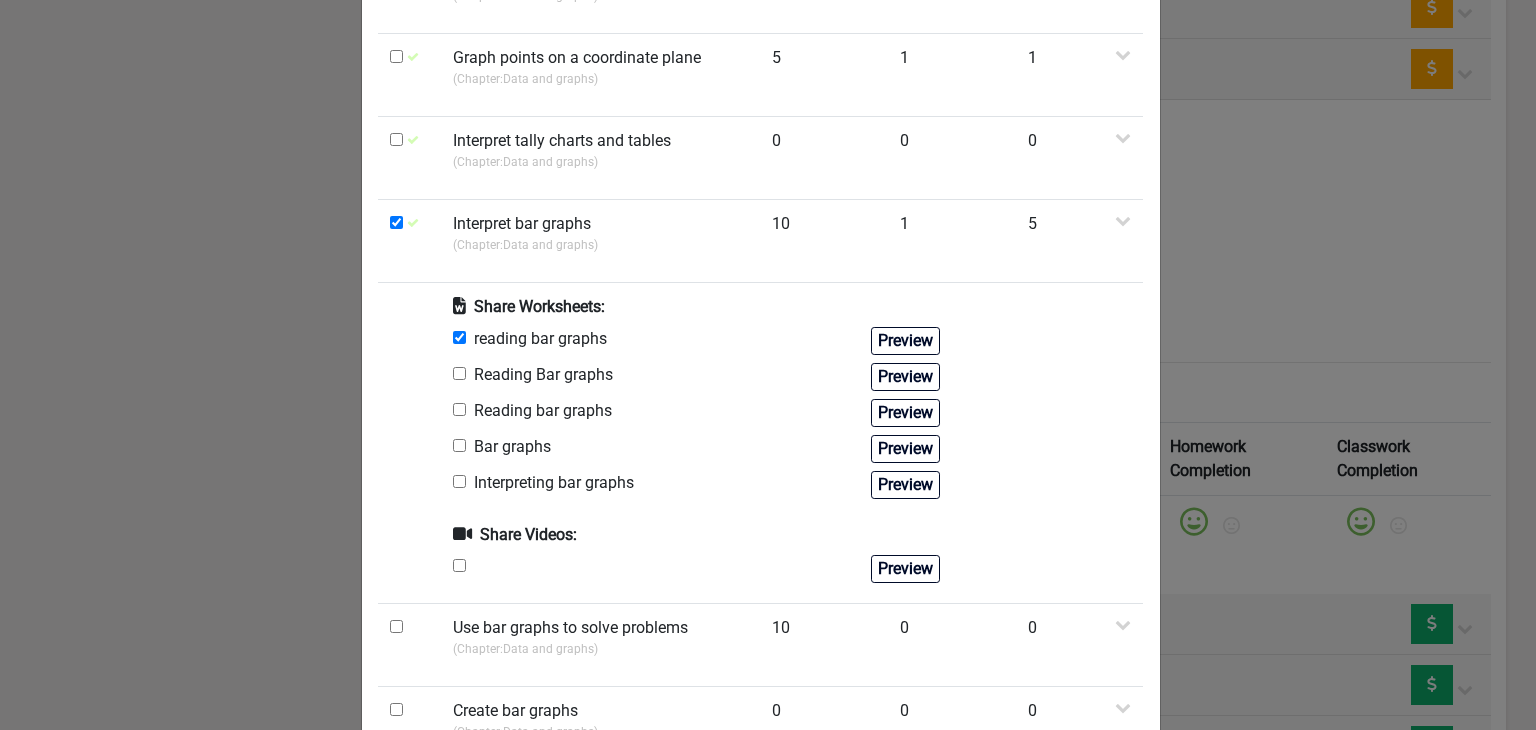 click at bounding box center (459, 565) 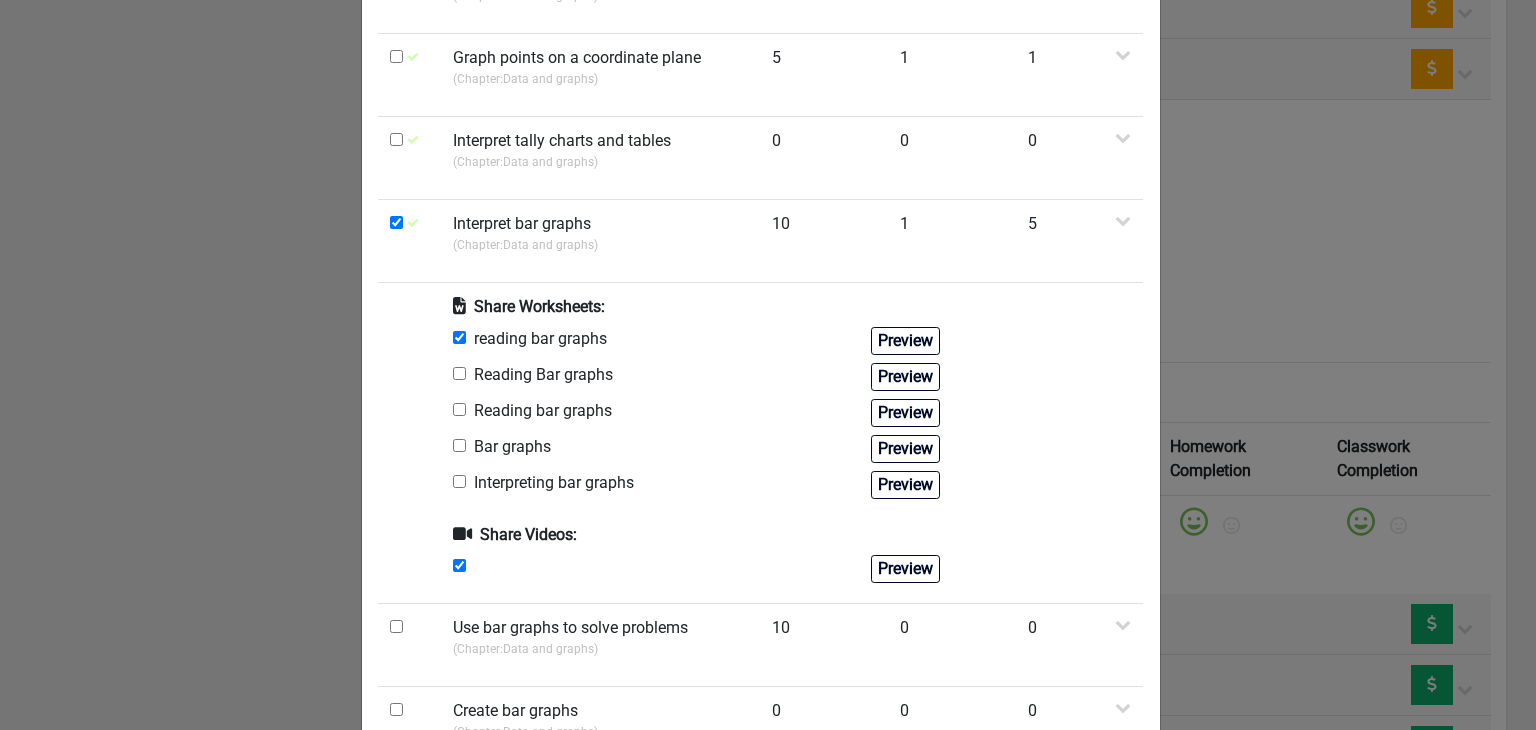 scroll, scrollTop: 1563, scrollLeft: 0, axis: vertical 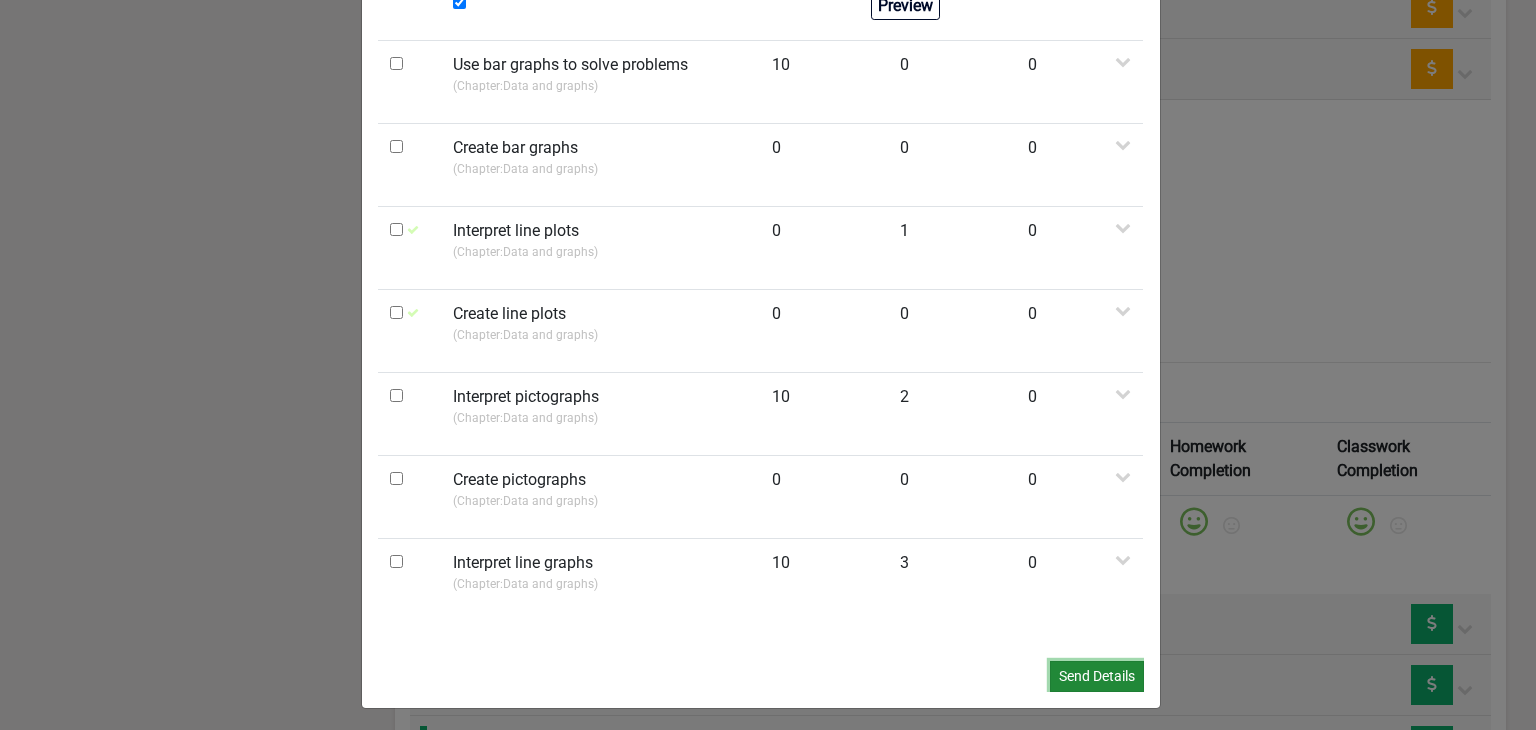 click on "Send Details" at bounding box center (1097, 676) 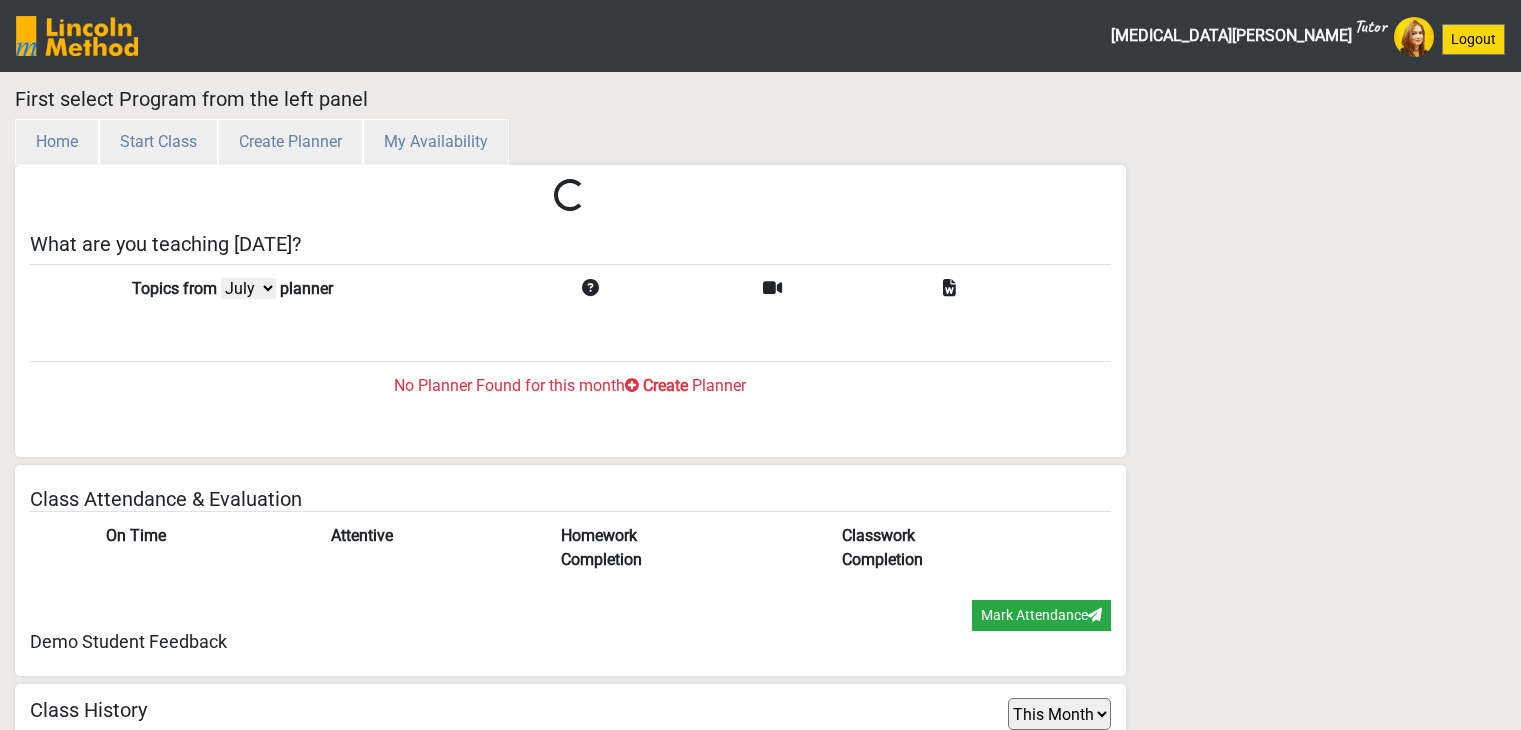 select on "month" 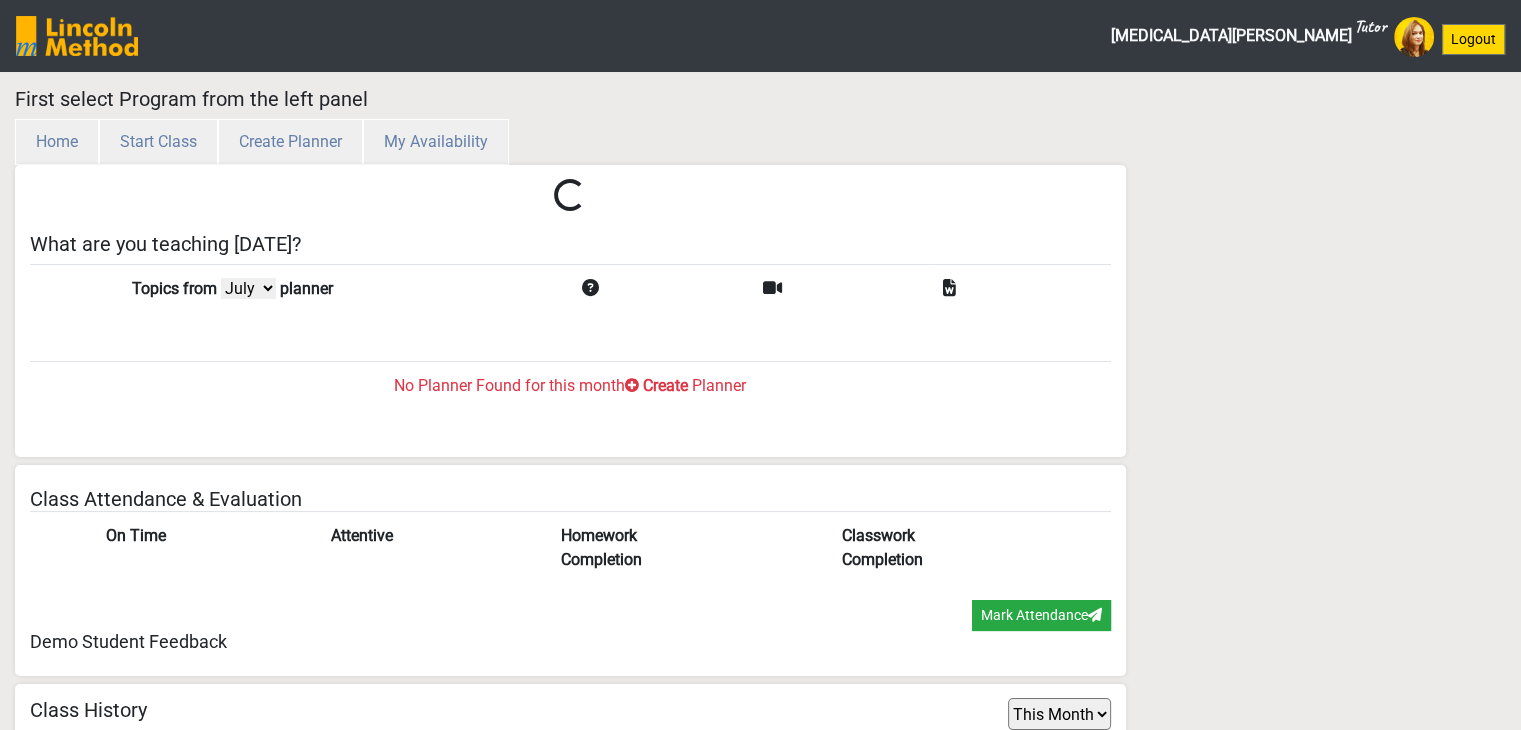 scroll, scrollTop: 65, scrollLeft: 0, axis: vertical 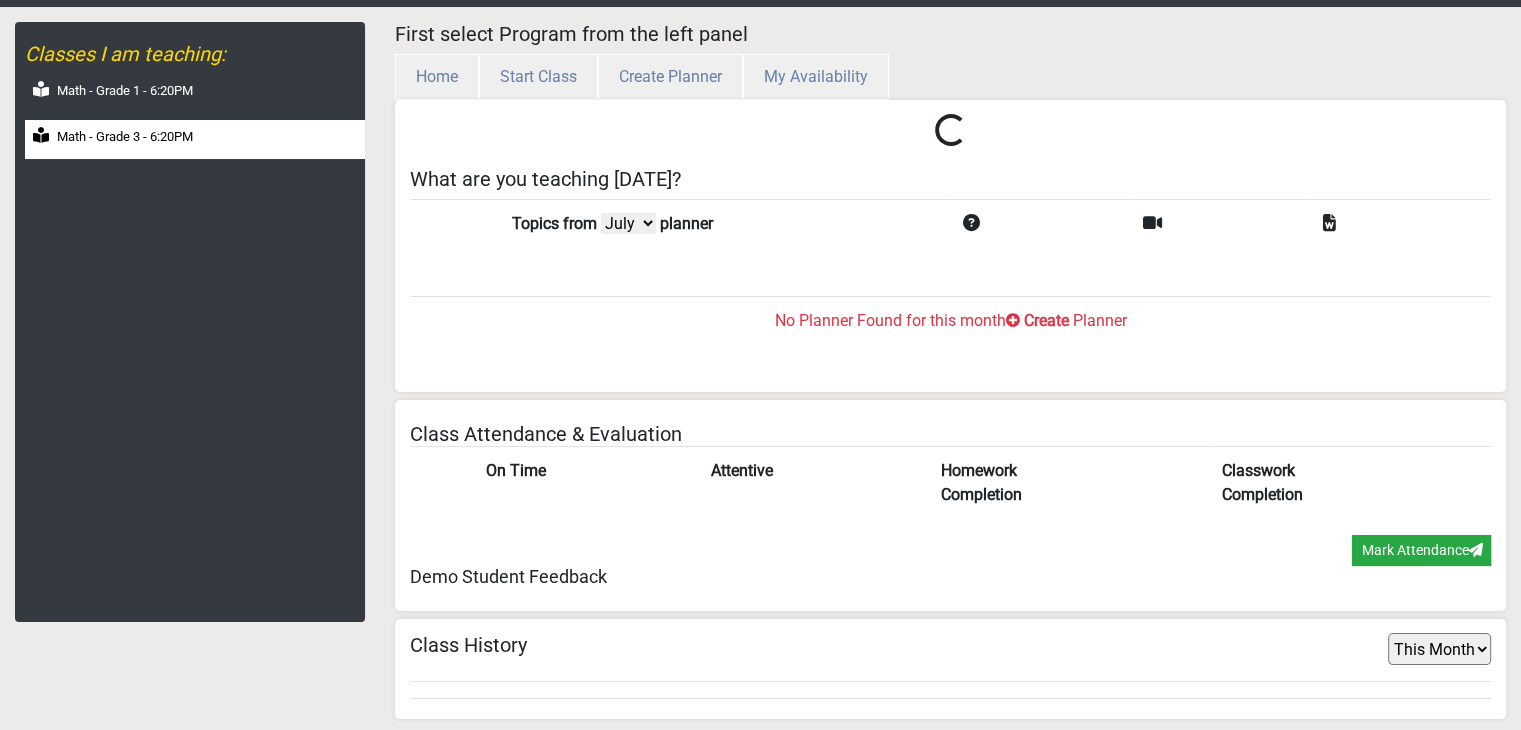 click on "Math - Grade 3 - 6:20PM" at bounding box center (195, 139) 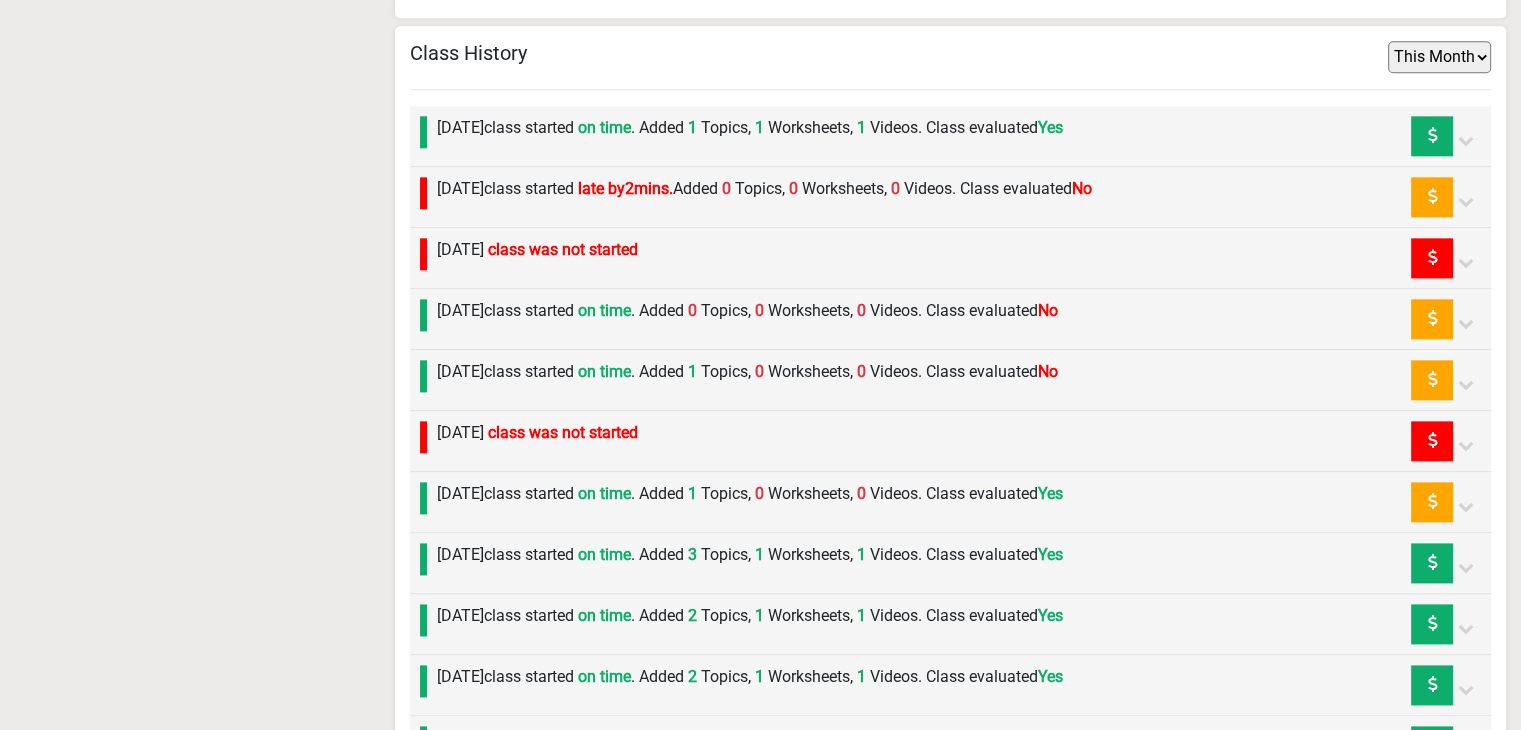 scroll, scrollTop: 2493, scrollLeft: 0, axis: vertical 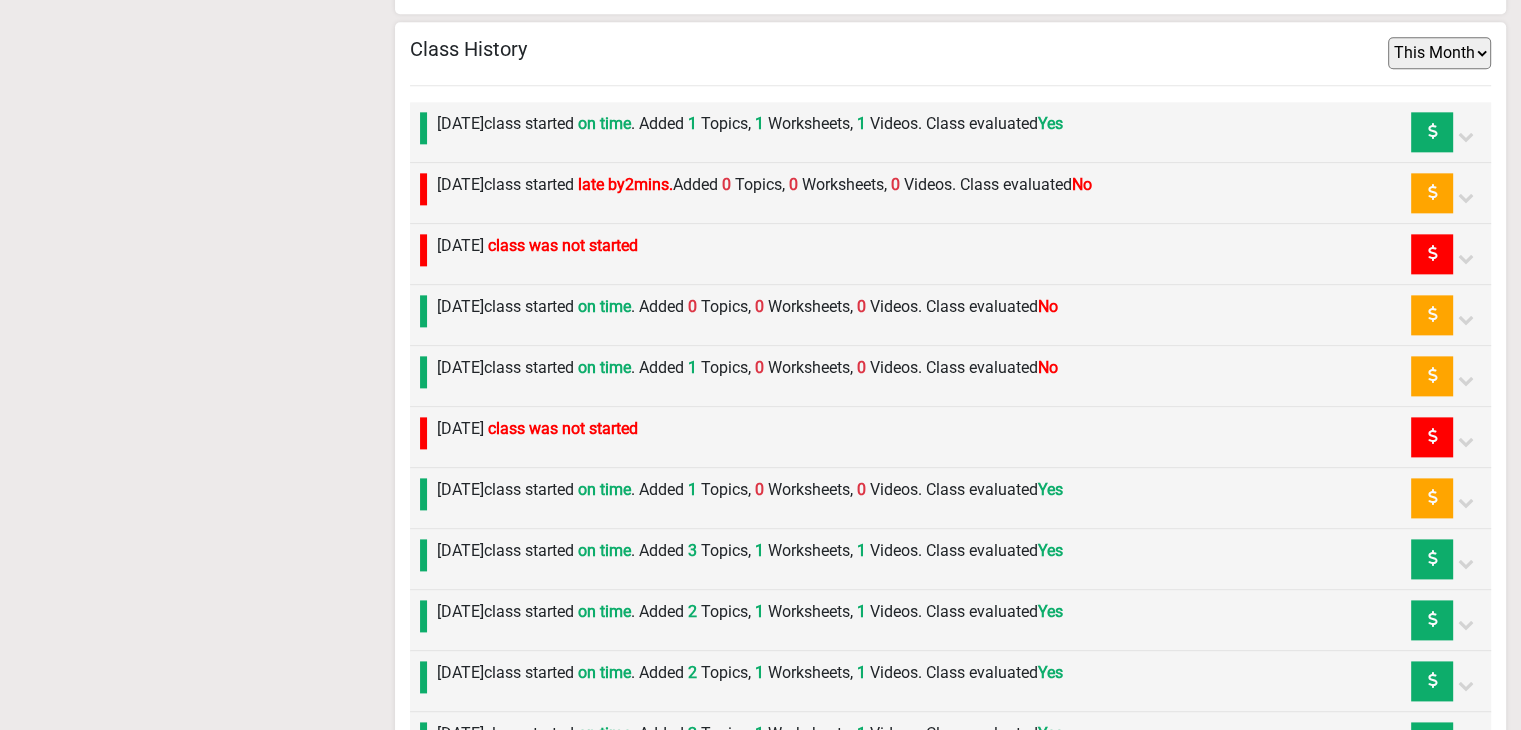 click on "[DATE]  class started   on time . Added   1   Topics,   0   Worksheets,   0   Videos. Class evaluated  Yes" at bounding box center (745, 498) 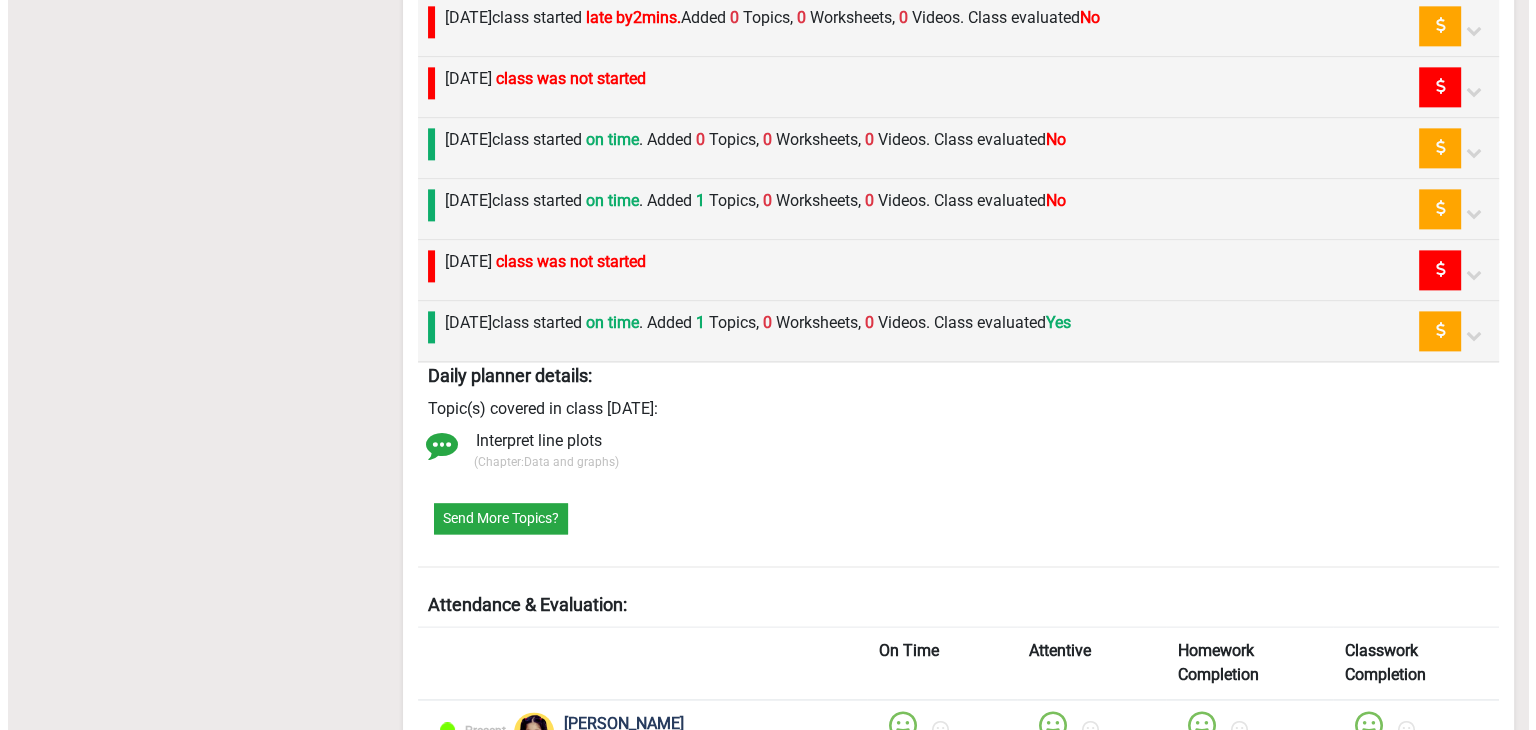 scroll, scrollTop: 2693, scrollLeft: 0, axis: vertical 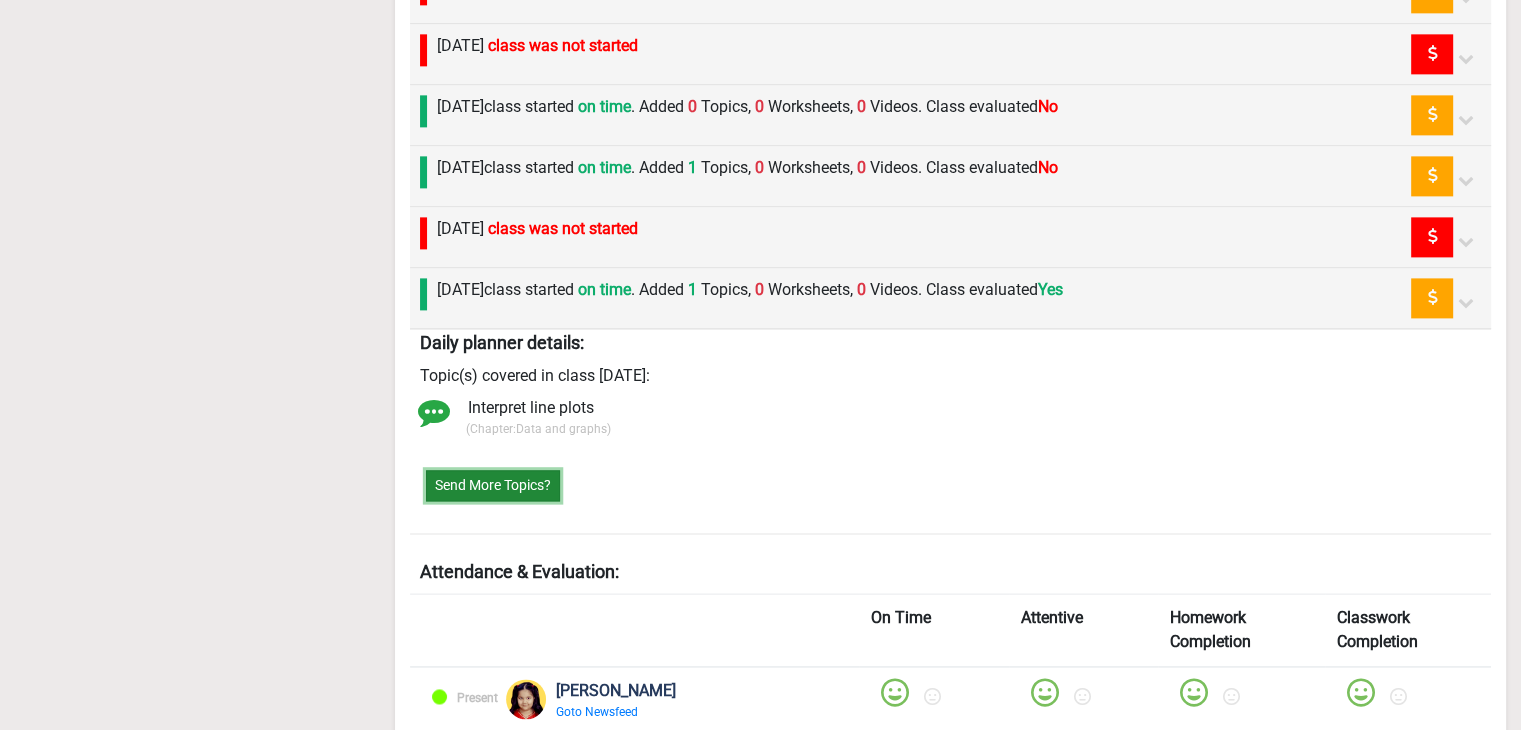 click on "Send More Topics?" at bounding box center [493, 485] 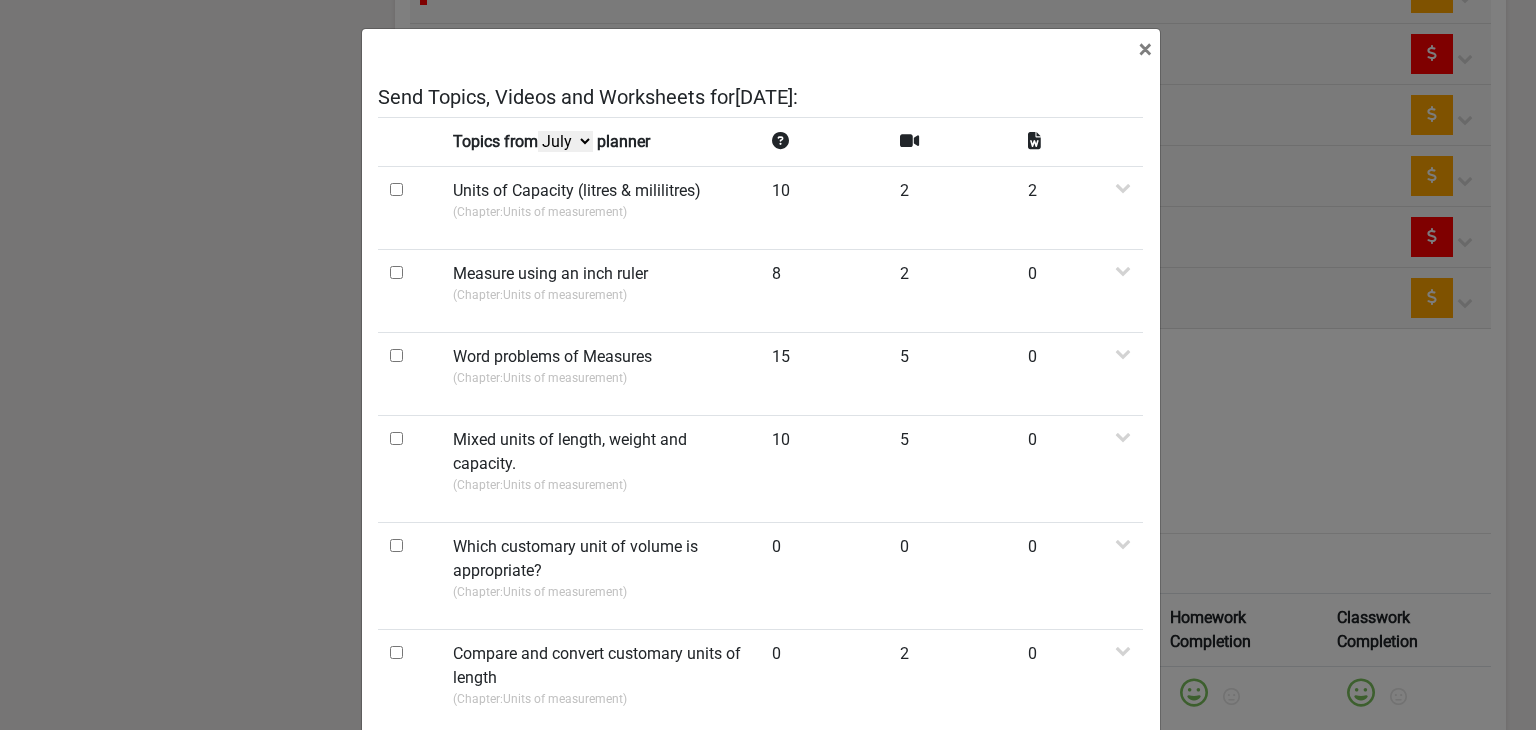 click on "July June May April" at bounding box center [565, 141] 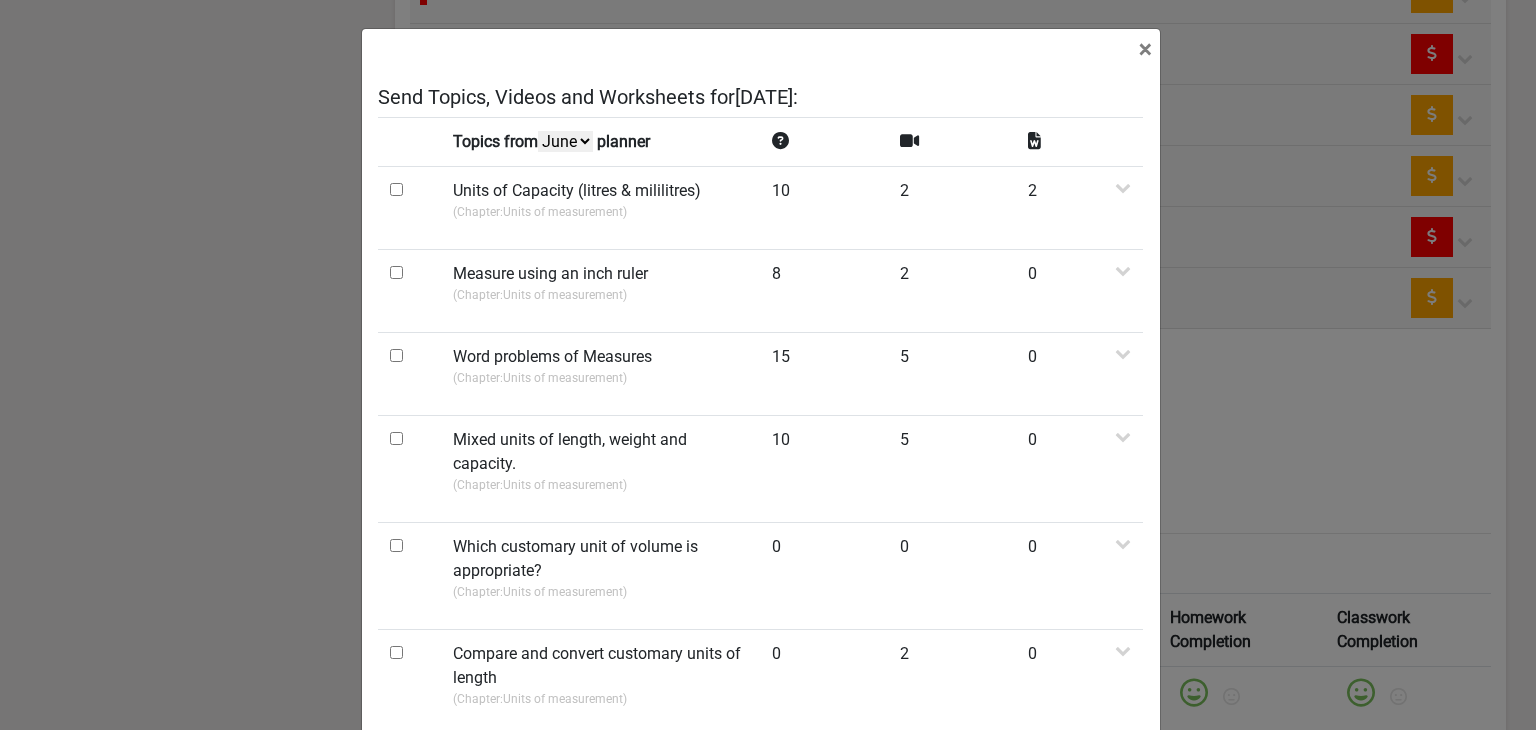 click on "July June May April" at bounding box center (565, 141) 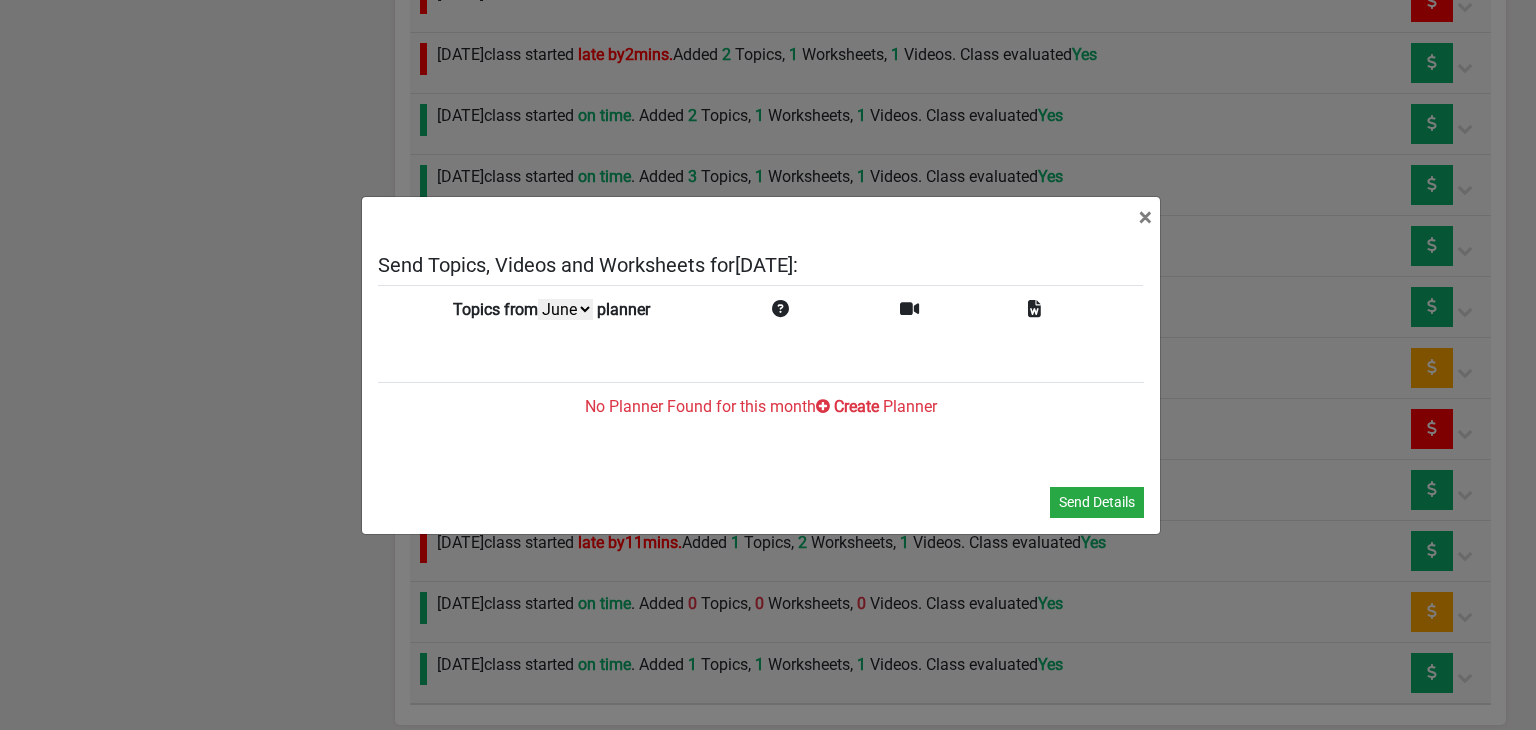 scroll, scrollTop: 2693, scrollLeft: 0, axis: vertical 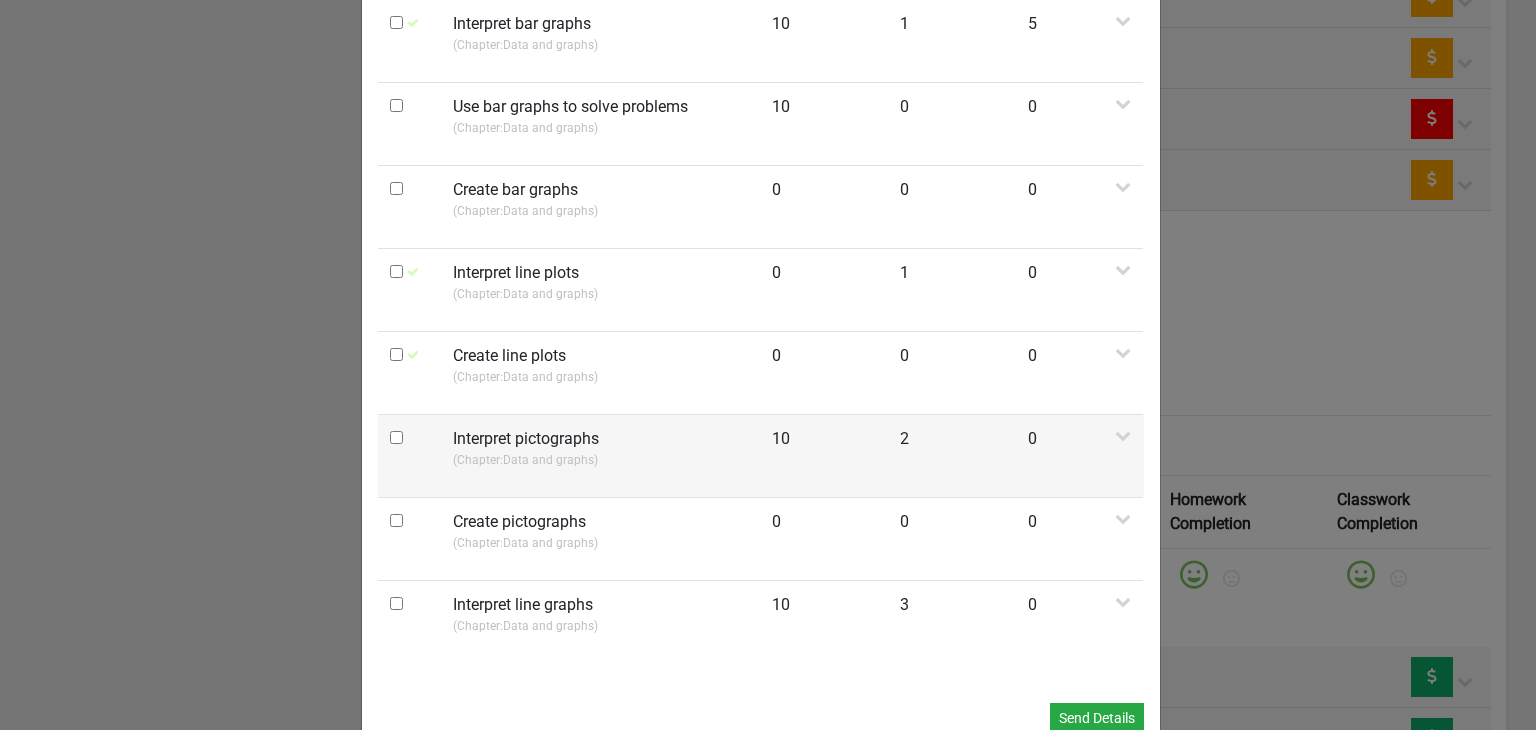 click at bounding box center [396, 437] 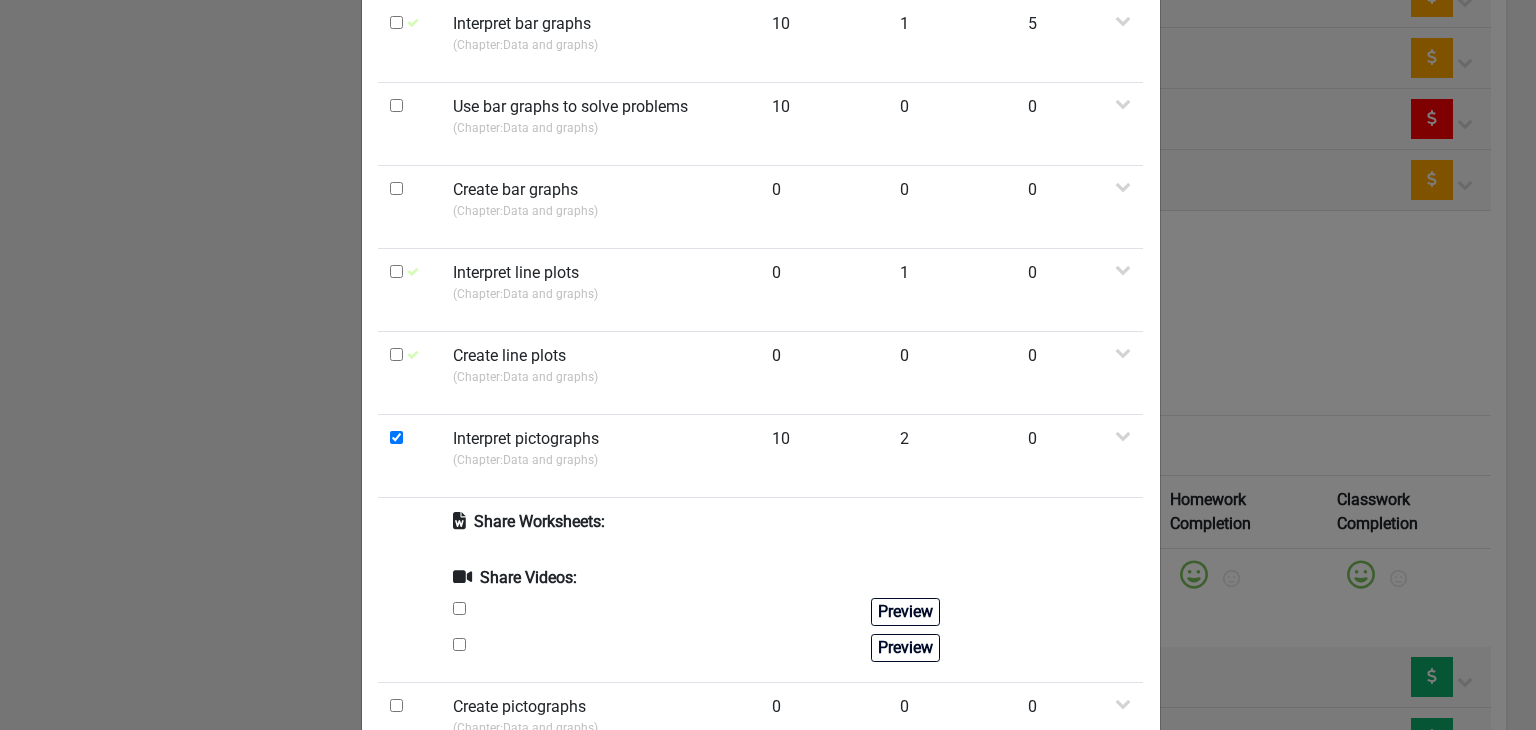 click at bounding box center [459, 608] 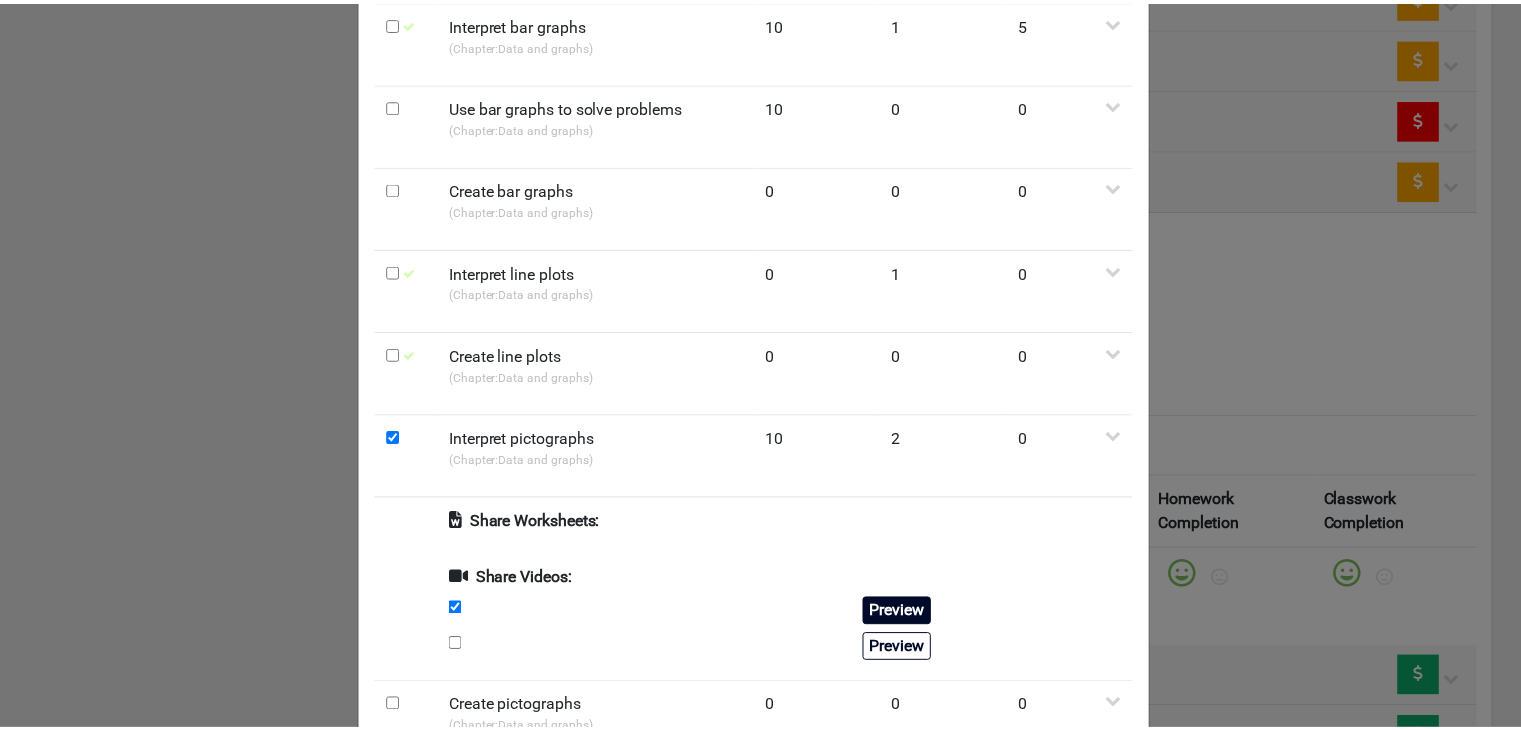 scroll, scrollTop: 1428, scrollLeft: 0, axis: vertical 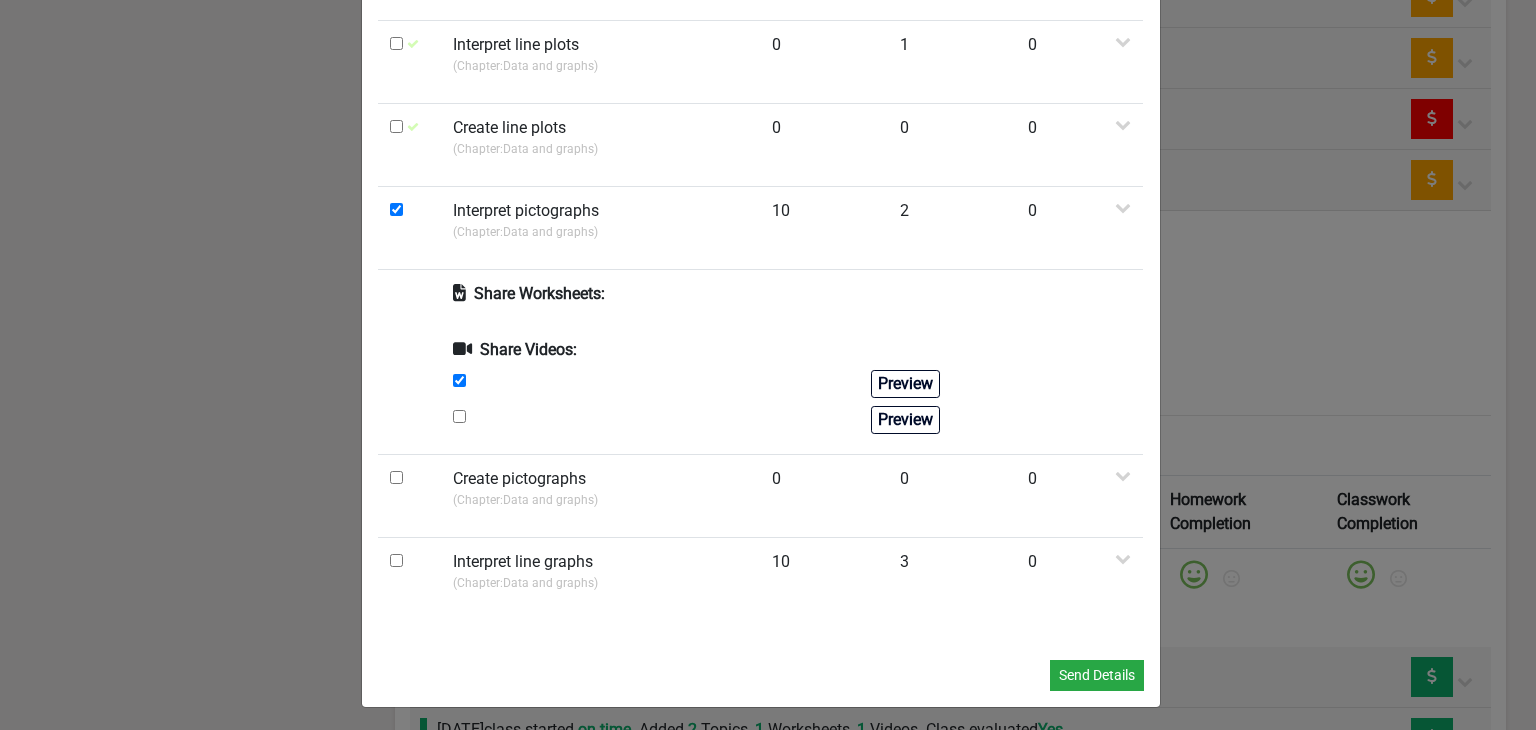 click on "× Send Topics, Videos and Worksheets for  Tuesday 24th June : Topics from July June May April   planner     Multiplication: Word Problems (Chapter:  Multiplication ) 20 4   1    Share Worksheets: Multiplication Word Problems   Preview Share Videos: Multiplication word problems    Preview Multiplication word problem example 1    Preview Multiplication Word Problems p1    Preview Word Problems With Bar Models (Multiplication of Length)    Preview     Multiply: One-Digit Numbers by Two-Digit Numbers (Chapter:  Multiplication ) 20 3   1    Share Worksheets: 2 digit multiplication   Preview Share Videos: Multiply 2-digit number with 1-digit number    Preview Multiply 2-digit number by 1-digit number    Preview Multiply 2-digit number by 1-digit number    Preview     Multiply One-Digit Numbers by Two-Digit Numbers: Word Problems (Chapter:  Multiplication ) 20 5   10    Share Worksheets: equal groups   (by  Laiba Aftab ) Preview Problems worksheet 1   (by  Laiba Aftab ) Preview Problem worksheet 2   ) )" at bounding box center (768, 365) 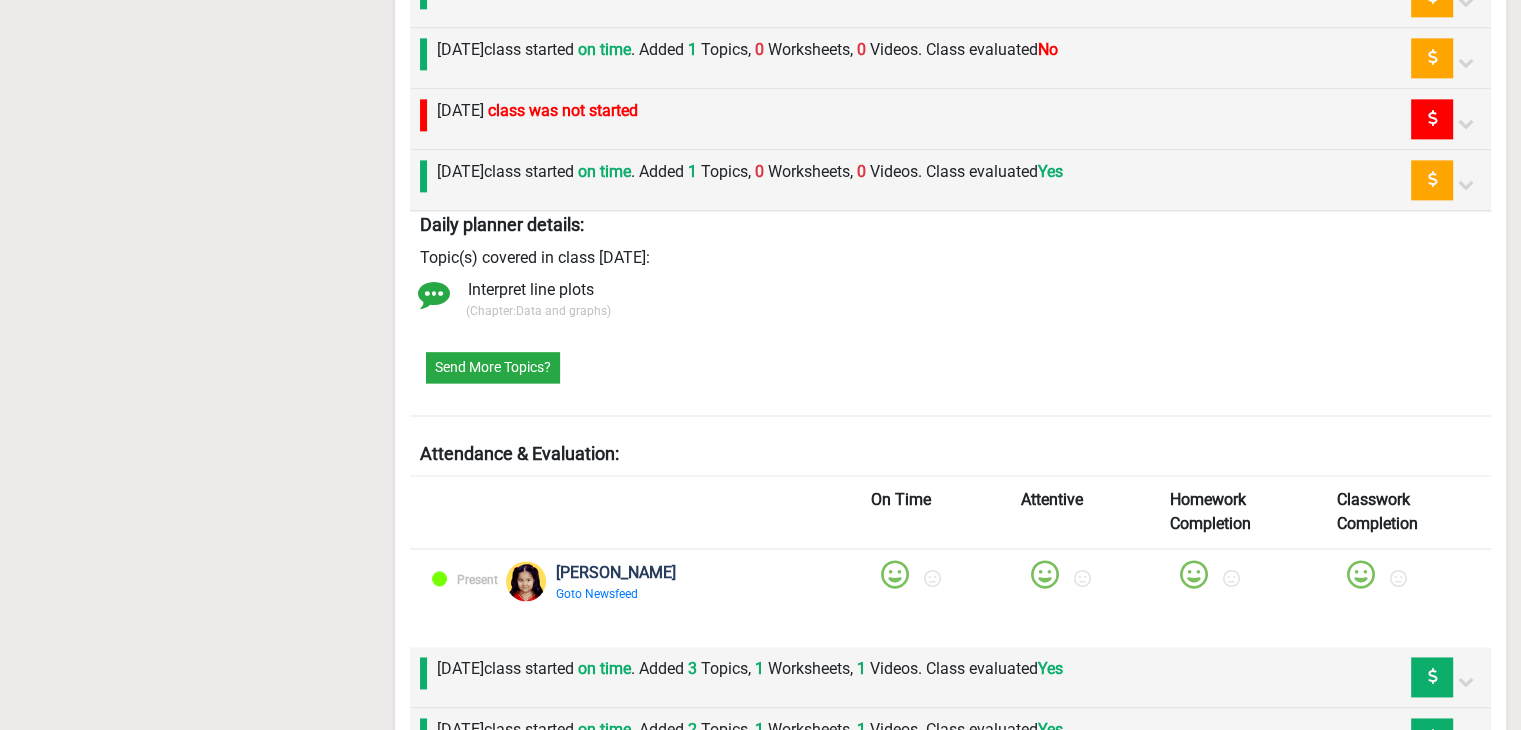 click on "Tuesday 24th June  class started   on time . Added   1   Topics,   0   Worksheets,   0   Videos. Class evaluated  Yes" at bounding box center (745, 180) 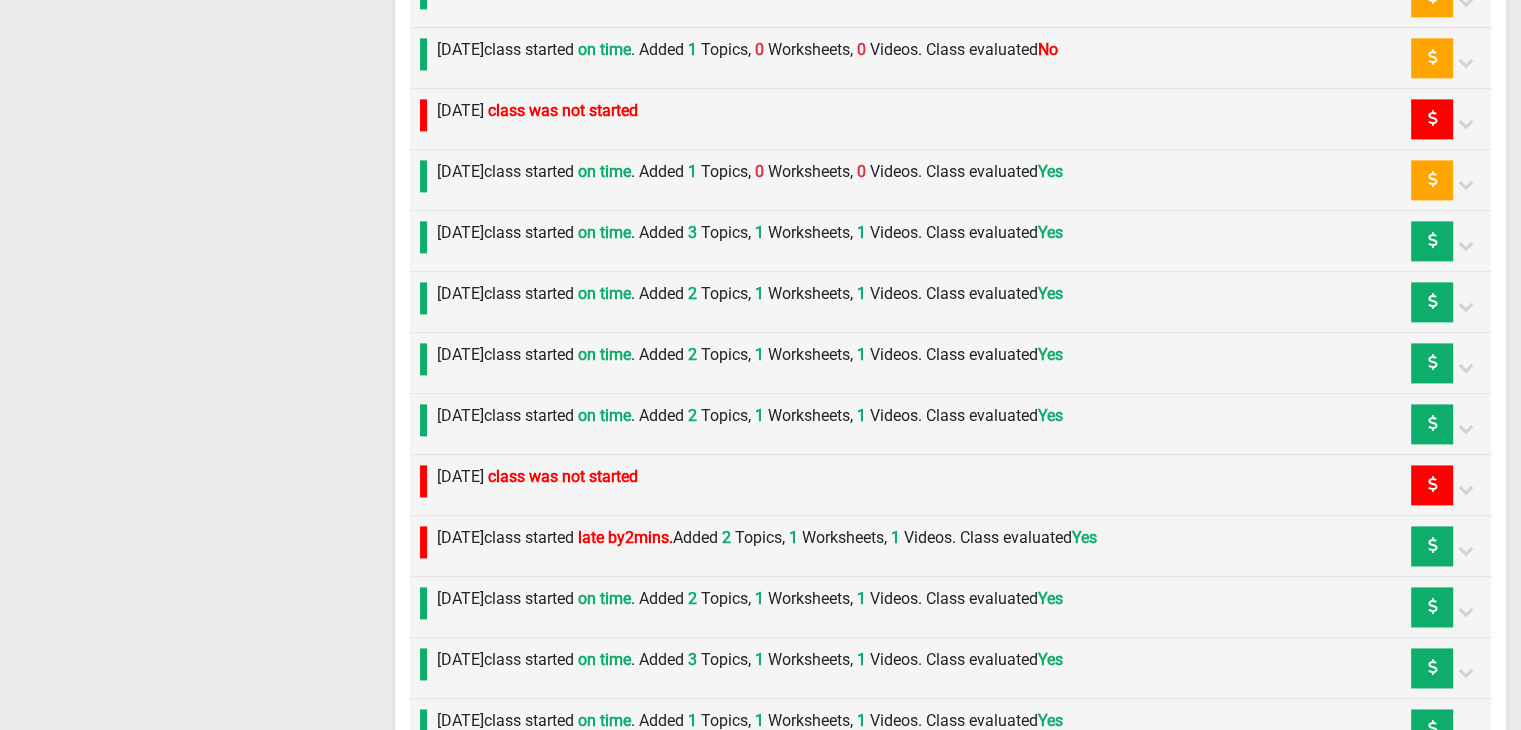 click on "Thursday 26th June  class started   on time . Added   1   Topics,   0   Worksheets,   0   Videos. Class evaluated  No" at bounding box center (742, 58) 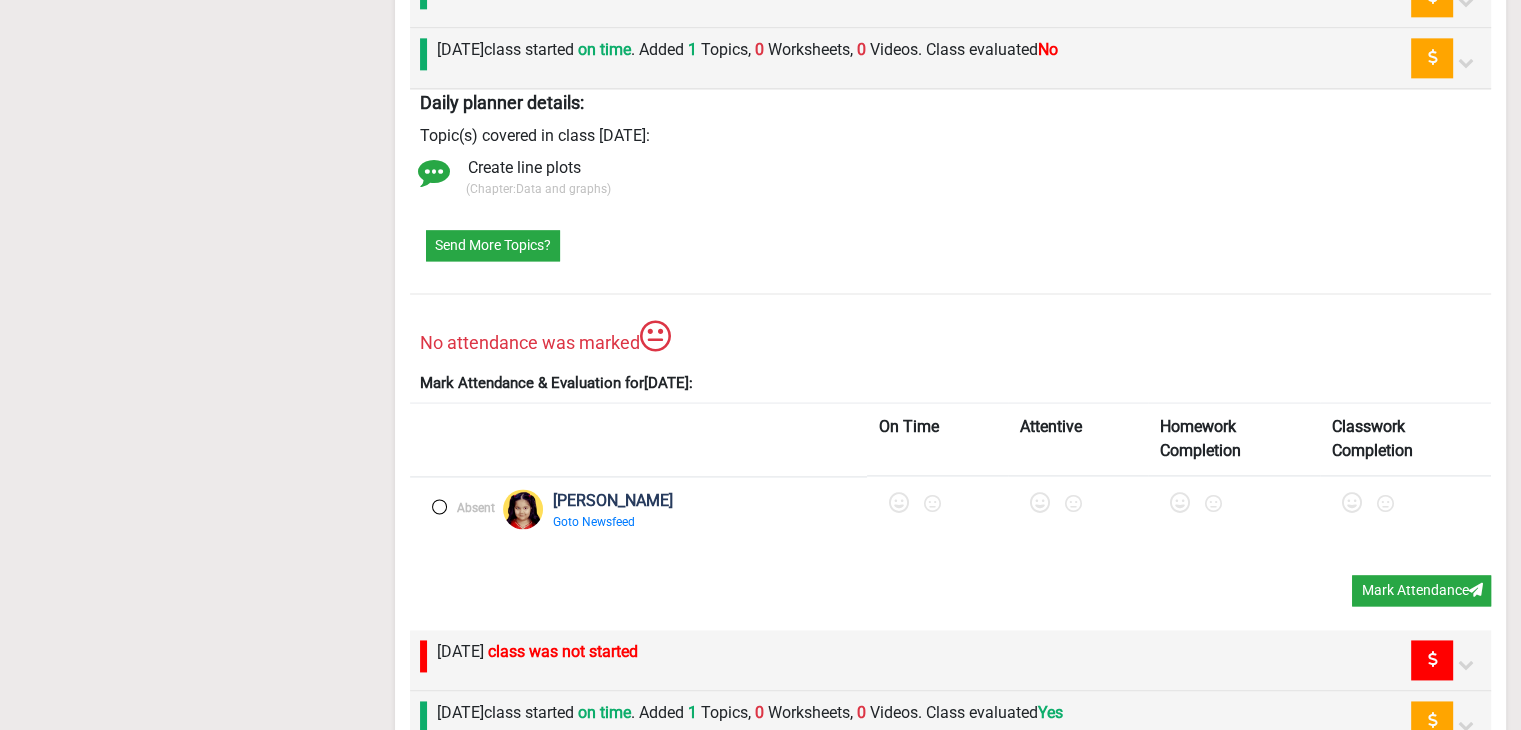 click on "Topic(s) covered in class [DATE]:" at bounding box center (535, 136) 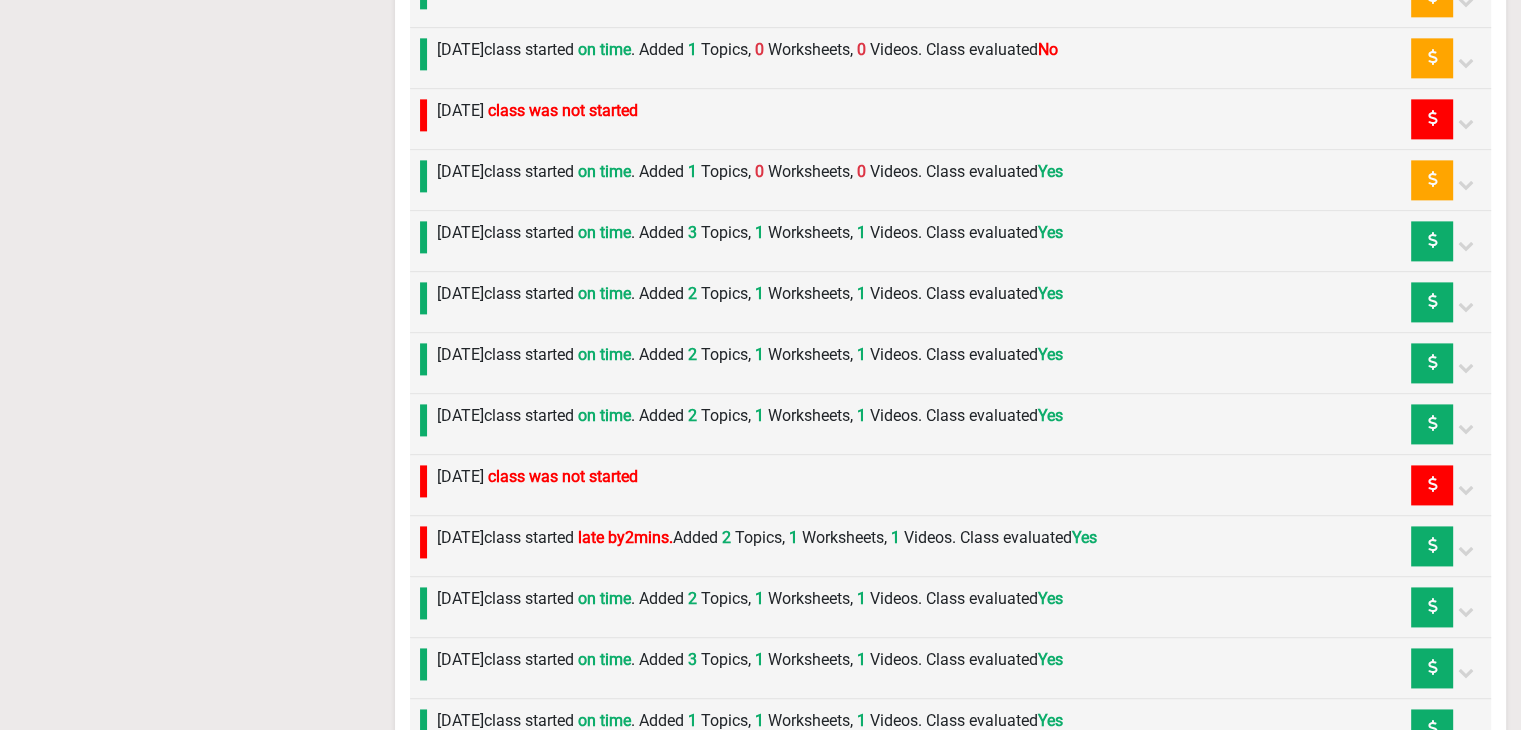 scroll, scrollTop: 2293, scrollLeft: 0, axis: vertical 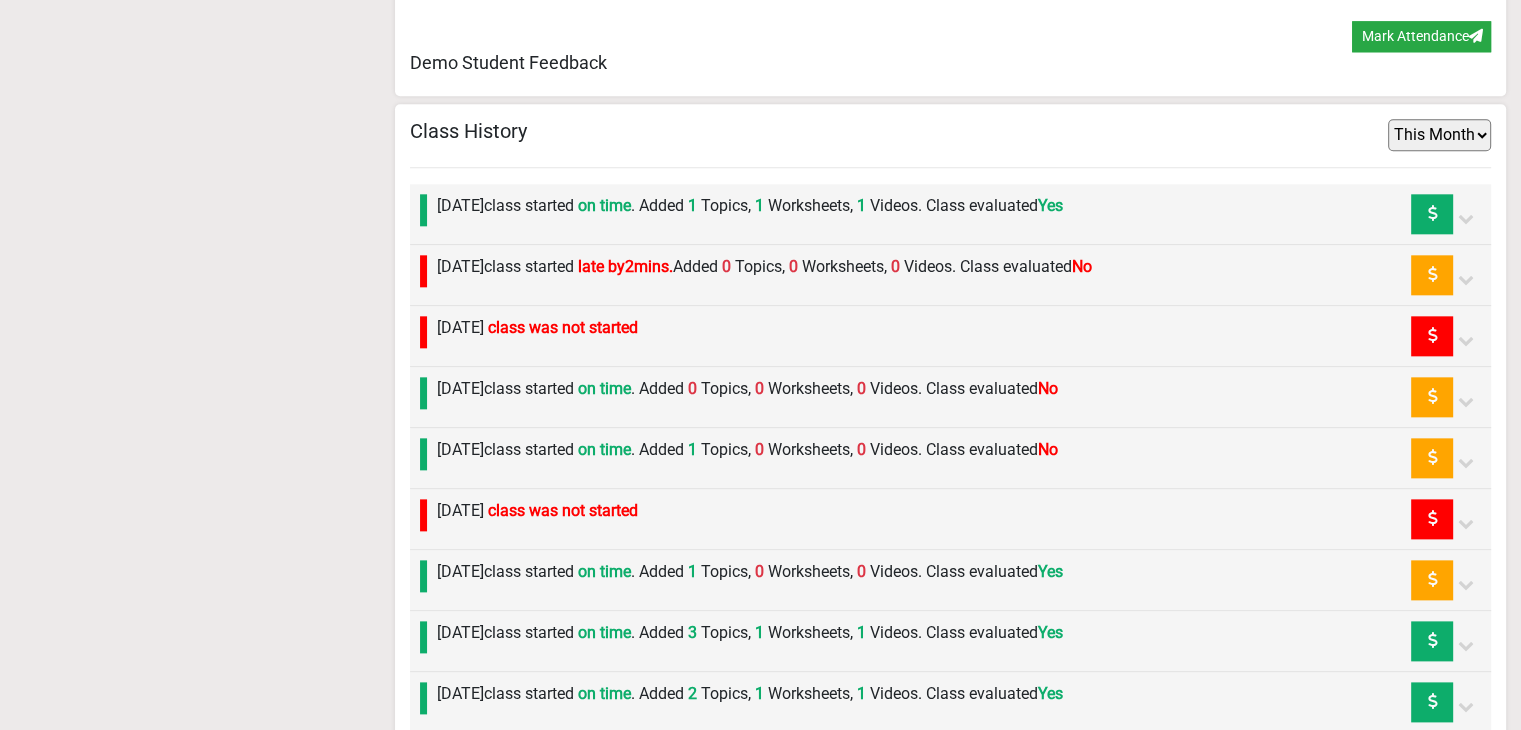 click on "Friday 27th June  class started   on time . Added    0    Topics,   0   Worksheets,   0   Videos. Class evaluated  No" at bounding box center [742, 397] 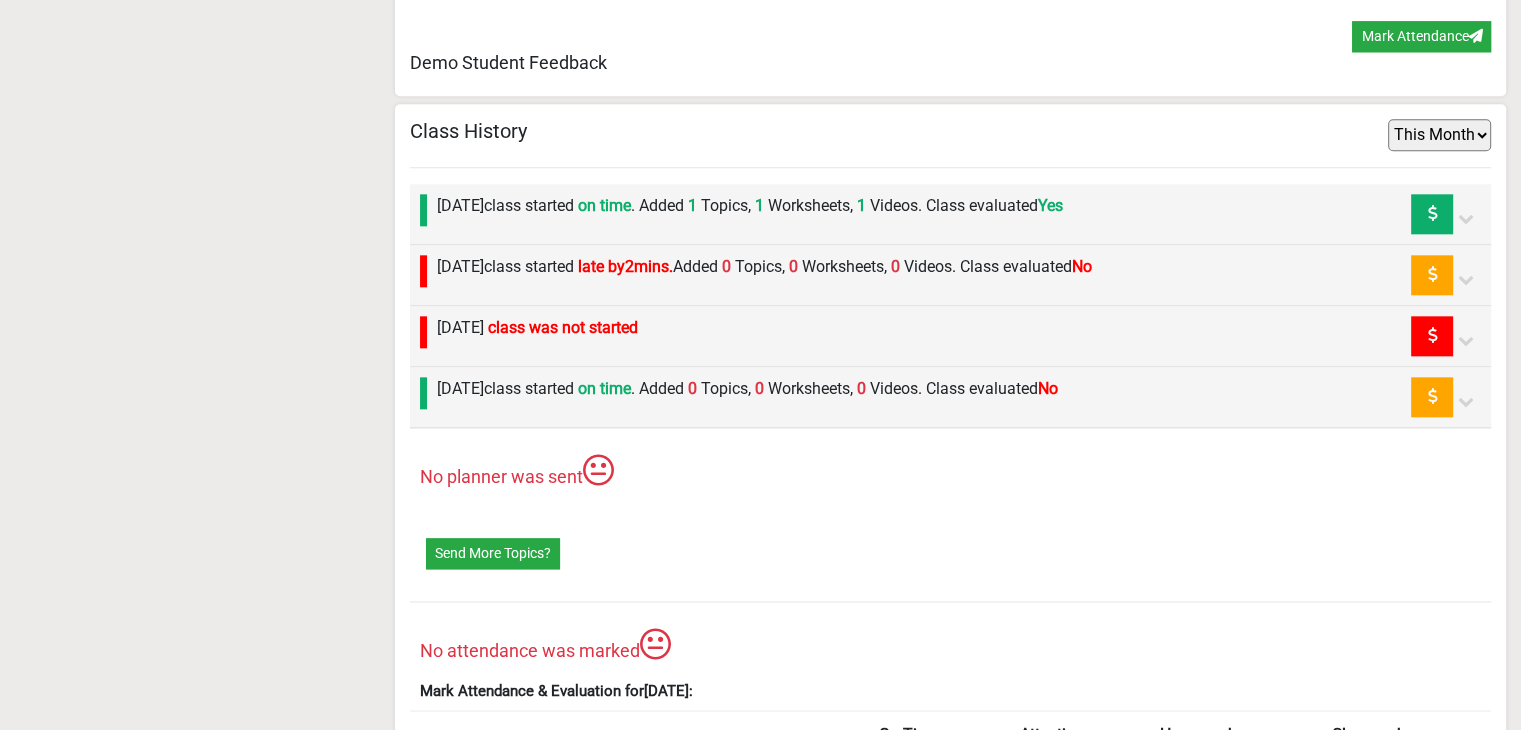 click on "Friday 27th June  class started   on time . Added    0    Topics,   0   Worksheets,   0   Videos. Class evaluated  No" at bounding box center (742, 397) 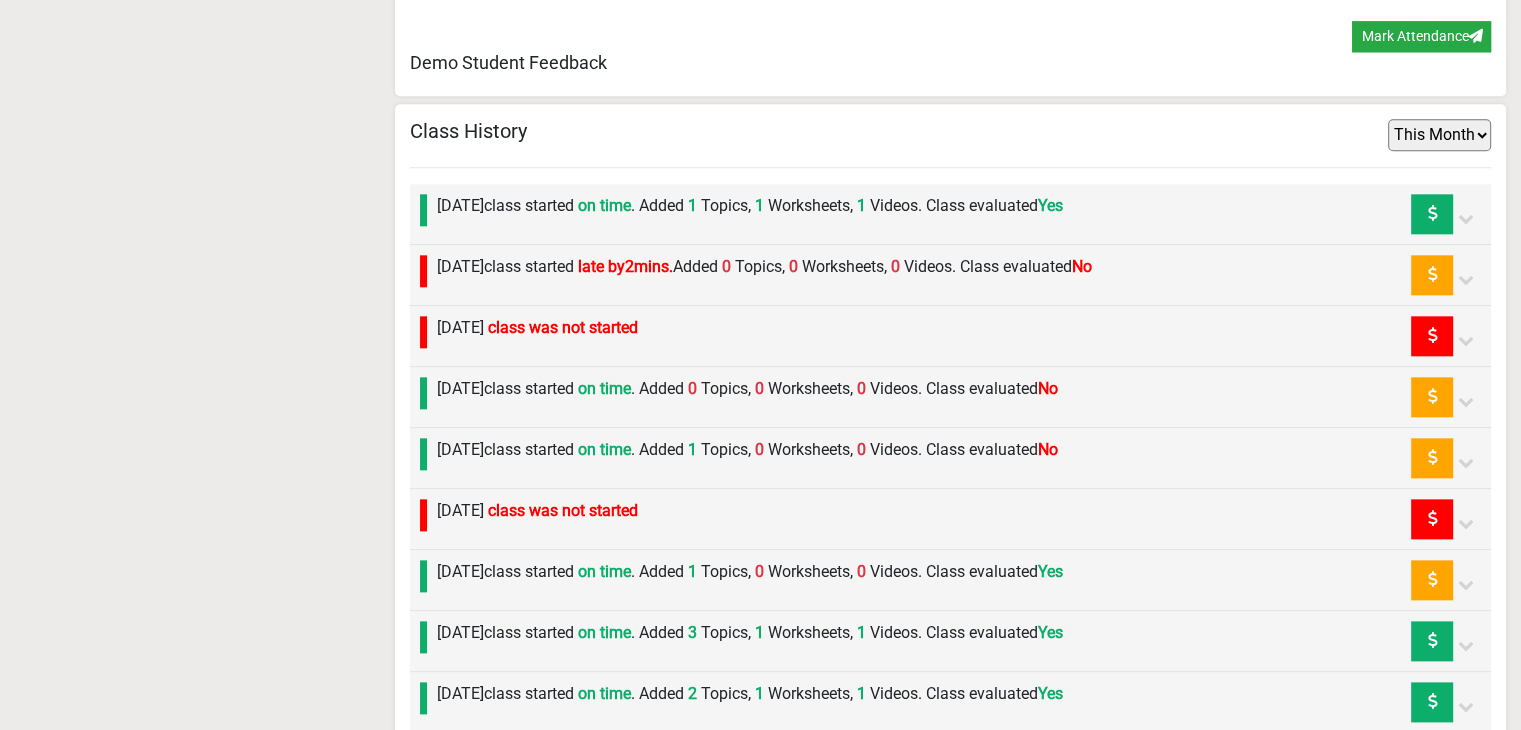 click on "Monday 30th June  class started   late by  2  mins.  Added   0   Topics,   0   Worksheets,   0   Videos. Class evaluated  No" at bounding box center (759, 275) 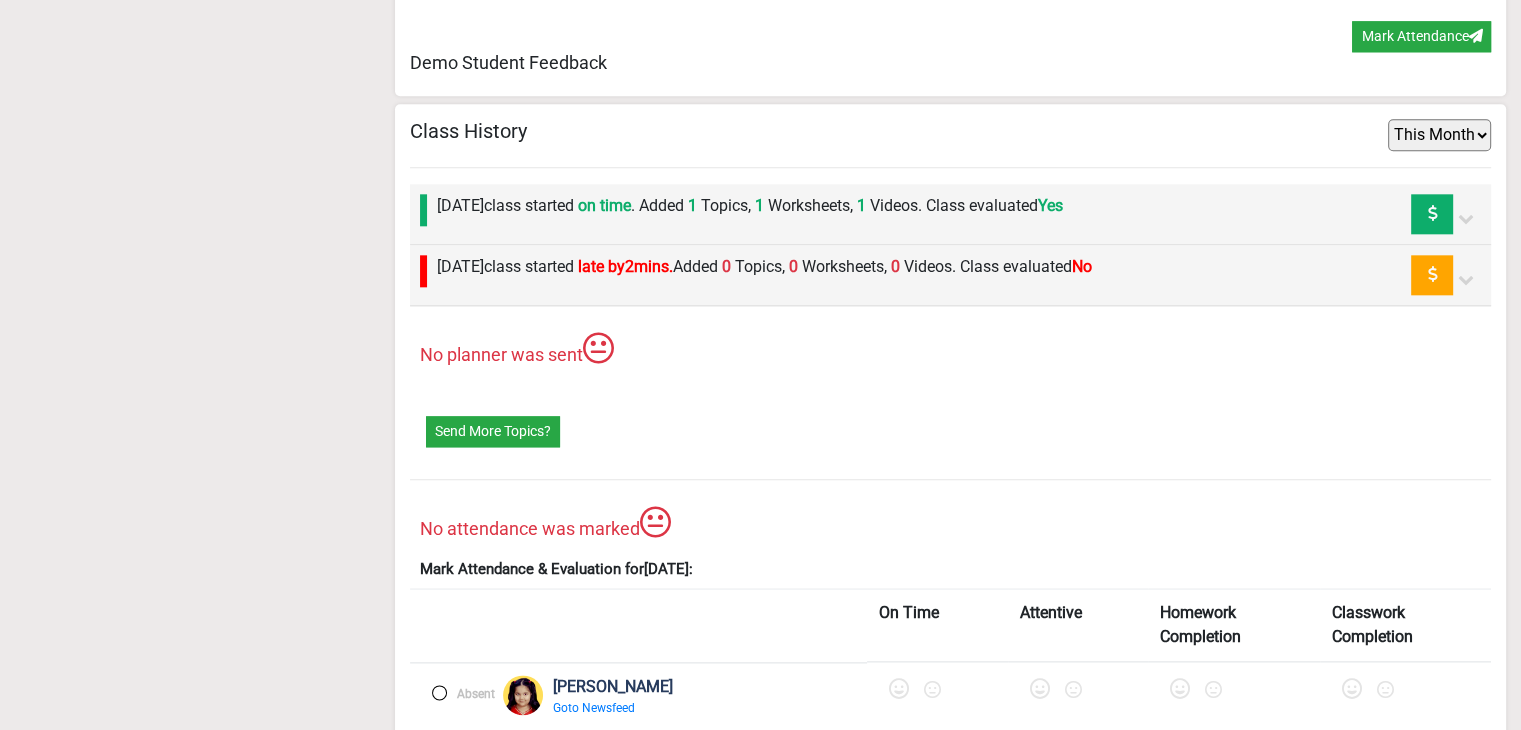 click on "Monday 30th June  class started   late by  2  mins.  Added   0   Topics,   0   Worksheets,   0   Videos. Class evaluated  No" at bounding box center (759, 275) 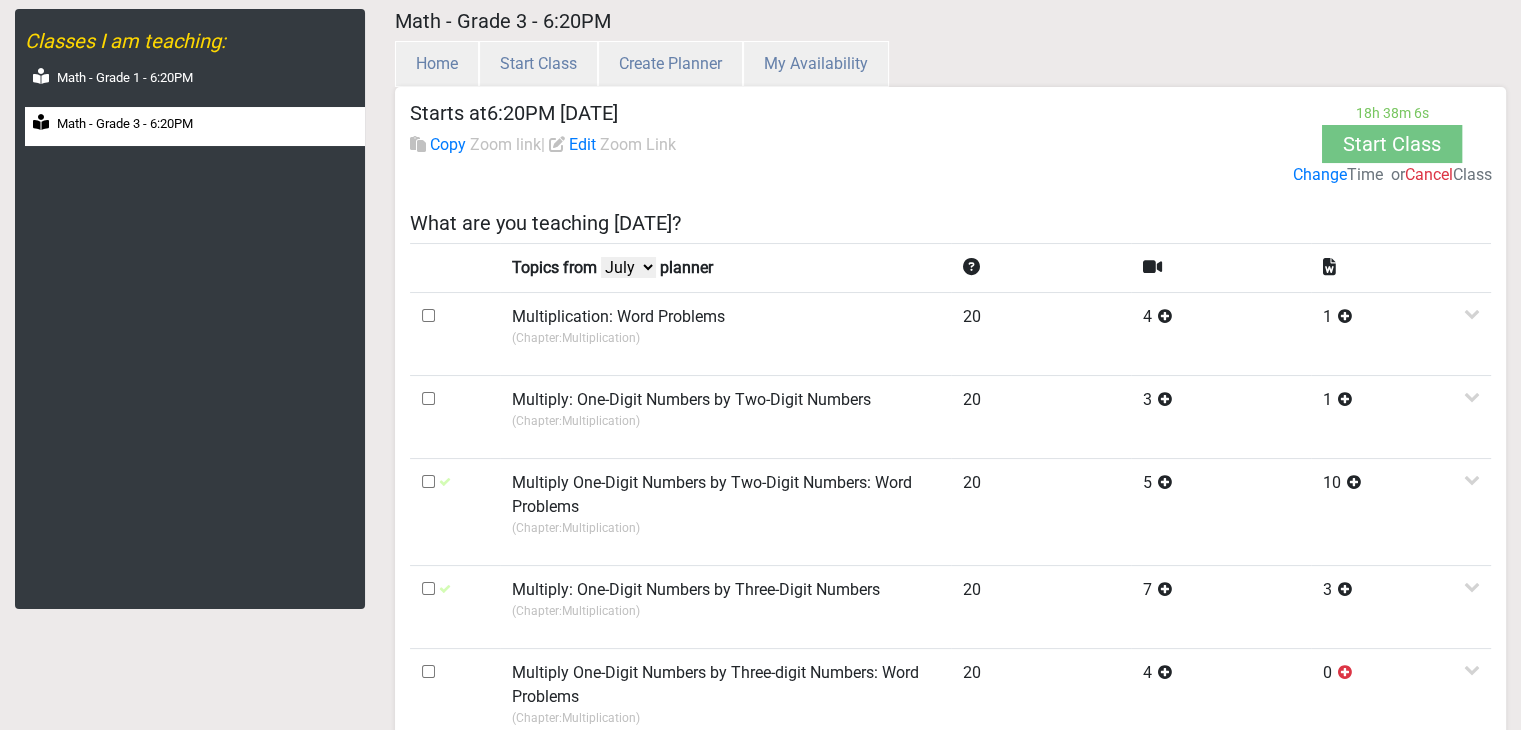 scroll, scrollTop: 0, scrollLeft: 0, axis: both 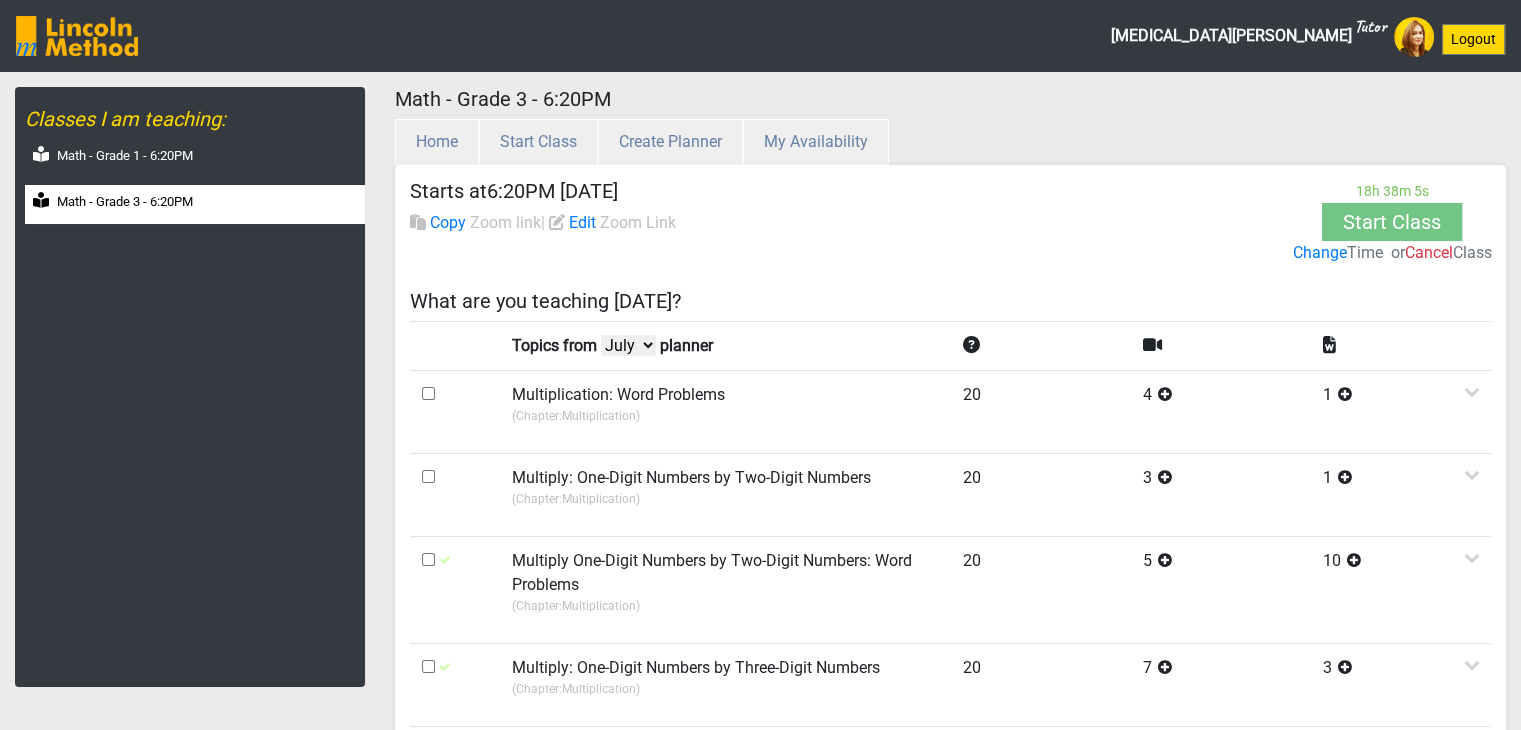 click on "Change" at bounding box center [1319, 253] 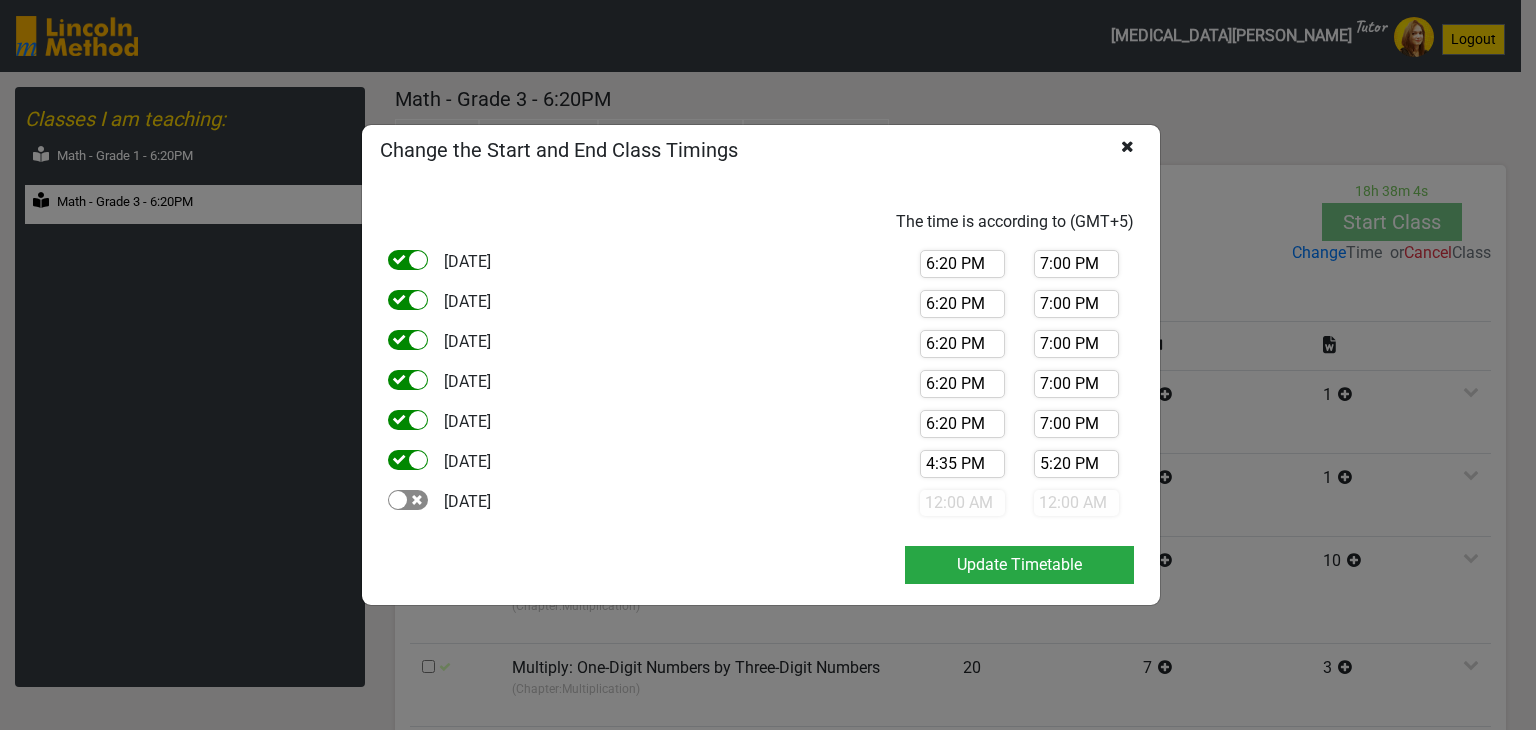 click at bounding box center [418, 460] 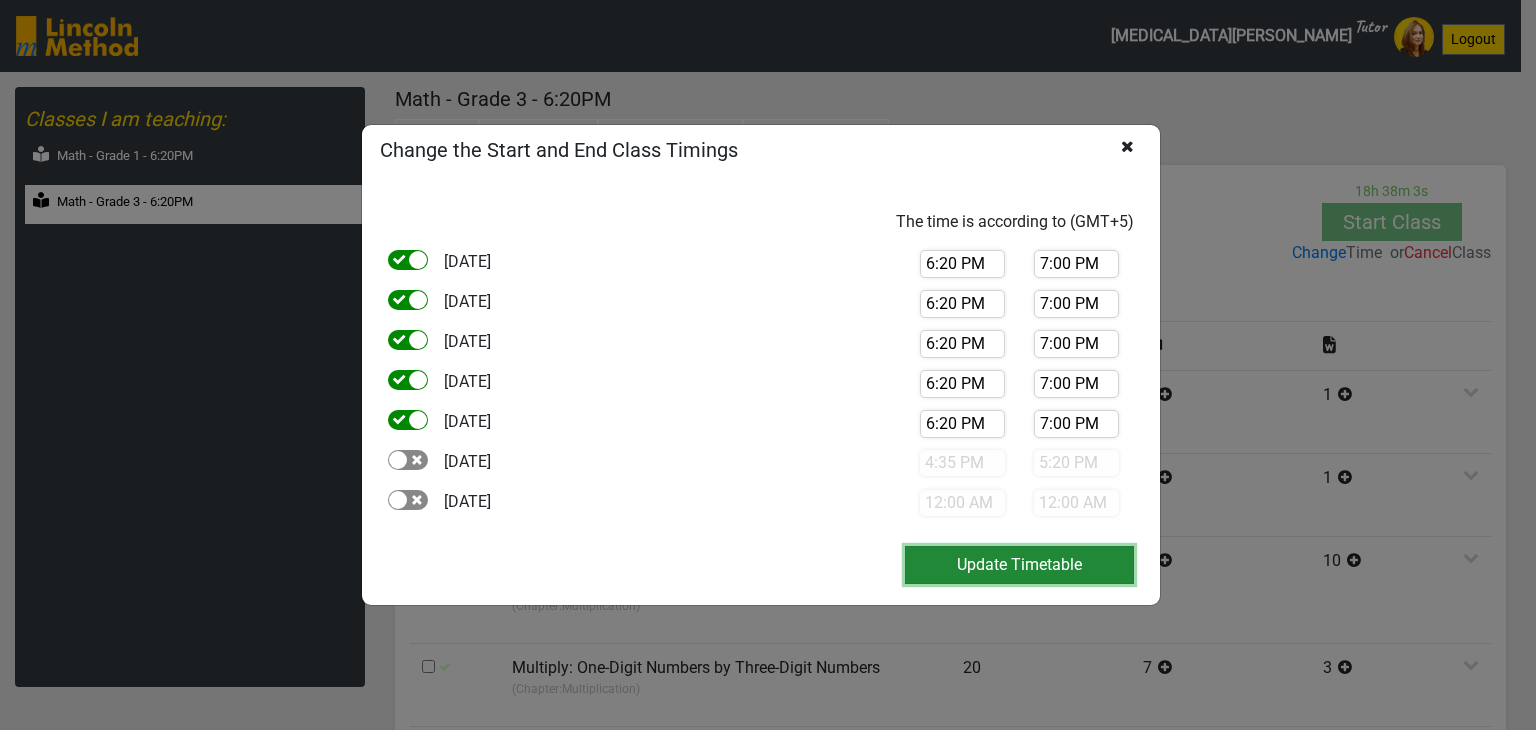 click on "Update Timetable" at bounding box center (1019, 565) 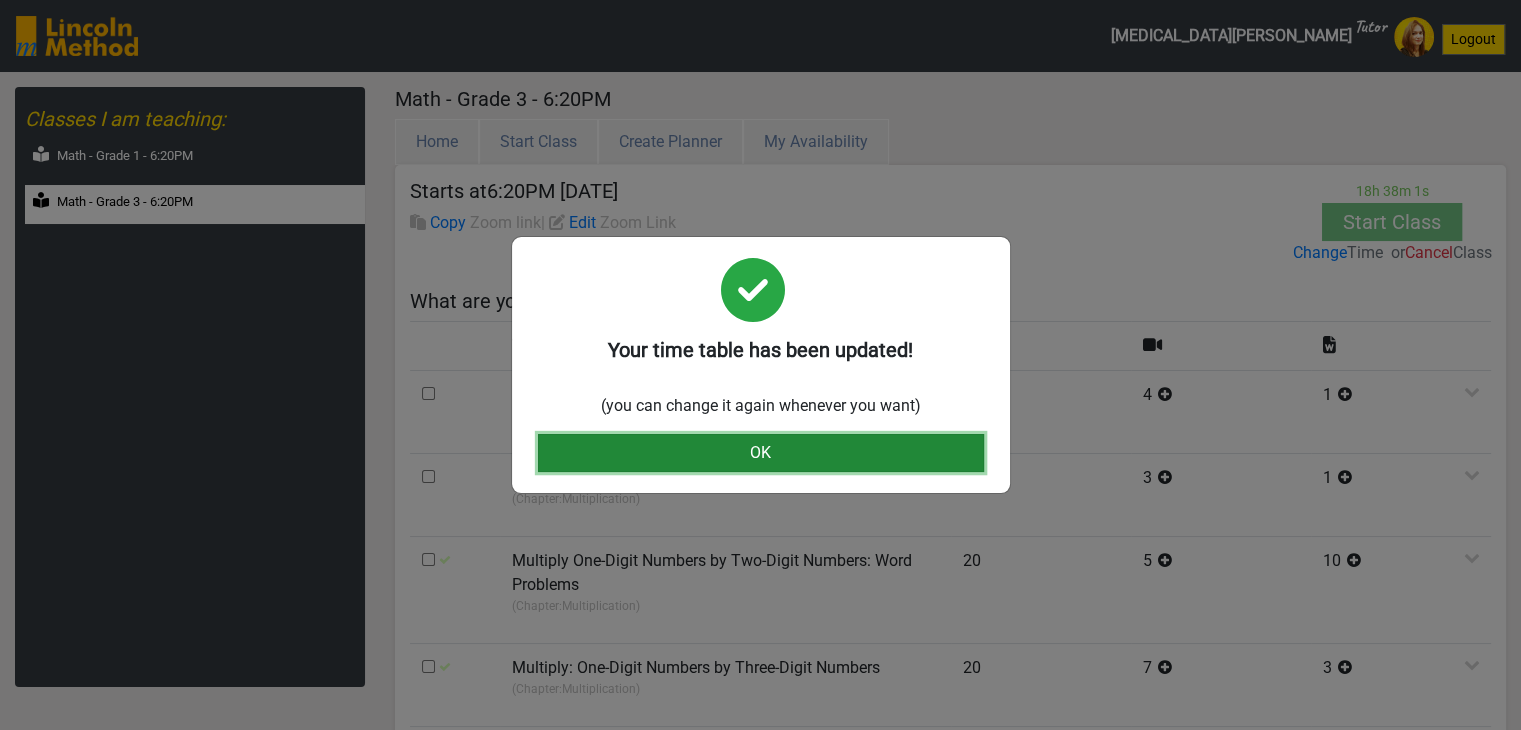 click on "OK" at bounding box center [761, 453] 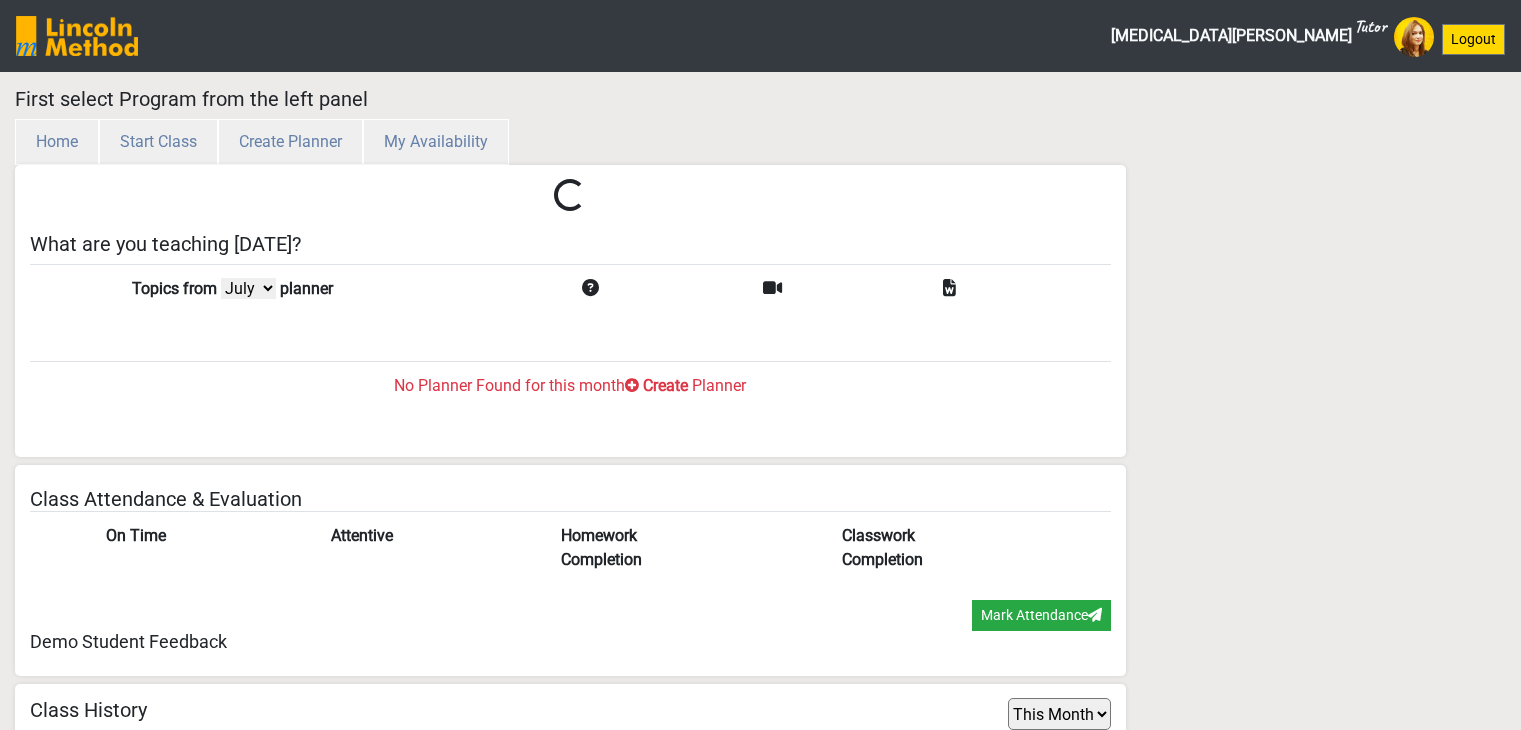 select on "month" 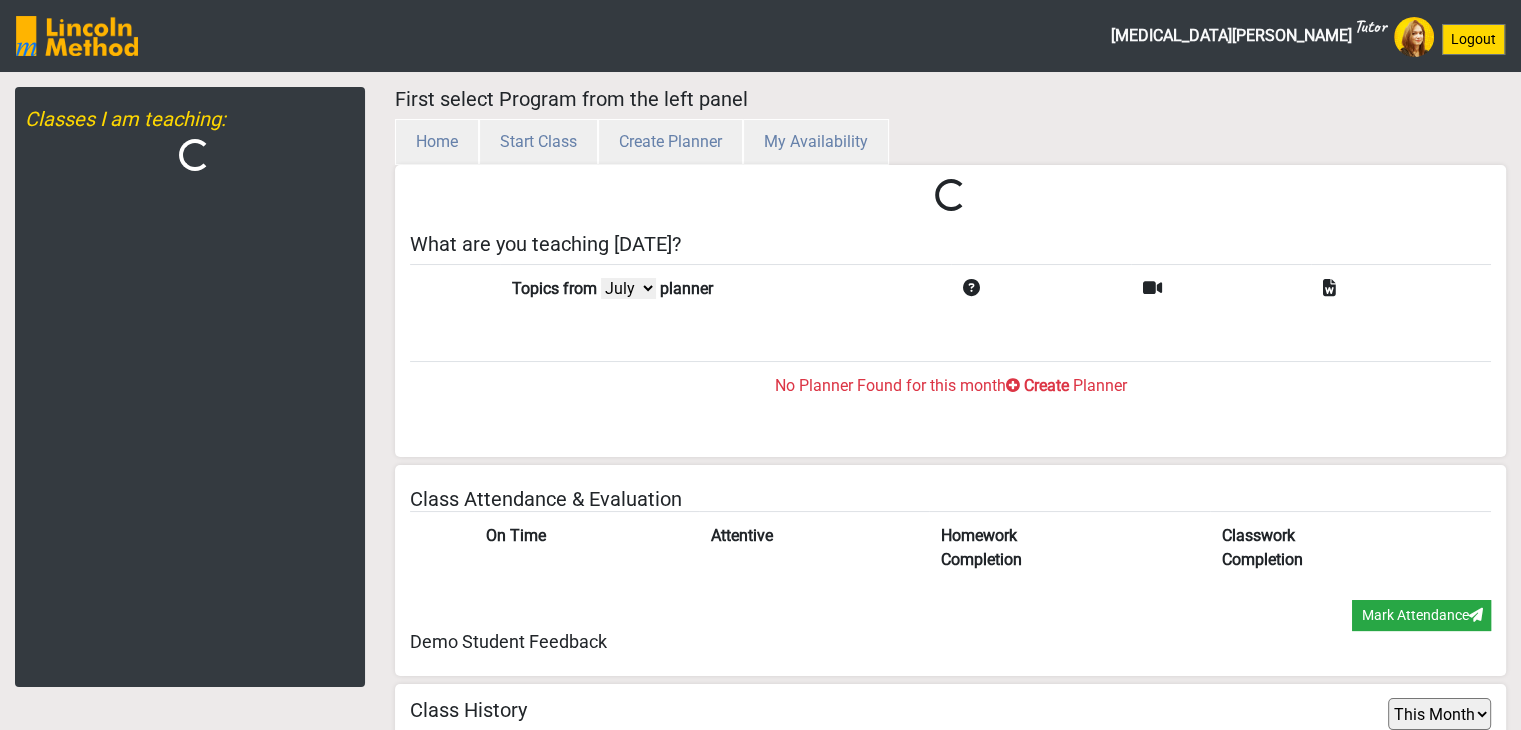 scroll, scrollTop: 65, scrollLeft: 0, axis: vertical 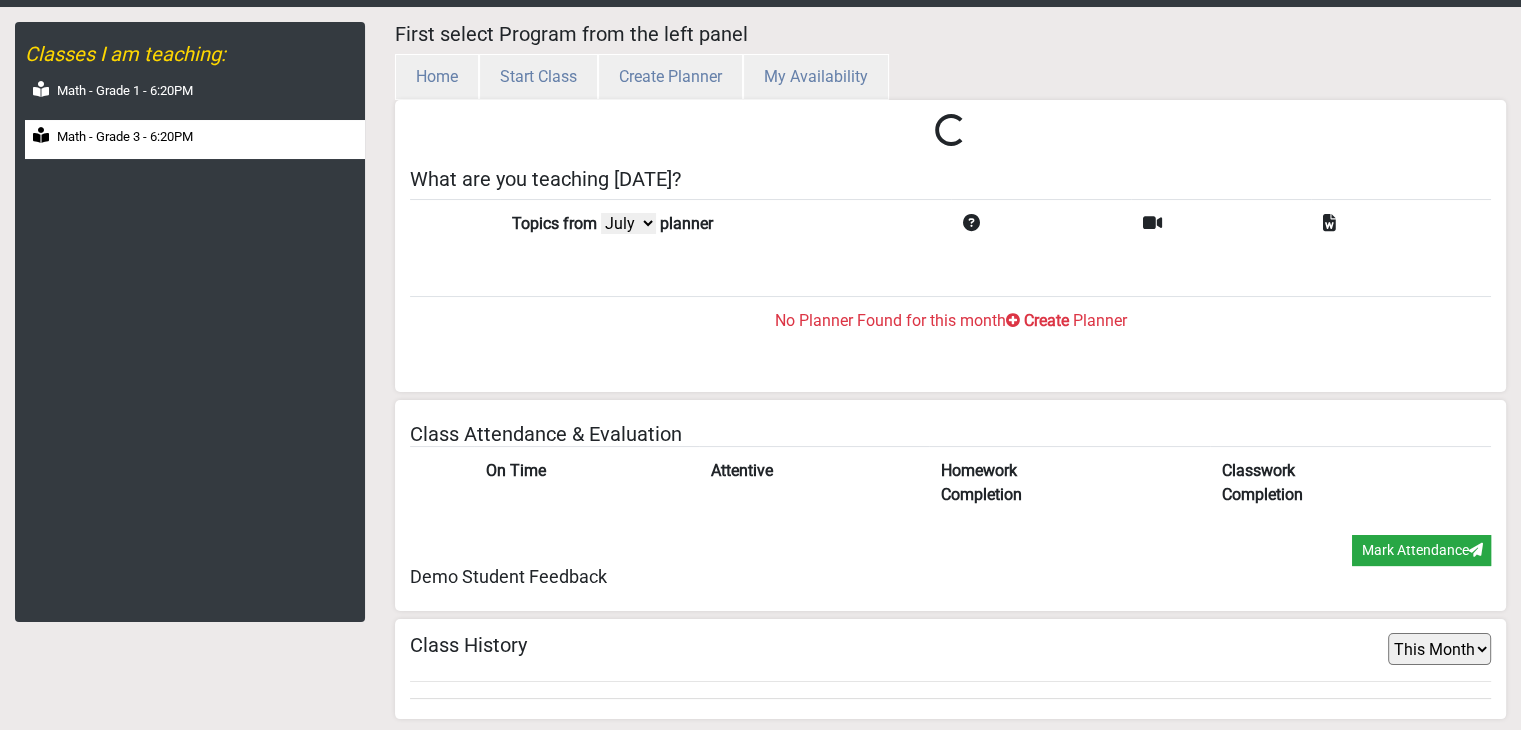 click on "Math - Grade 3 - 6:20PM" at bounding box center (125, 137) 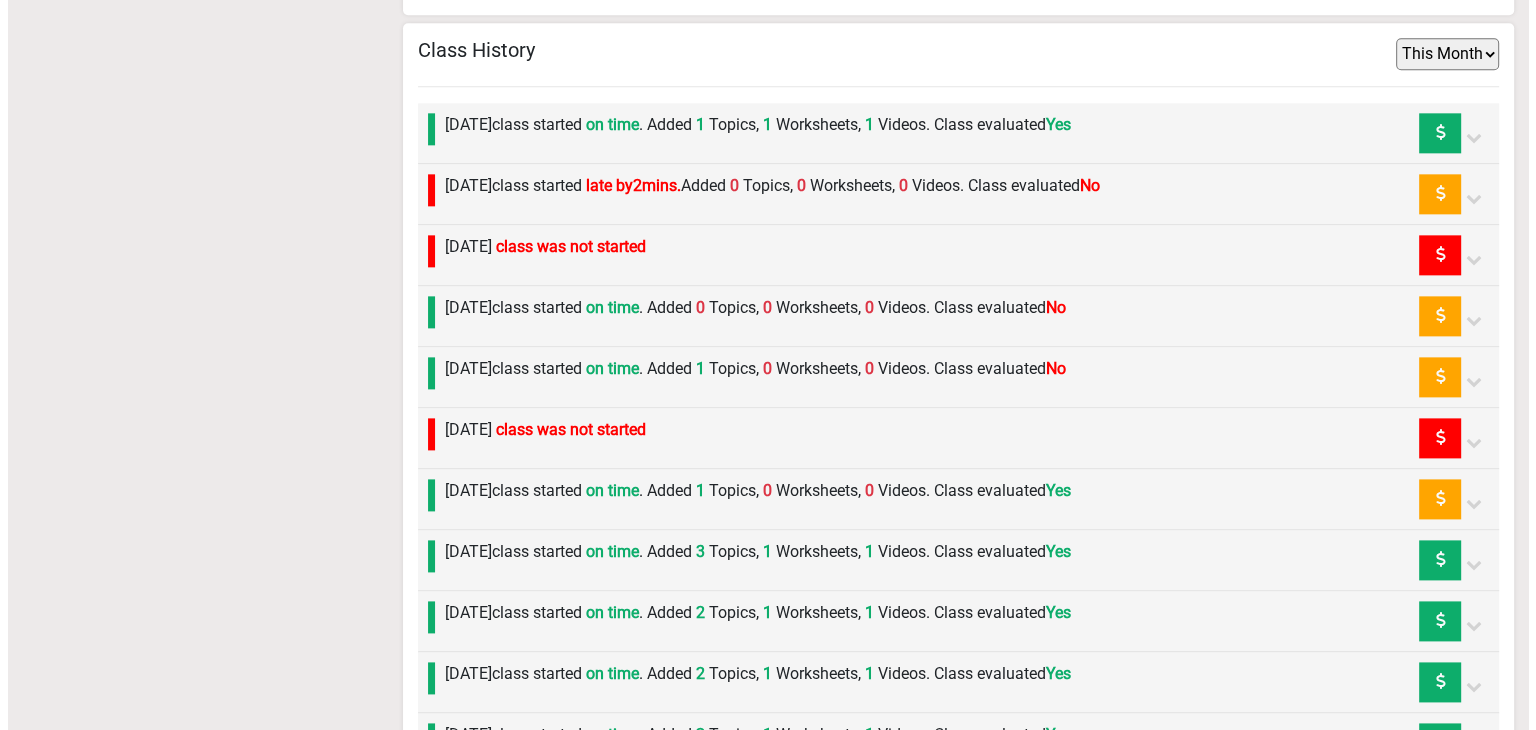 scroll, scrollTop: 2493, scrollLeft: 0, axis: vertical 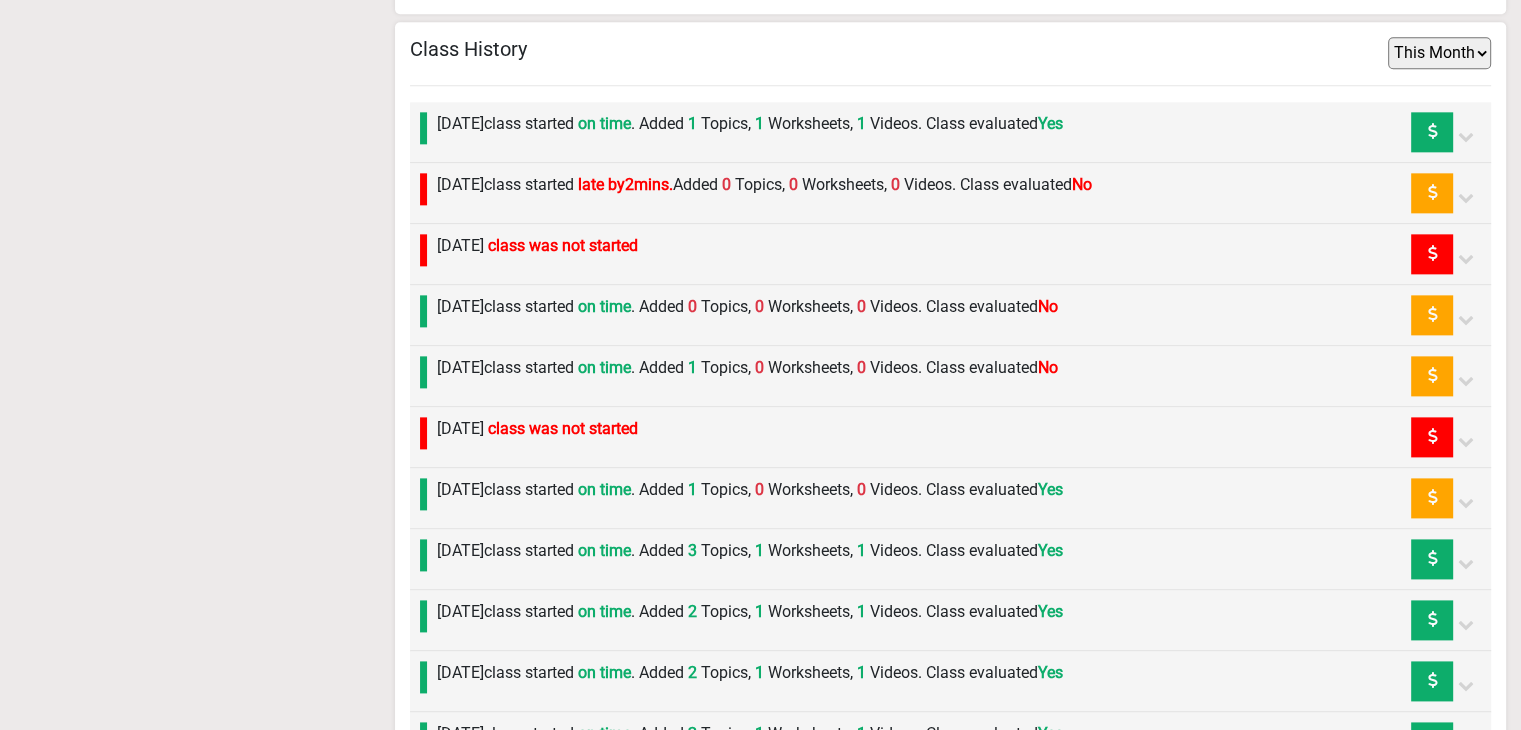 click on "[DATE]  class started   on time . Added   1   Topics,   0   Worksheets,   0   Videos. Class evaluated  Yes" at bounding box center (750, 490) 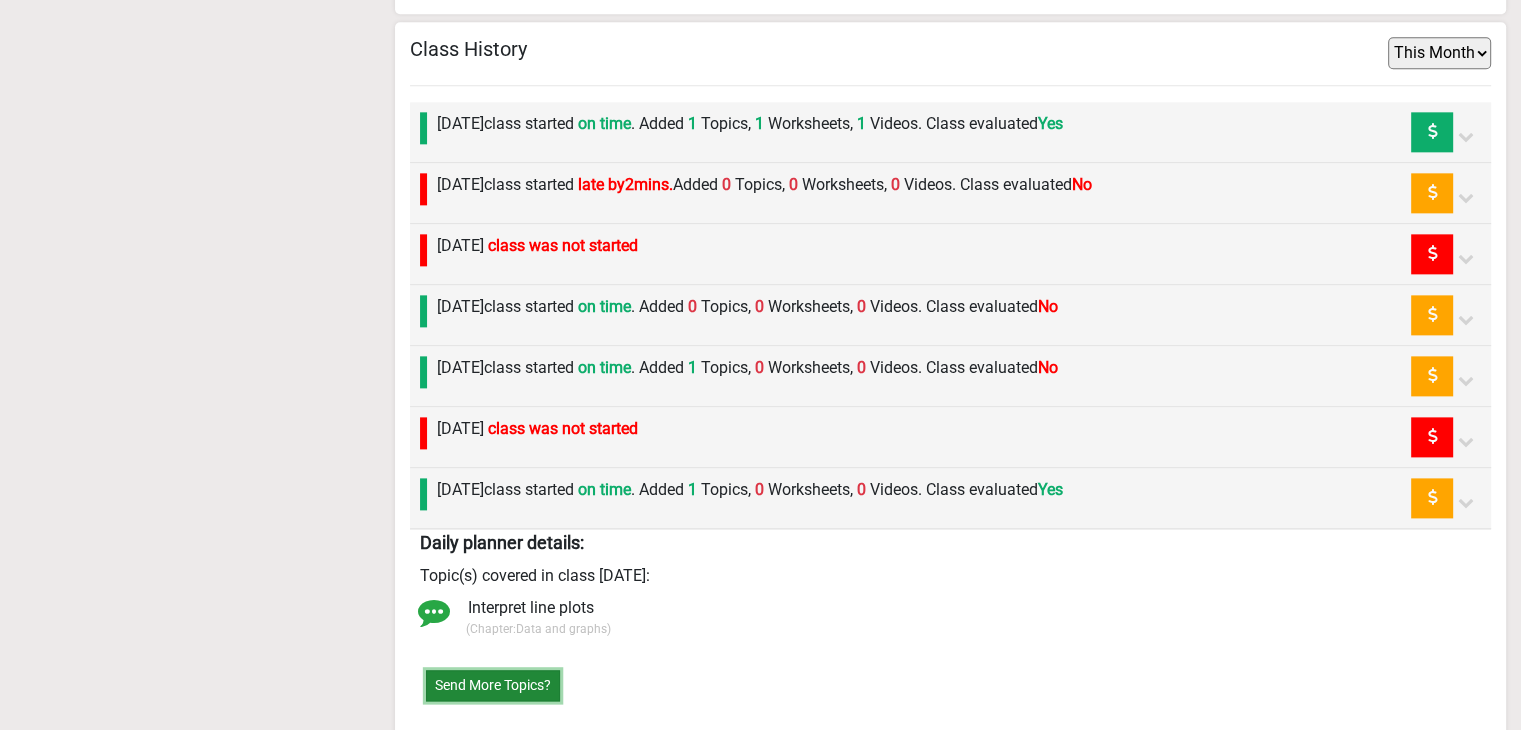 click on "Send More Topics?" at bounding box center (493, 685) 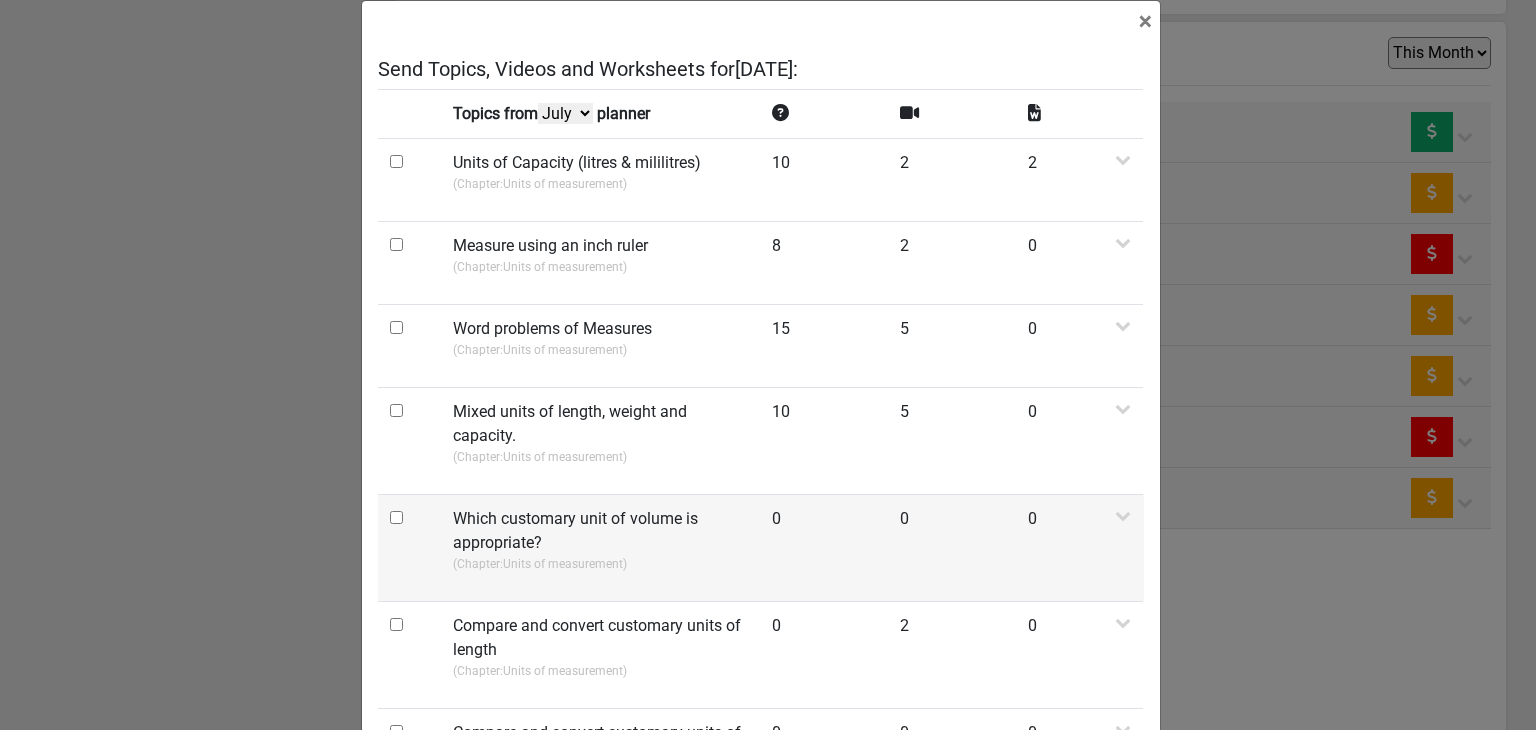 scroll, scrollTop: 0, scrollLeft: 0, axis: both 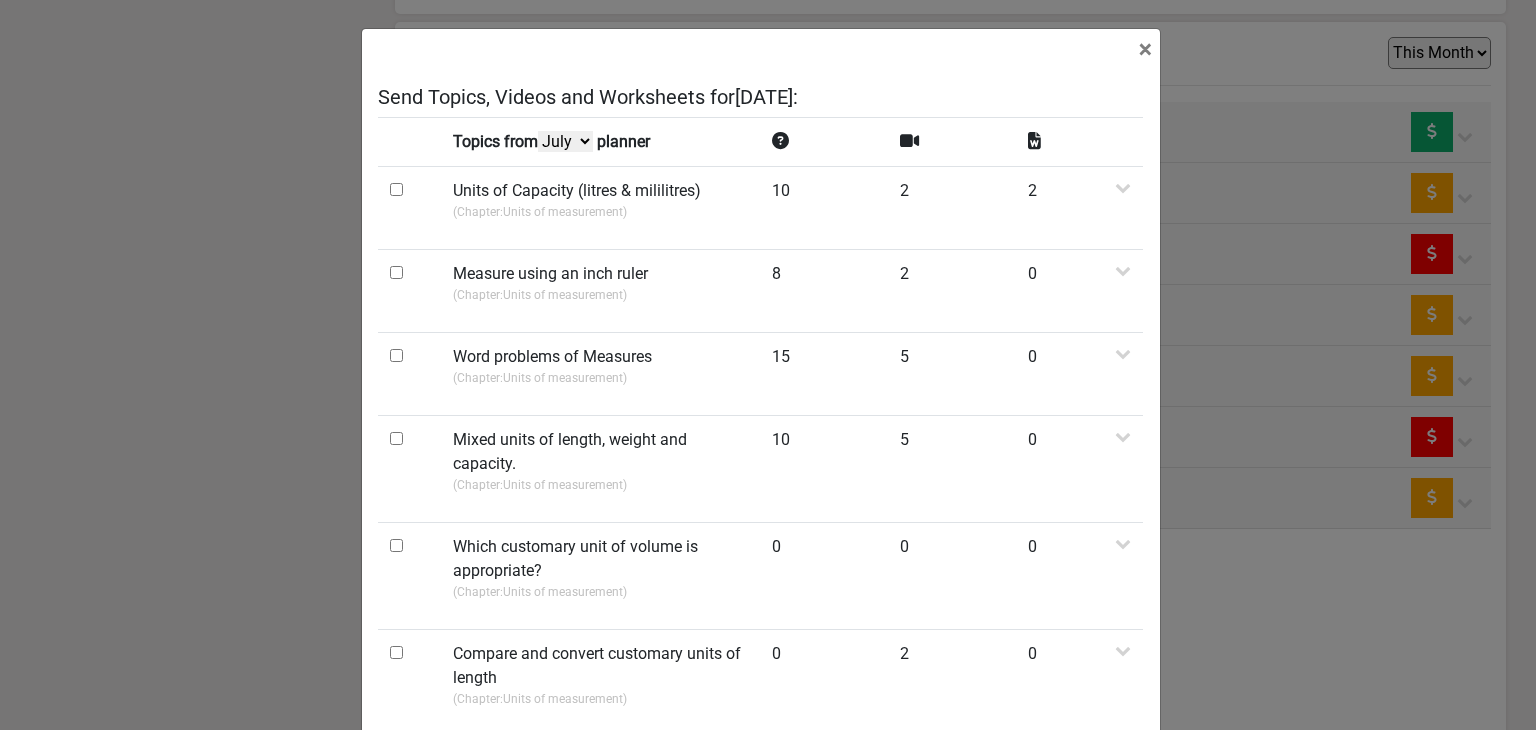 click on "July June May April" at bounding box center (565, 141) 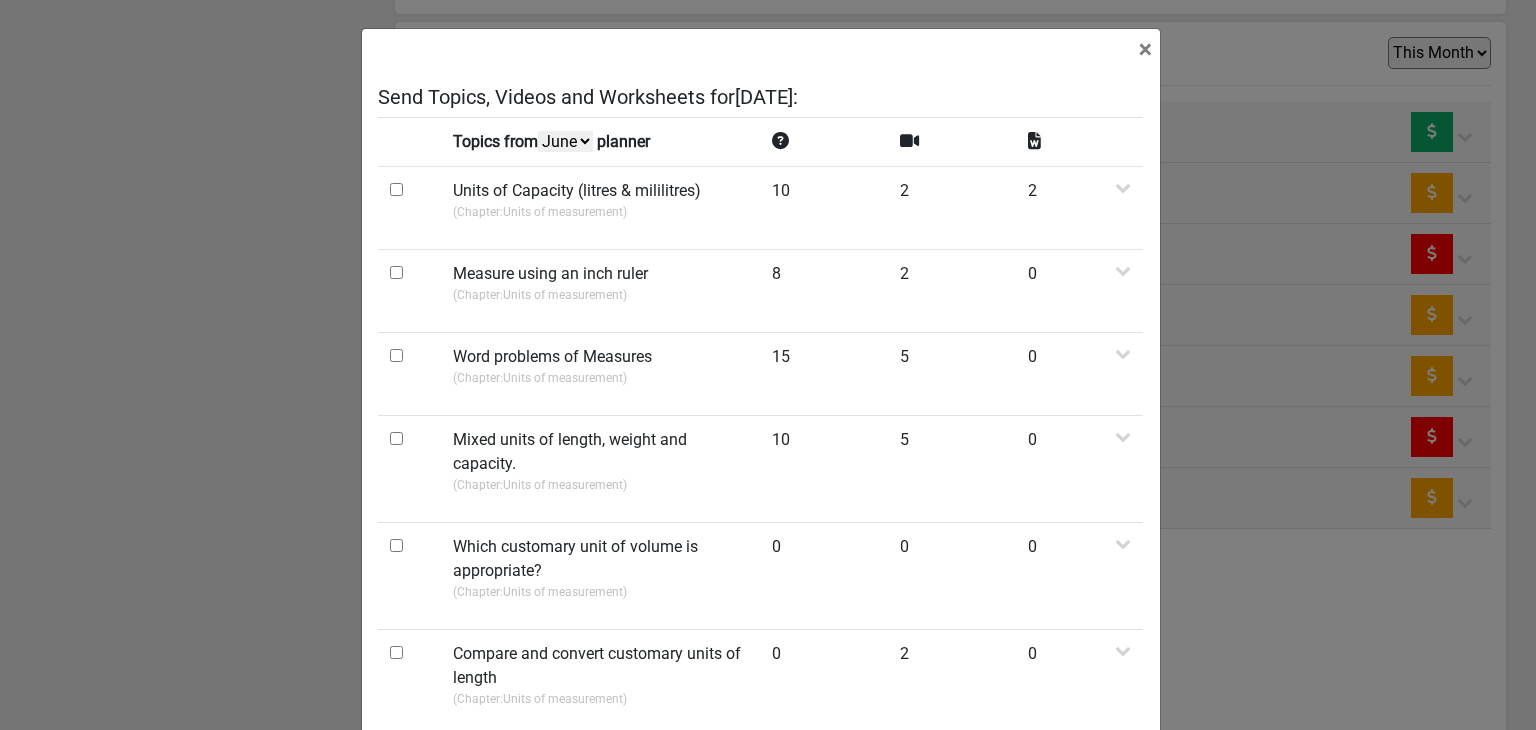 click on "July June May April" at bounding box center (565, 141) 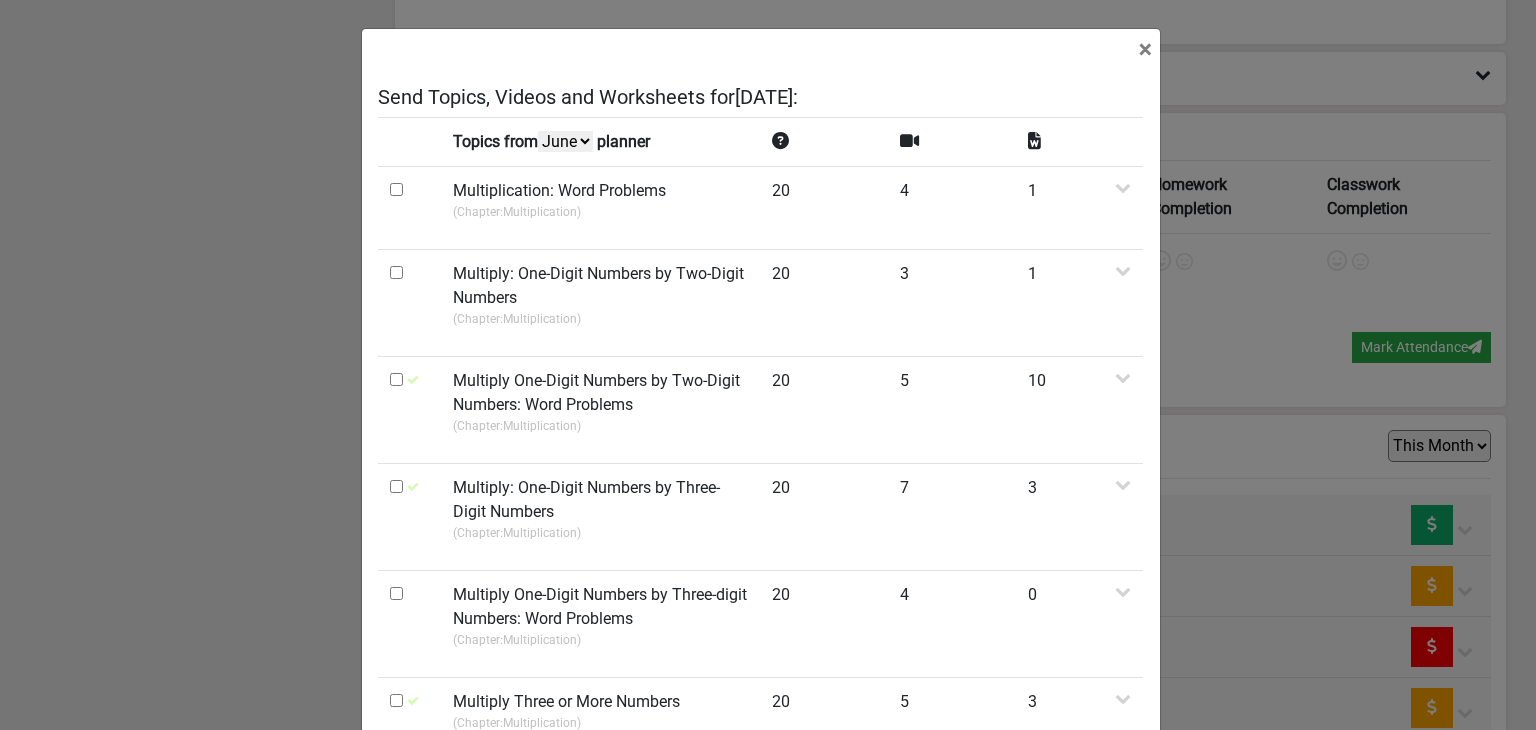 scroll, scrollTop: 2493, scrollLeft: 0, axis: vertical 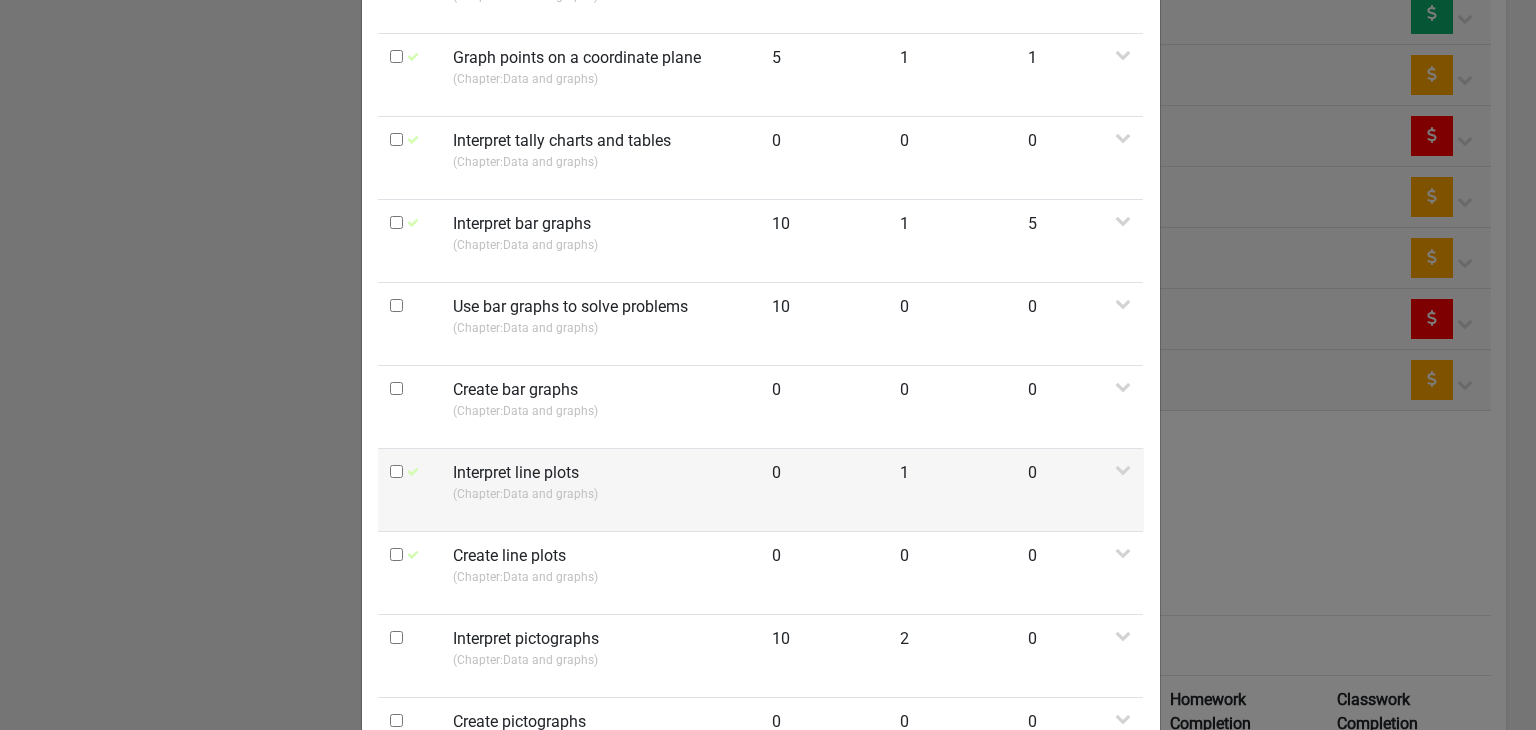 click at bounding box center (396, 471) 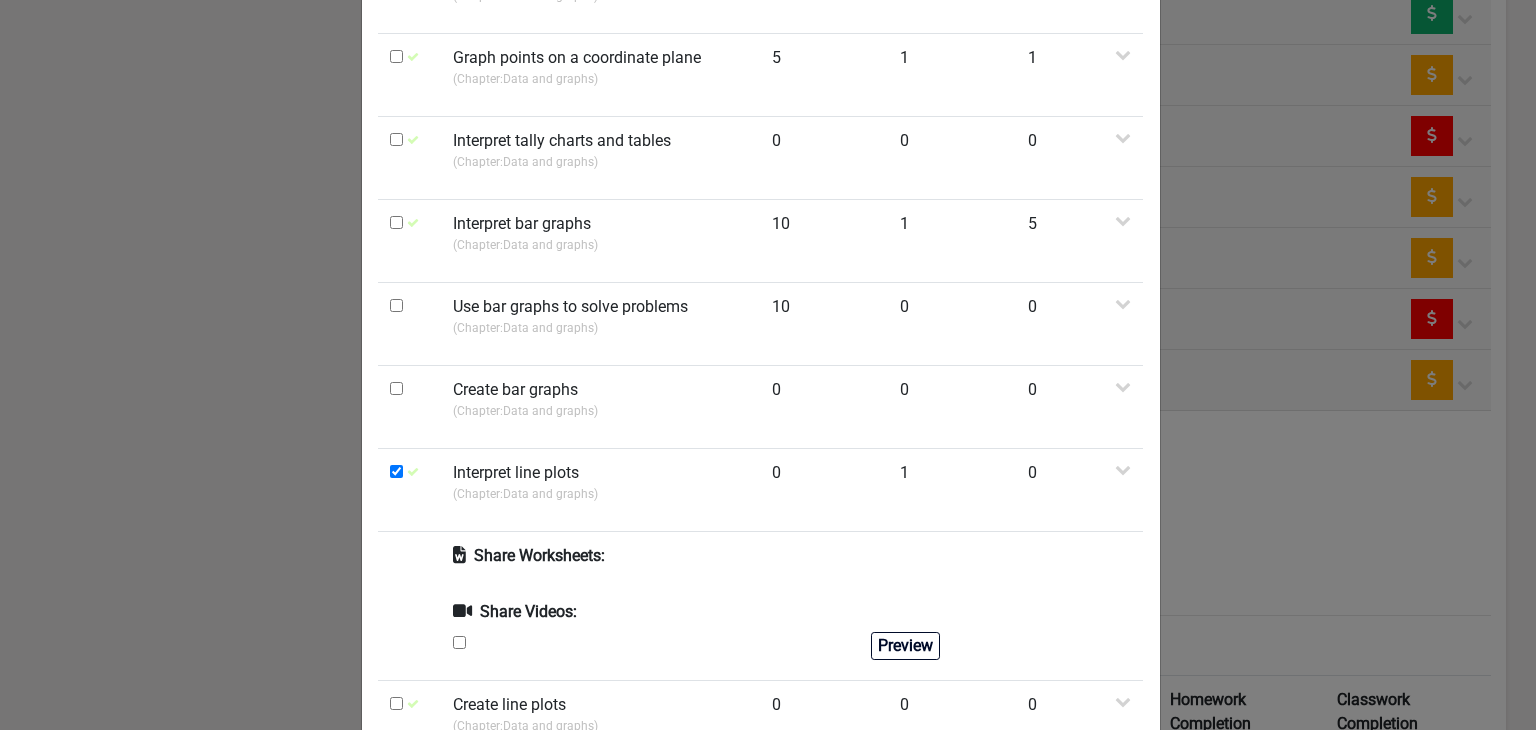 click at bounding box center (459, 642) 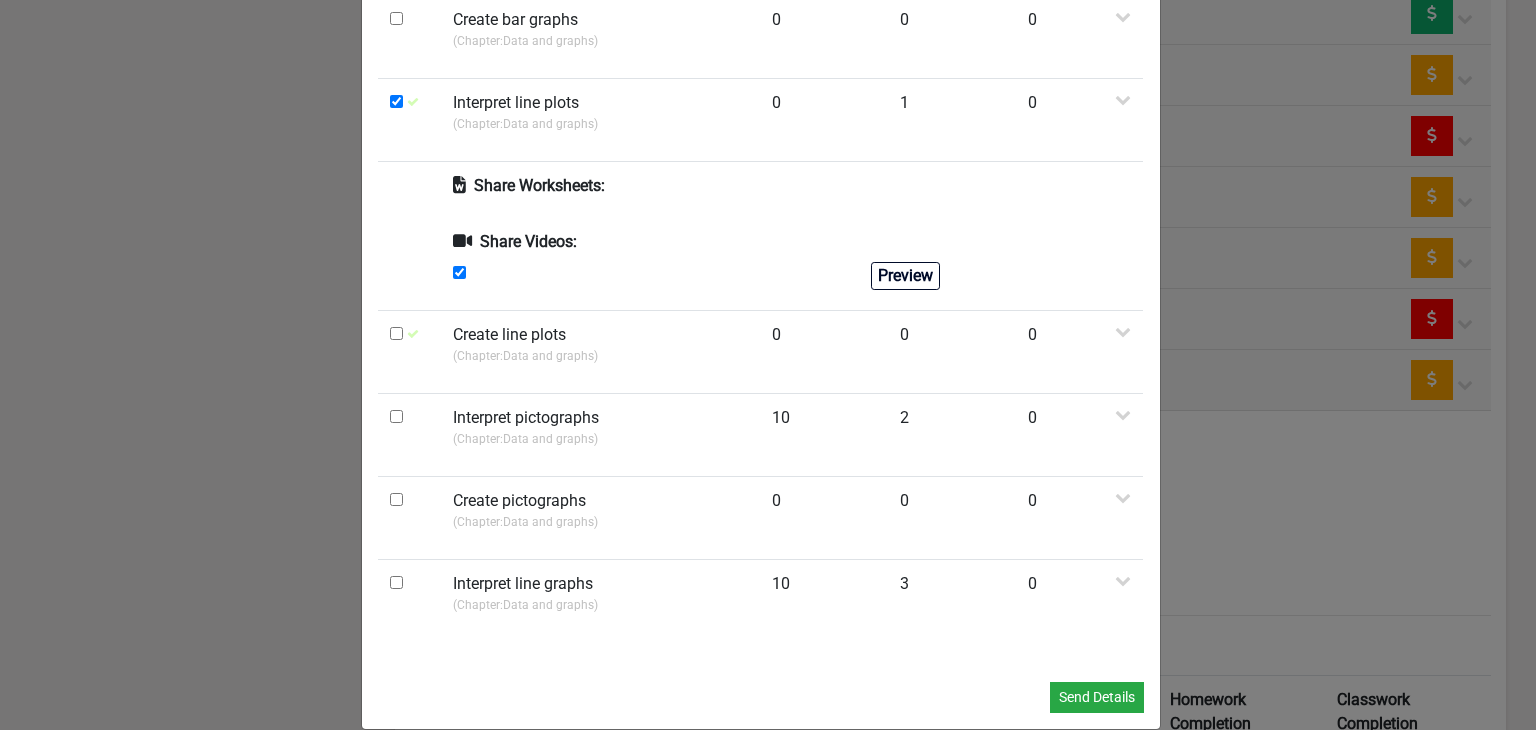 scroll, scrollTop: 1392, scrollLeft: 0, axis: vertical 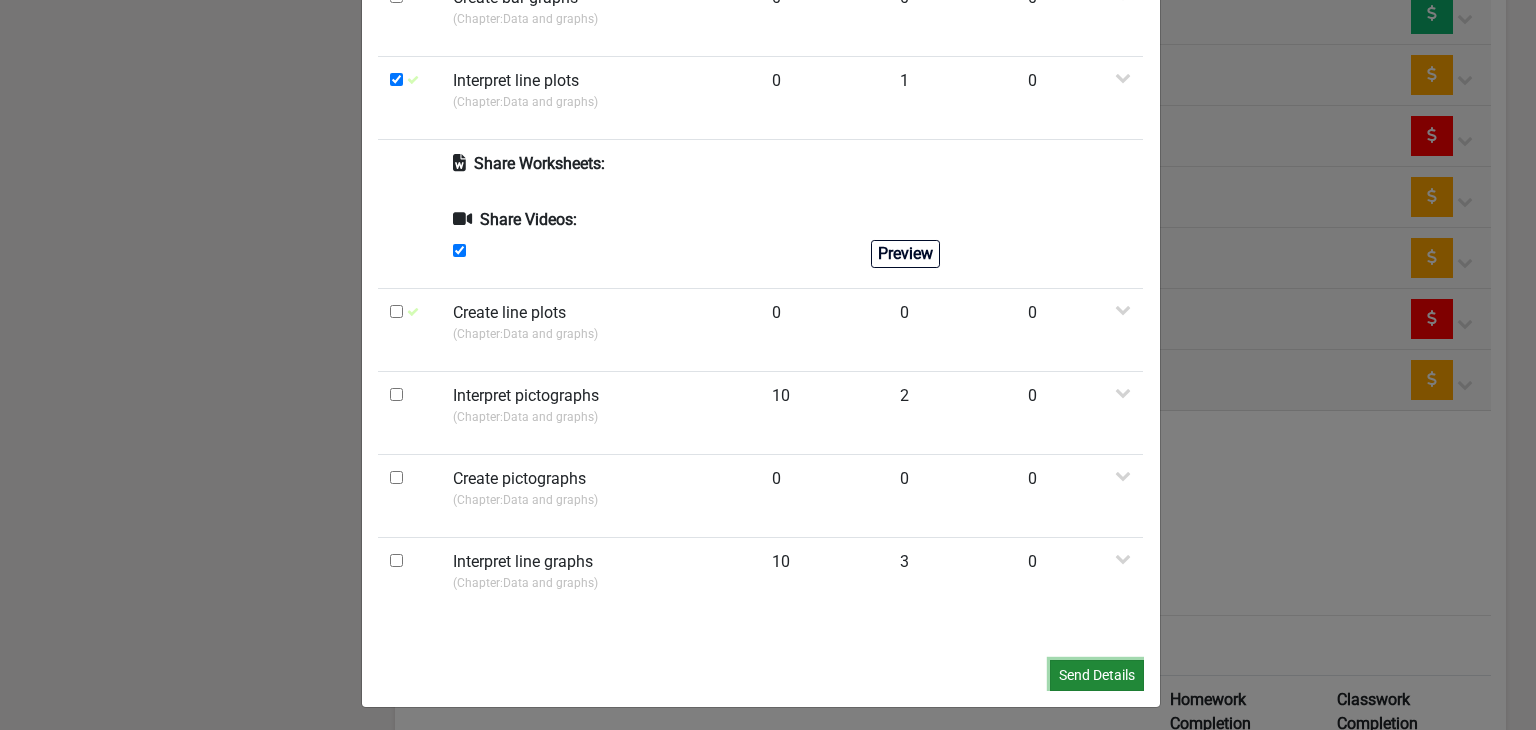 click on "Send Details" at bounding box center (1097, 675) 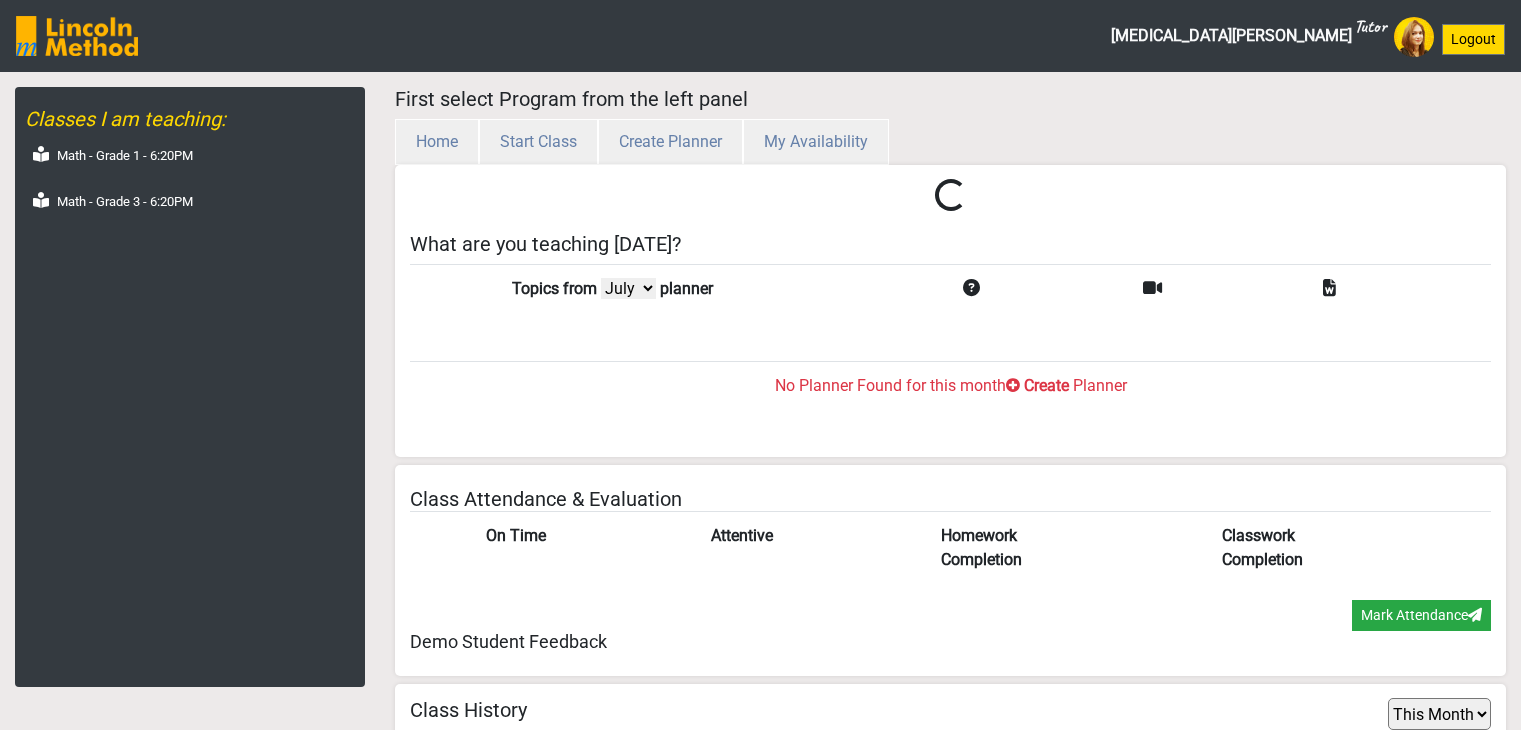 select on "month" 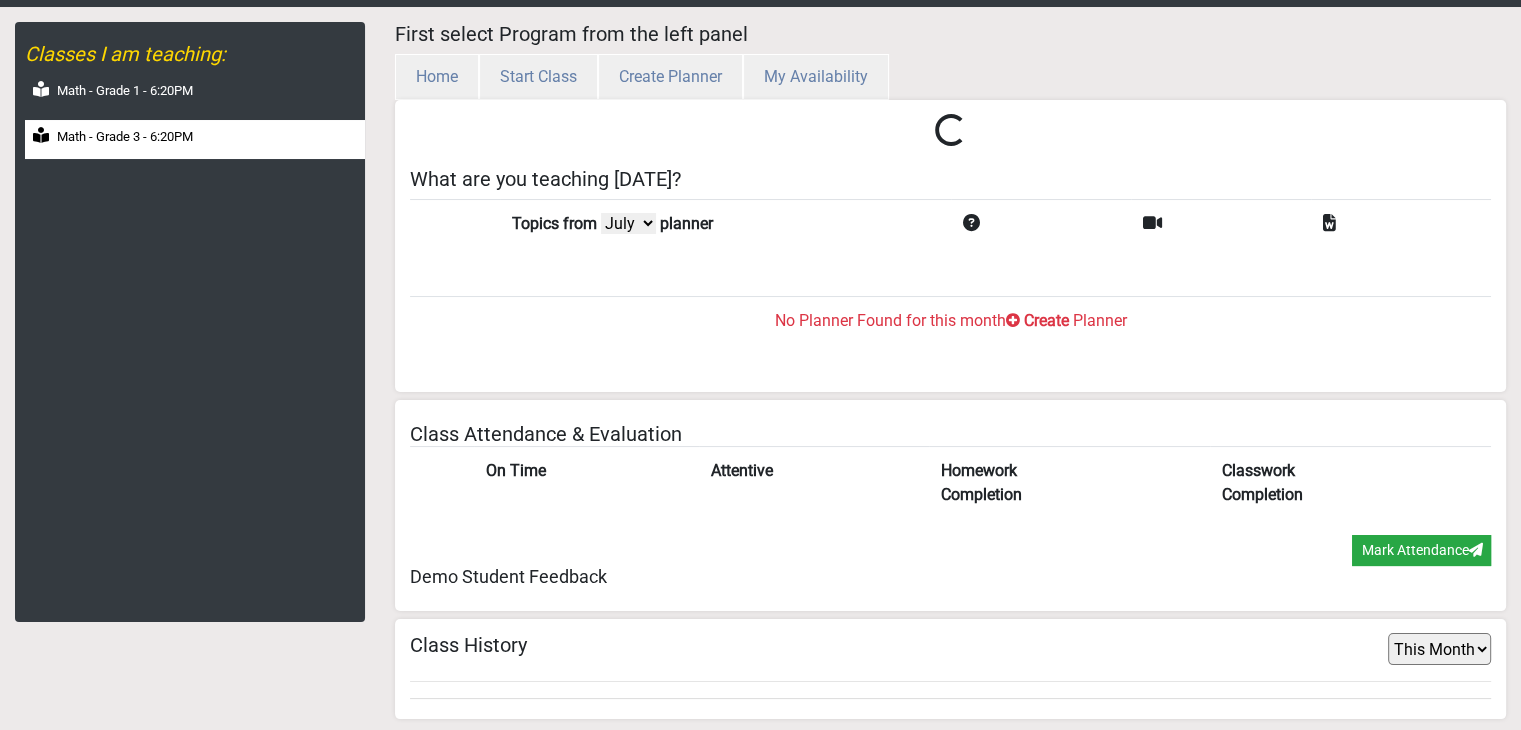 click on "Math - Grade 3 - 6:20PM" at bounding box center (125, 137) 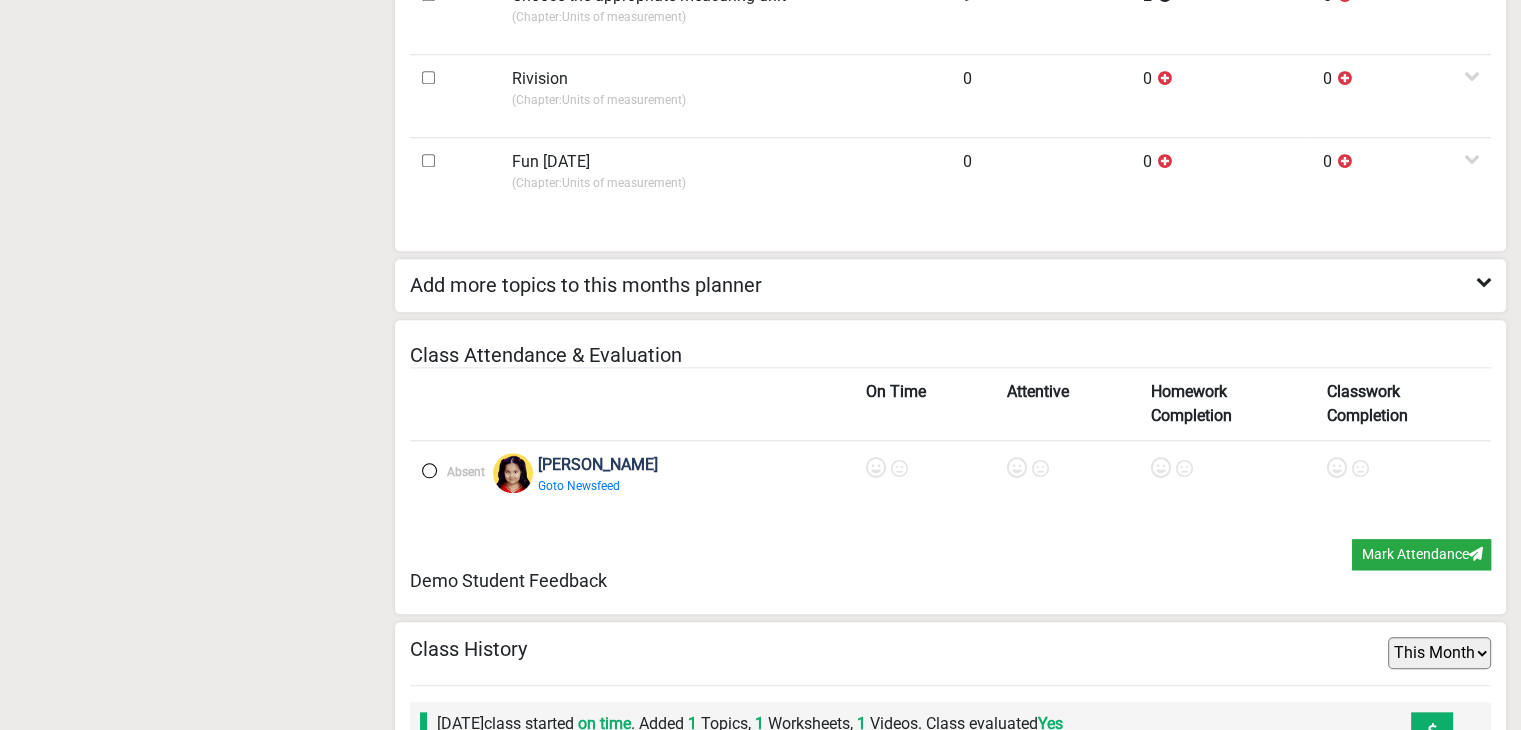 scroll, scrollTop: 2493, scrollLeft: 0, axis: vertical 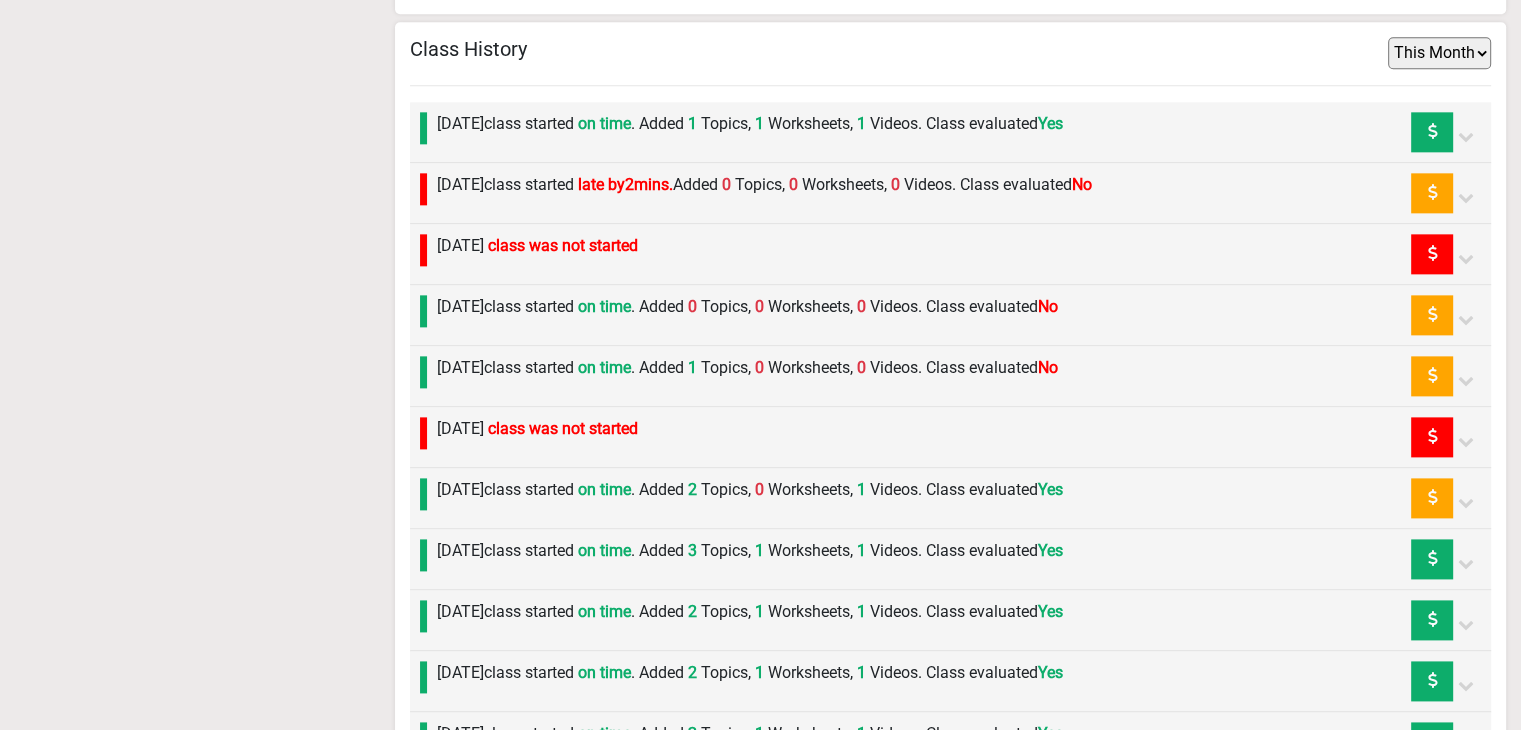 click on "[DATE]  class started   on time . Added   2   Topics,   0   Worksheets,   1   Videos. Class evaluated  Yes" at bounding box center (745, 498) 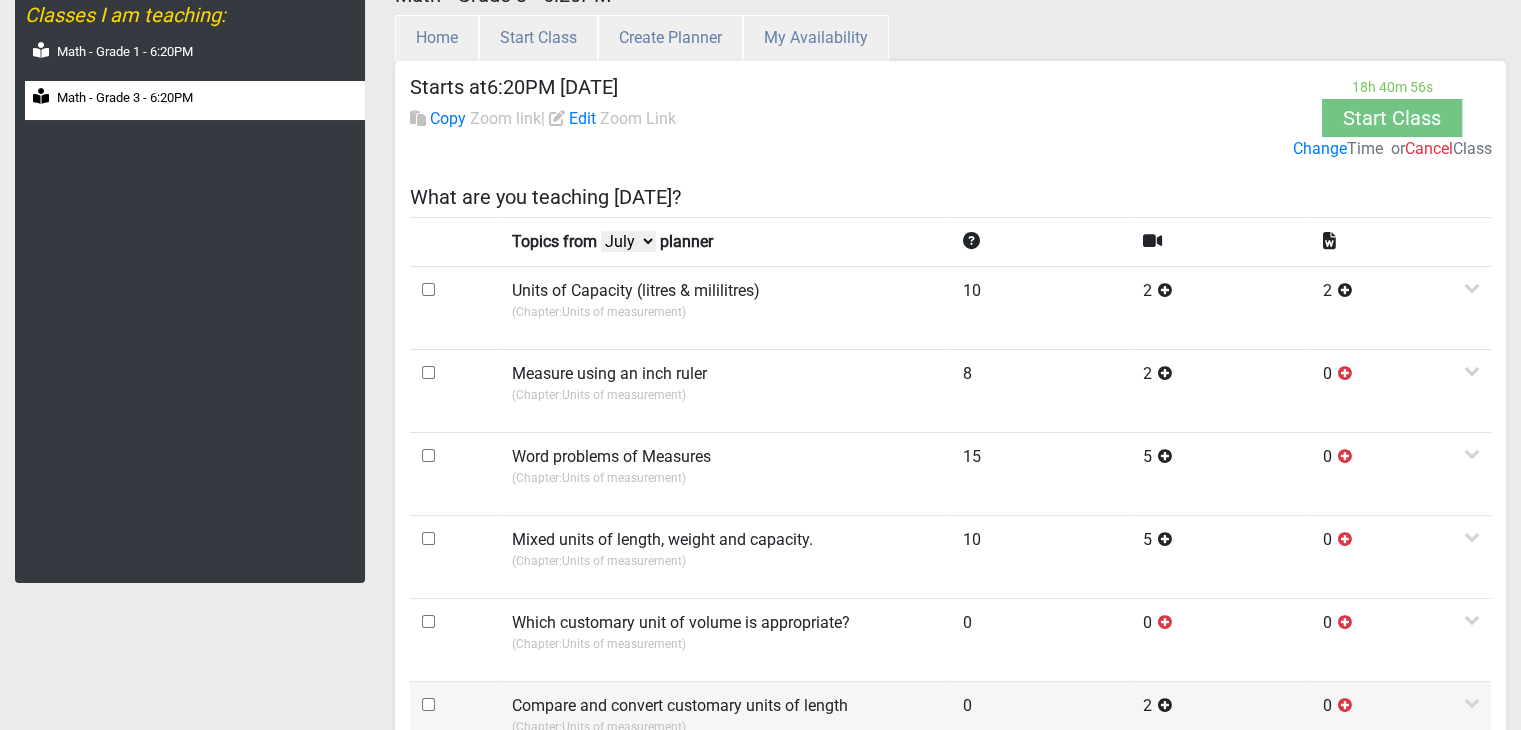 scroll, scrollTop: 0, scrollLeft: 0, axis: both 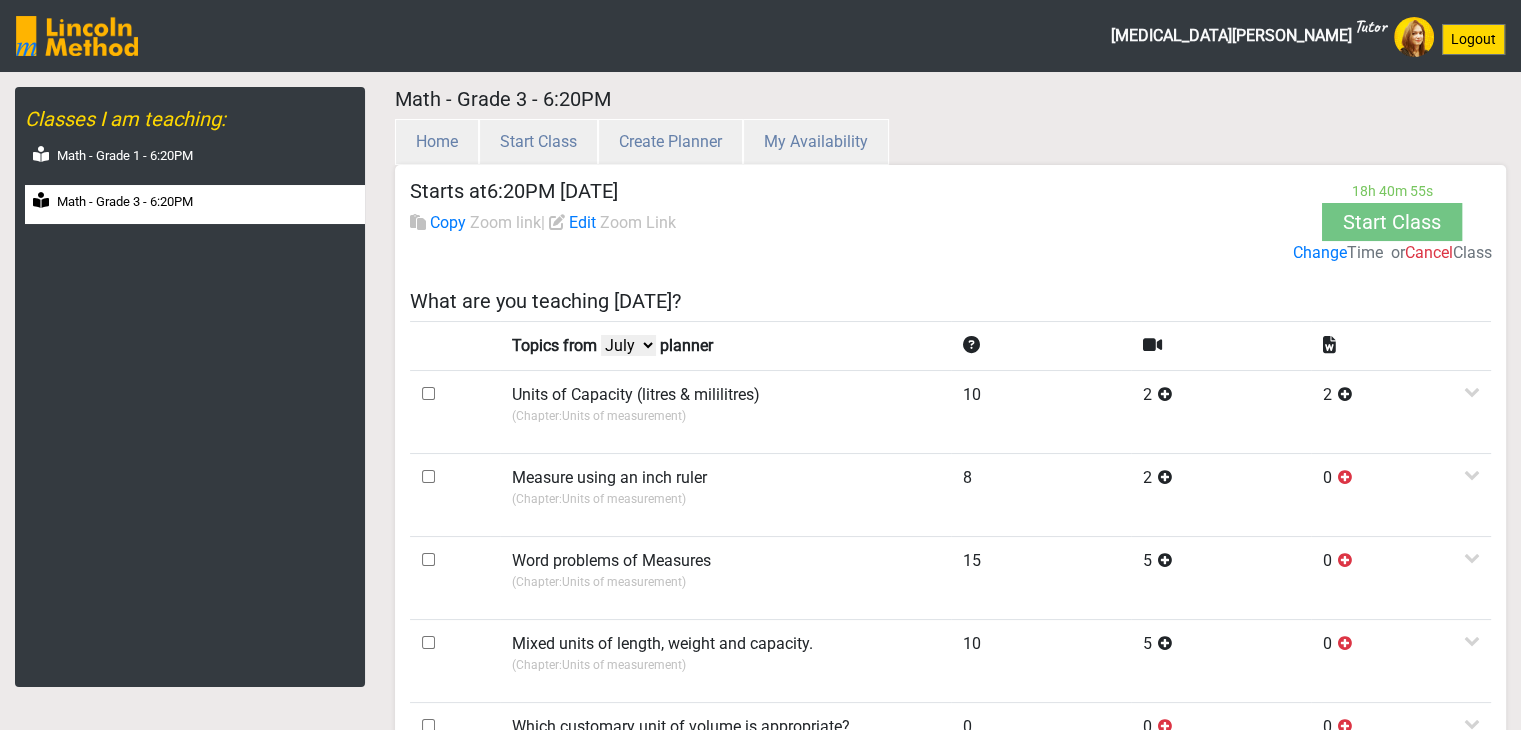 click on "July June May April" at bounding box center [628, 345] 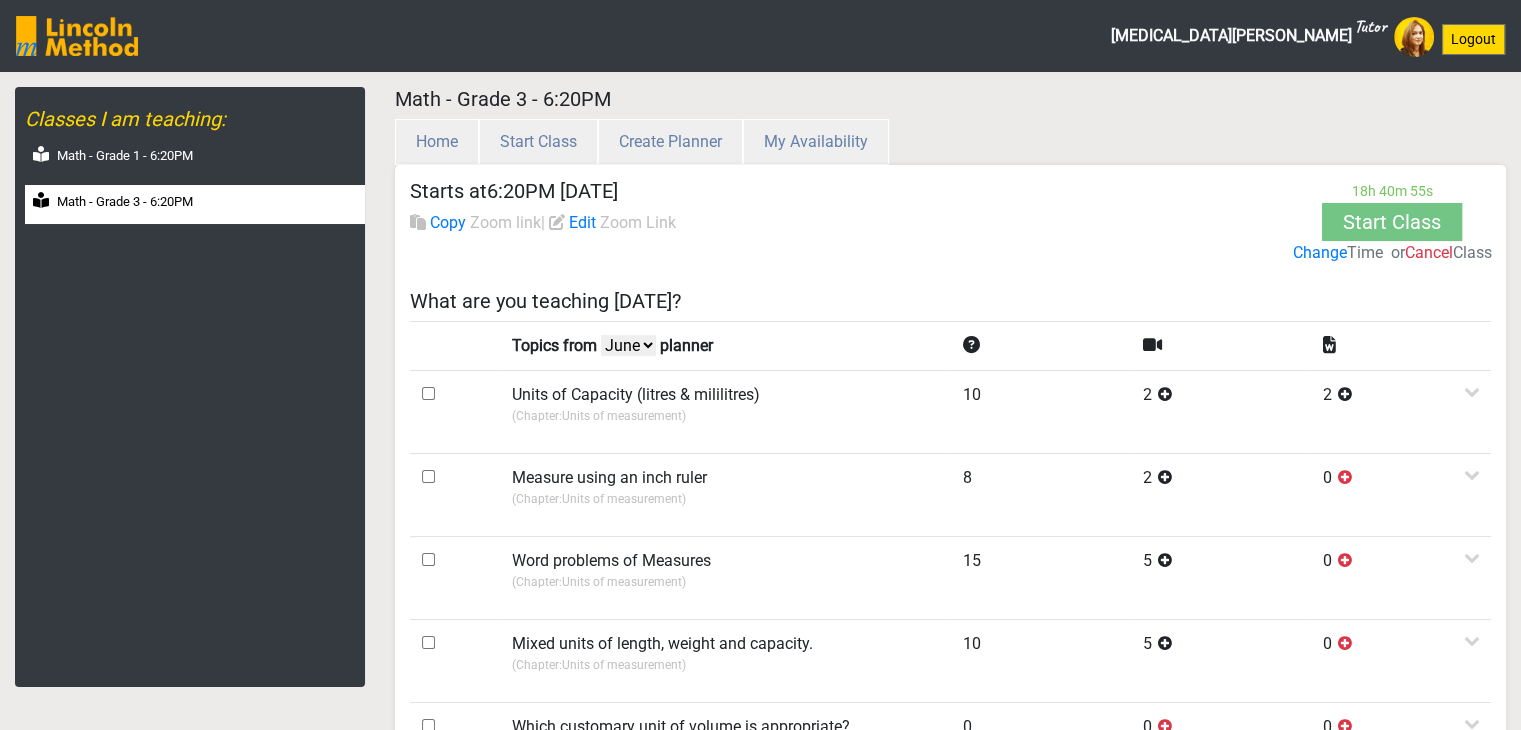 click on "July June May April" at bounding box center [628, 345] 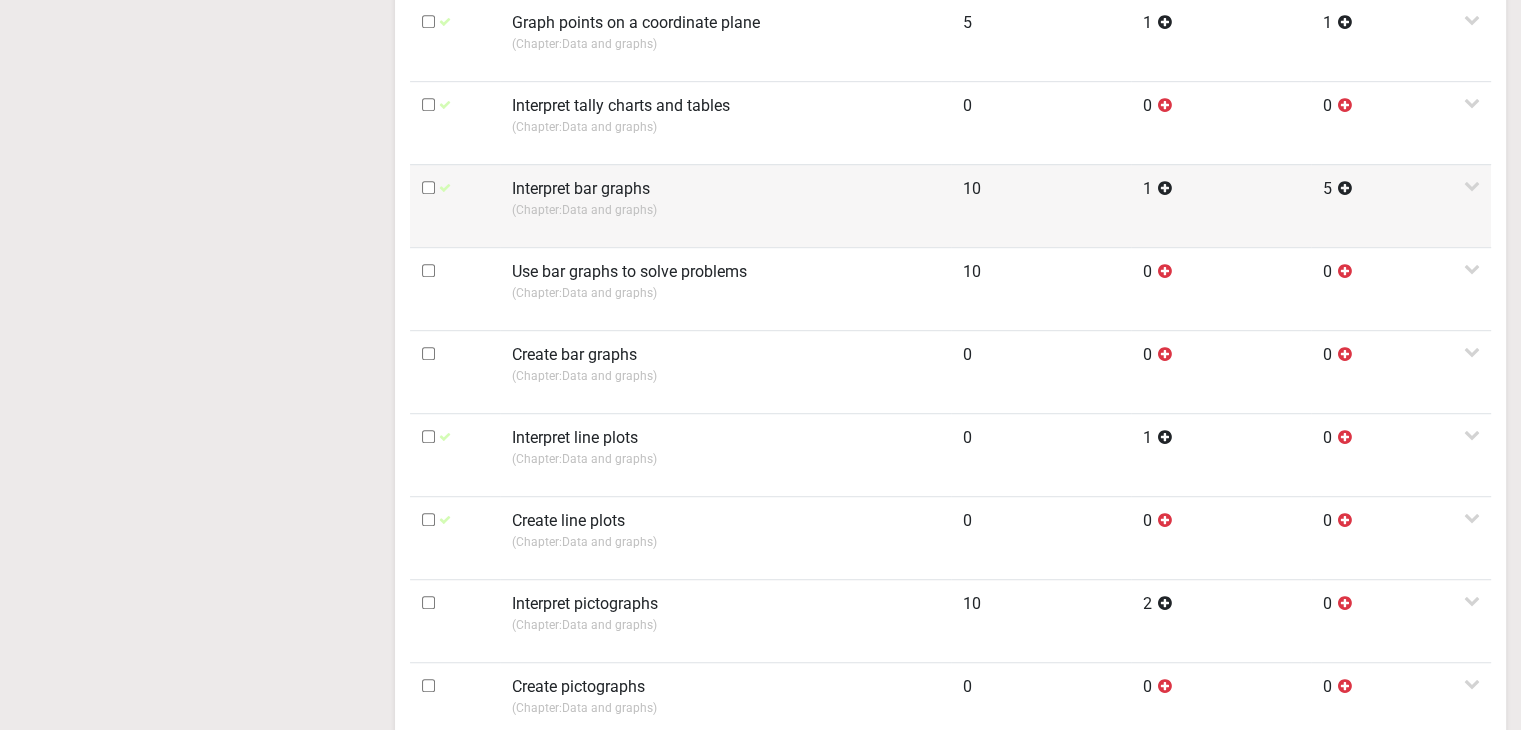 scroll, scrollTop: 1200, scrollLeft: 0, axis: vertical 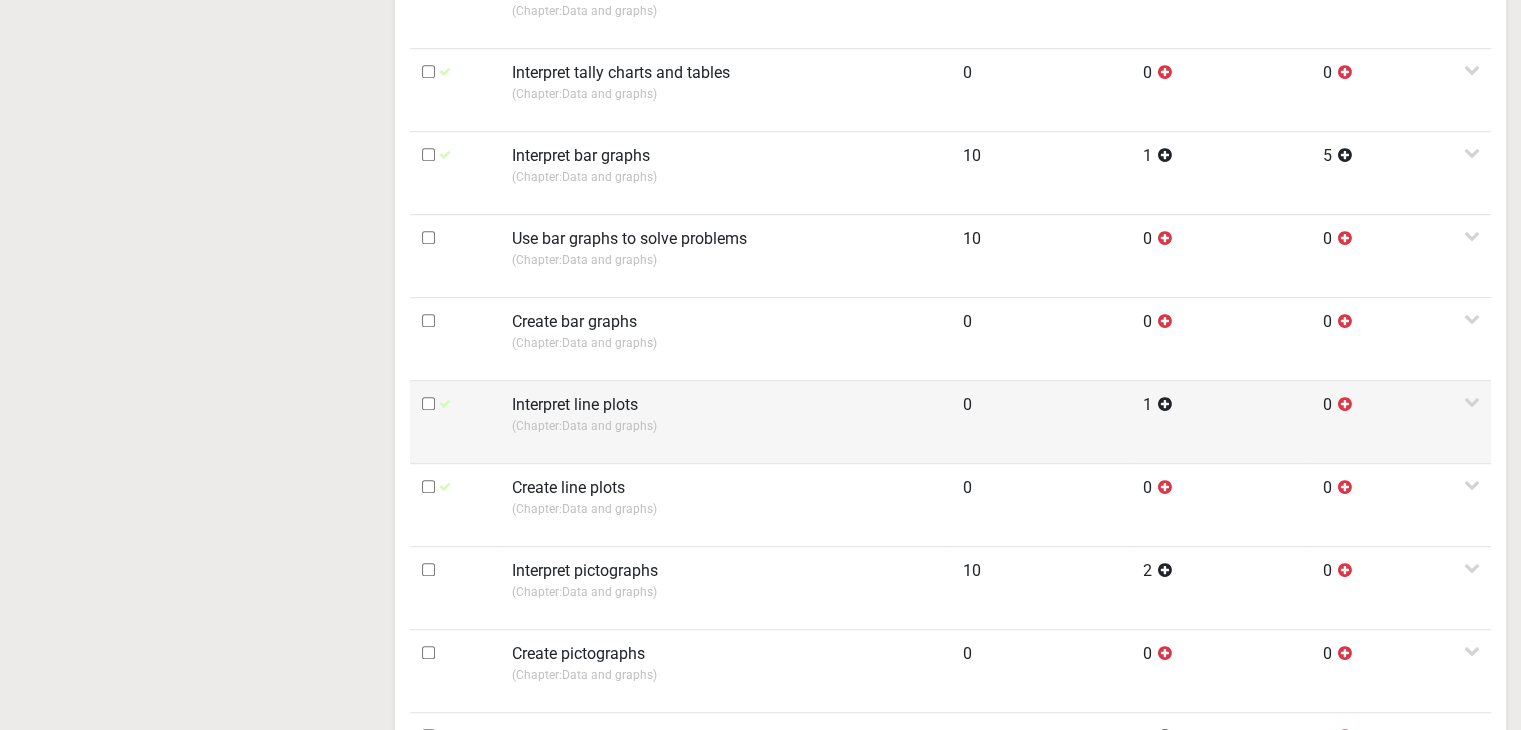 click on "Interpret line plots" at bounding box center (575, 405) 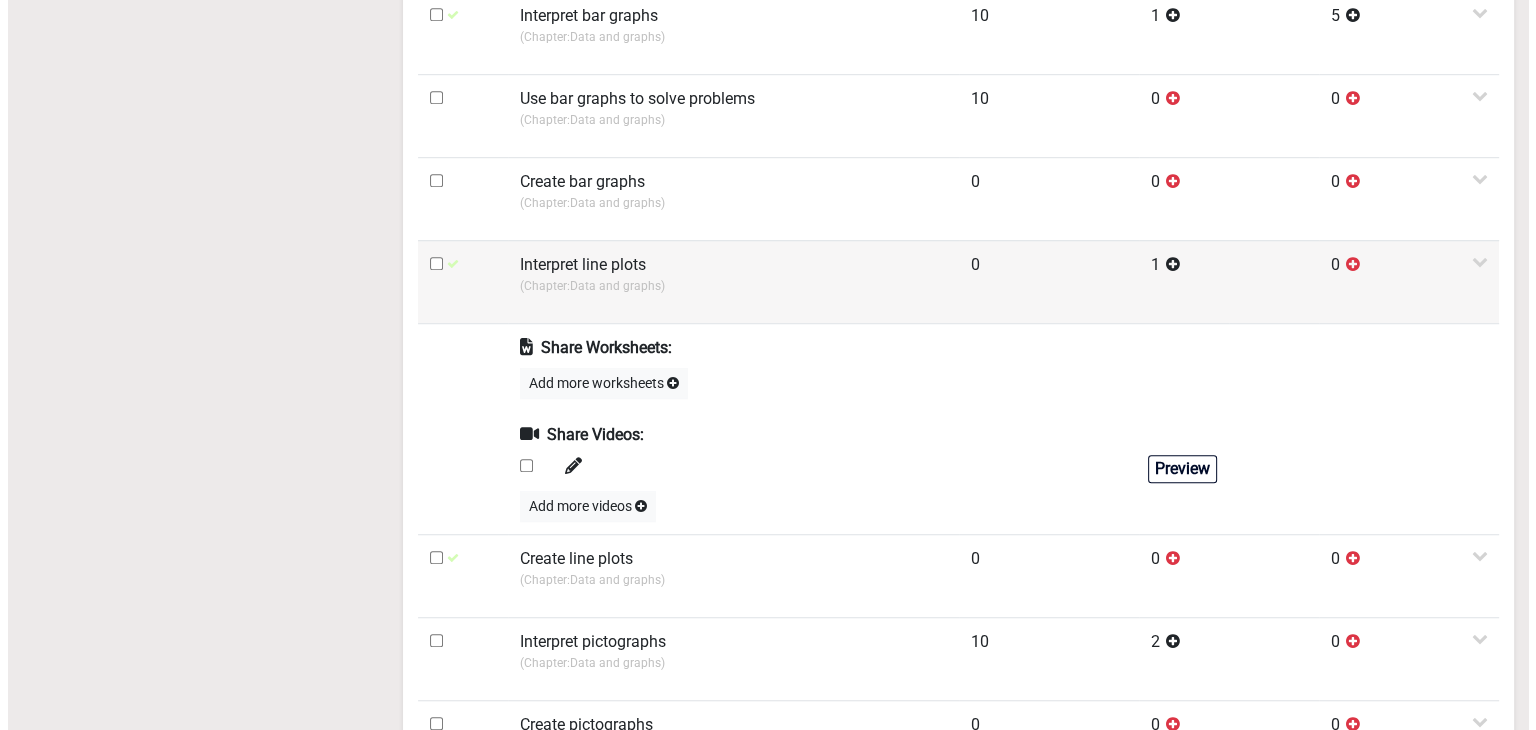 scroll, scrollTop: 1400, scrollLeft: 0, axis: vertical 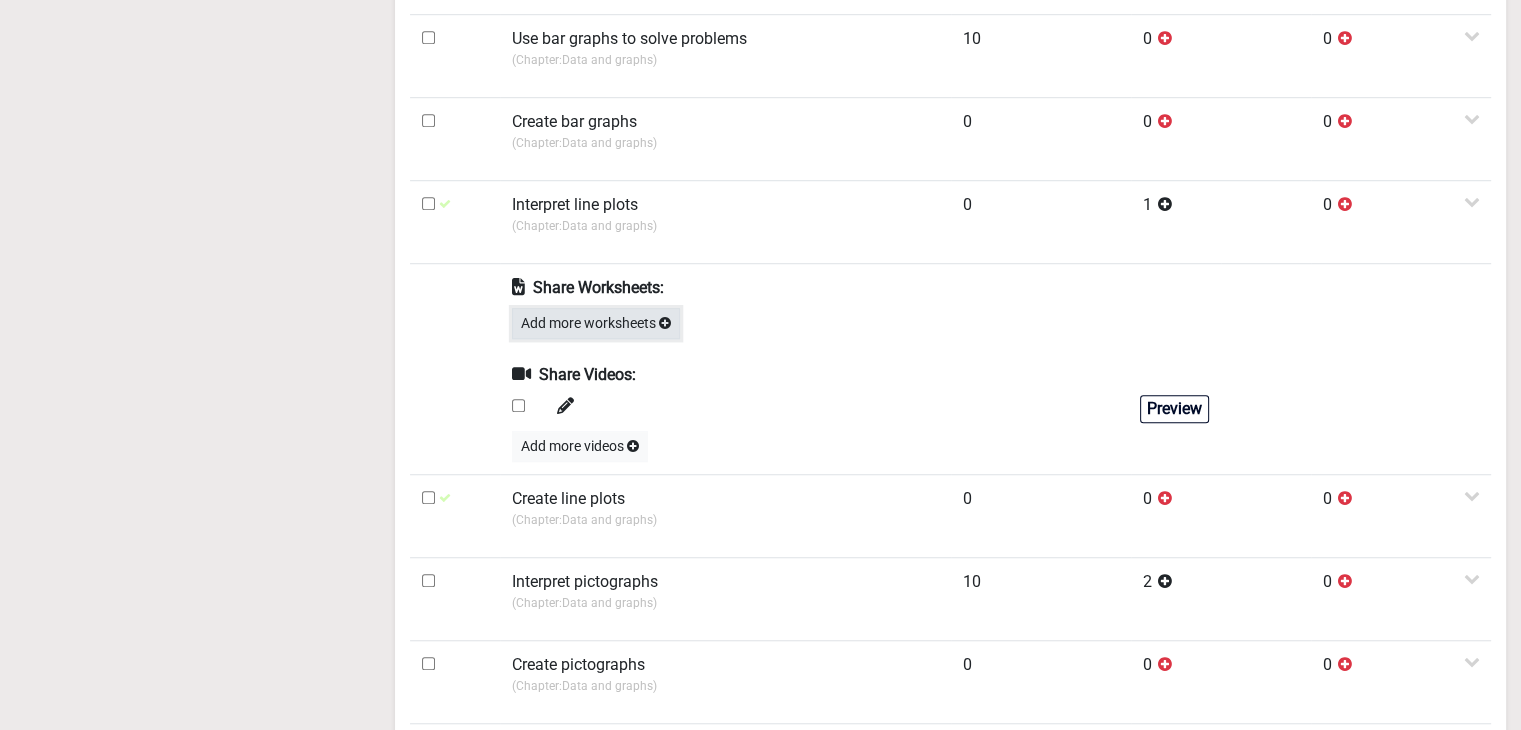 click on "Add more worksheets" at bounding box center [596, 323] 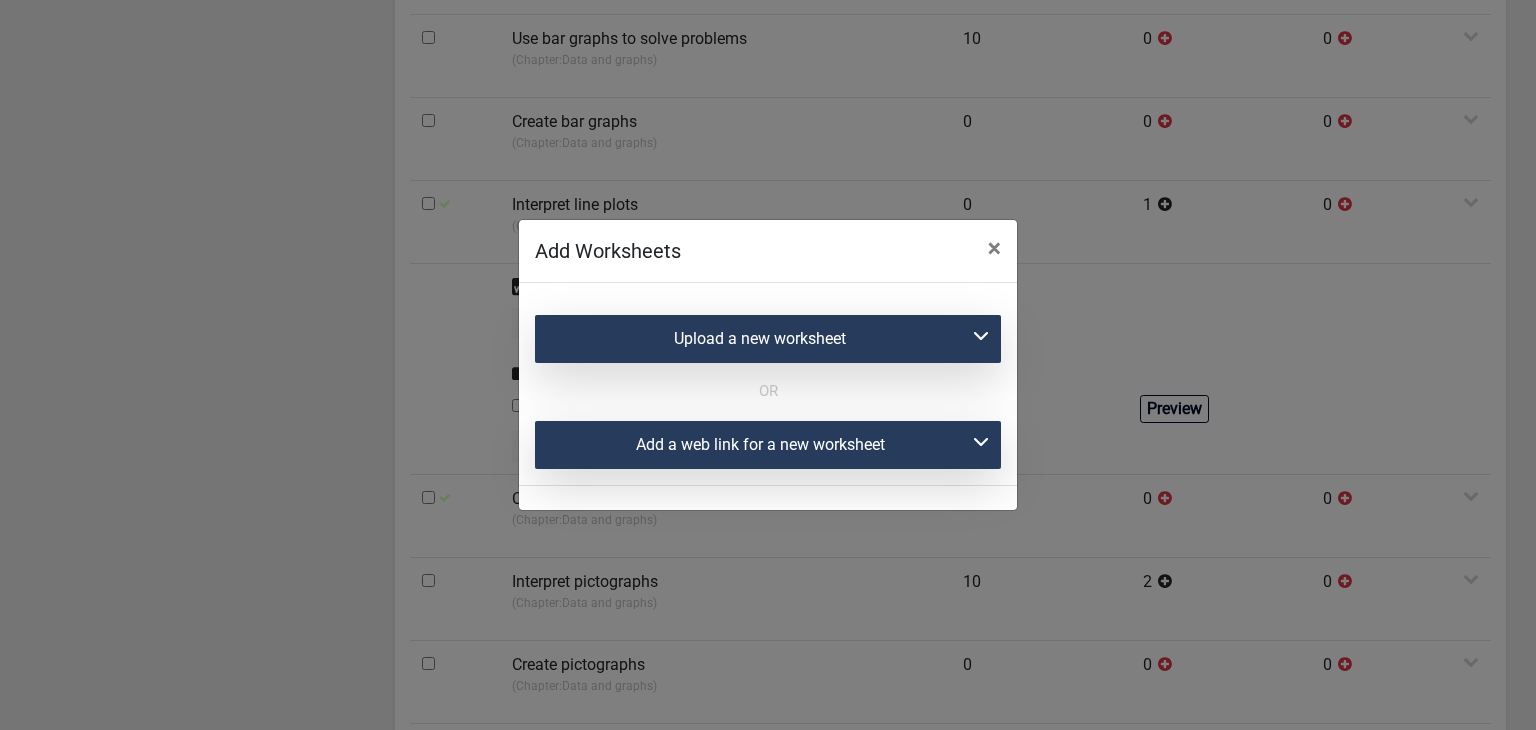 click on "Add a web link for a new worksheet" at bounding box center [768, 445] 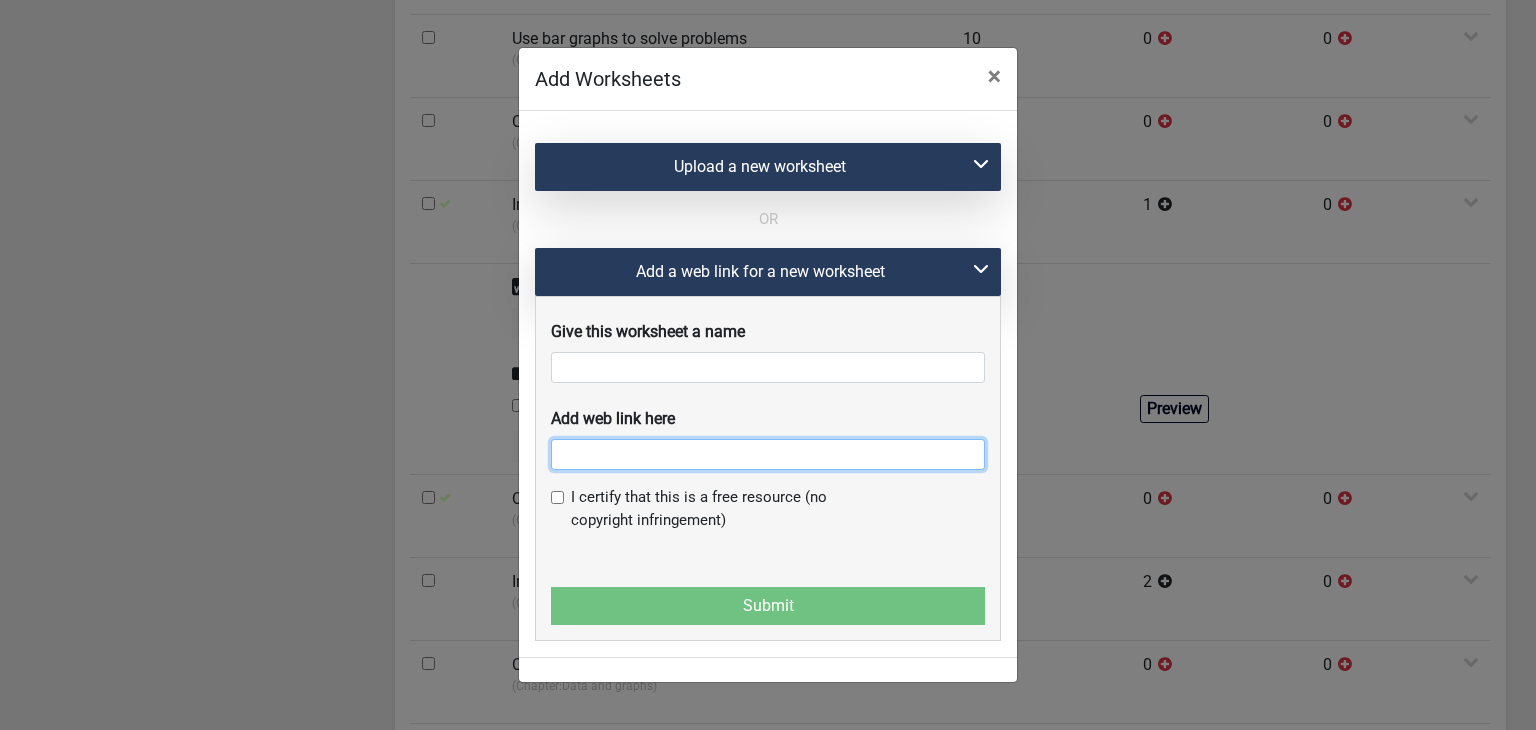 click at bounding box center [768, 454] 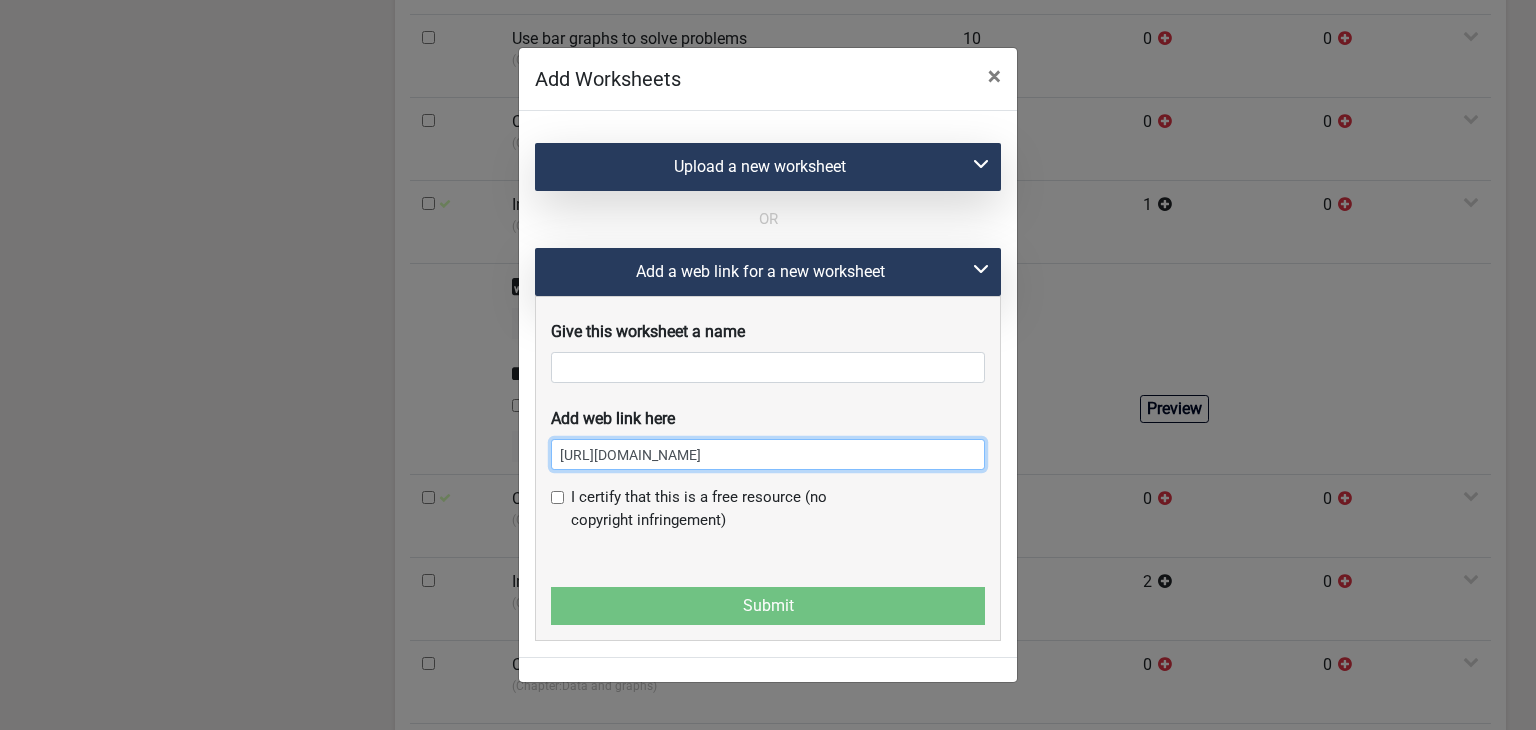 scroll, scrollTop: 0, scrollLeft: 128, axis: horizontal 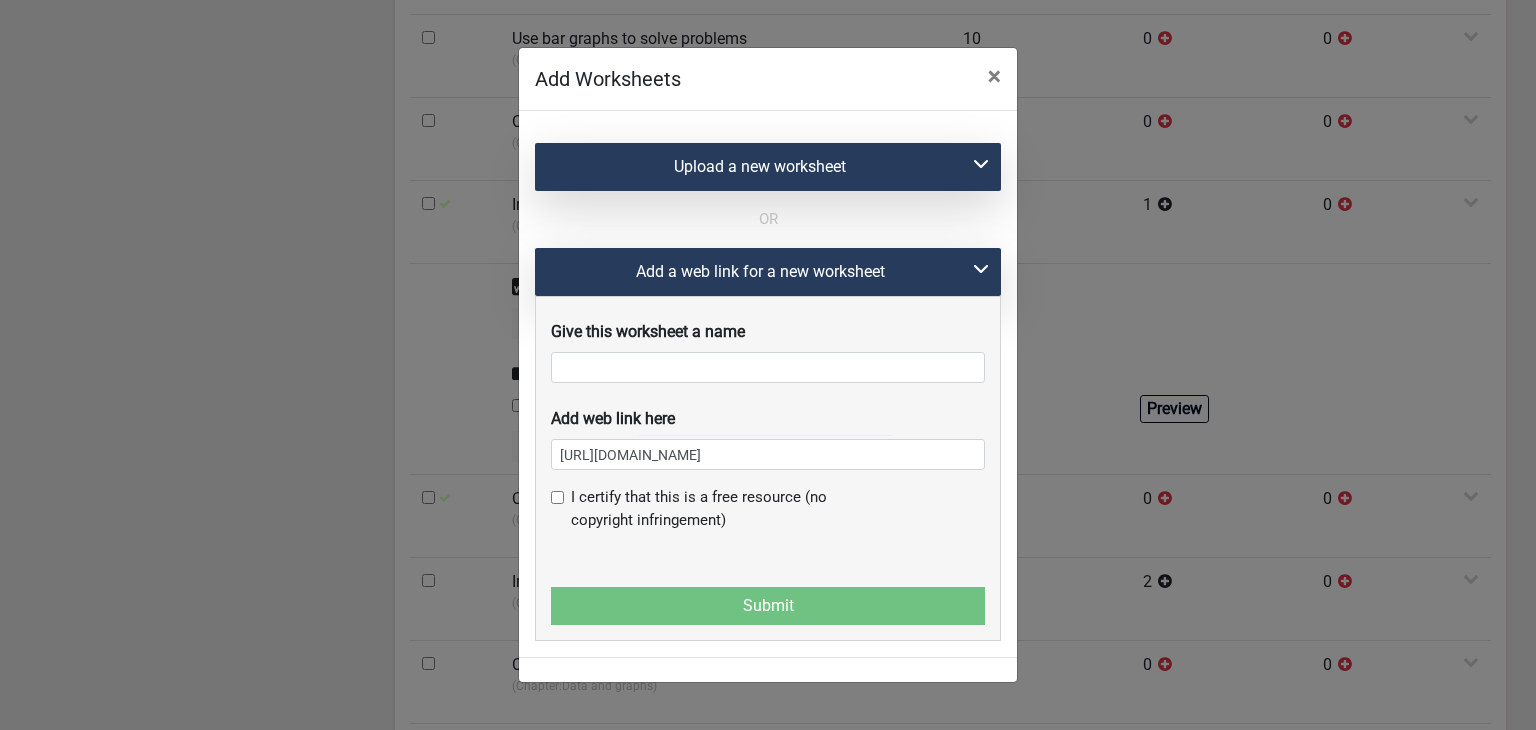click on "Add Worksheets × Upload a new worksheet  Give this worksheet a name Drag 'n' drop file here, or click to select files This content was created by someone else This content was created by me Submit   OR Add a web link for a new worksheet   Give this worksheet a name Add web link here https://www.k5learning.com/worksheets/math/data-graphing/grade-3-line-graphs-a.pdf I certify that this is a free resource (no copyright infringement) Submit" at bounding box center (768, 365) 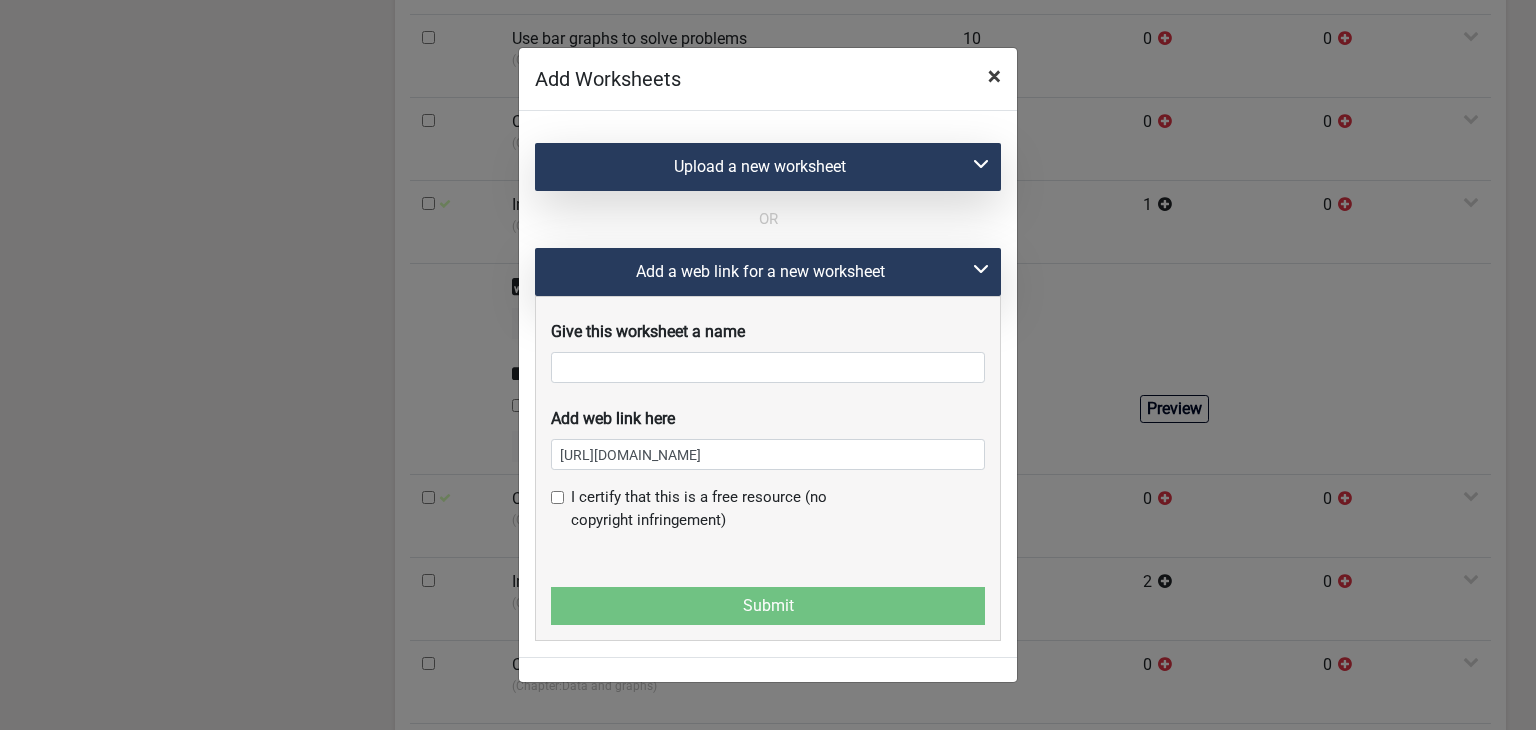 click on "×" at bounding box center [994, 76] 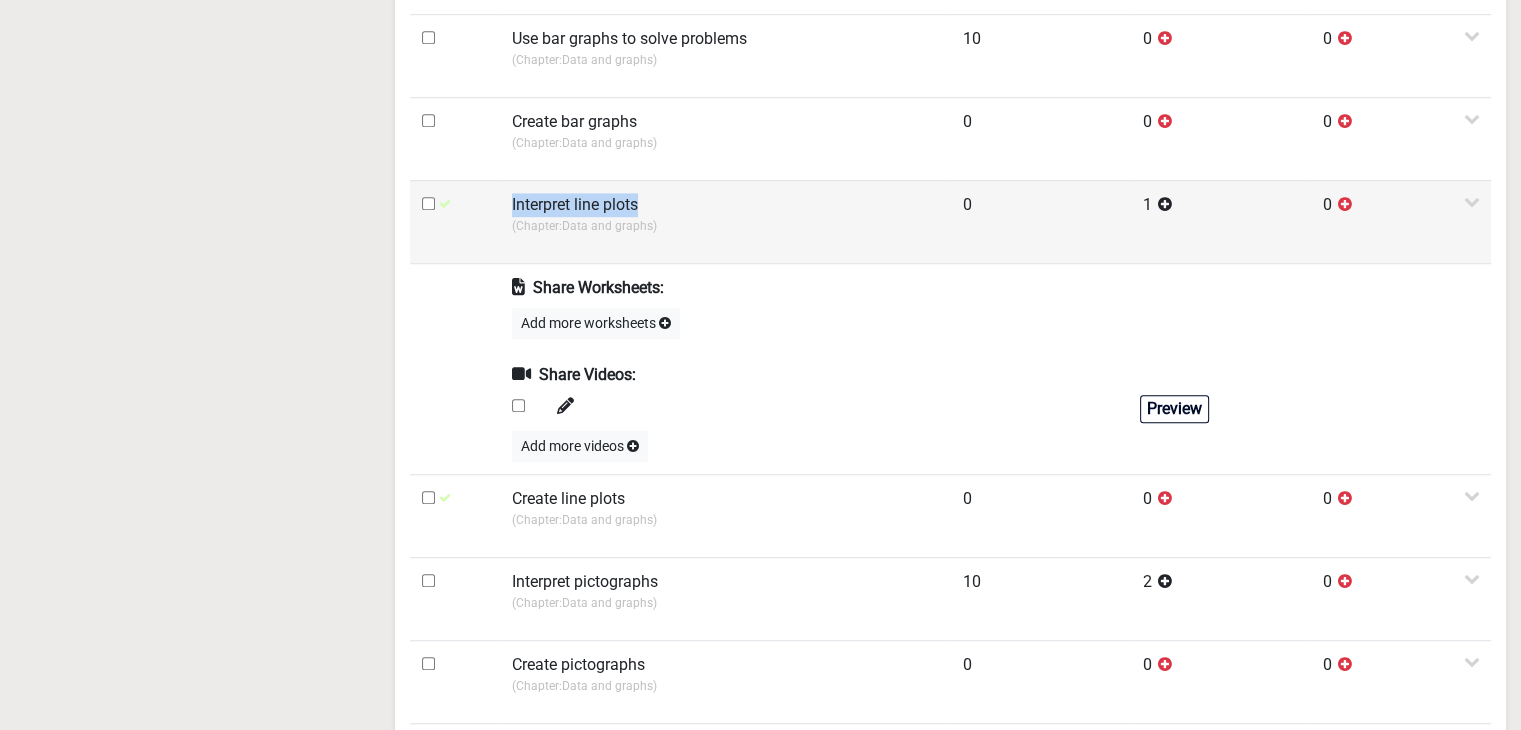 drag, startPoint x: 520, startPoint y: 203, endPoint x: 645, endPoint y: 201, distance: 125.016 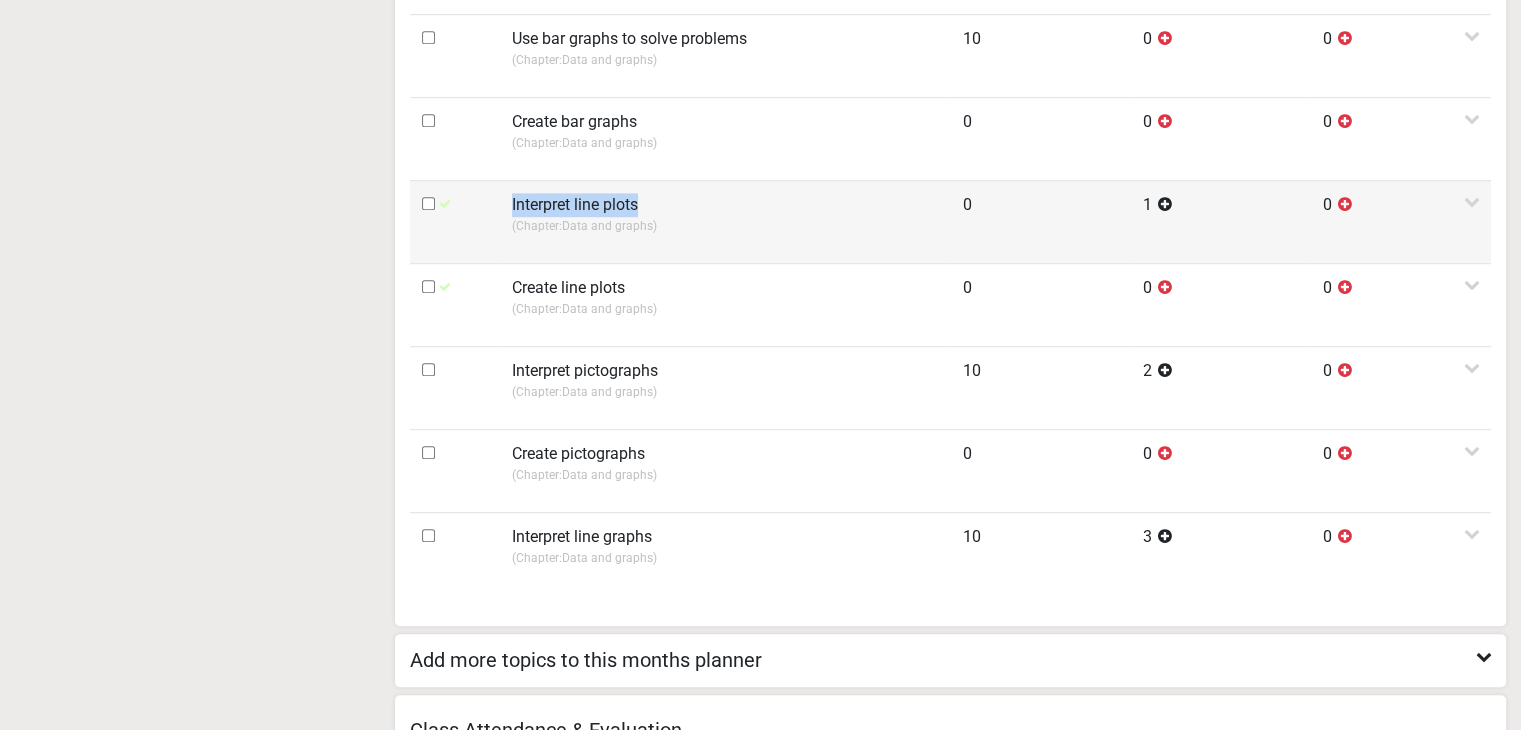 copy on "Interpret line plots" 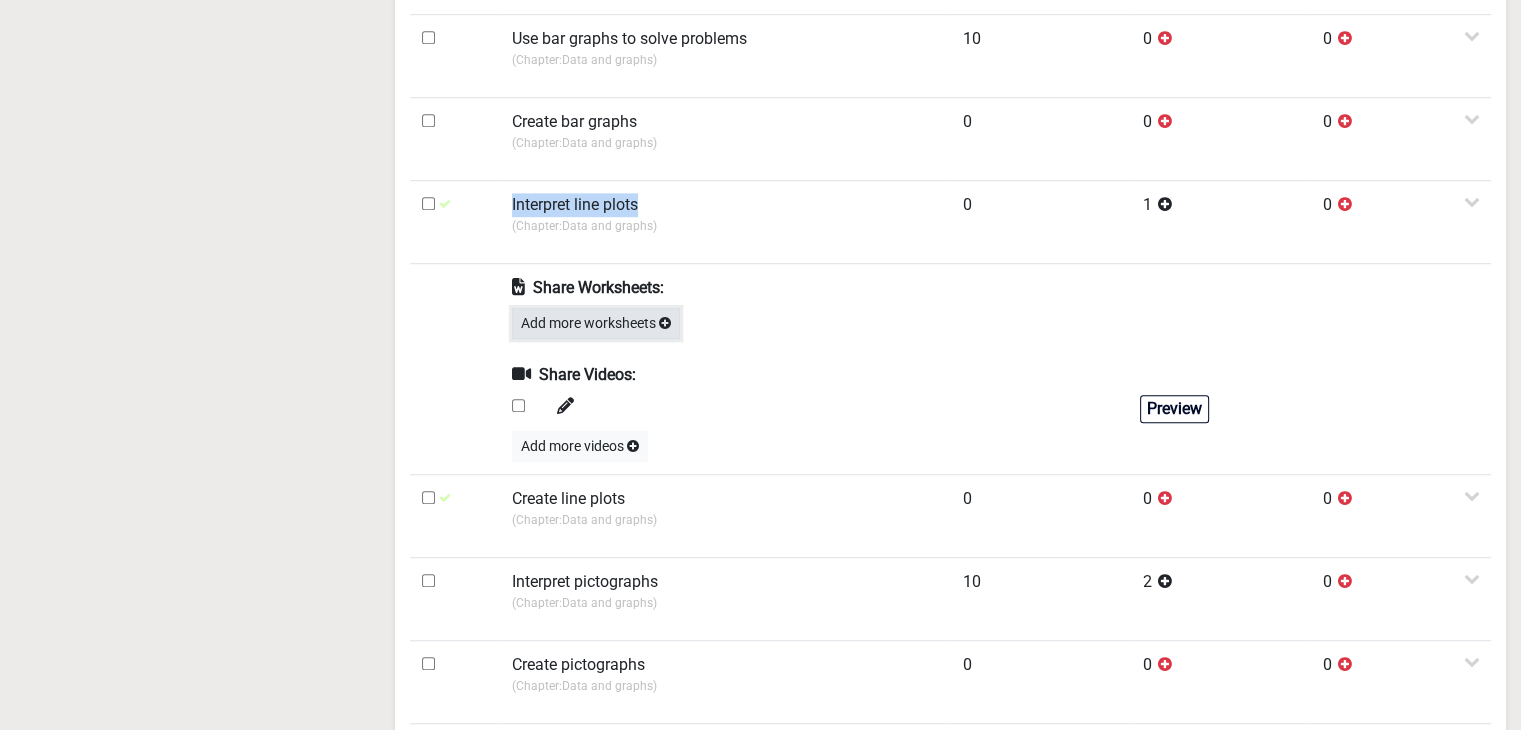 click on "Add more worksheets" at bounding box center (596, 323) 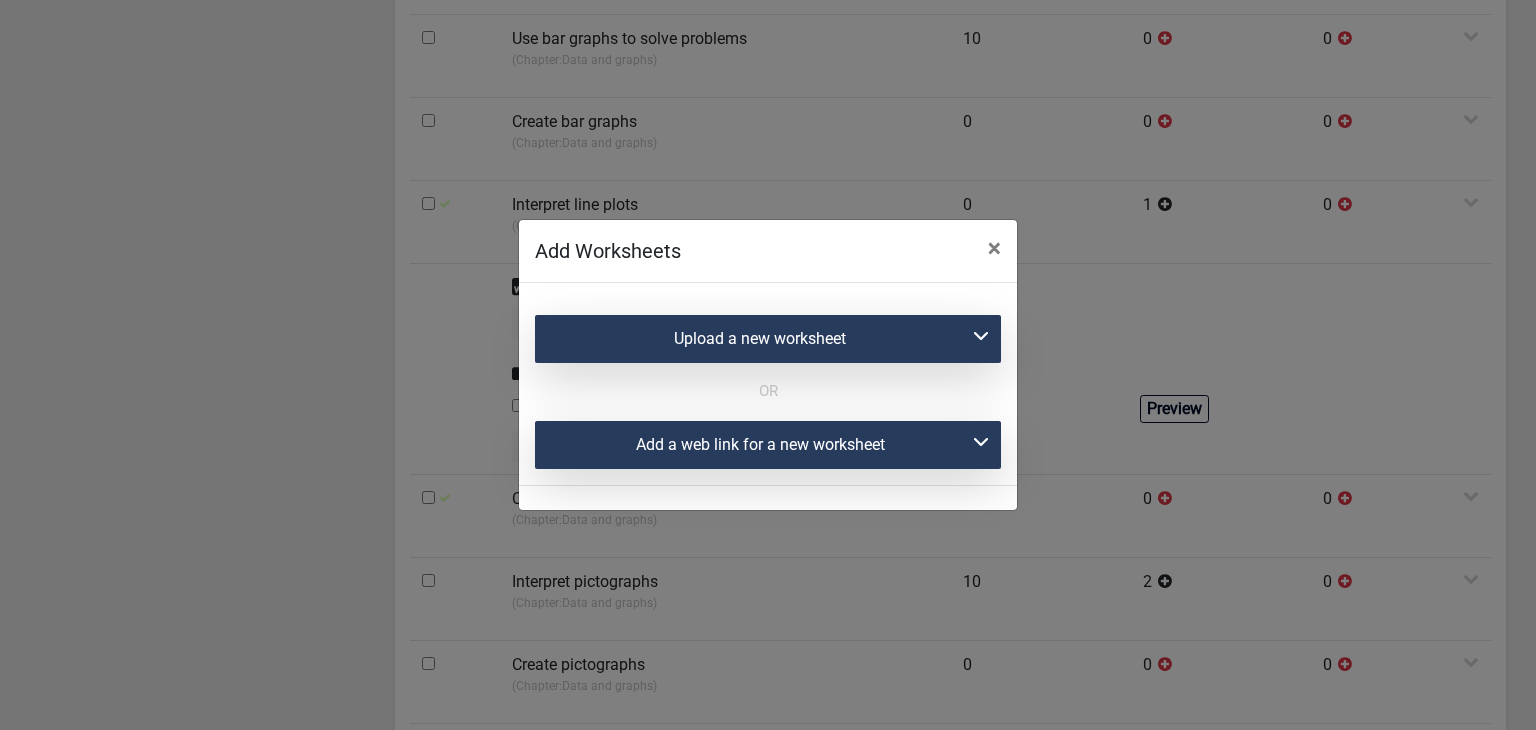 click on "Add a web link for a new worksheet" at bounding box center (768, 445) 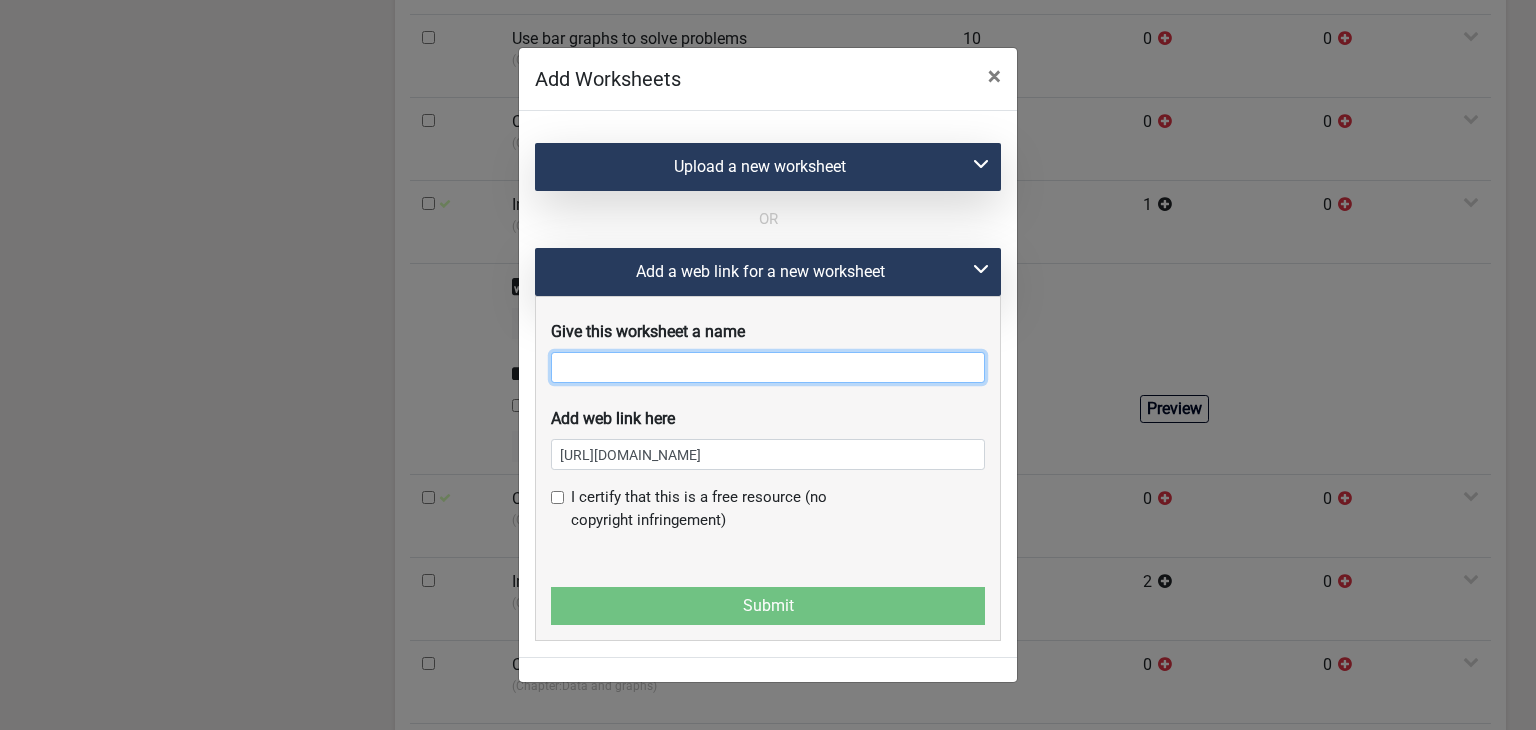 click at bounding box center [768, 367] 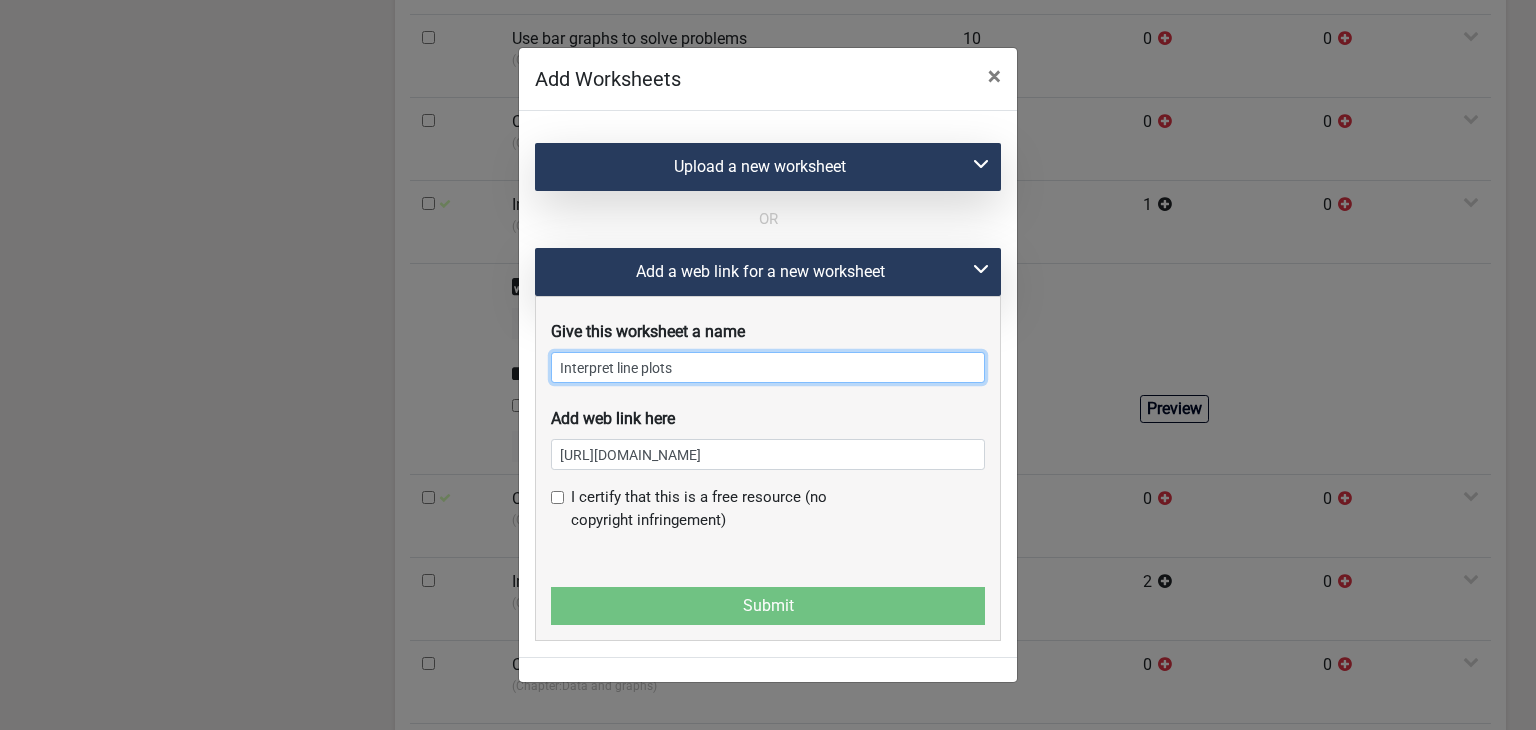 type on "Interpret line plots" 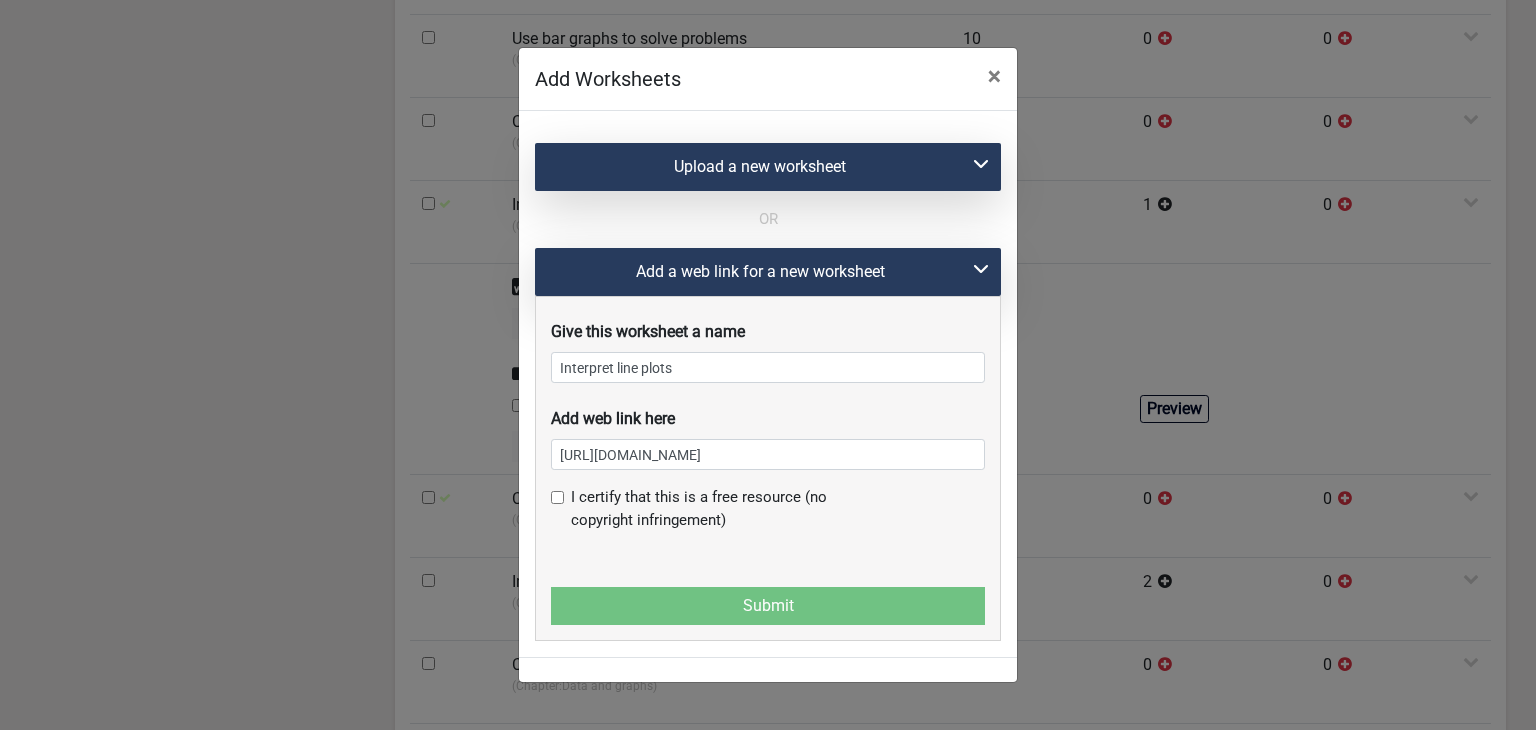 click at bounding box center [557, 497] 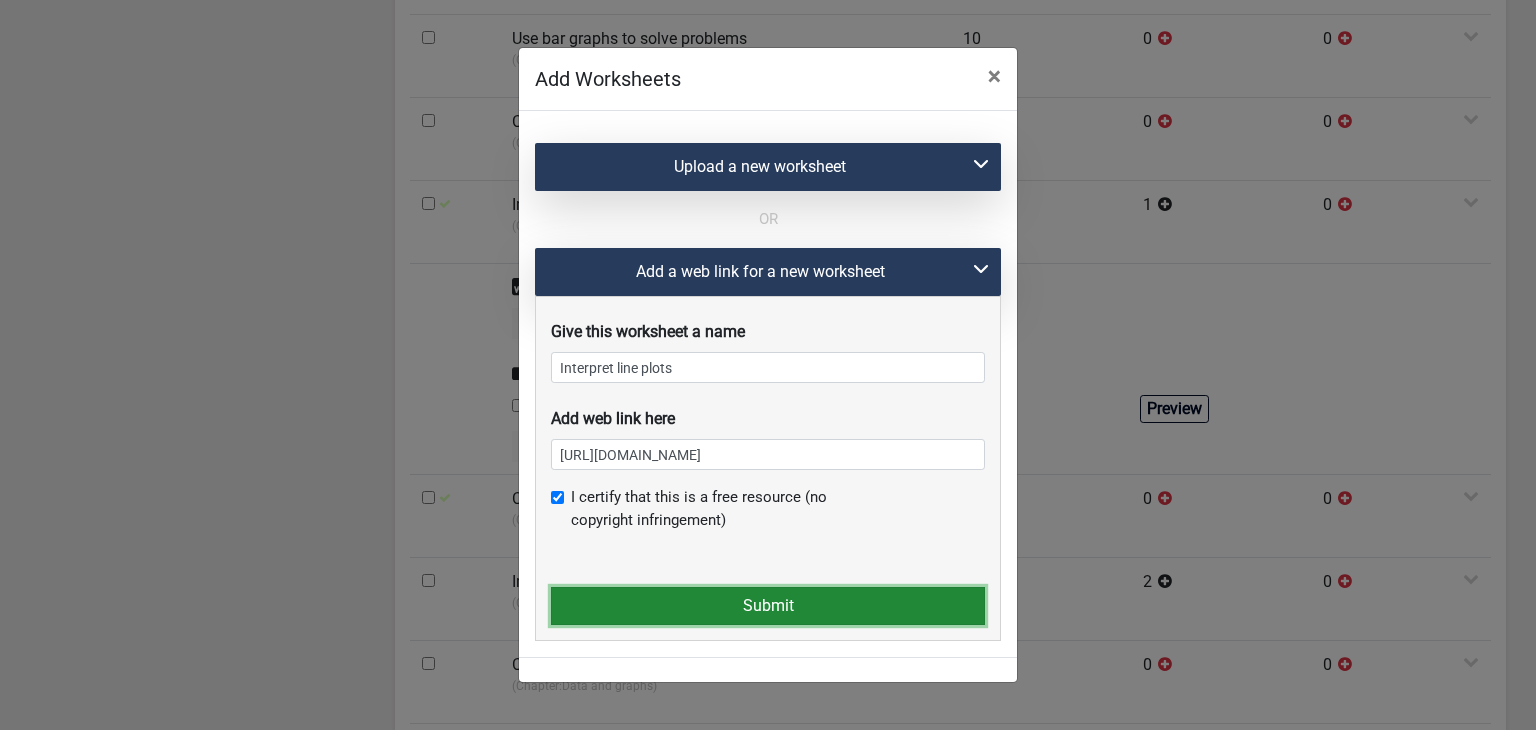 click on "Submit" at bounding box center (768, 606) 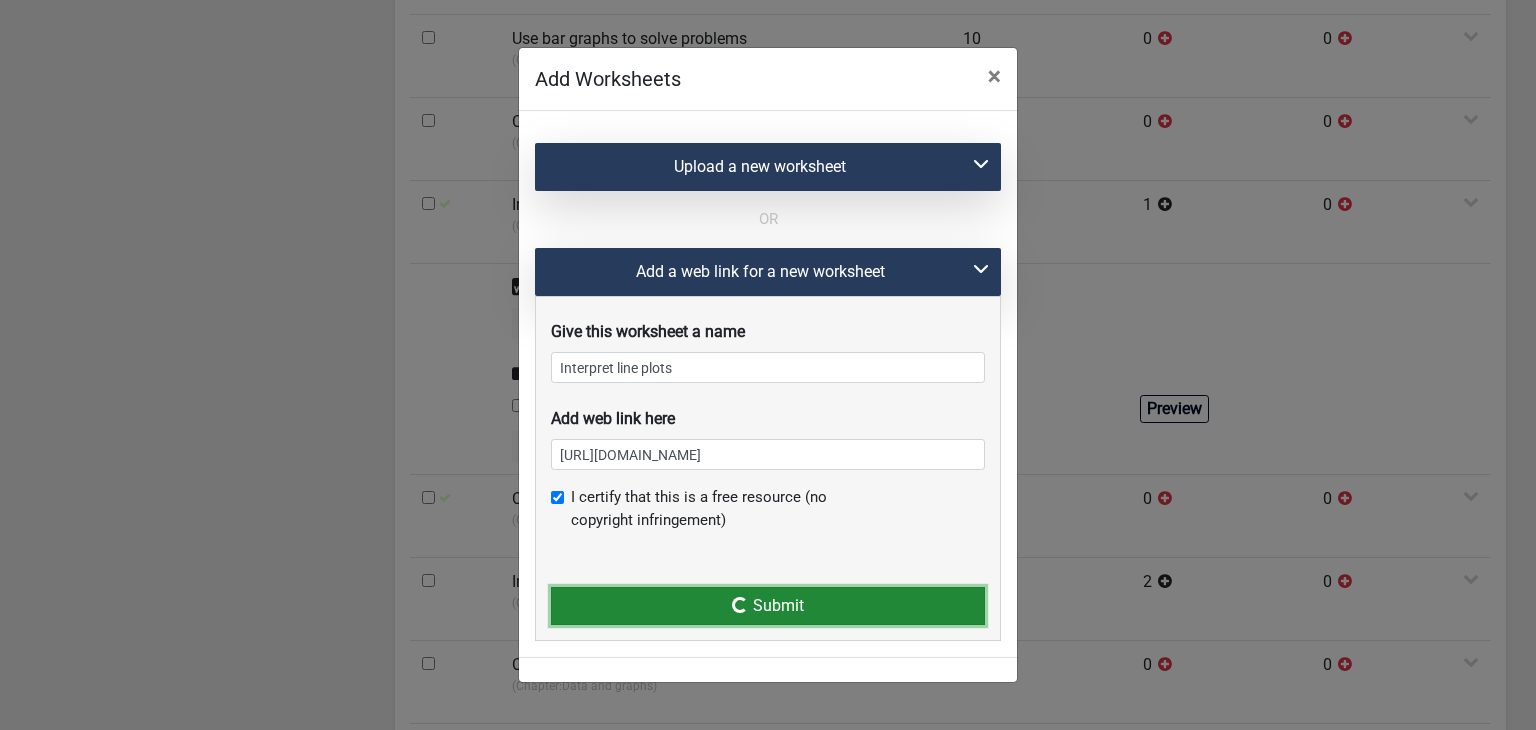 type 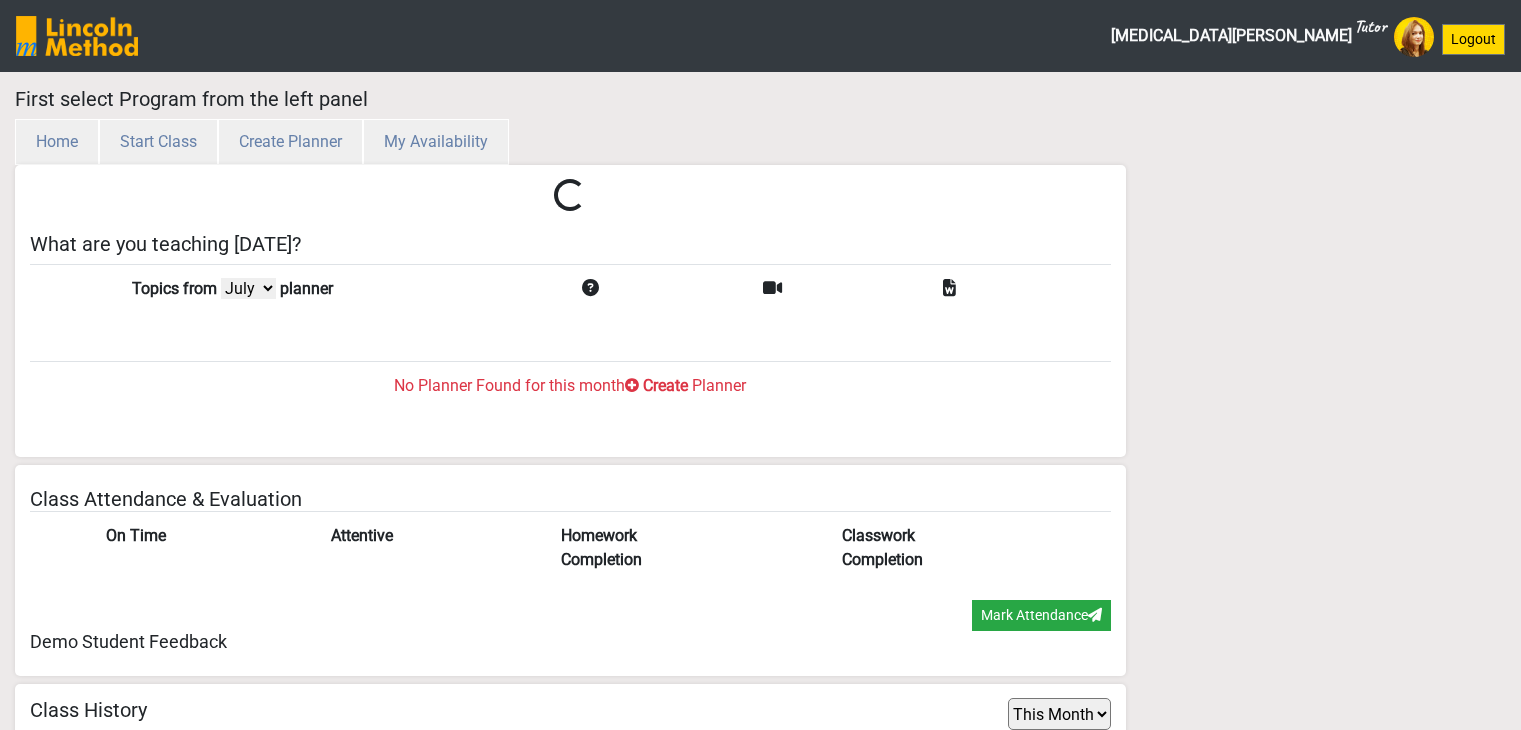 select on "month" 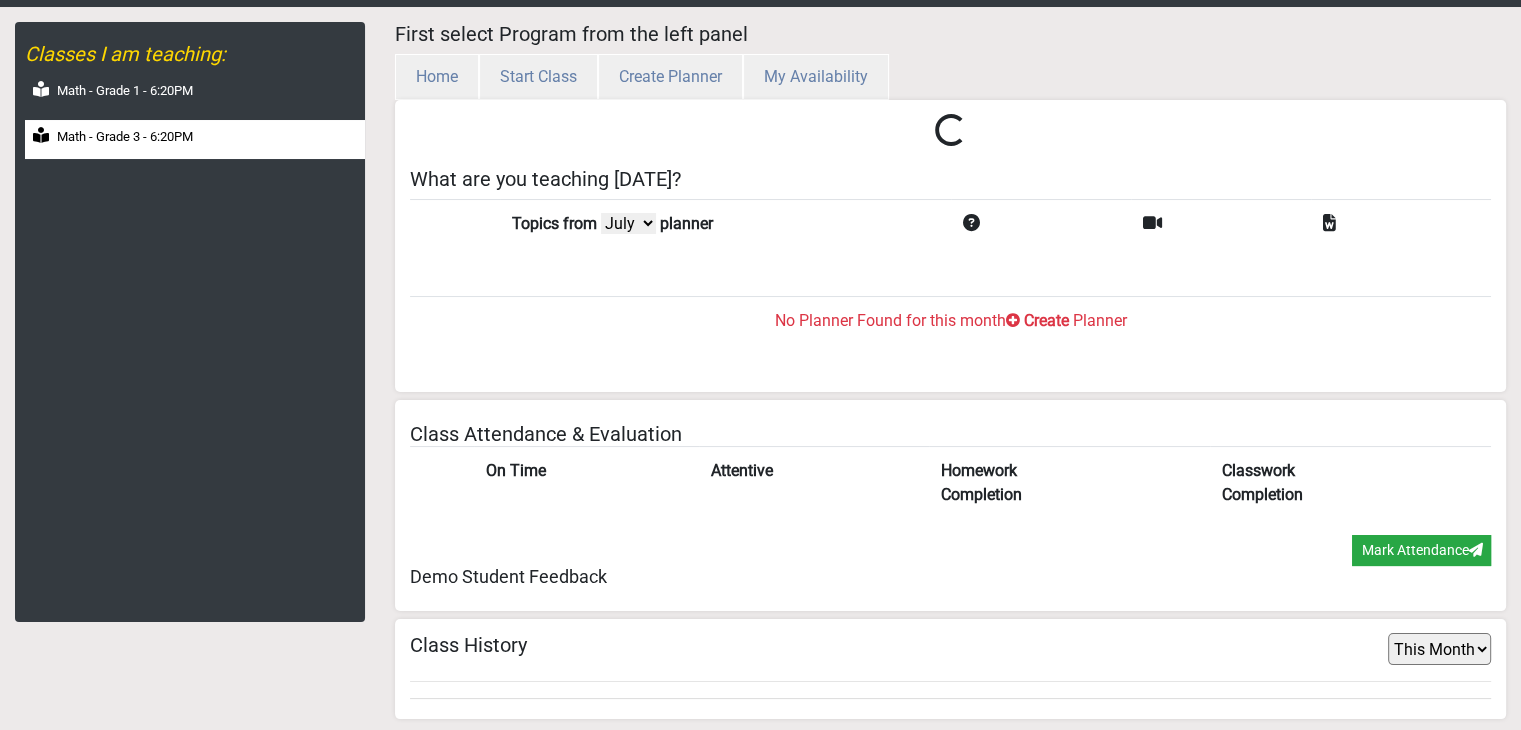 click on "Math - Grade 3 - 6:20PM" at bounding box center (125, 137) 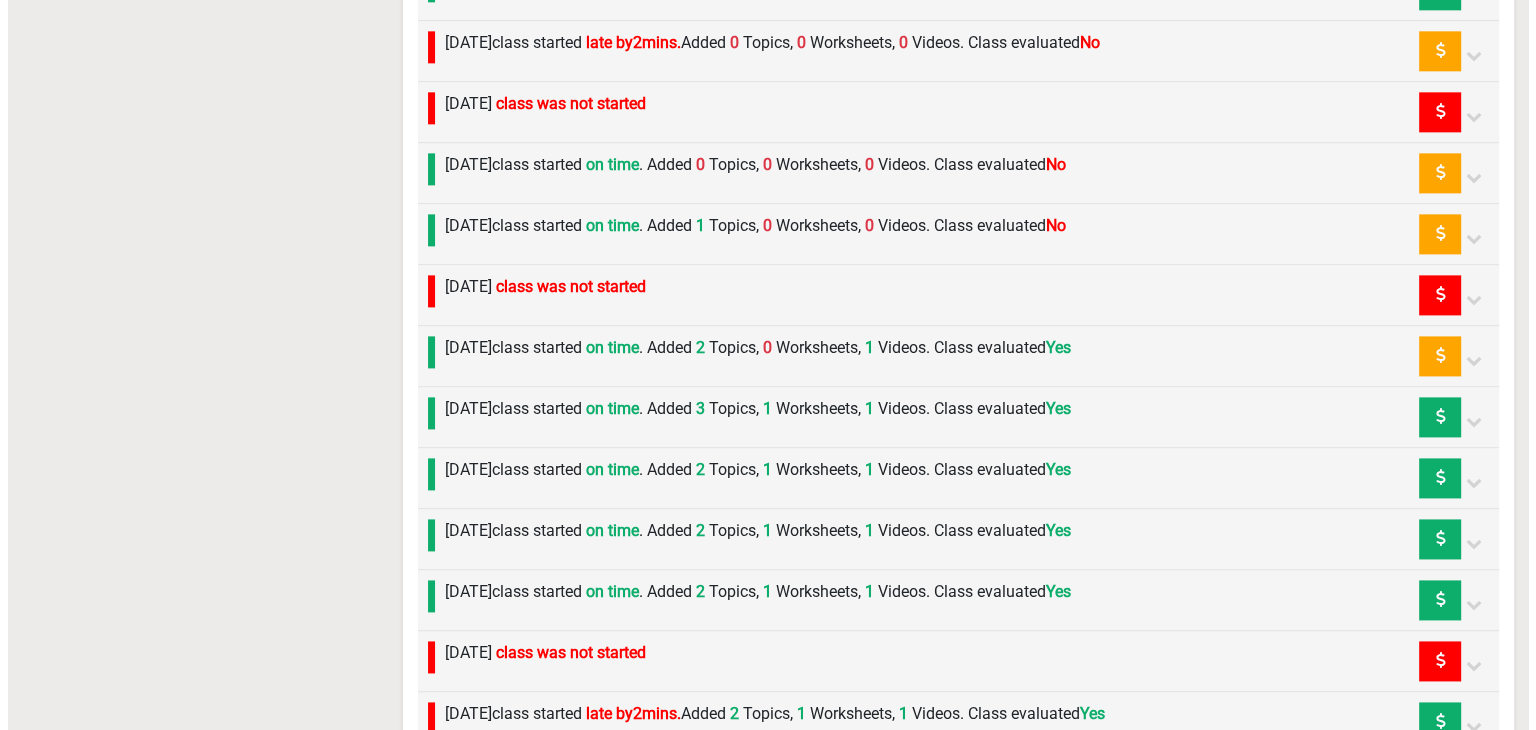 scroll, scrollTop: 2693, scrollLeft: 0, axis: vertical 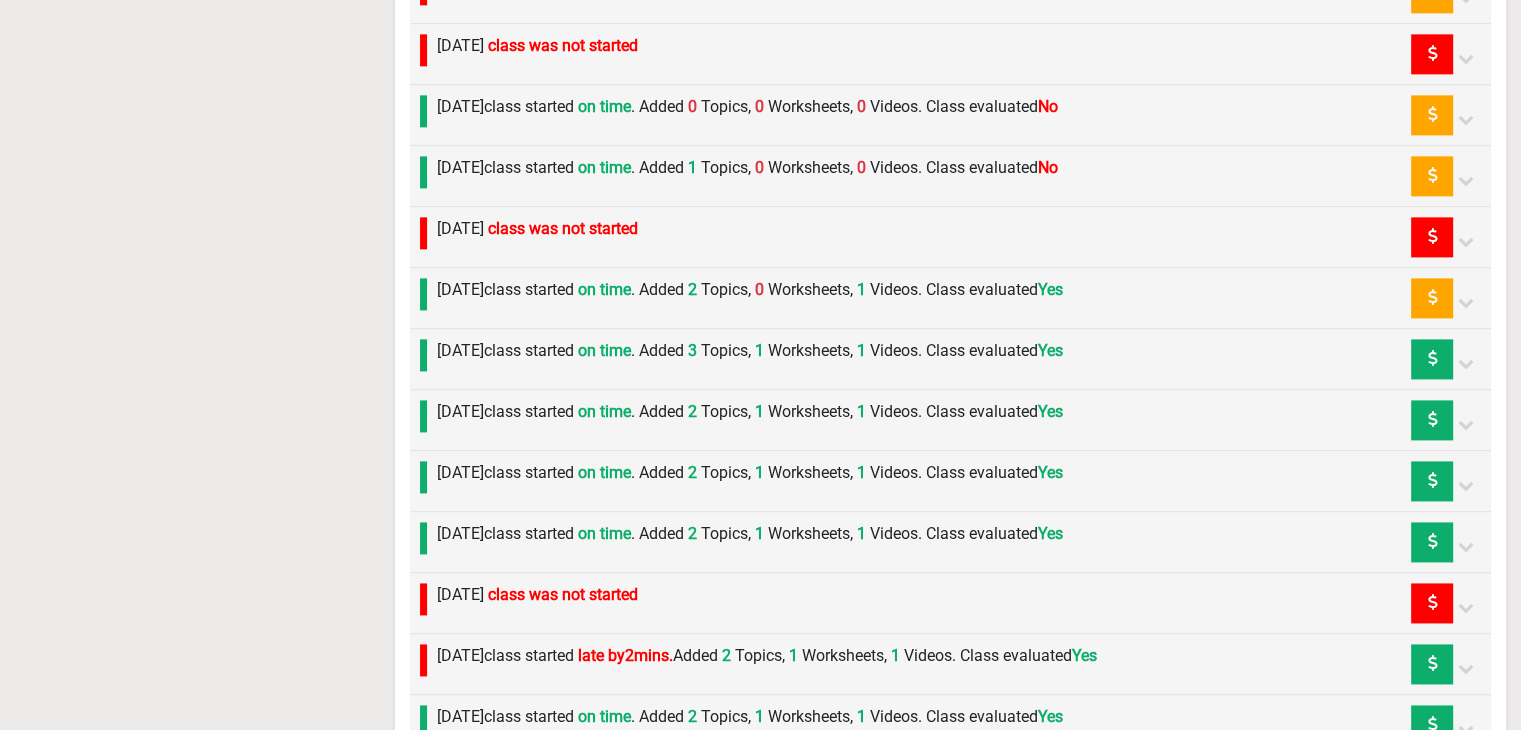 click on "2" at bounding box center [692, 289] 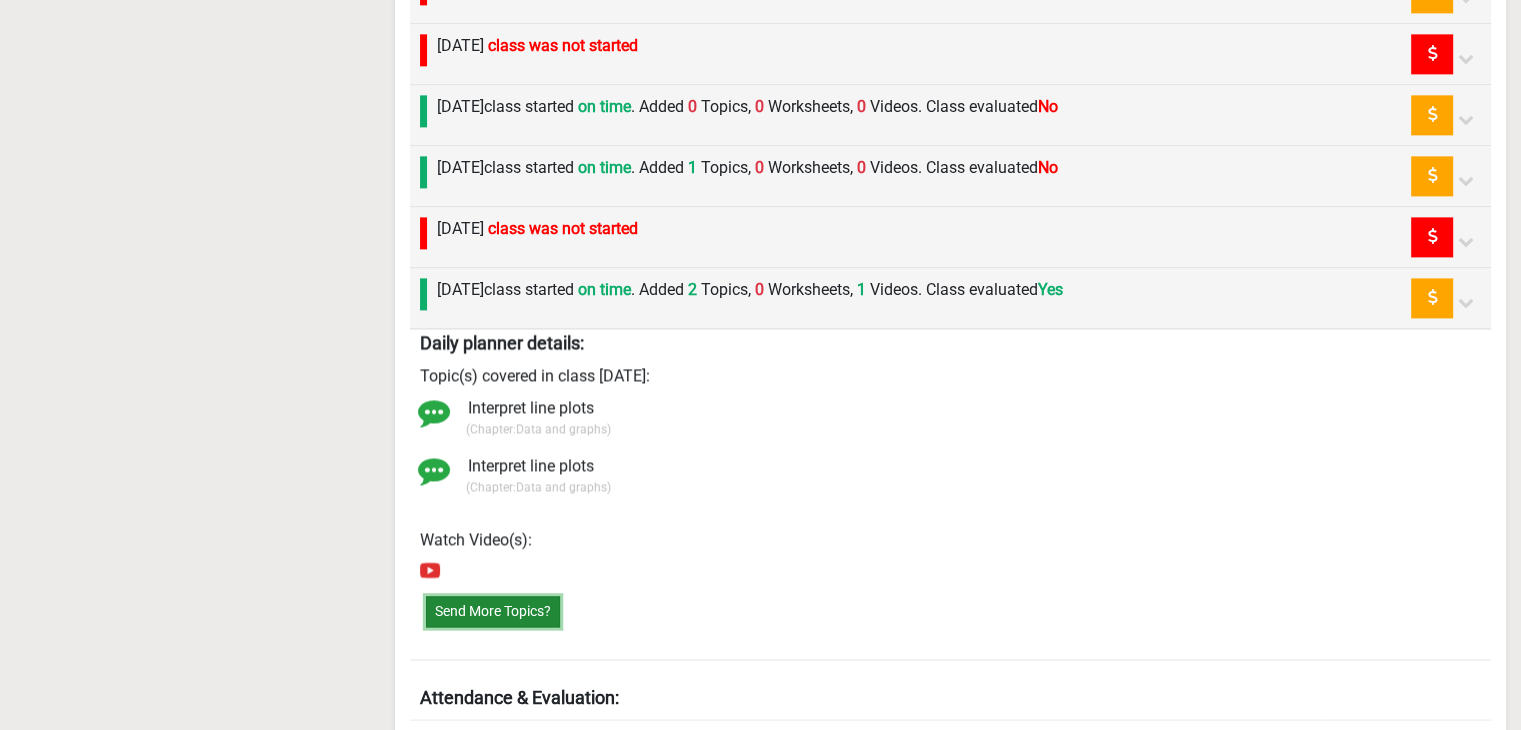 click on "Send More Topics?" at bounding box center [493, 611] 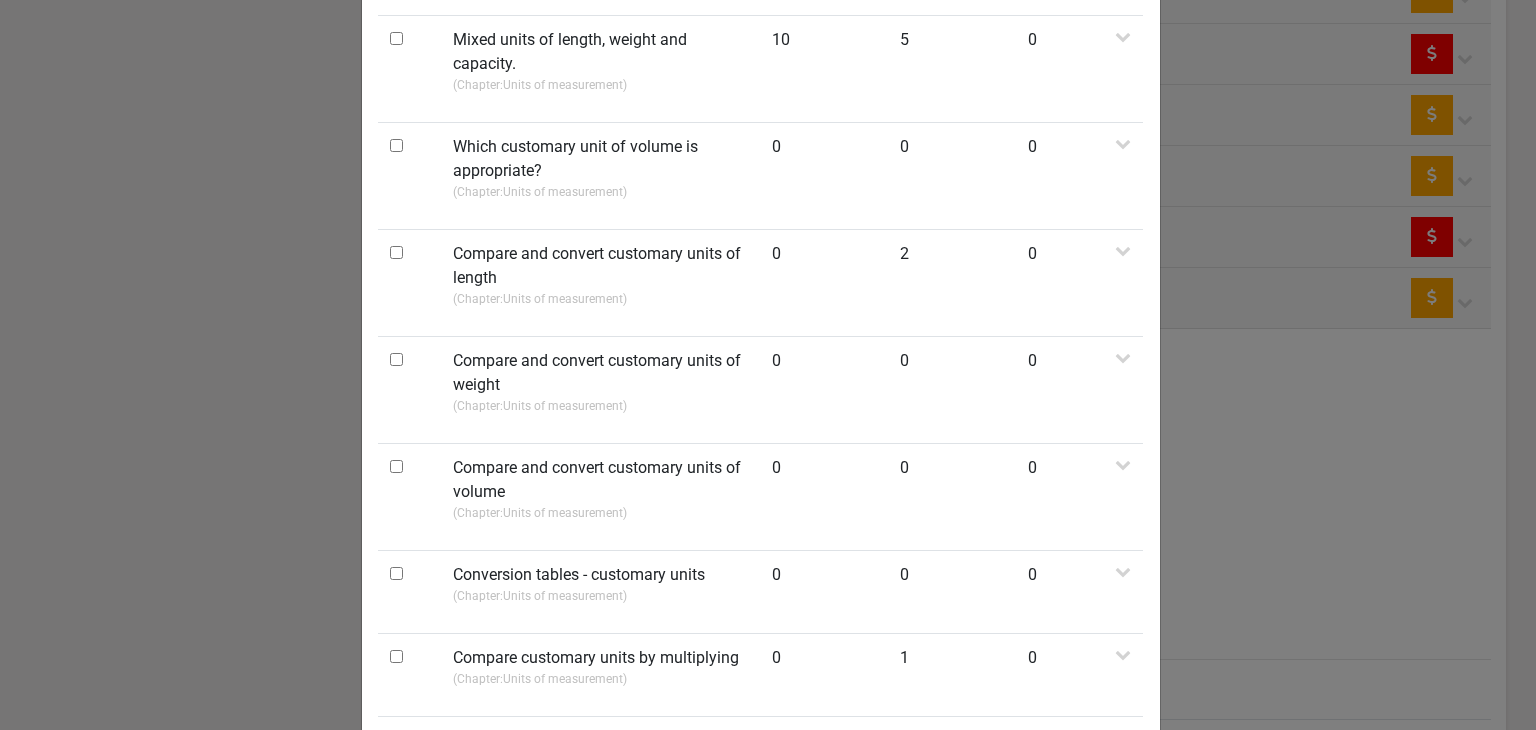 scroll, scrollTop: 0, scrollLeft: 0, axis: both 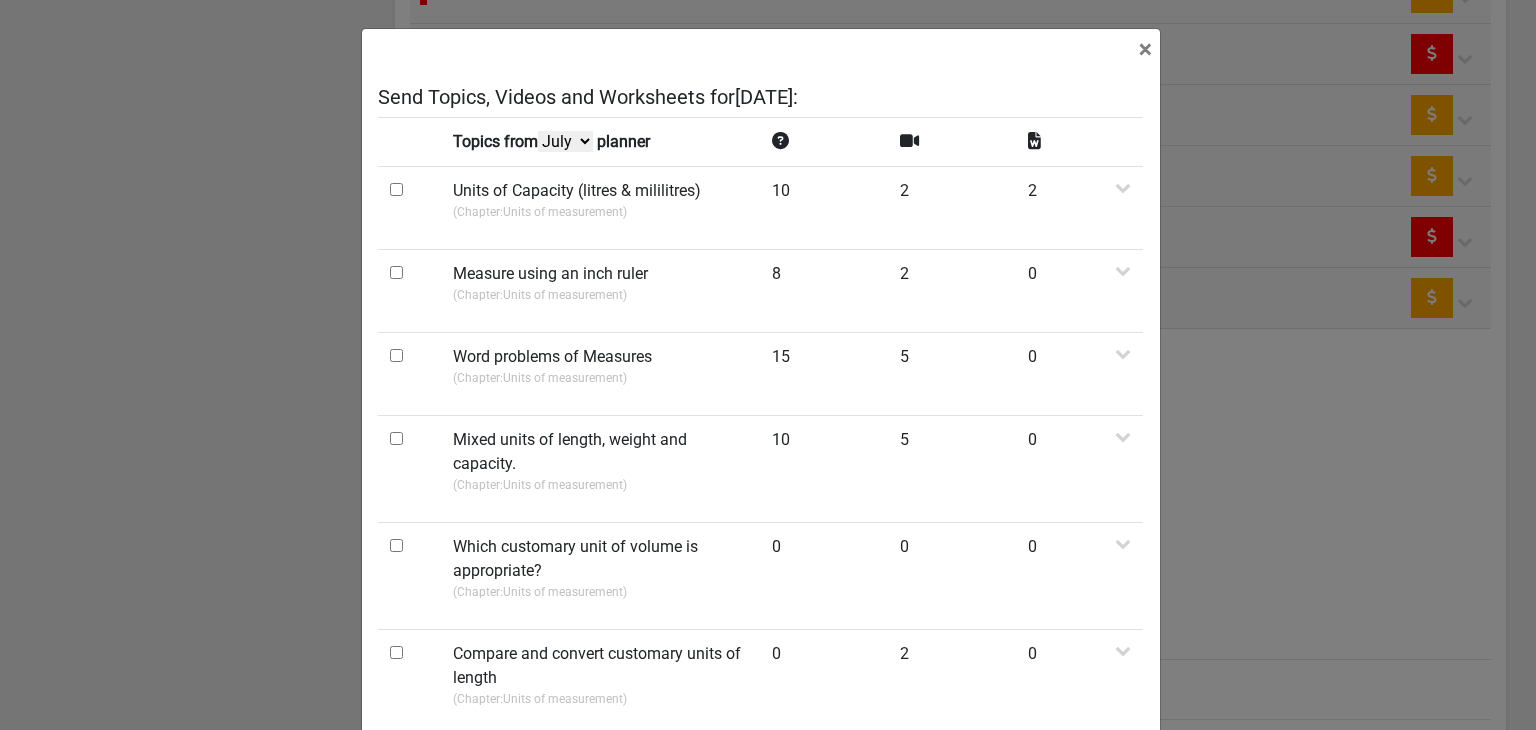 click on "July June May April" at bounding box center (565, 141) 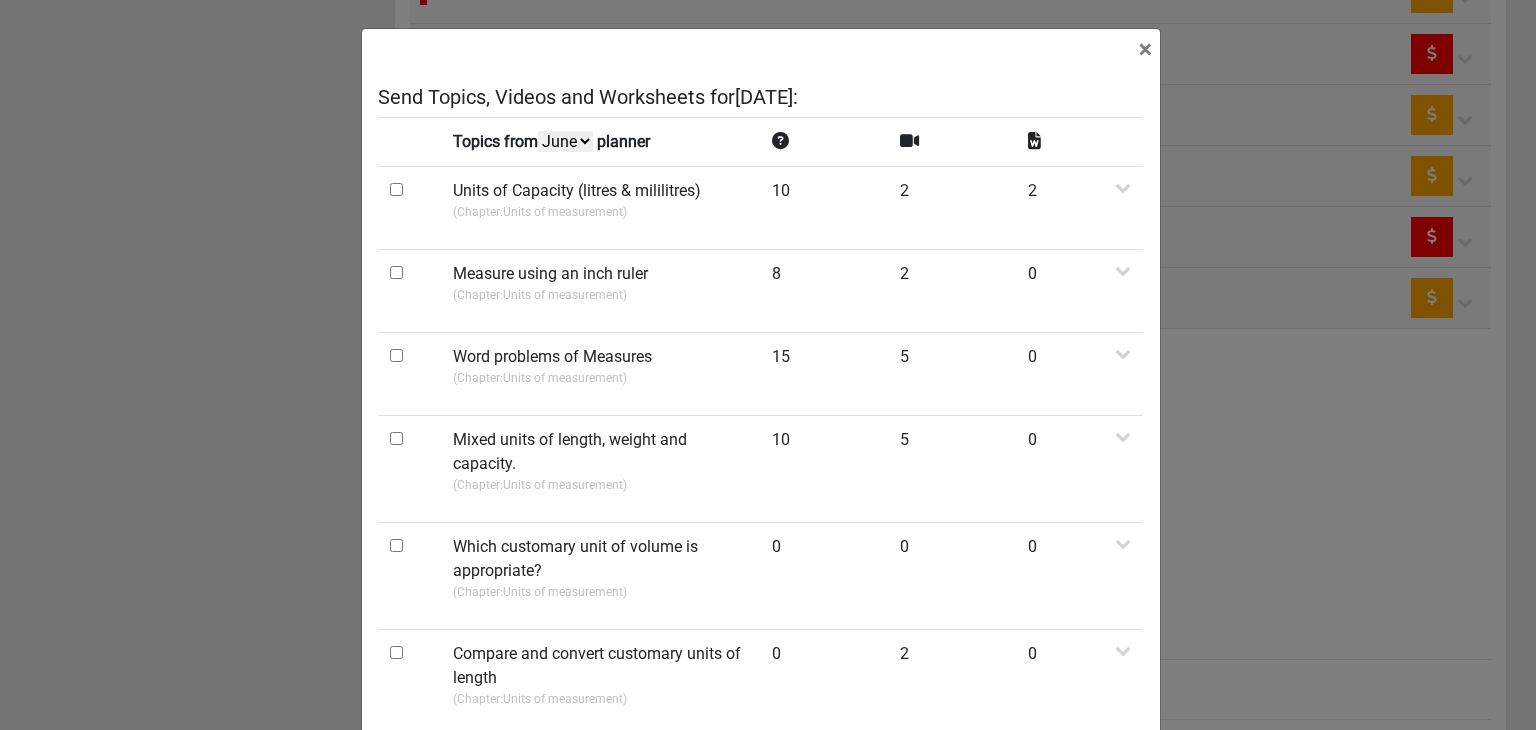 click on "July June May April" at bounding box center (565, 141) 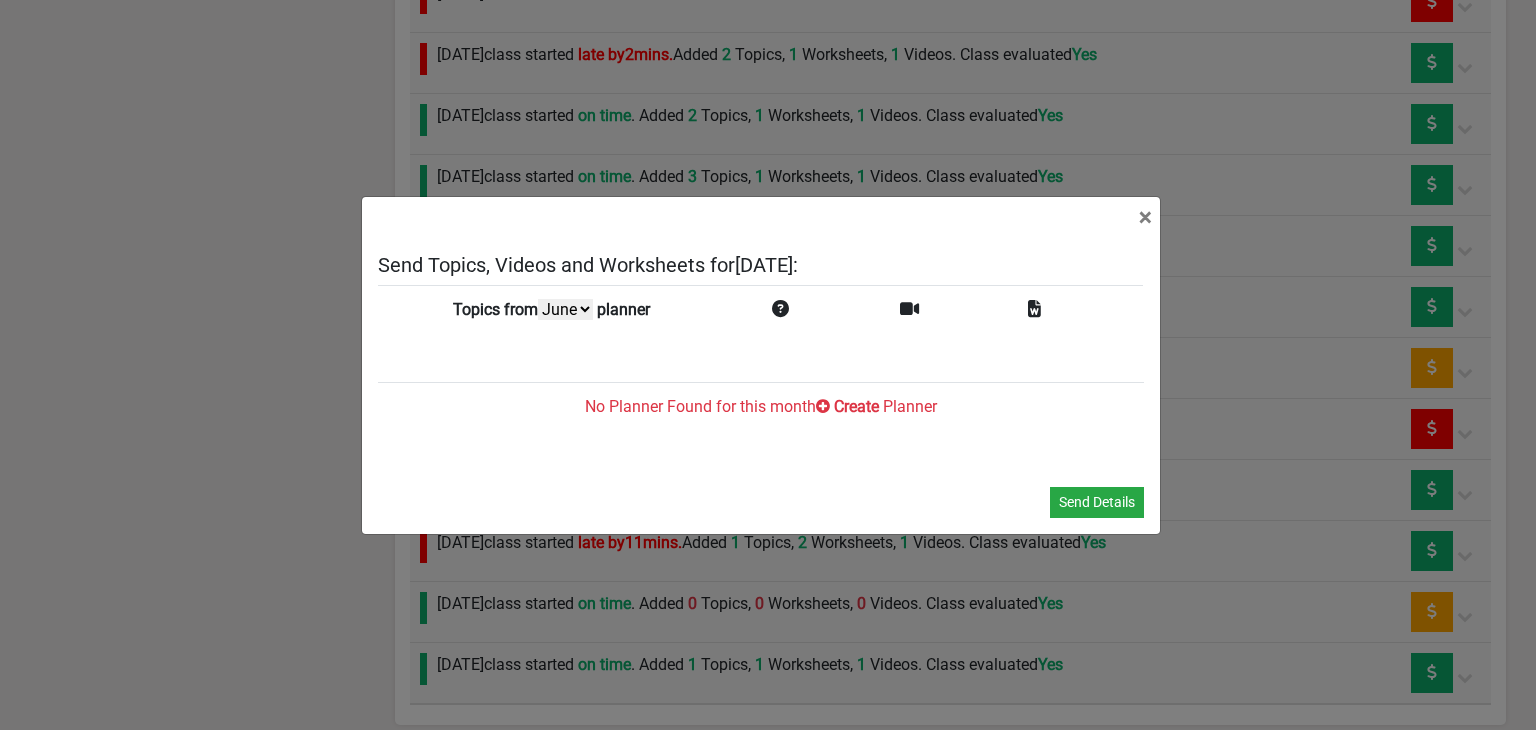 scroll, scrollTop: 2693, scrollLeft: 0, axis: vertical 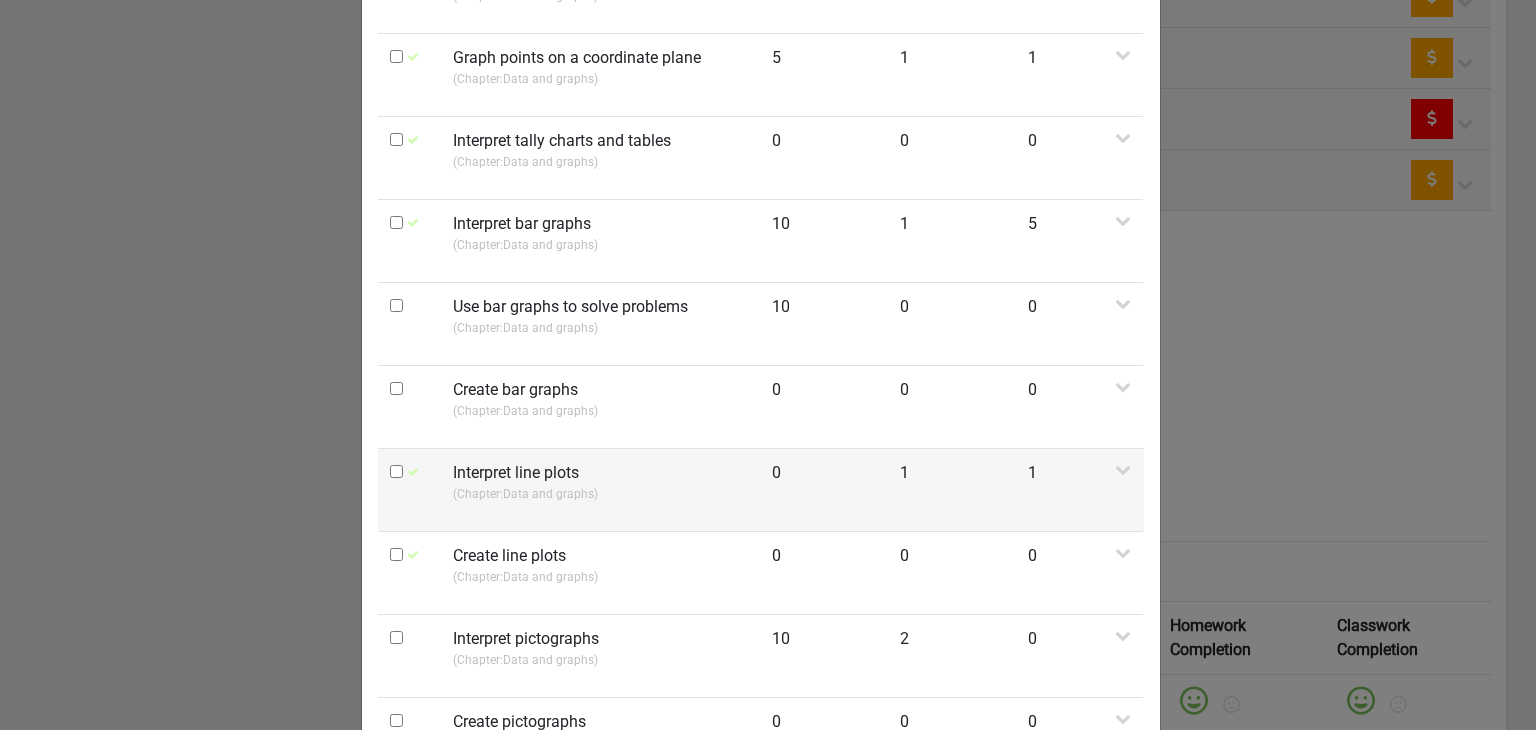 click at bounding box center (396, 471) 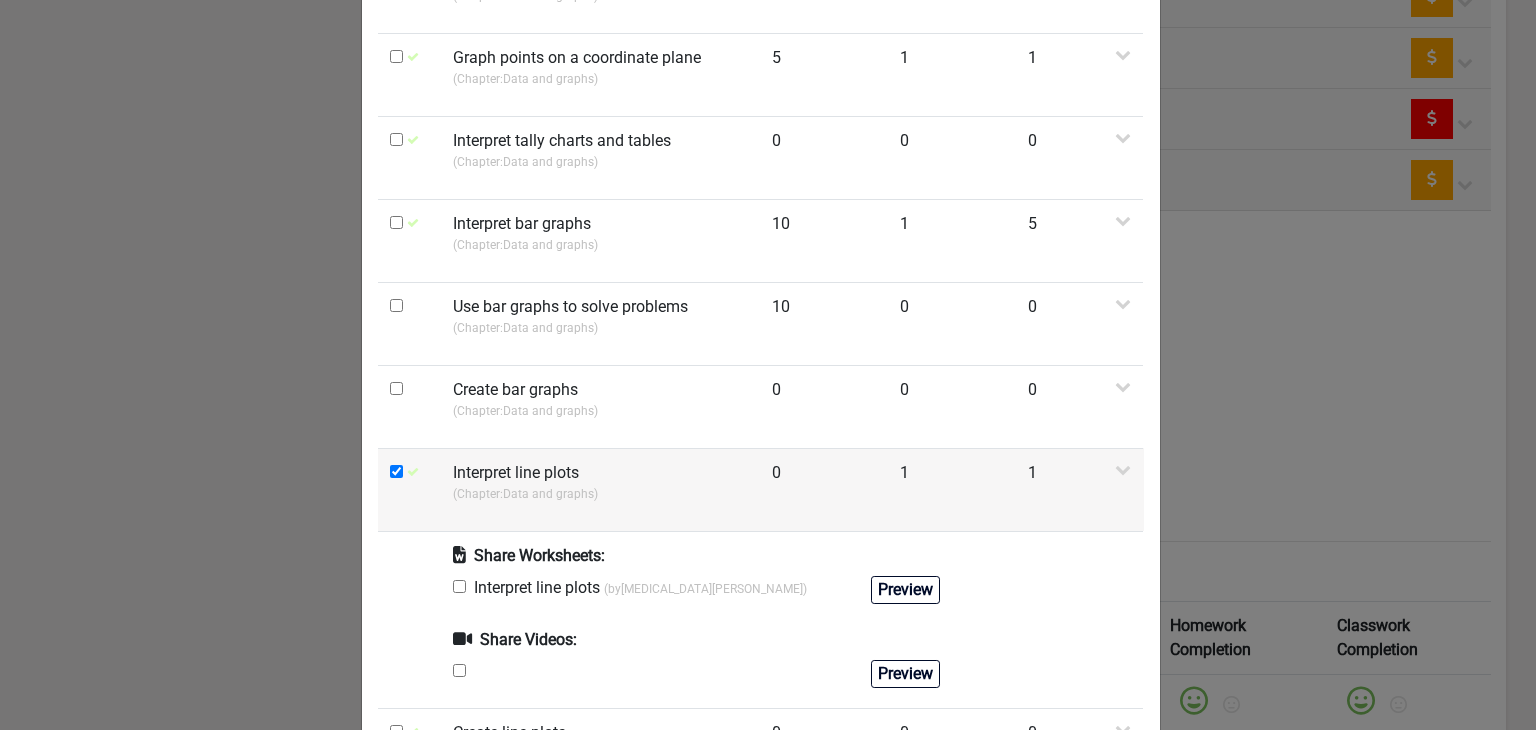 scroll, scrollTop: 1200, scrollLeft: 0, axis: vertical 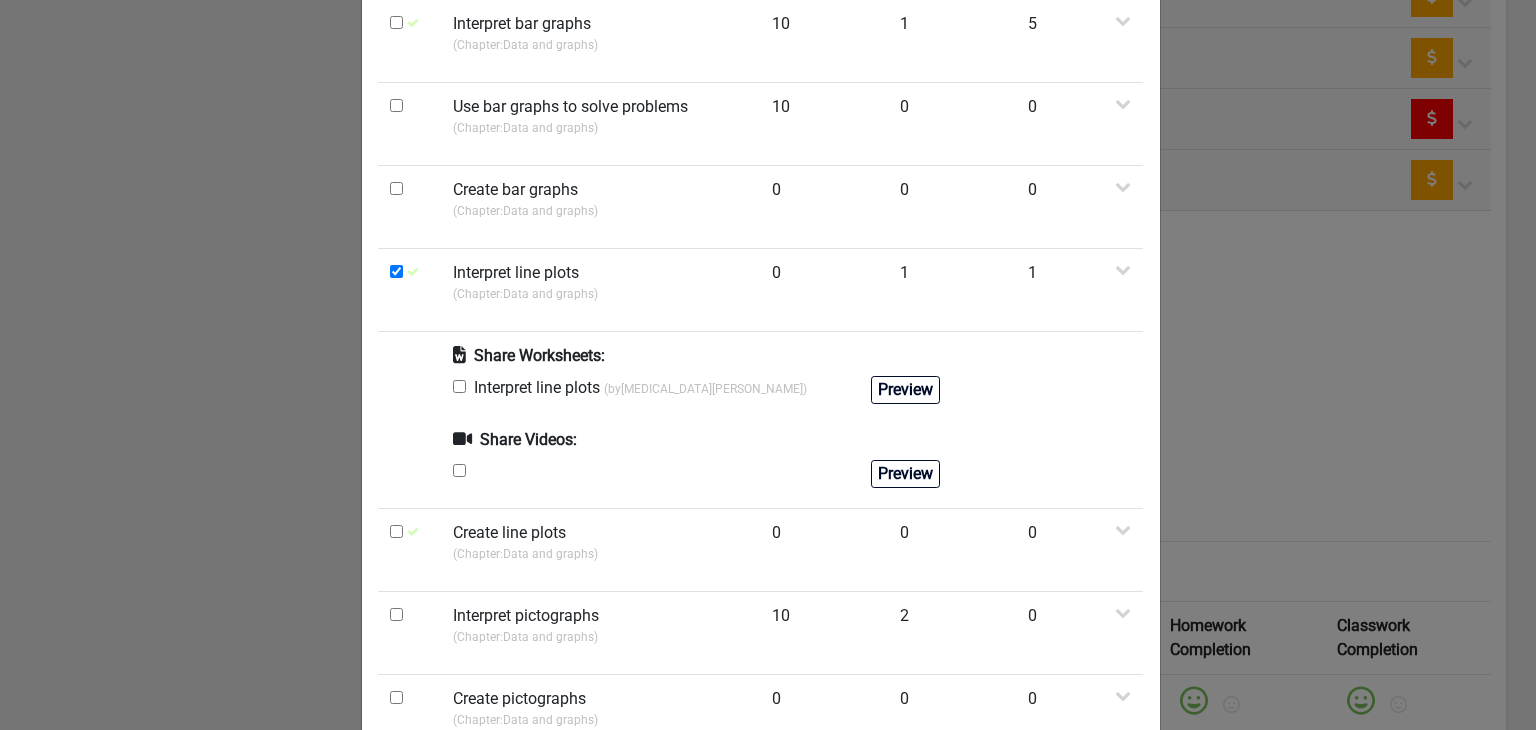 click at bounding box center [459, 386] 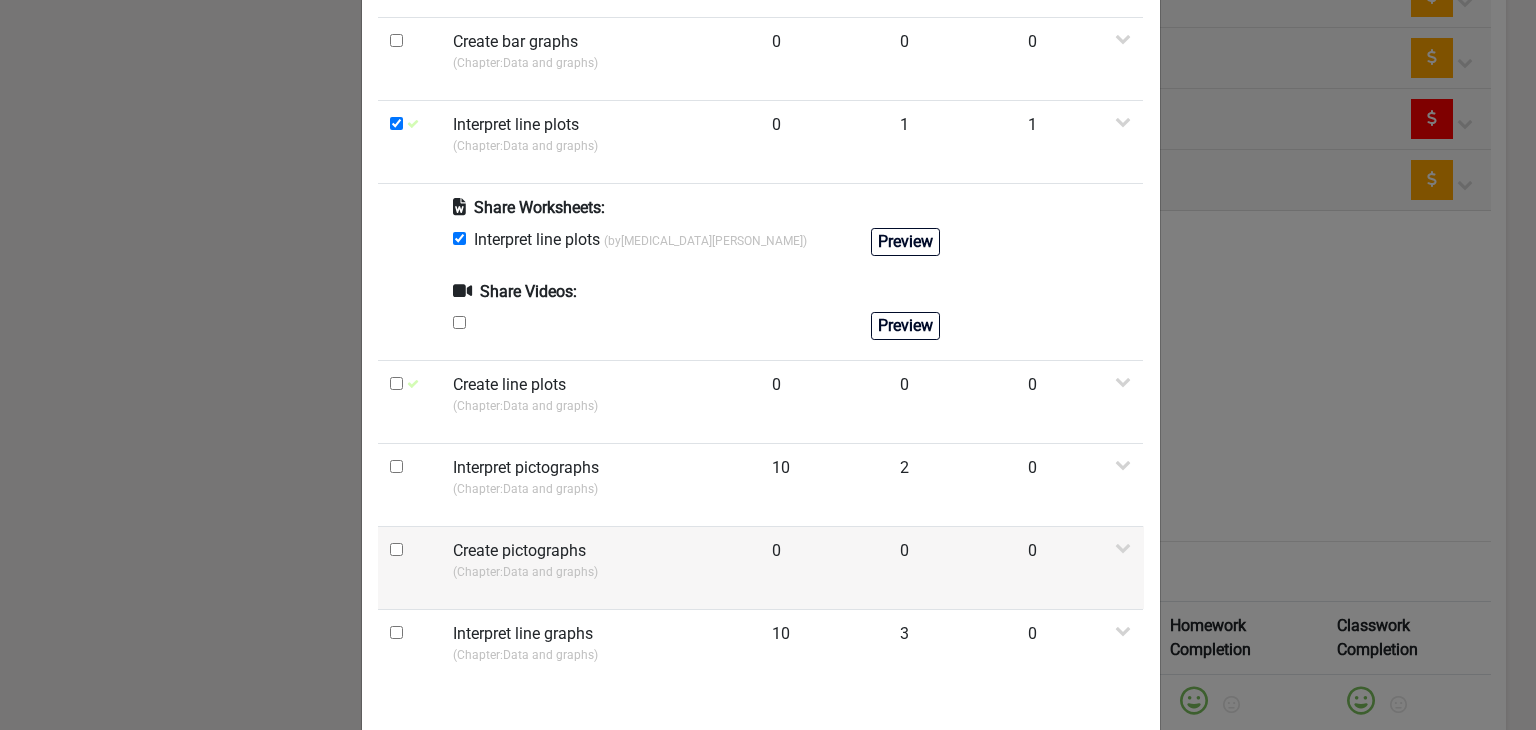 scroll, scrollTop: 1420, scrollLeft: 0, axis: vertical 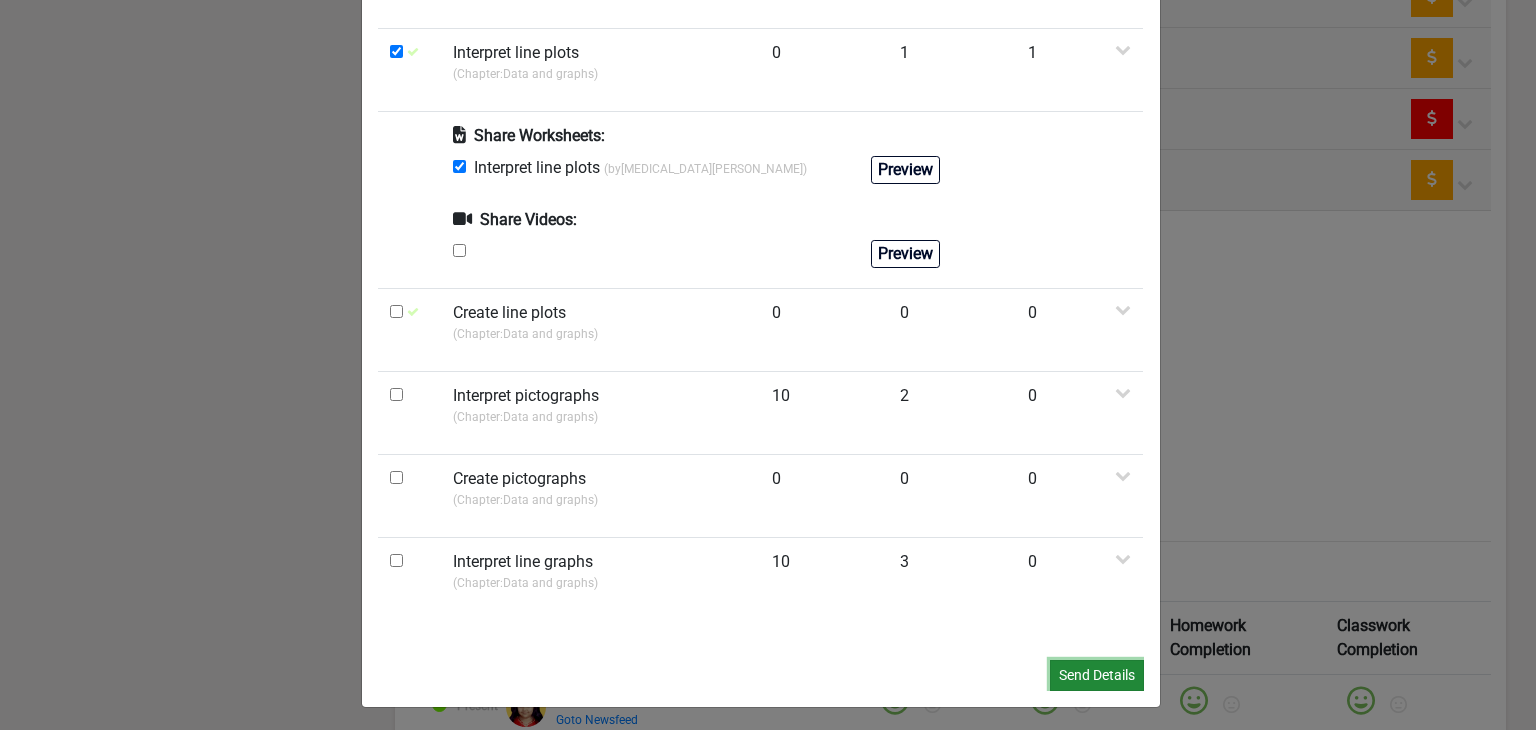 click on "Send Details" at bounding box center (1097, 675) 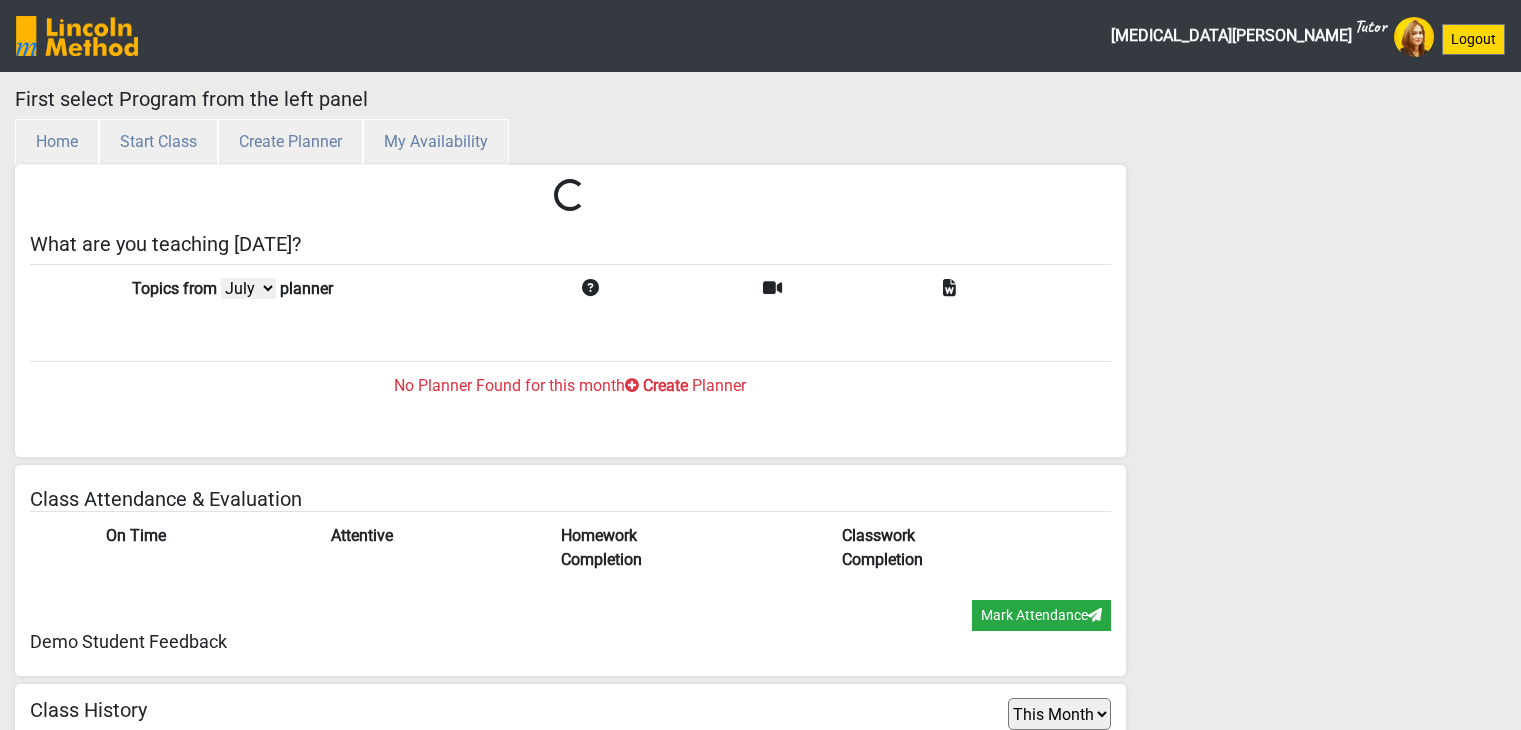 select on "month" 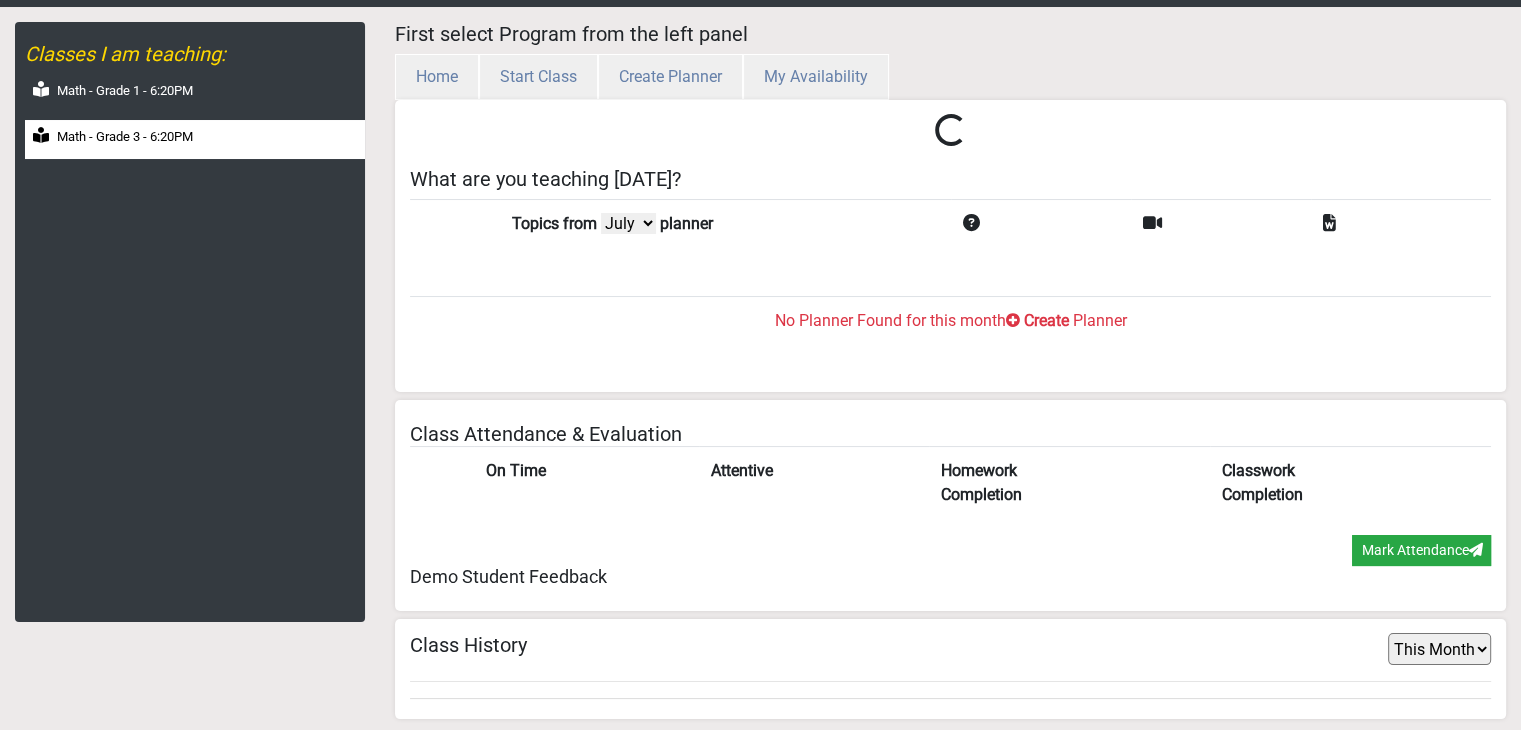 click on "Math - Grade 3 - 6:20PM" at bounding box center [195, 139] 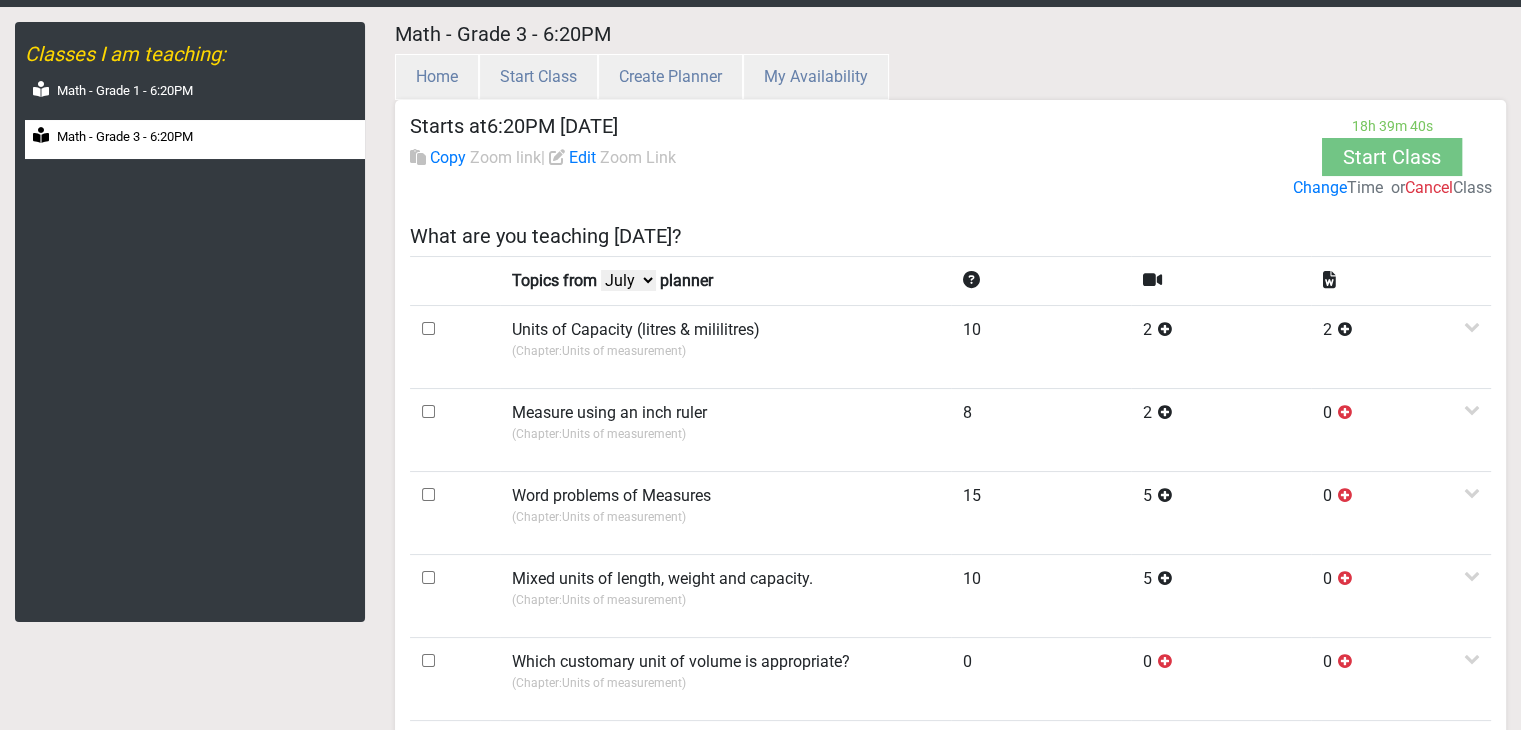 click on "July June May April" at bounding box center (628, 280) 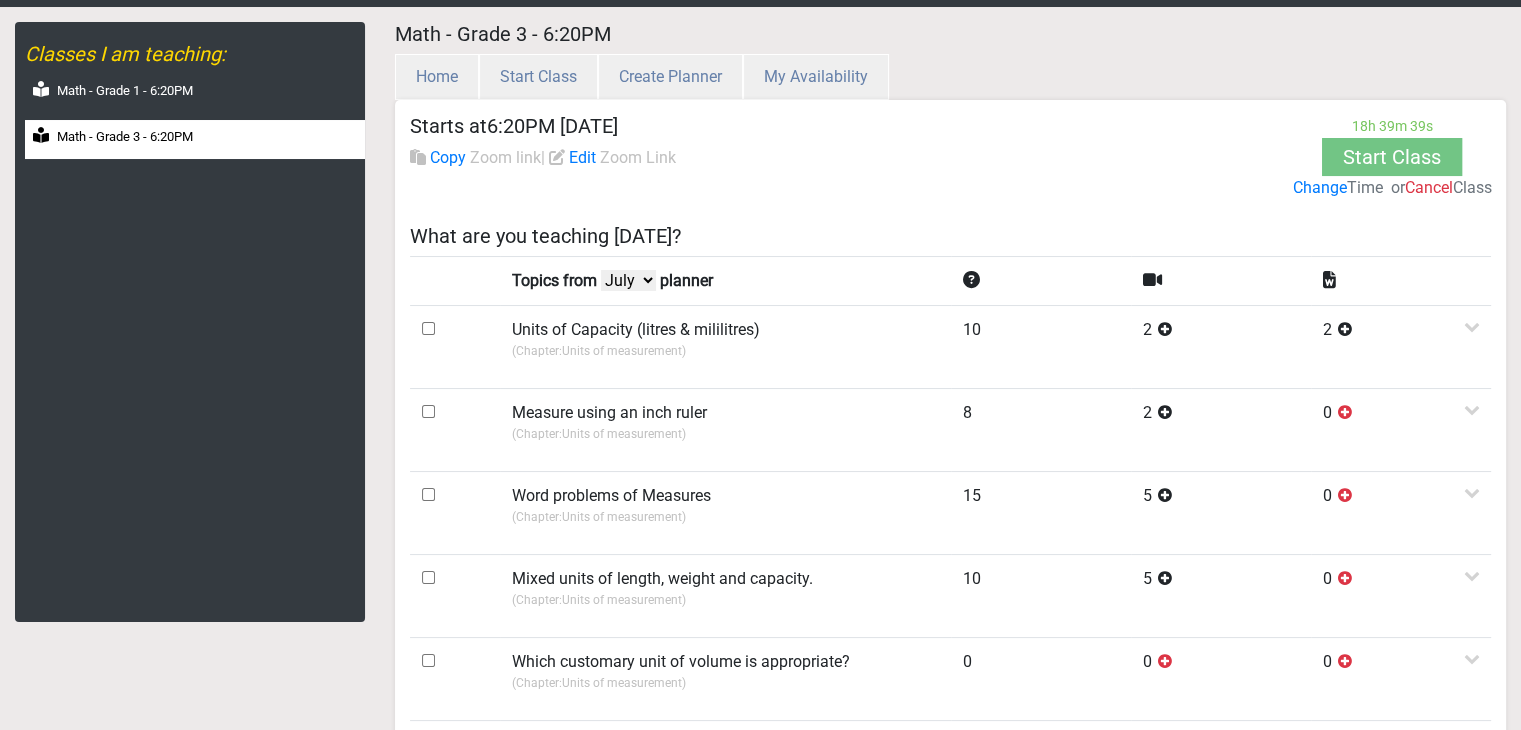 select on "June" 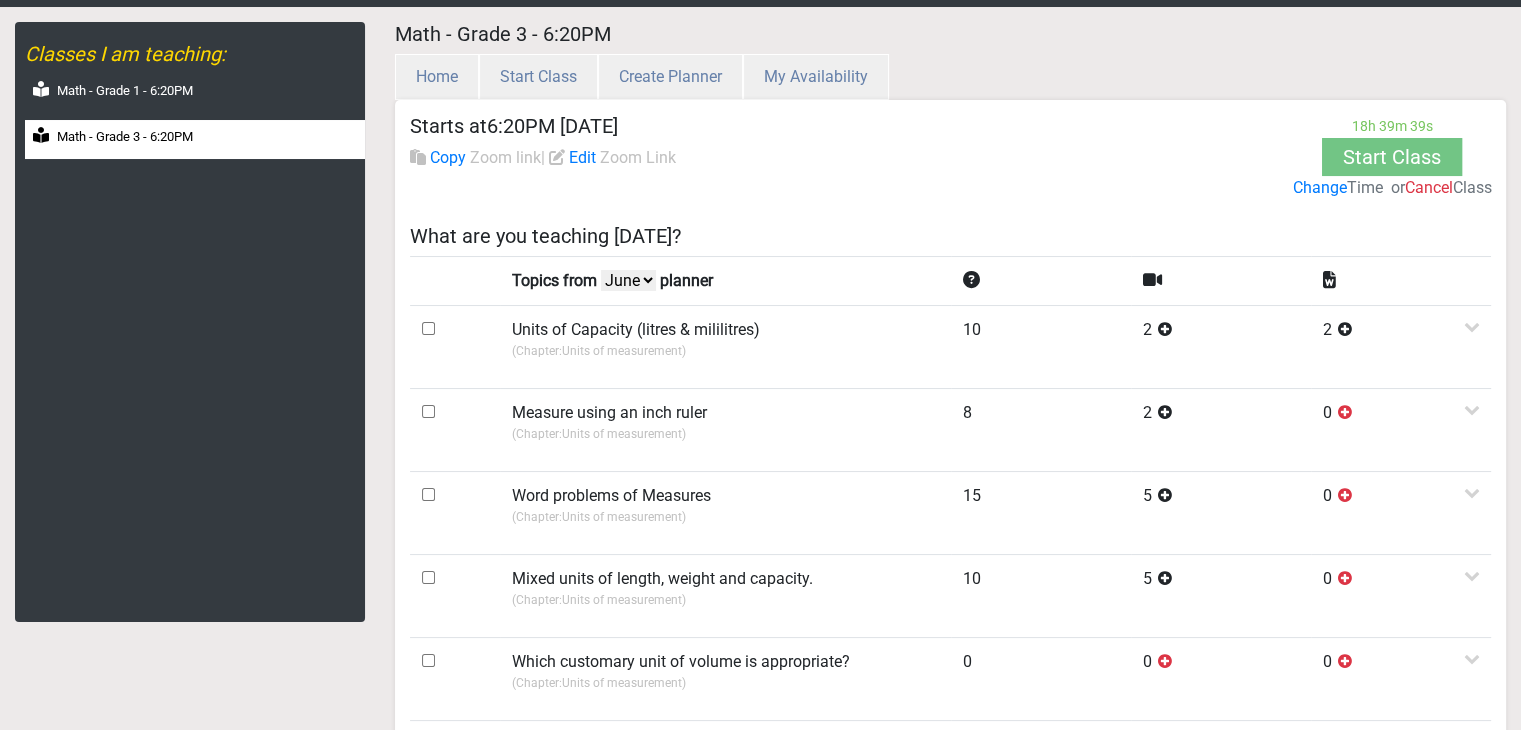 click on "July June May April" at bounding box center (628, 280) 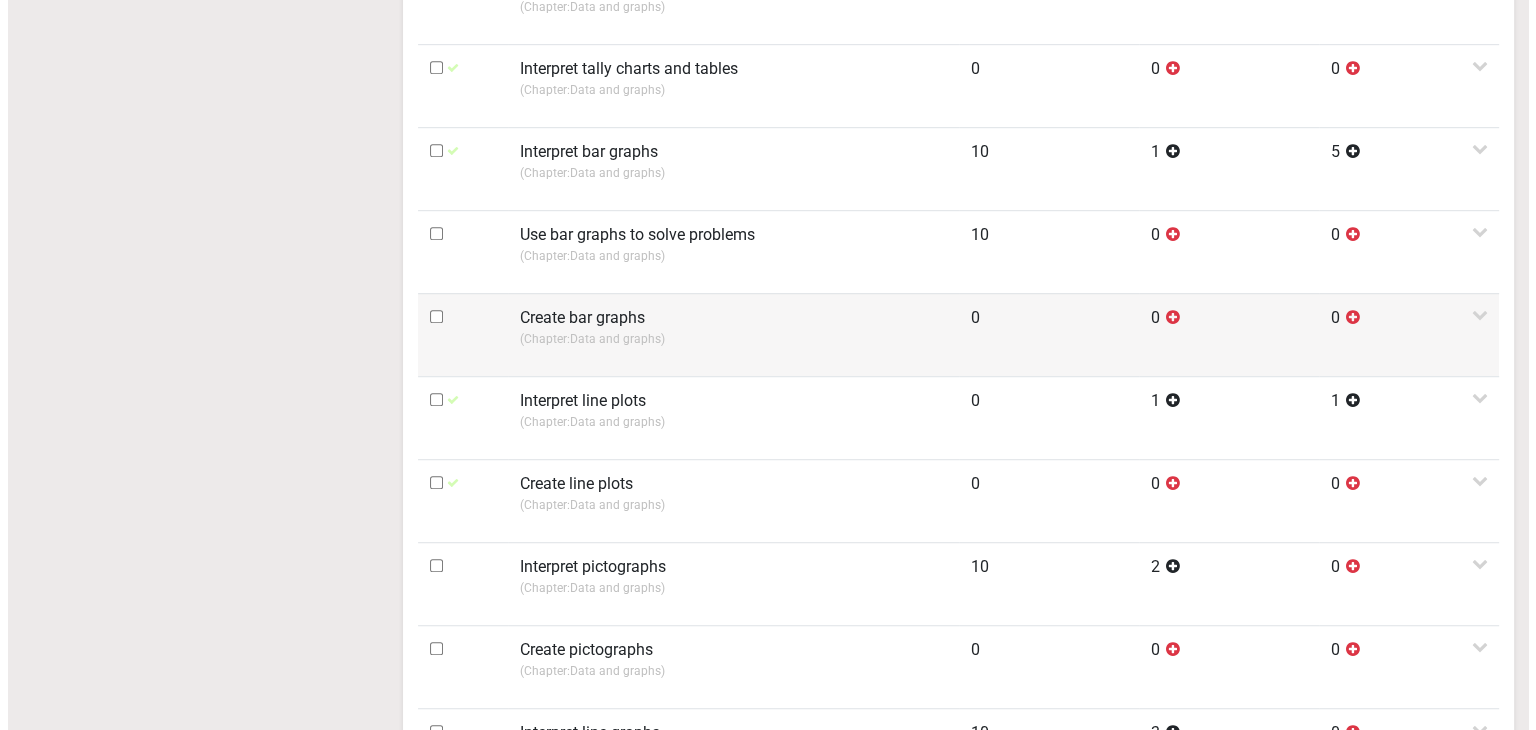 scroll, scrollTop: 1265, scrollLeft: 0, axis: vertical 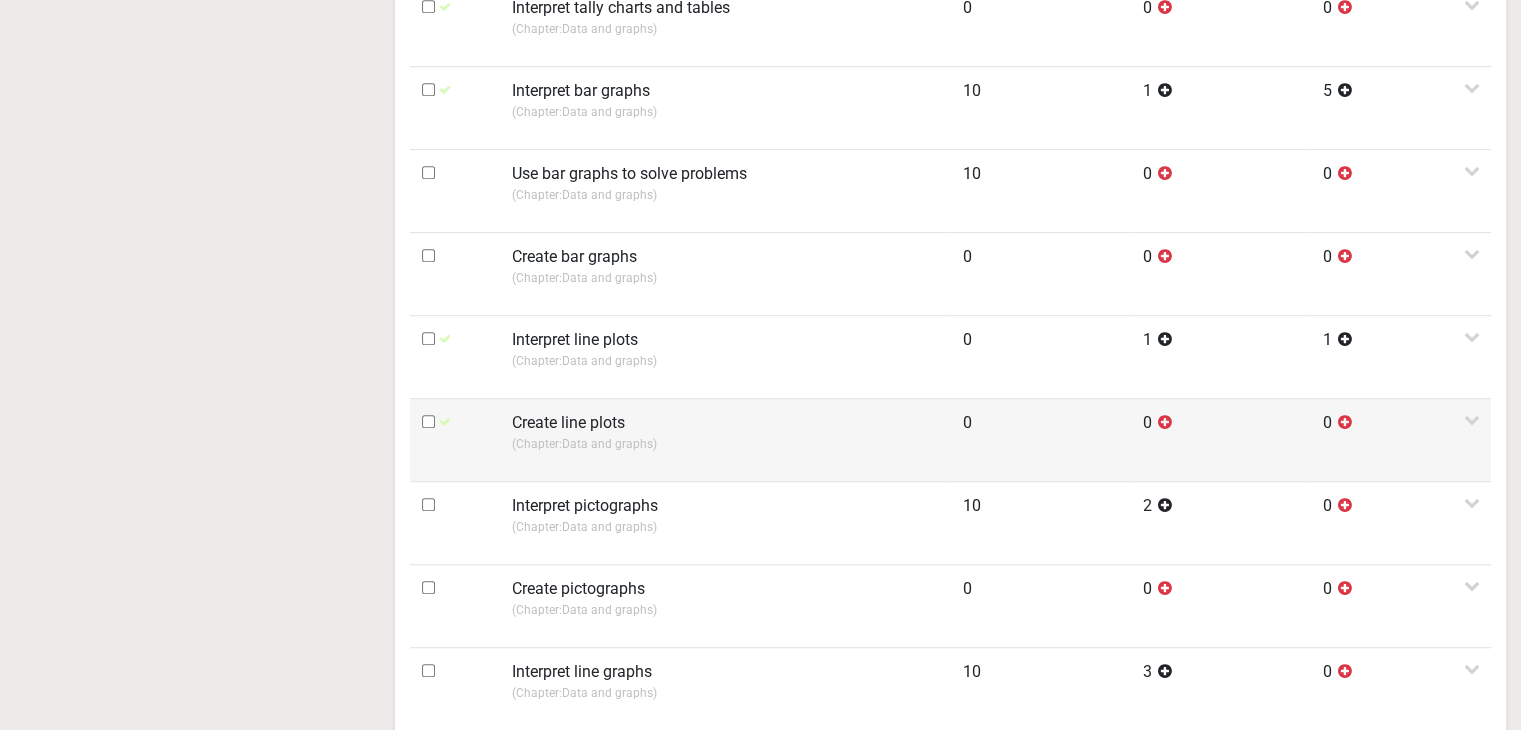 click on "Create line plots" at bounding box center [568, 423] 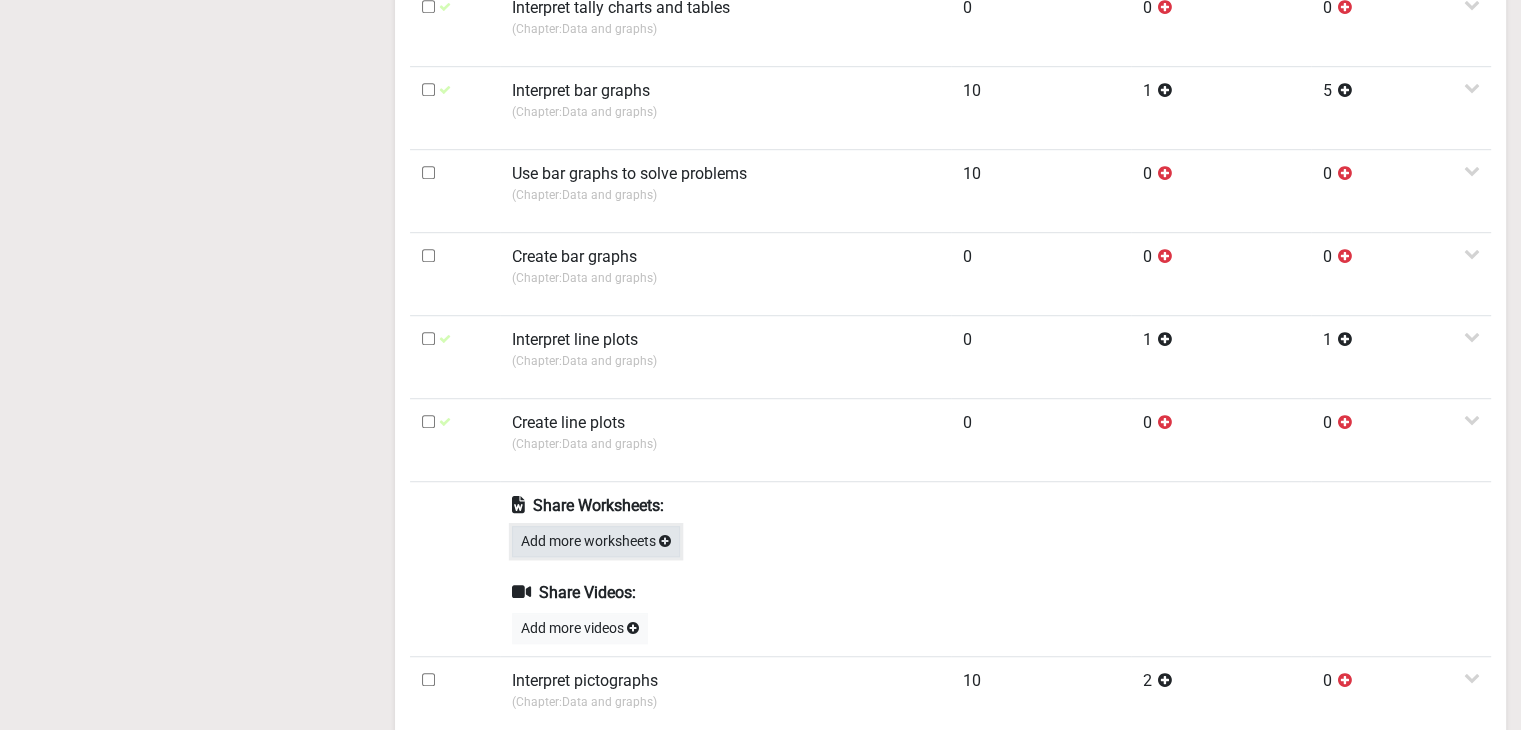 click on "Add more worksheets" at bounding box center [596, 541] 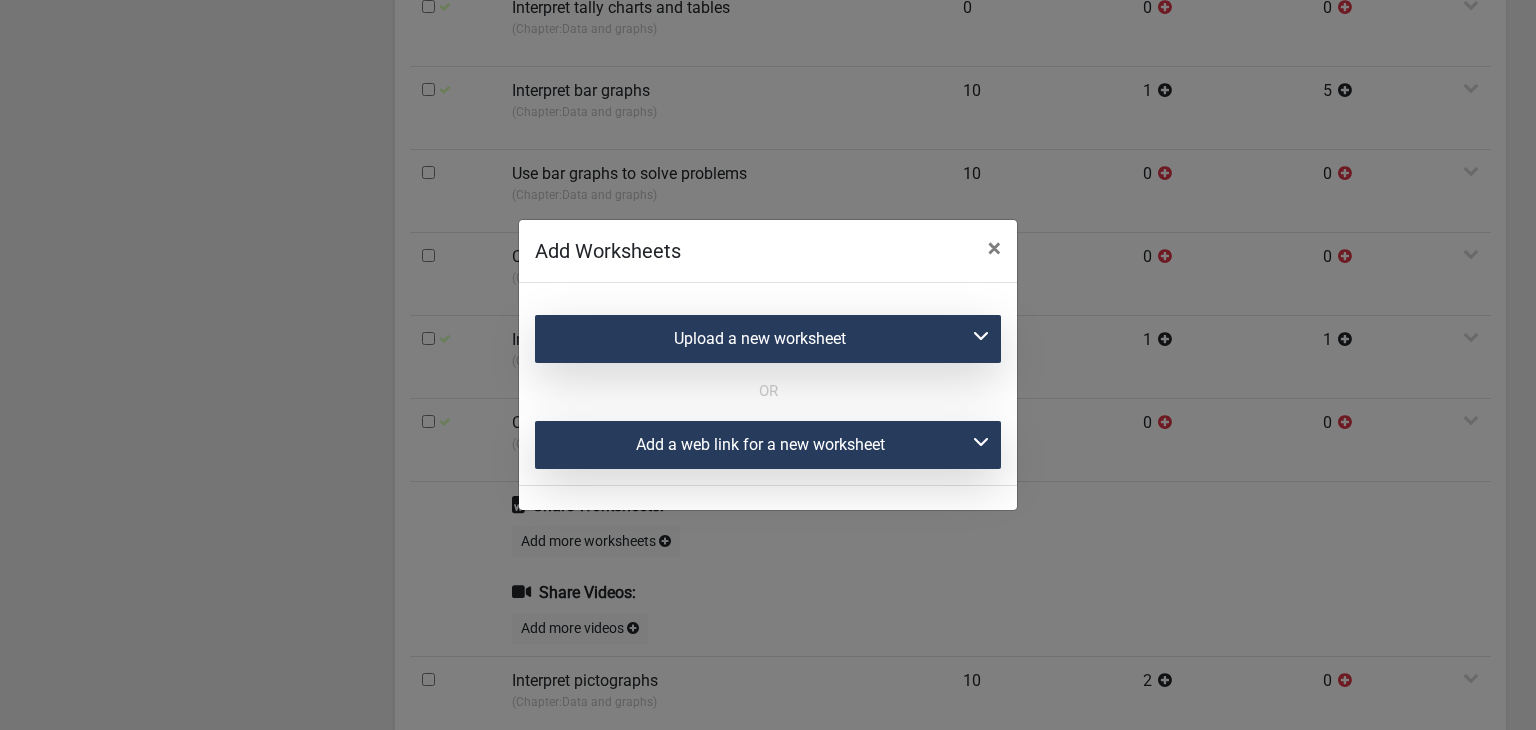 click on "Add a web link for a new worksheet" at bounding box center [768, 445] 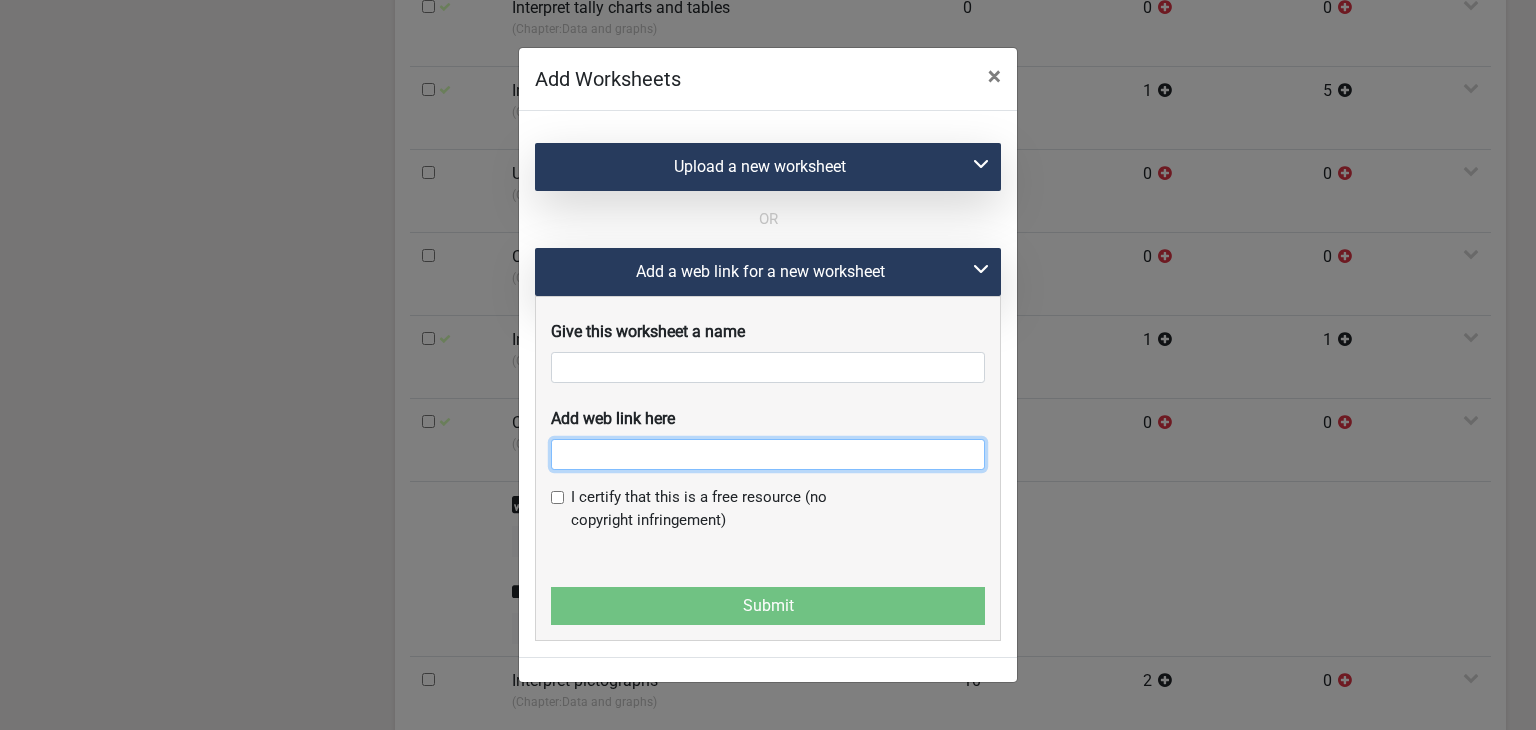 click at bounding box center [768, 454] 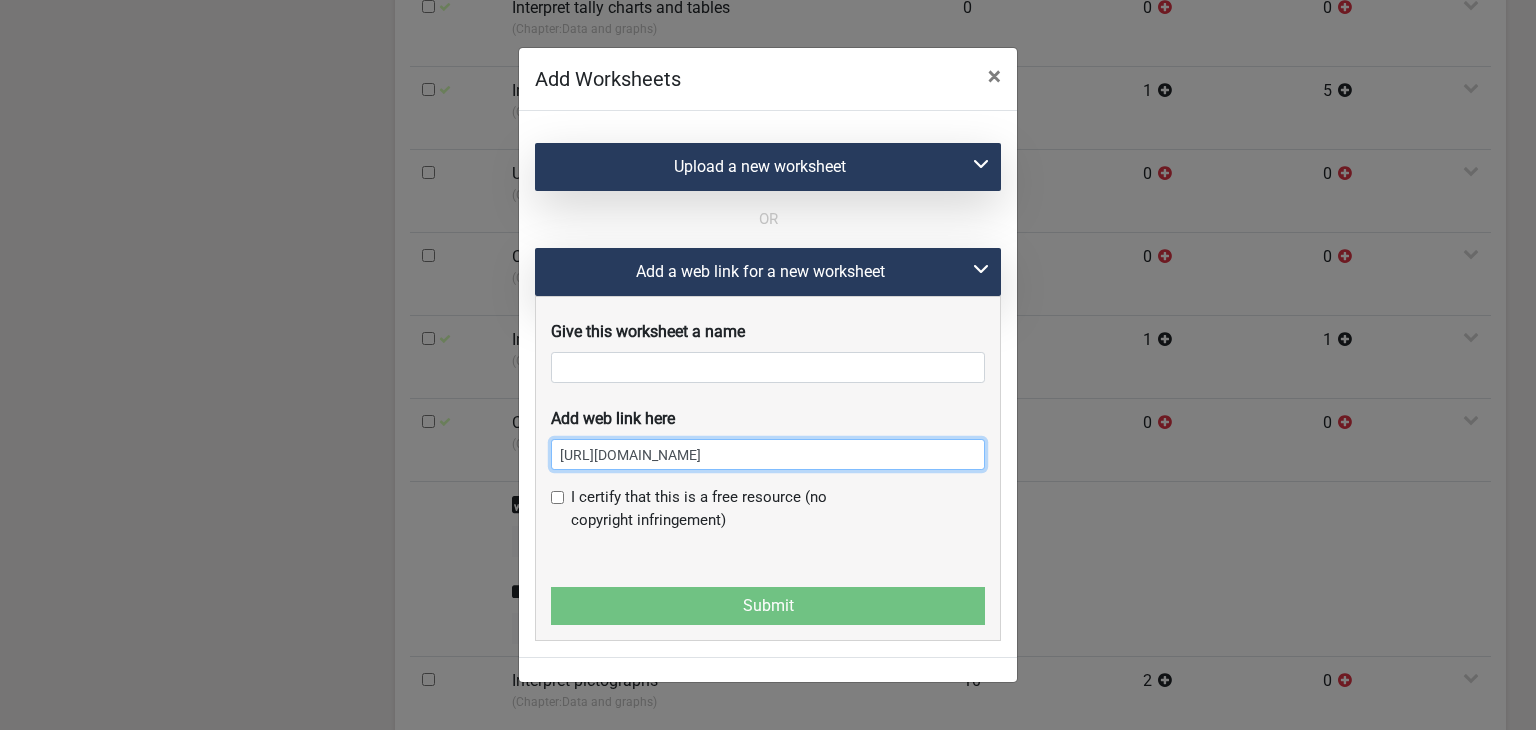 scroll, scrollTop: 0, scrollLeft: 129, axis: horizontal 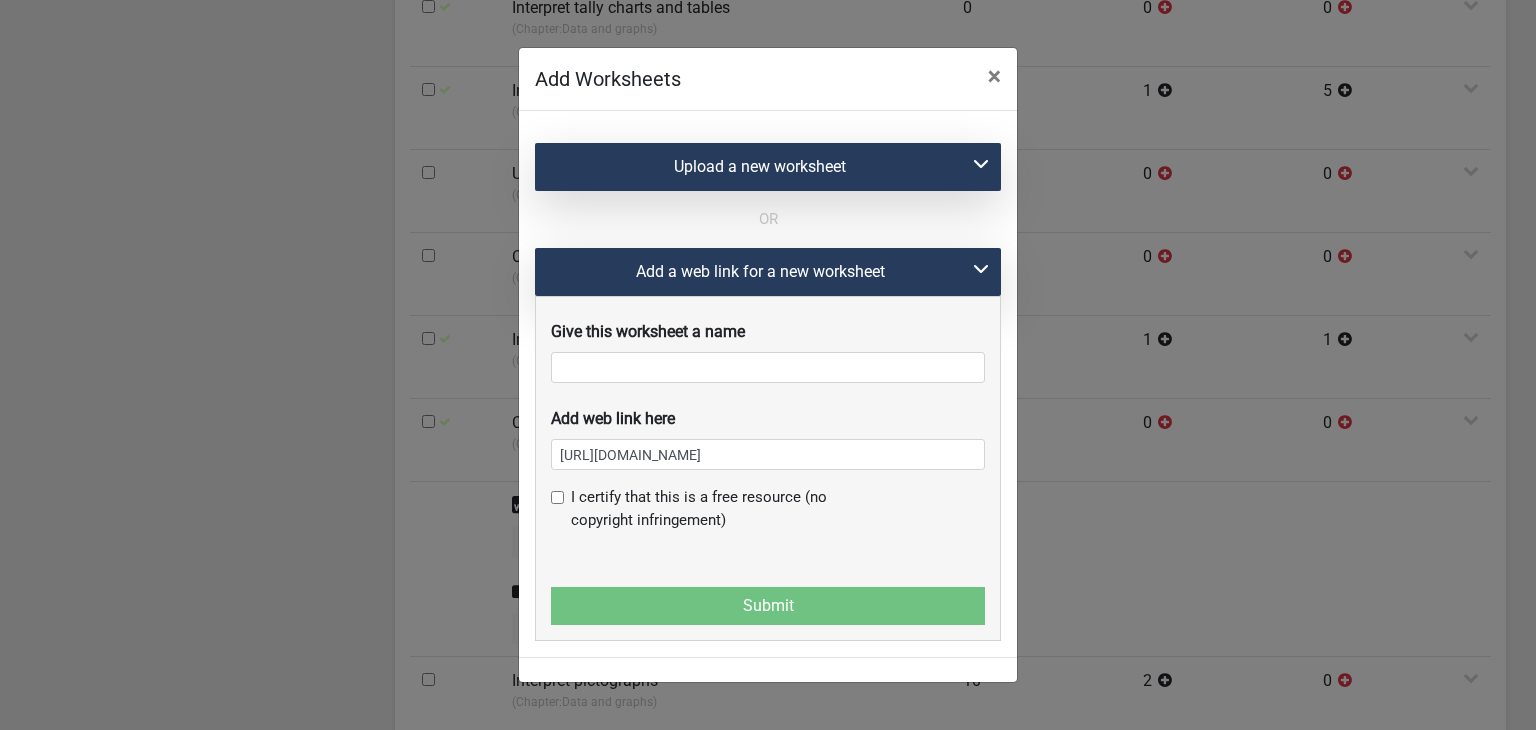 click on "Add Worksheets × Upload a new worksheet  Give this worksheet a name Drag 'n' drop file here, or click to select files This content was created by someone else This content was created by me Submit   OR Add a web link for a new worksheet   Give this worksheet a name Add web link here https://www.k5learning.com/worksheets/math/data-graphing/grade-3-line-graphs-b.pdf I certify that this is a free resource (no copyright infringement) Submit" at bounding box center [768, 365] 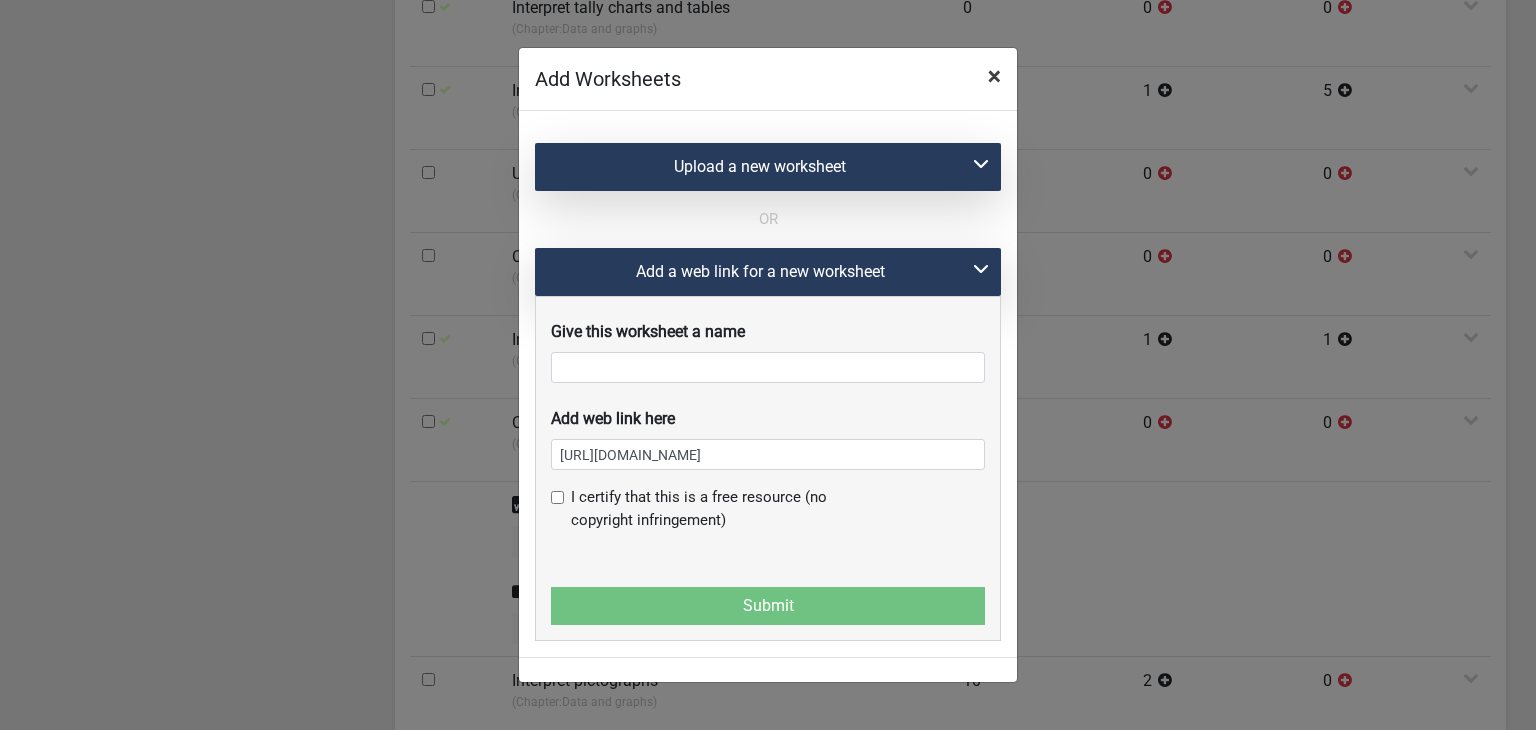 click on "×" at bounding box center (994, 76) 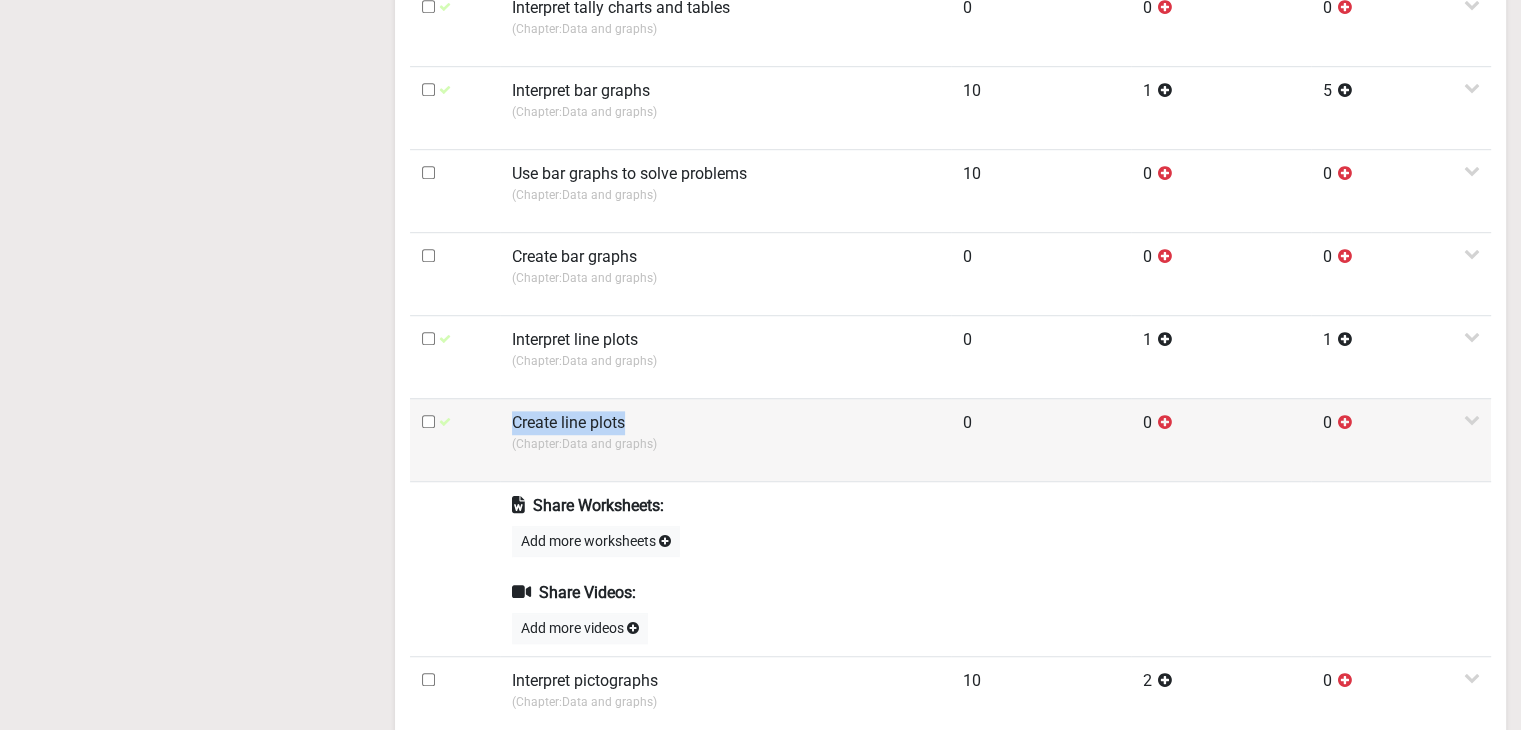 drag, startPoint x: 512, startPoint y: 417, endPoint x: 625, endPoint y: 419, distance: 113.0177 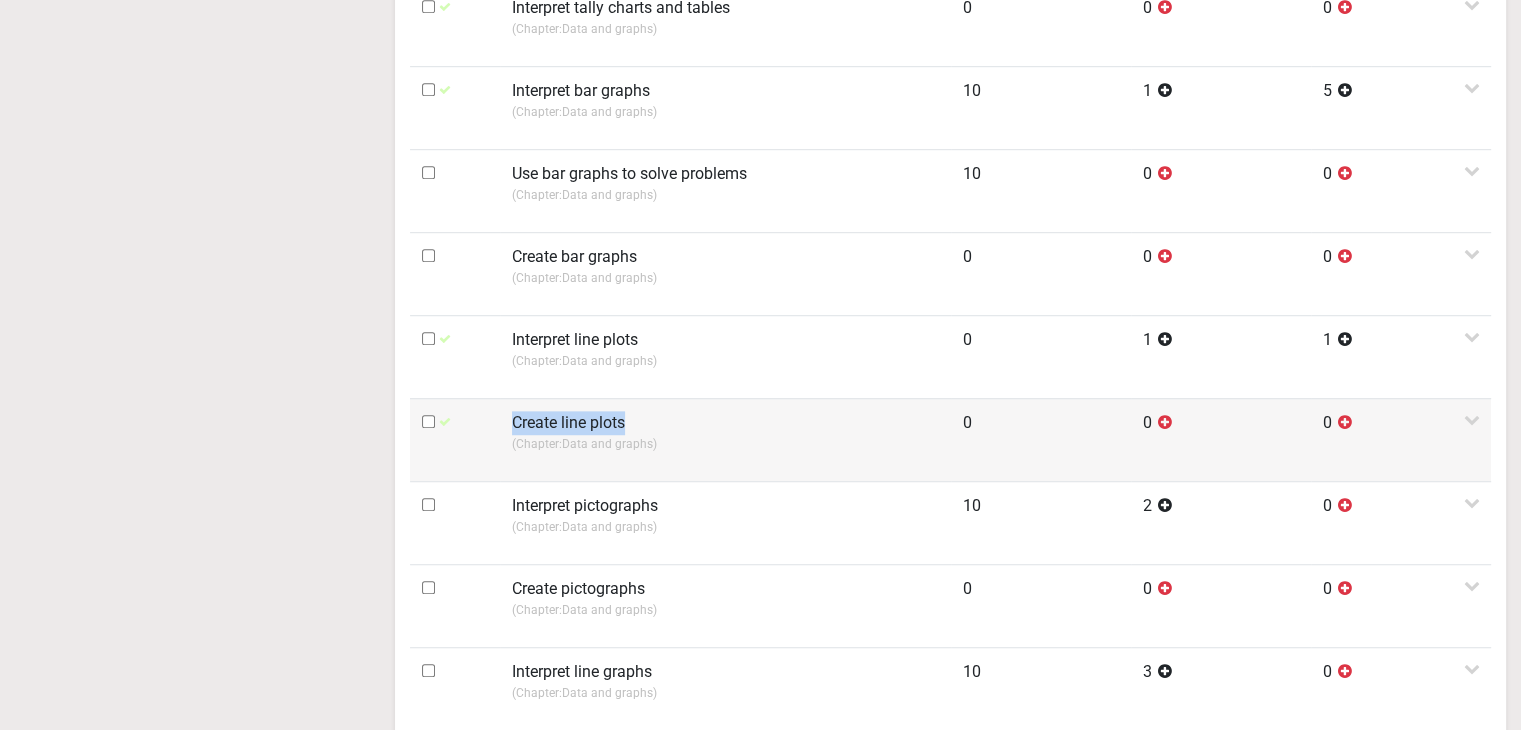 copy on "Create line plots" 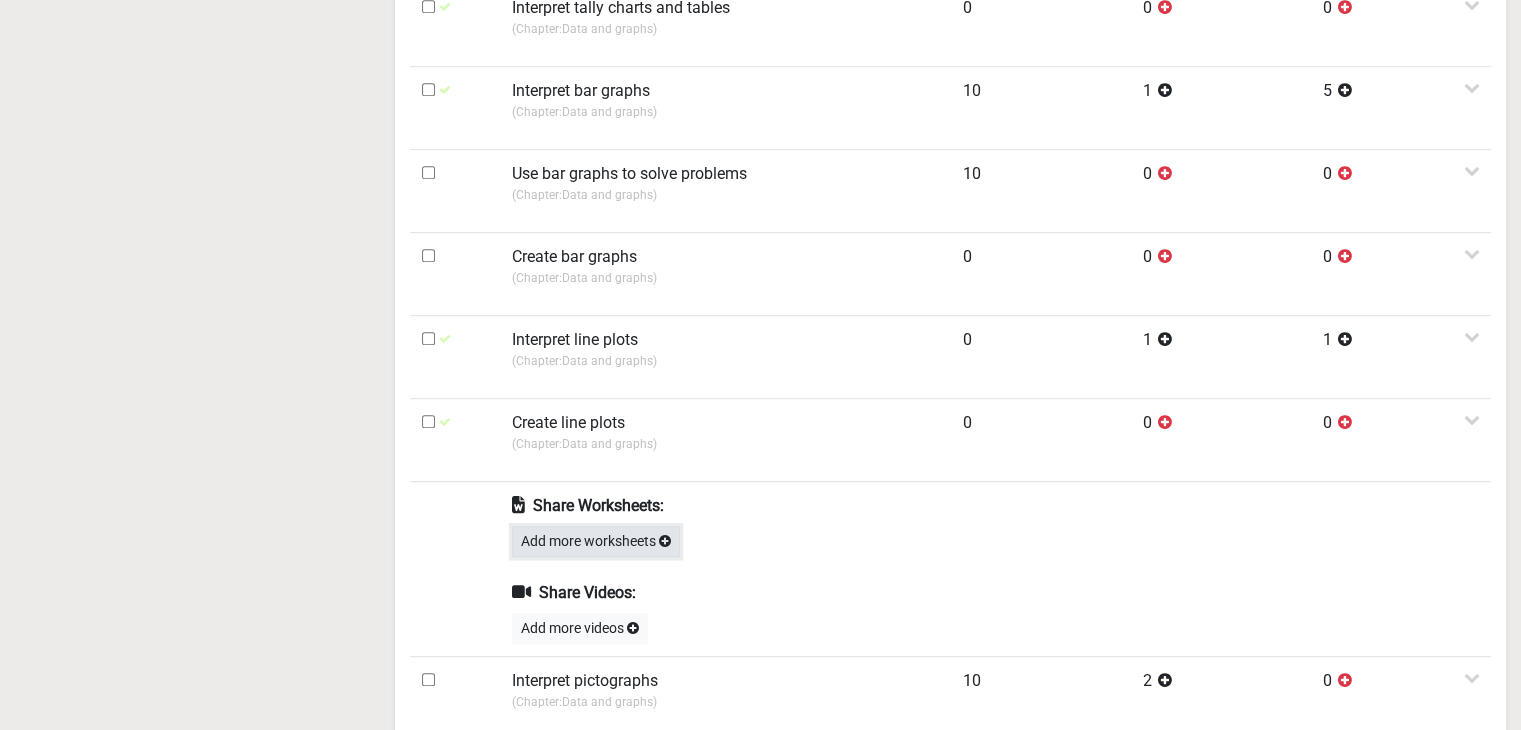 click on "Add more worksheets" at bounding box center [596, 541] 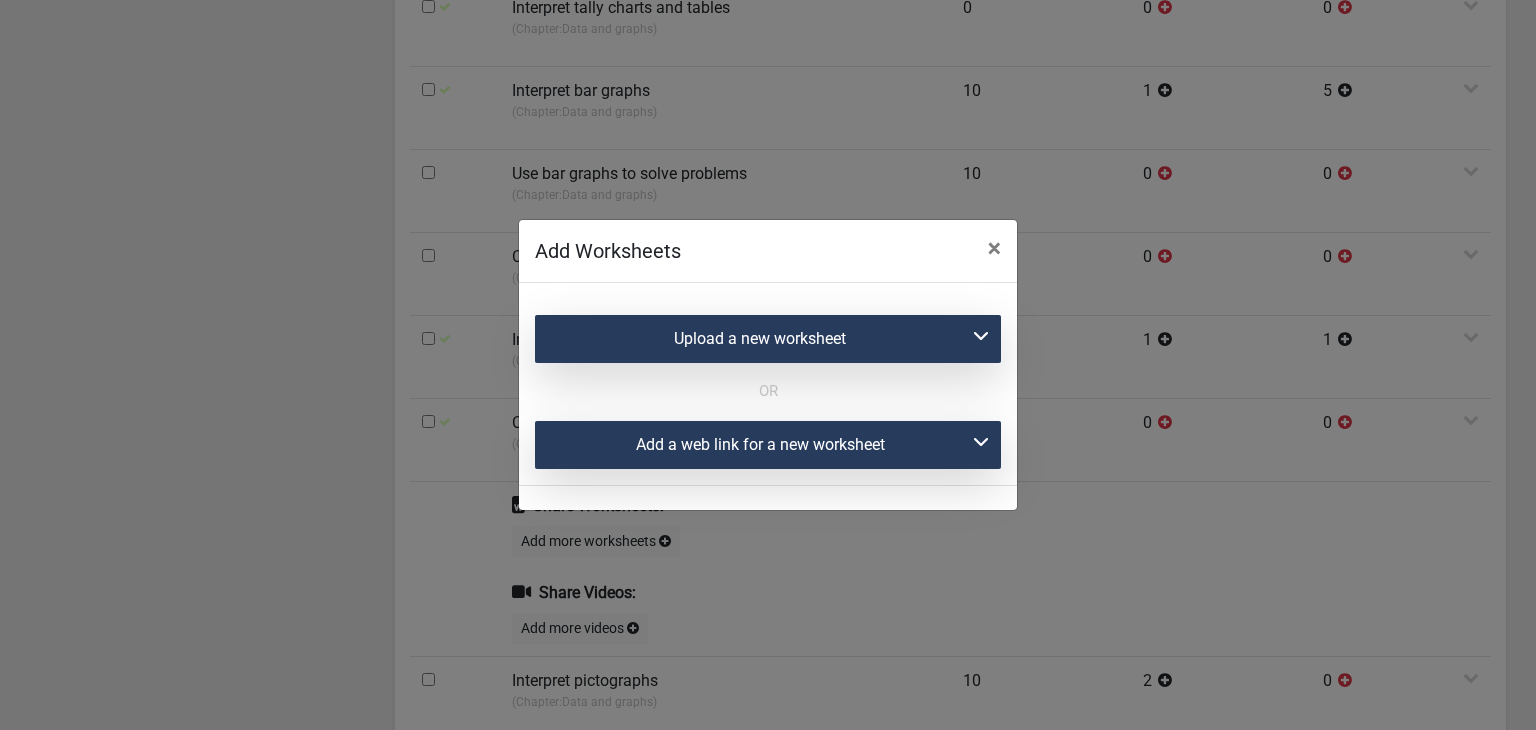 click on "Add a web link for a new worksheet" at bounding box center (768, 445) 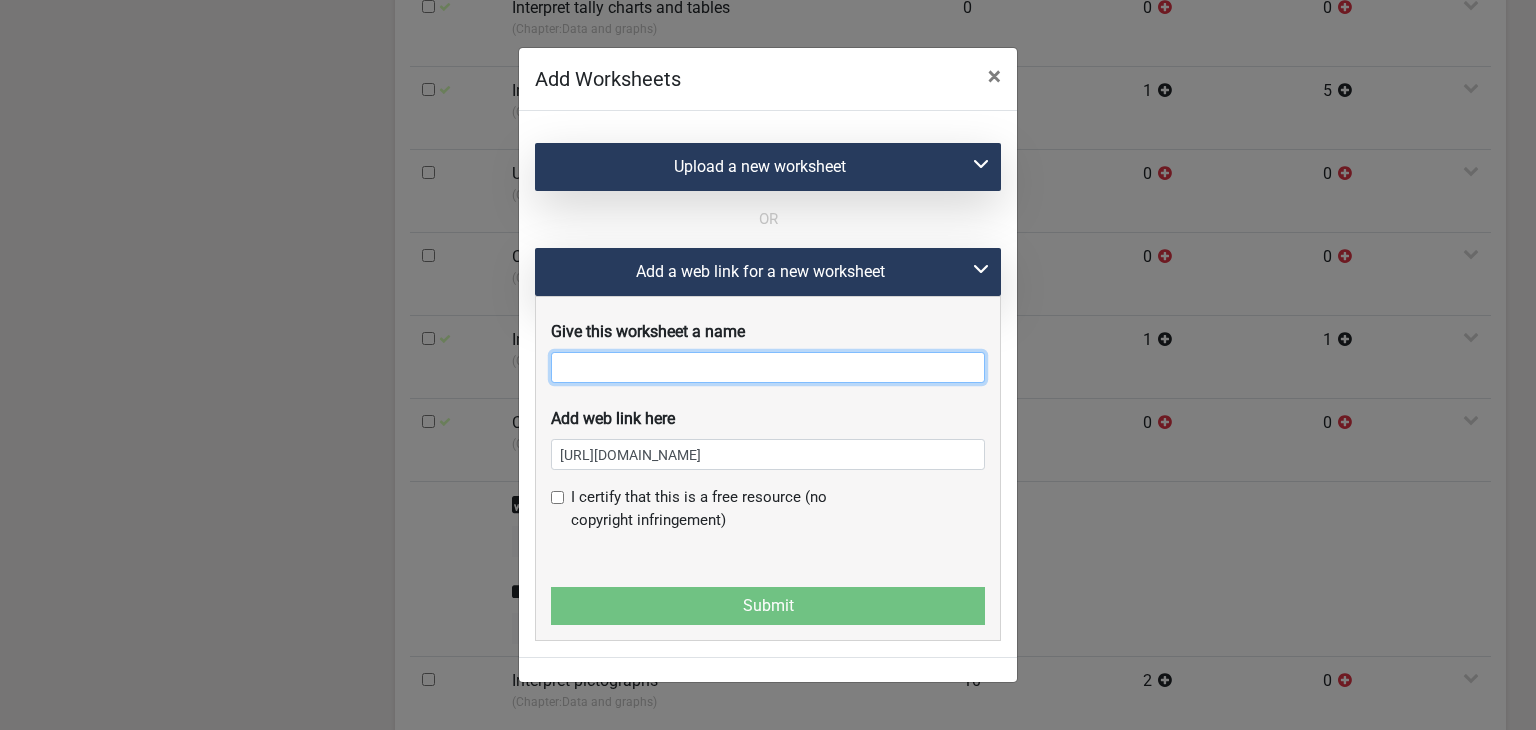 click at bounding box center [768, 367] 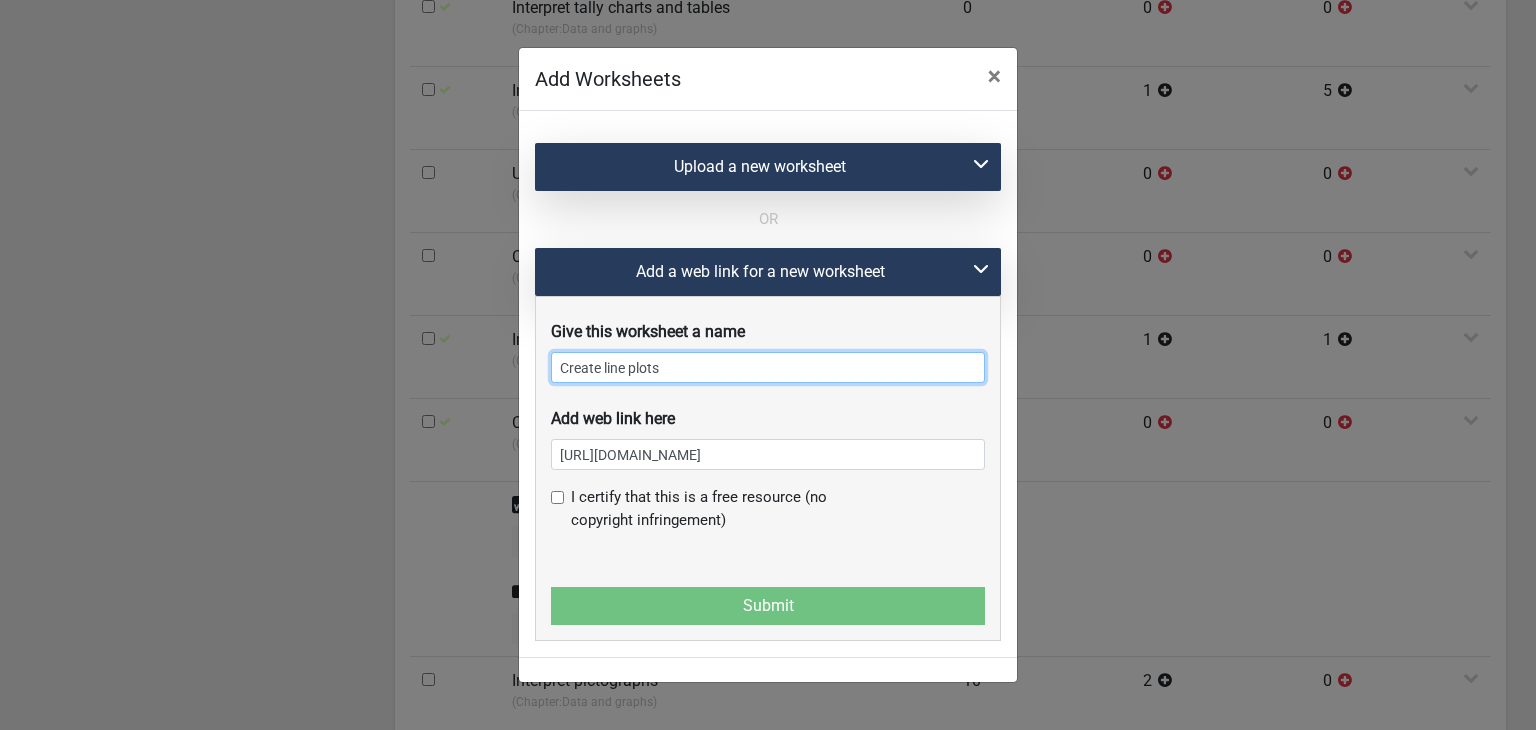 type on "Create line plots" 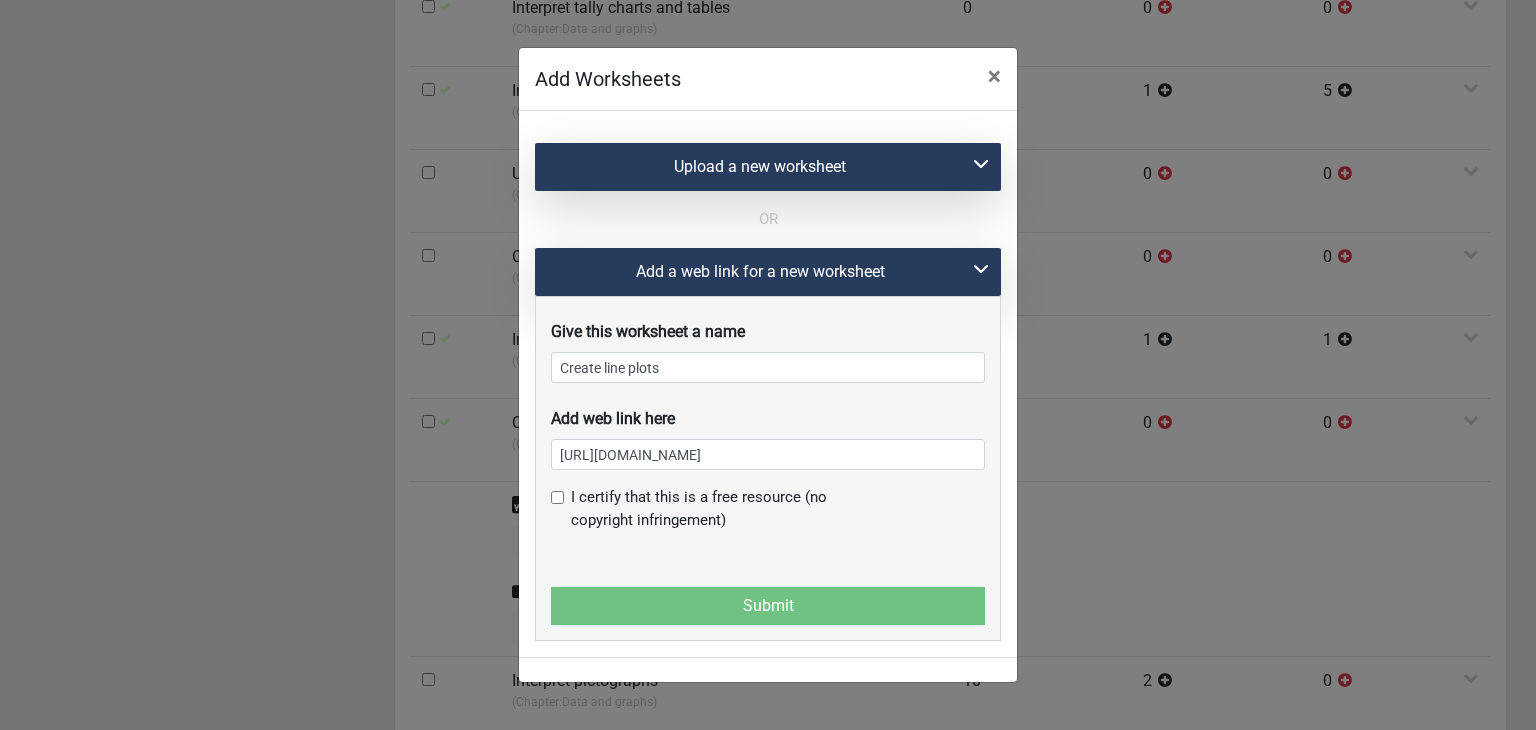 click at bounding box center (557, 497) 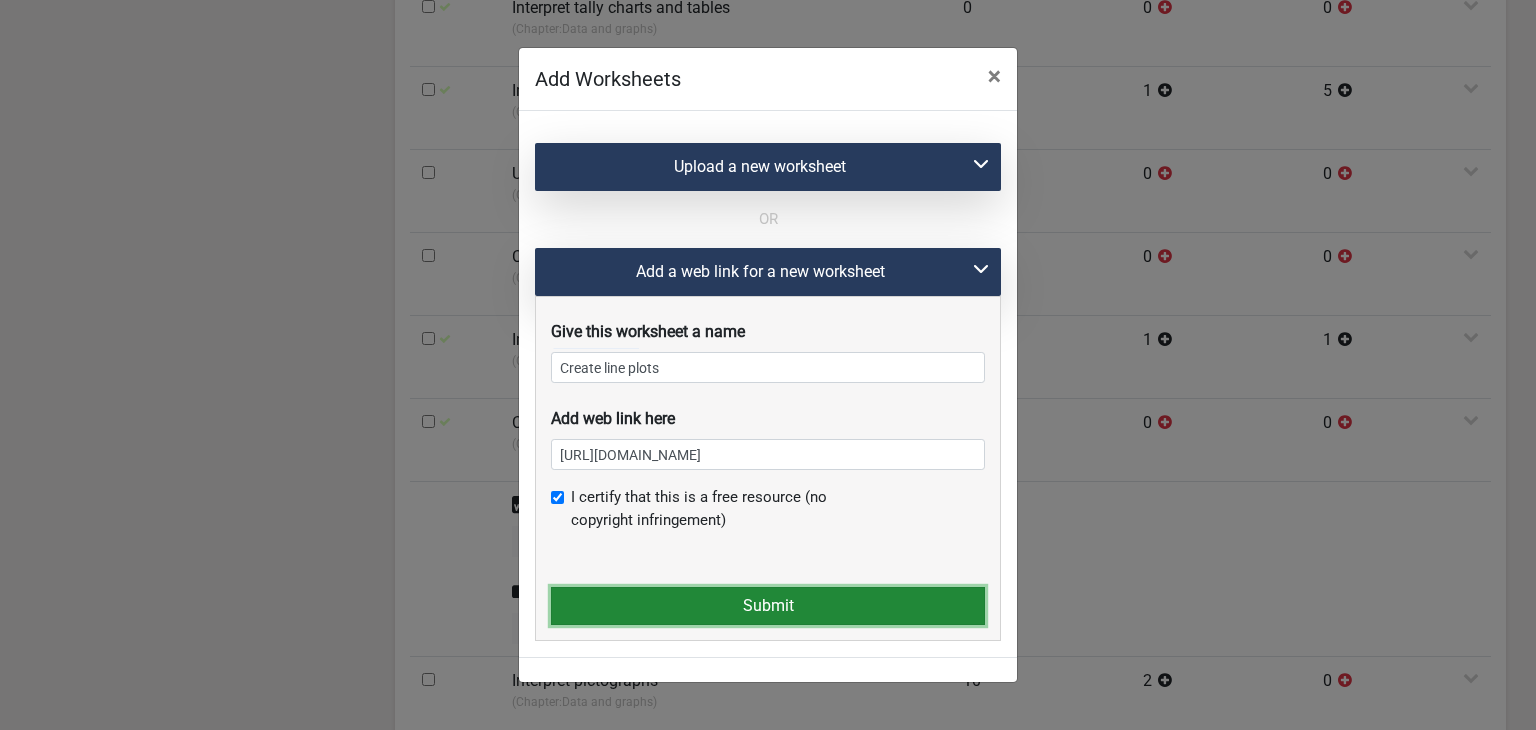 click on "Submit" at bounding box center [768, 606] 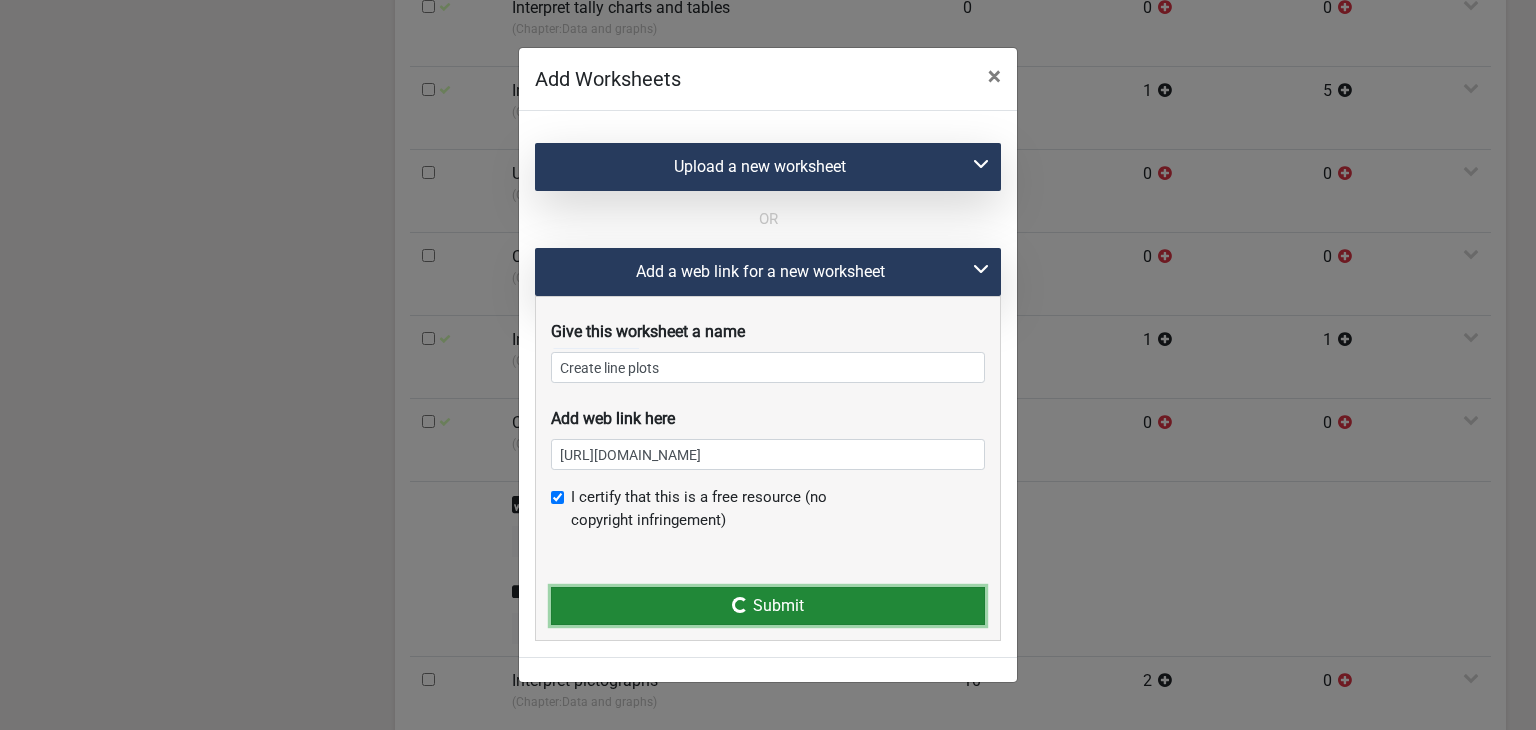 type 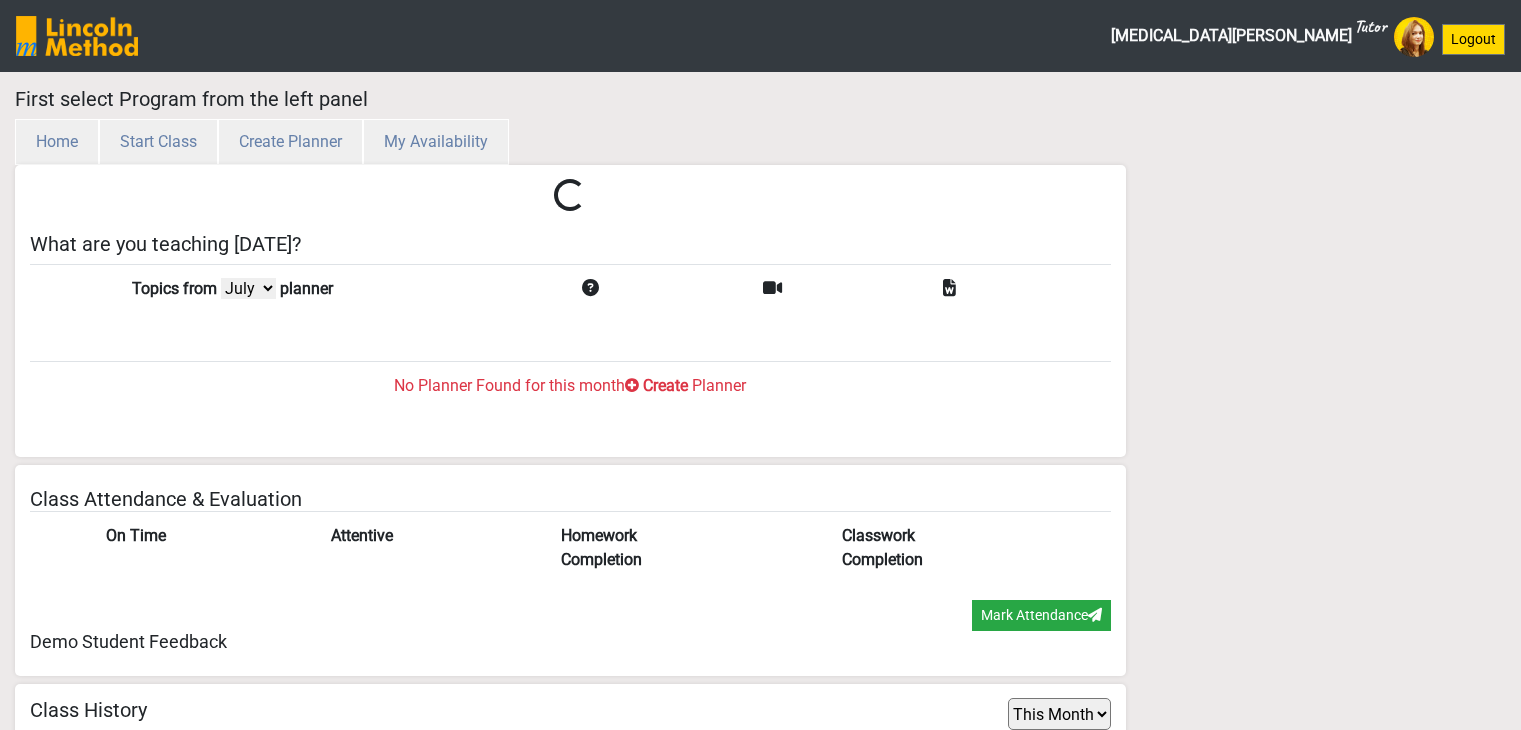select on "month" 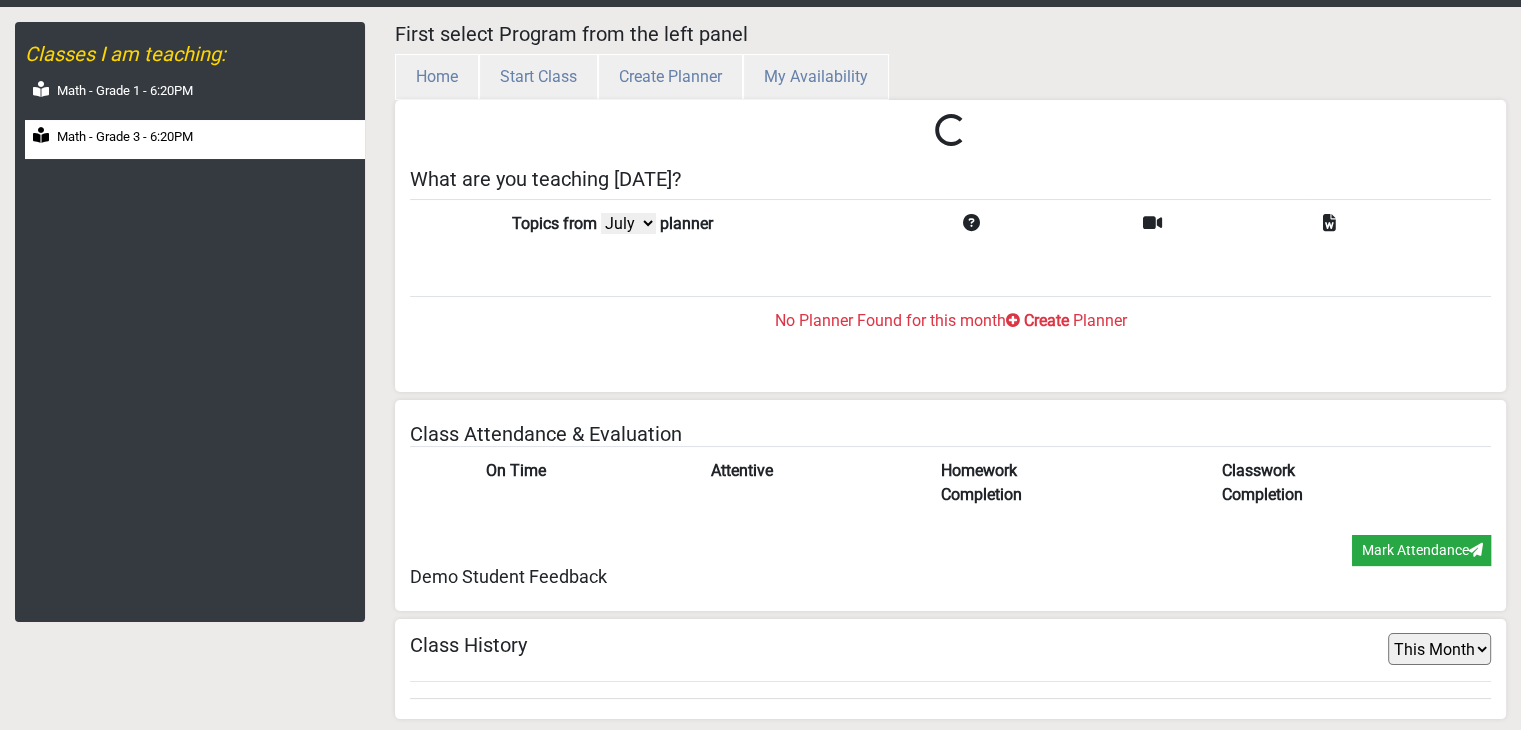 click on "Math - Grade 3 - 6:20PM" at bounding box center [125, 137] 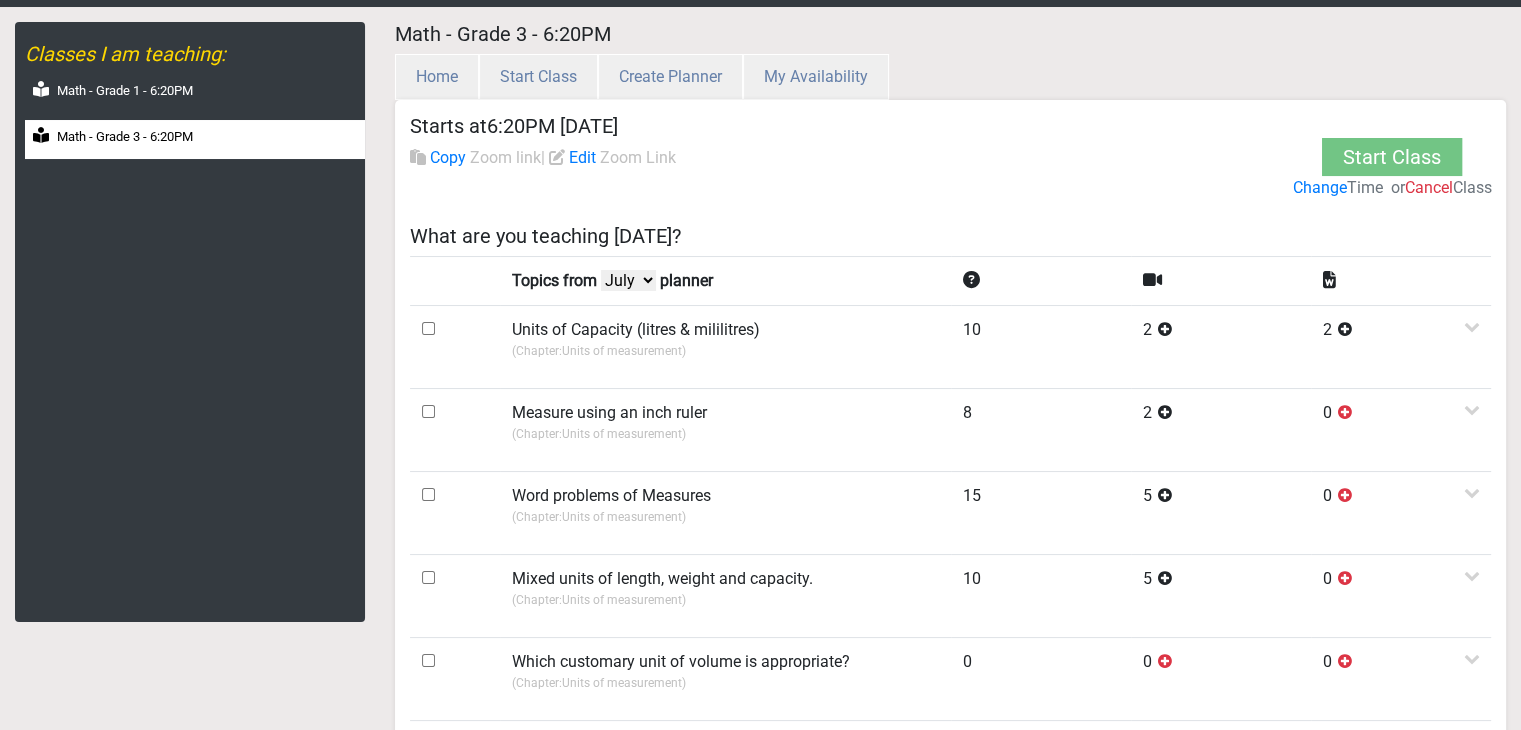 click on "July June May April" at bounding box center [628, 280] 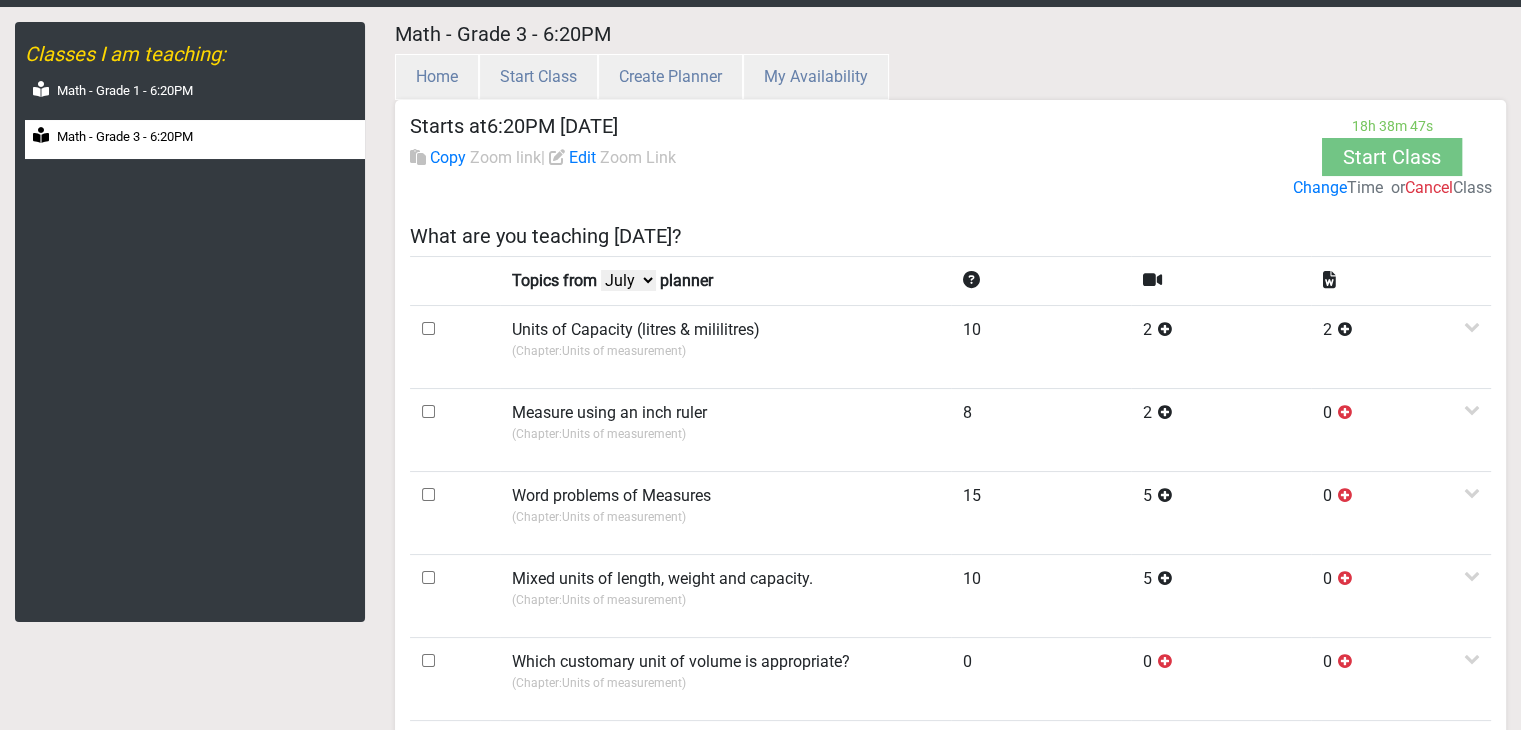 select on "June" 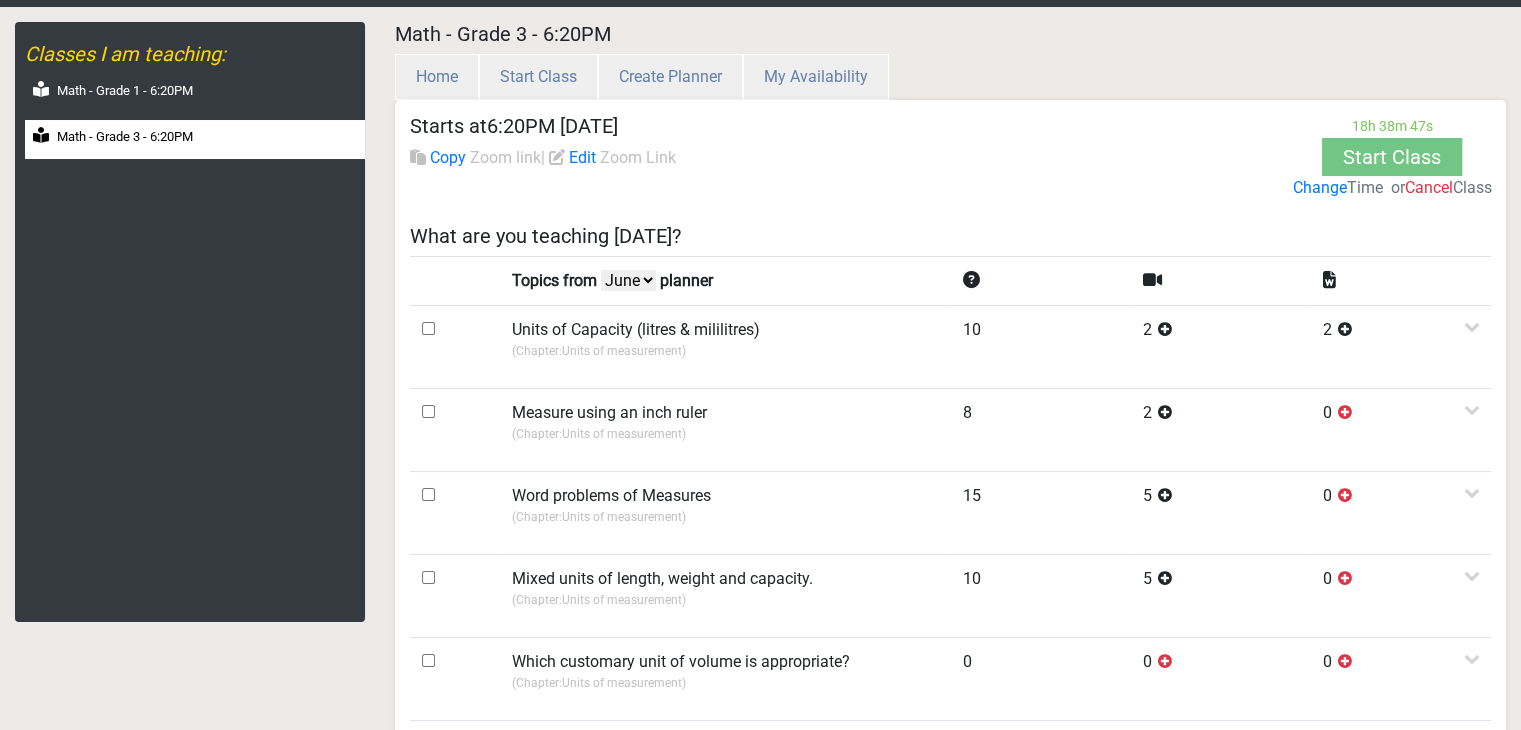 click on "July June May April" at bounding box center (628, 280) 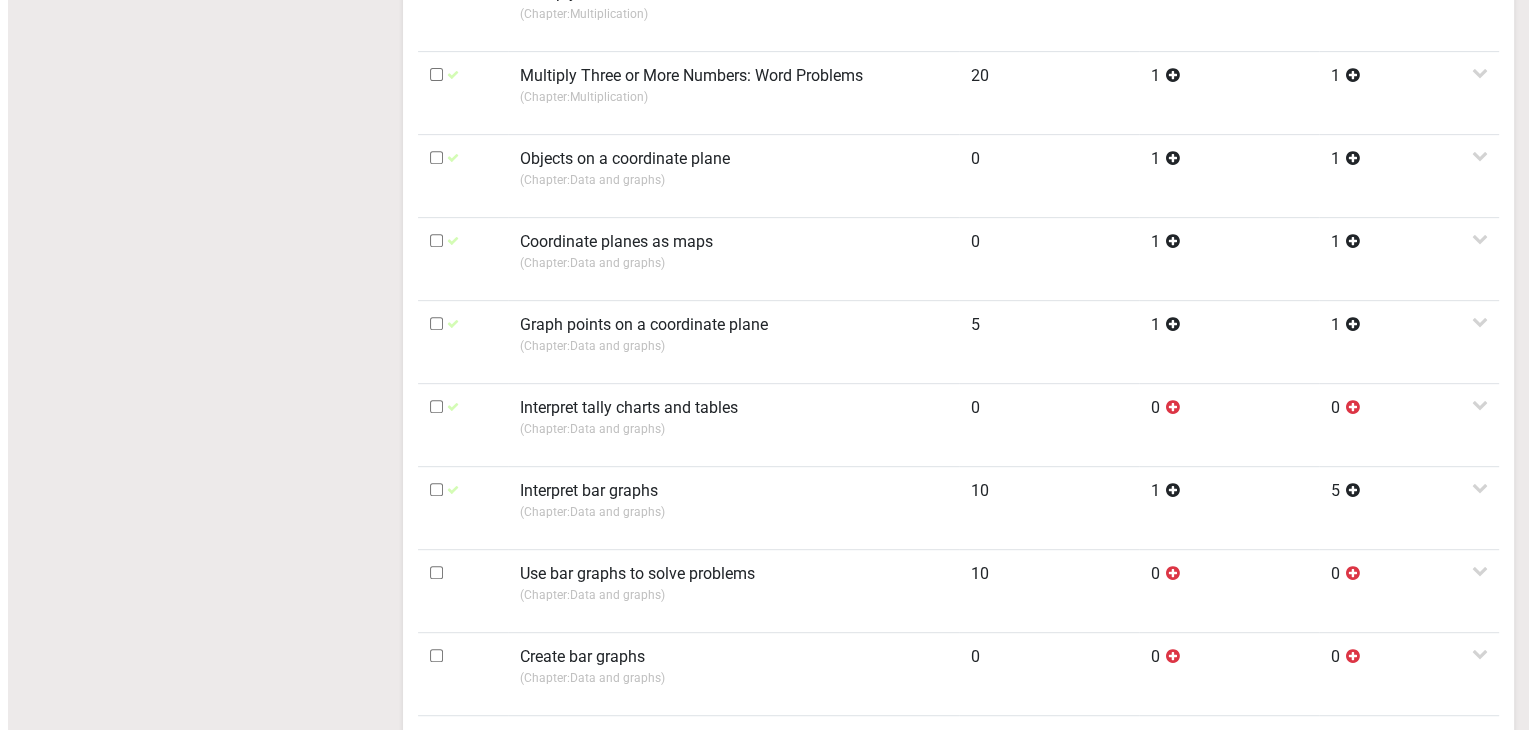 scroll, scrollTop: 1265, scrollLeft: 0, axis: vertical 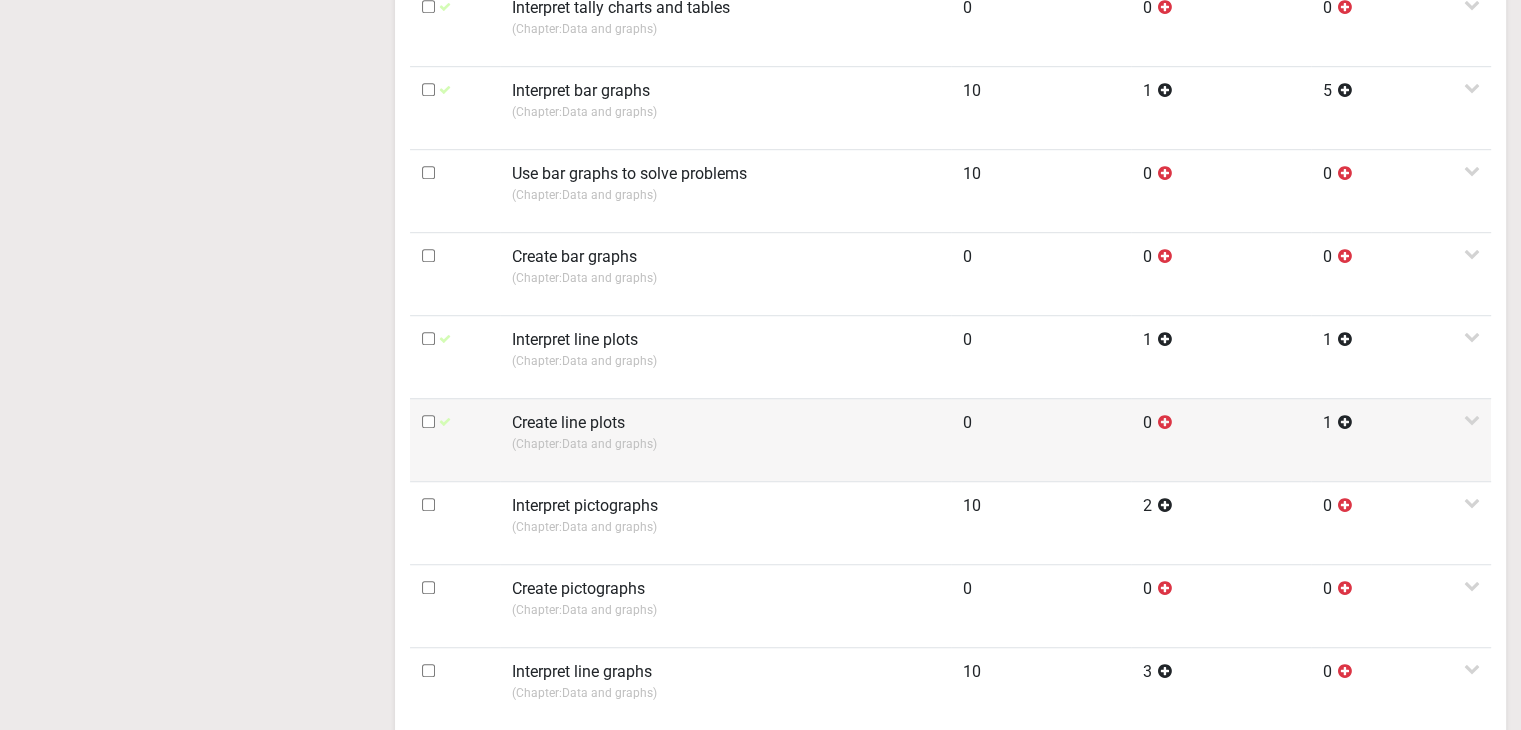 click on "Create line plots" at bounding box center (568, 423) 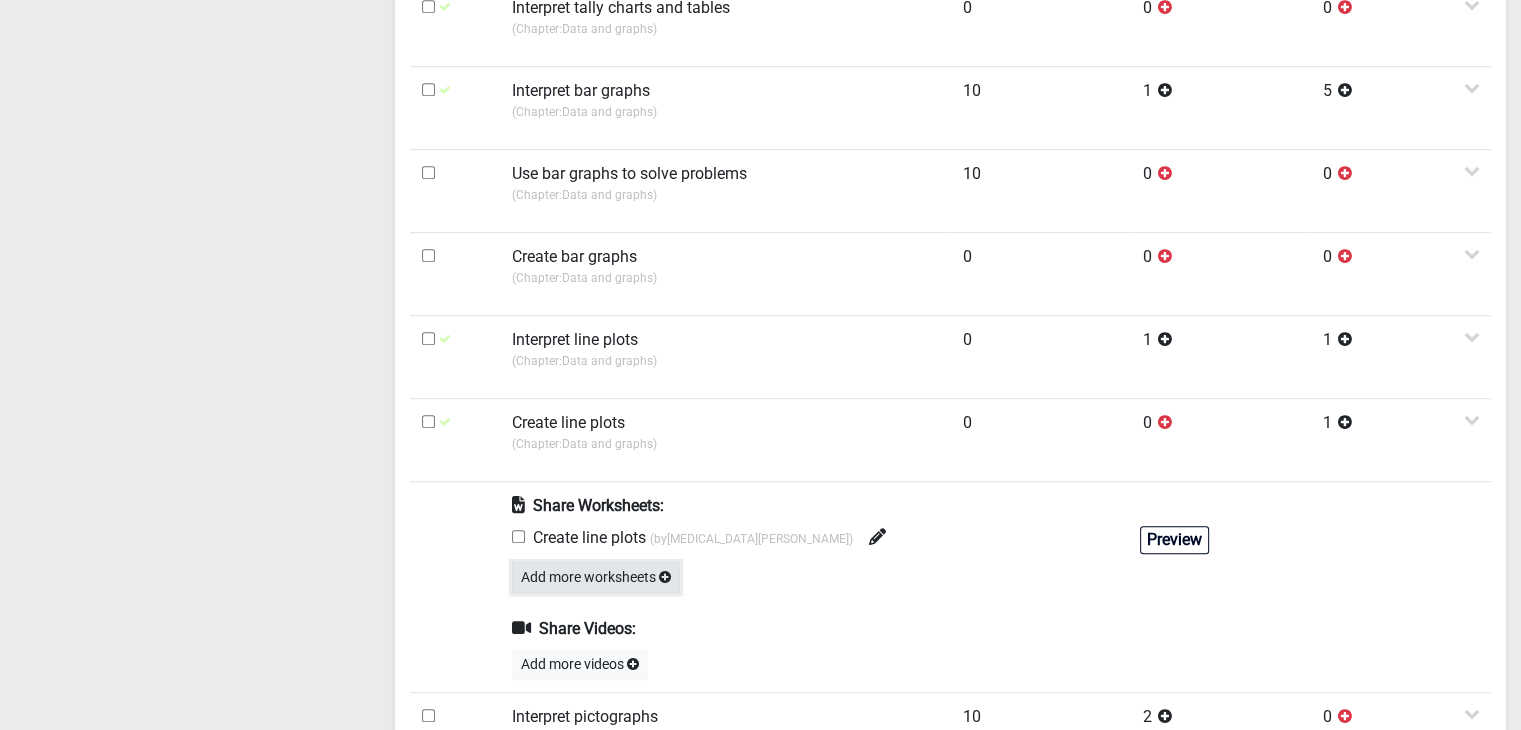 click on "Add more worksheets" at bounding box center [596, 577] 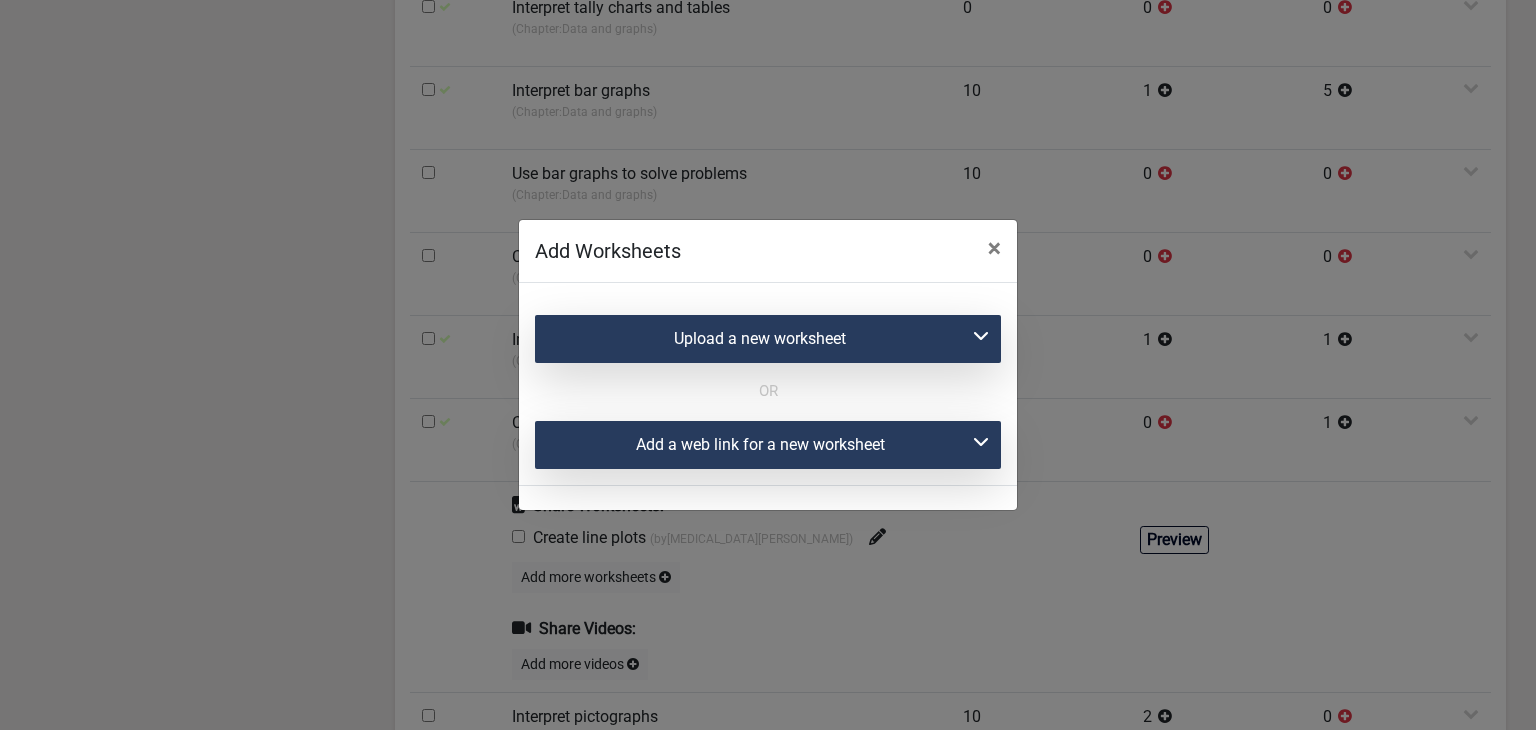click on "Add Worksheets × Upload a new worksheet  Give this worksheet a name Drag 'n' drop file here, or click to select files This content was created by someone else This content was created by me Submit   OR Add a web link for a new worksheet   Give this worksheet a name Add web link here I certify that this is a free resource (no copyright infringement) Submit" at bounding box center [768, 365] 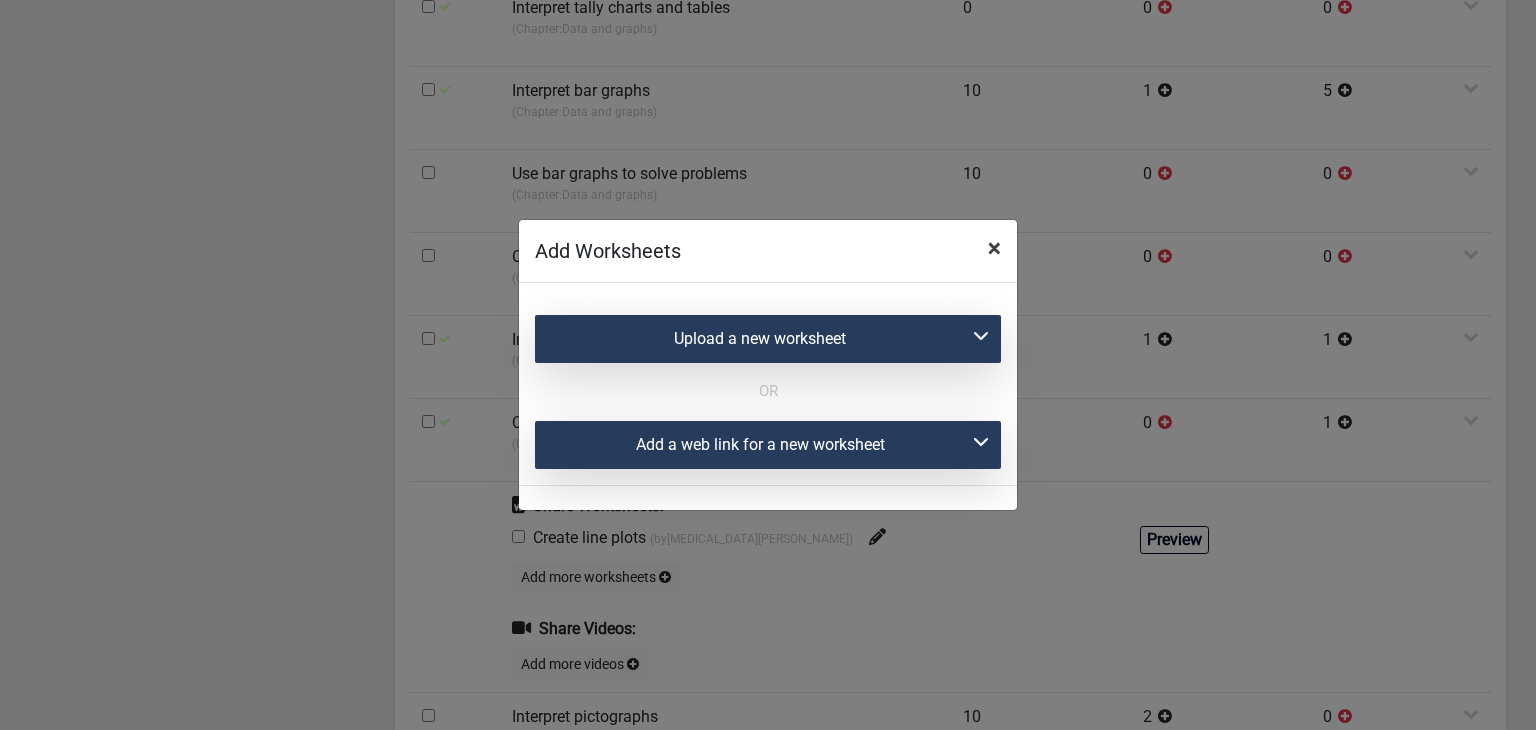 click on "×" at bounding box center [994, 248] 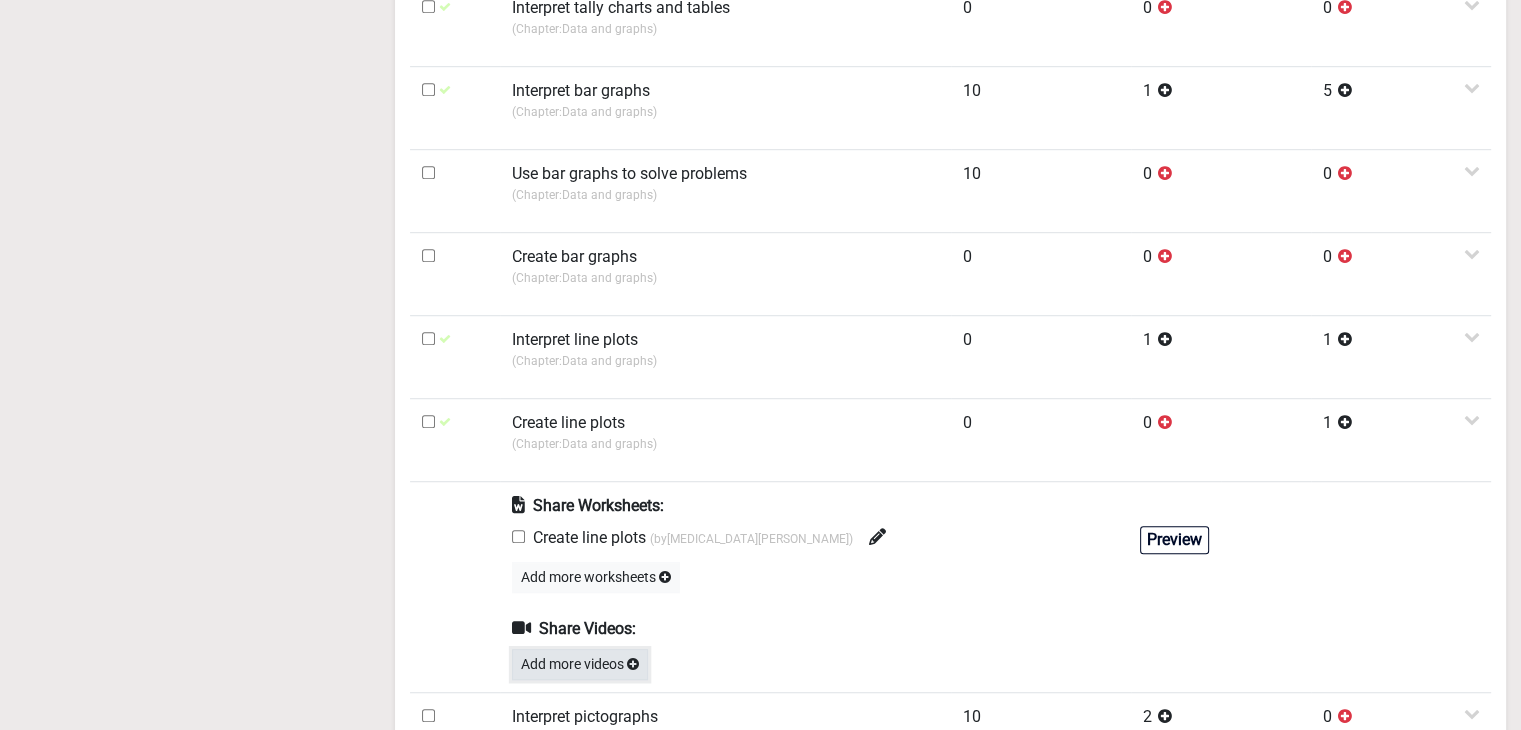 click on "Add more videos" at bounding box center (580, 664) 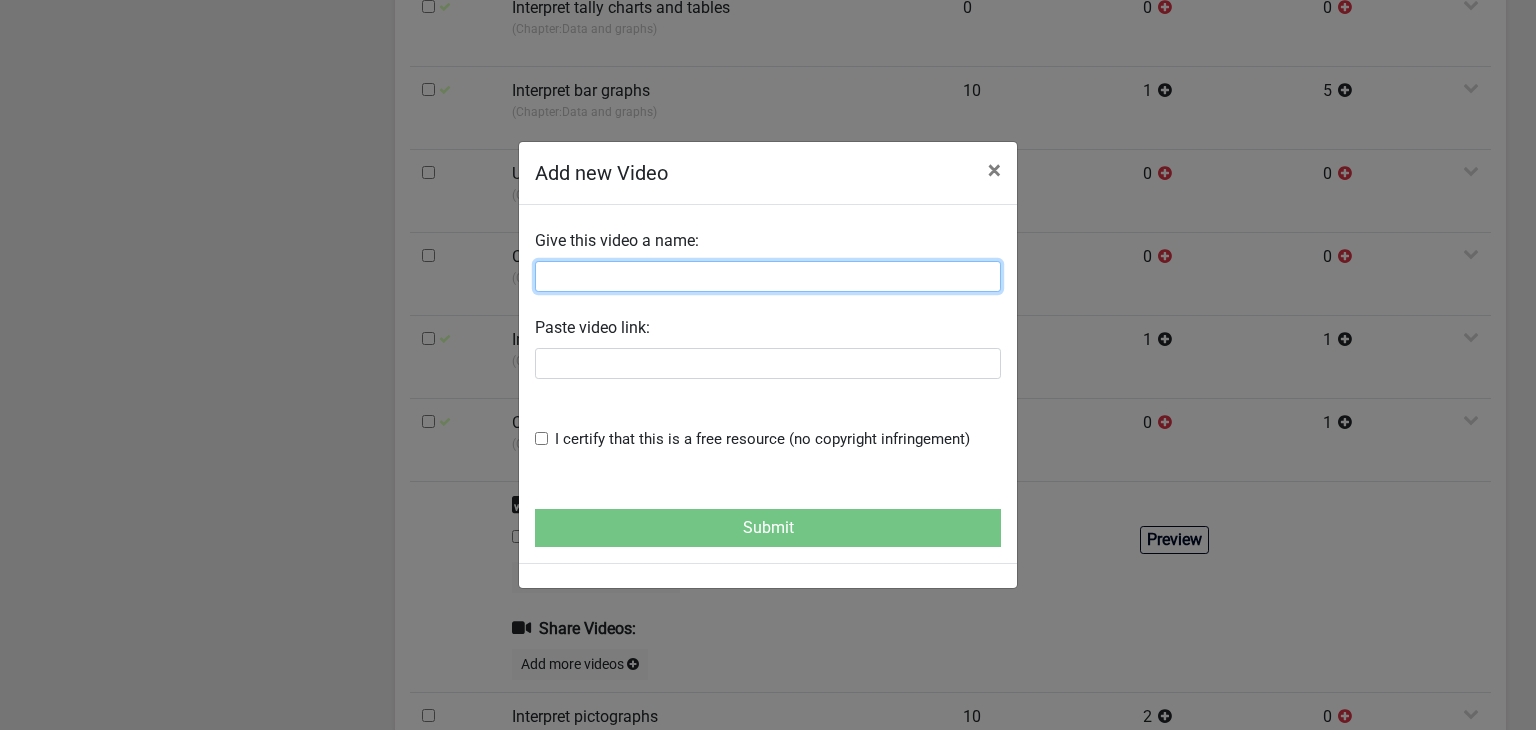 click at bounding box center (768, 276) 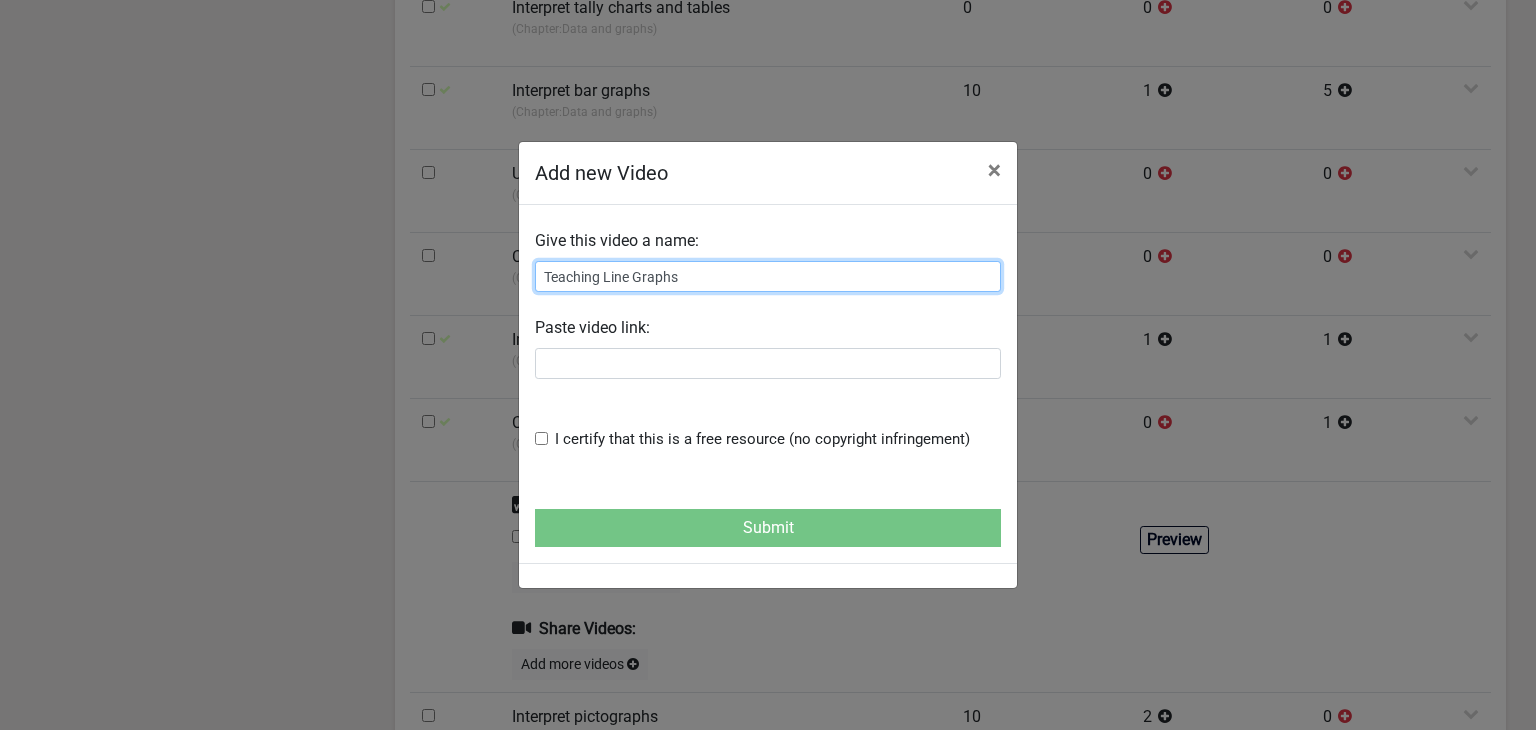 type on "Teaching Line Graphs" 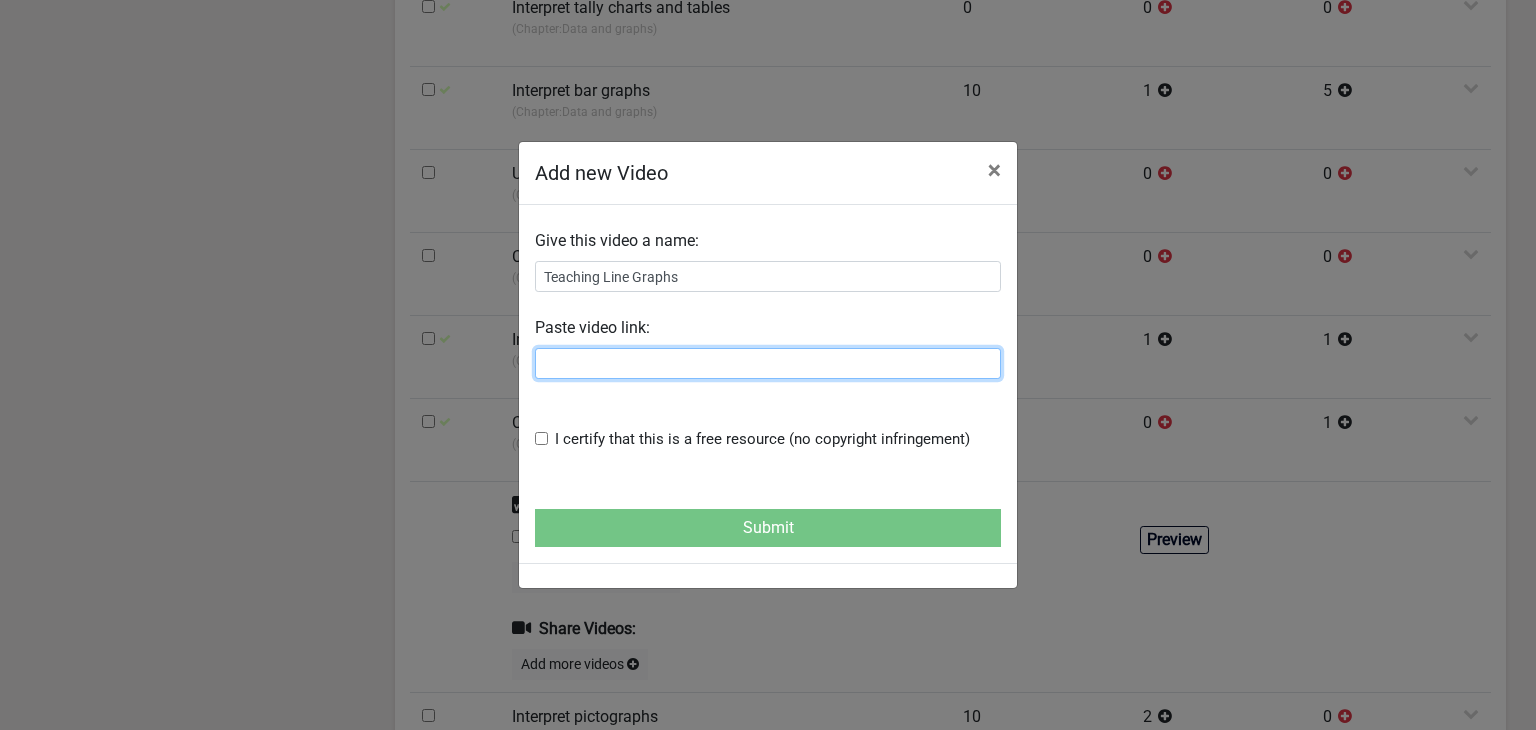 click at bounding box center [768, 363] 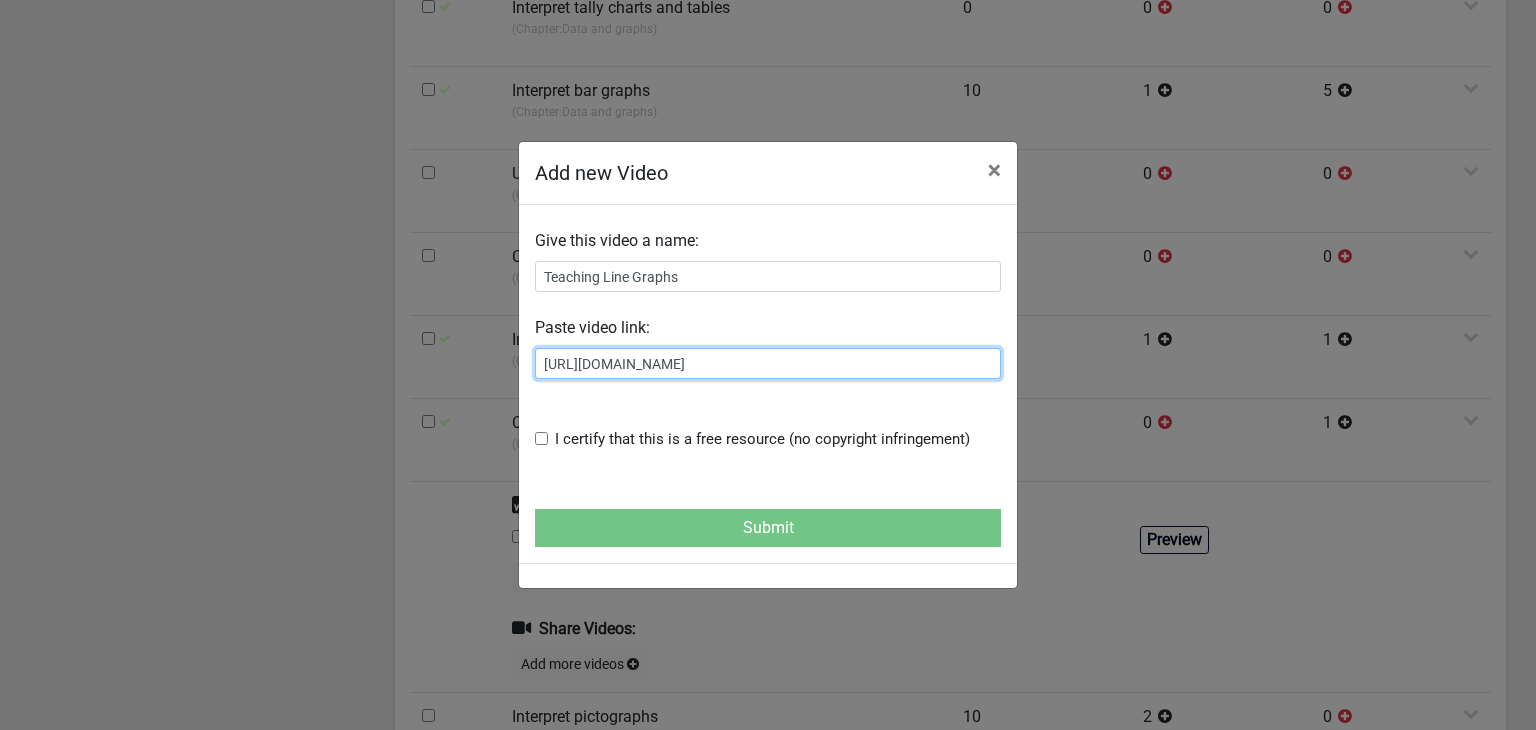 type on "https://www.youtube.com/watch?v=n2YkbdNORp8" 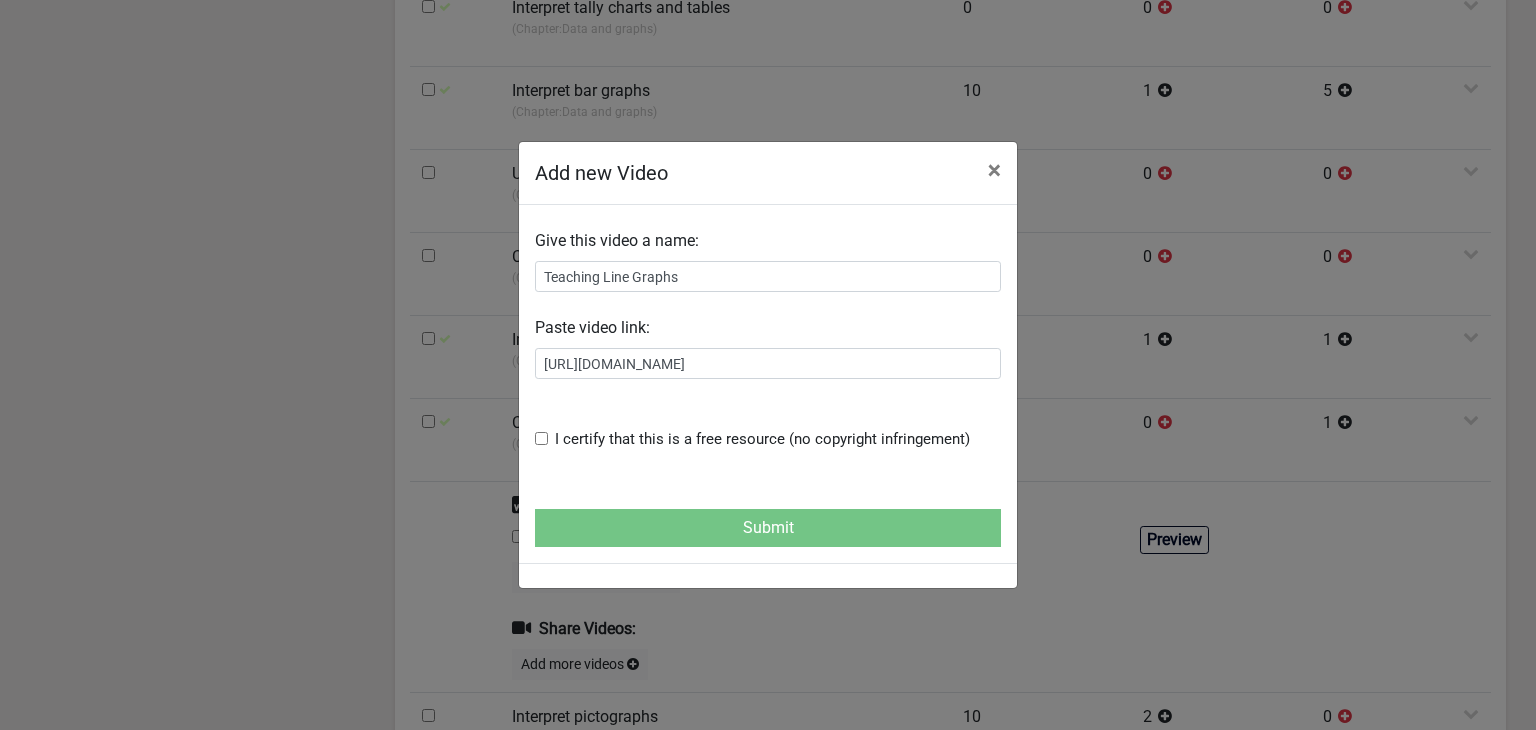 click at bounding box center [541, 438] 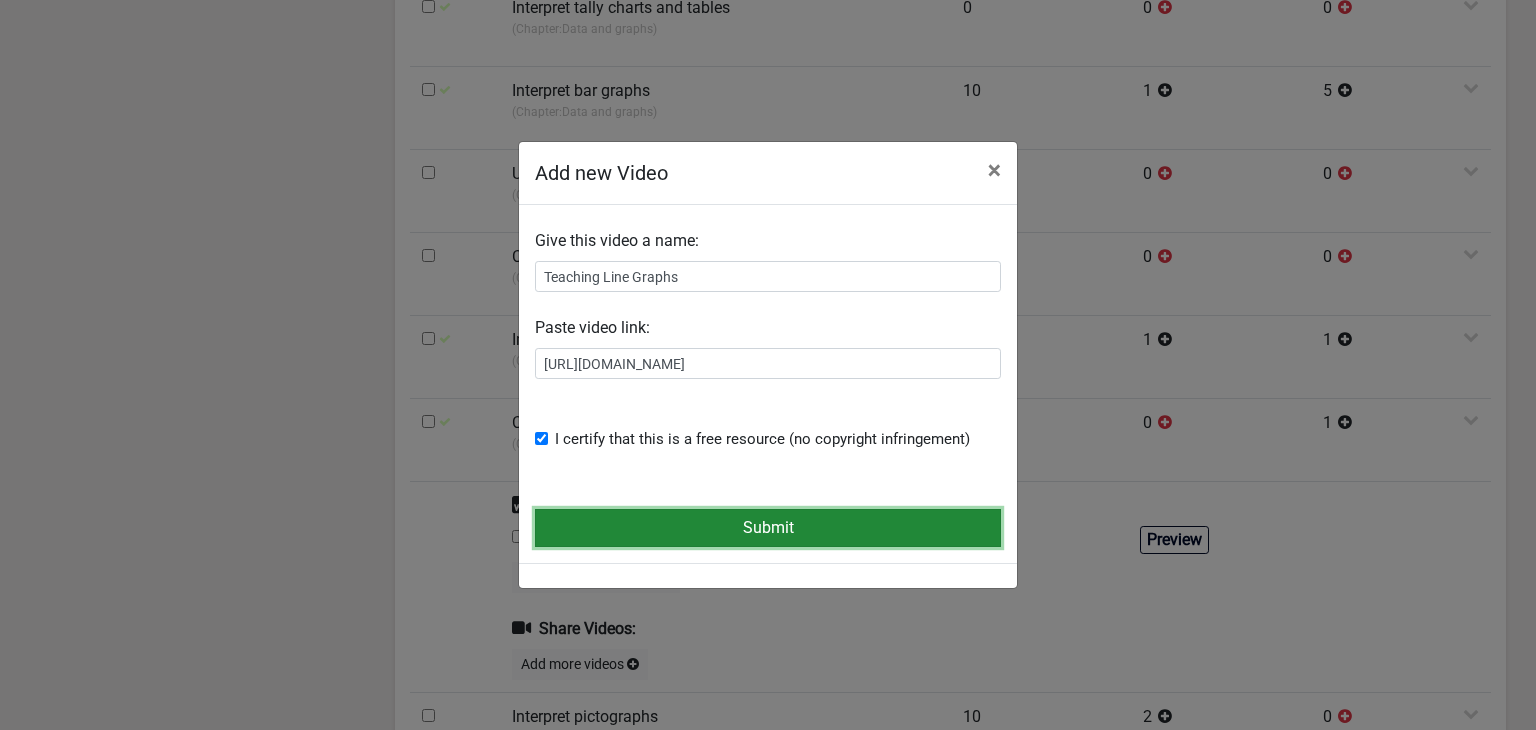 click on "Submit" at bounding box center [768, 528] 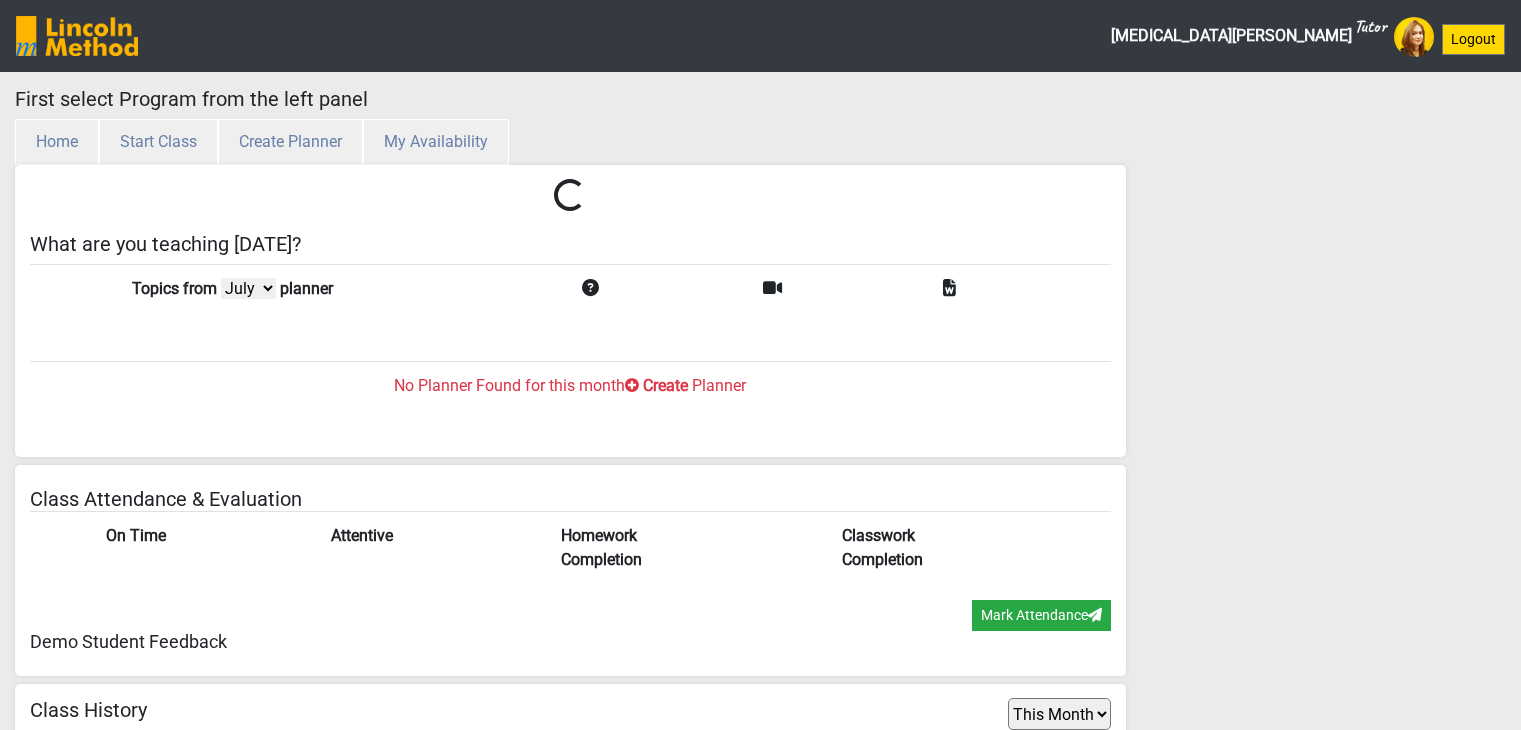 select on "month" 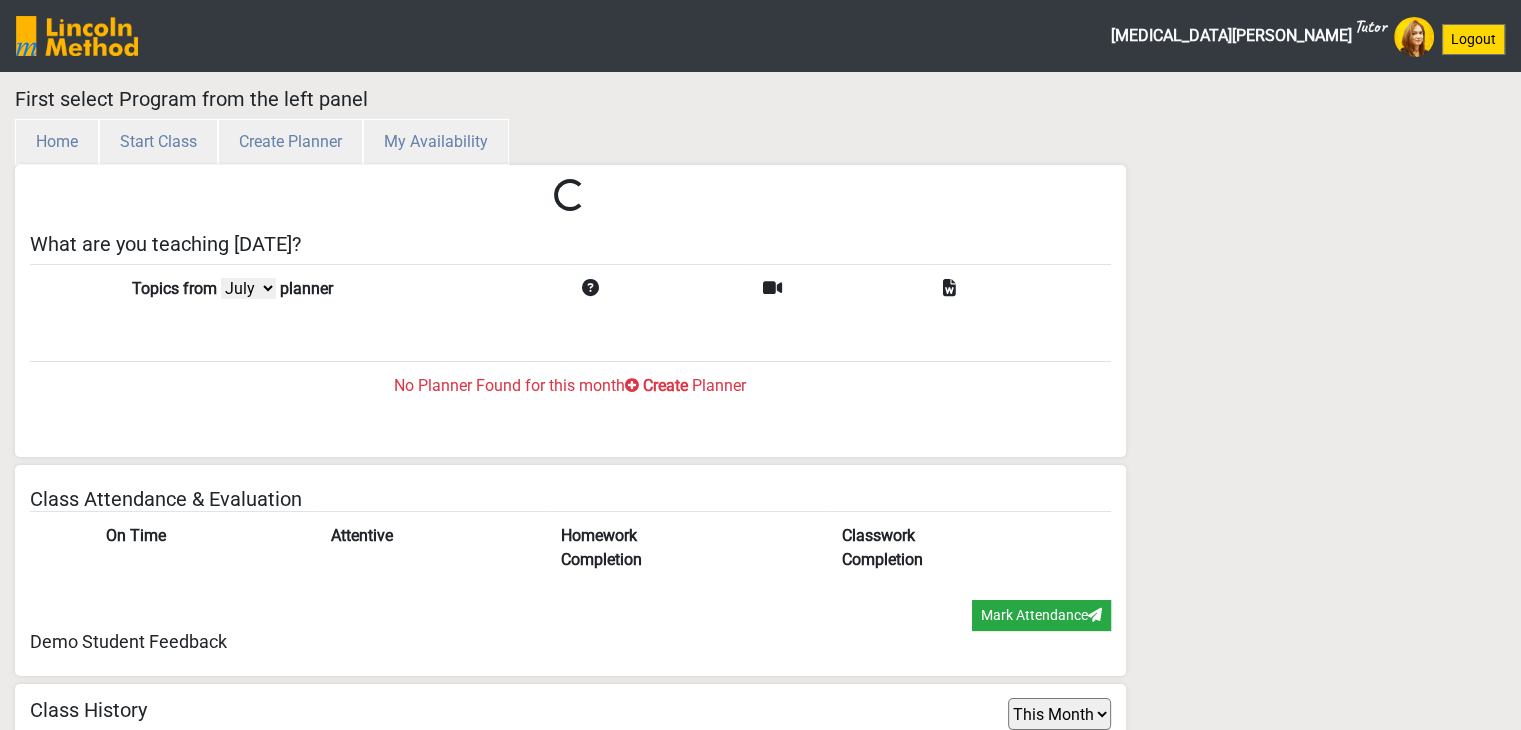 scroll, scrollTop: 65, scrollLeft: 0, axis: vertical 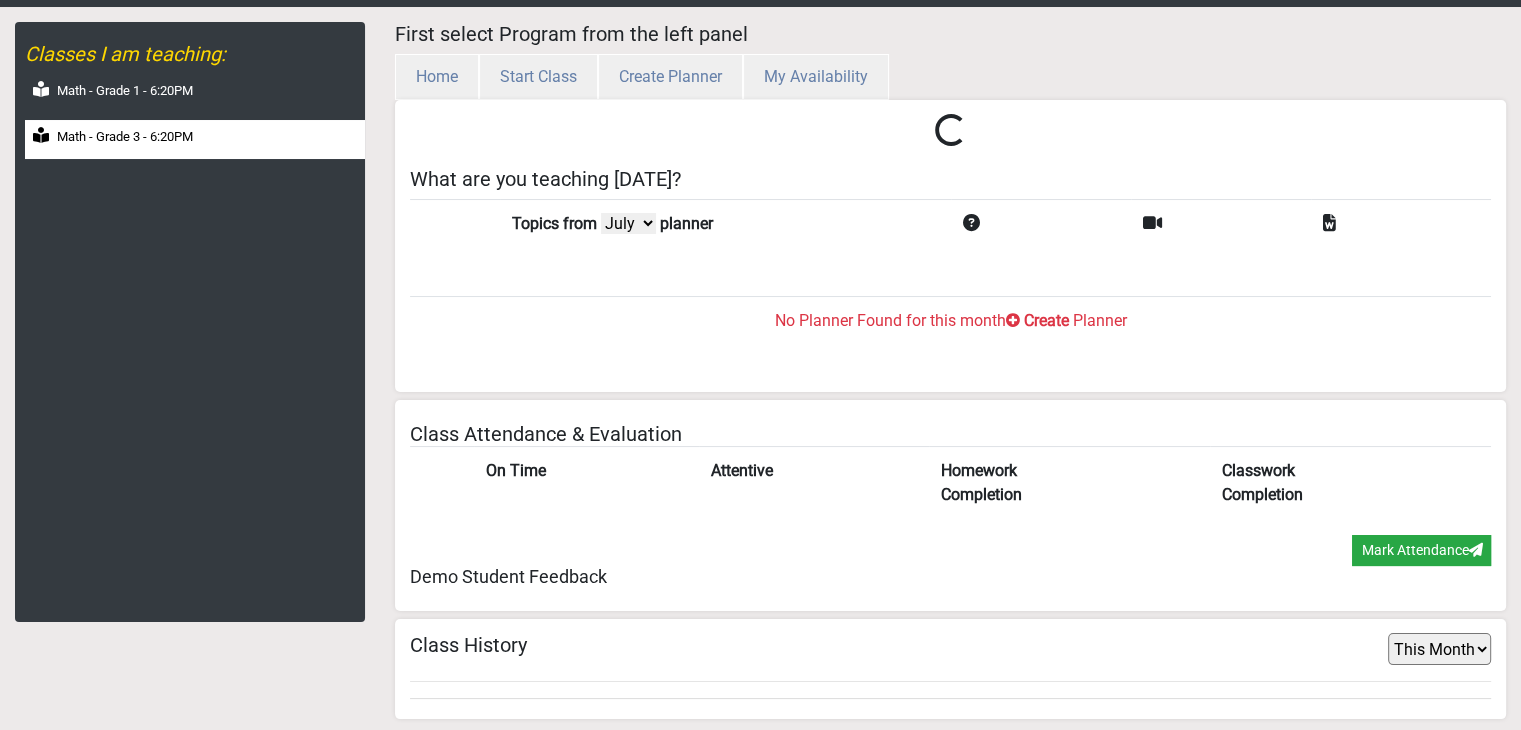 click on "Math - Grade 3 - 6:20PM" at bounding box center [125, 137] 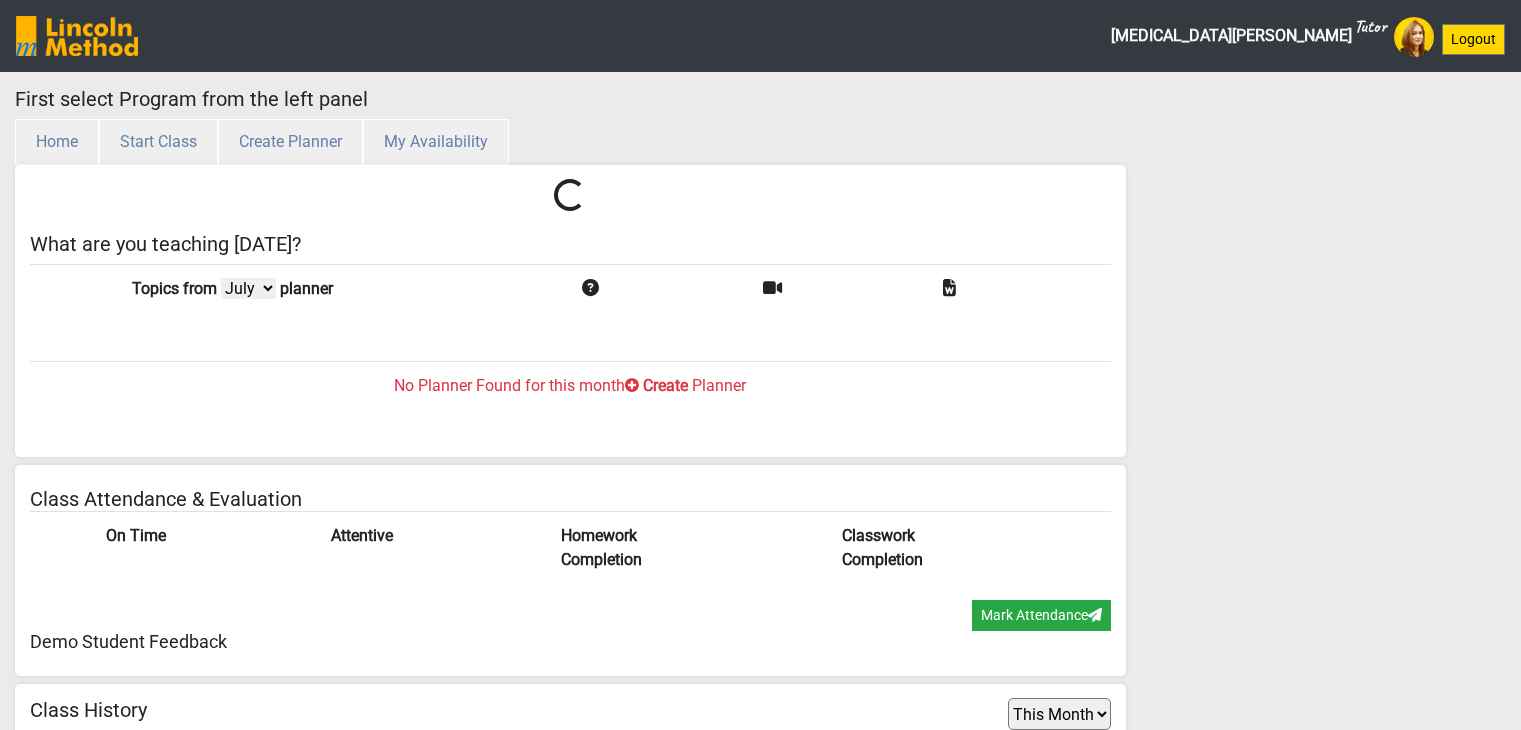 select on "month" 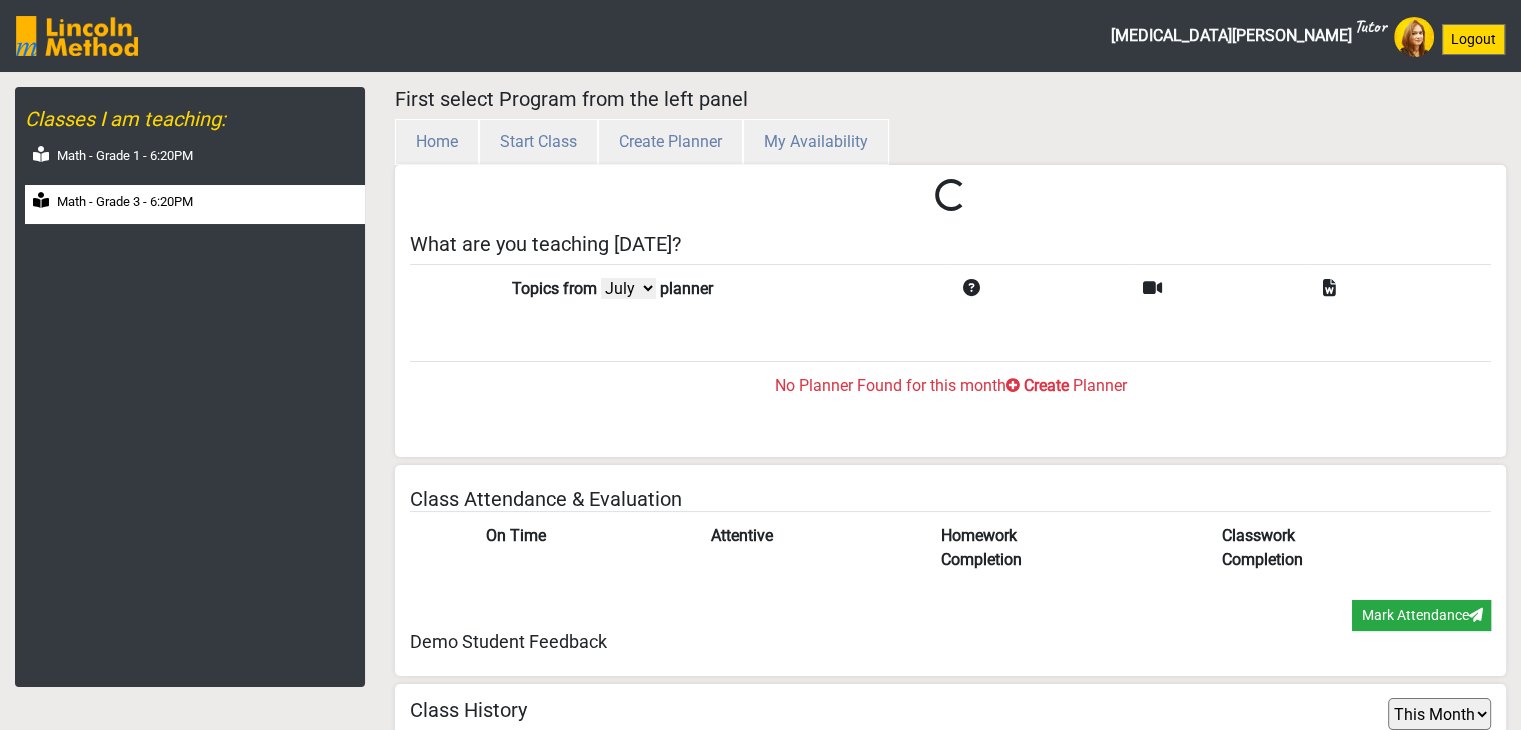 click on "Math - Grade 3 - 6:20PM" at bounding box center [125, 202] 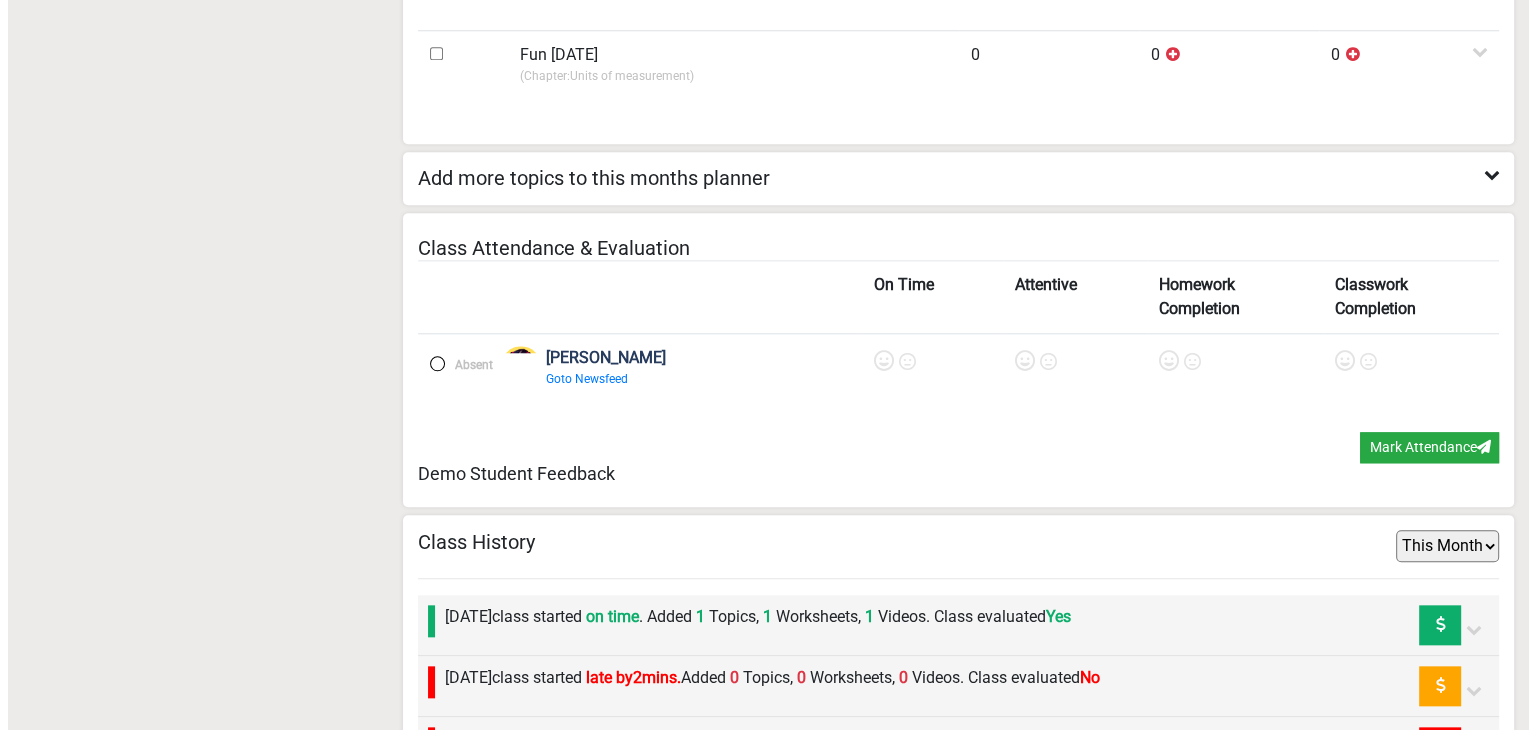 scroll, scrollTop: 2800, scrollLeft: 0, axis: vertical 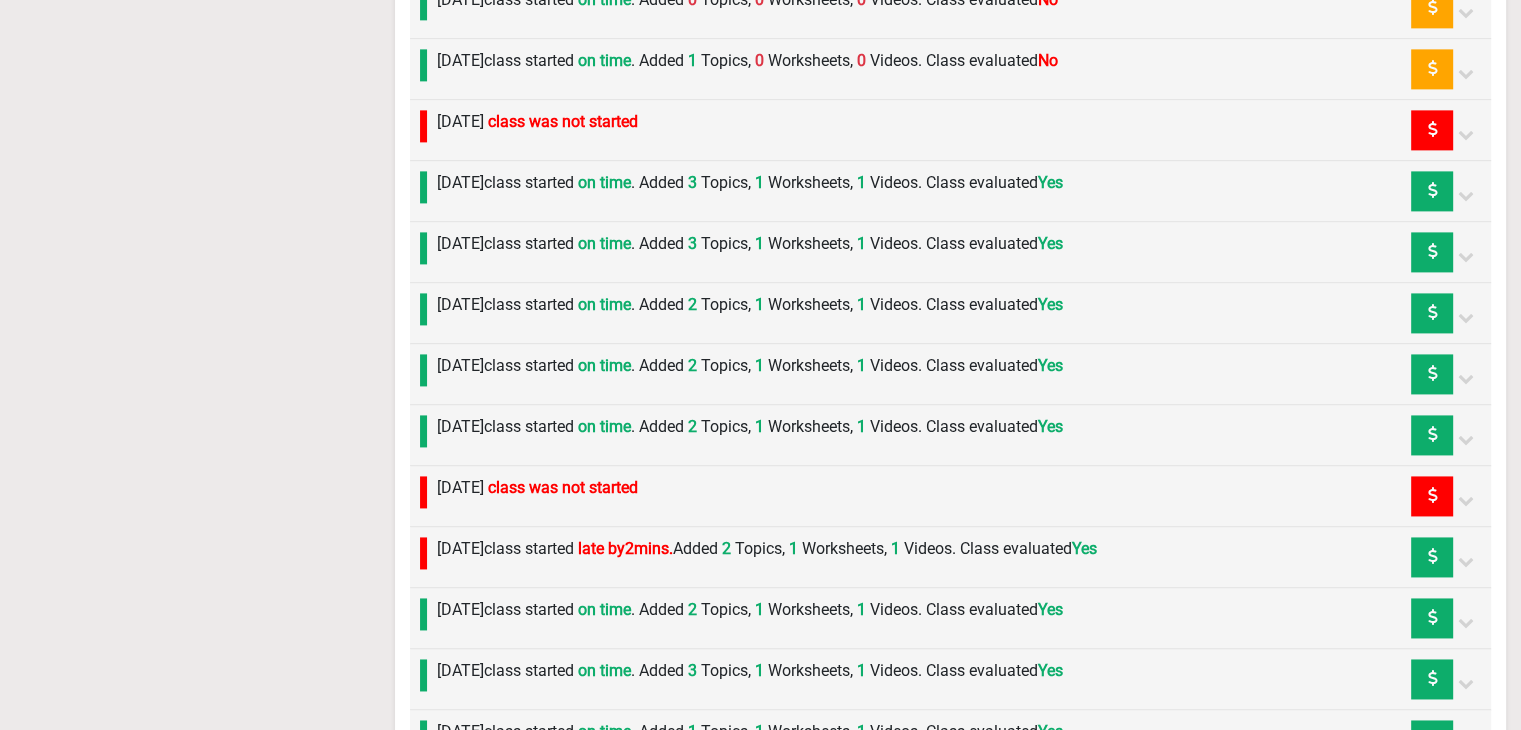 click on "Thursday 26th June  class started   on time . Added   1   Topics,   0   Worksheets,   0   Videos. Class evaluated  No" at bounding box center (747, 61) 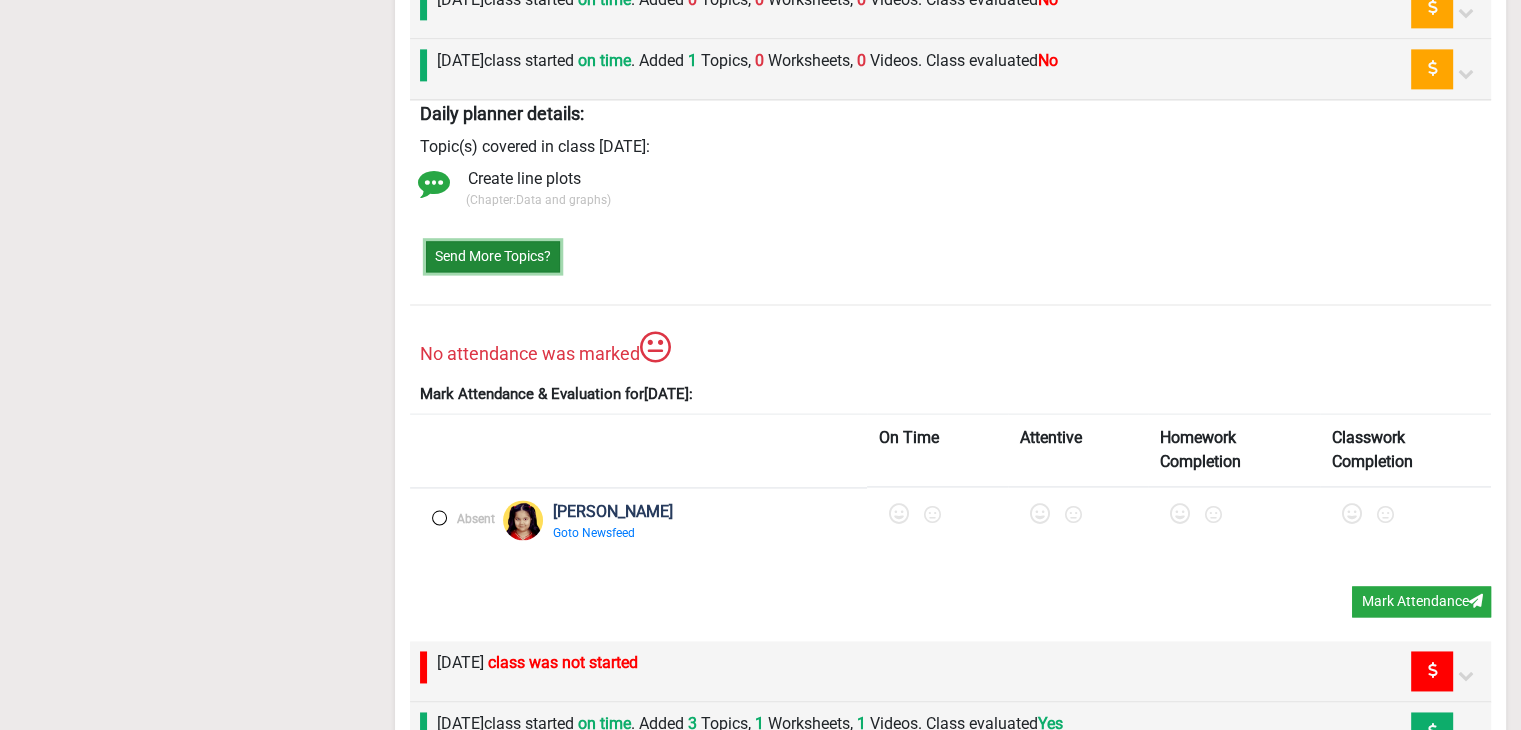 click on "Send More Topics?" at bounding box center [493, 256] 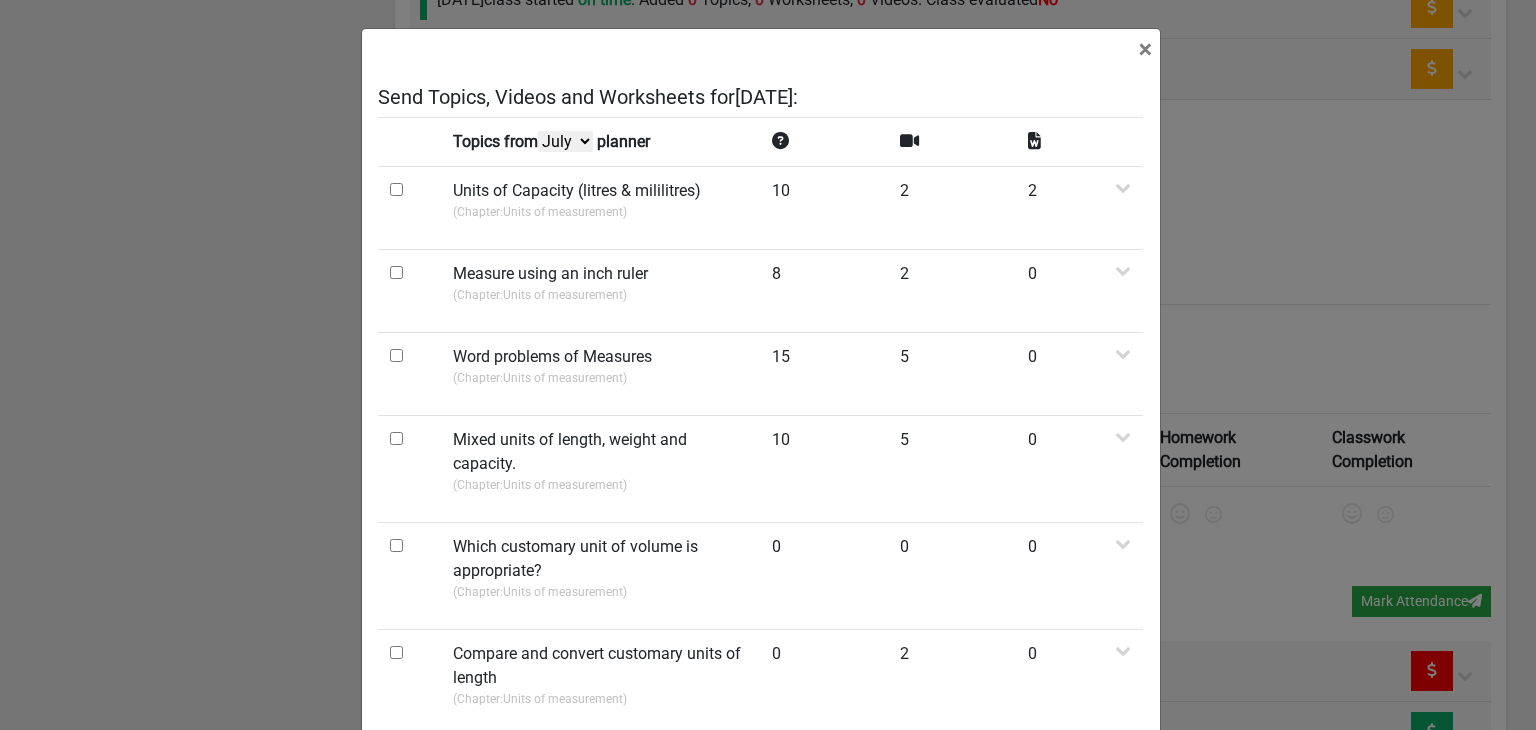 click on "Topics from July June May April   planner" at bounding box center [600, 141] 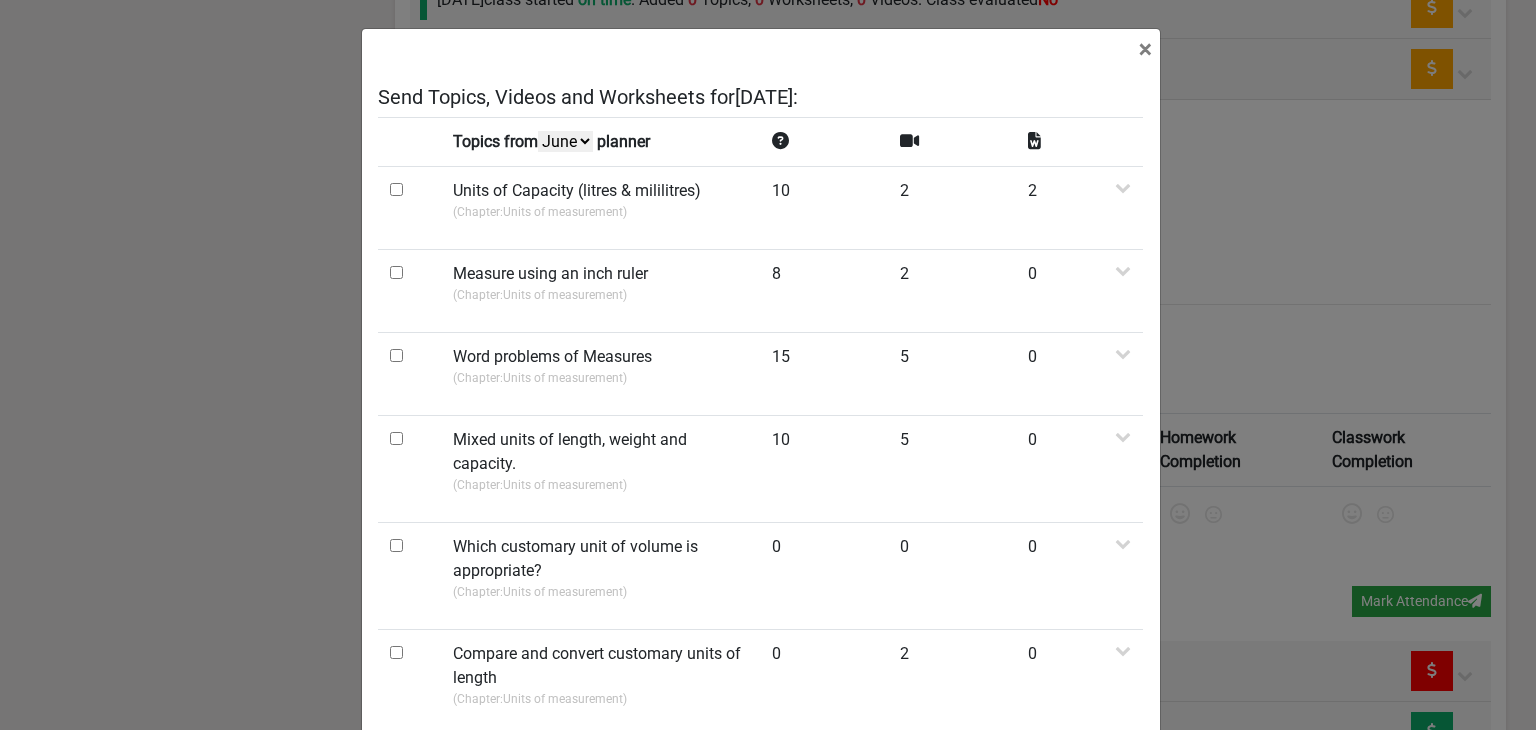 click on "July June May April" at bounding box center (565, 141) 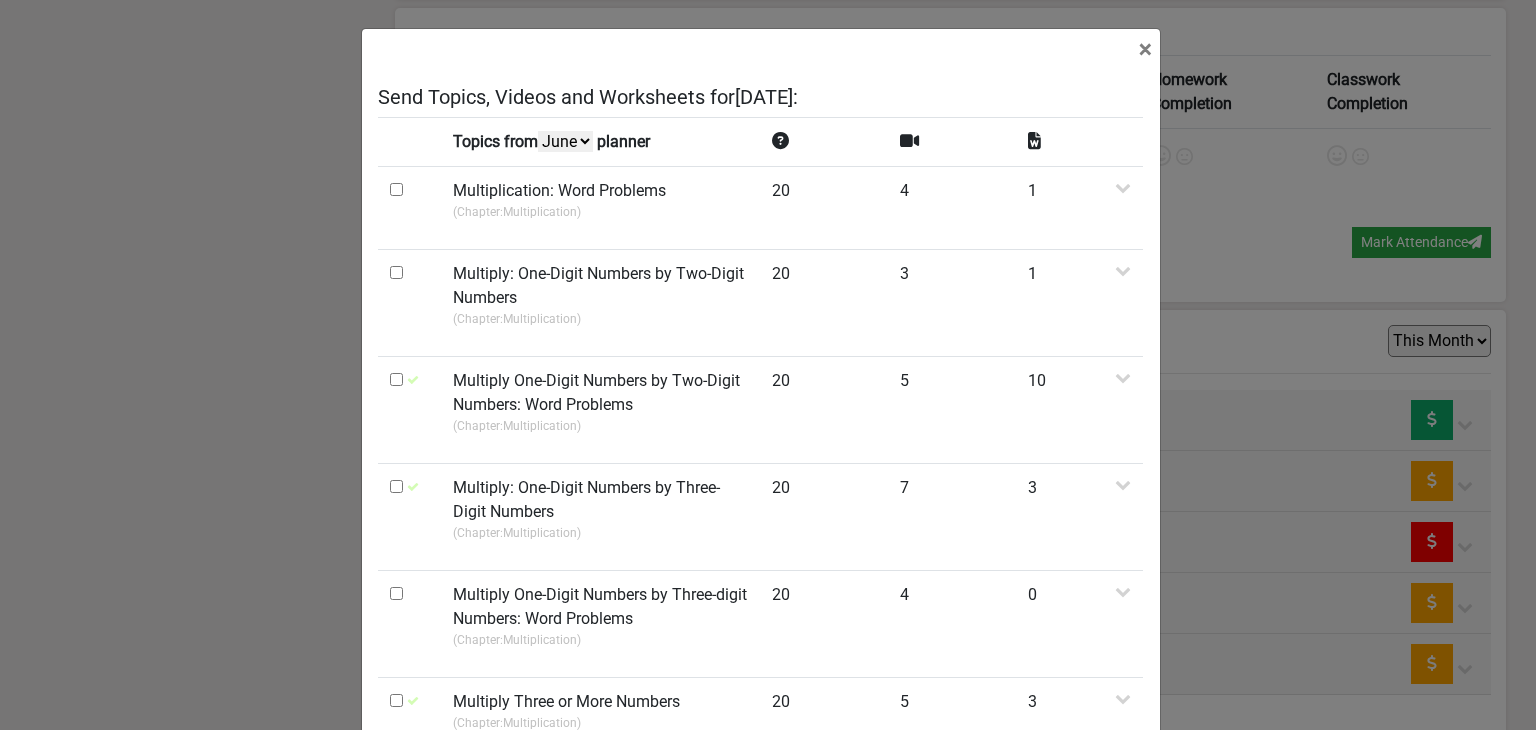 scroll, scrollTop: 2800, scrollLeft: 0, axis: vertical 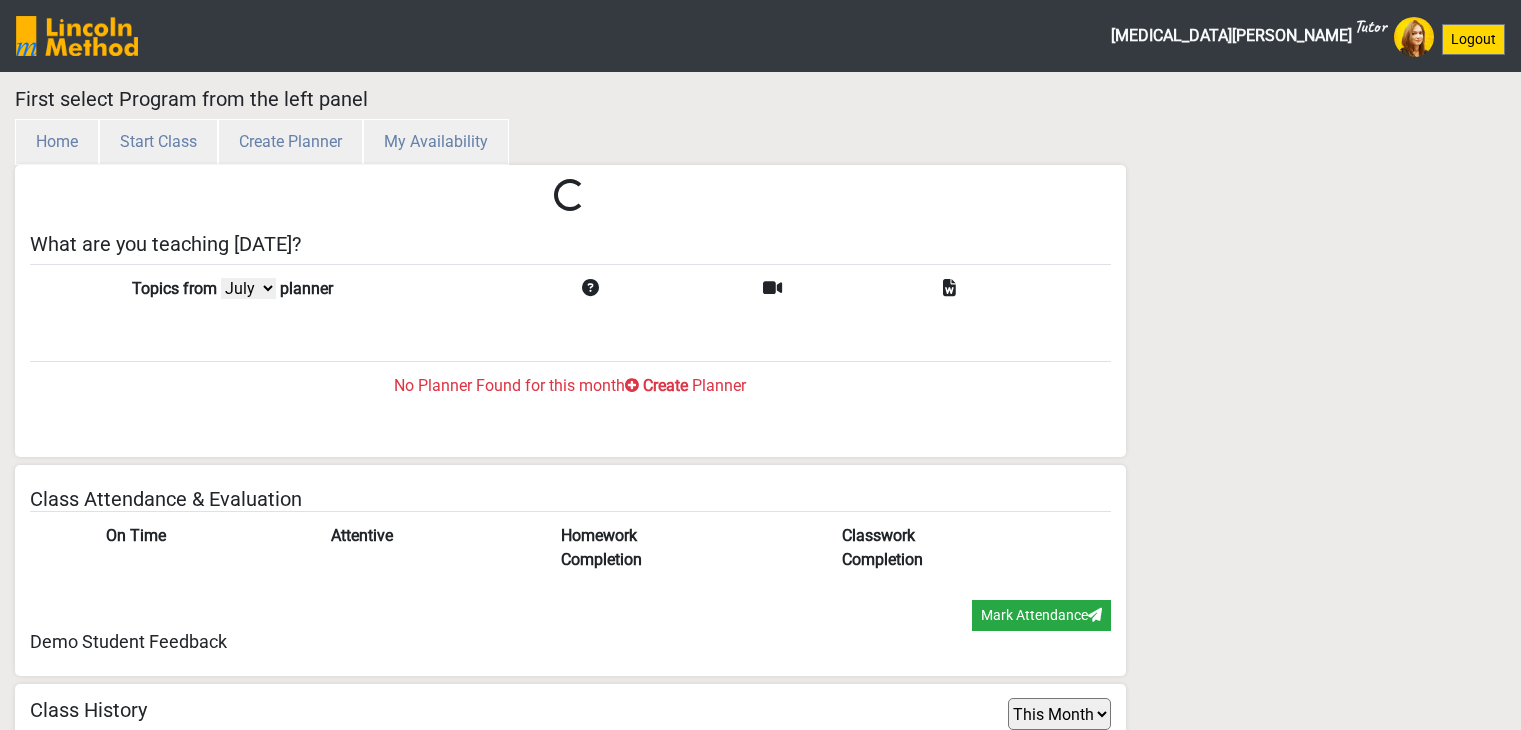 select on "month" 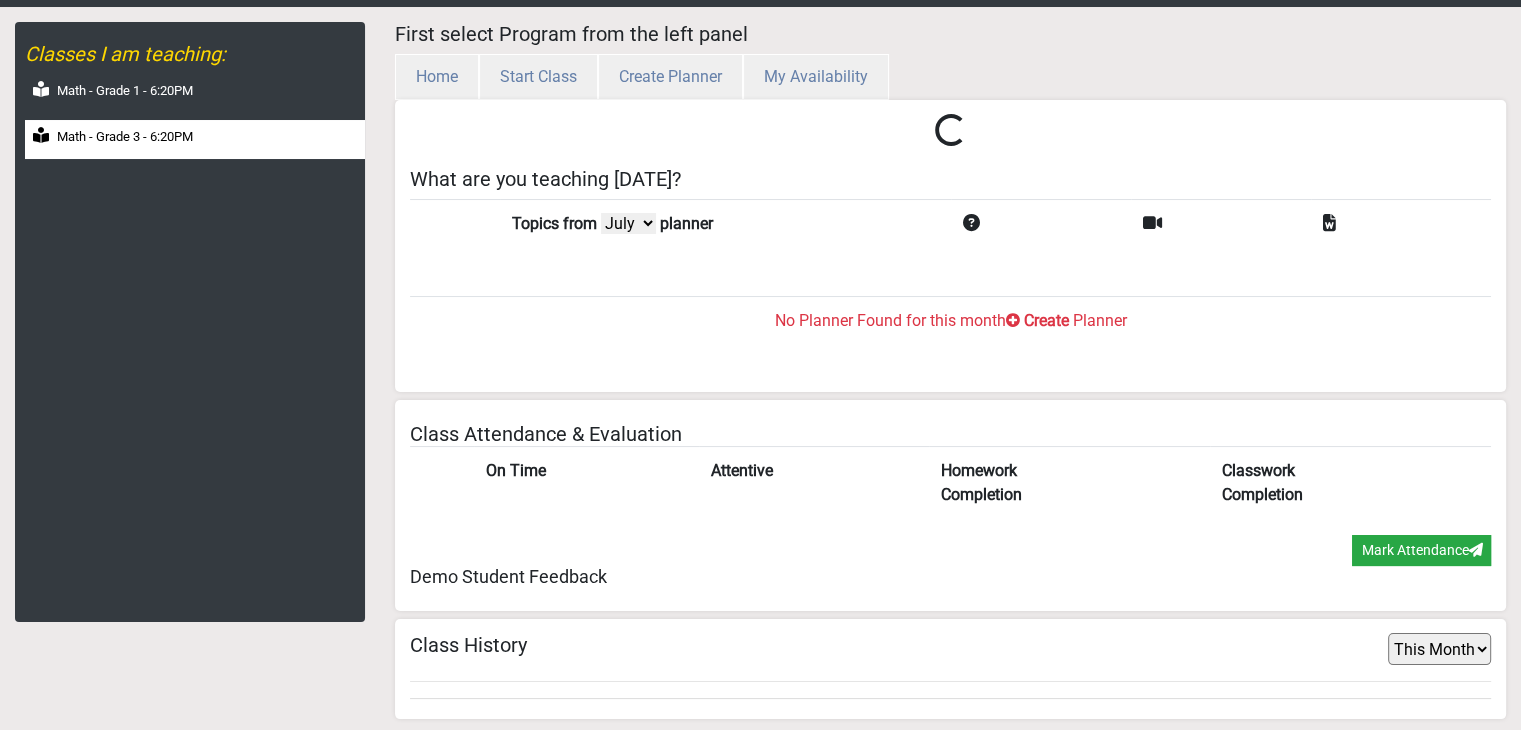 click on "Math - Grade 3 - 6:20PM" at bounding box center [195, 139] 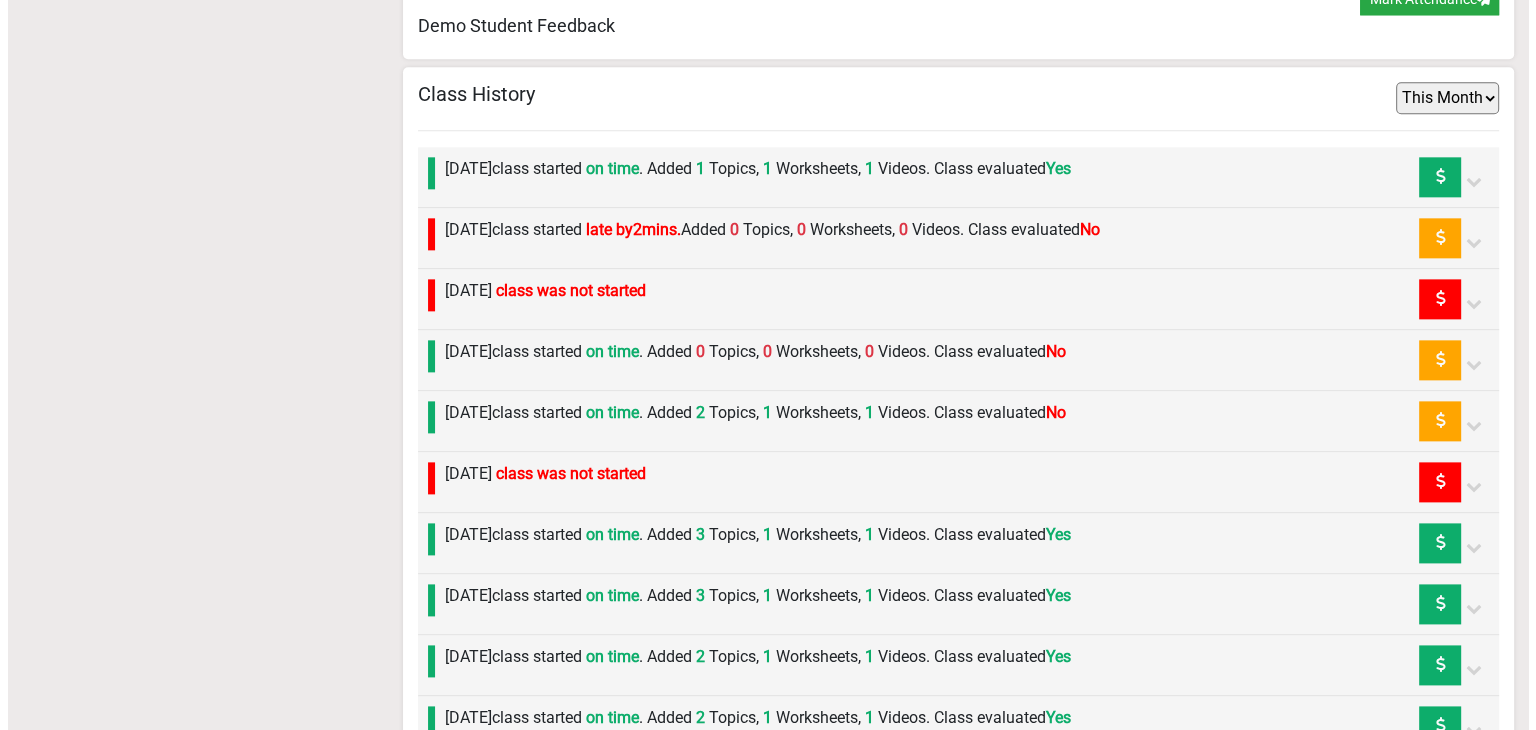 scroll, scrollTop: 2493, scrollLeft: 0, axis: vertical 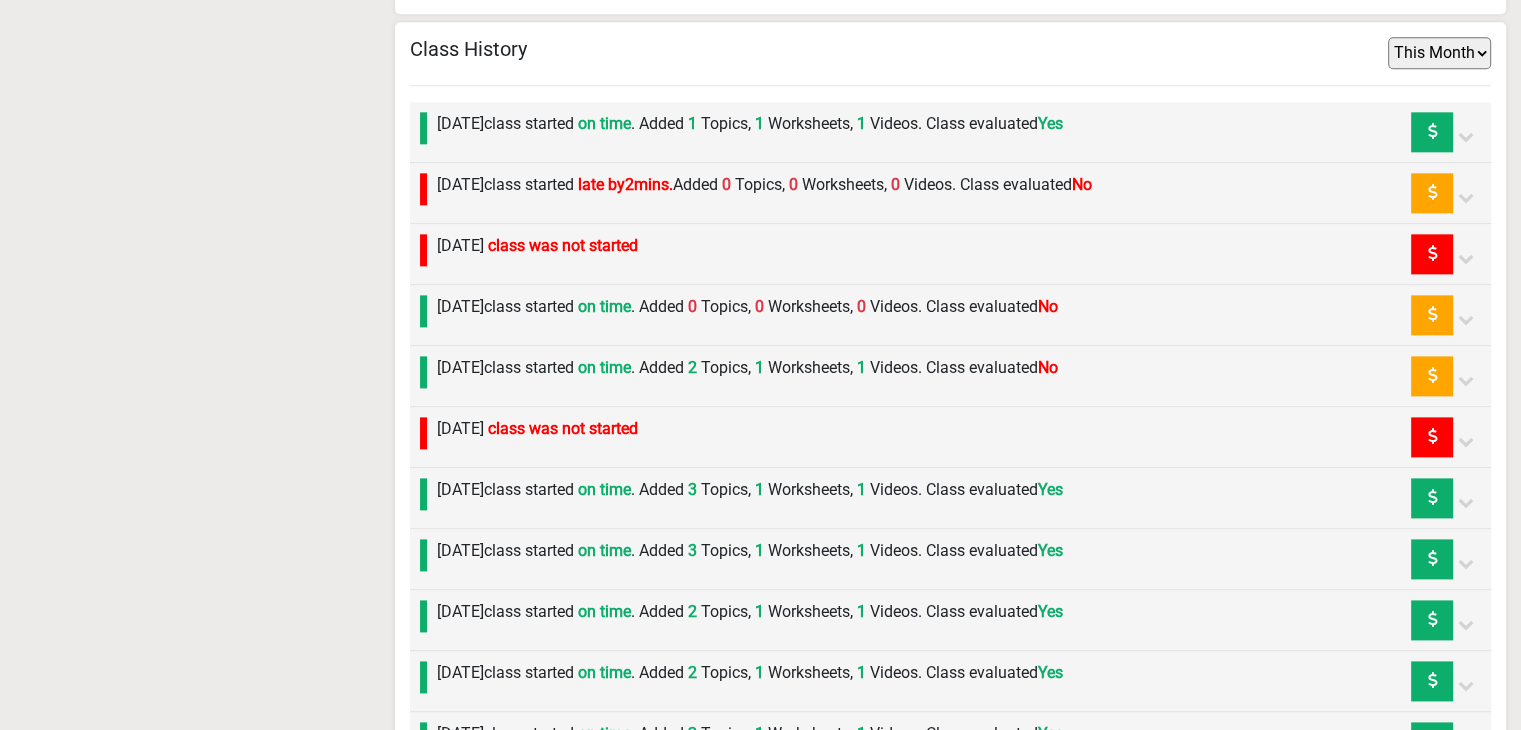 click on "[DATE]  class started   on time . Added    0    Topics,   0   Worksheets,   0   Videos. Class evaluated  No" at bounding box center (742, 315) 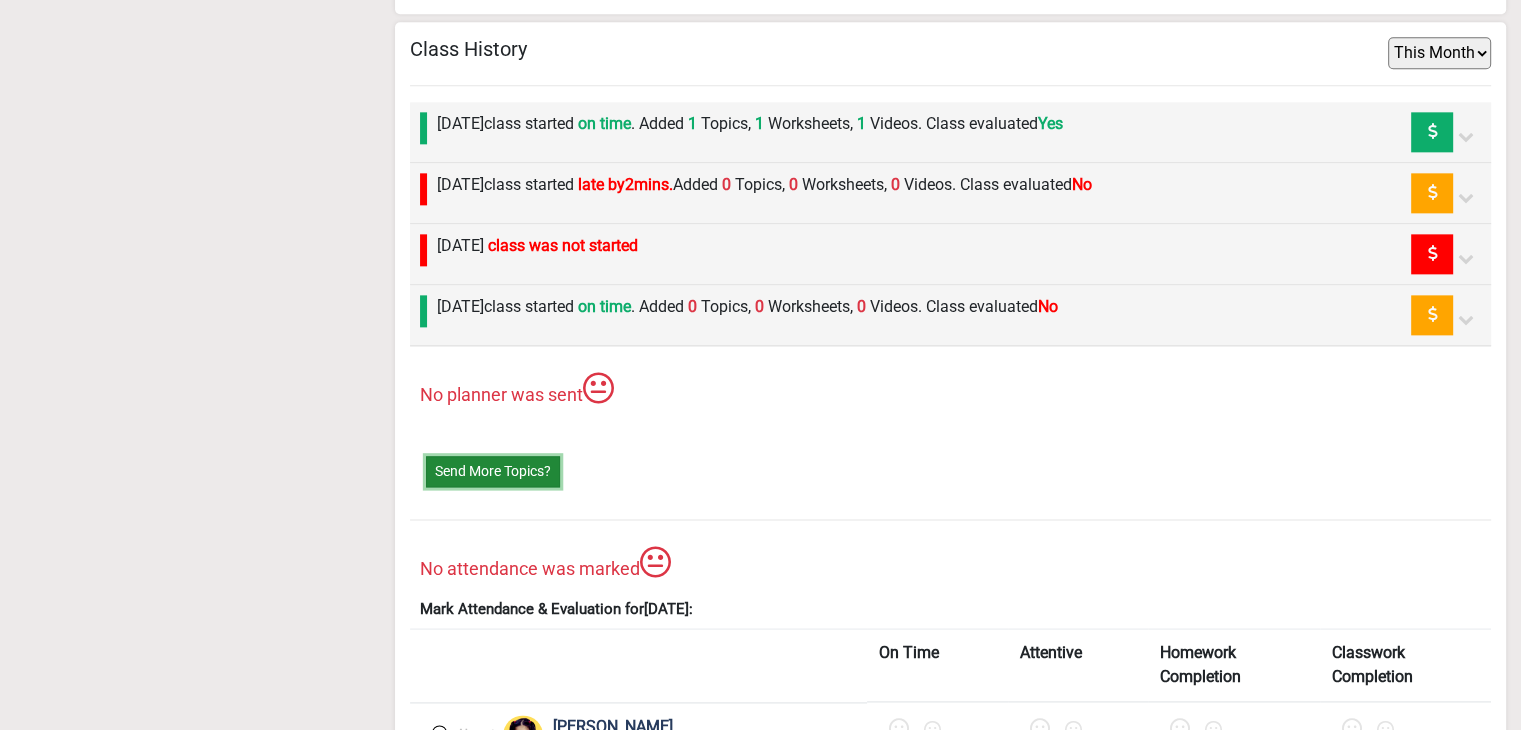 click on "Send More Topics?" at bounding box center [493, 471] 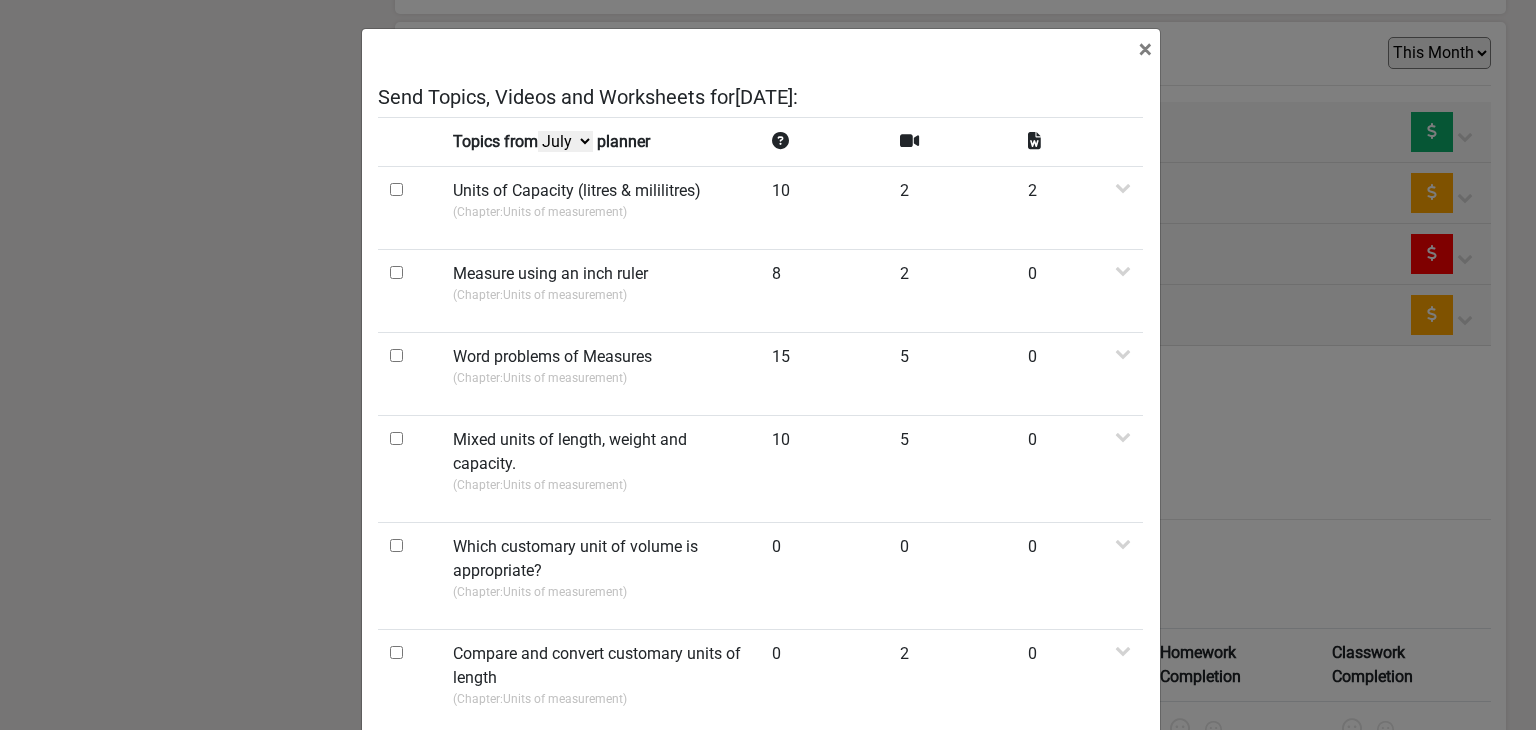 click on "July June May April" at bounding box center [565, 141] 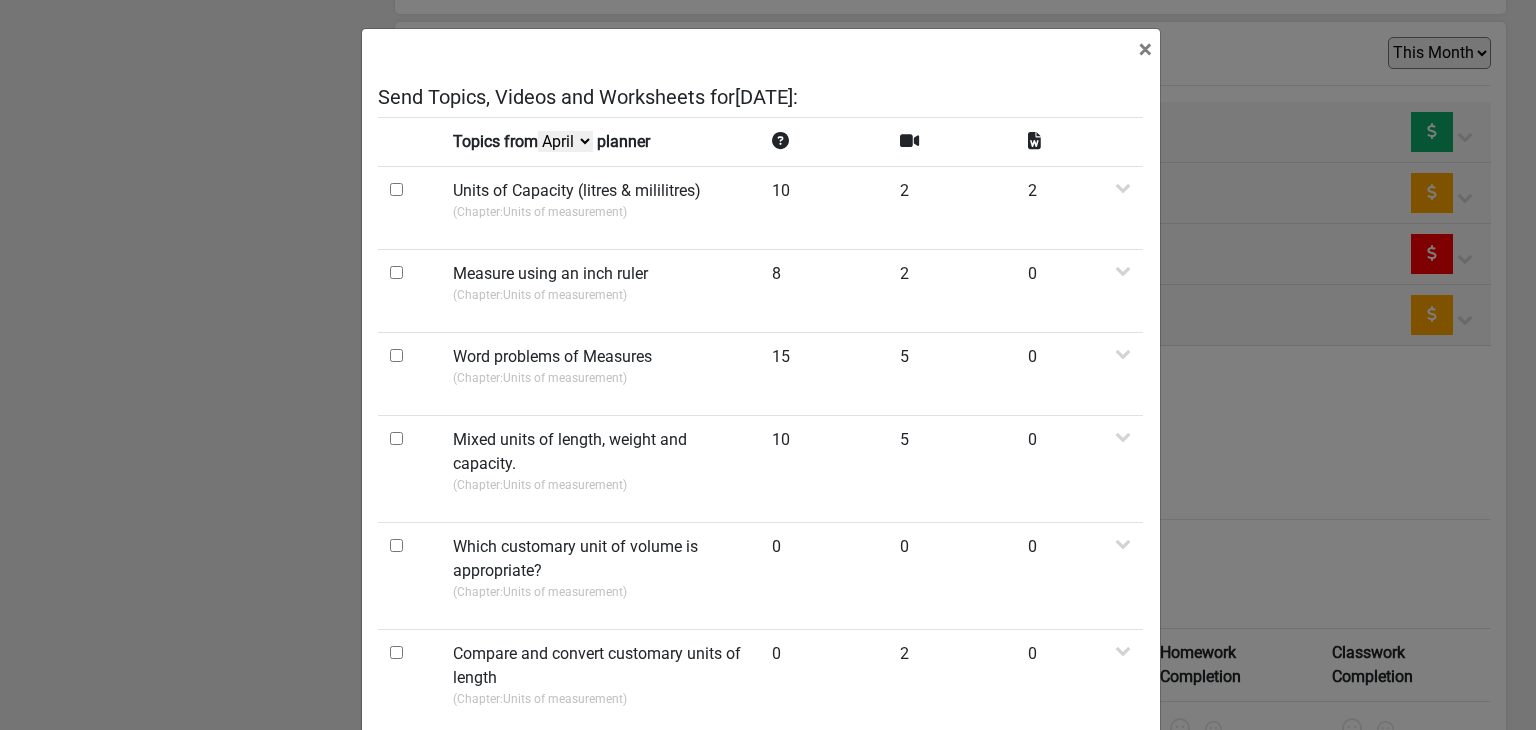 click on "July June May April" at bounding box center (565, 141) 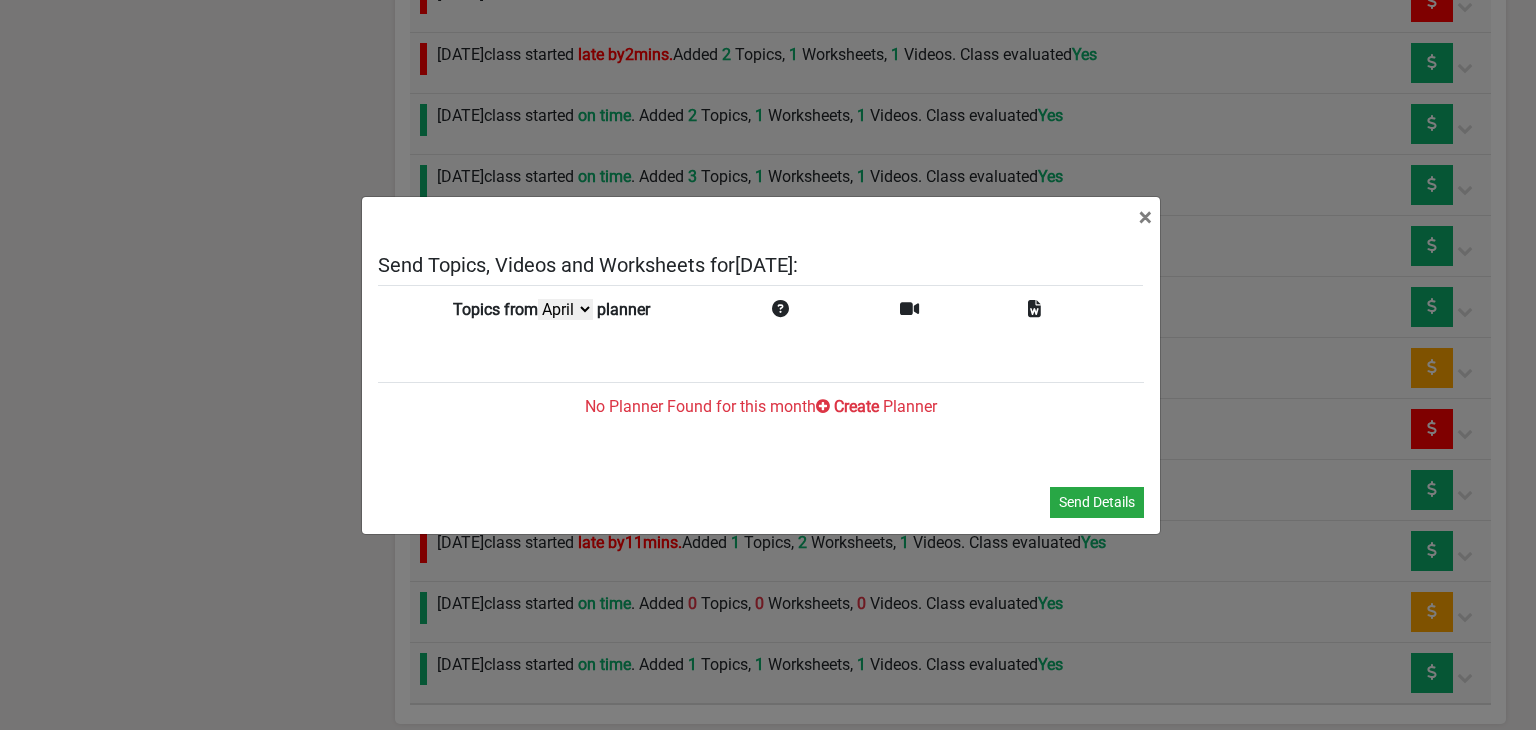 scroll, scrollTop: 2493, scrollLeft: 0, axis: vertical 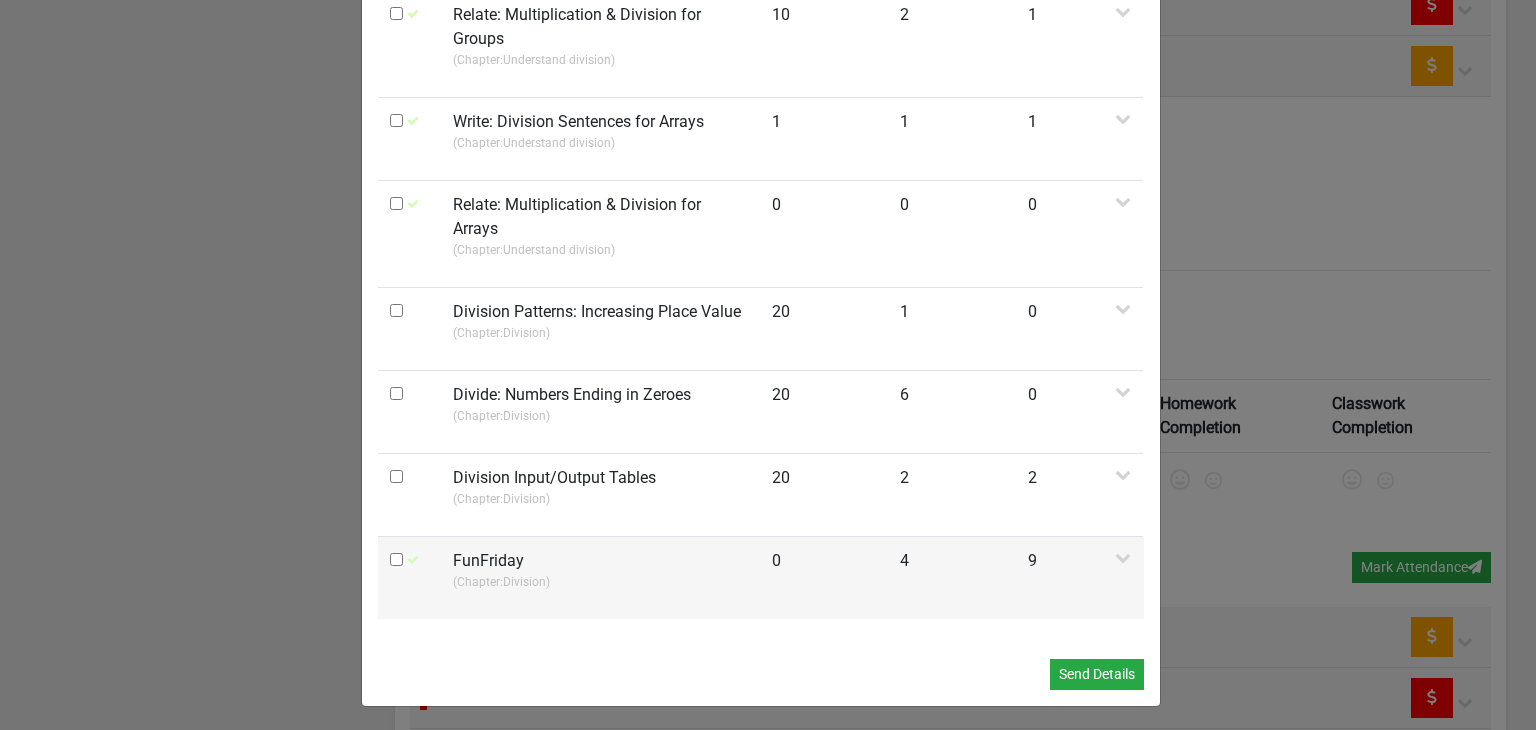 click at bounding box center (396, 559) 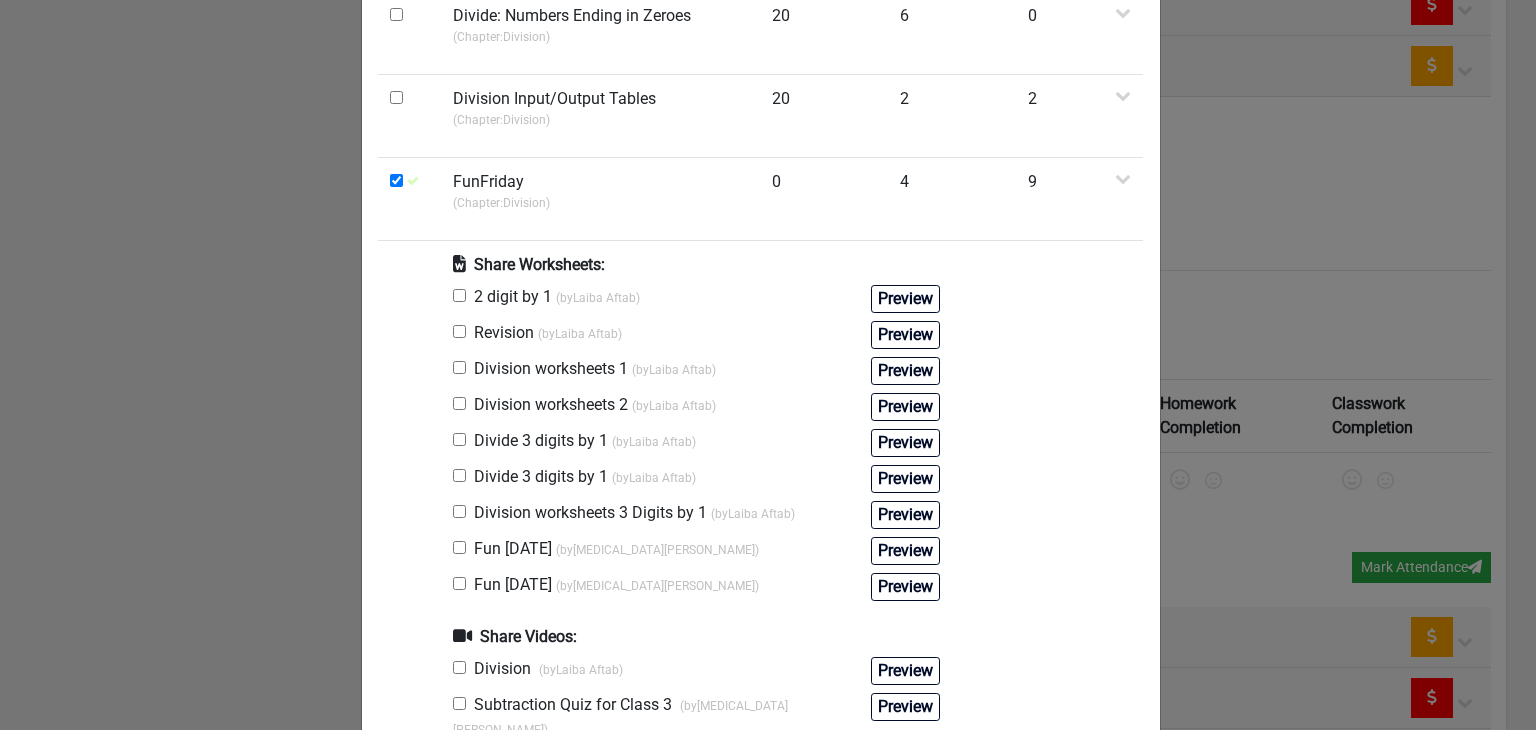 scroll, scrollTop: 1681, scrollLeft: 0, axis: vertical 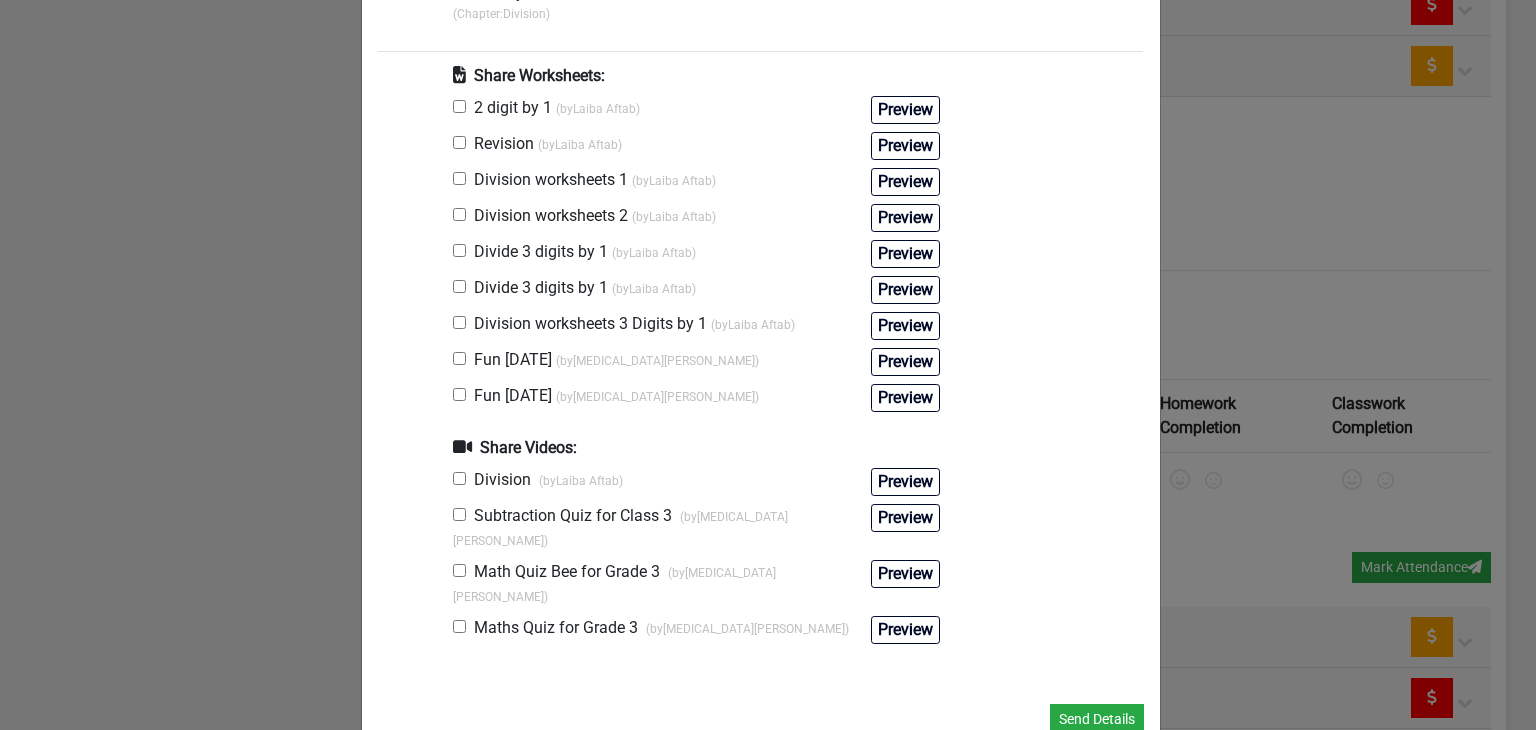 click at bounding box center (459, 358) 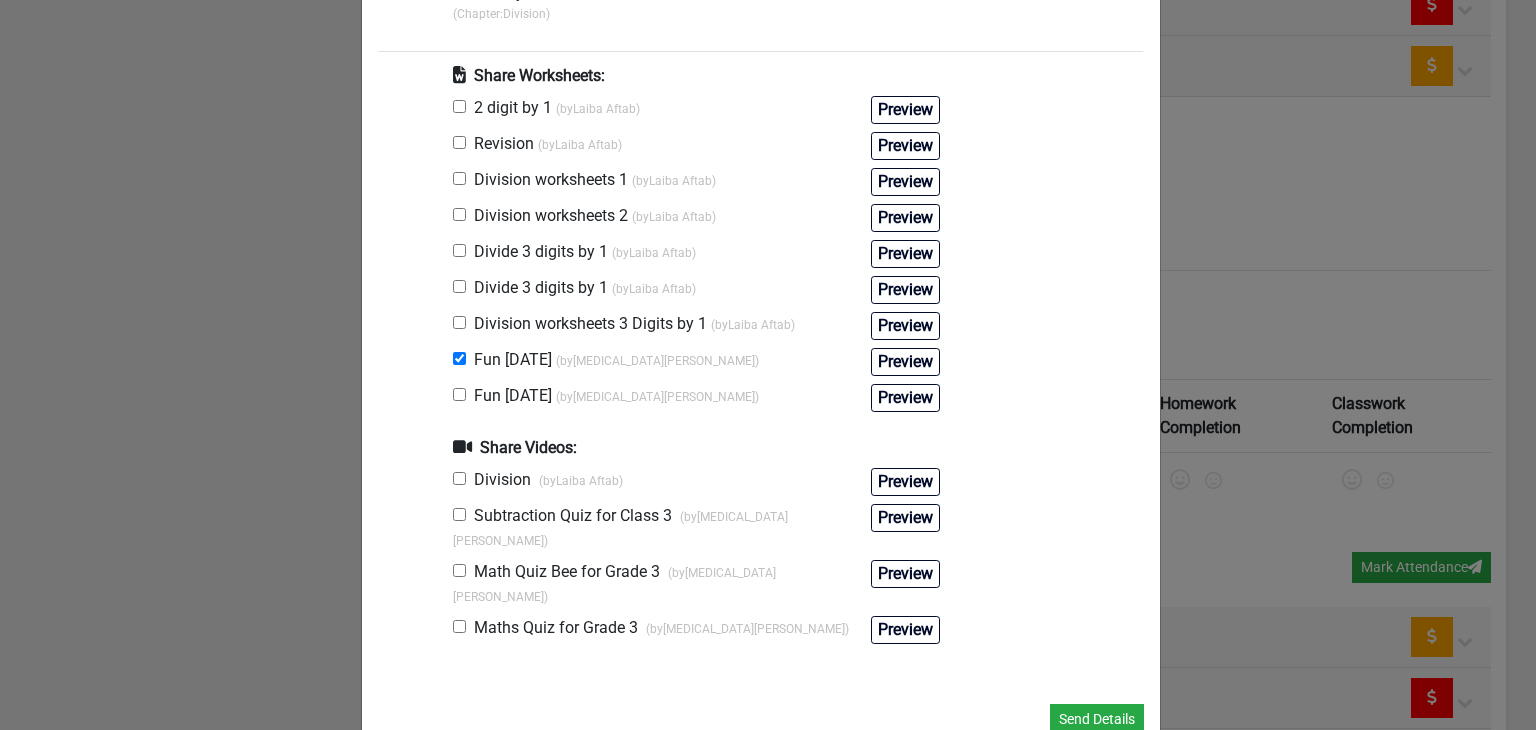 click at bounding box center [459, 570] 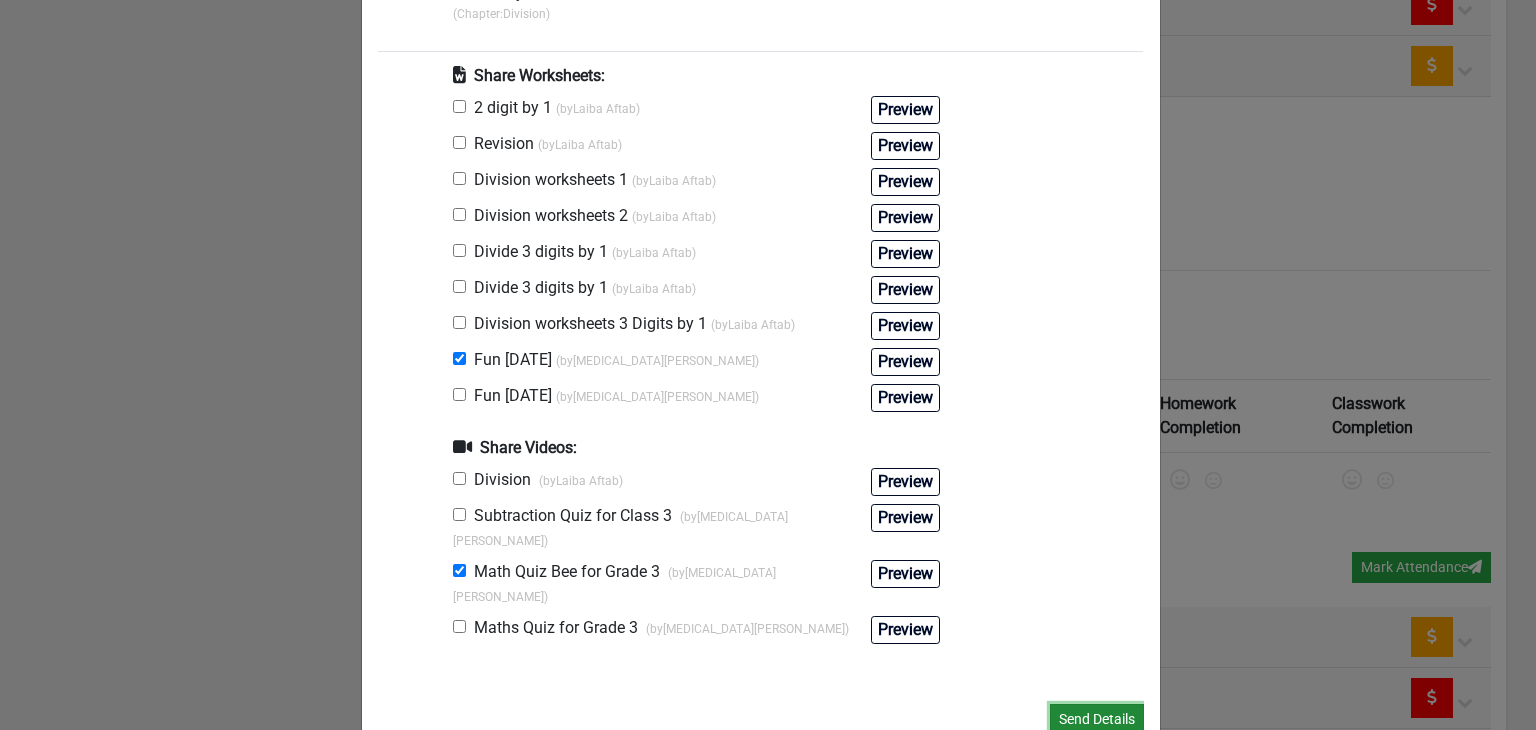 click on "Send Details" at bounding box center (1097, 719) 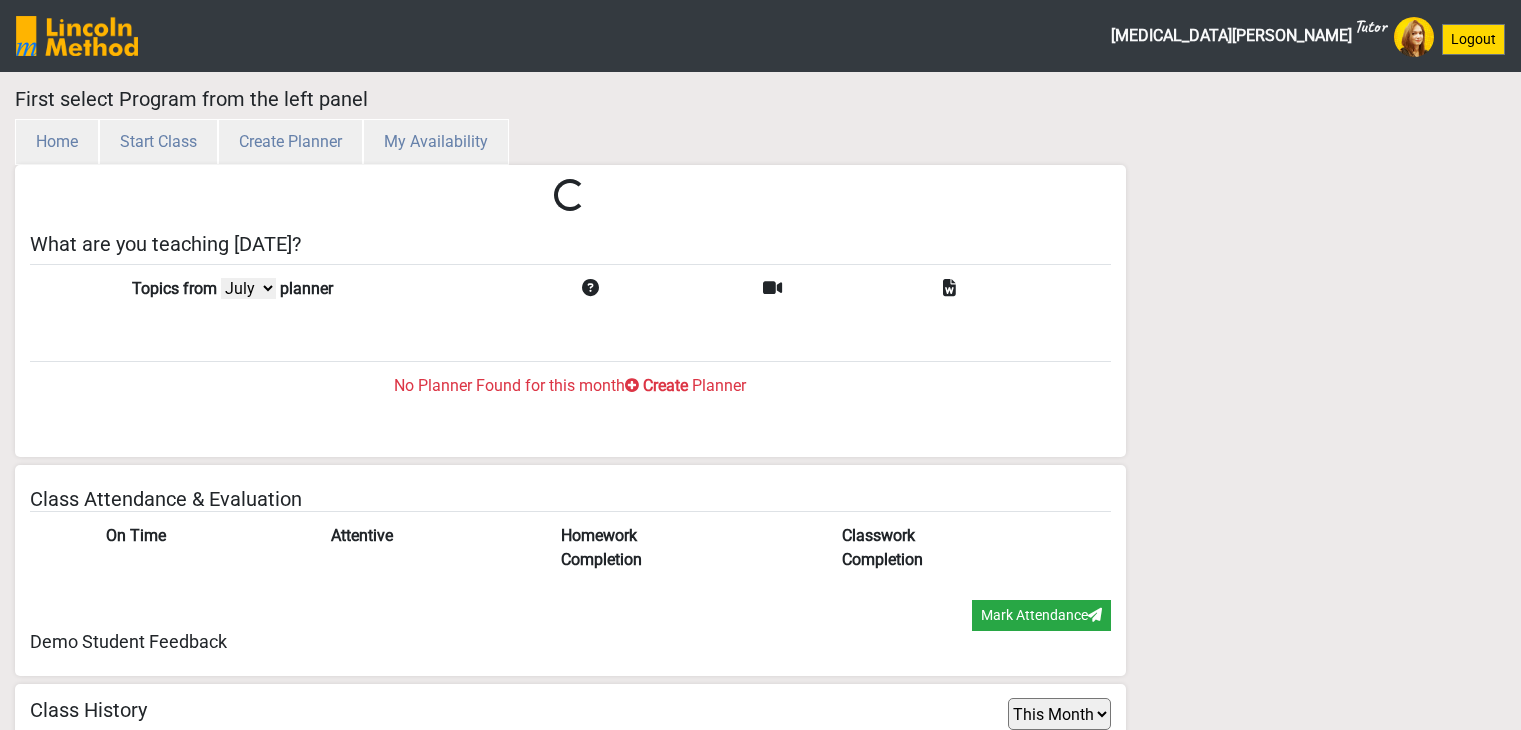 select on "month" 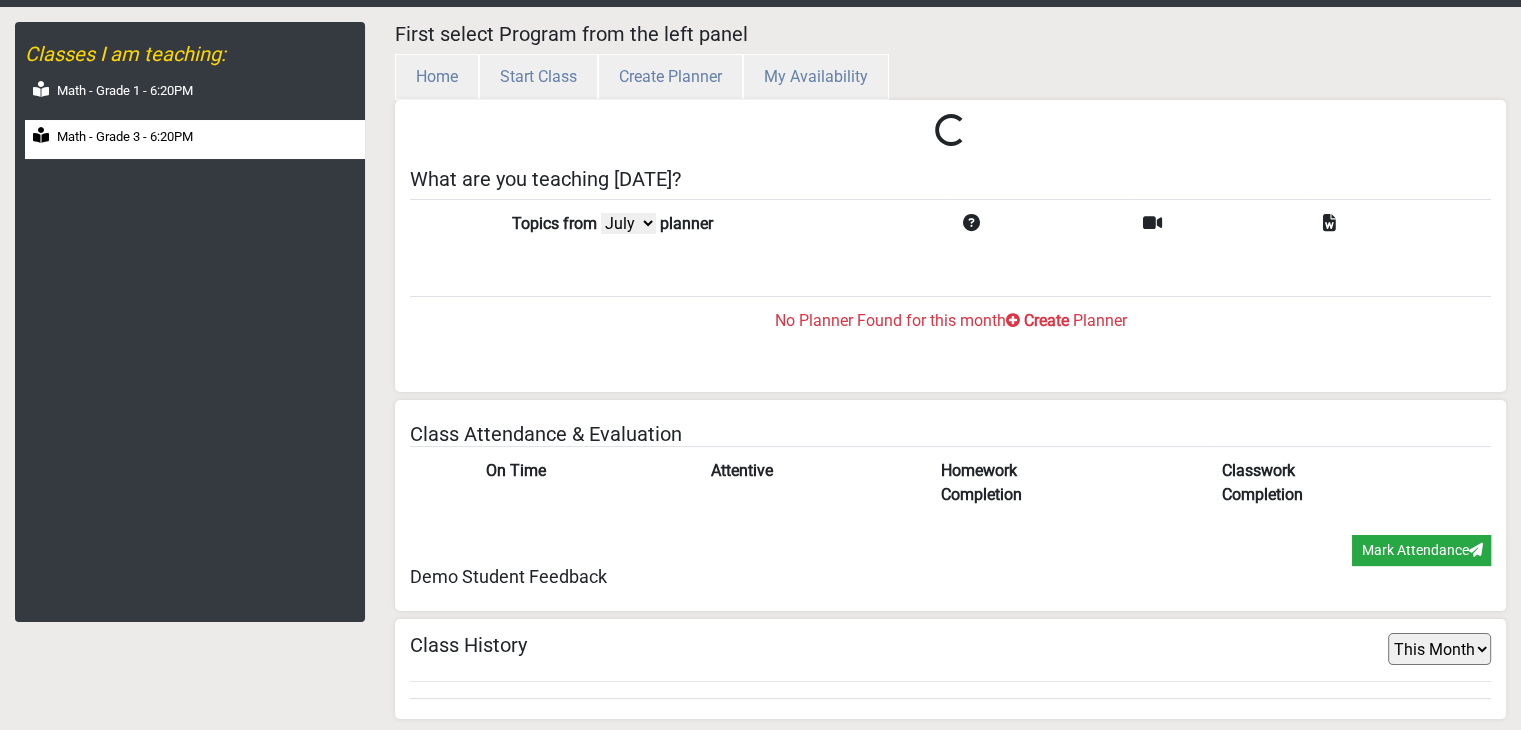 click on "Math - Grade 3 - 6:20PM" at bounding box center (125, 137) 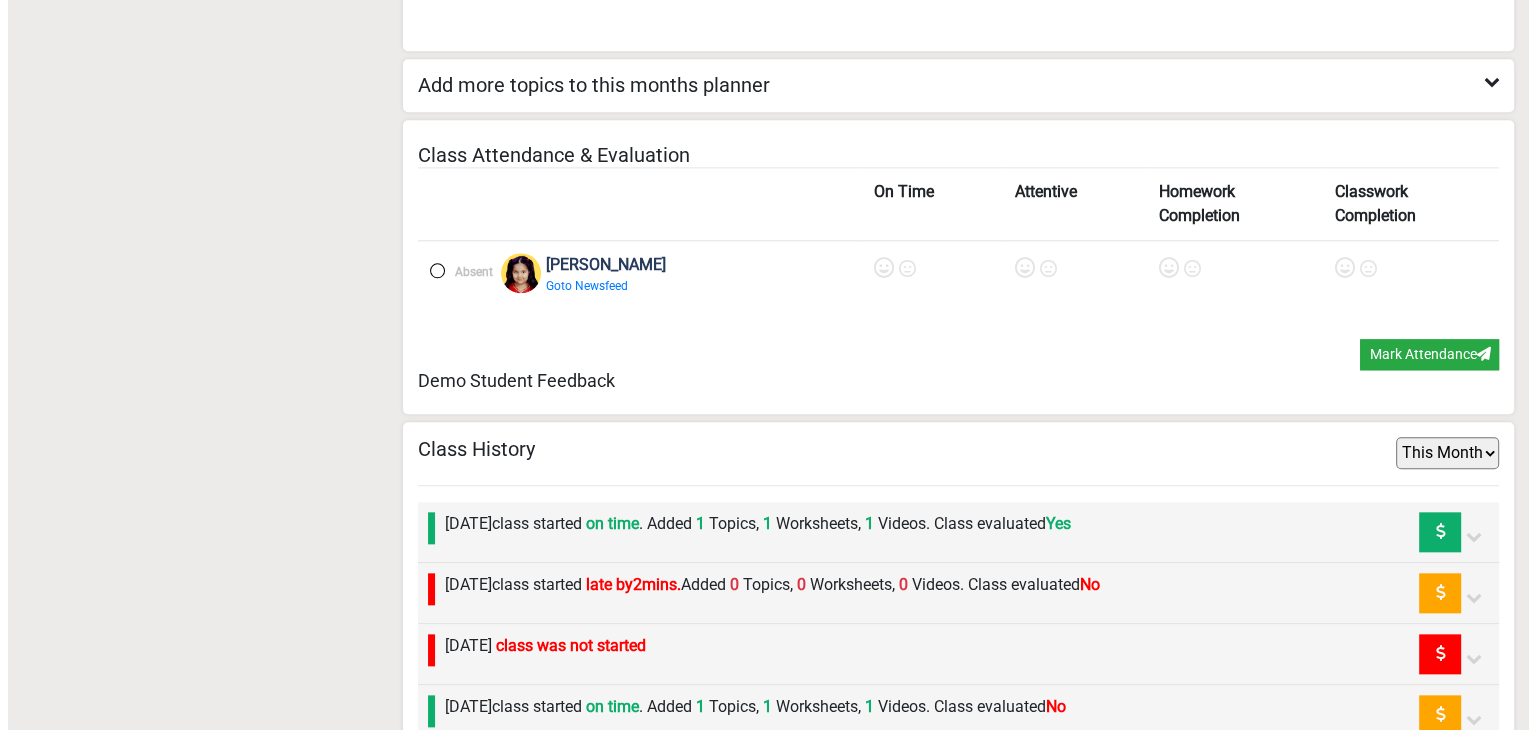 scroll, scrollTop: 2293, scrollLeft: 0, axis: vertical 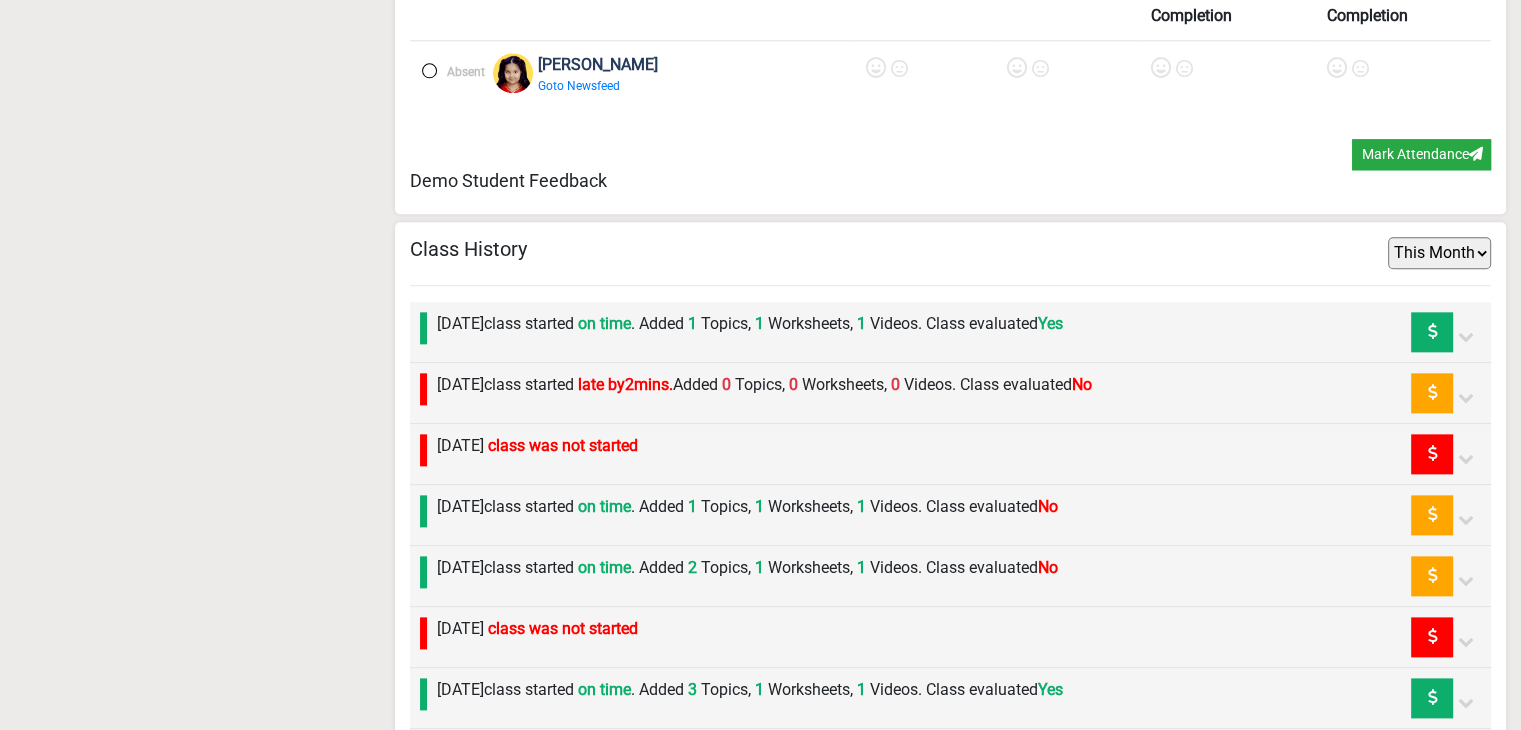 click on "Monday 30th June  class started   late by  2  mins.  Added   0   Topics,   0   Worksheets,   0   Videos. Class evaluated  No" at bounding box center (764, 385) 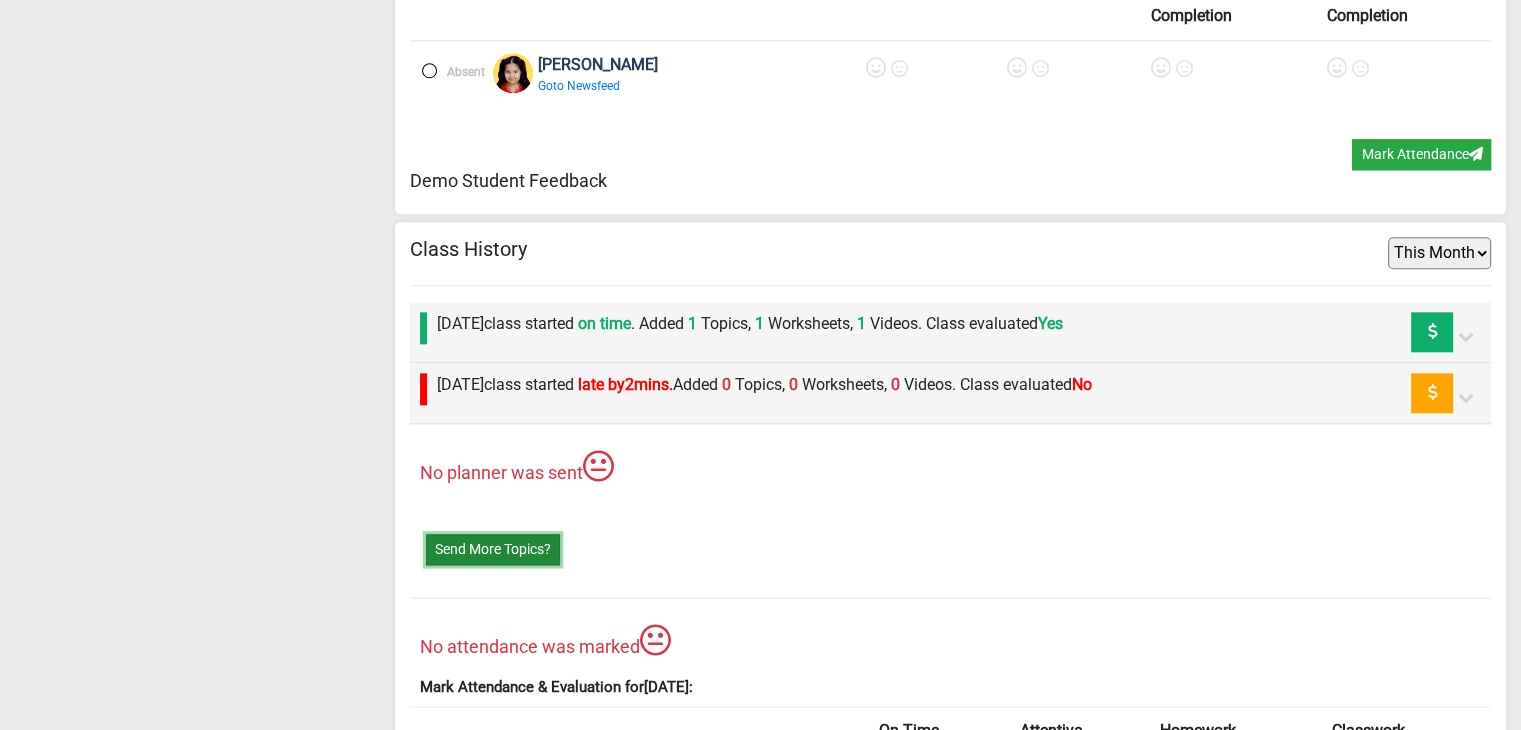 click on "Send More Topics?" at bounding box center [493, 549] 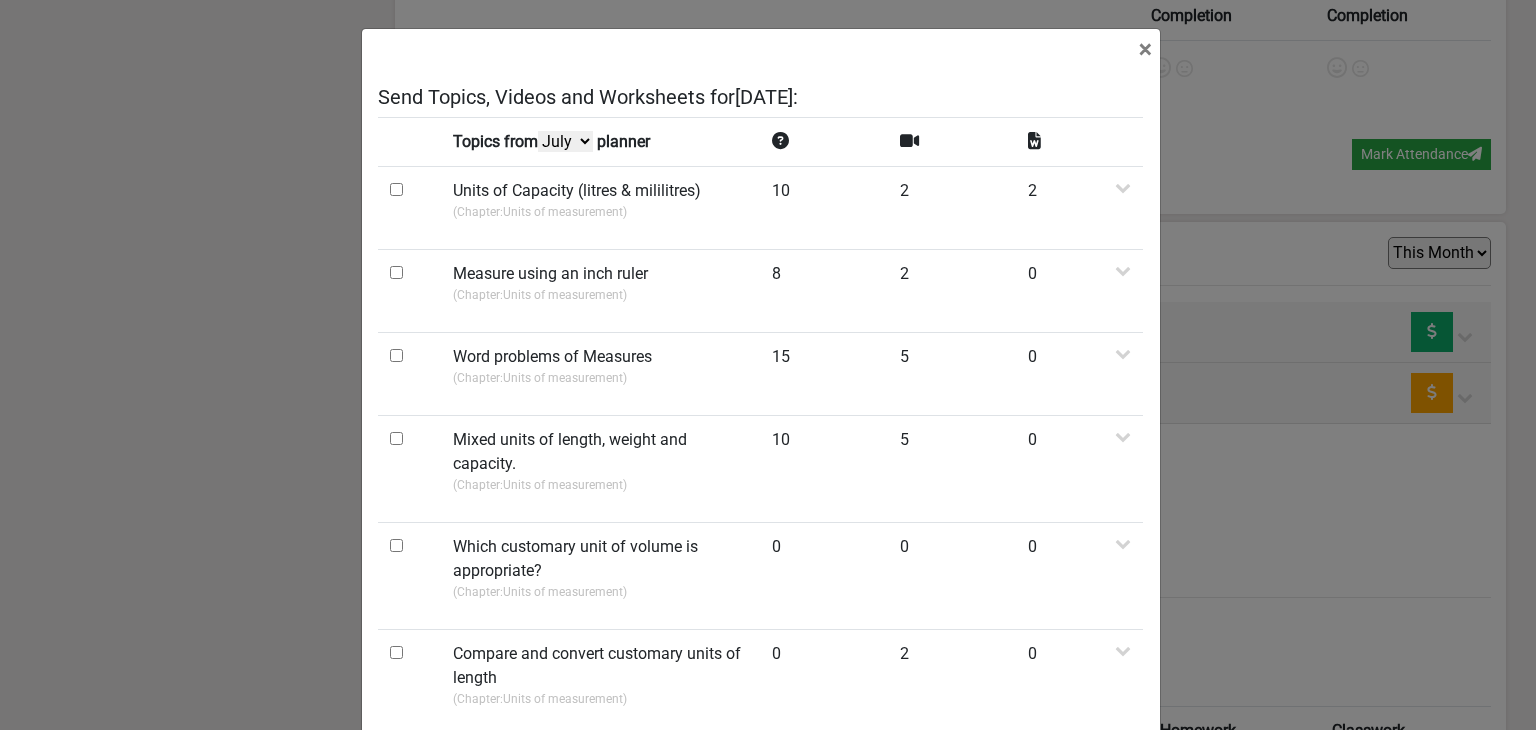click on "July June May April" at bounding box center [565, 141] 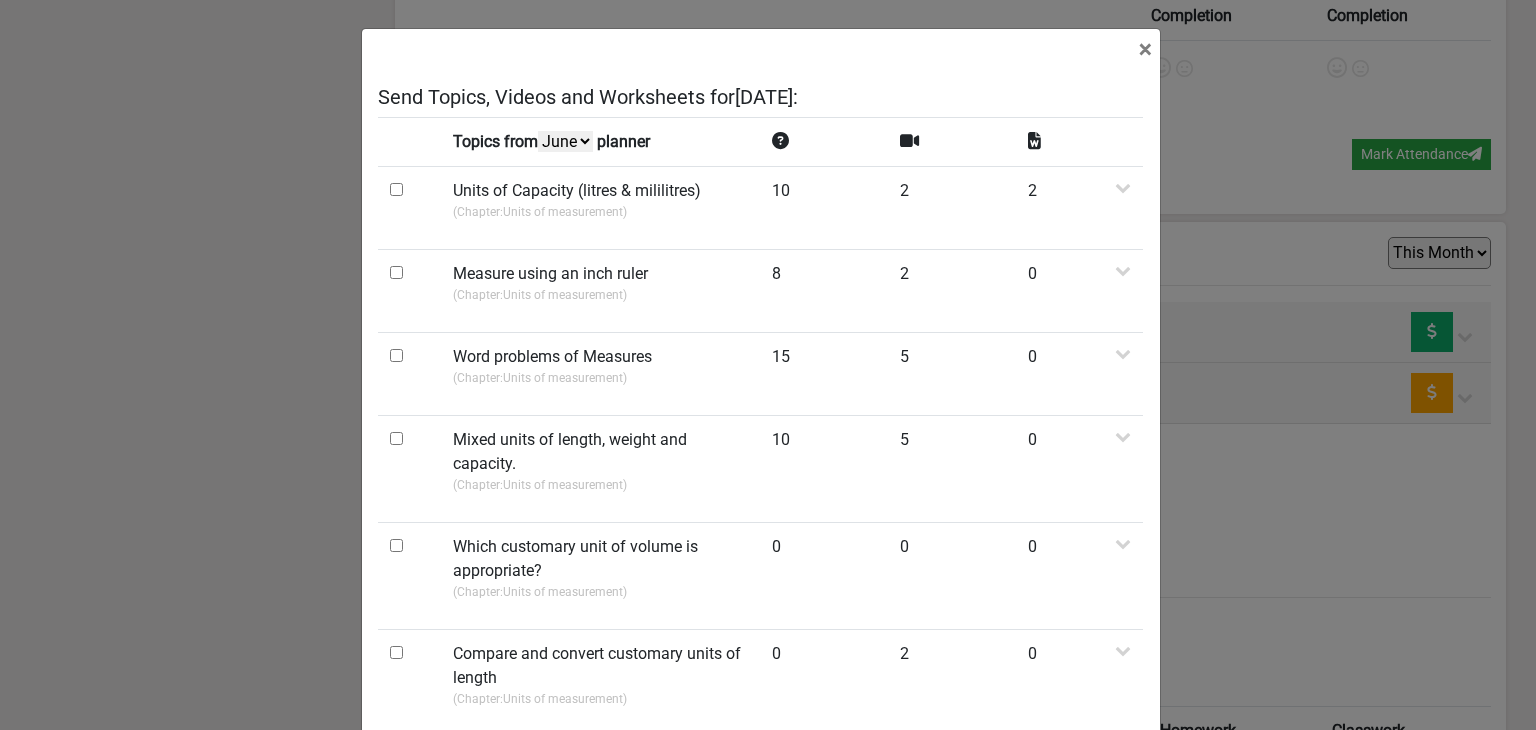 click on "July June May April" at bounding box center [565, 141] 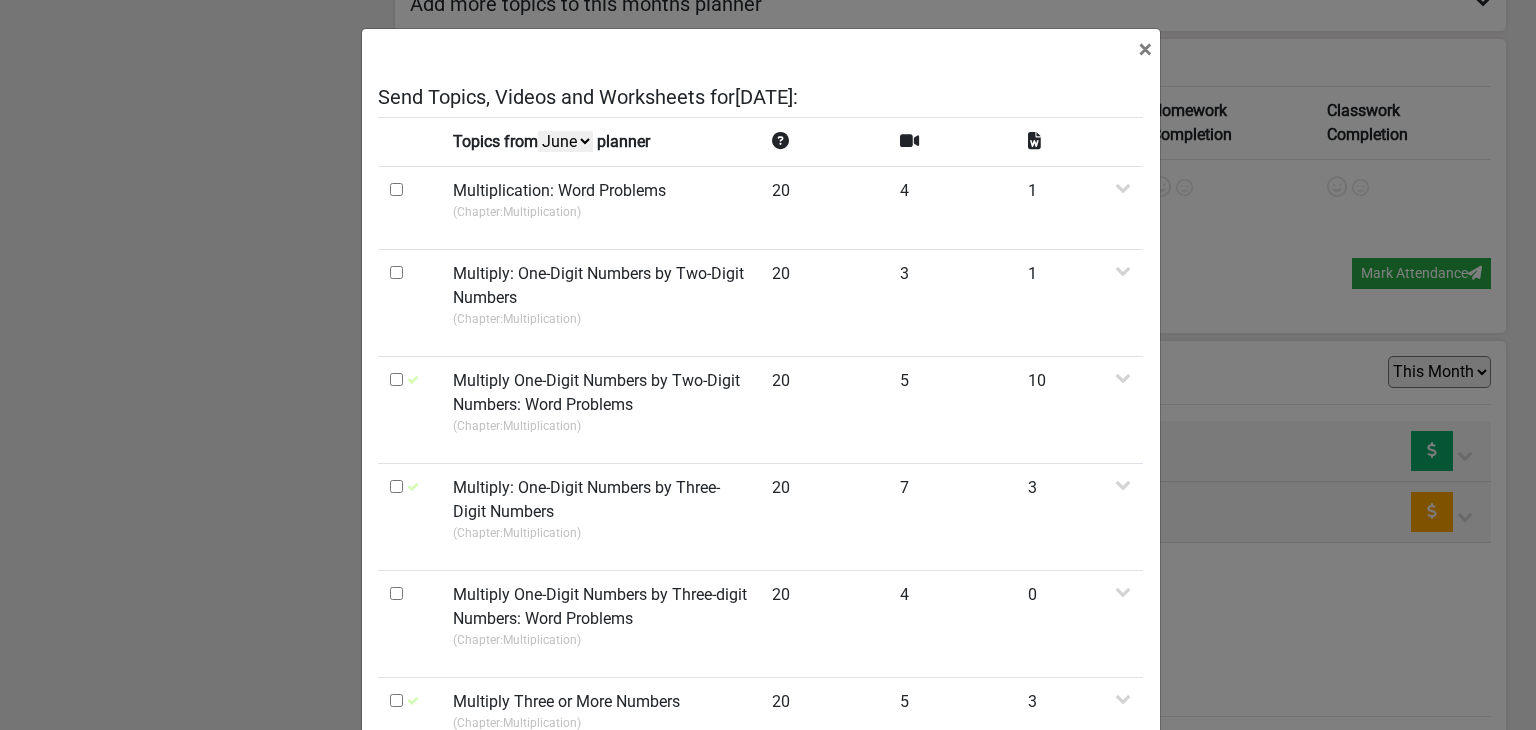 scroll, scrollTop: 2293, scrollLeft: 0, axis: vertical 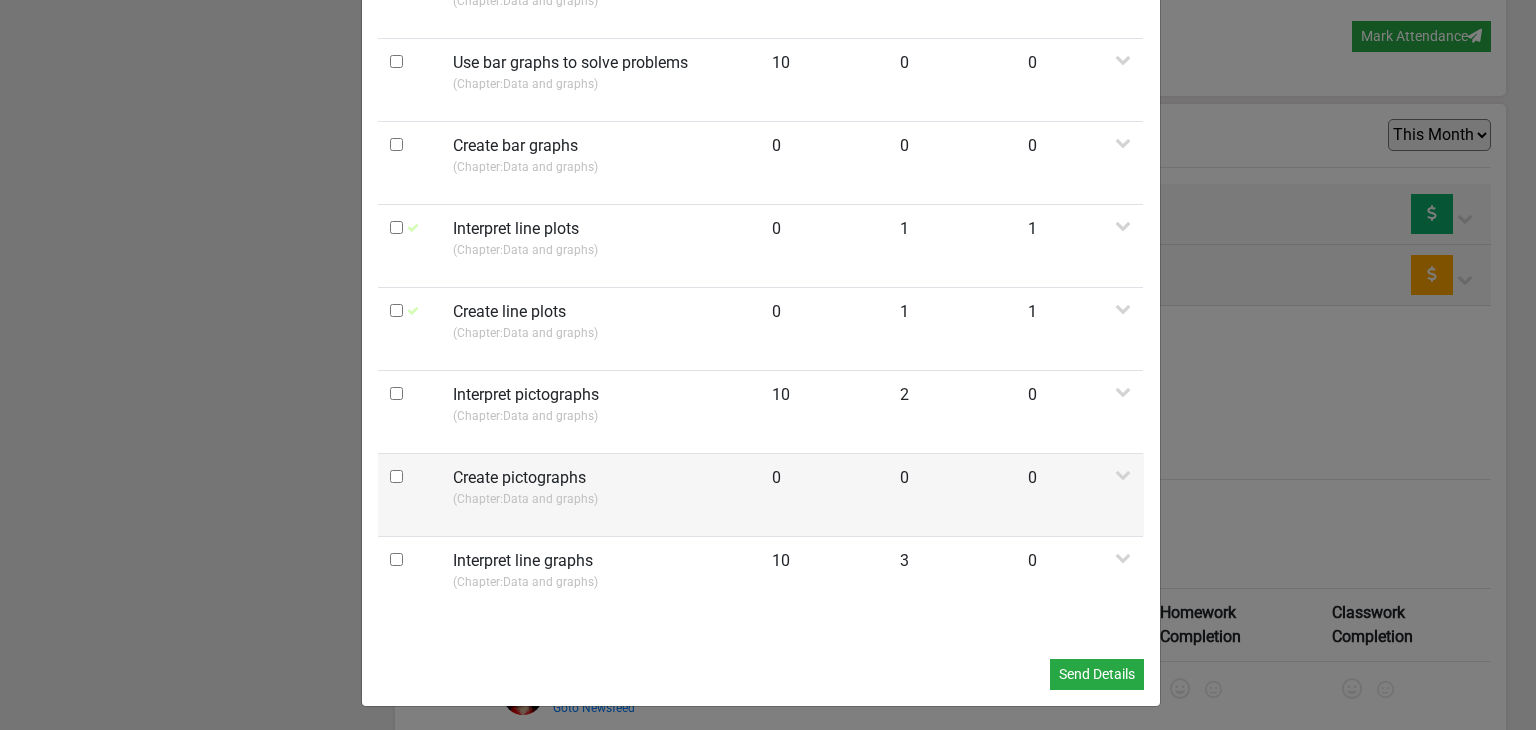 click at bounding box center (396, 476) 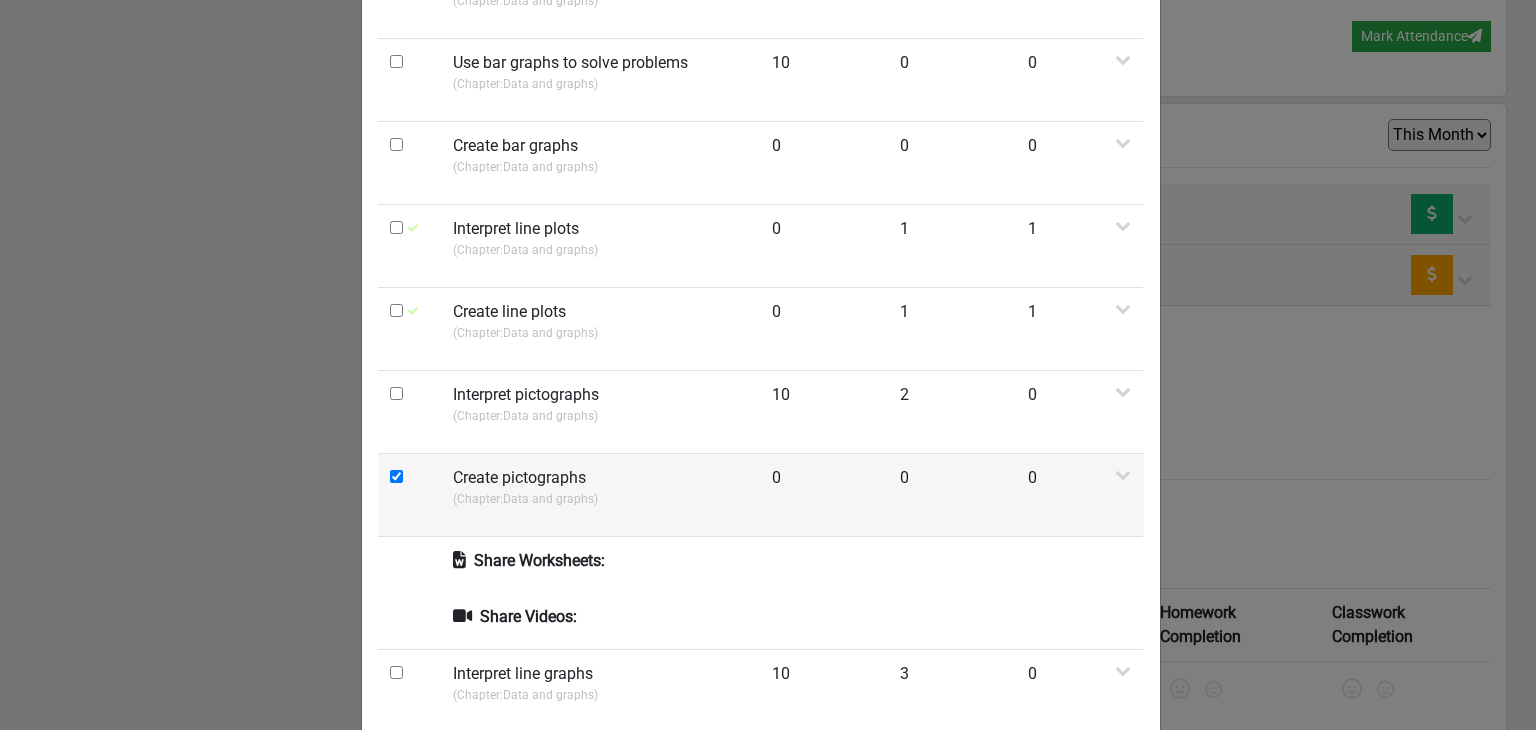 click at bounding box center [396, 476] 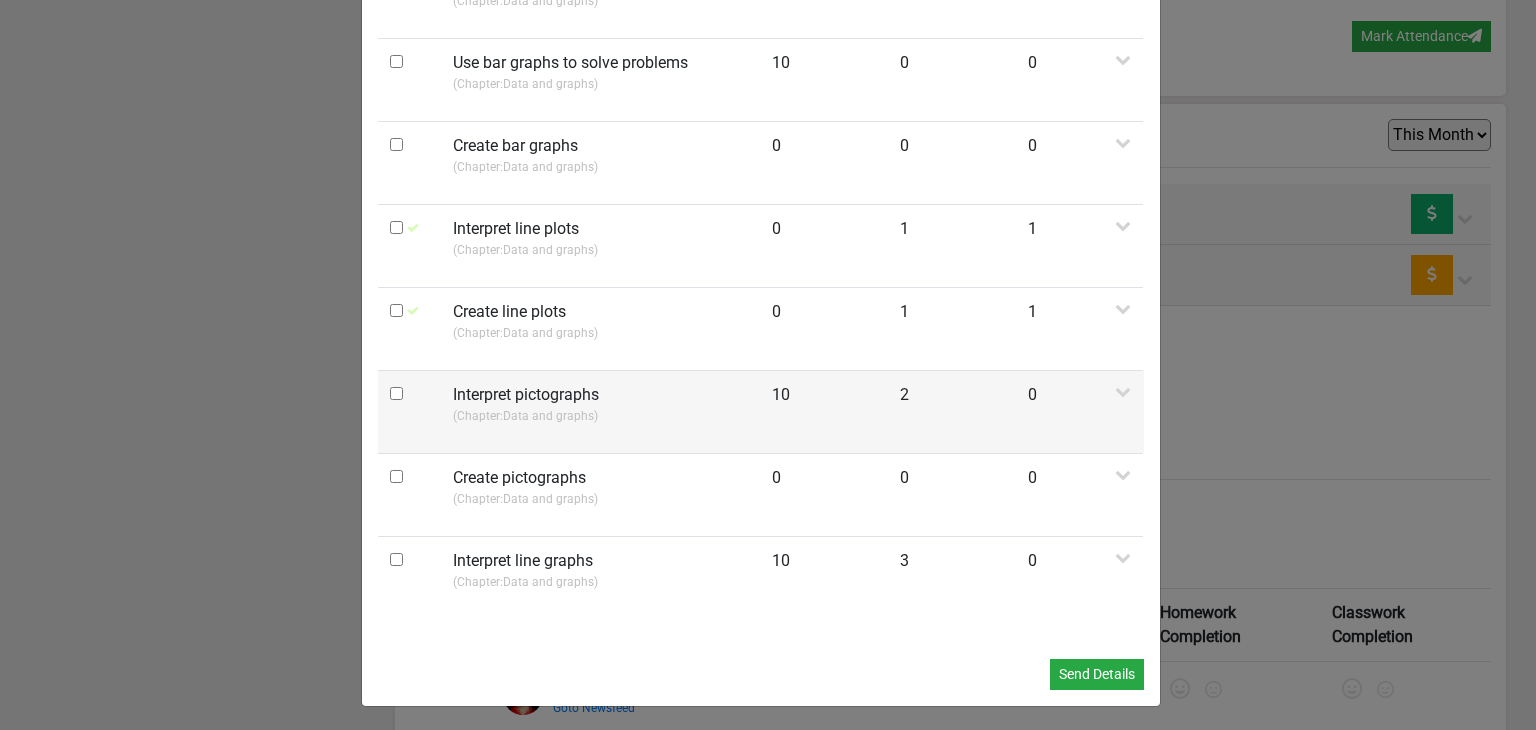 click at bounding box center (396, 393) 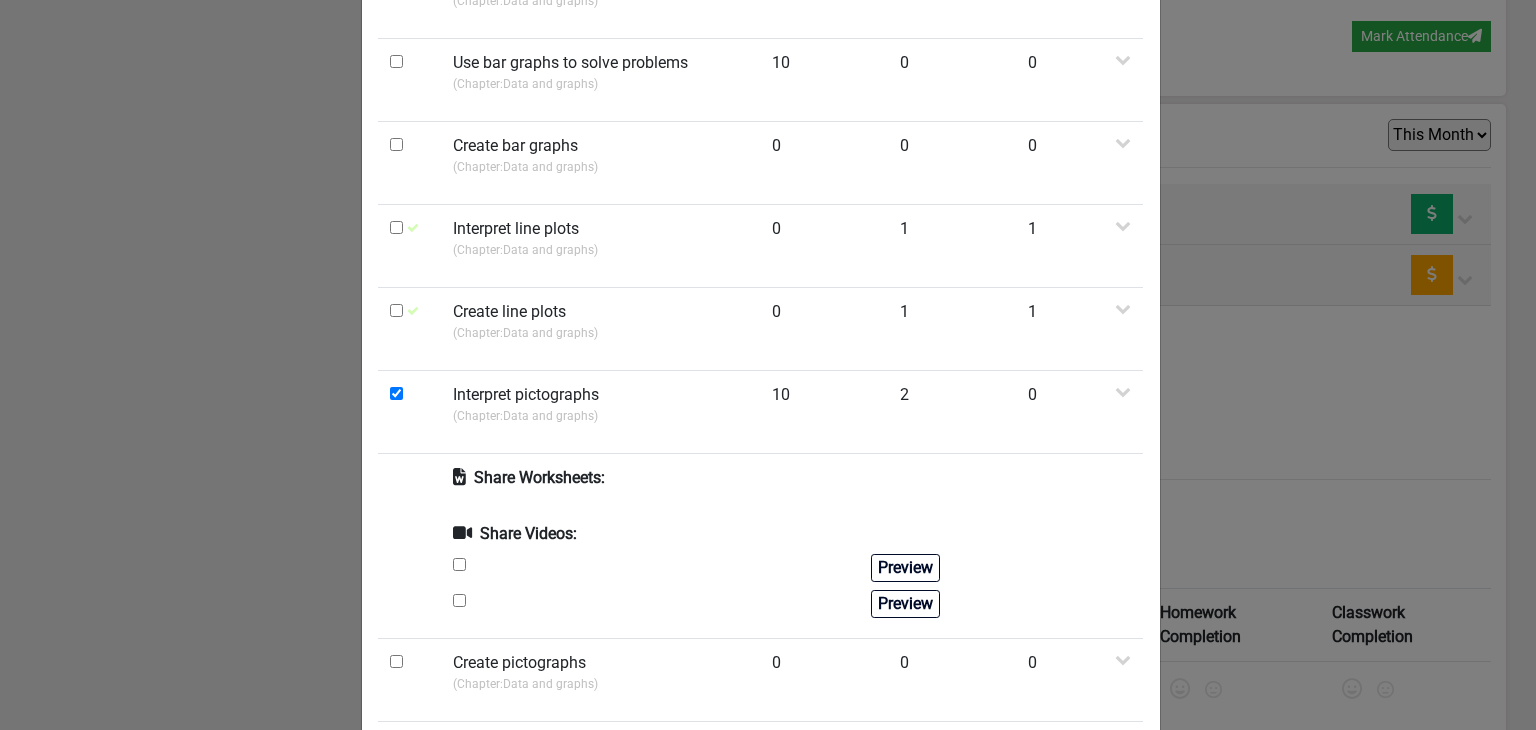 click at bounding box center [459, 564] 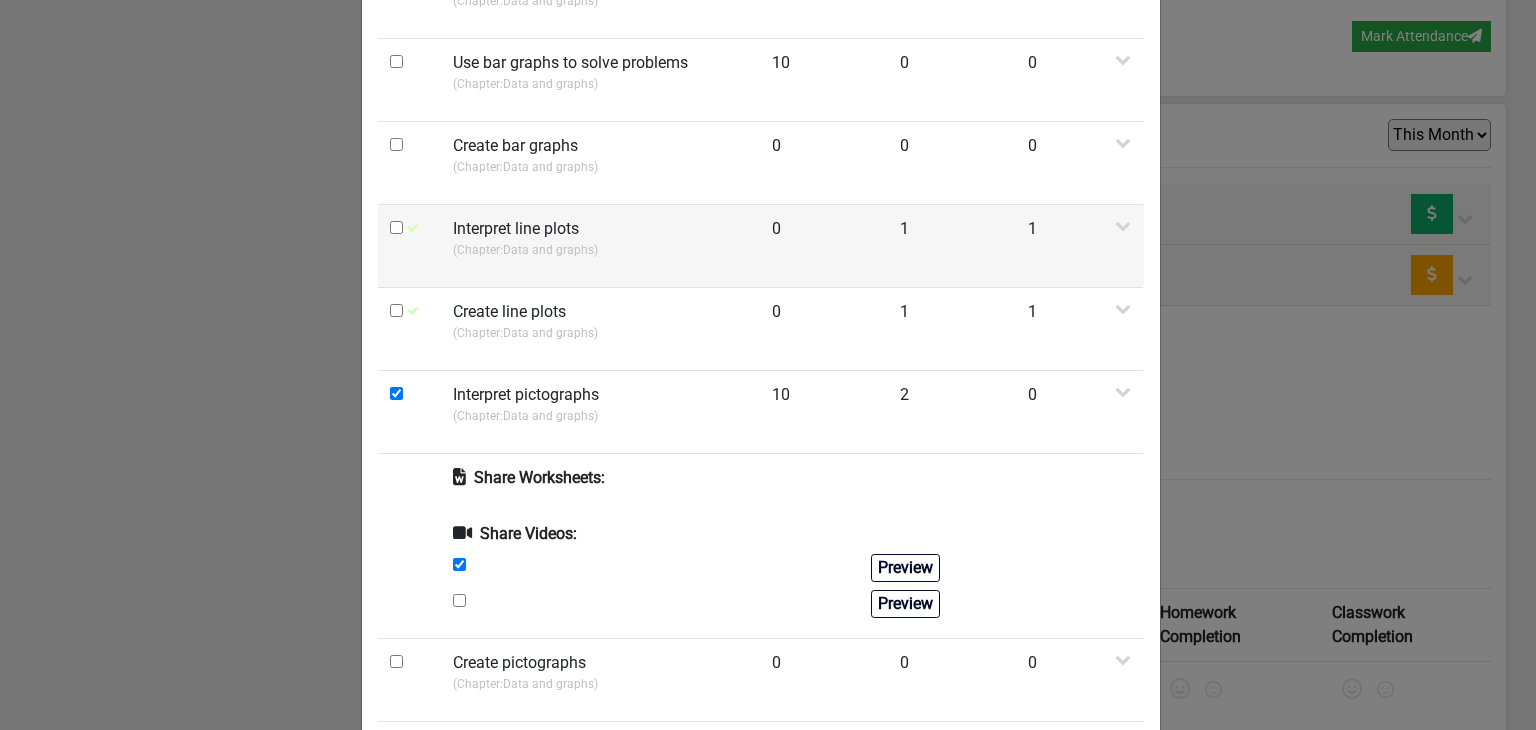 click on "(Chapter:  Data and graphs )" at bounding box center (600, 250) 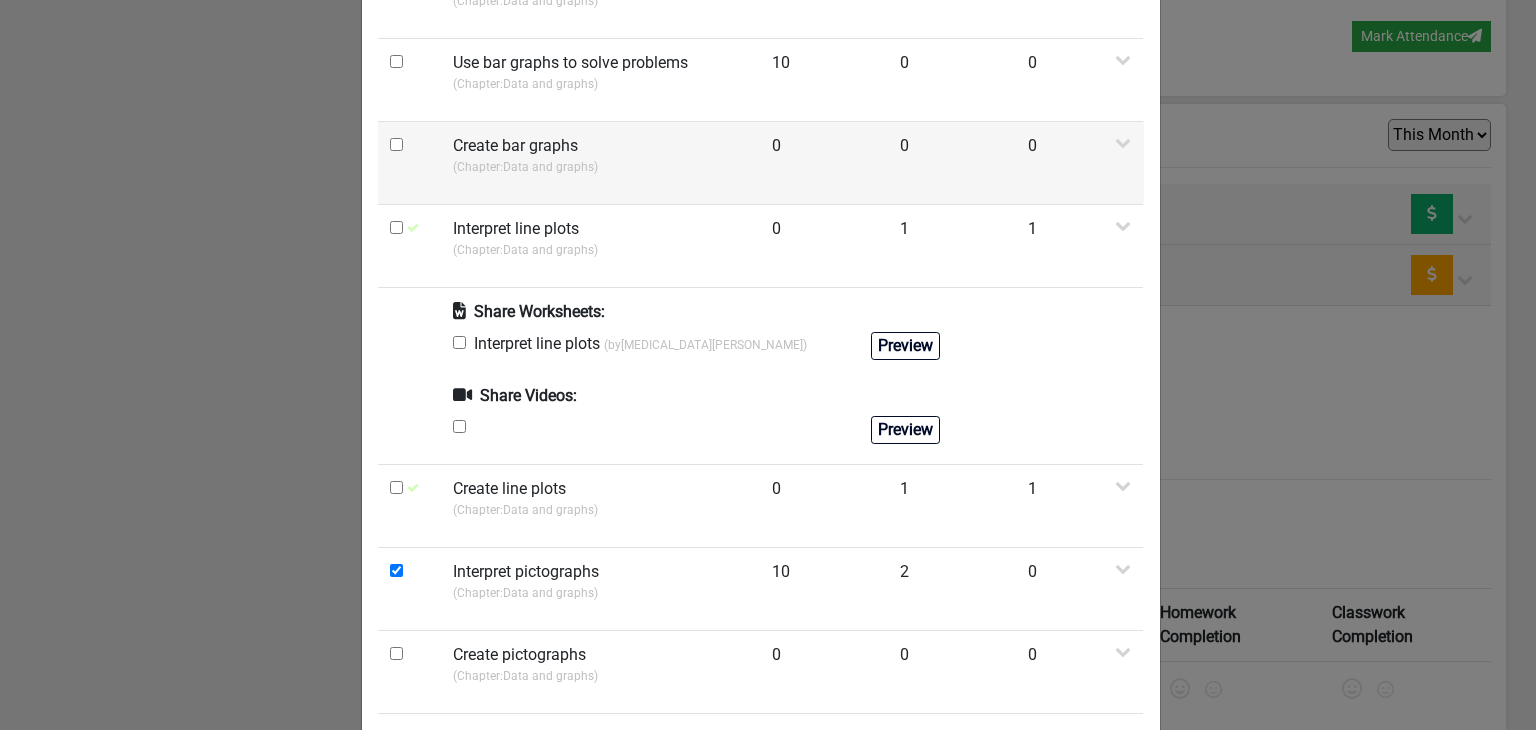 click on "Create bar graphs (Chapter:  Data and graphs )" at bounding box center (600, 162) 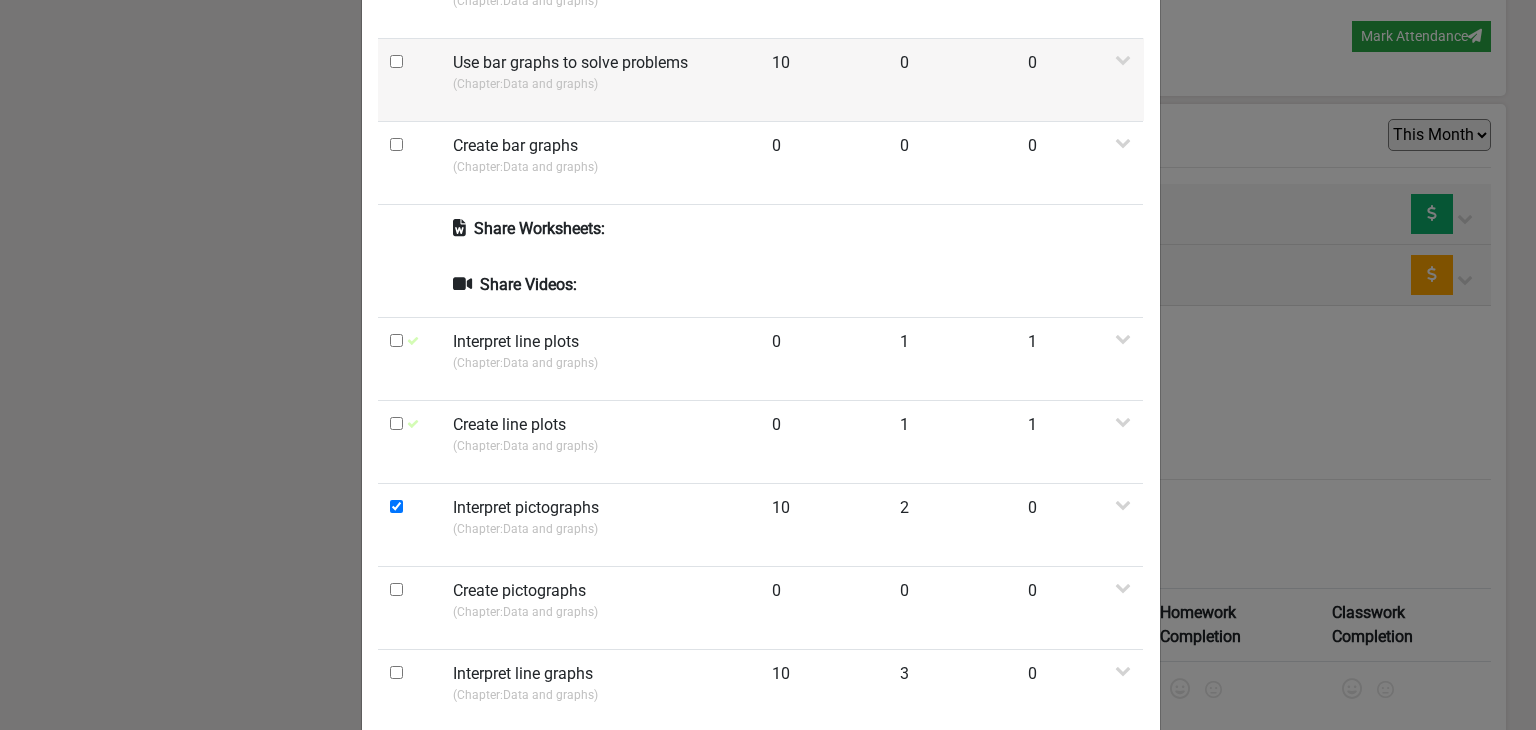 click on "Use bar graphs to solve problems (Chapter:  Data and graphs )" at bounding box center (600, 79) 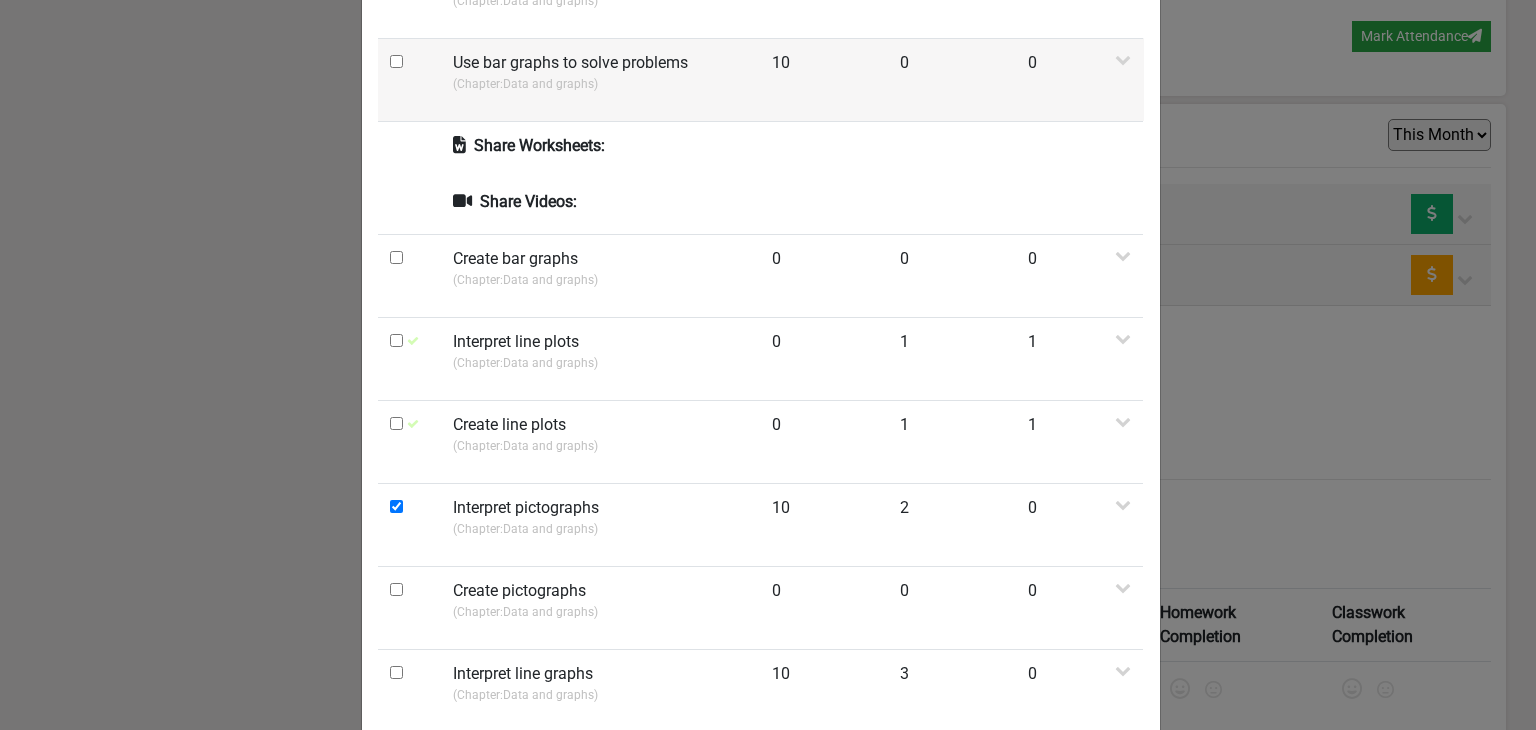scroll, scrollTop: 1044, scrollLeft: 0, axis: vertical 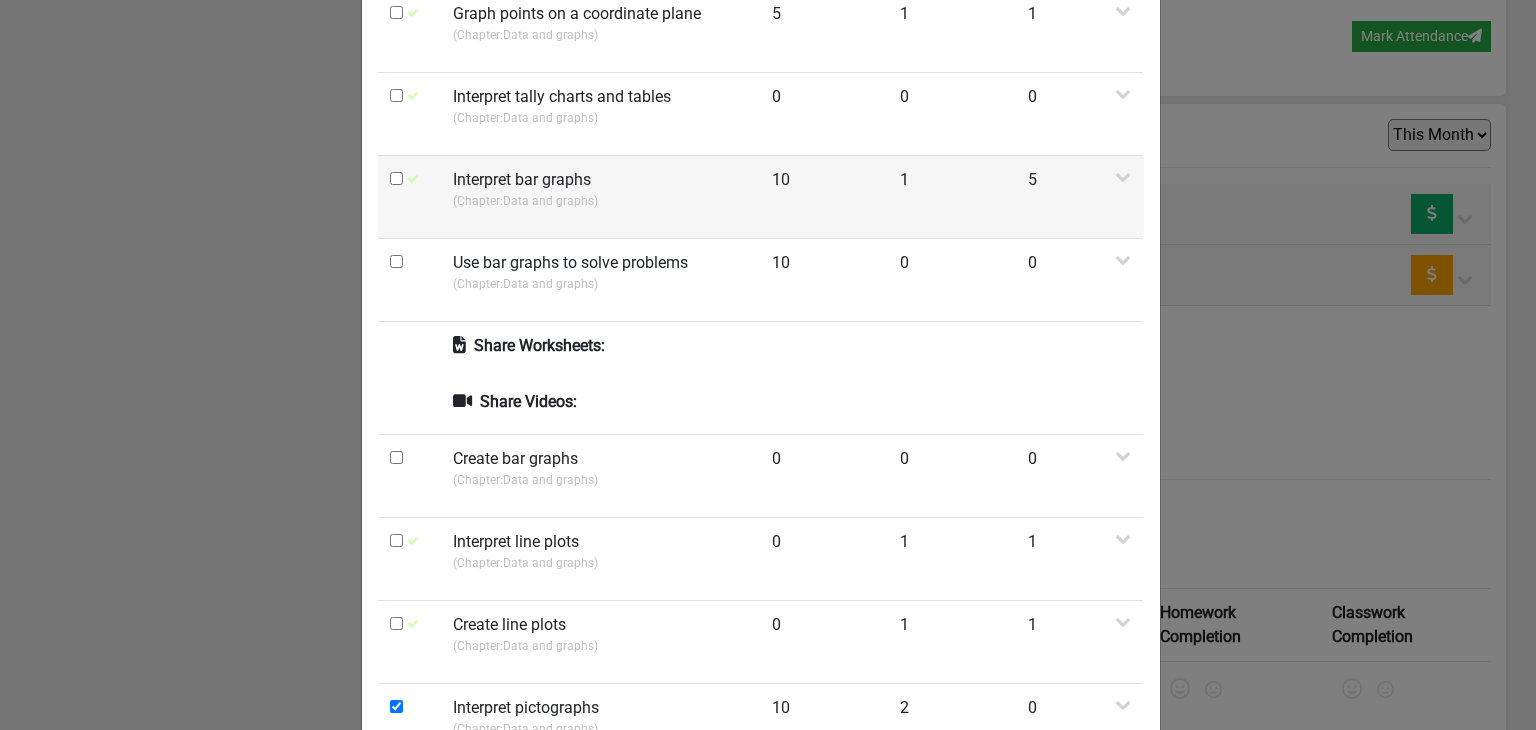 click on "Interpret bar graphs" at bounding box center (522, 180) 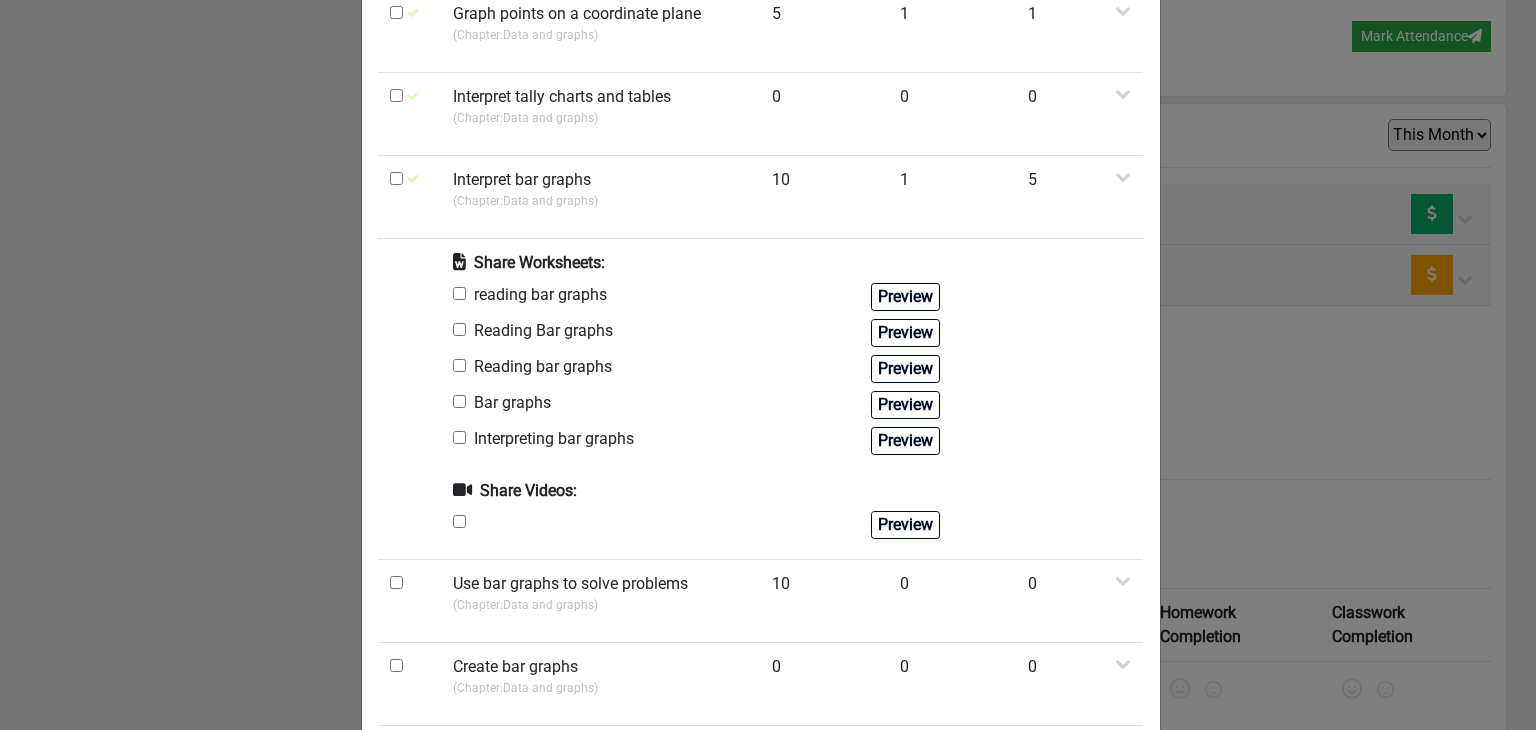 click at bounding box center (459, 293) 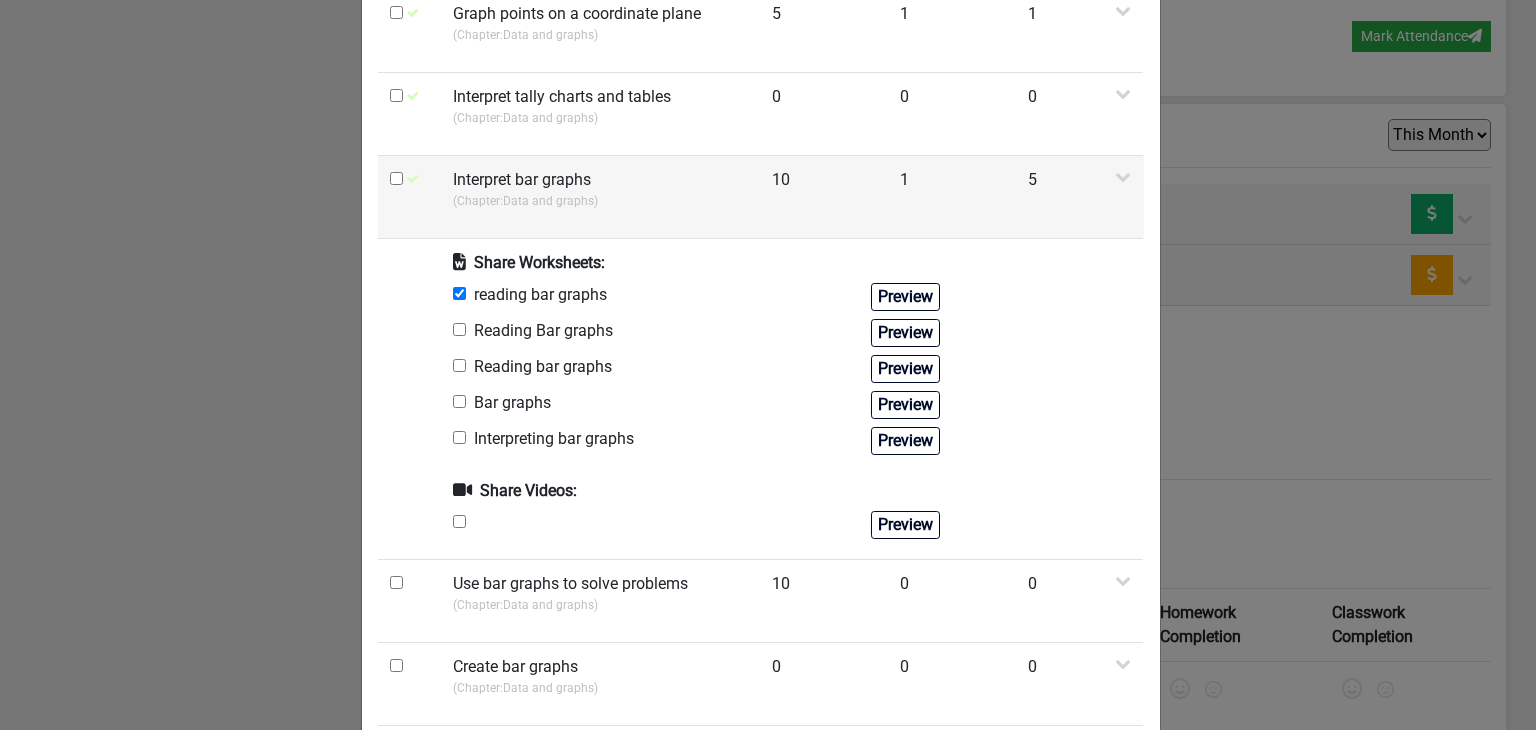 click on "(Chapter:  Data and graphs )" at bounding box center [600, 201] 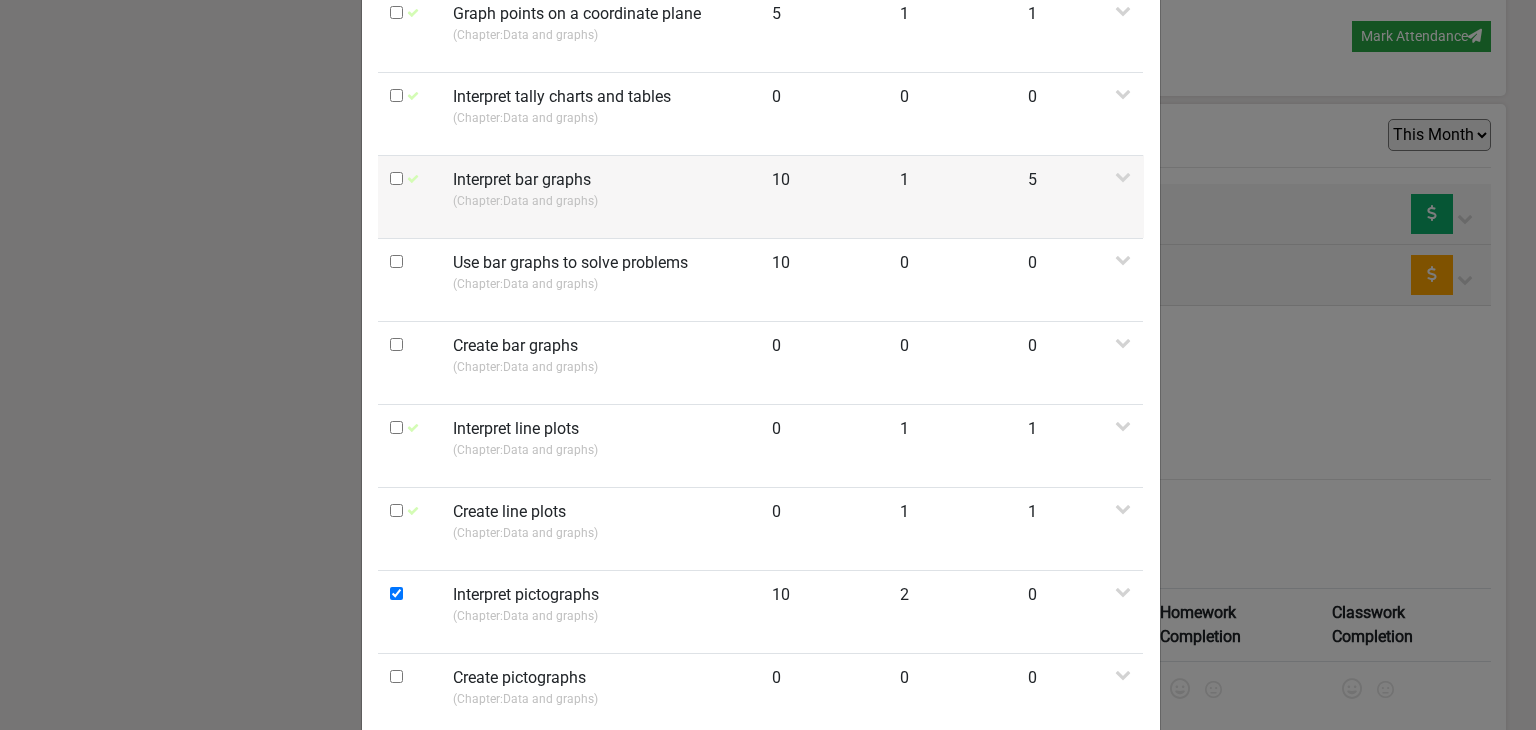 click at bounding box center [396, 178] 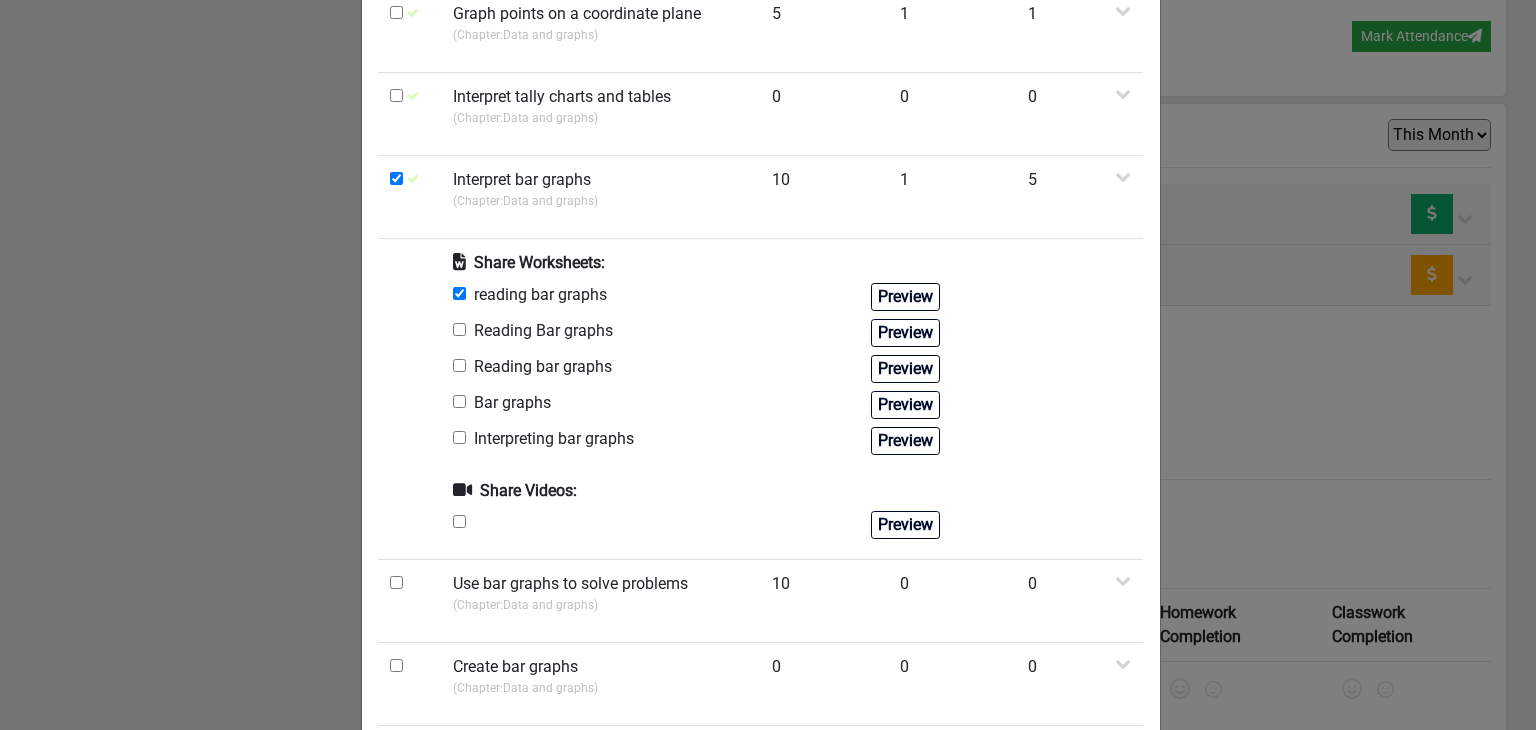 click at bounding box center (459, 293) 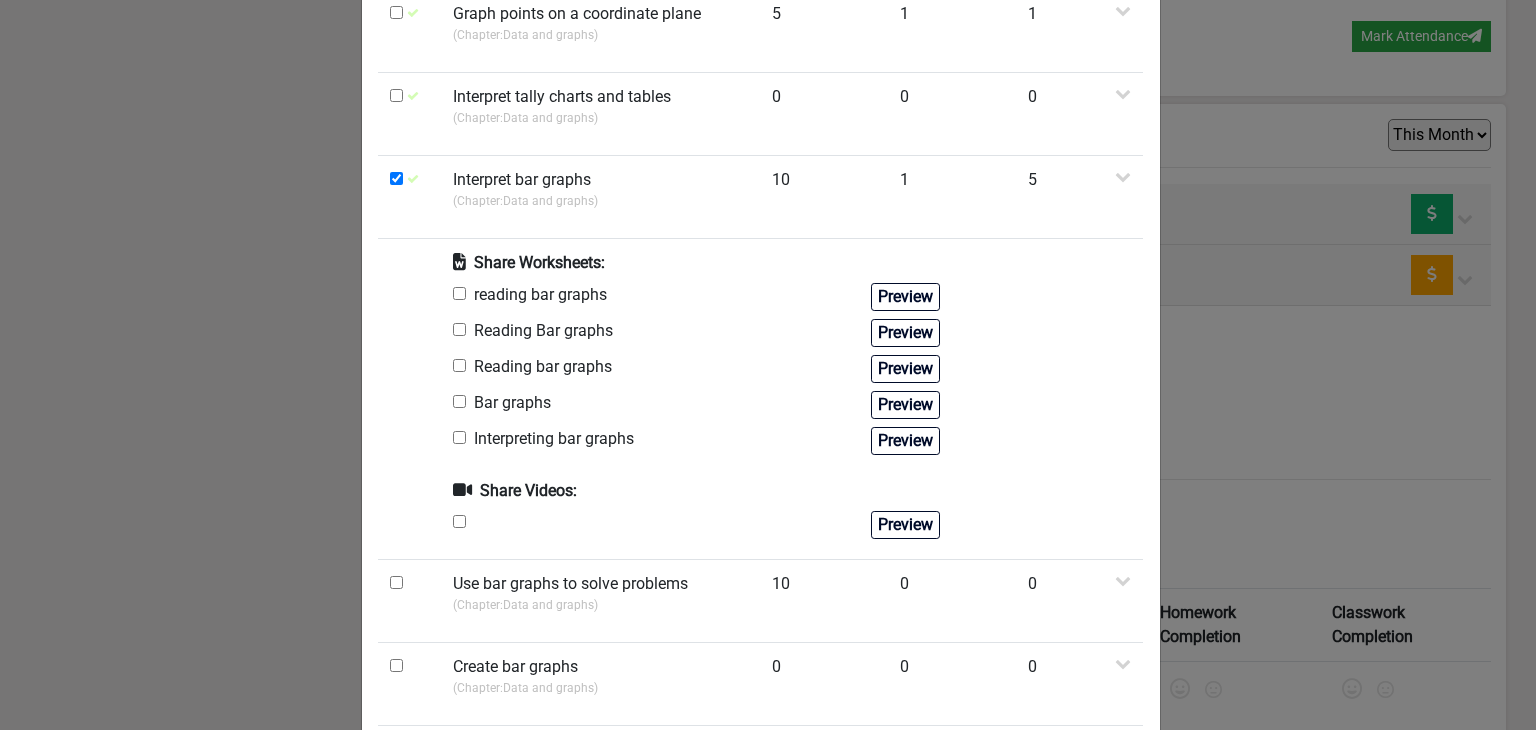 click at bounding box center [459, 293] 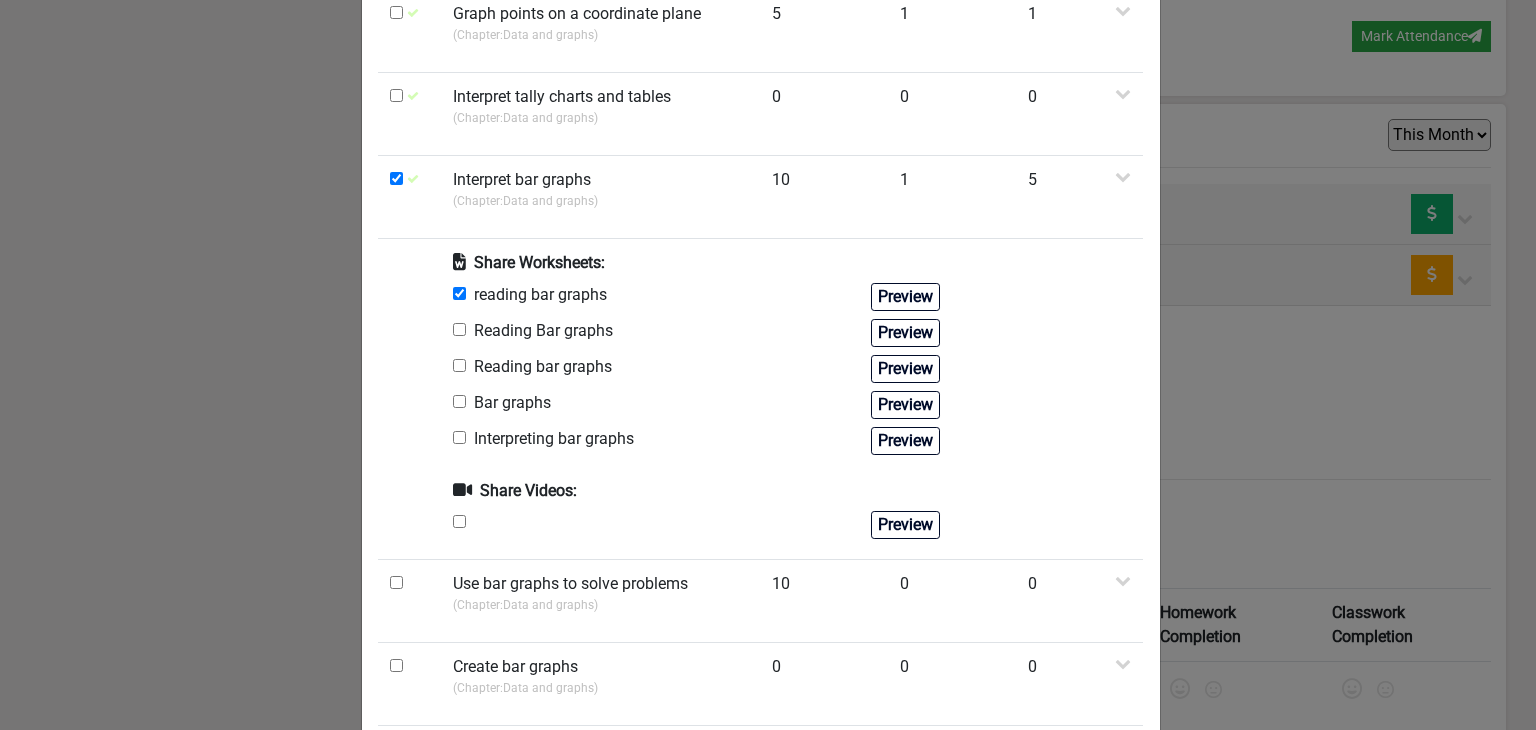 click at bounding box center (459, 329) 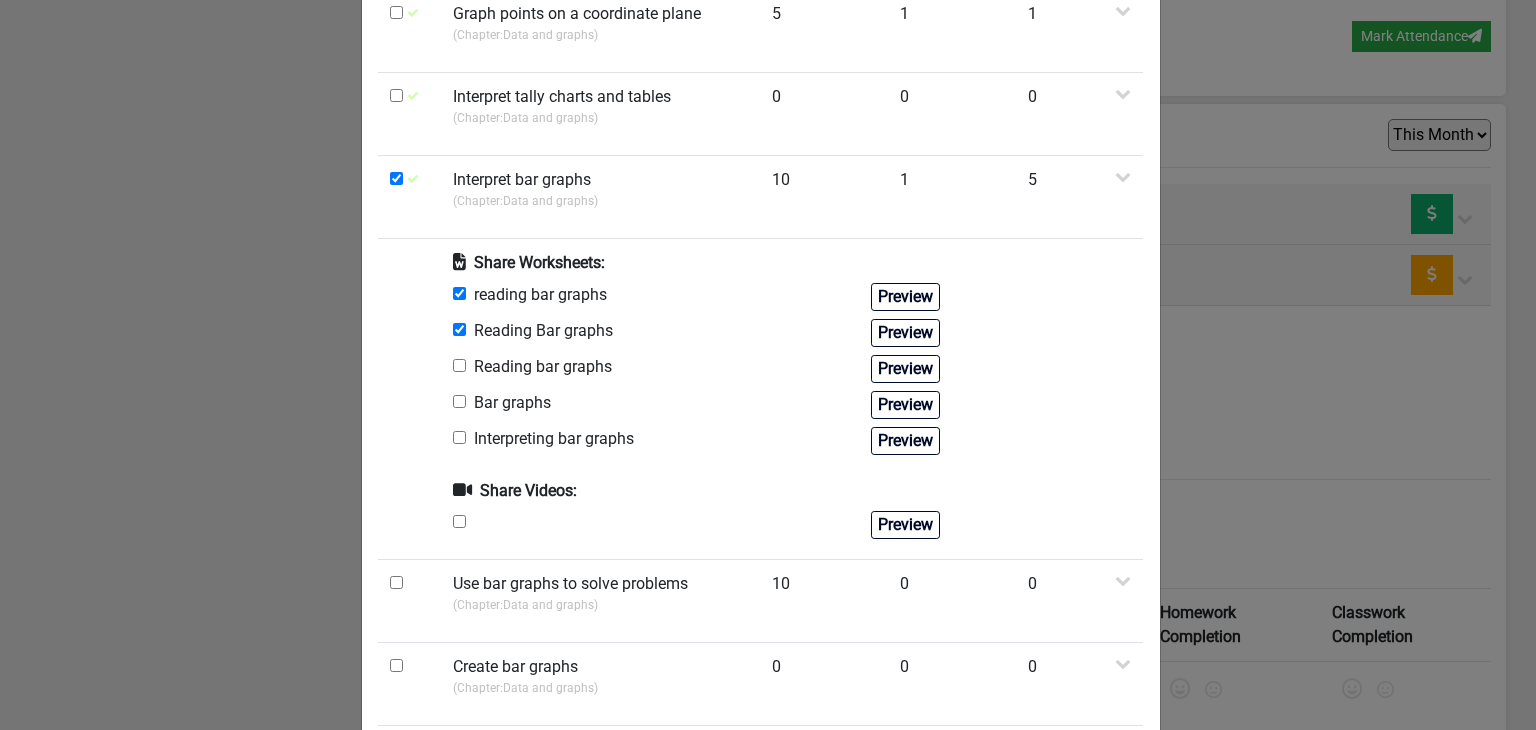 click at bounding box center [459, 521] 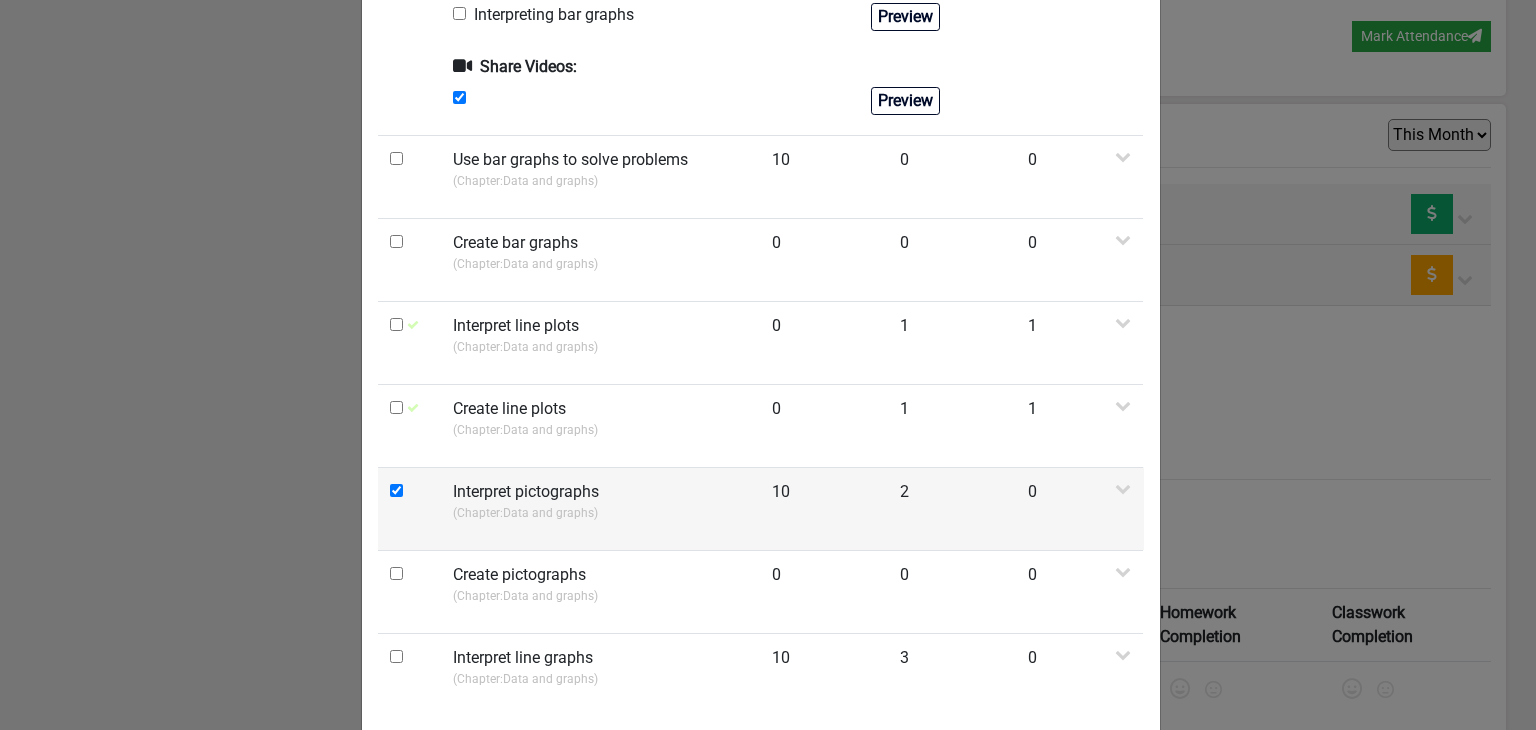 scroll, scrollTop: 1563, scrollLeft: 0, axis: vertical 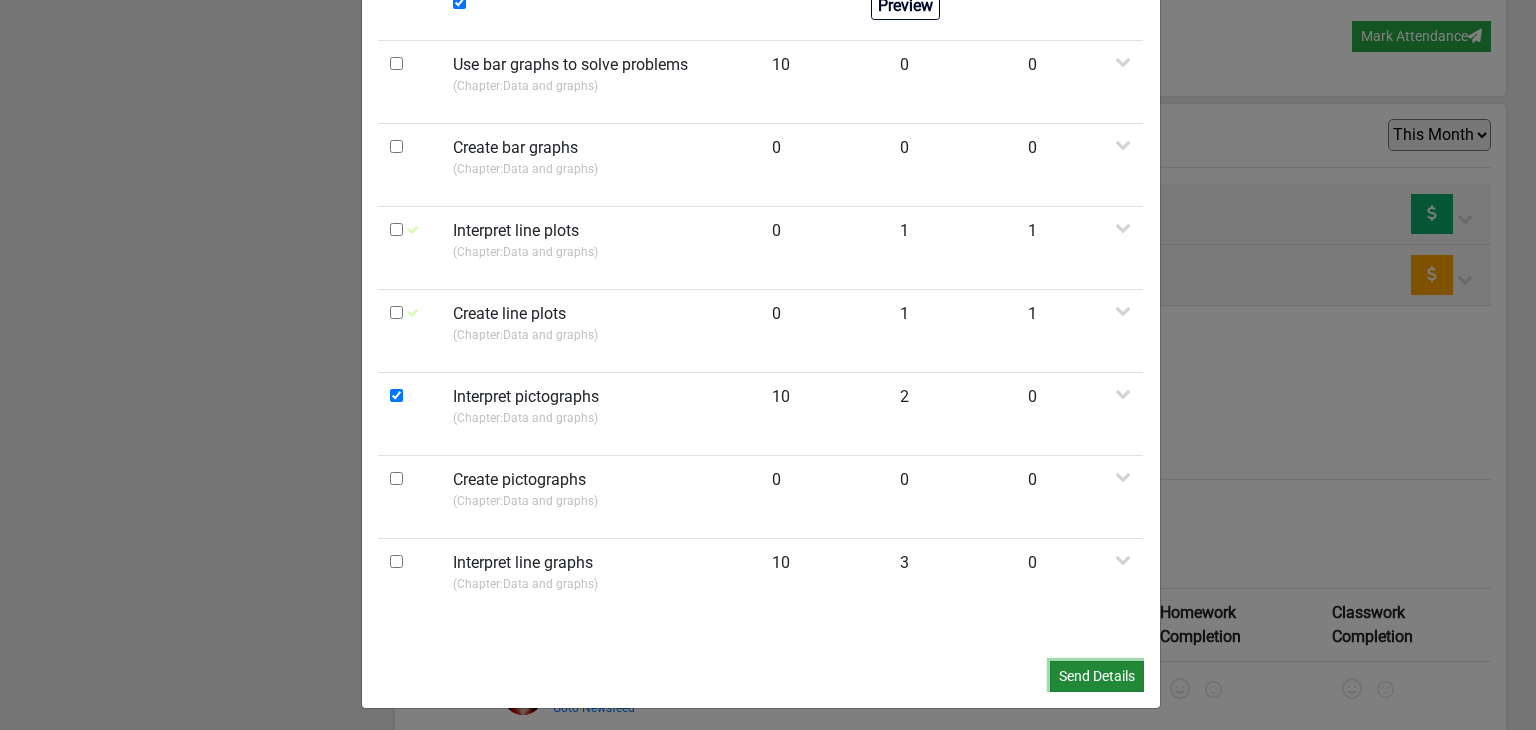 click on "Send Details" at bounding box center [1097, 676] 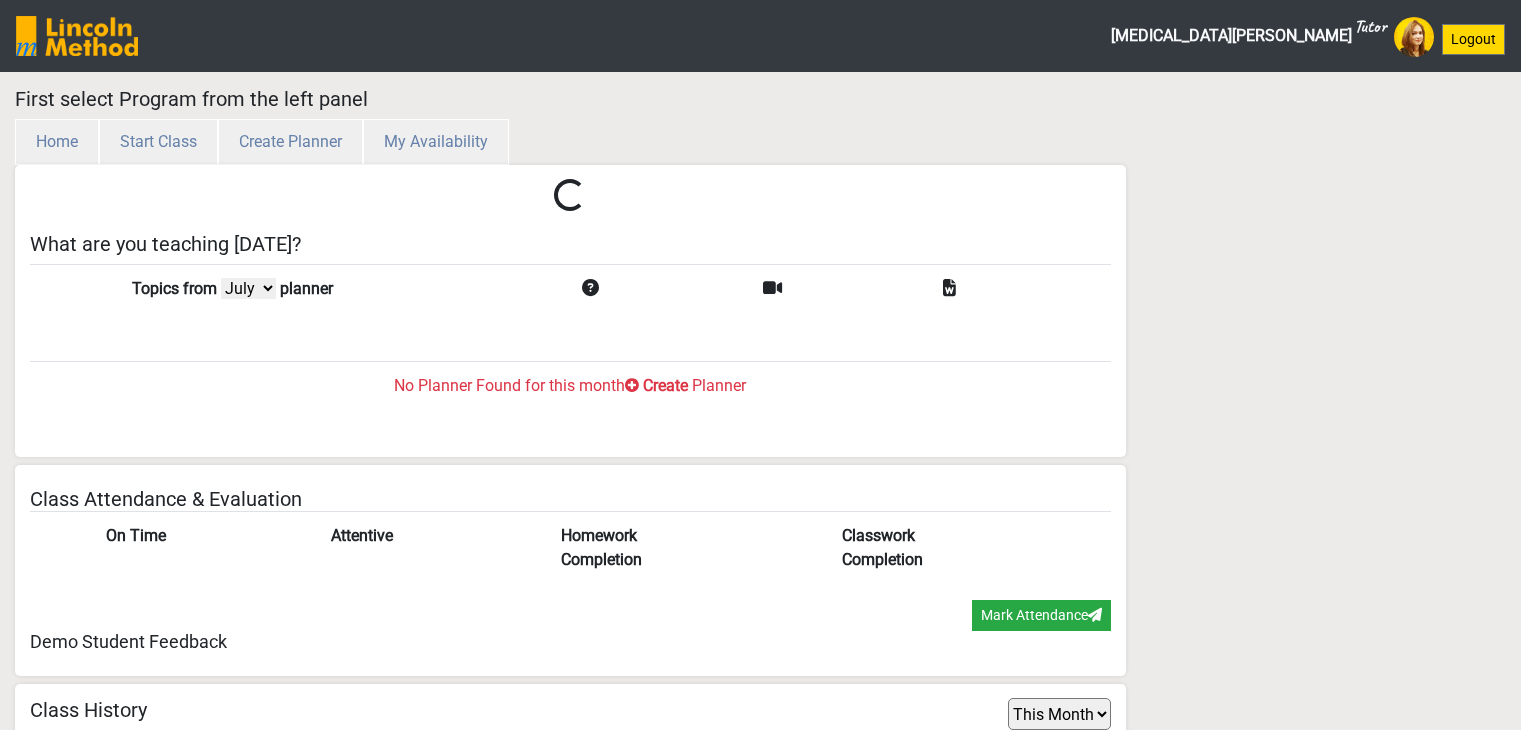 select on "month" 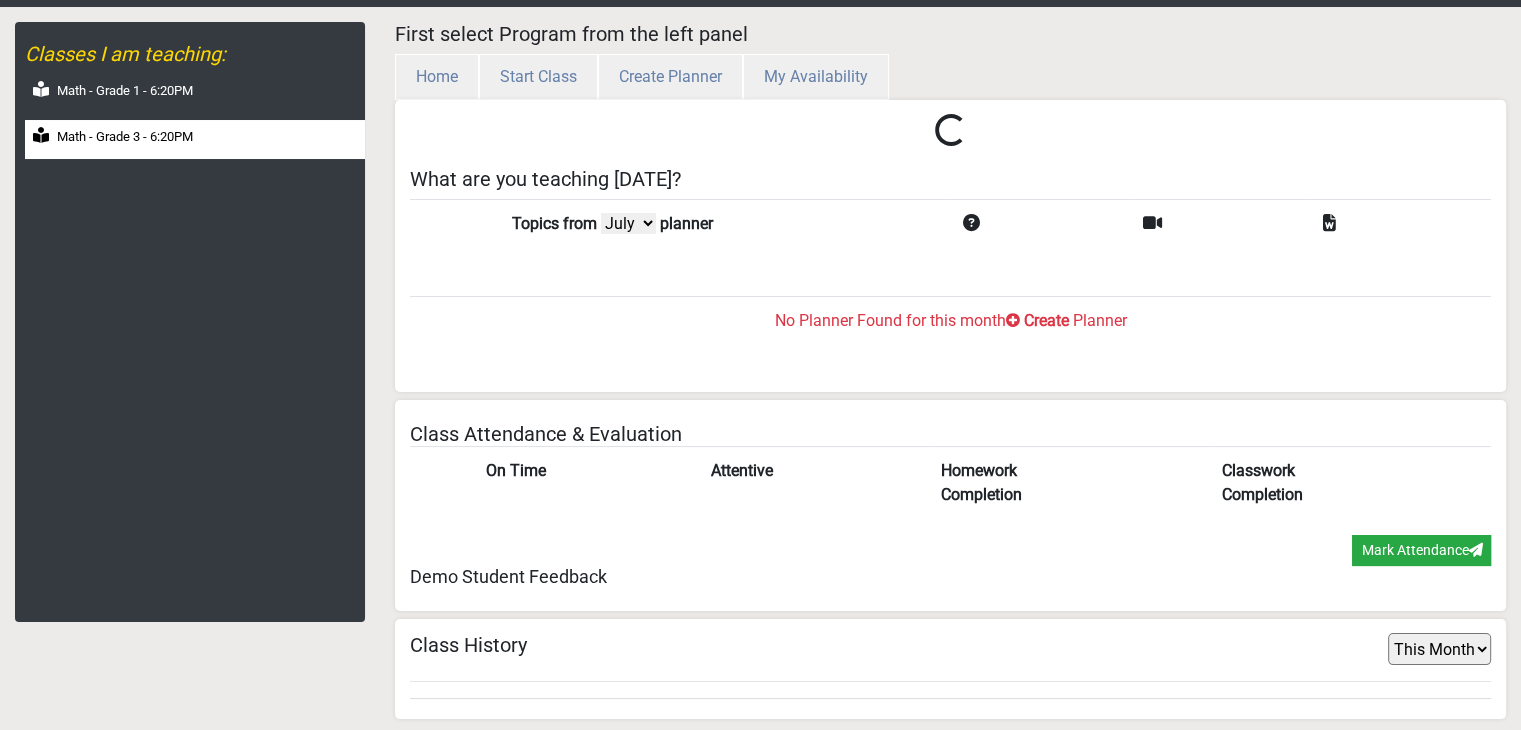 click on "Math - Grade 3 - 6:20PM" at bounding box center (125, 137) 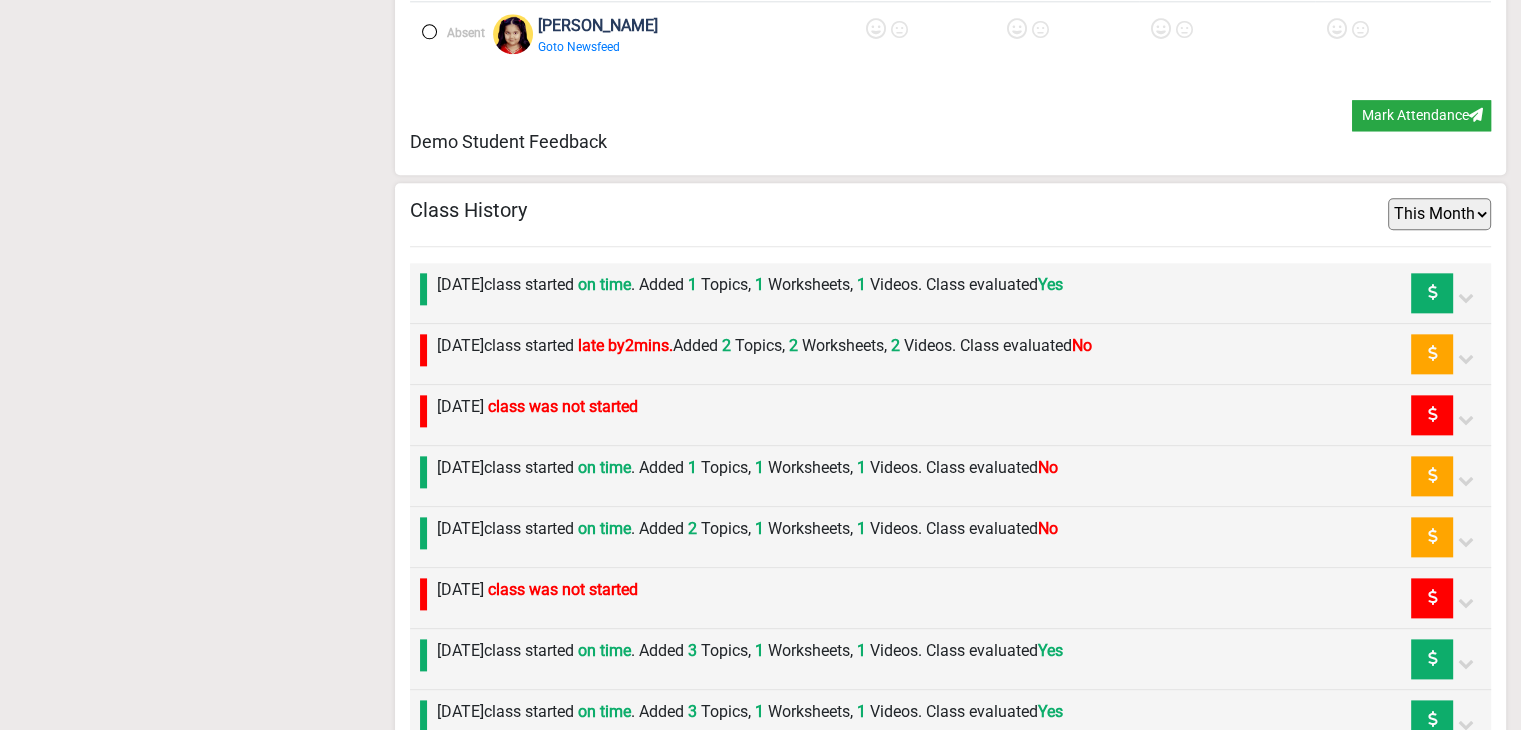scroll, scrollTop: 2493, scrollLeft: 0, axis: vertical 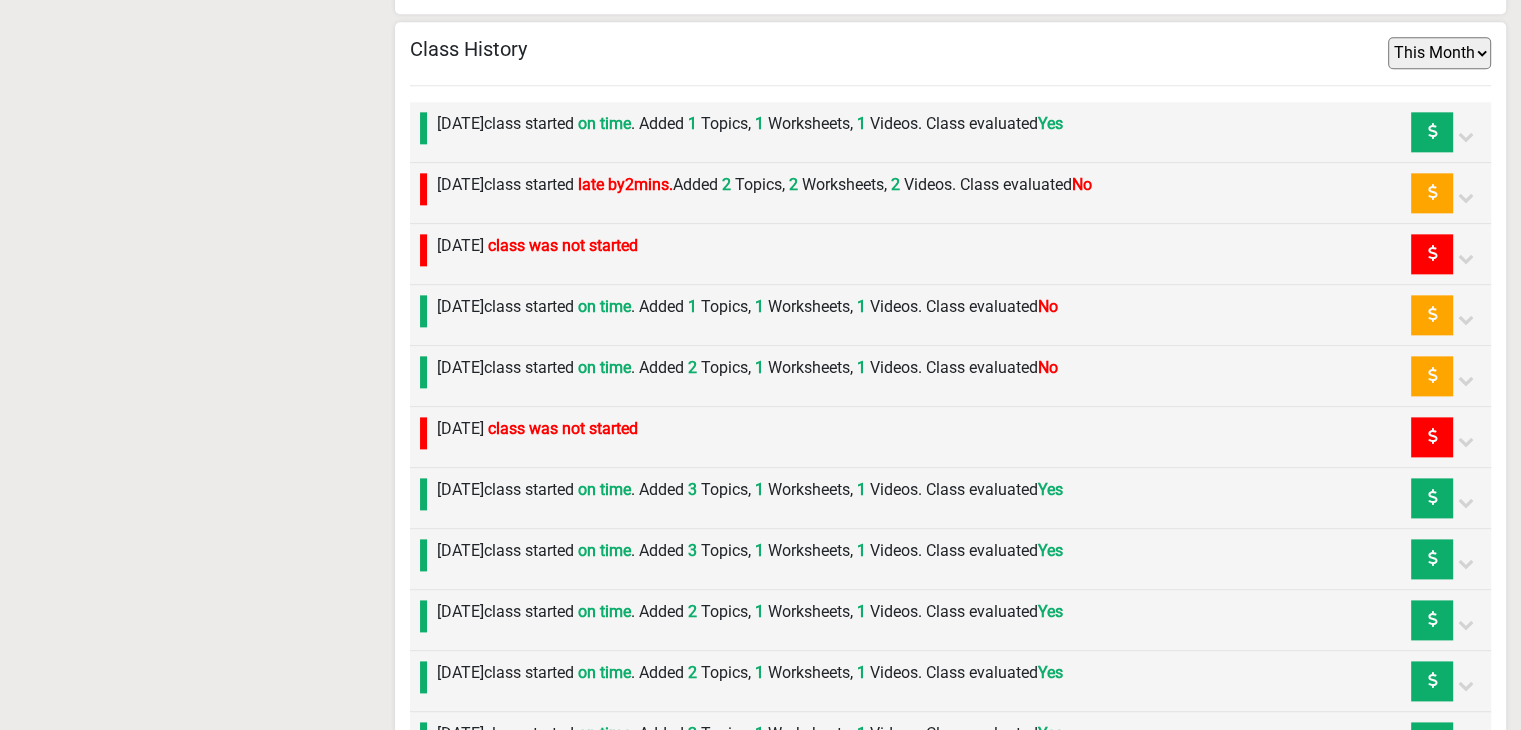 click on "Thursday 26th June  class started   on time . Added   2   Topics,   1   Worksheets,   1   Videos. Class evaluated  No" at bounding box center (742, 376) 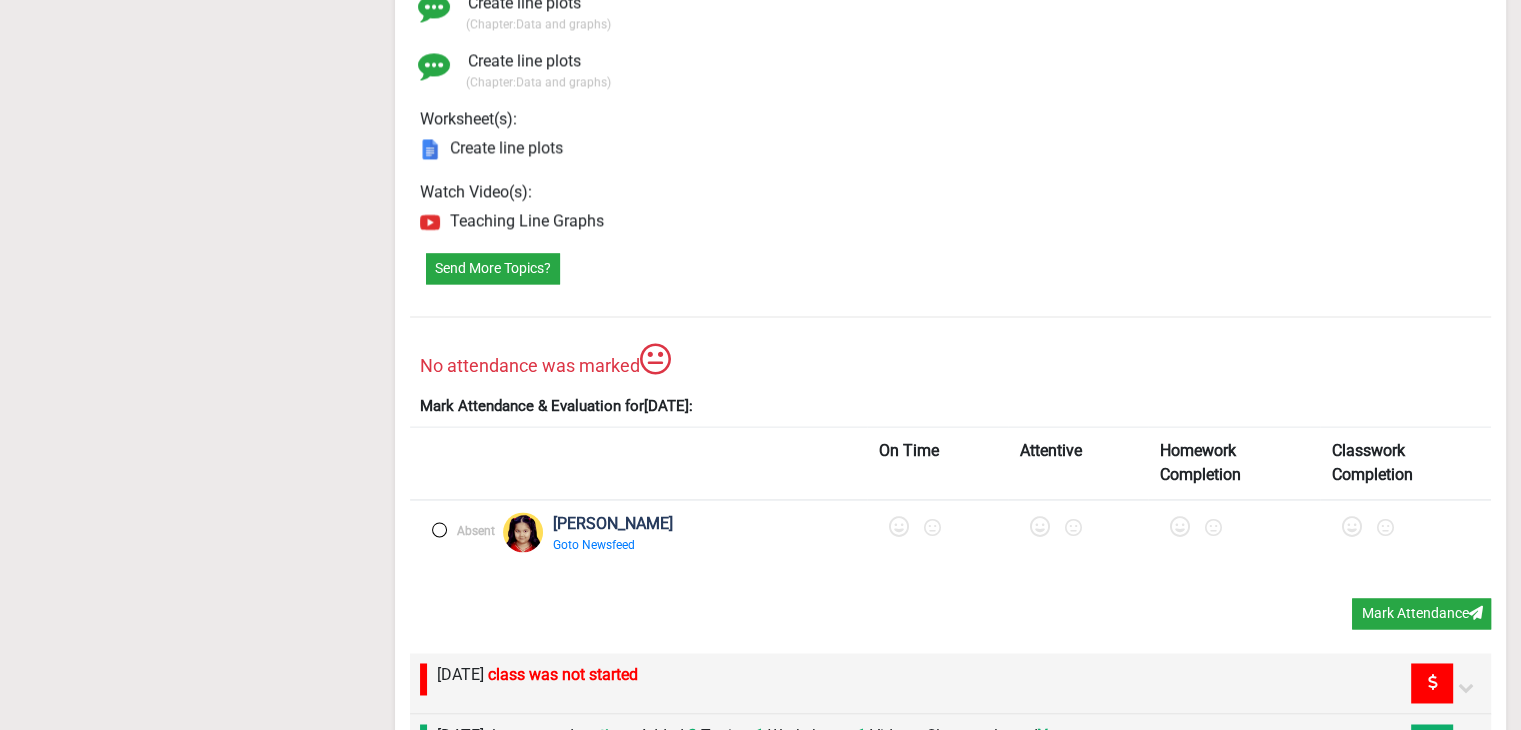 scroll, scrollTop: 3093, scrollLeft: 0, axis: vertical 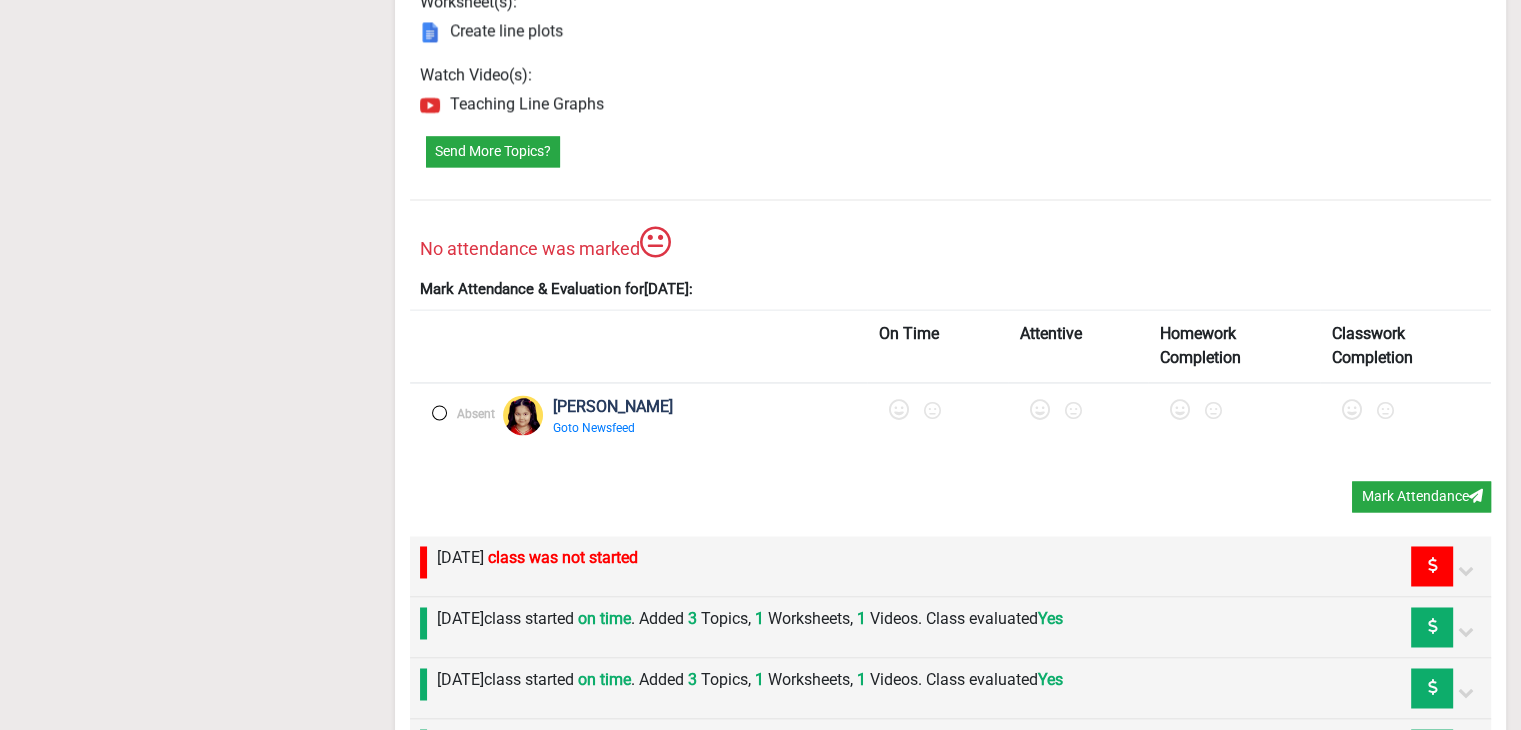 click at bounding box center (439, 412) 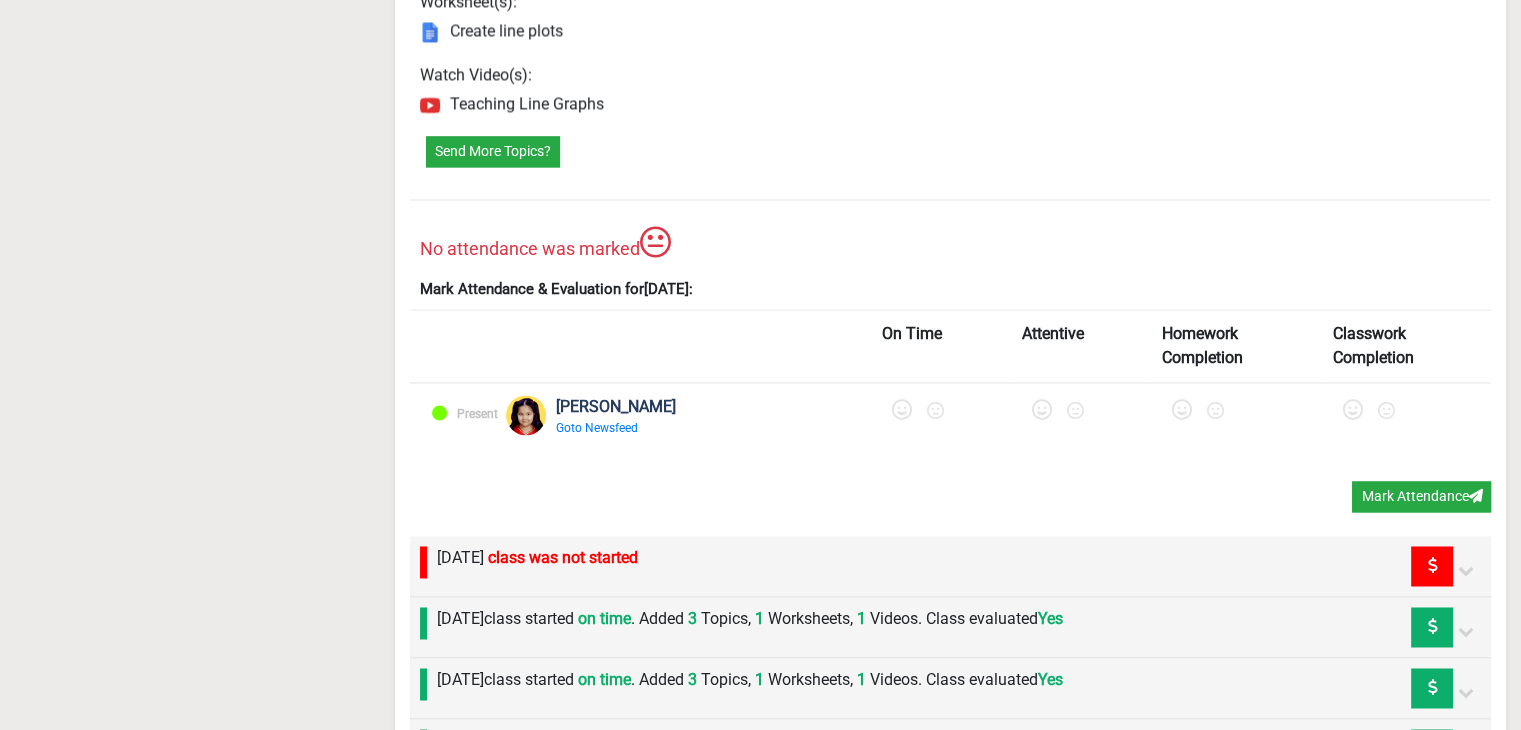 click at bounding box center [902, 410] 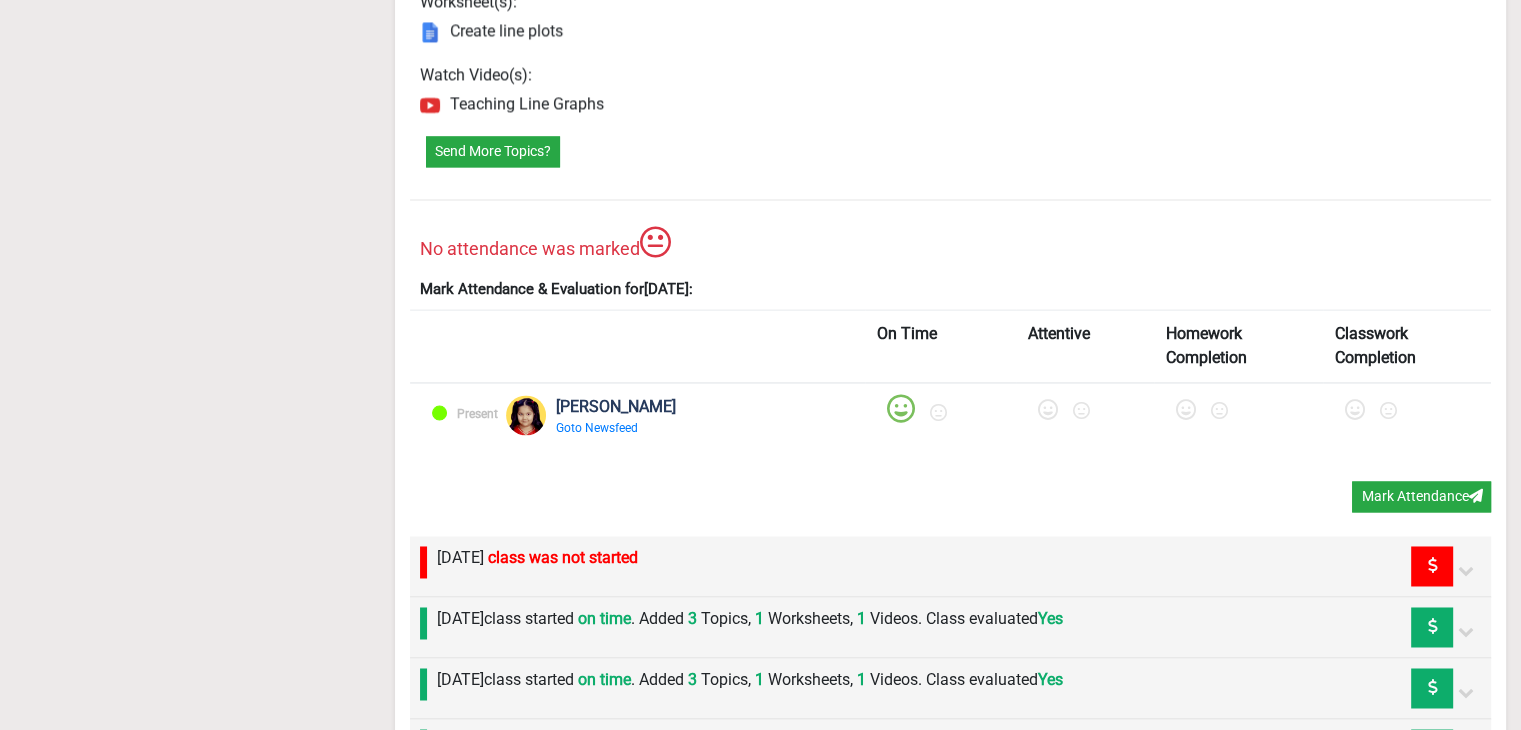 click at bounding box center [1048, 410] 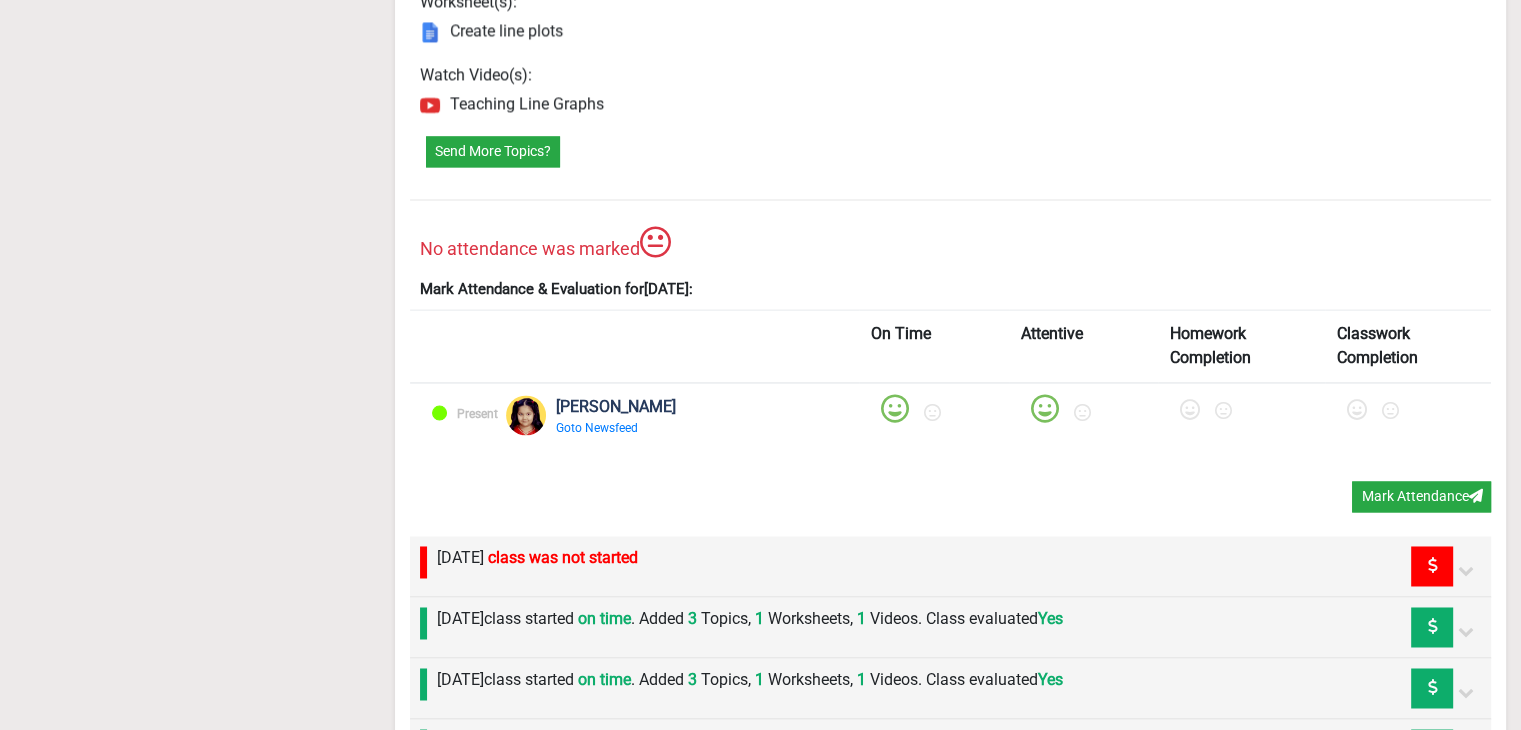click at bounding box center (1190, 410) 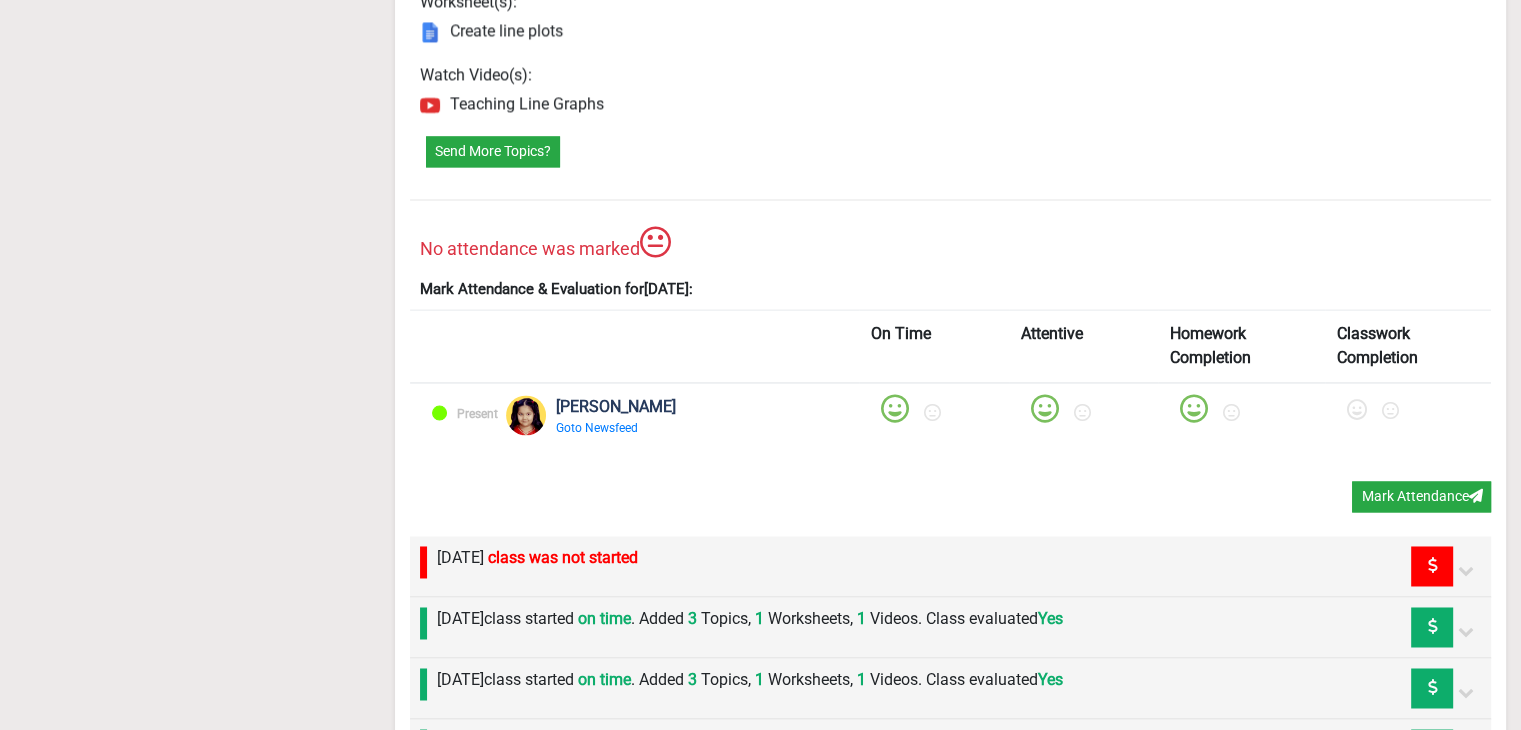 click at bounding box center (1357, 410) 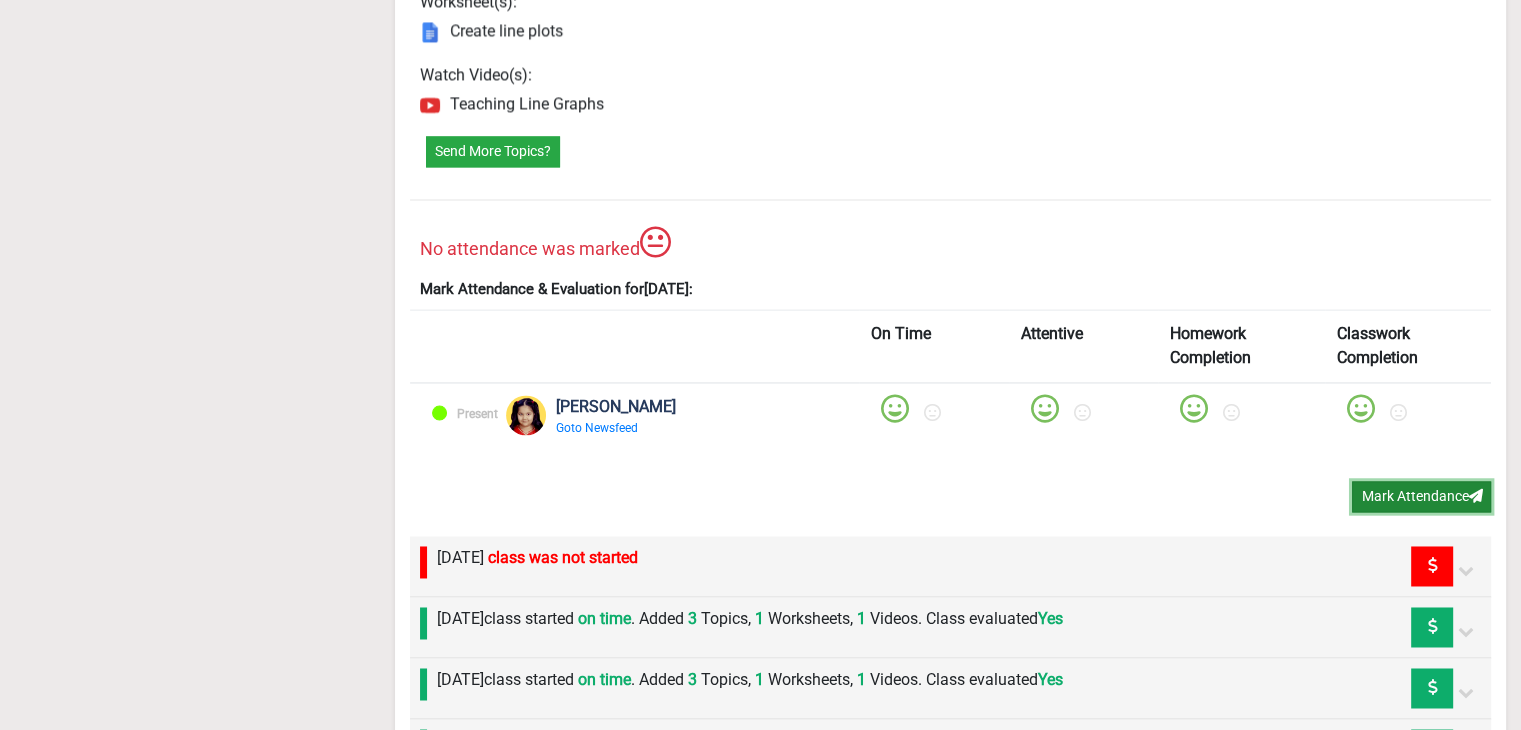 click on "Mark Attendance" at bounding box center (1421, 496) 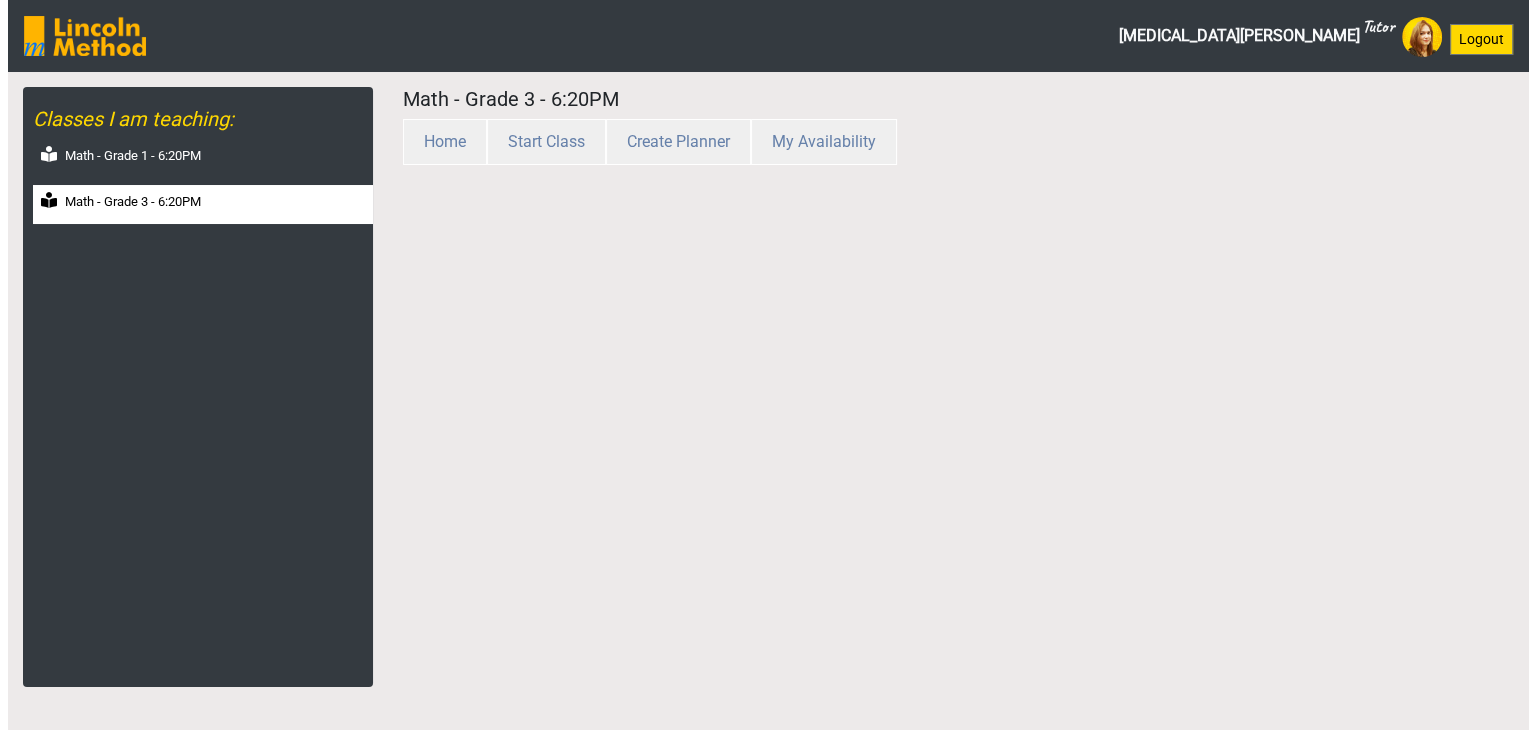 scroll, scrollTop: 0, scrollLeft: 0, axis: both 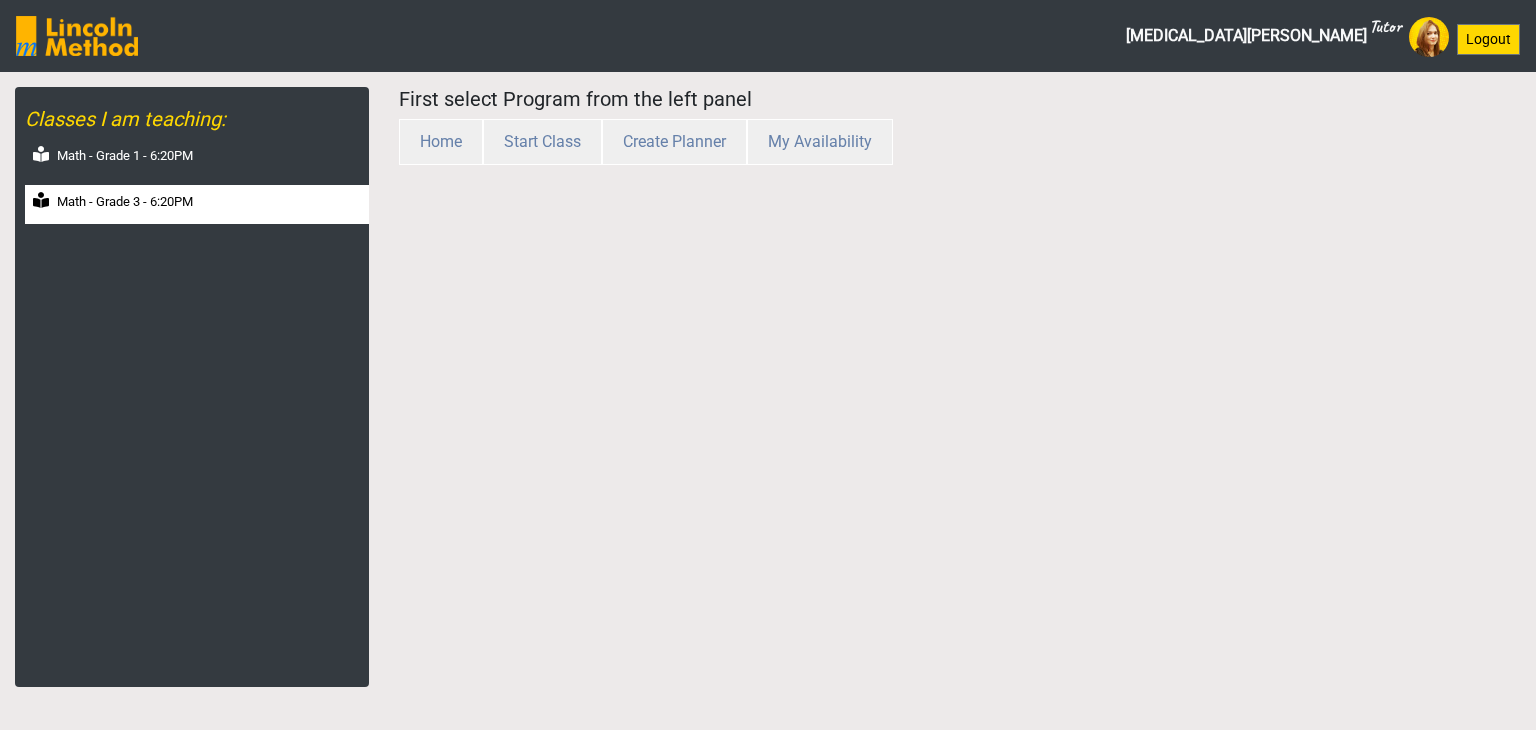 click on "Math - Grade 3 - 6:20PM" at bounding box center (197, 204) 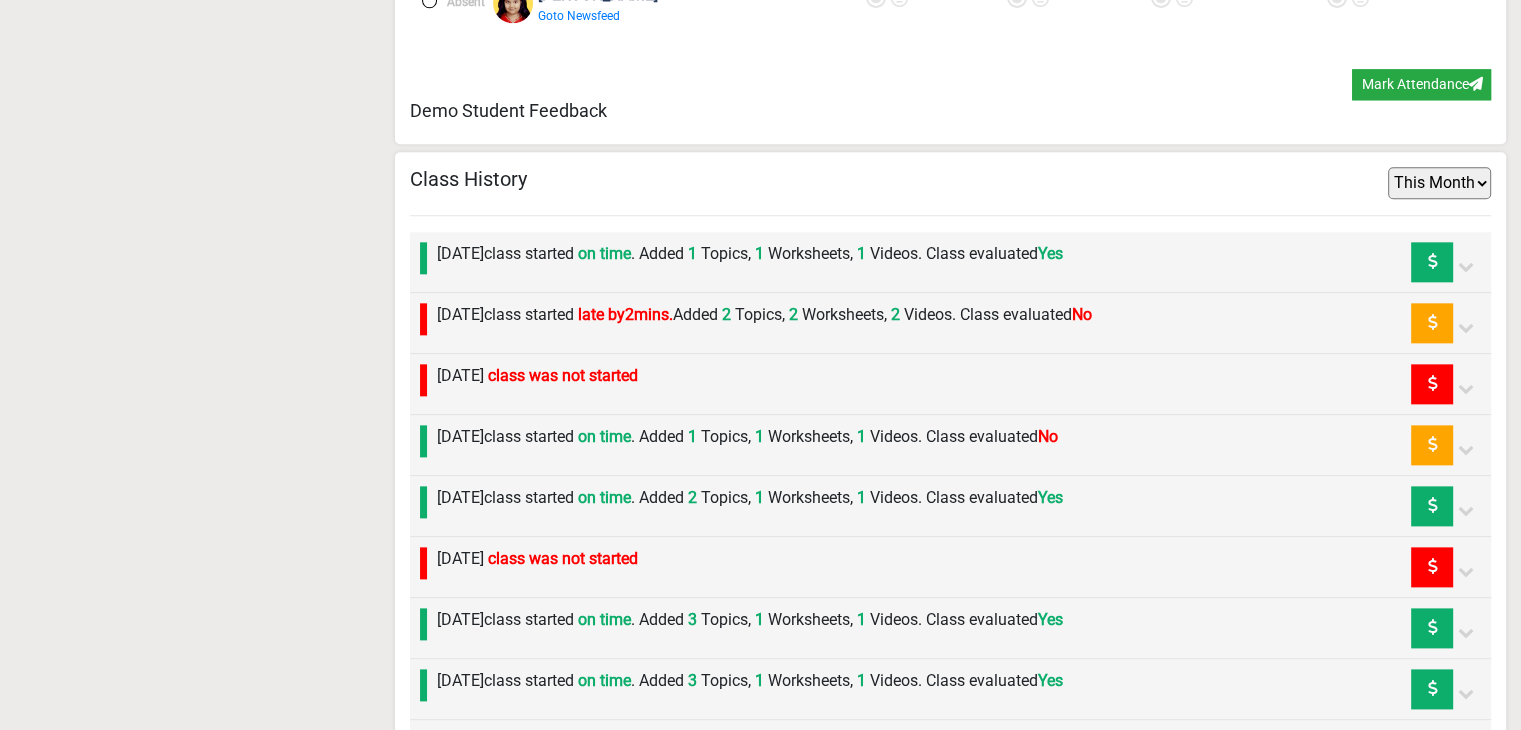 scroll, scrollTop: 2493, scrollLeft: 0, axis: vertical 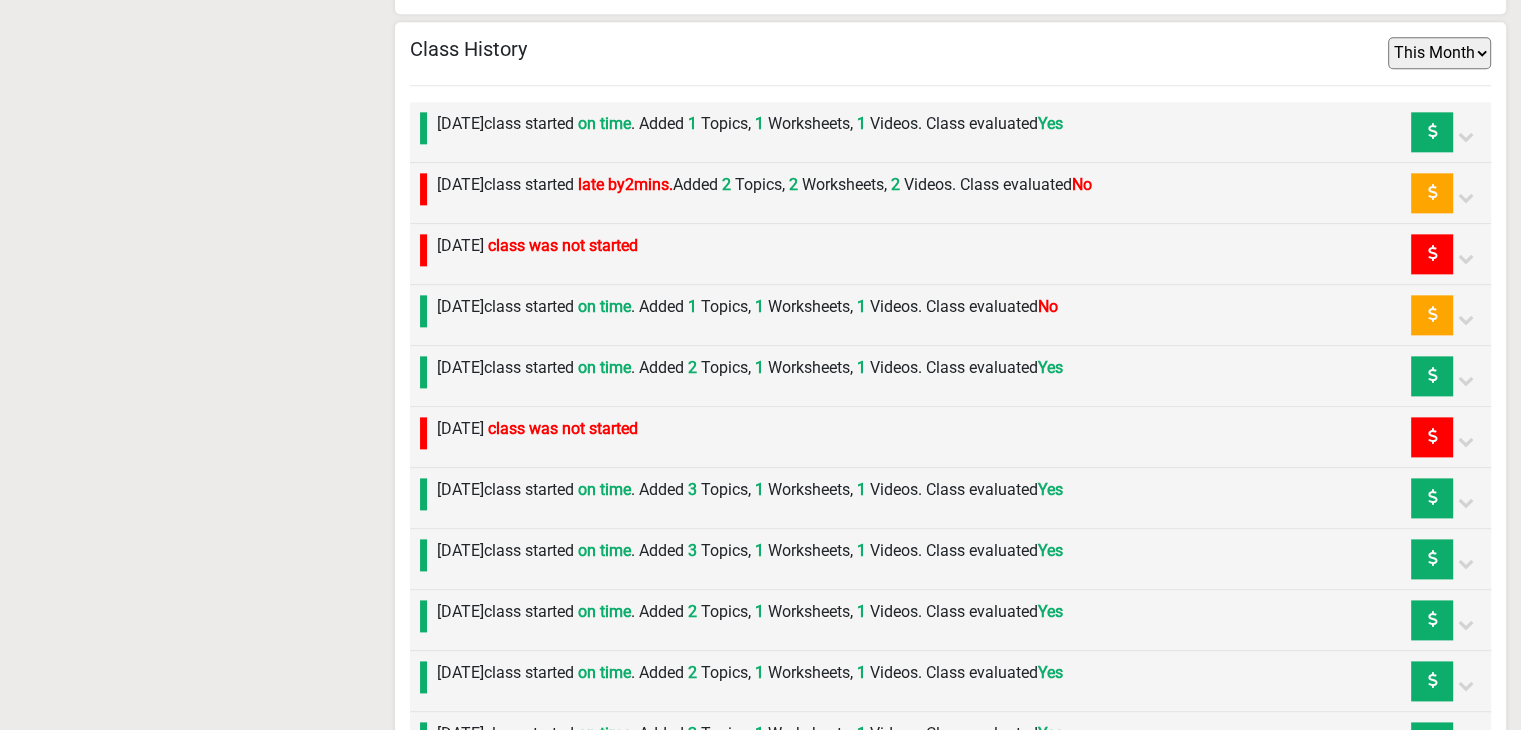 click on "[DATE]  class started   on time . Added   1   Topics,   1   Worksheets,   1   Videos. Class evaluated  No" at bounding box center [742, 315] 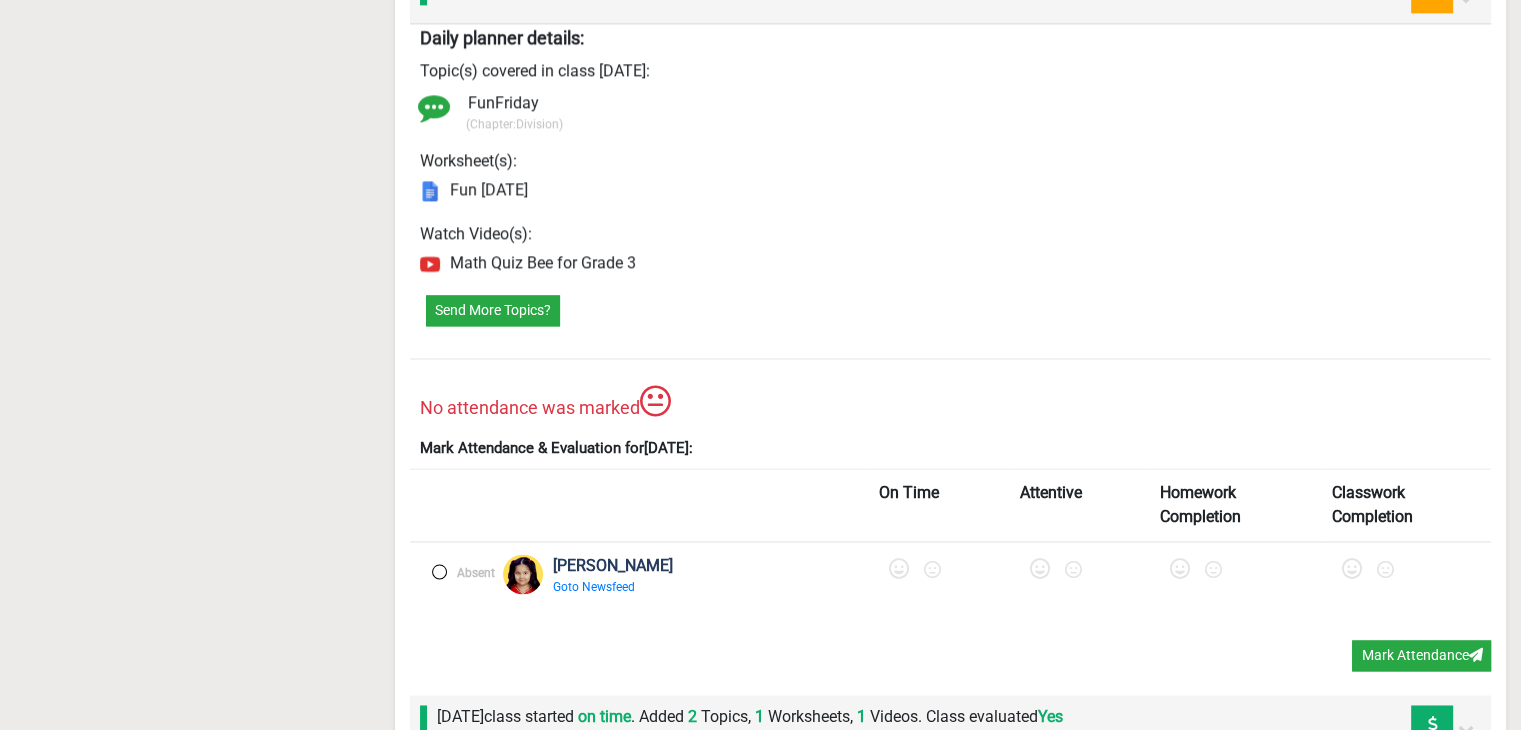 scroll, scrollTop: 2893, scrollLeft: 0, axis: vertical 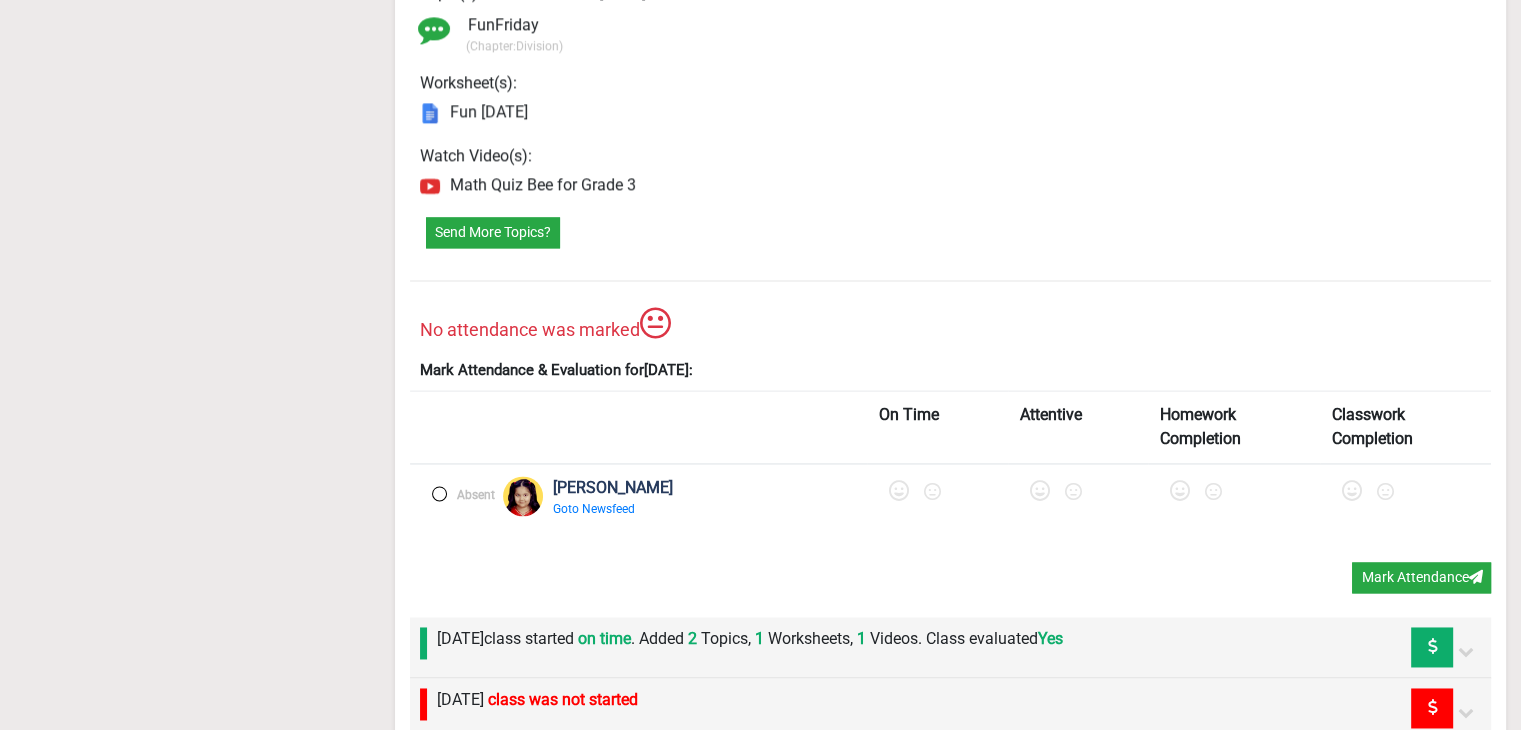 click at bounding box center (439, 493) 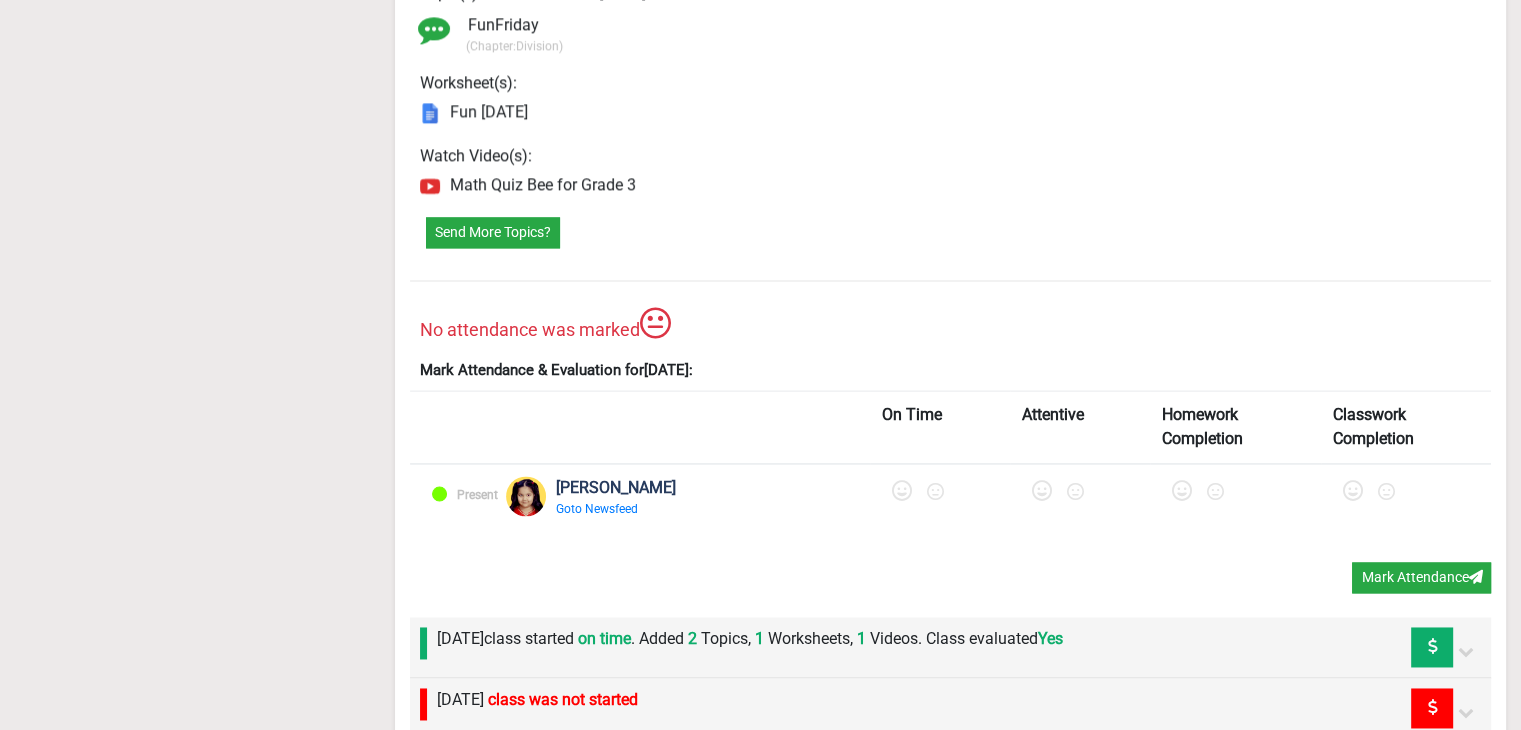 click at bounding box center [902, 491] 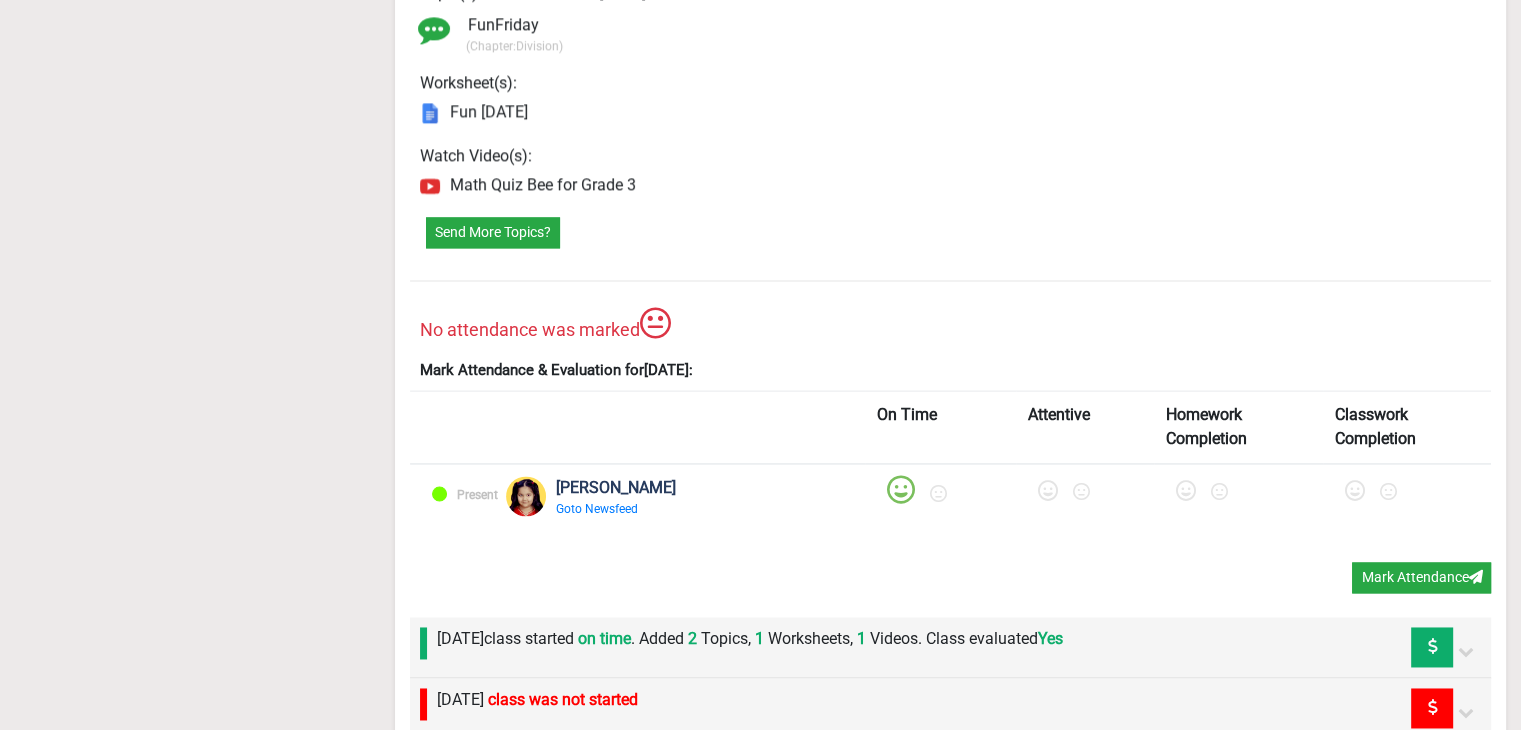 drag, startPoint x: 986, startPoint y: 476, endPoint x: 998, endPoint y: 482, distance: 13.416408 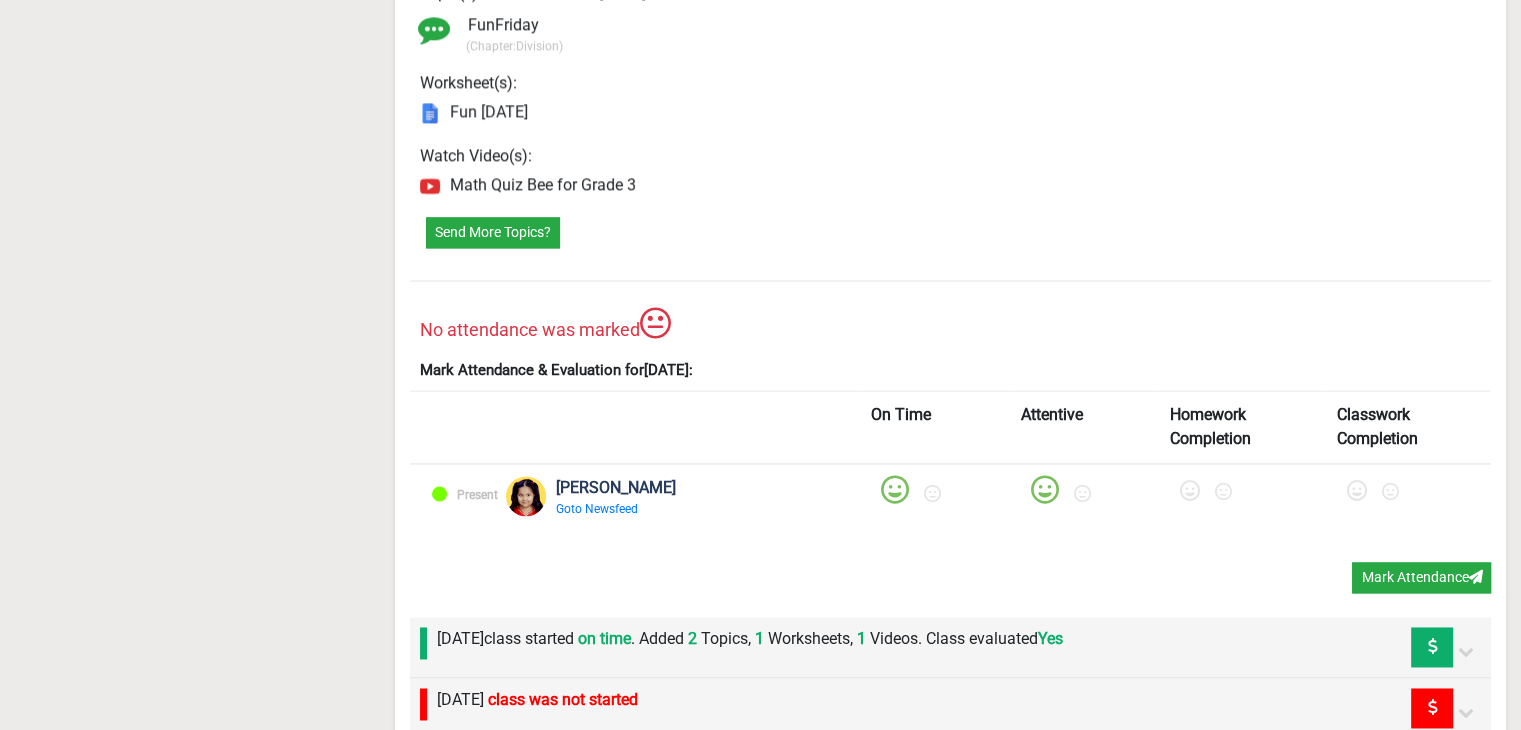 click at bounding box center (1190, 491) 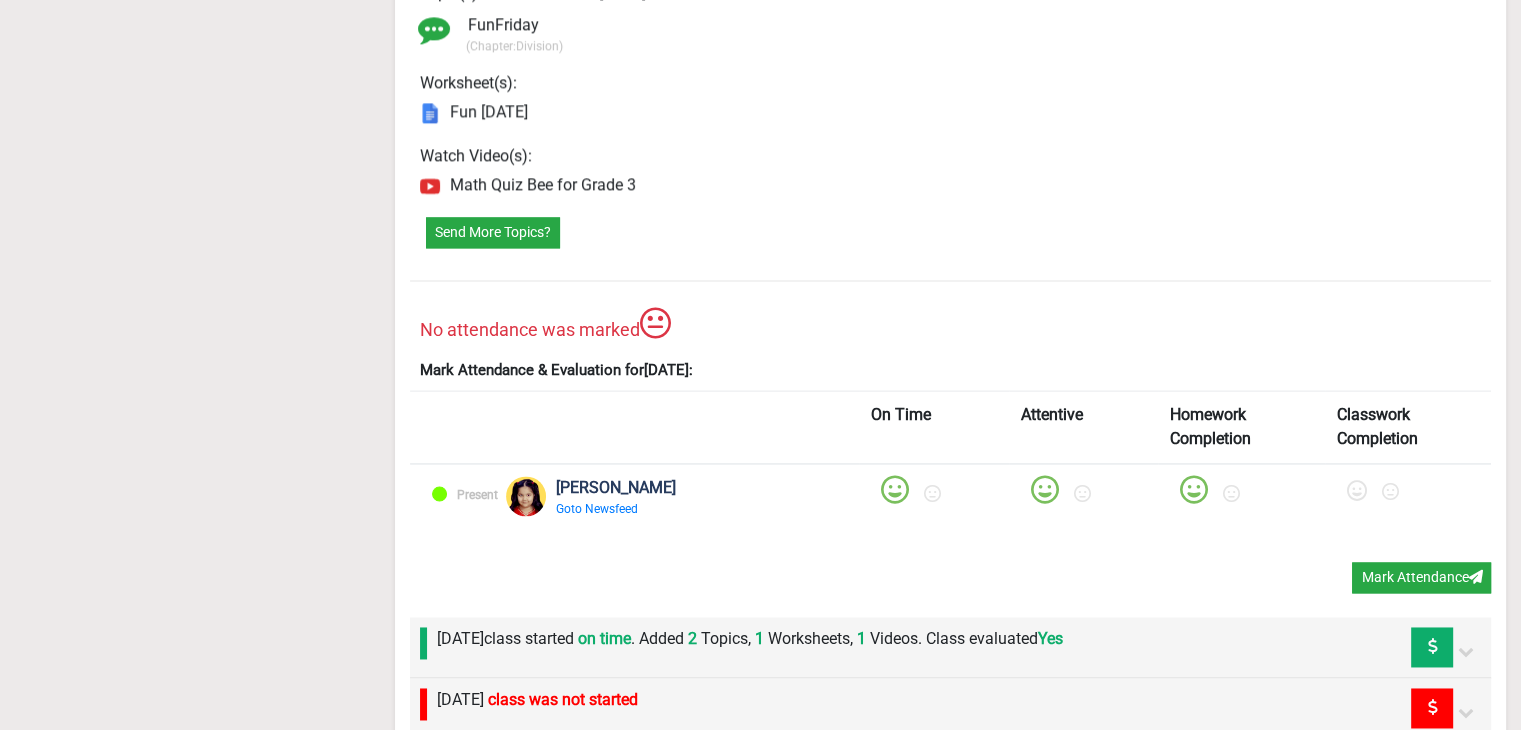 click at bounding box center [1357, 491] 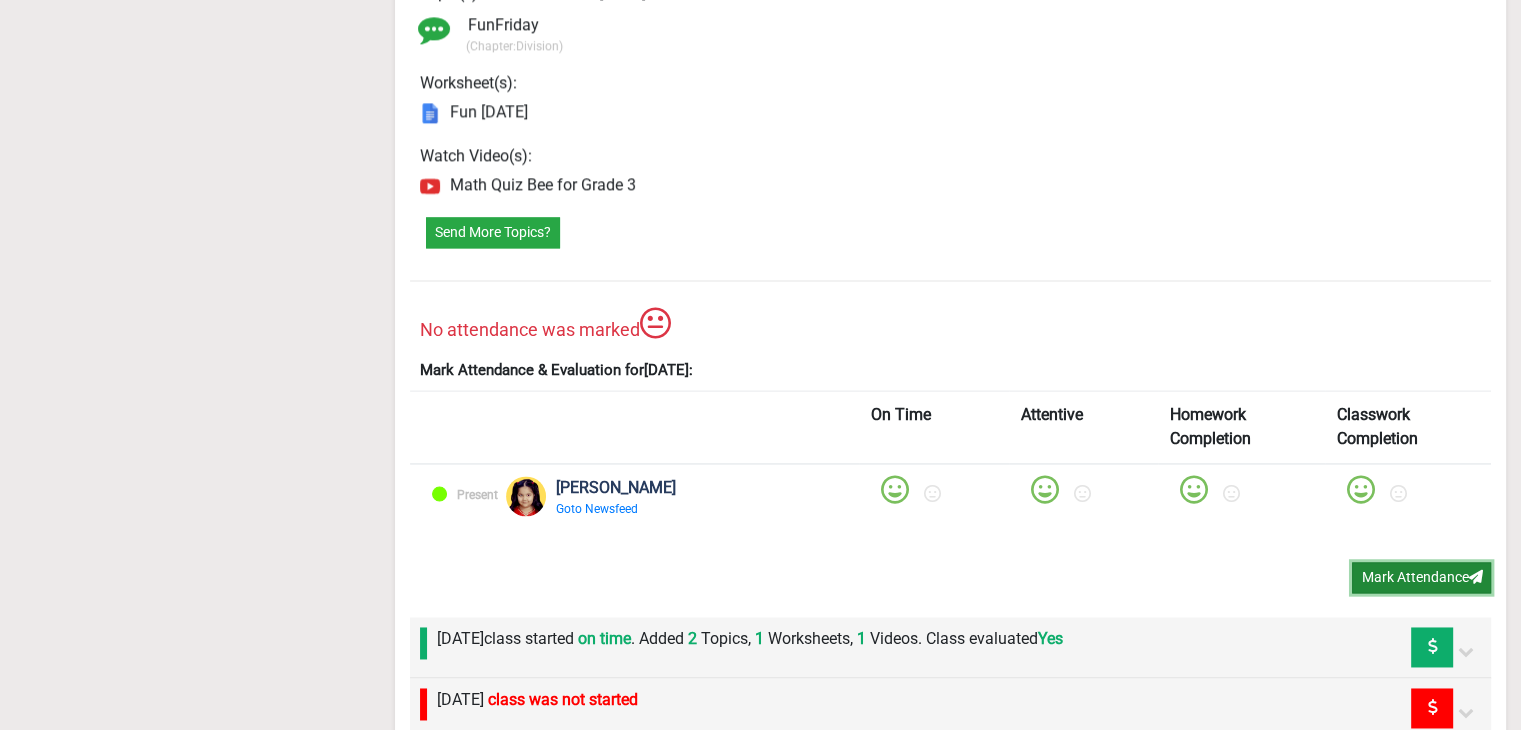 click on "Mark Attendance" at bounding box center (1421, 577) 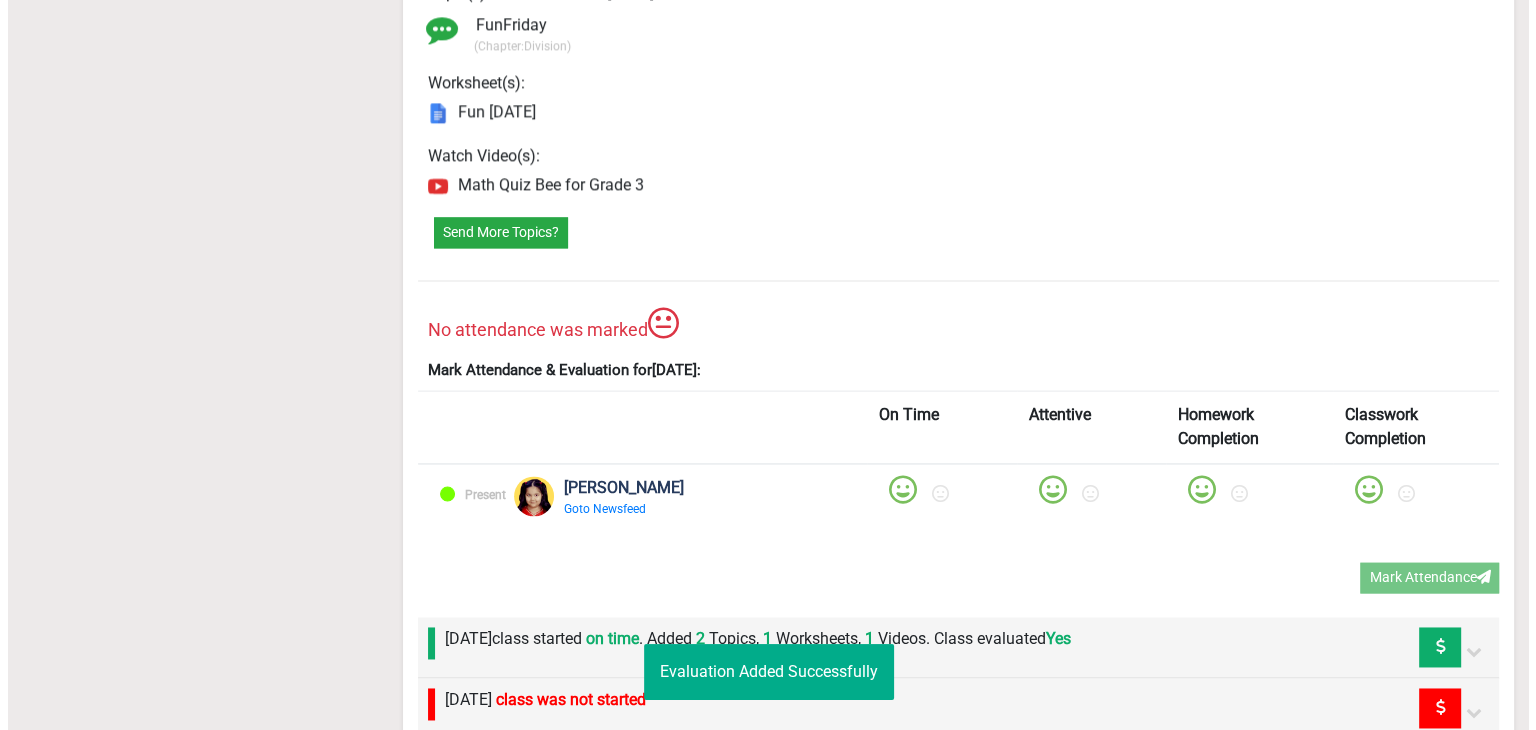 scroll, scrollTop: 0, scrollLeft: 0, axis: both 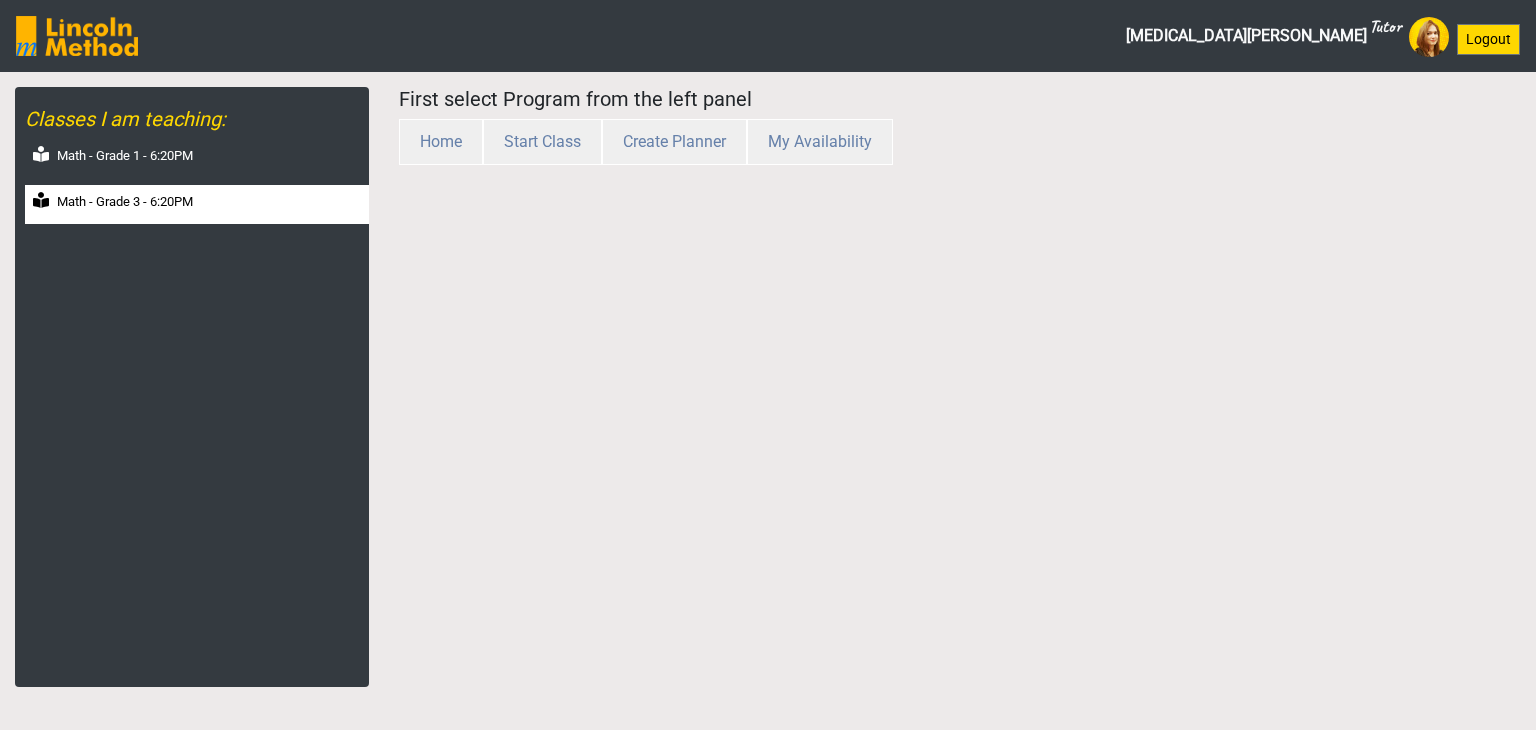 click on "Math - Grade 3 - 6:20PM" at bounding box center (125, 202) 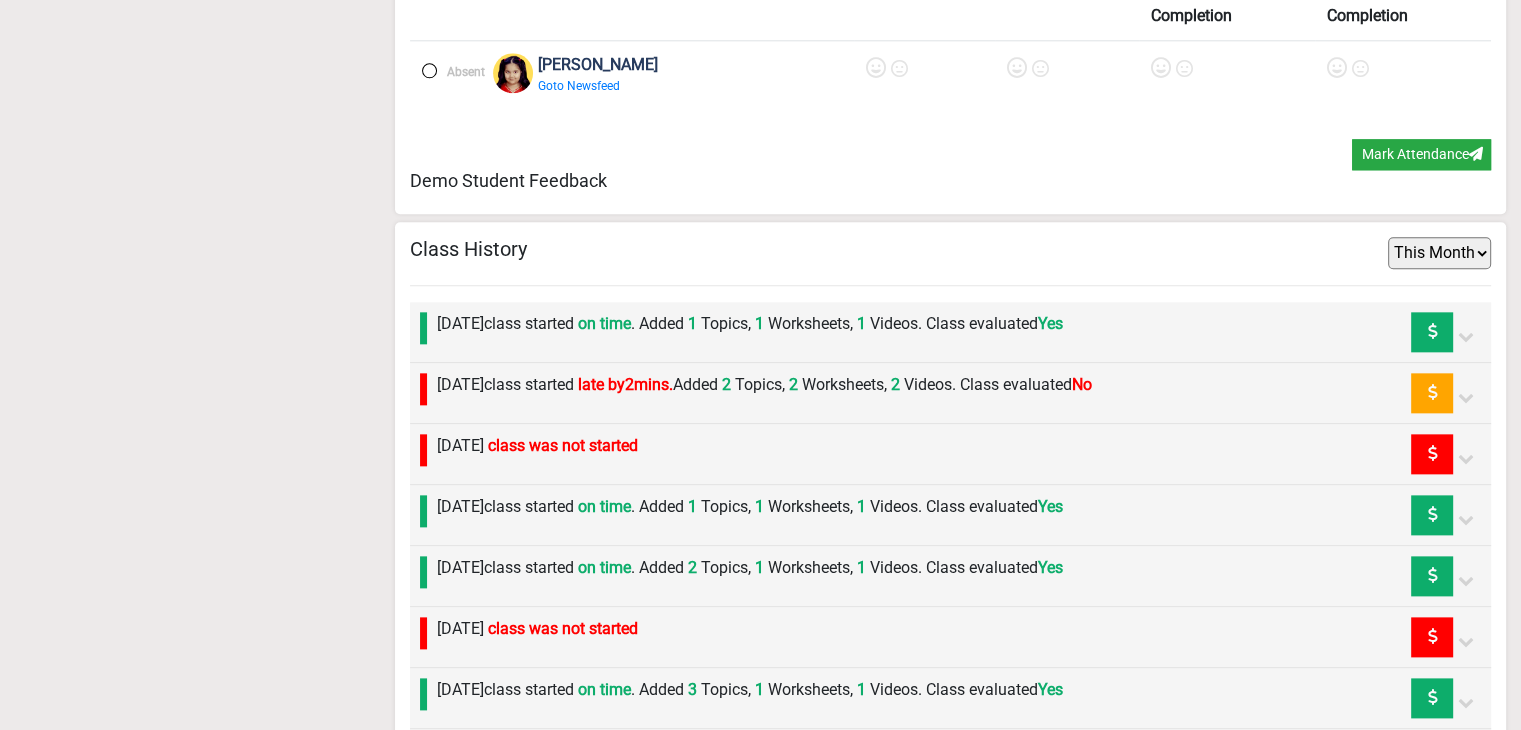 scroll, scrollTop: 2493, scrollLeft: 0, axis: vertical 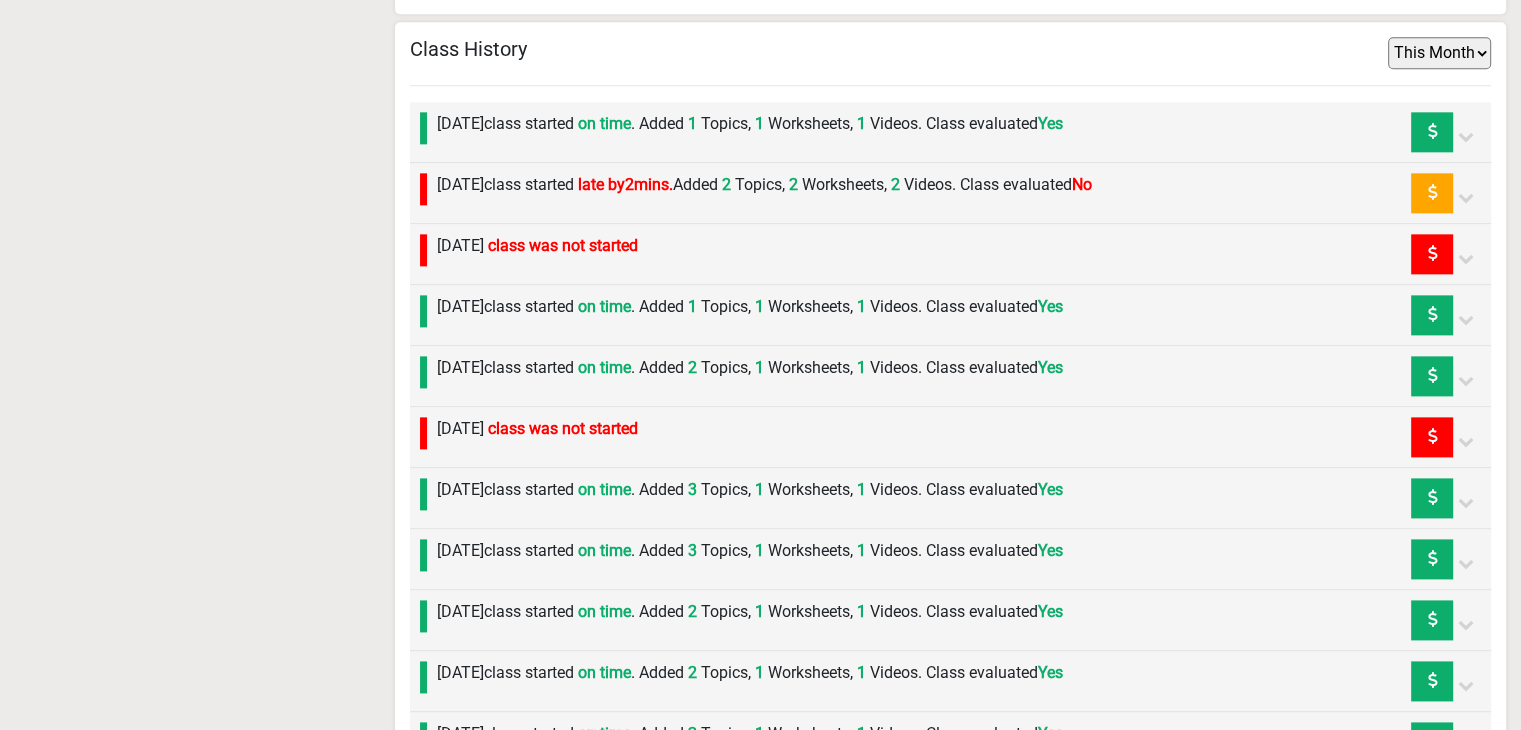 click on "Monday 30th June  class started   late by  2  mins.  Added   2   Topics,   2   Worksheets,   2   Videos. Class evaluated  No" at bounding box center [764, 185] 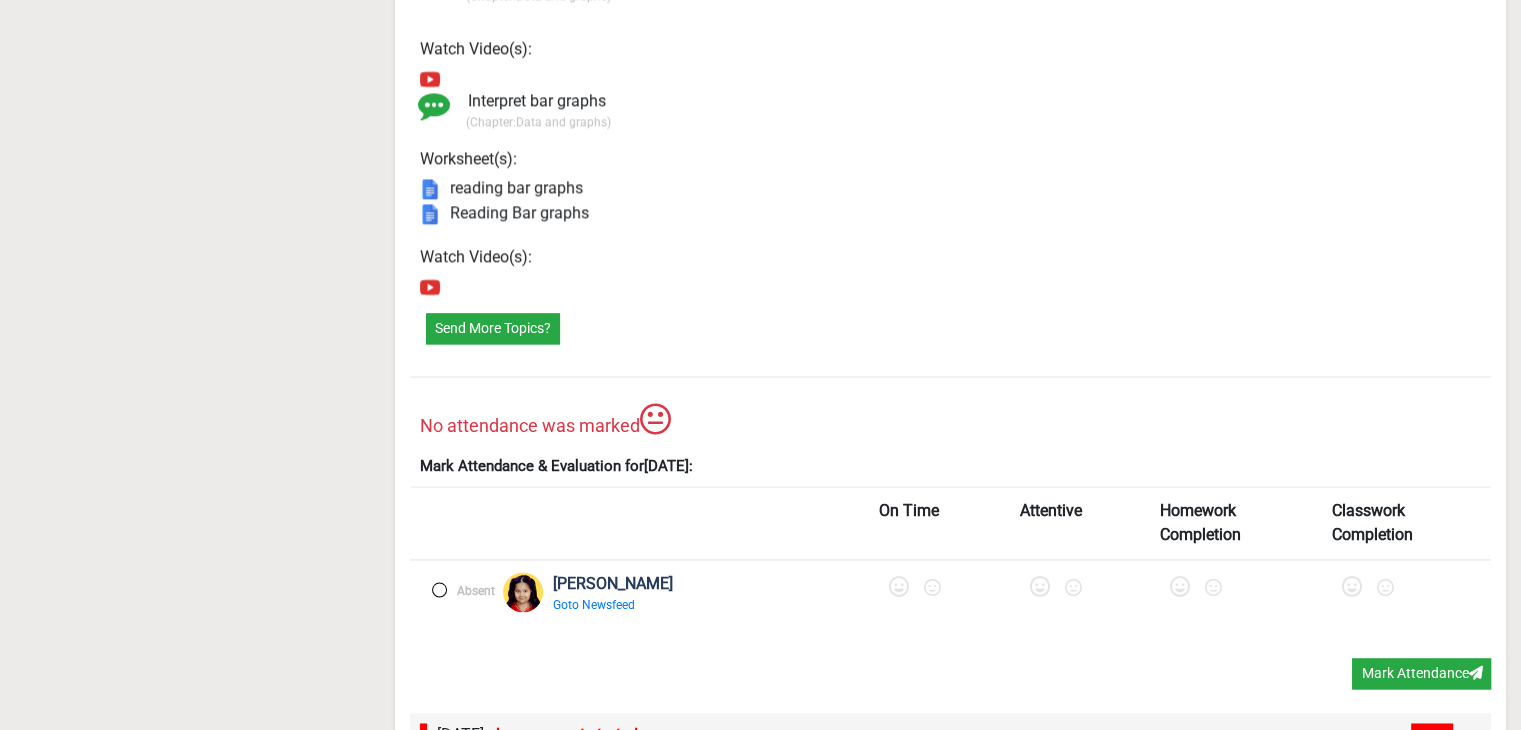 scroll, scrollTop: 2893, scrollLeft: 0, axis: vertical 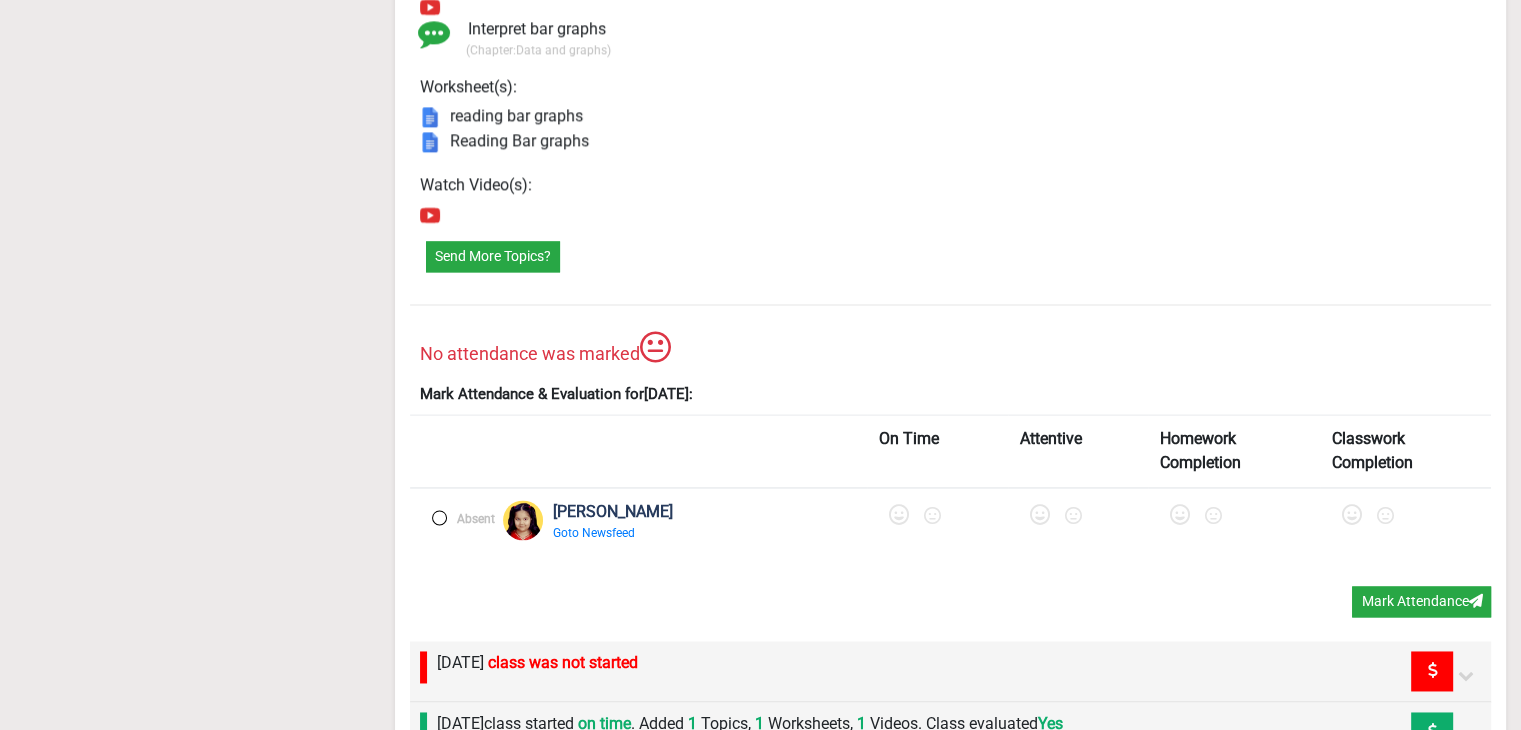 click at bounding box center [439, 517] 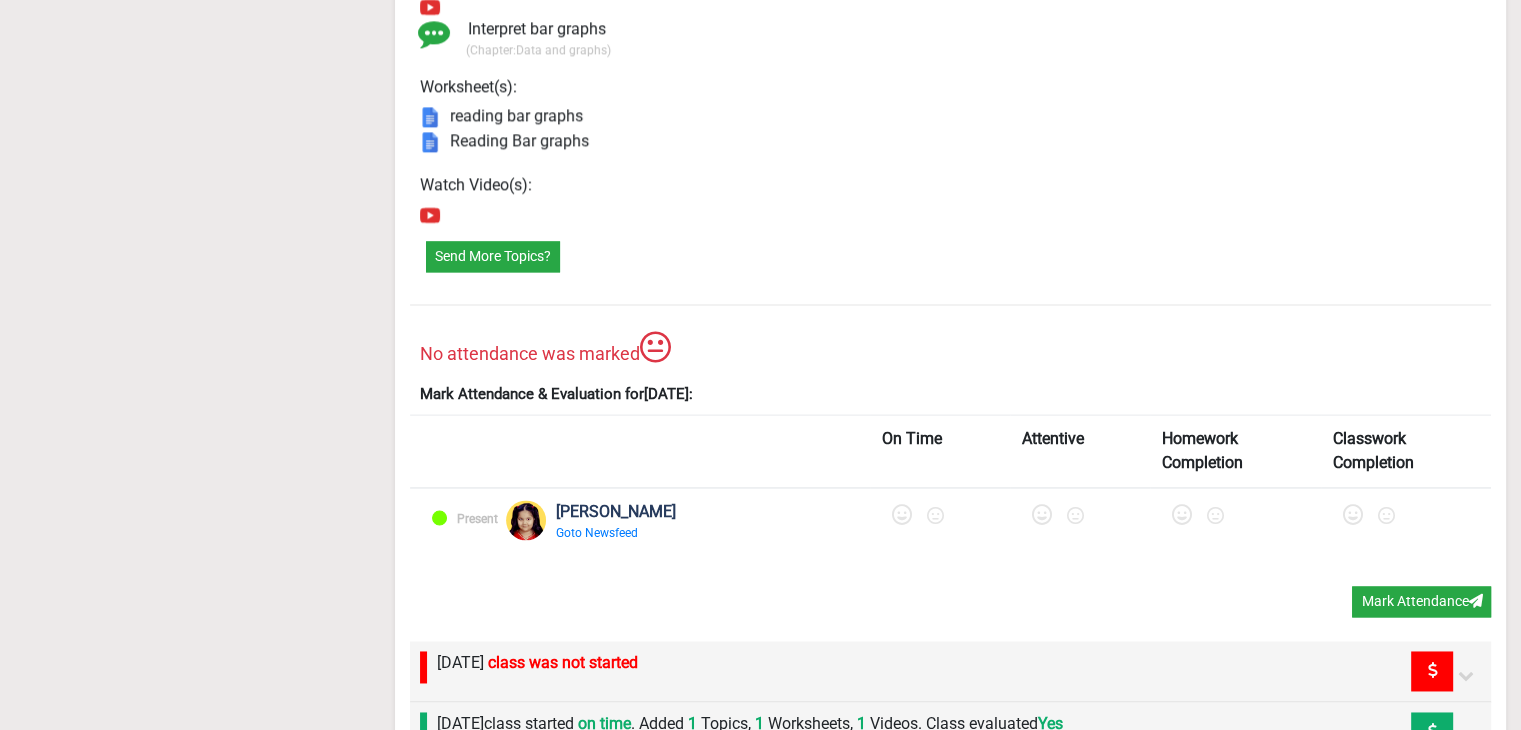 click at bounding box center (902, 515) 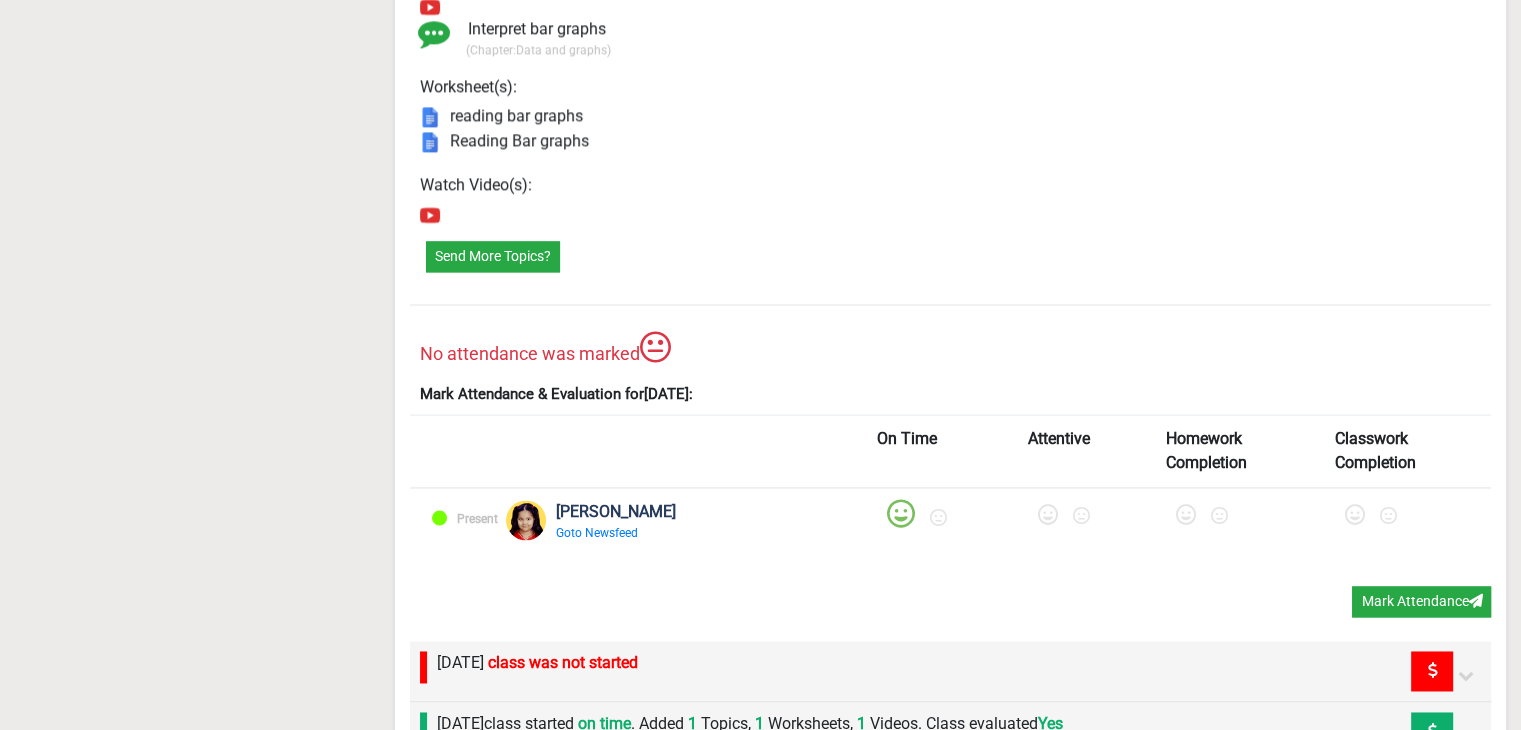 click at bounding box center [1048, 515] 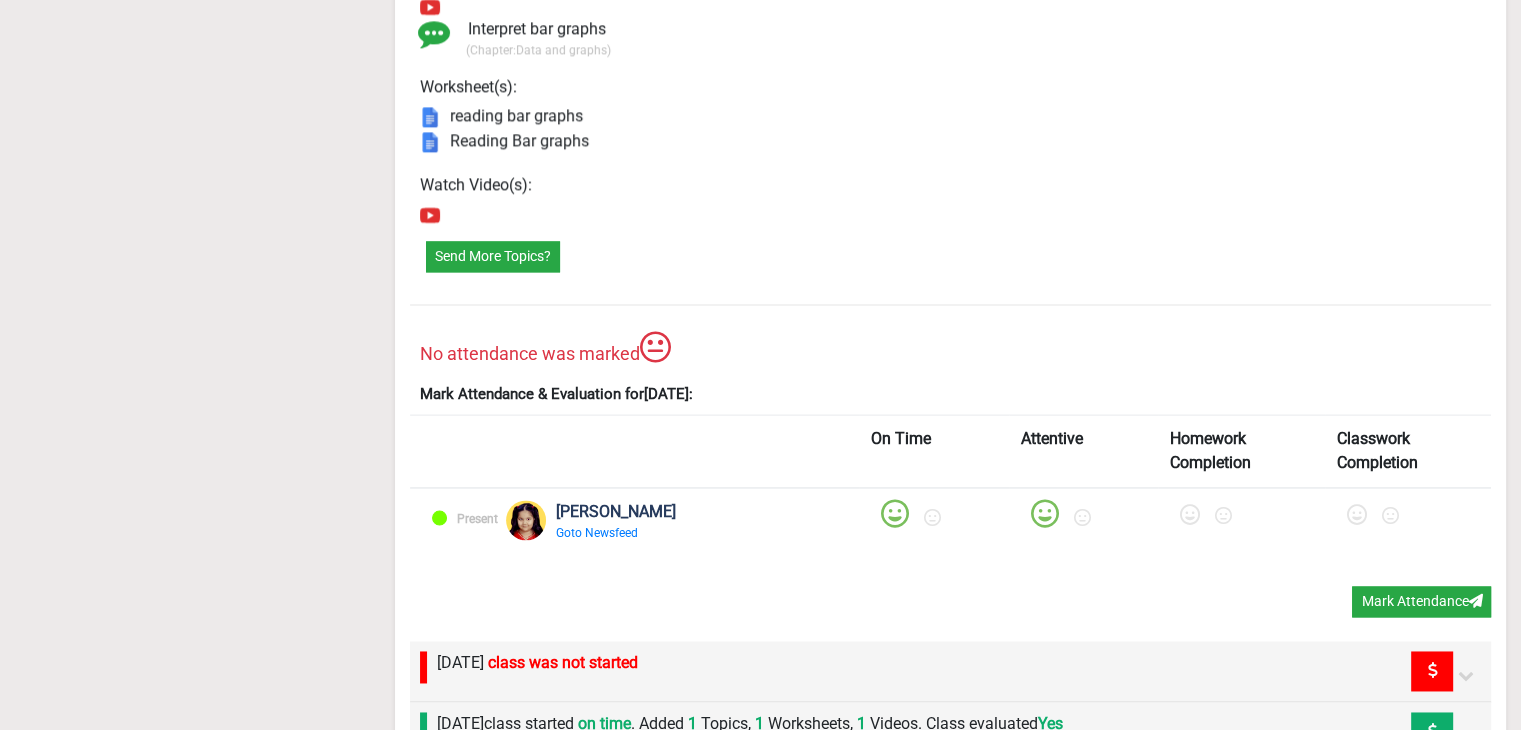 click at bounding box center (1190, 515) 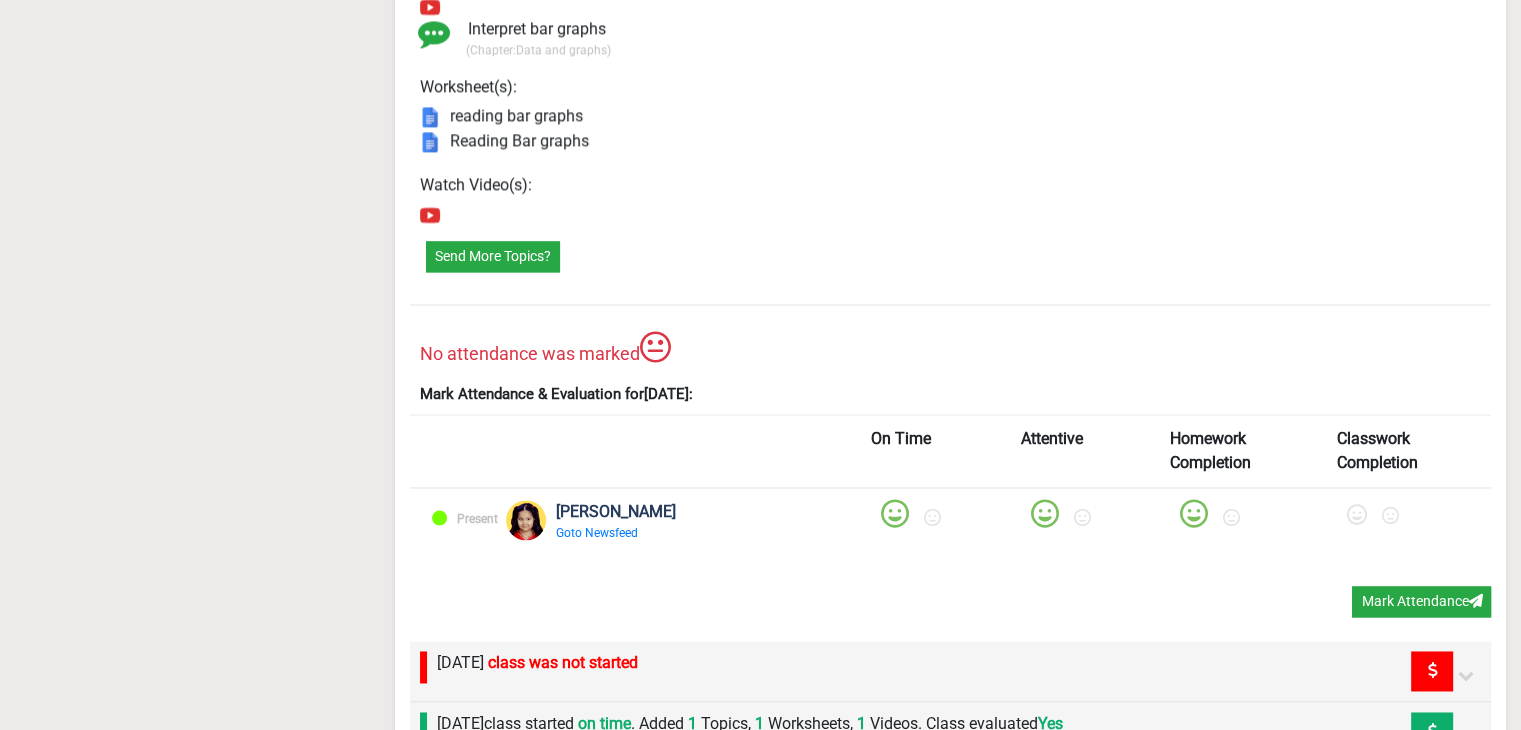 click at bounding box center [1357, 515] 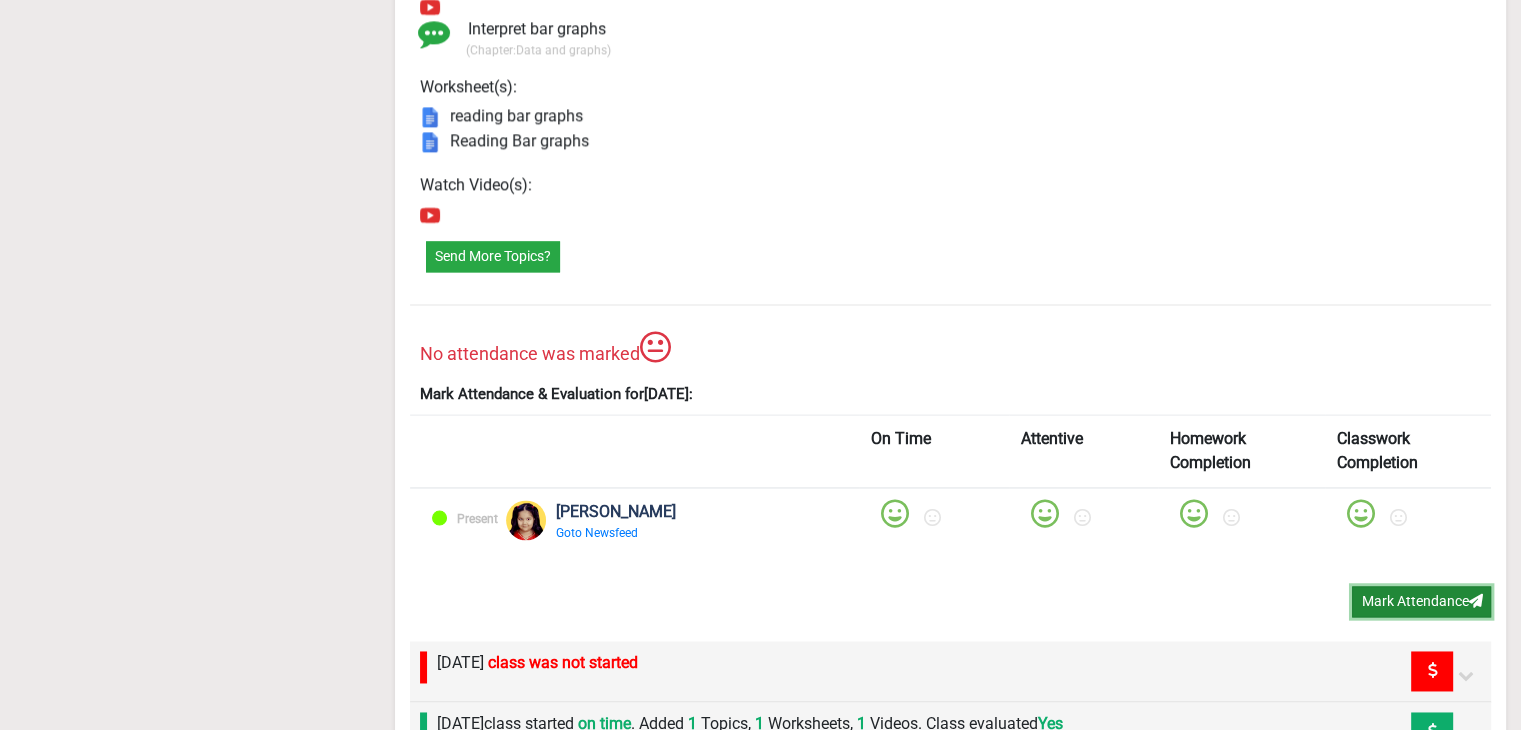 click on "Mark Attendance" at bounding box center [1421, 601] 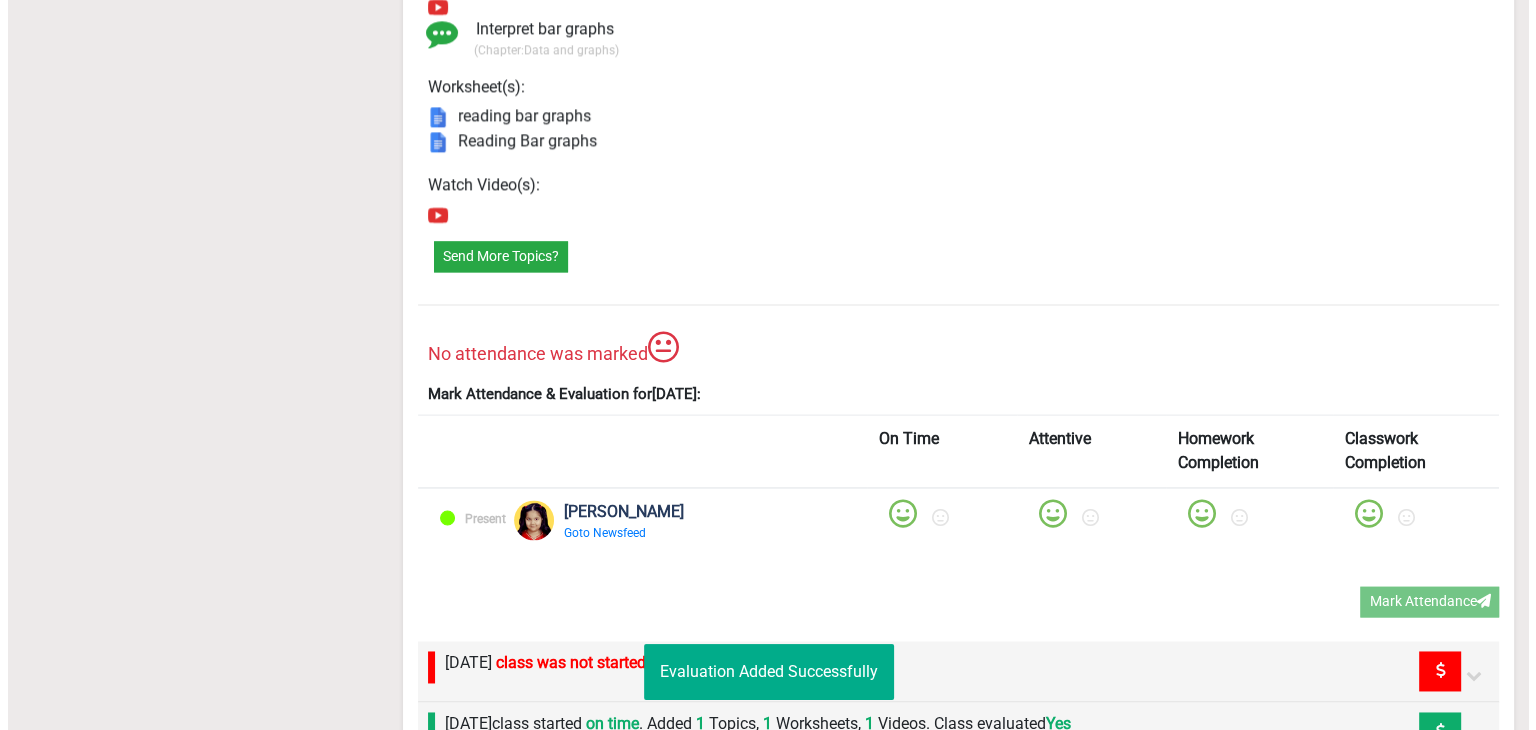 scroll, scrollTop: 0, scrollLeft: 0, axis: both 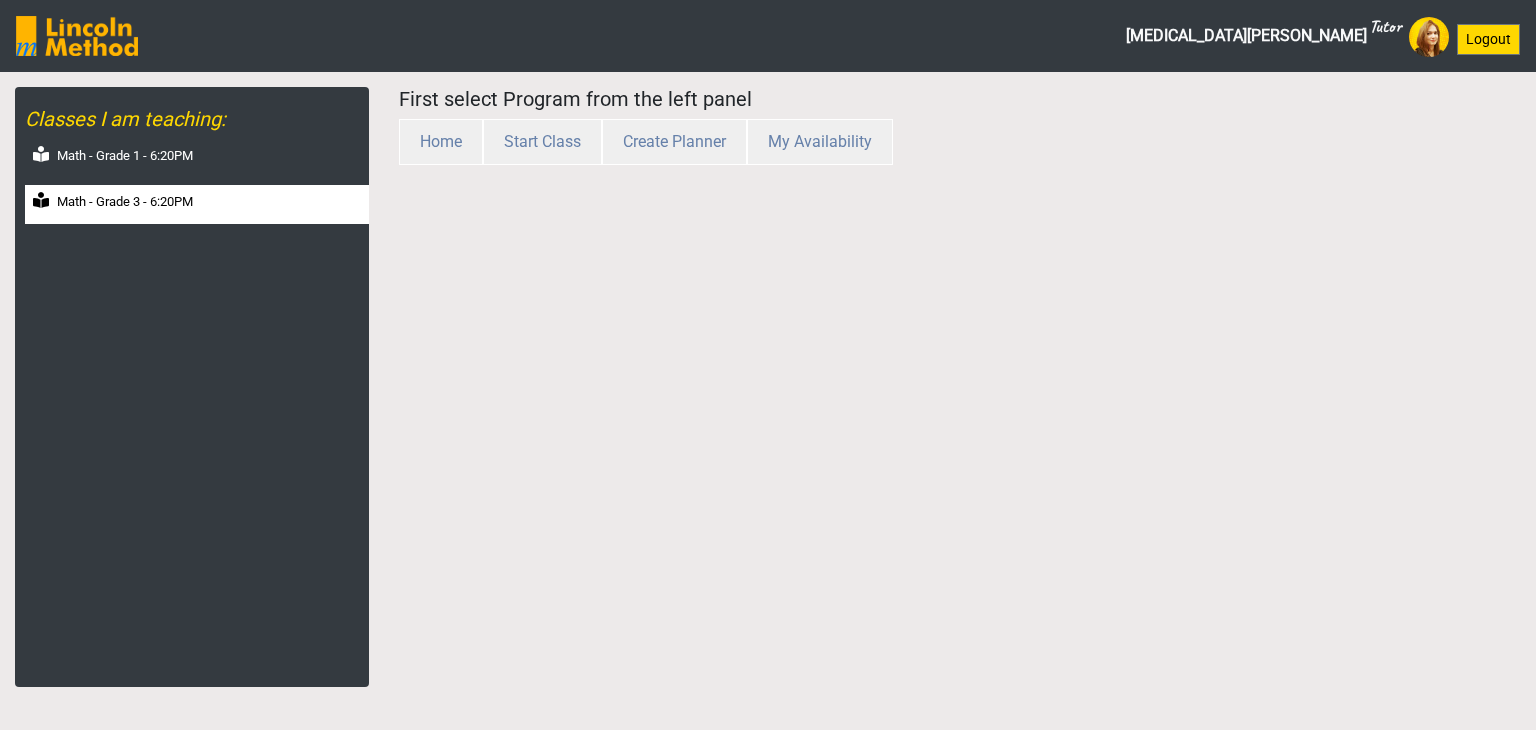 click on "Math - Grade 3 - 6:20PM" at bounding box center [197, 204] 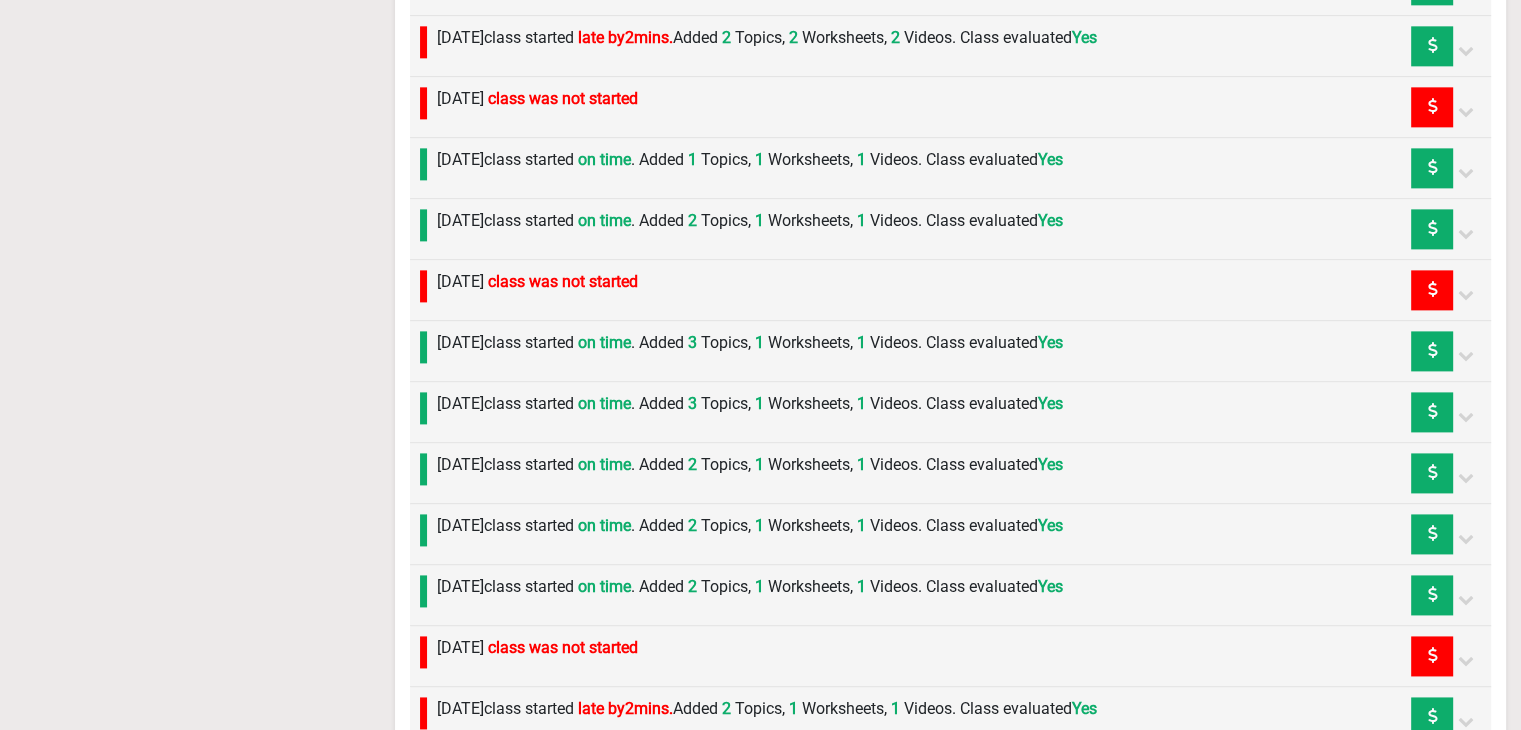 scroll, scrollTop: 2693, scrollLeft: 0, axis: vertical 